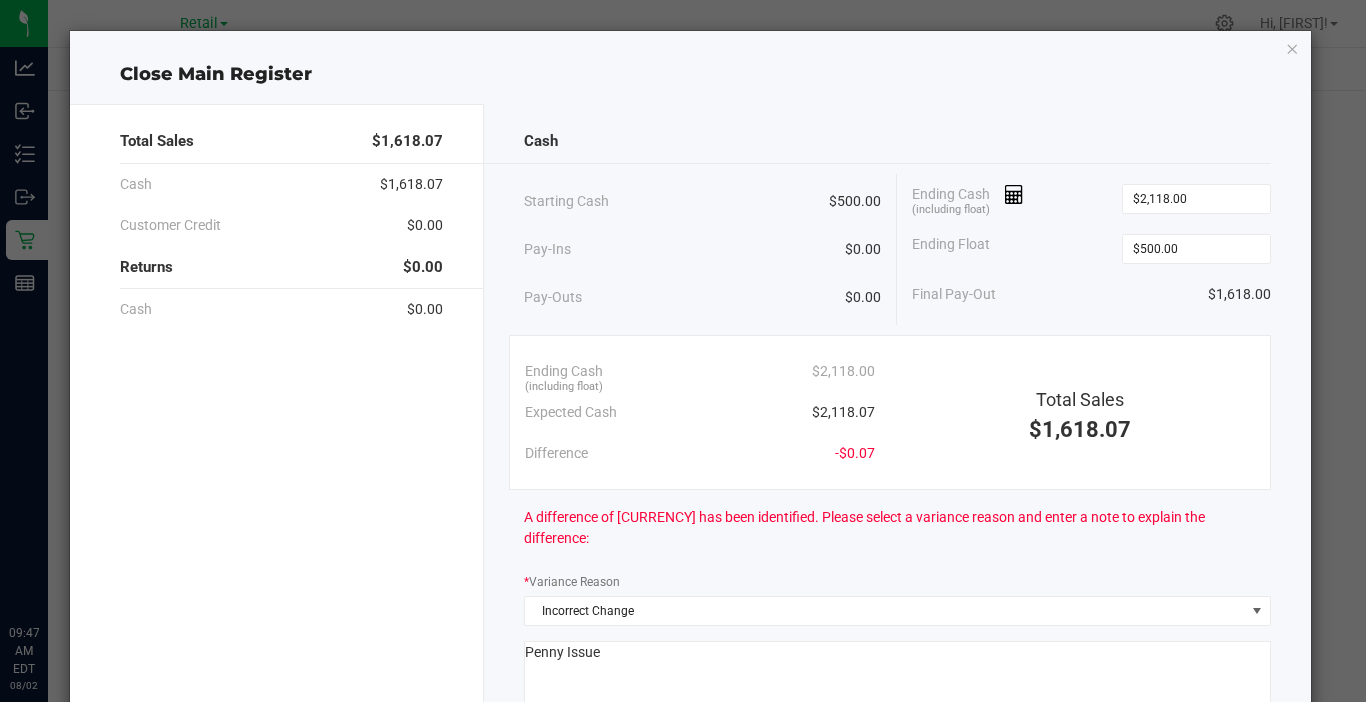 scroll, scrollTop: 0, scrollLeft: 0, axis: both 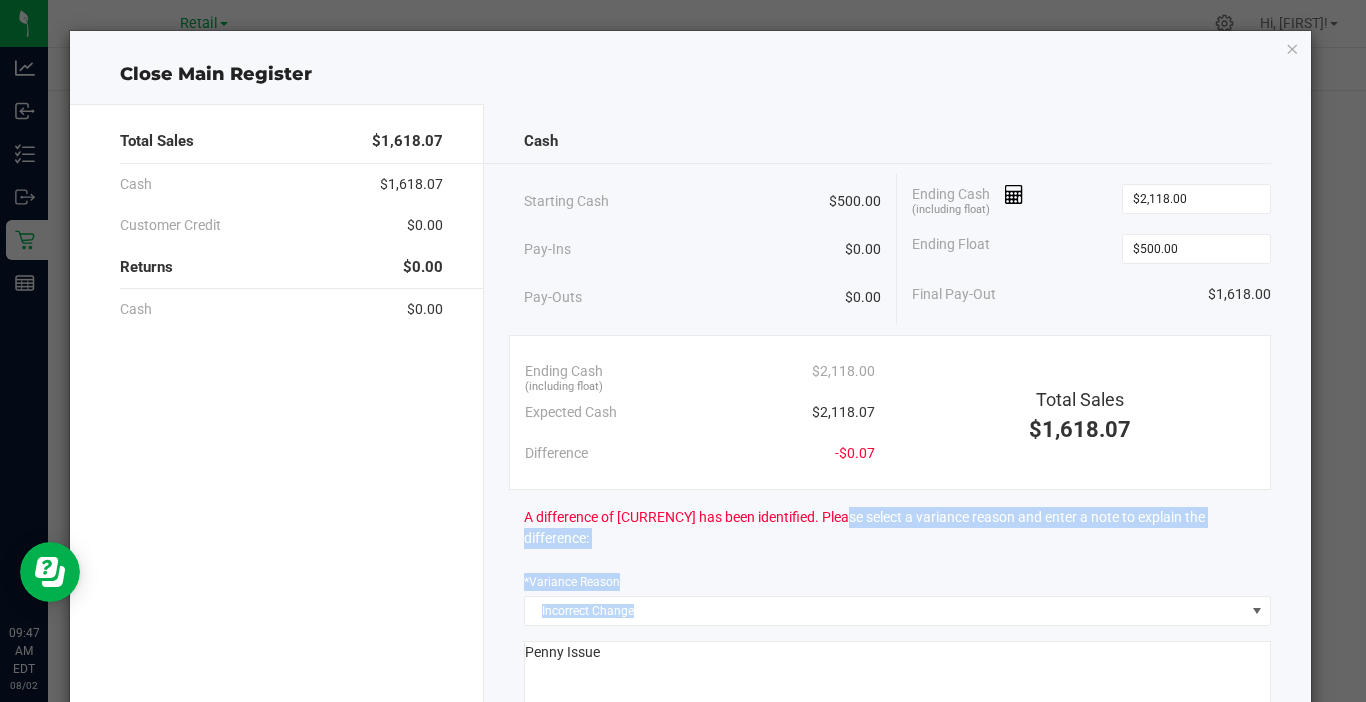 click 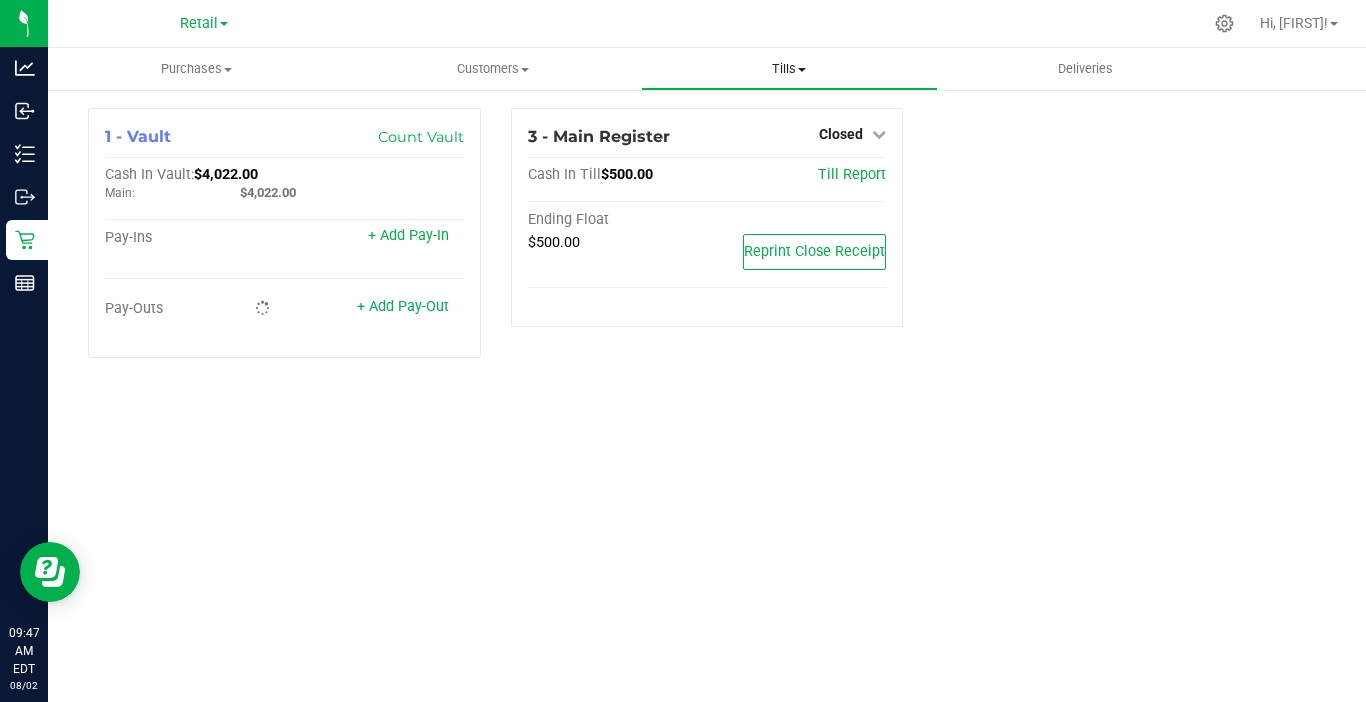click on "Tills" at bounding box center [789, 69] 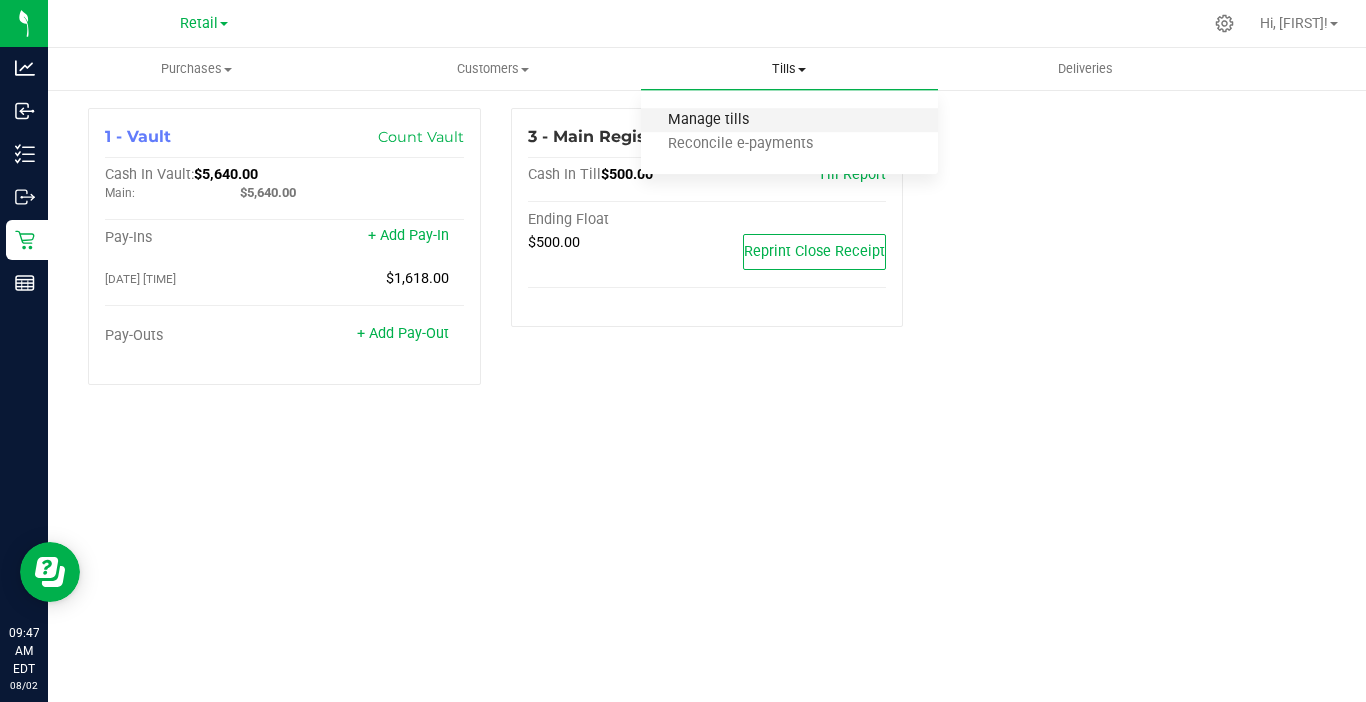 click on "Manage tills" at bounding box center (708, 120) 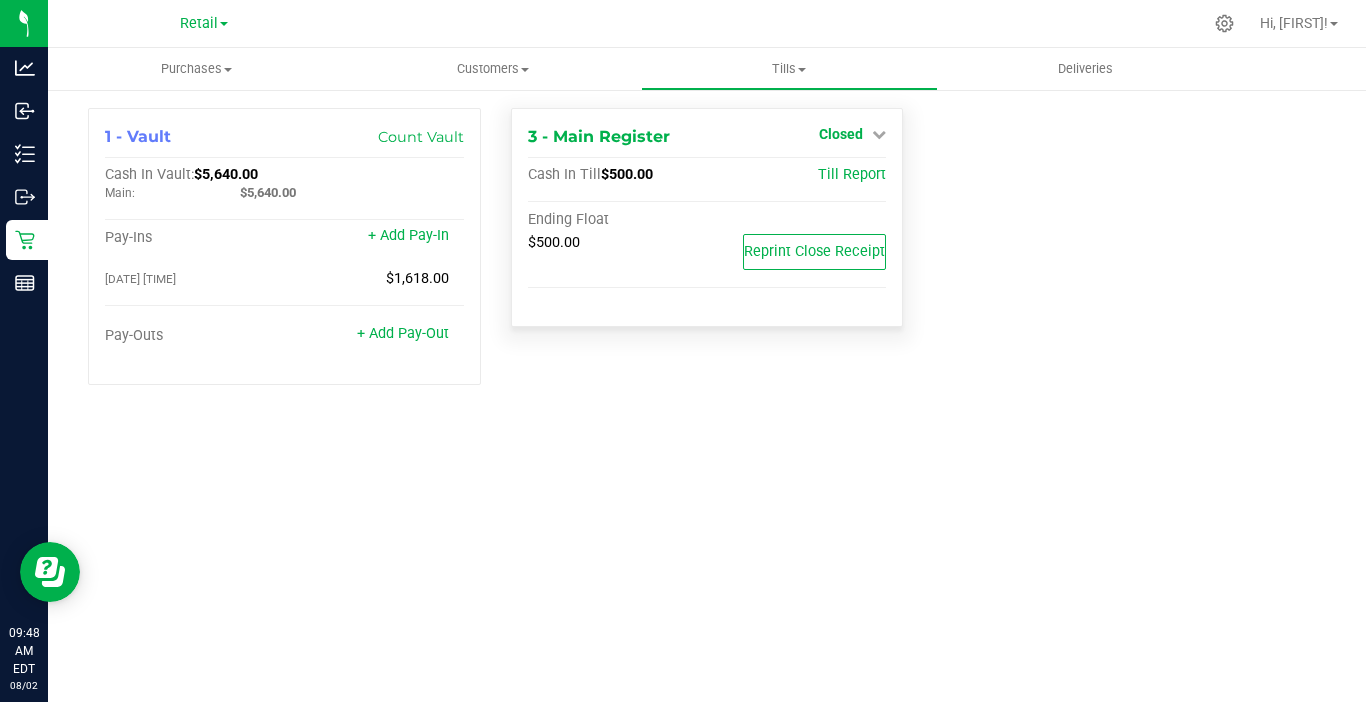 click on "Closed" at bounding box center [841, 134] 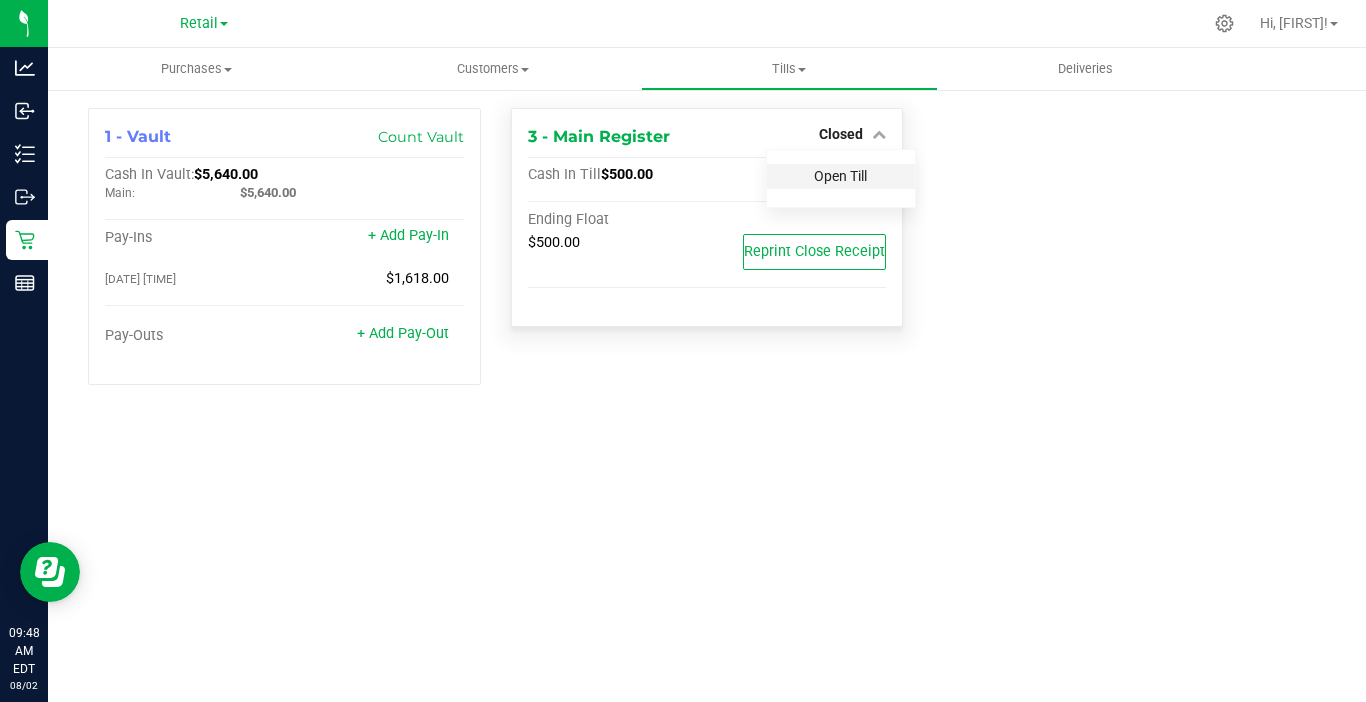 click on "Open Till" at bounding box center (840, 176) 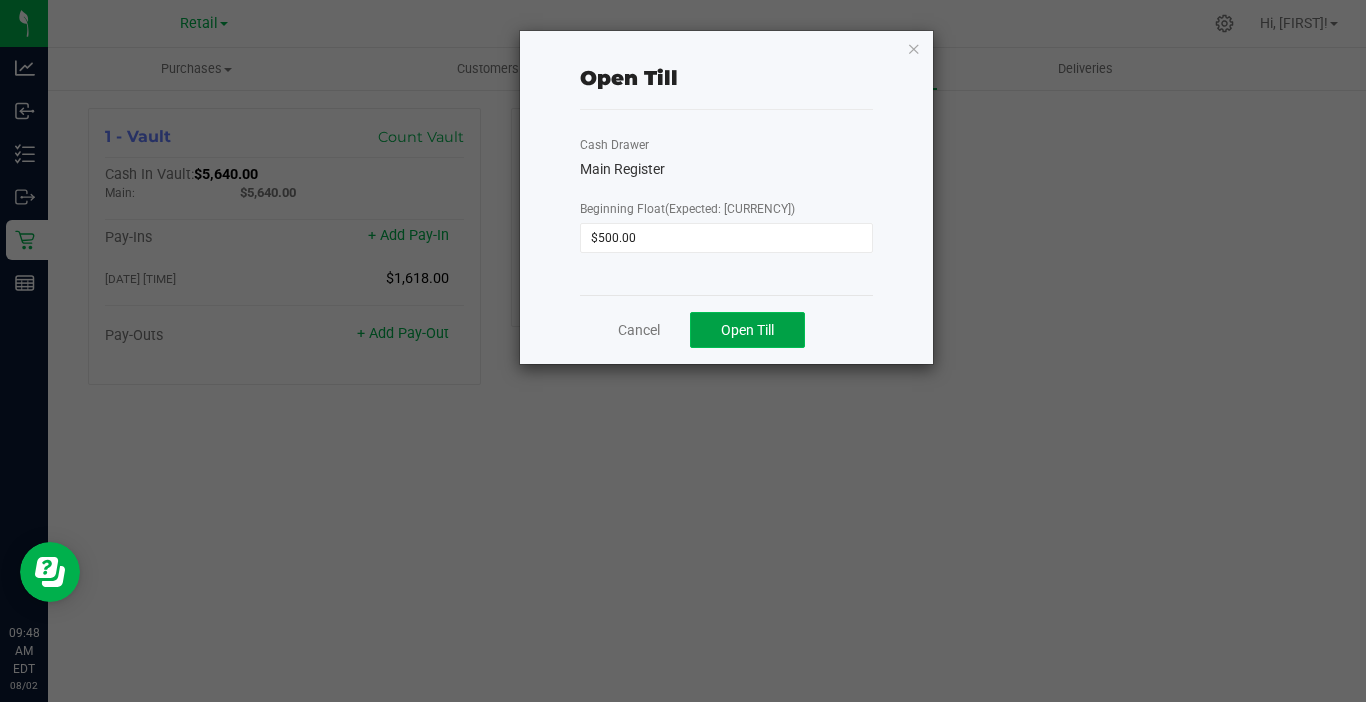 click on "Open Till" 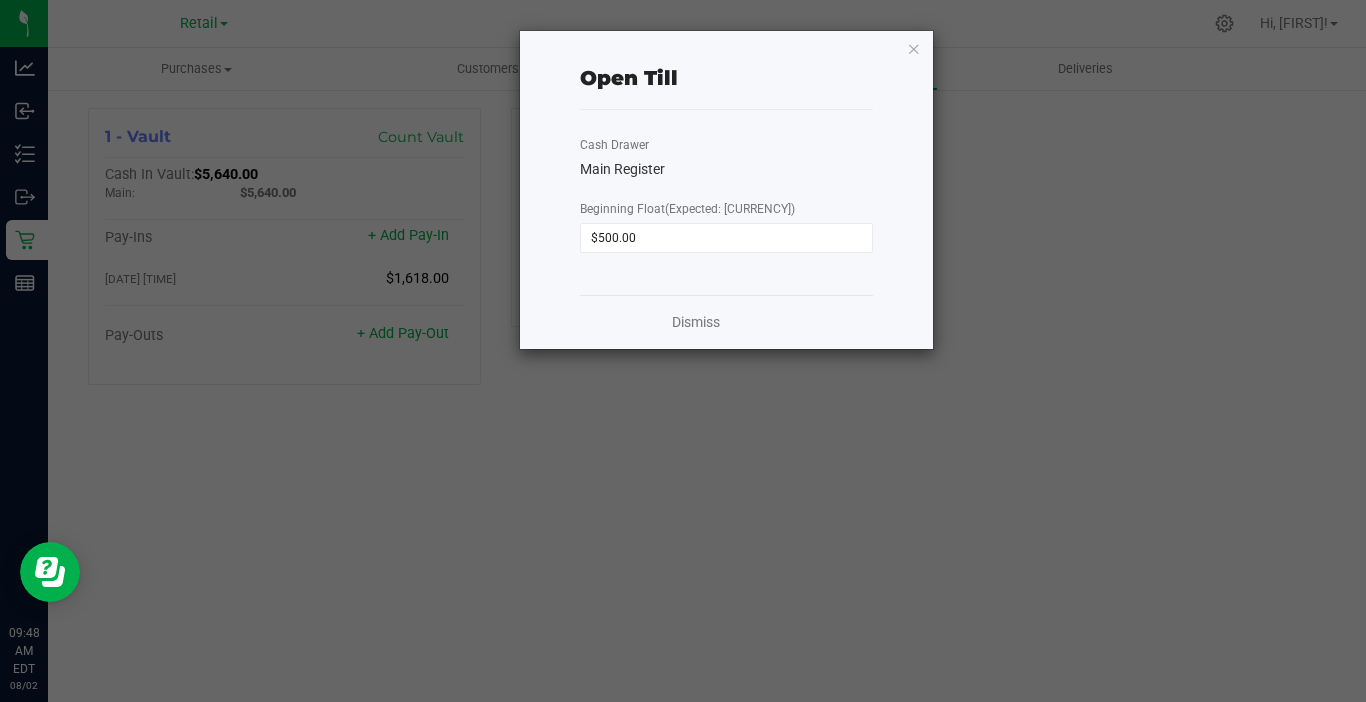 click on "Open Till   Cash Drawer   Main Register   Beginning Float   (Expected: $500.00)  $500.00  Dismiss" 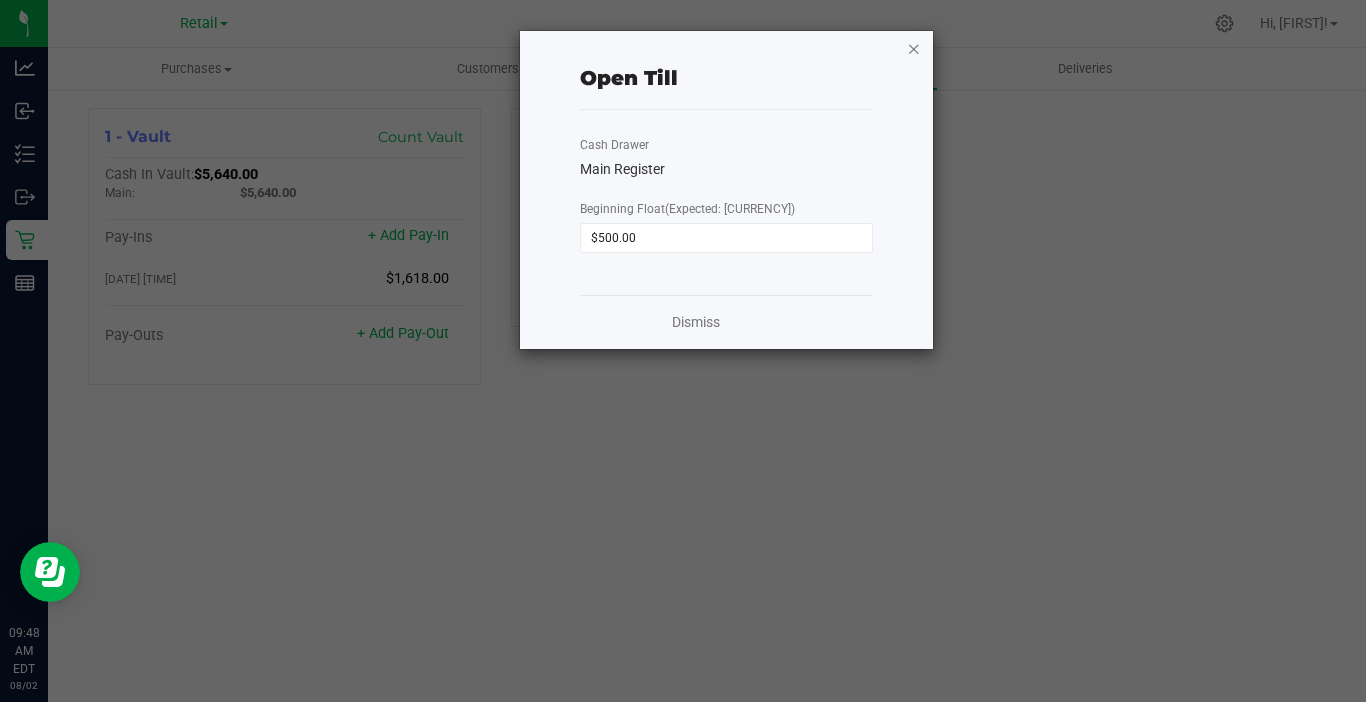 click 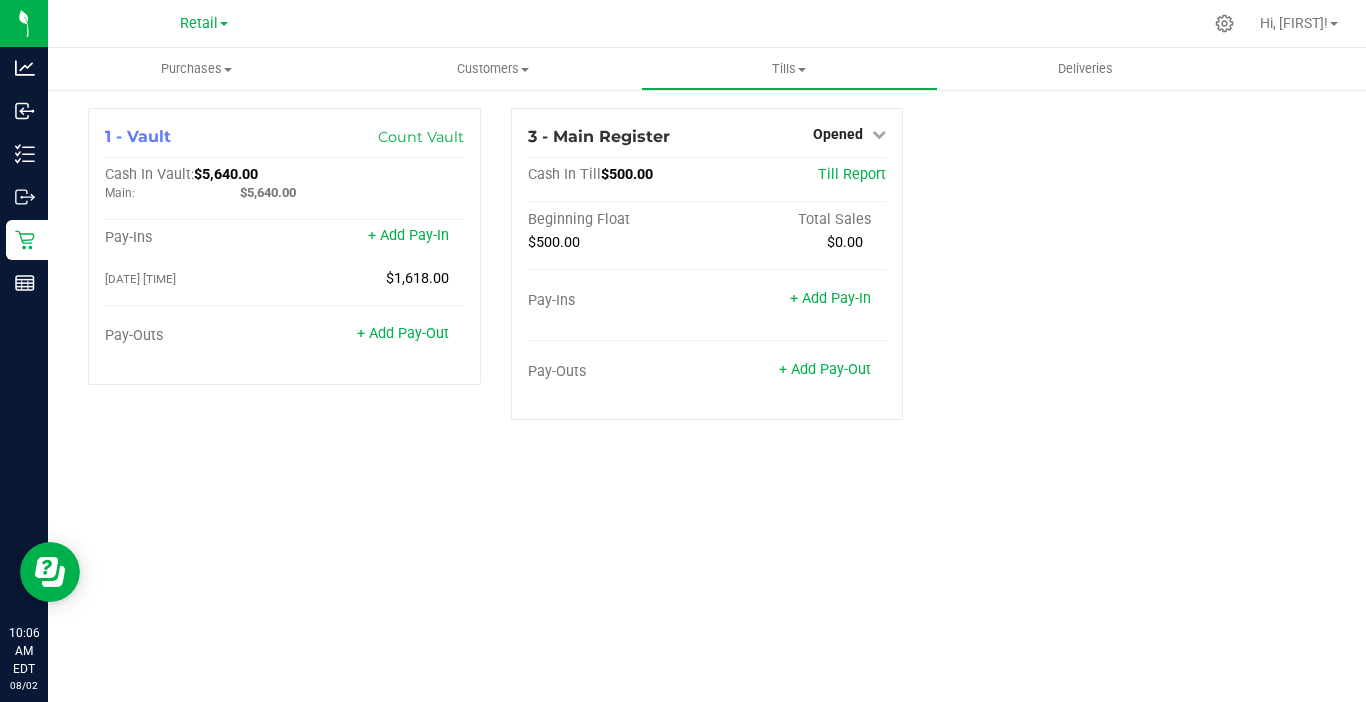 click on "1 - Vault   Count Vault   Cash In Vault:   $5,640.00   Main:   $5,640.00   Pay-Ins   + Add Pay-In   08/01/2025 8:08 PM EDT   $1,618.00   Pay-Outs   + Add Pay-Out   3 - Main Register  Opened  Close Till   Cash In Till   $500.00   Till Report   Beginning Float   Total Sales   $500.00       $0.00       Pay-Ins   + Add Pay-In   Pay-Outs   + Add Pay-Out" at bounding box center [707, 272] 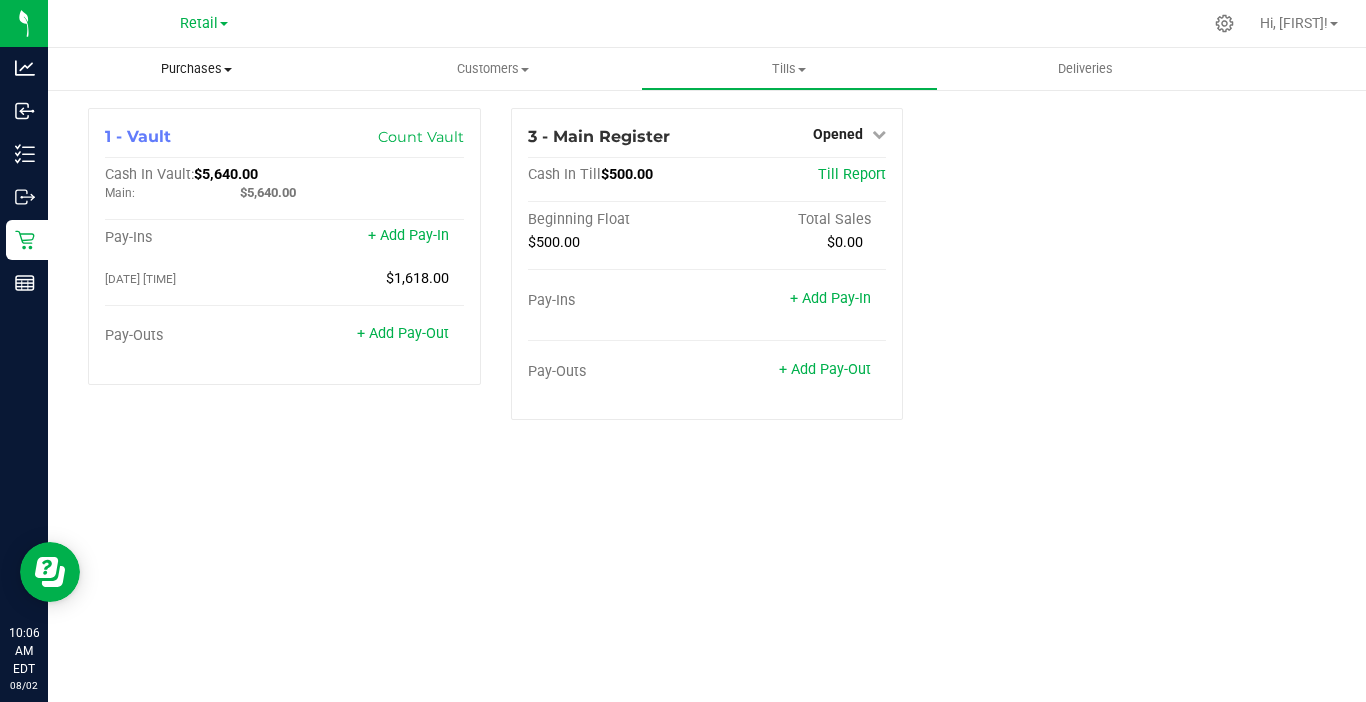 click on "Purchases" at bounding box center (196, 69) 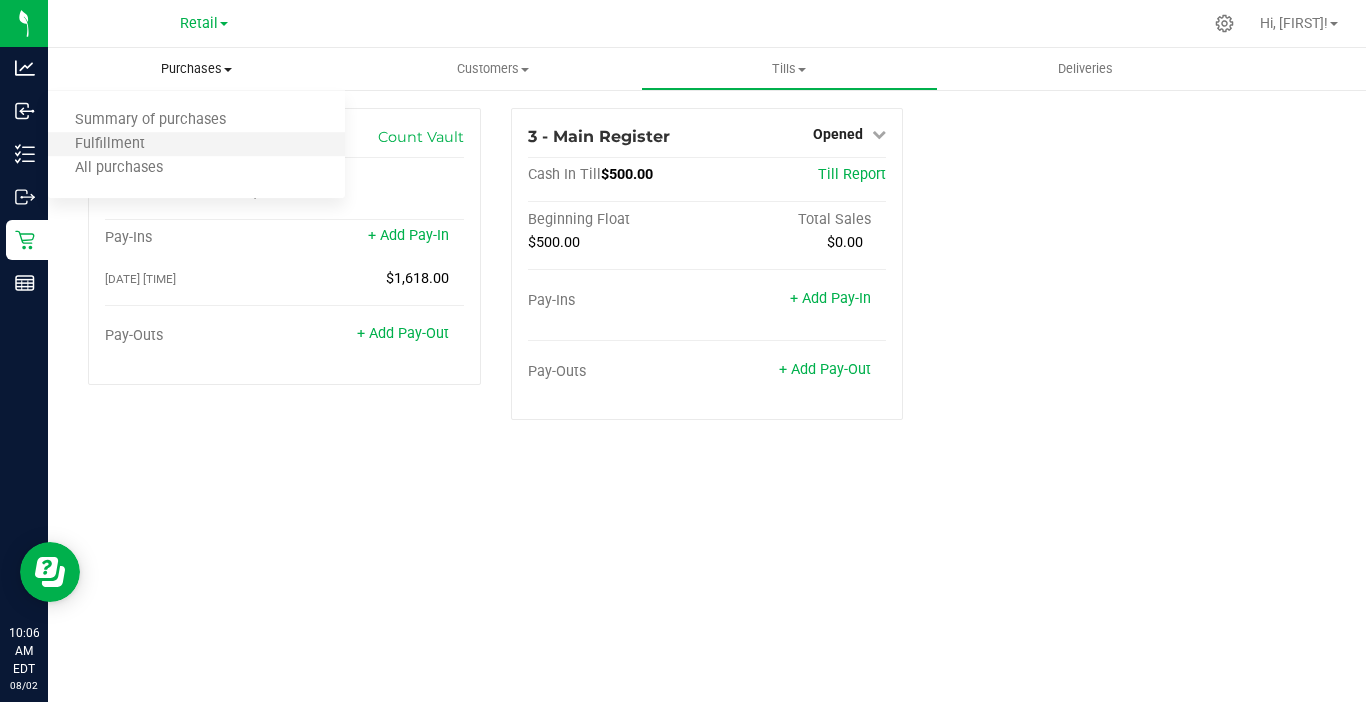 click on "Fulfillment" at bounding box center [196, 145] 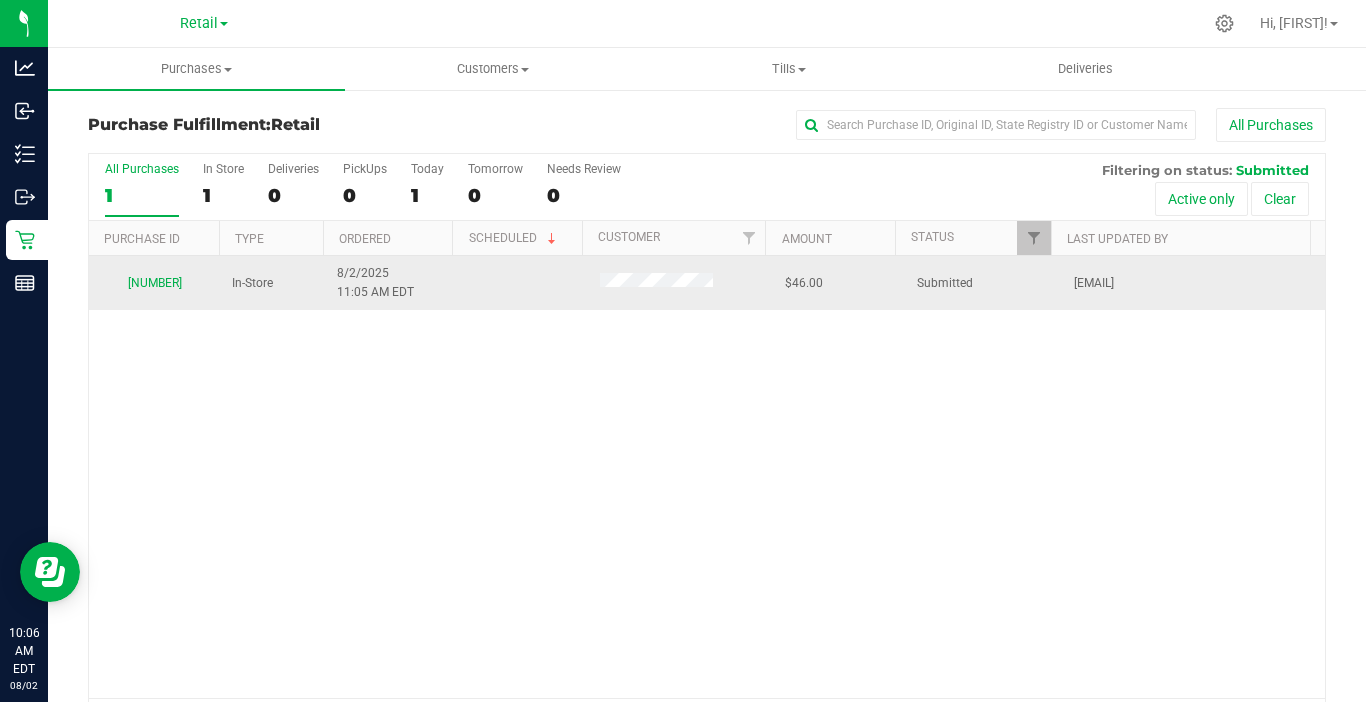 click on "00000786" at bounding box center (154, 283) 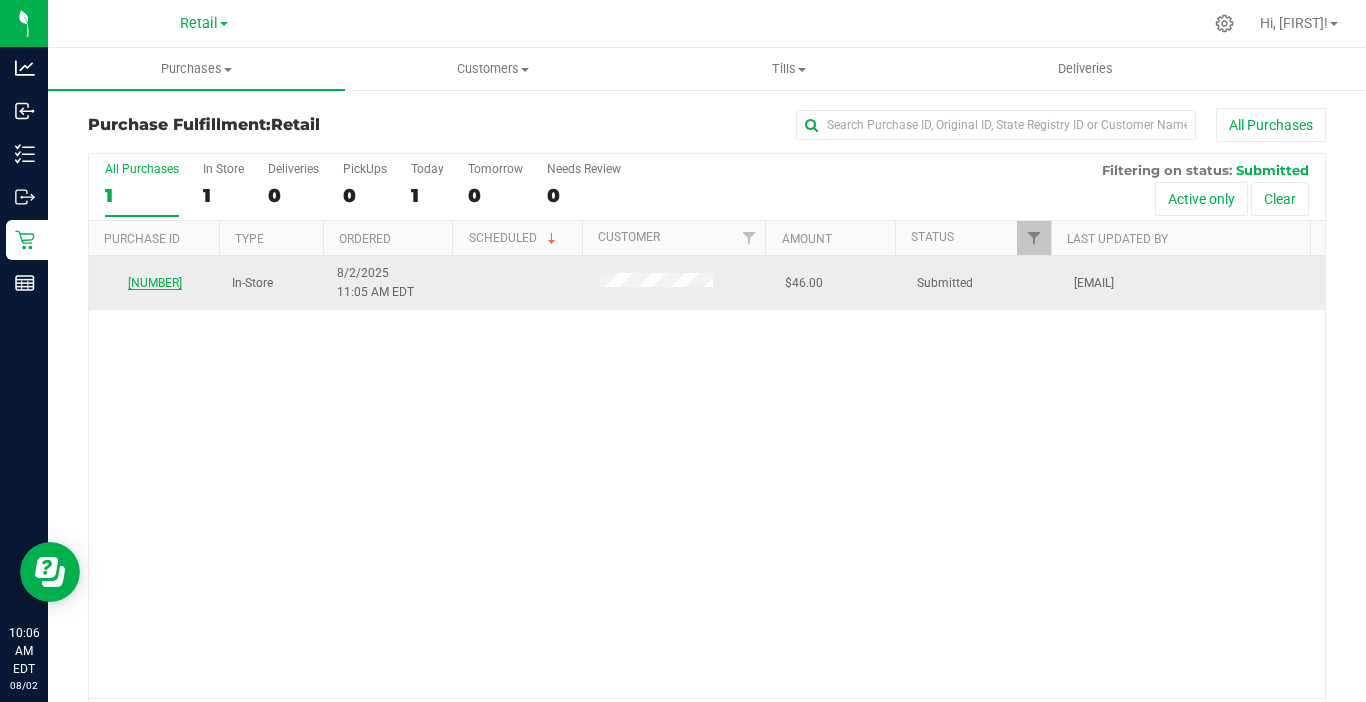 click on "00000786" at bounding box center [155, 283] 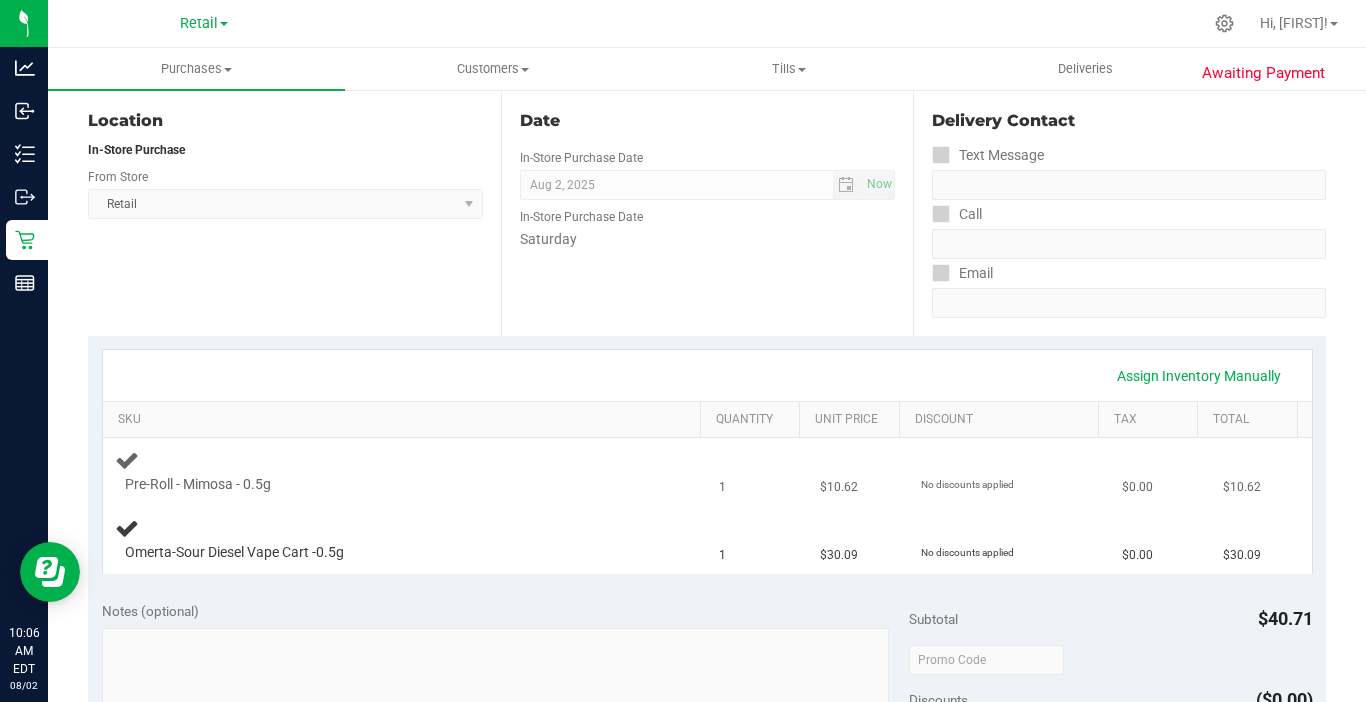 scroll, scrollTop: 200, scrollLeft: 0, axis: vertical 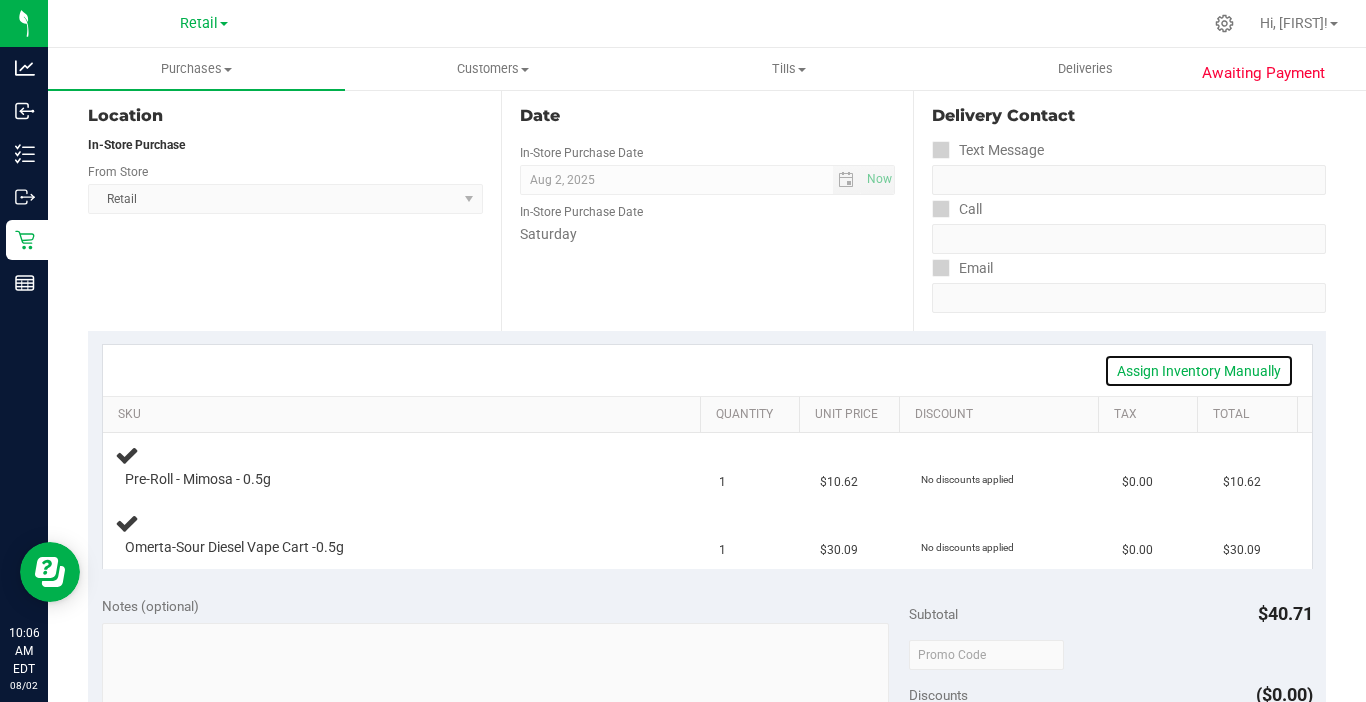click on "Assign Inventory Manually" at bounding box center (1199, 371) 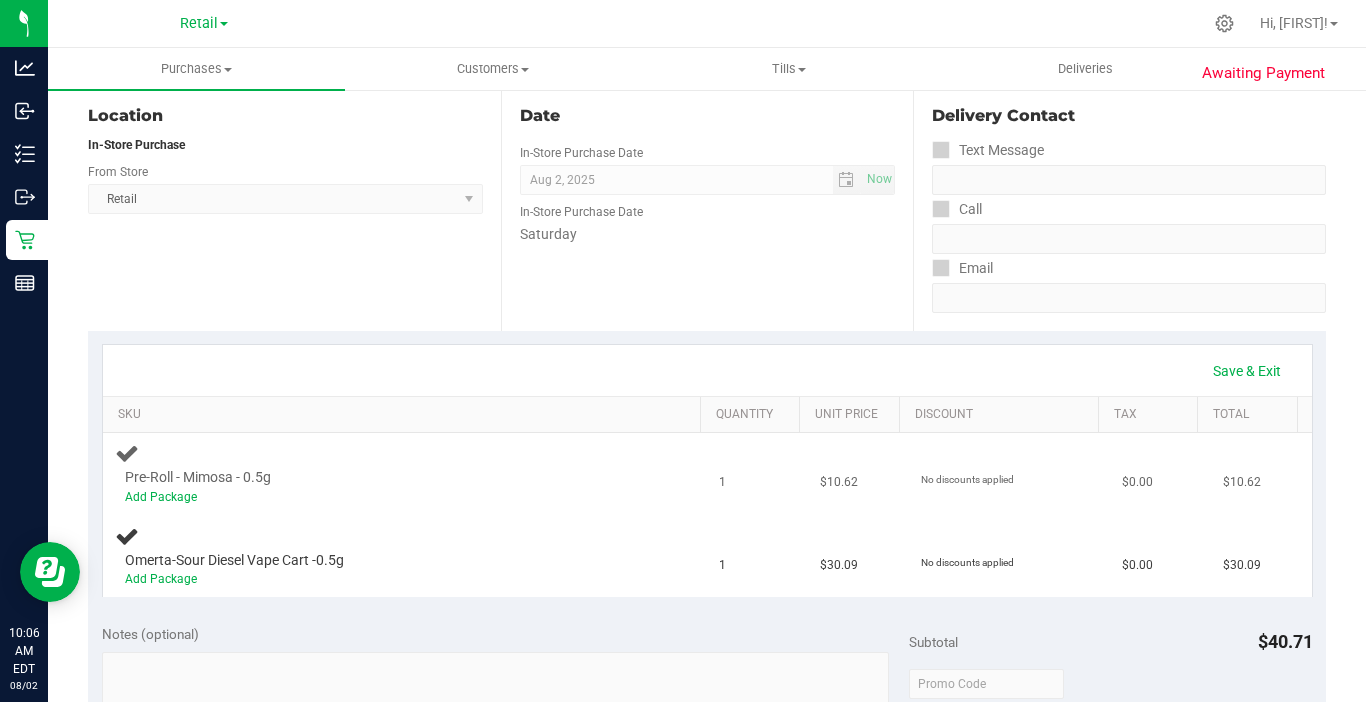 click on "Add Package" at bounding box center (386, 497) 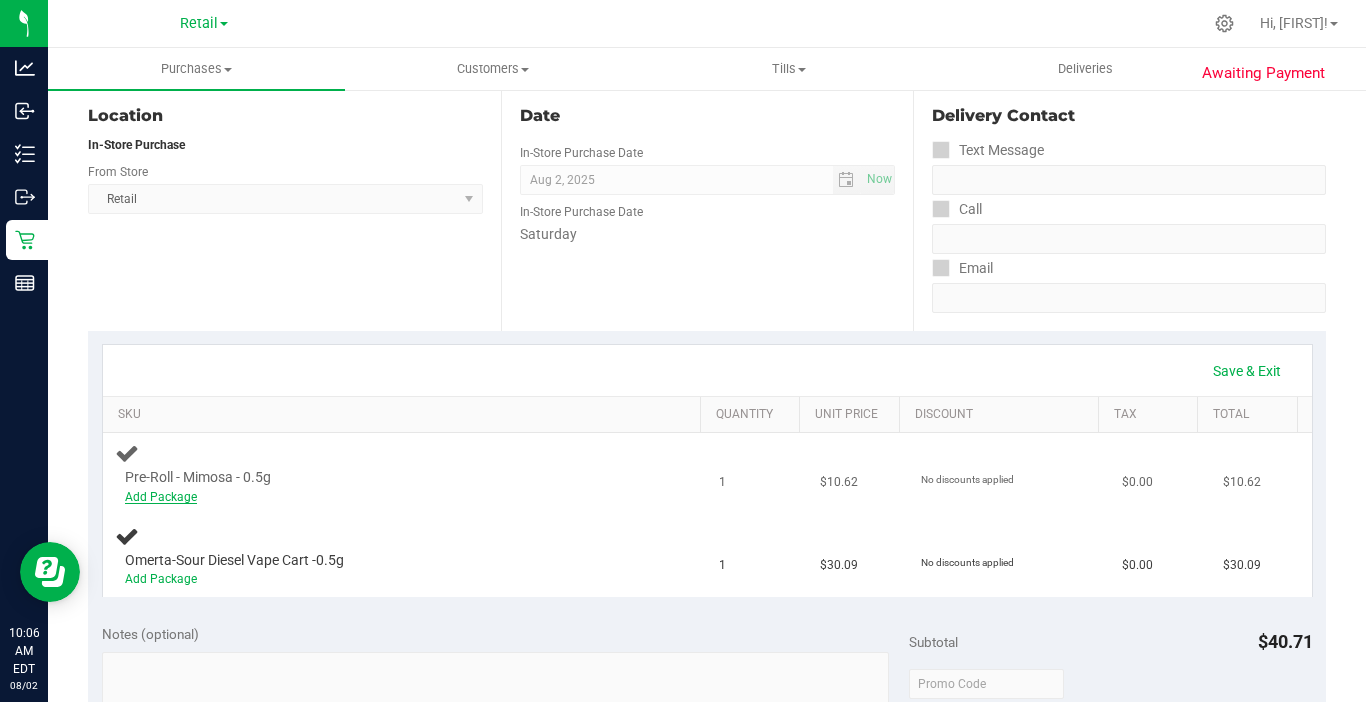 click on "Add Package" at bounding box center (161, 497) 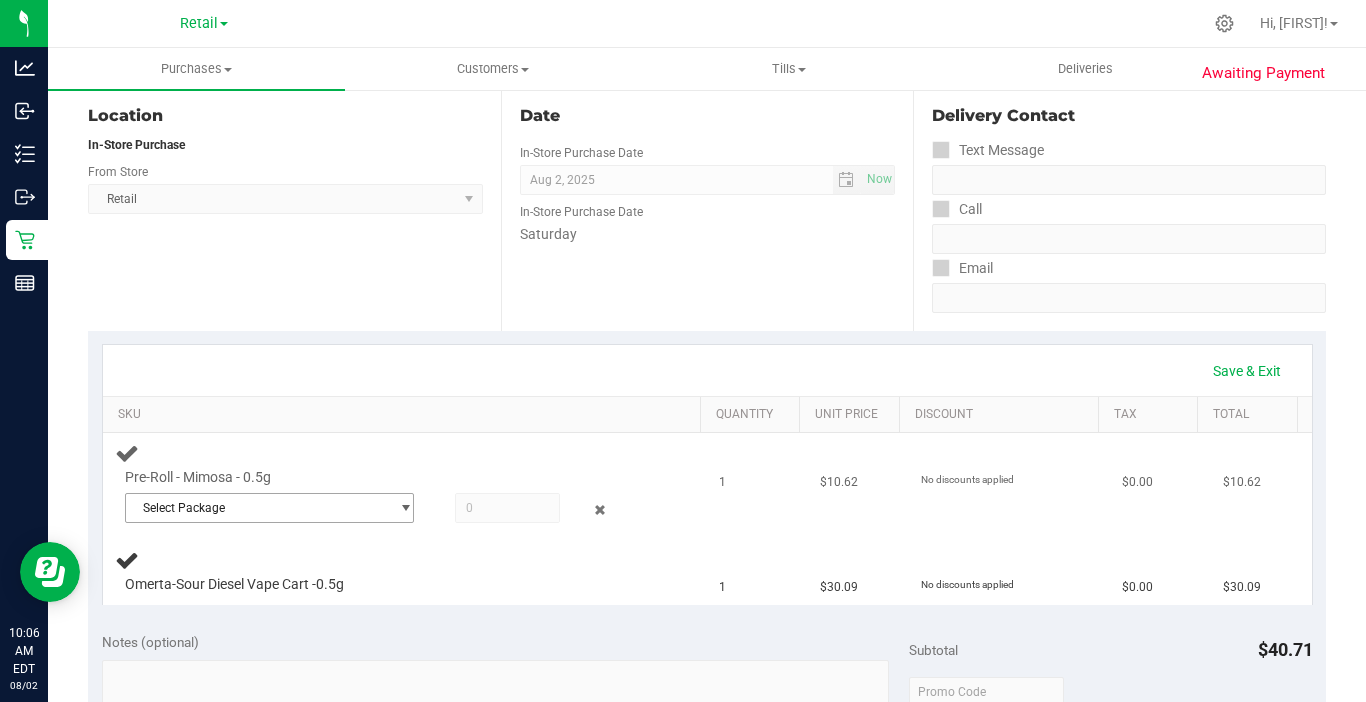 click on "Select Package" at bounding box center [257, 508] 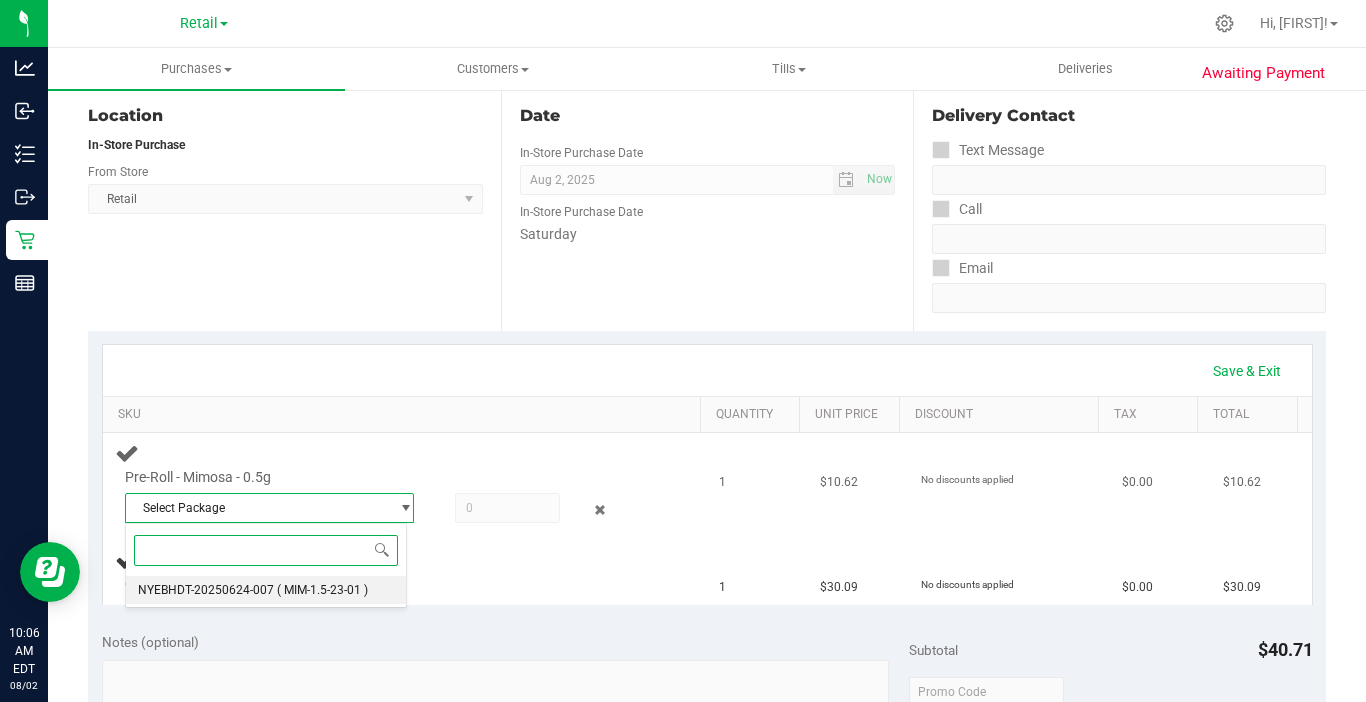 drag, startPoint x: 200, startPoint y: 581, endPoint x: 360, endPoint y: 522, distance: 170.53152 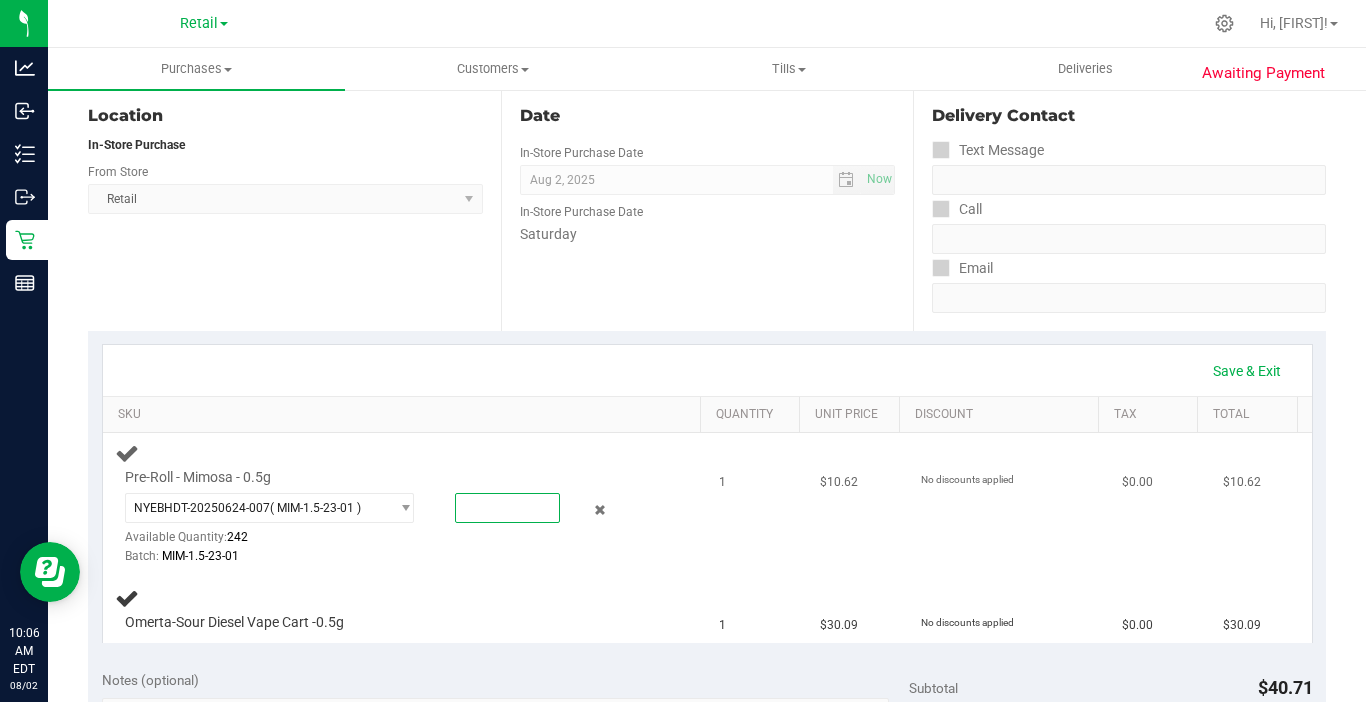 click at bounding box center [507, 508] 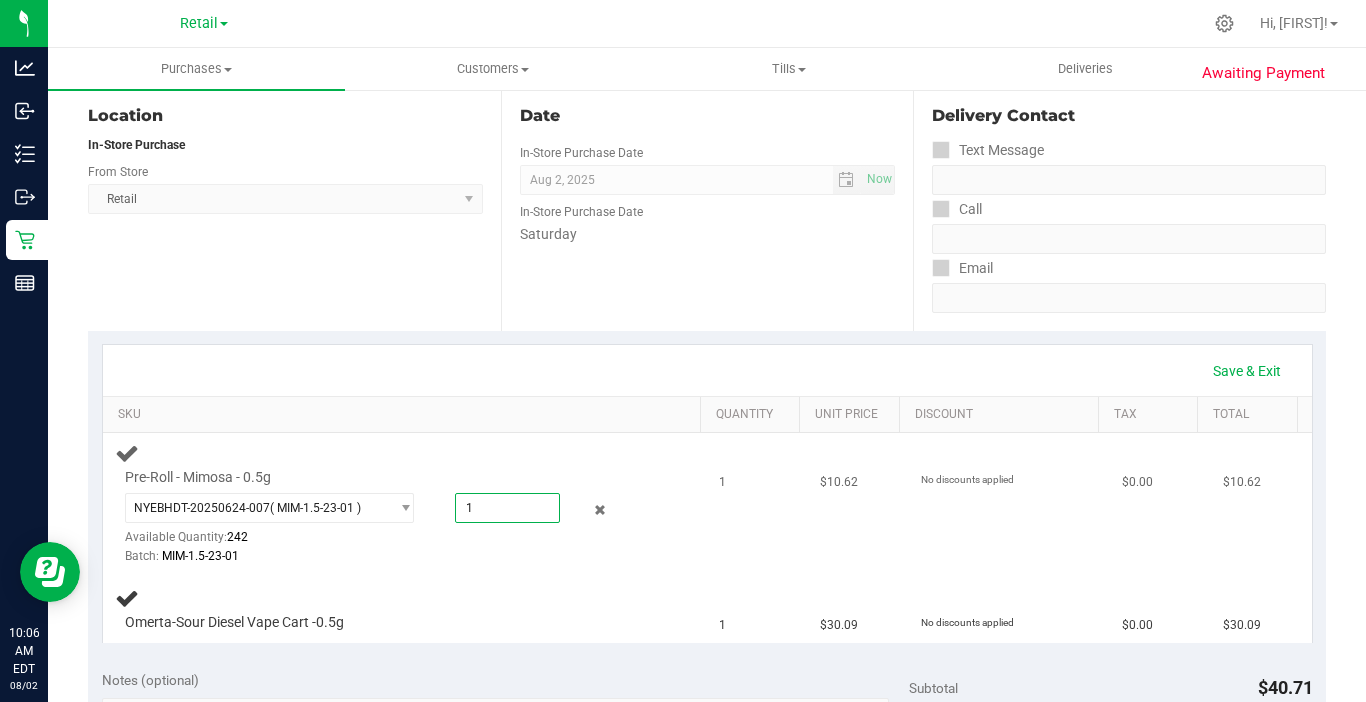 type on "1" 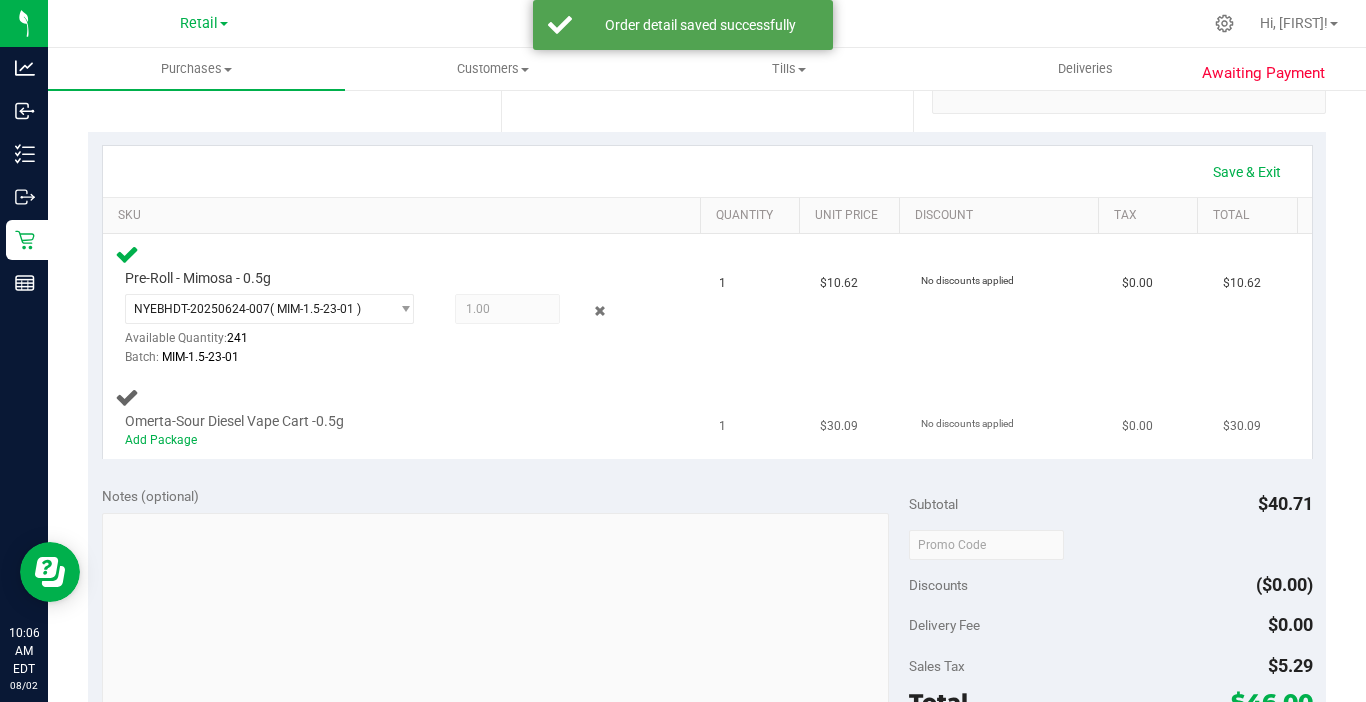 scroll, scrollTop: 400, scrollLeft: 0, axis: vertical 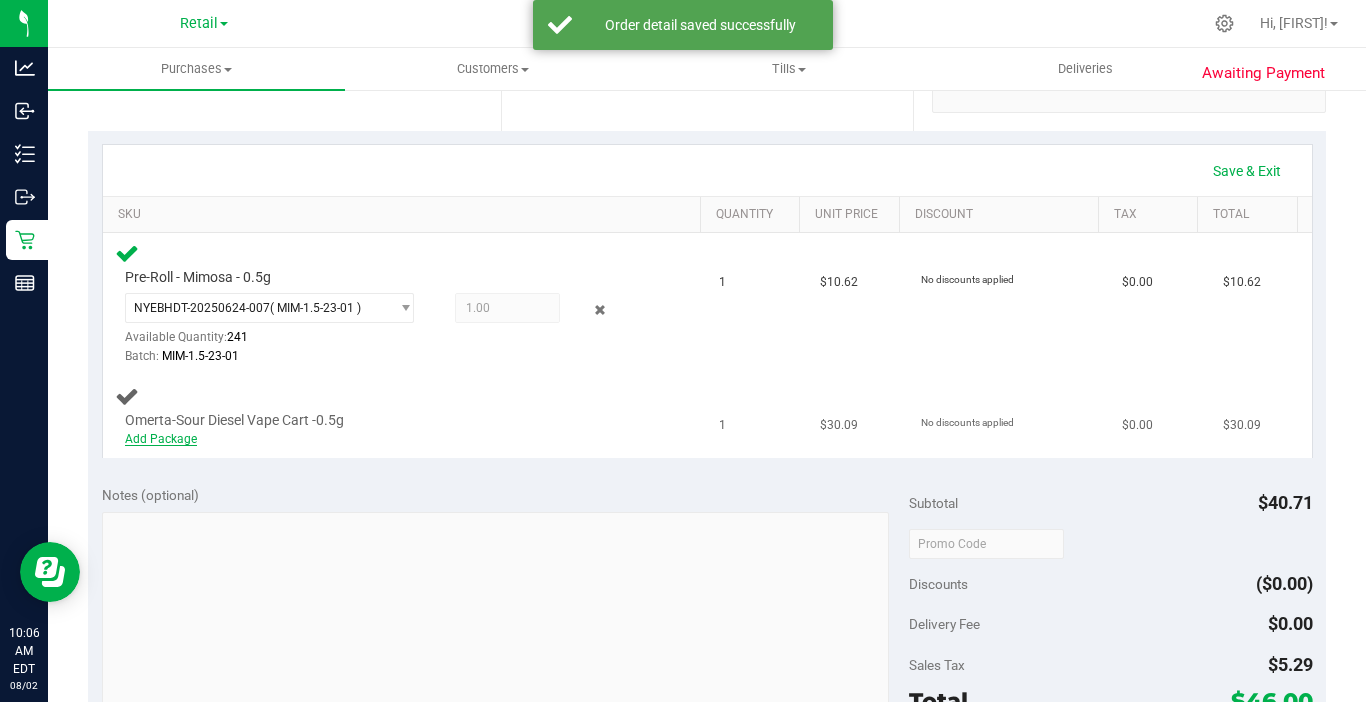 drag, startPoint x: 123, startPoint y: 445, endPoint x: 137, endPoint y: 441, distance: 14.56022 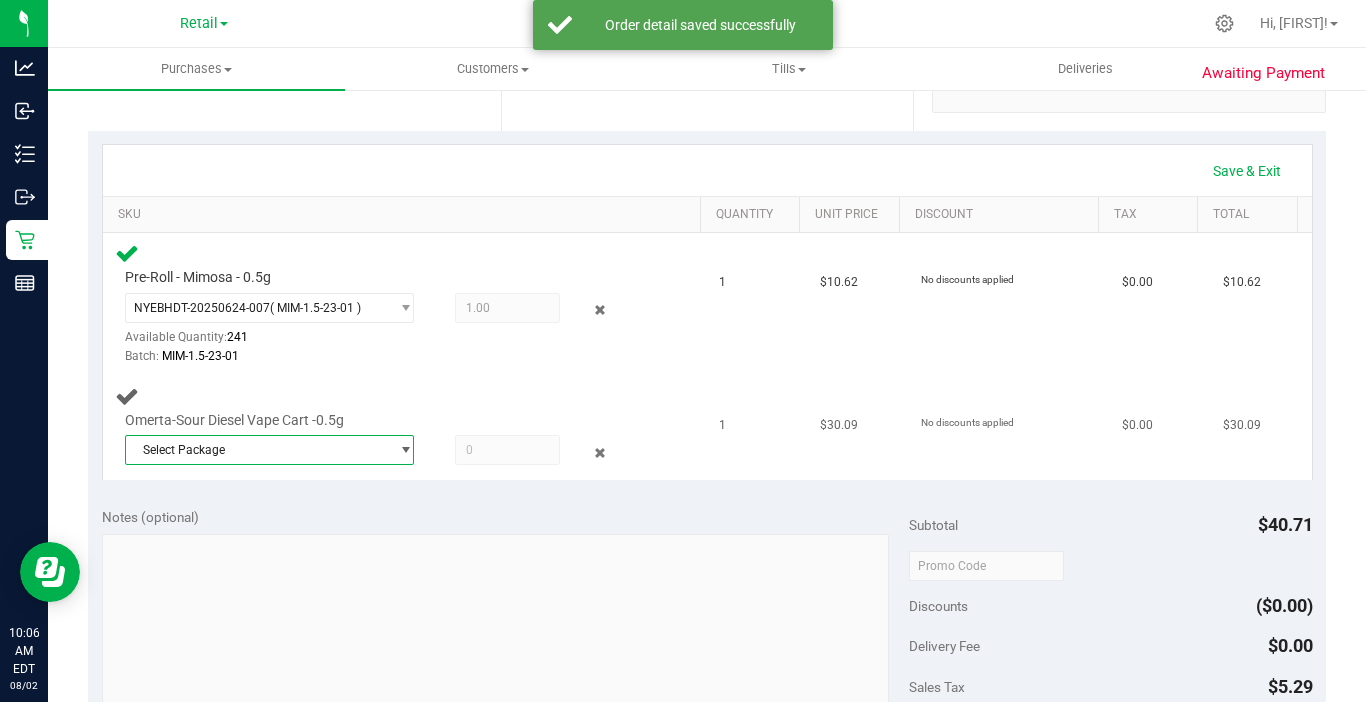 click on "Select Package" at bounding box center (257, 450) 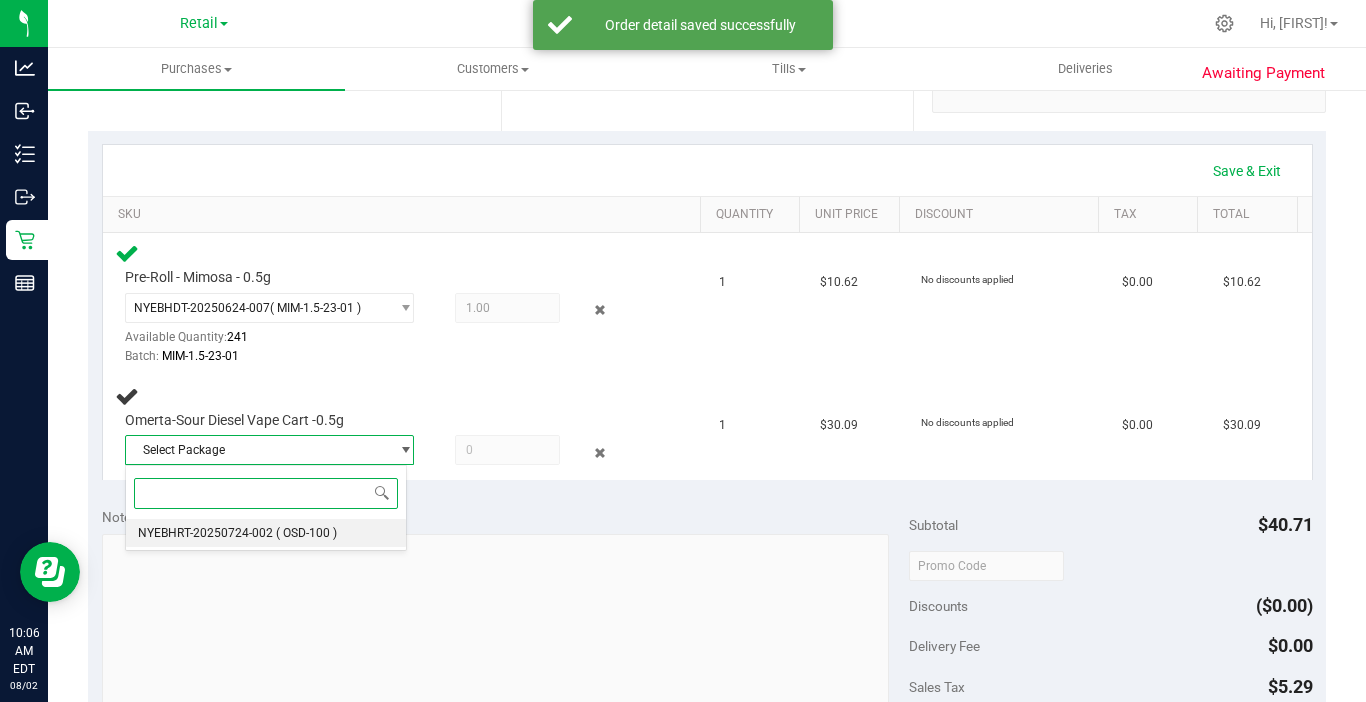 drag, startPoint x: 177, startPoint y: 540, endPoint x: 230, endPoint y: 518, distance: 57.384666 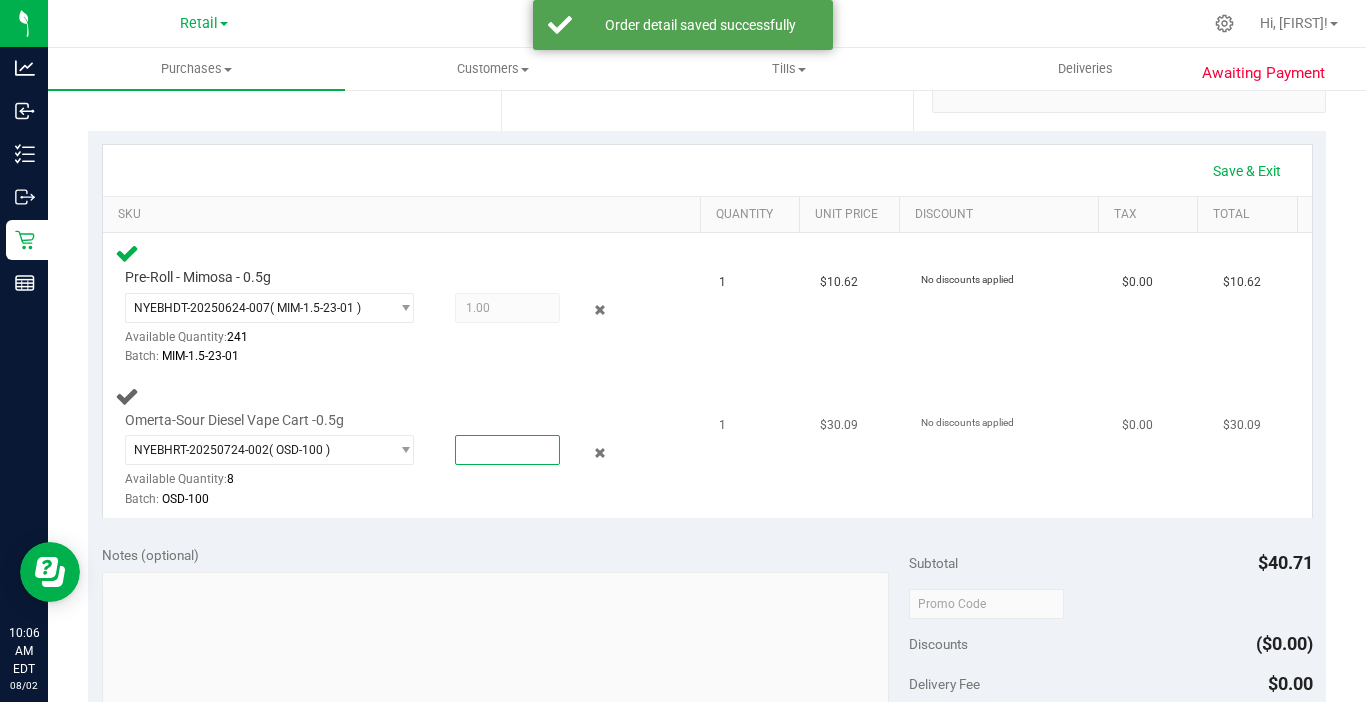 click at bounding box center [507, 450] 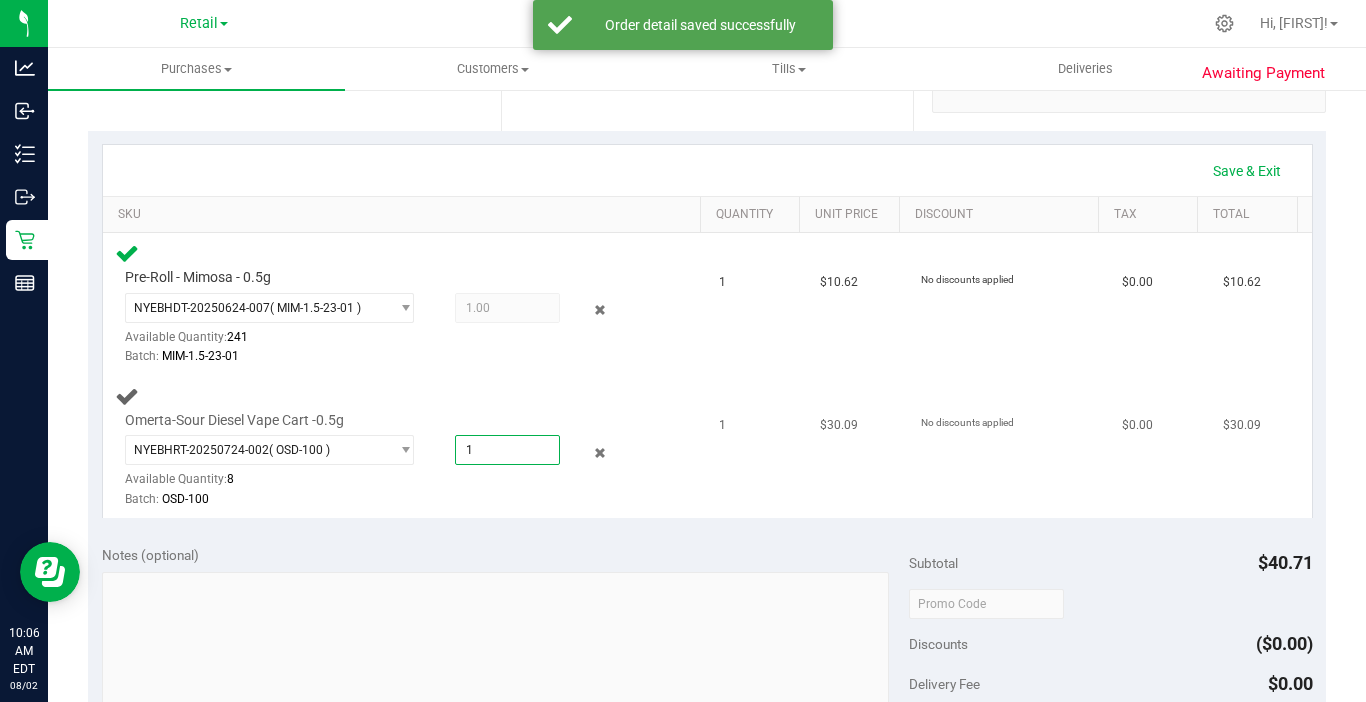 type on "1" 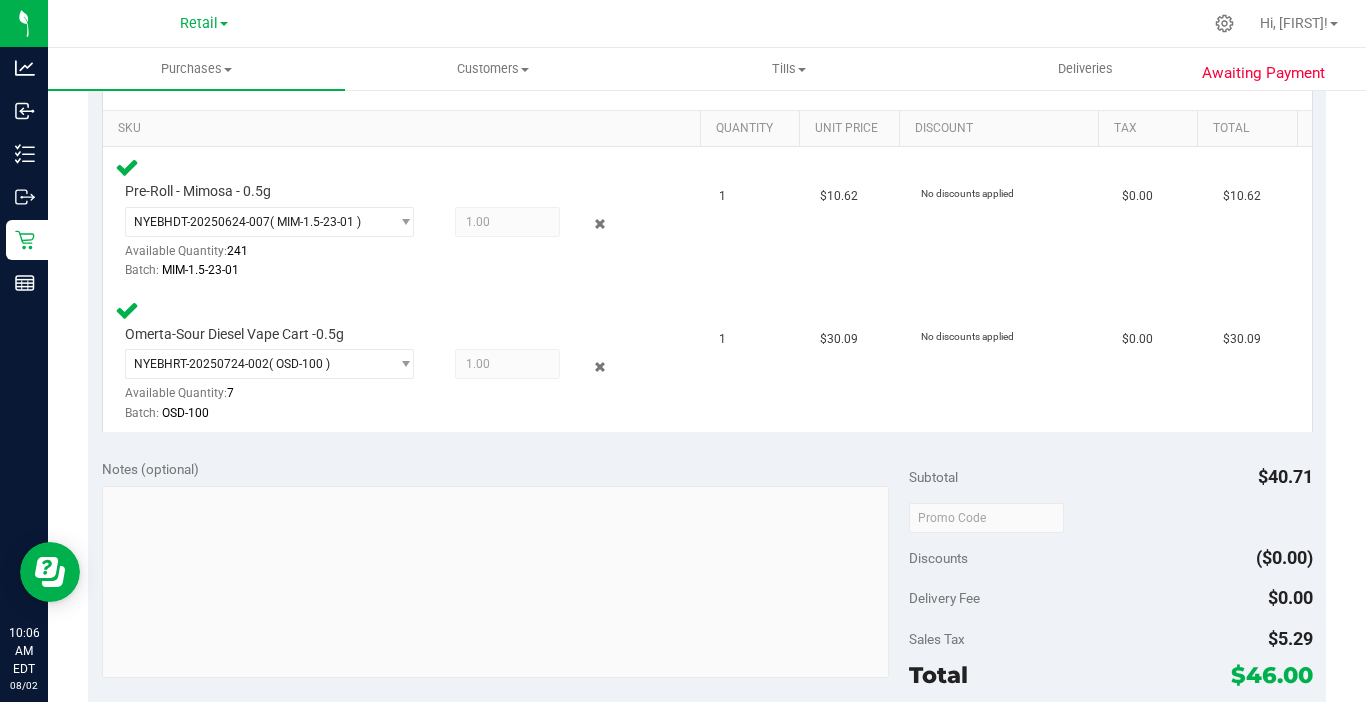 scroll, scrollTop: 700, scrollLeft: 0, axis: vertical 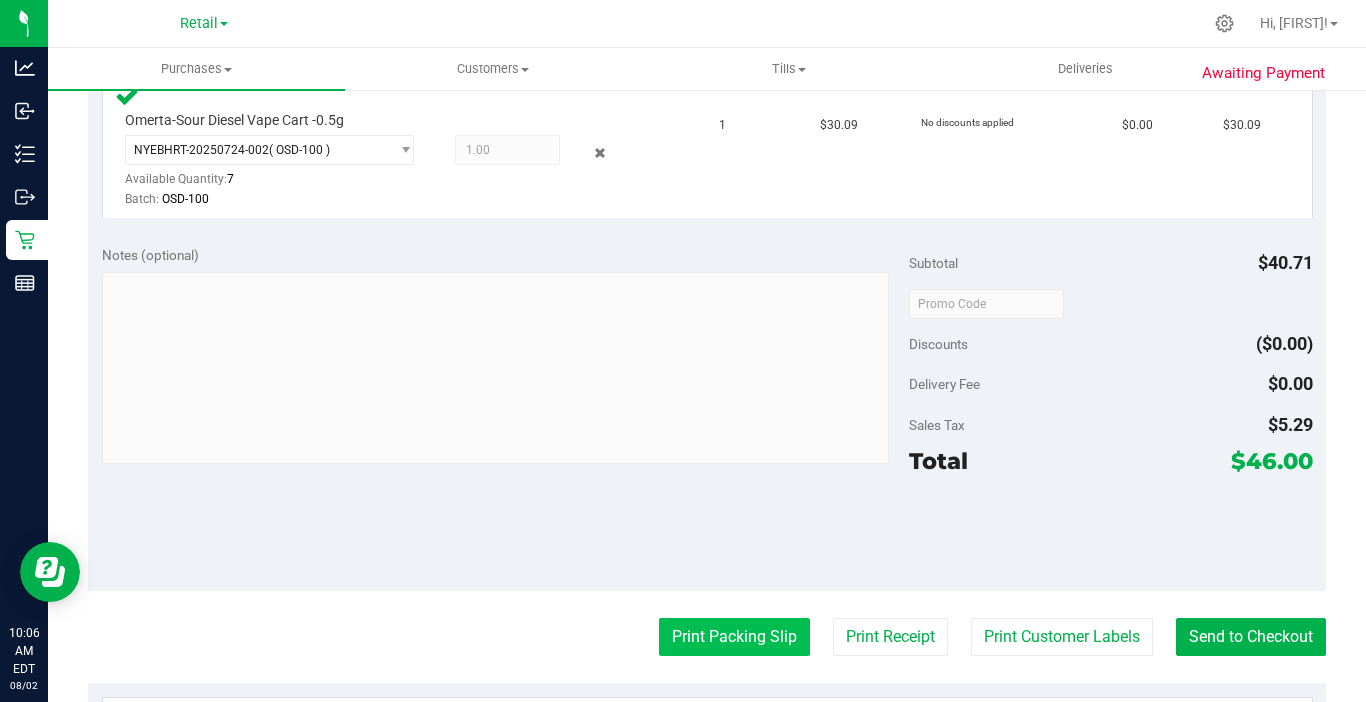 click on "Print Packing Slip" at bounding box center (734, 637) 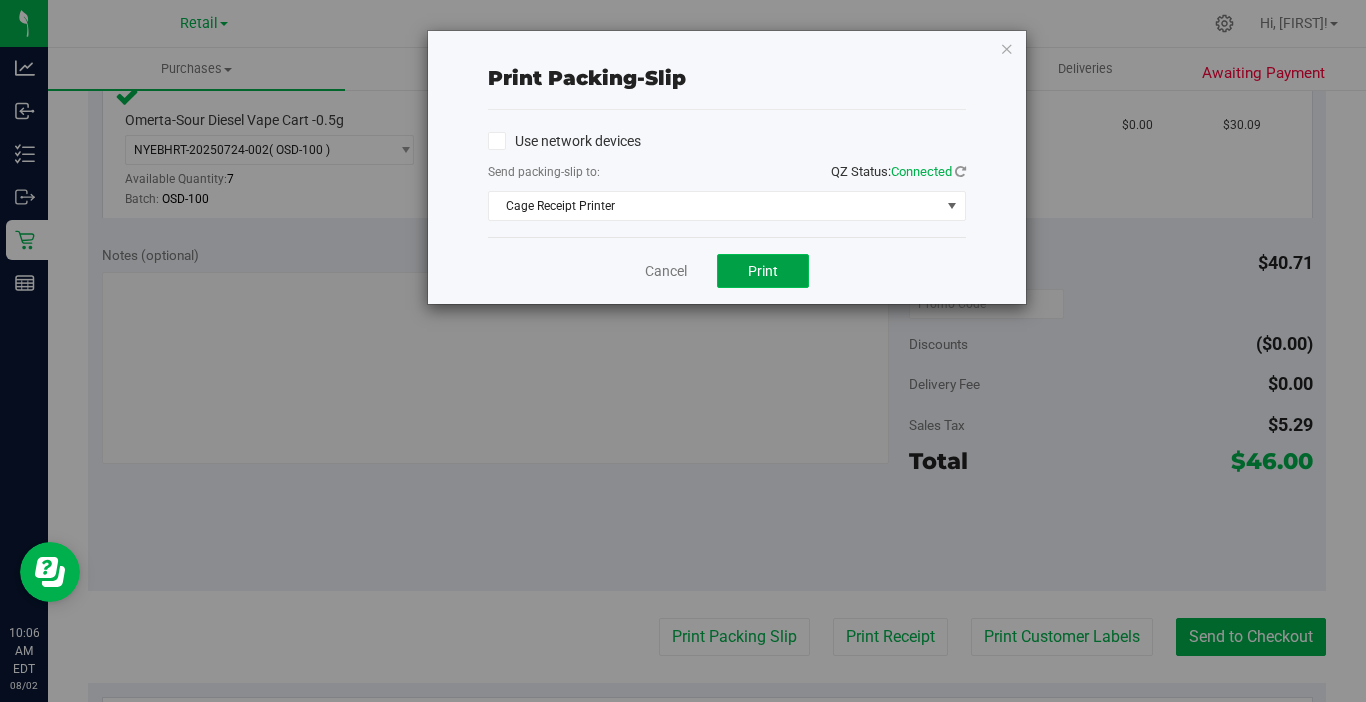 click on "Print" at bounding box center (763, 271) 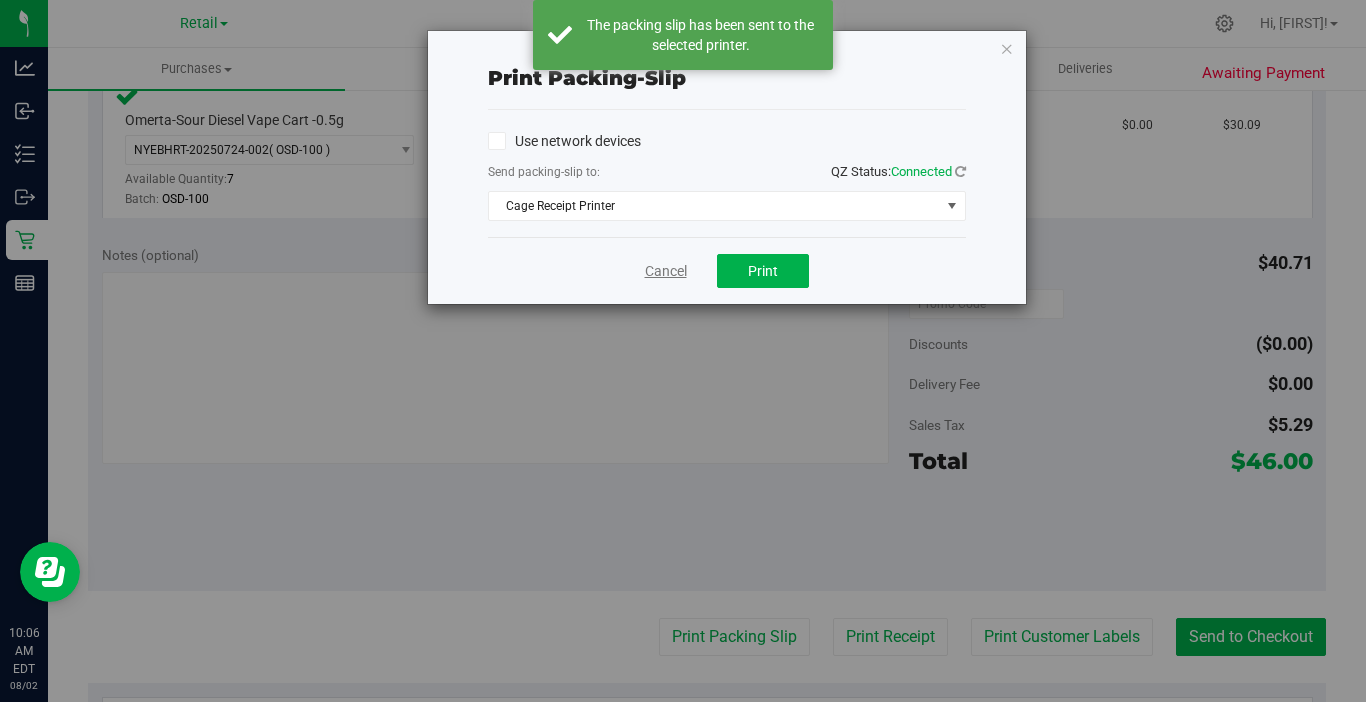 click on "Cancel" at bounding box center [666, 271] 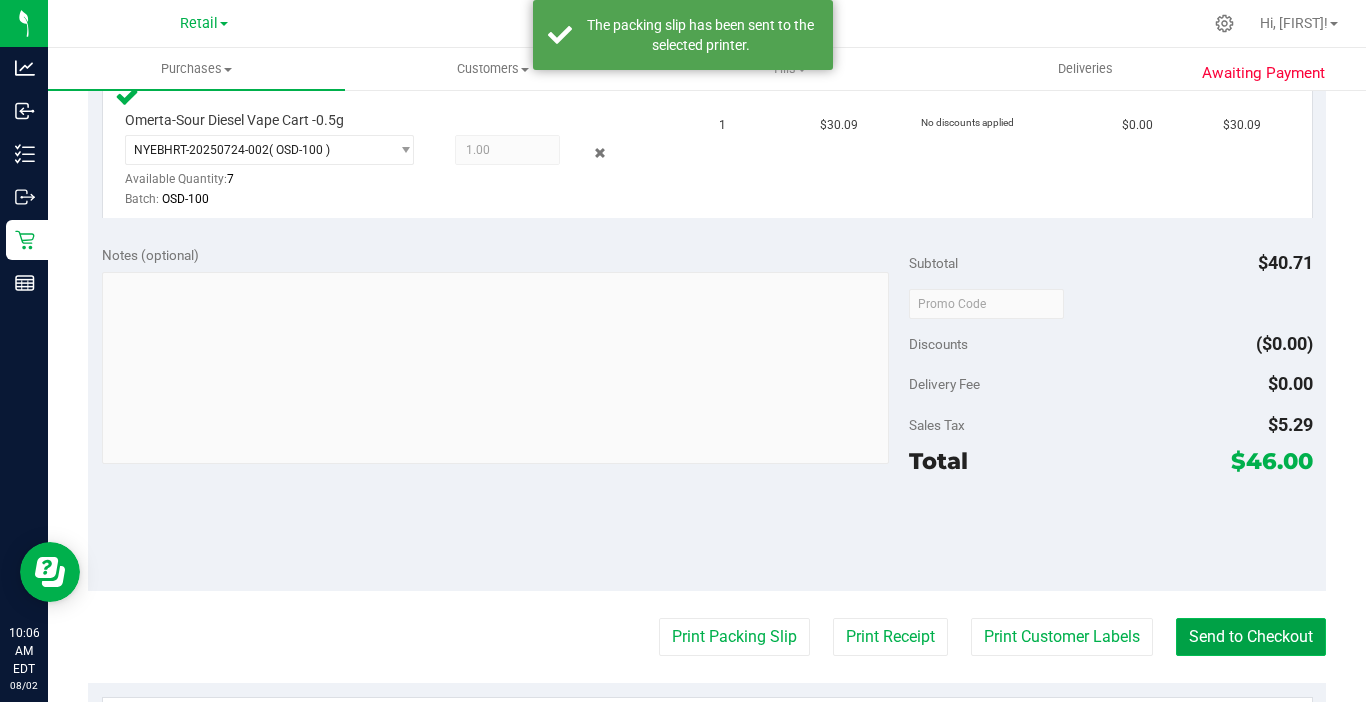 click on "Send to Checkout" at bounding box center [1251, 637] 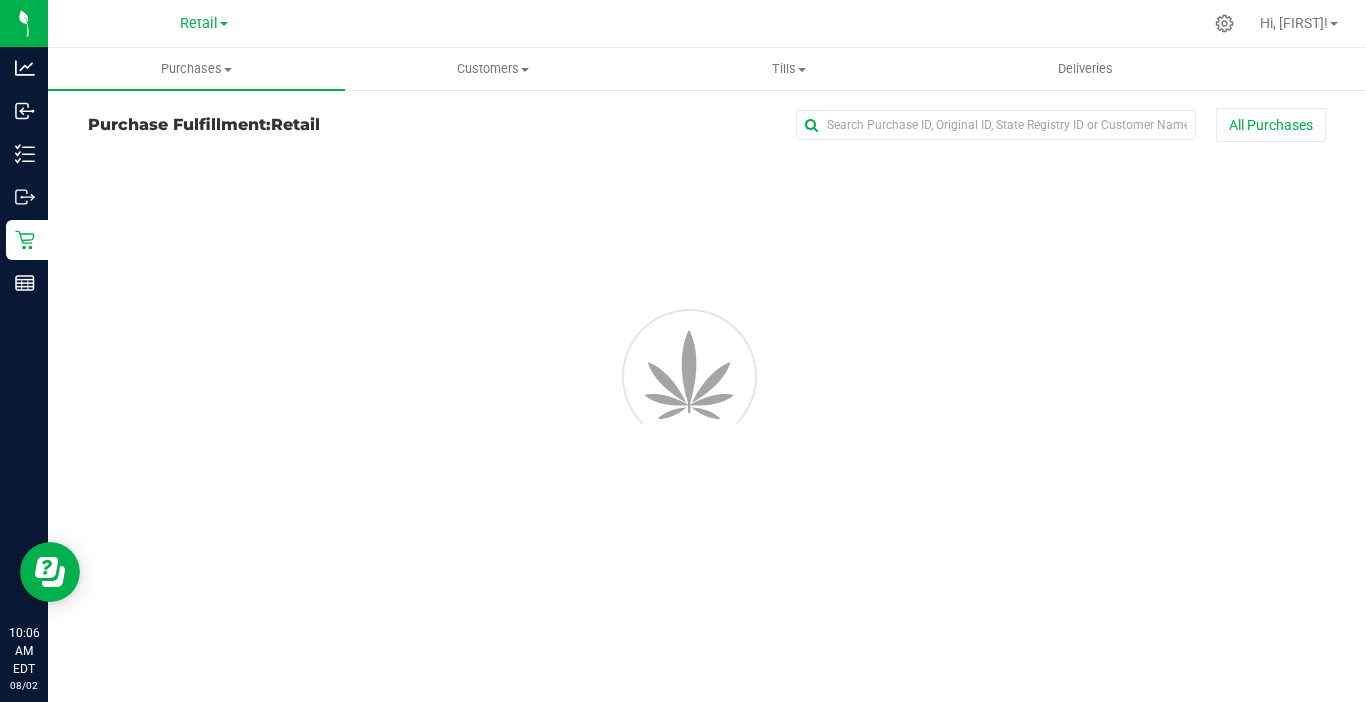 scroll, scrollTop: 0, scrollLeft: 0, axis: both 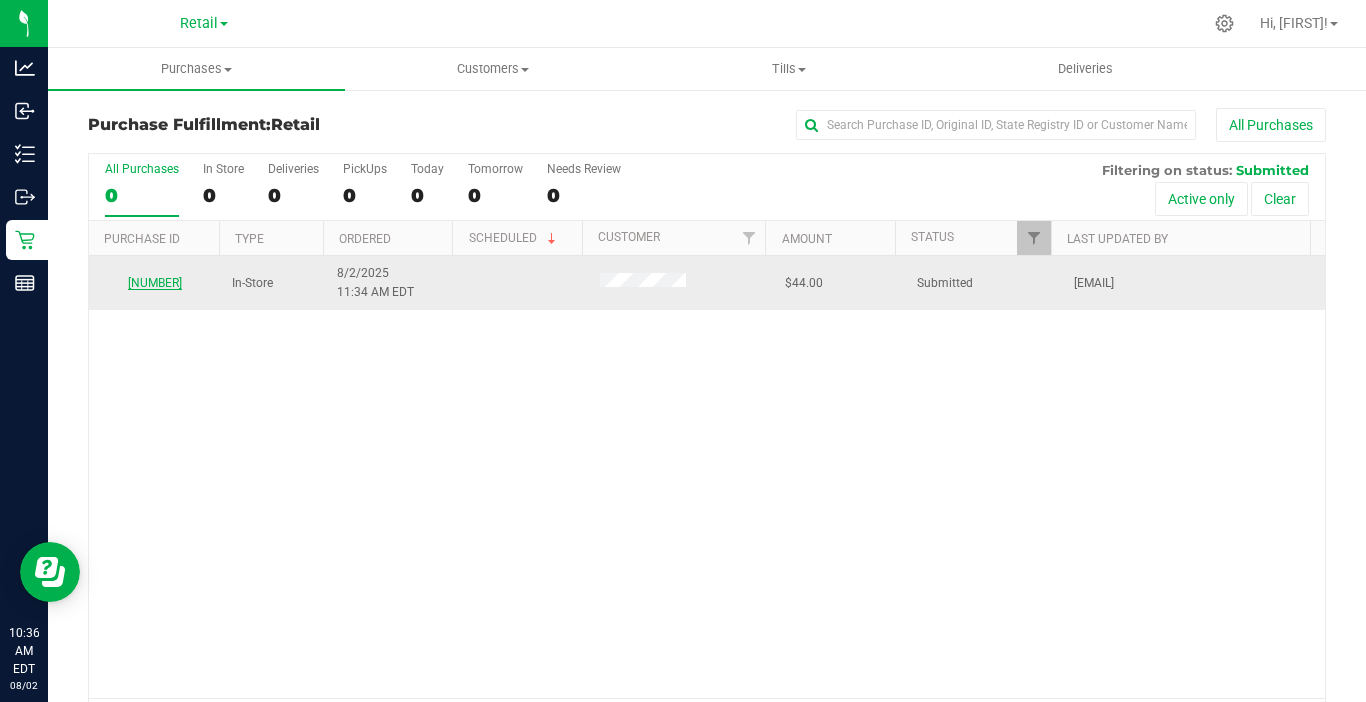 click on "00000787" at bounding box center (155, 283) 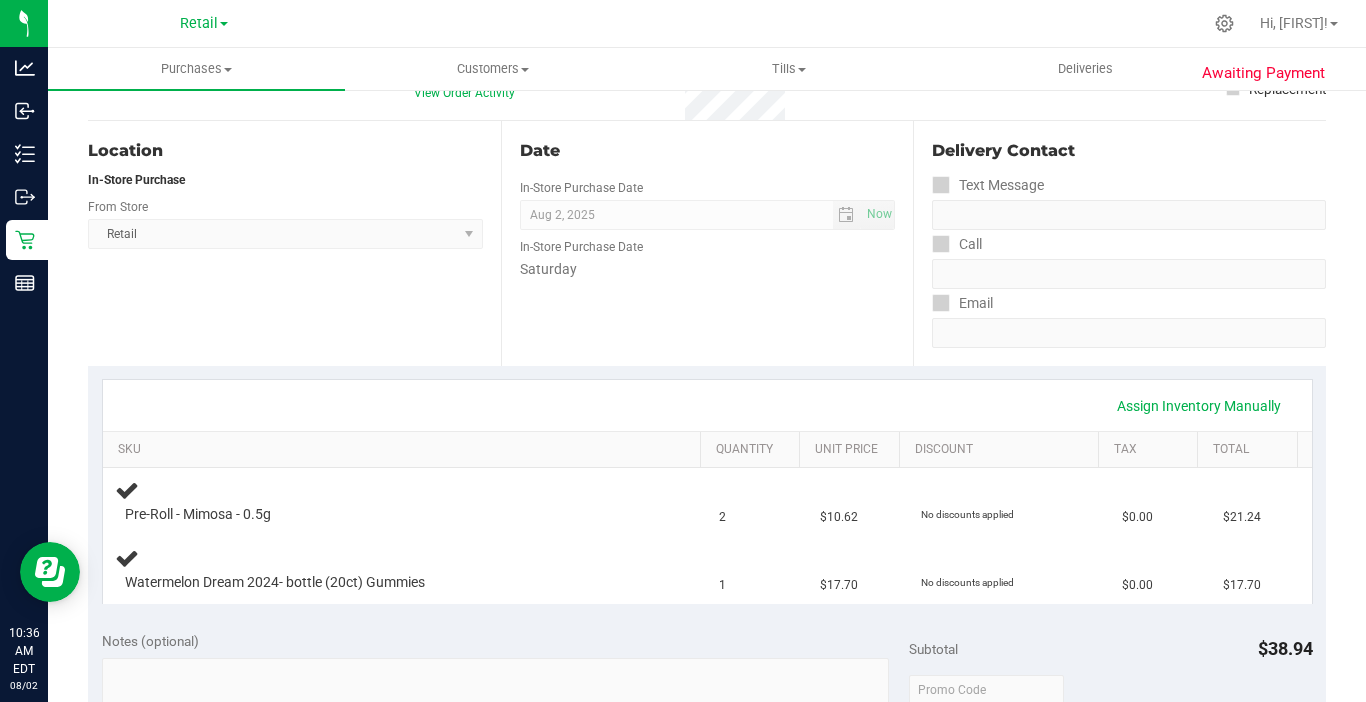 scroll, scrollTop: 200, scrollLeft: 0, axis: vertical 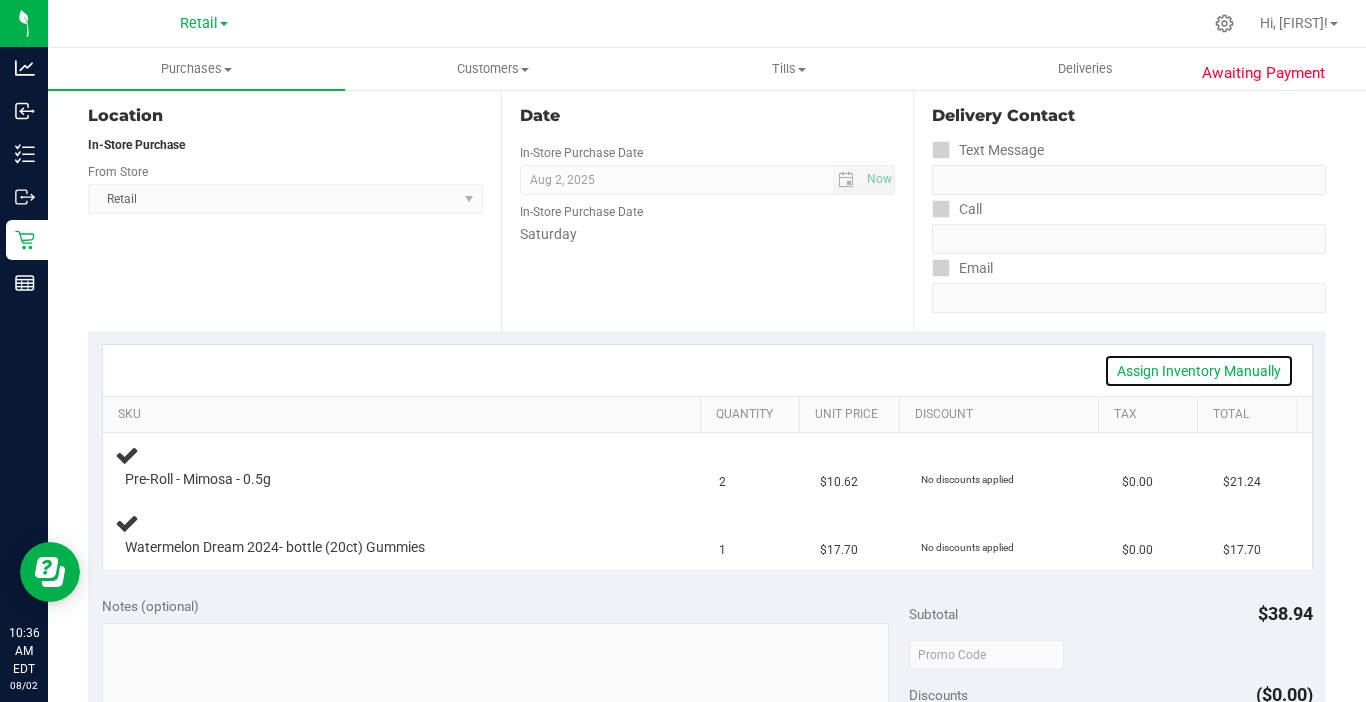 click on "Assign Inventory Manually" at bounding box center [1199, 371] 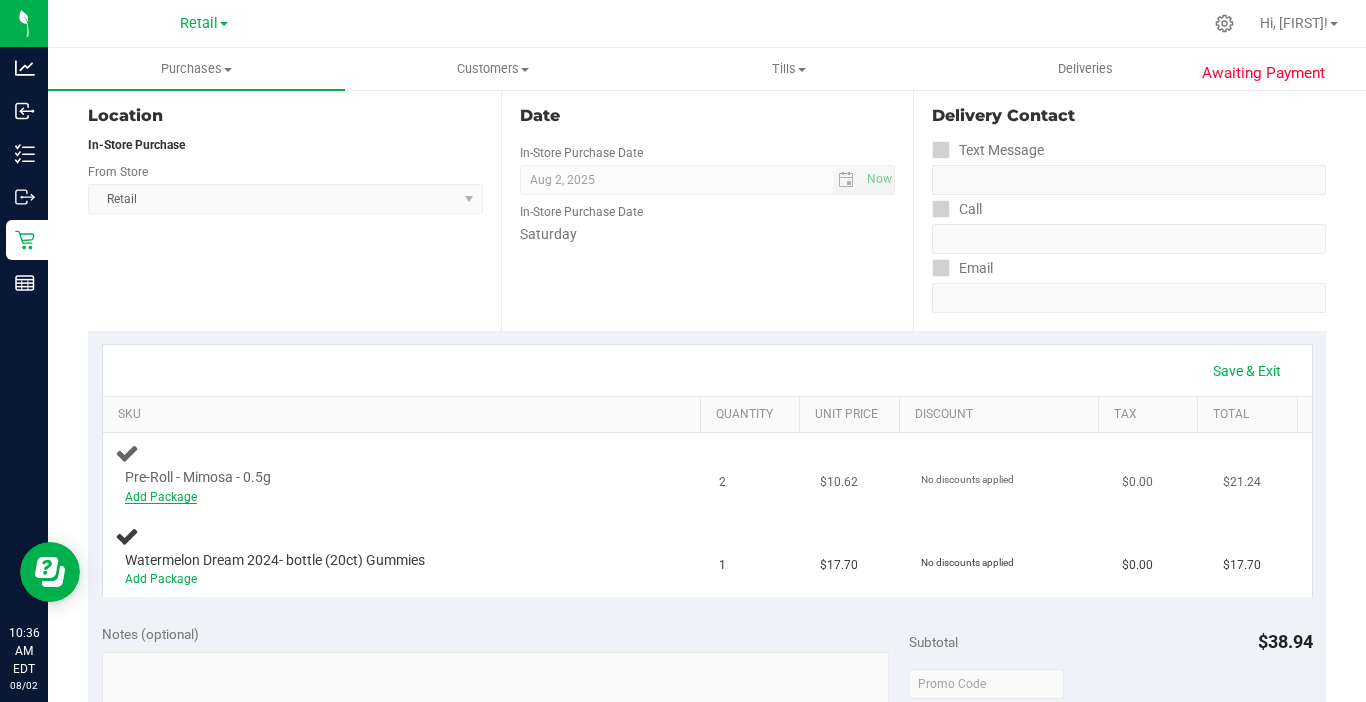 click on "Add Package" at bounding box center (161, 497) 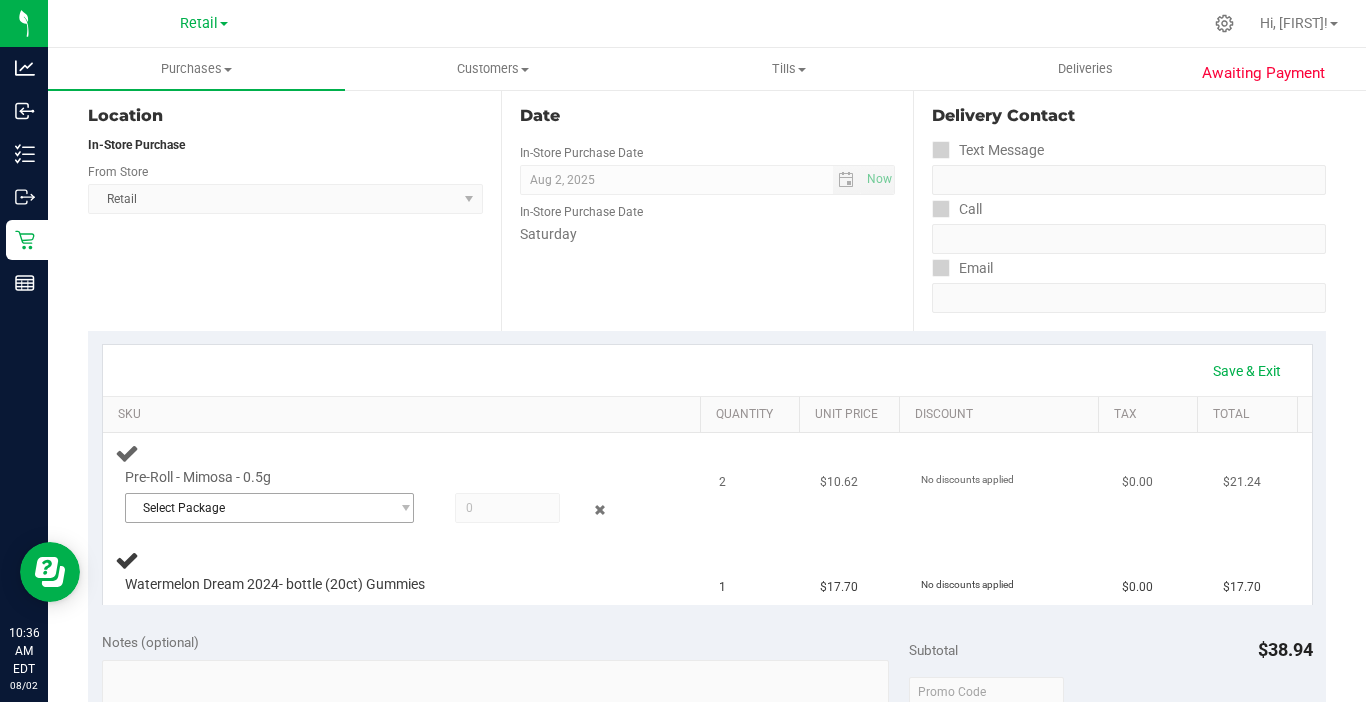 click on "Select Package" at bounding box center (257, 508) 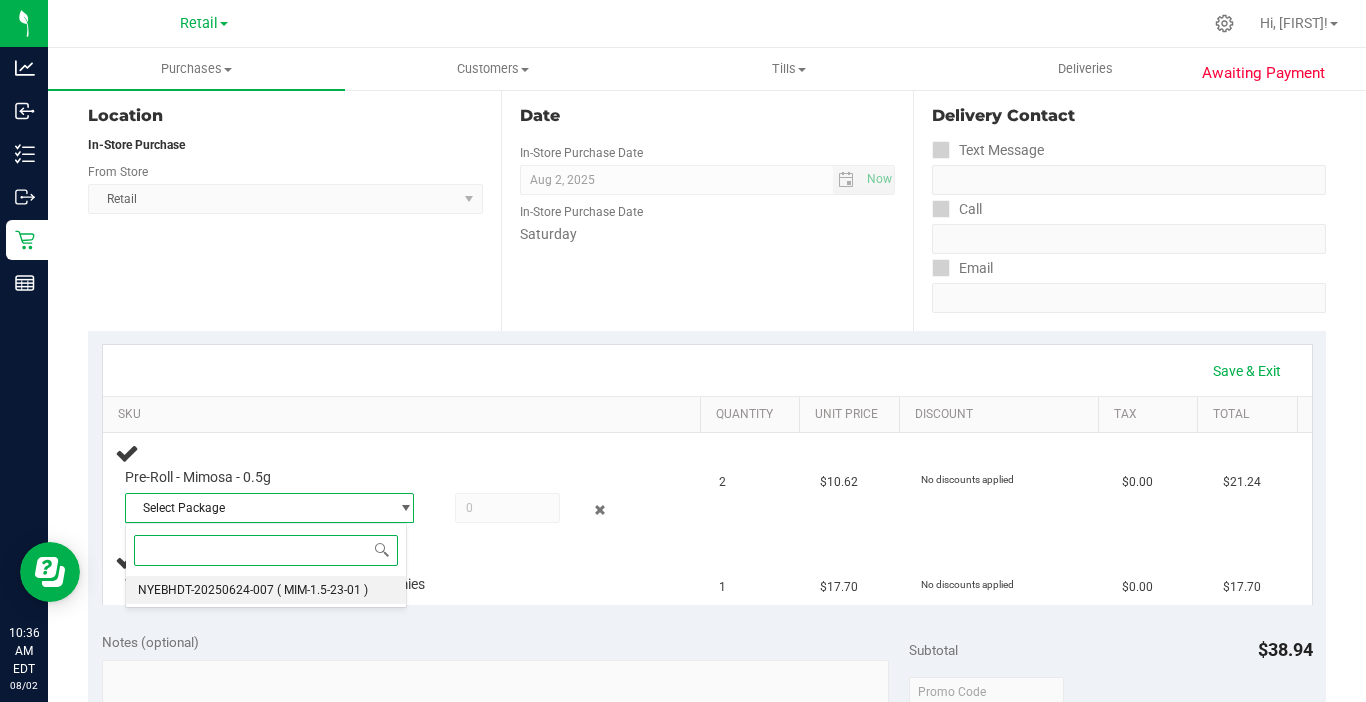 click on "NYEBHDT-20250624-007" at bounding box center [206, 590] 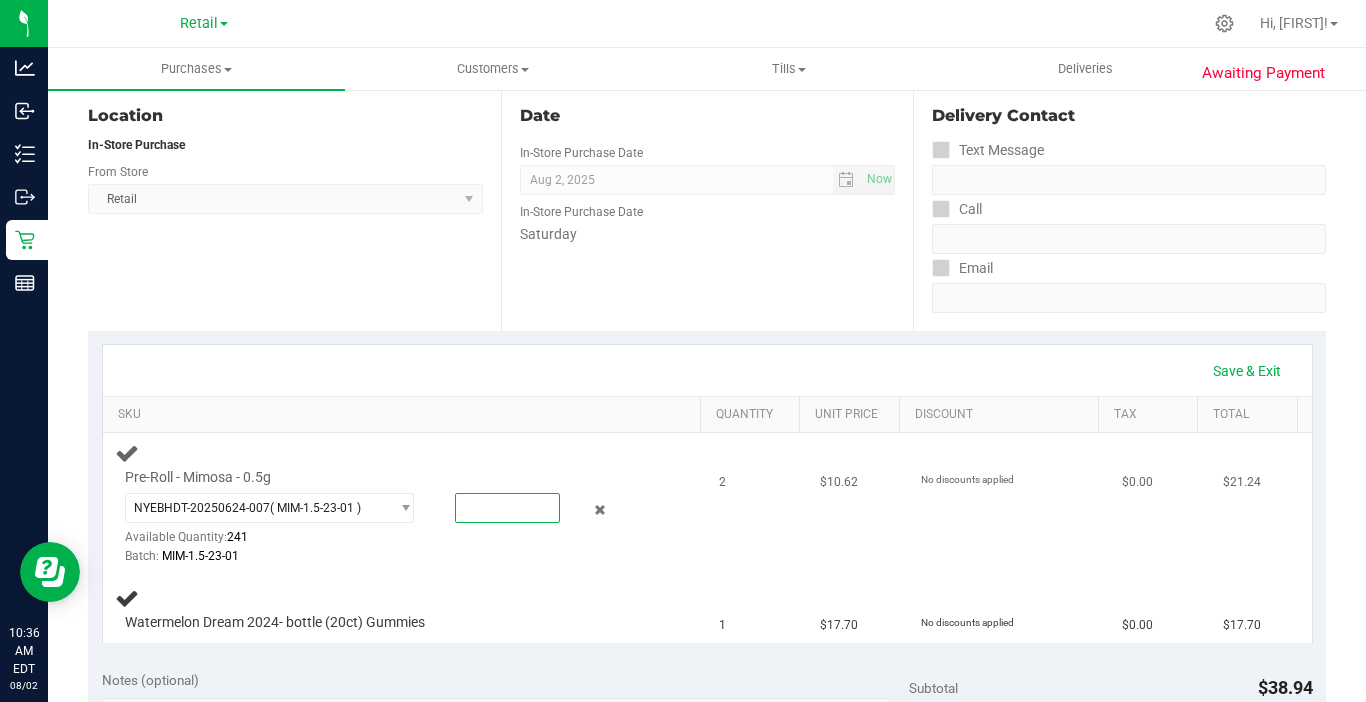 click at bounding box center [507, 508] 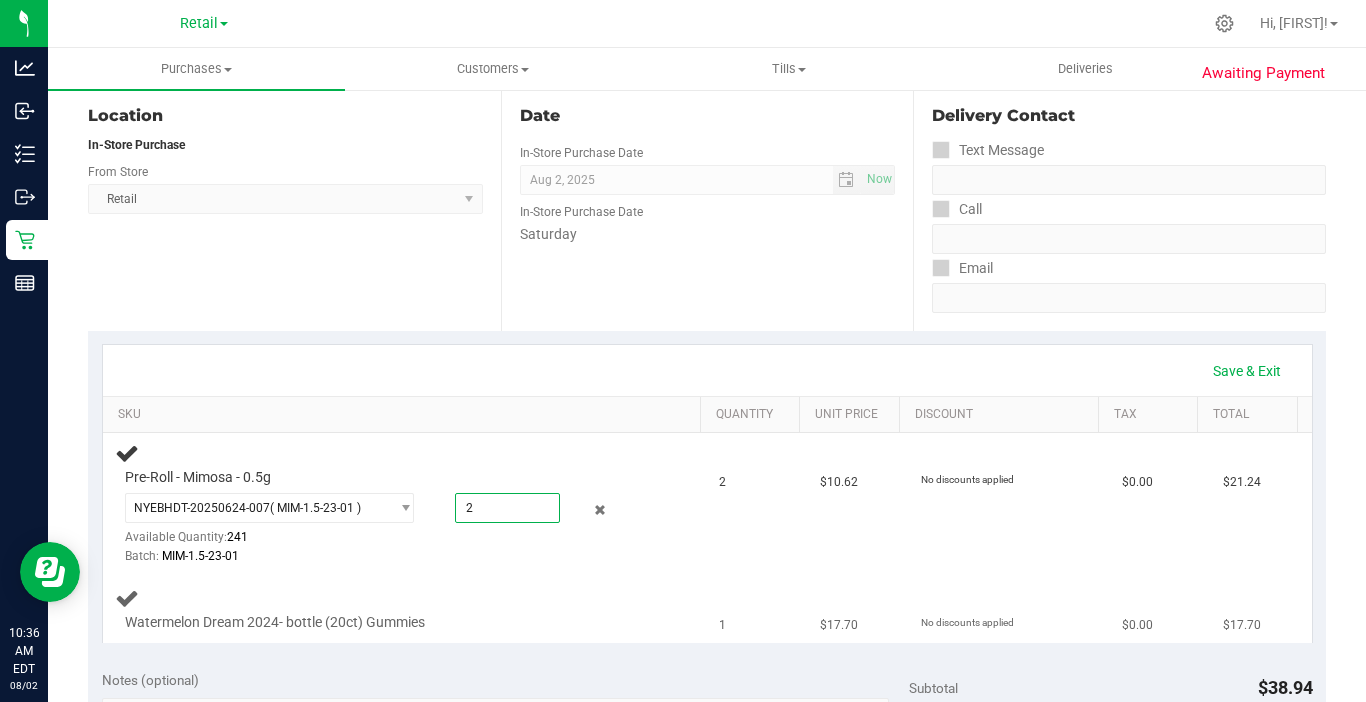 type on "2.0000" 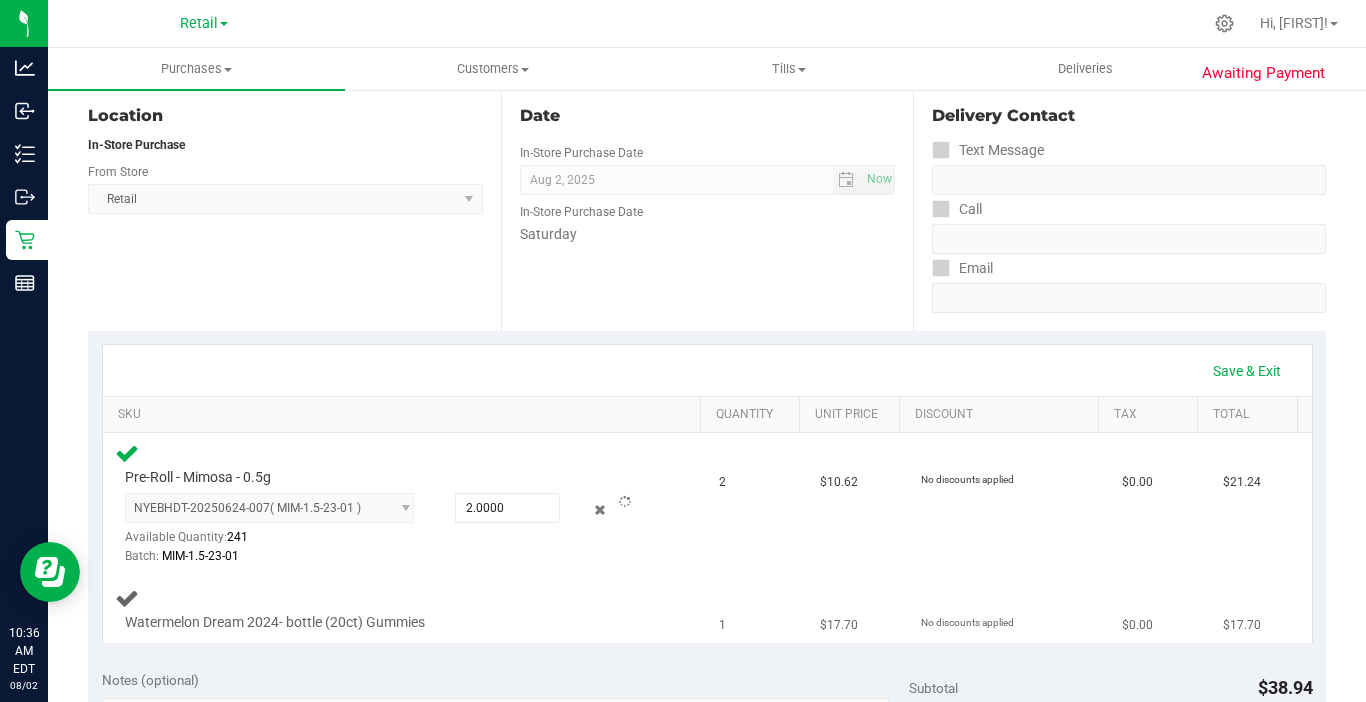click on "Watermelon Dream 2024- bottle (20ct) Gummies" at bounding box center [405, 609] 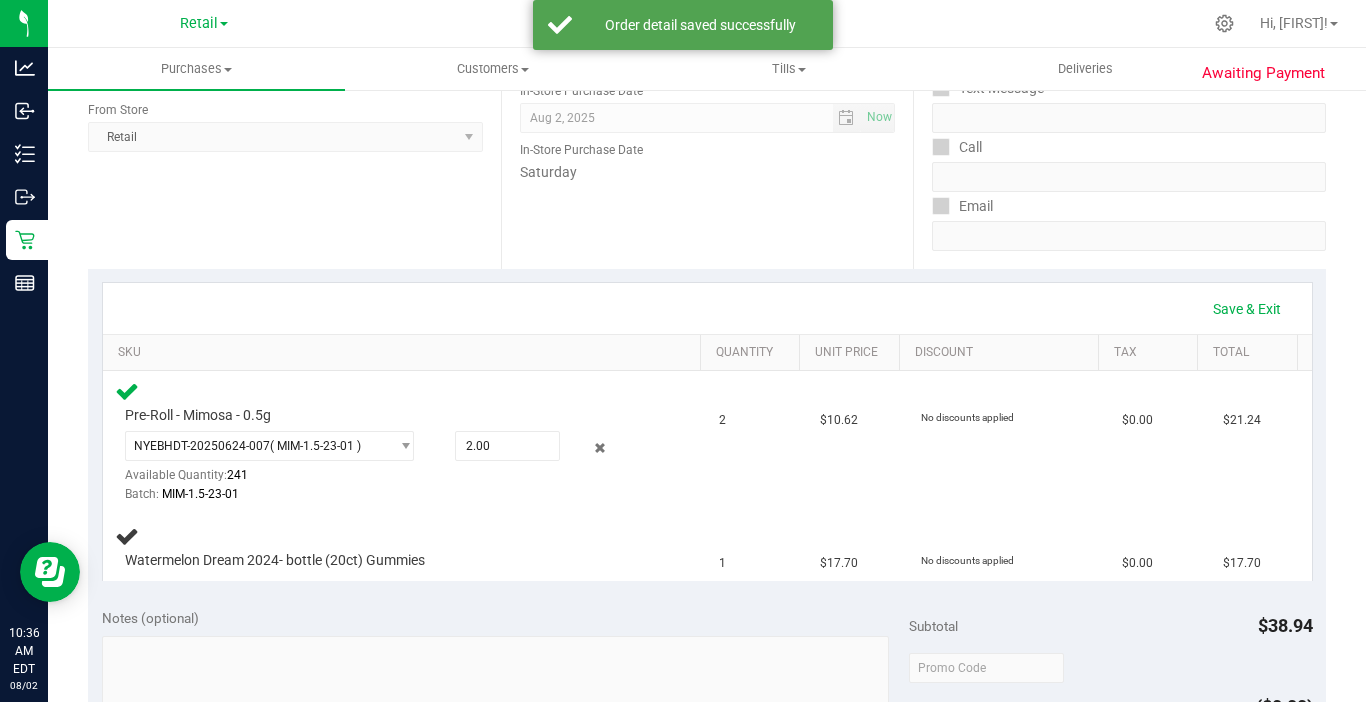 scroll, scrollTop: 400, scrollLeft: 0, axis: vertical 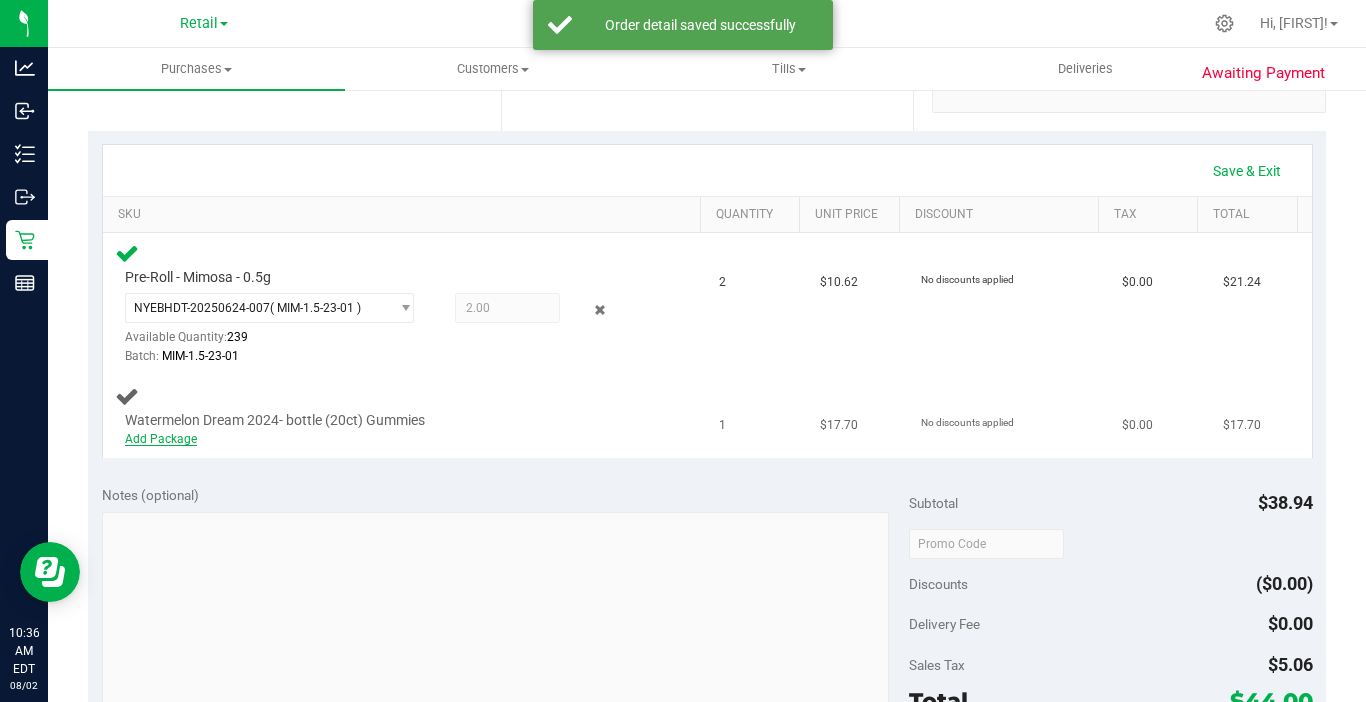 click on "Add Package" at bounding box center (161, 439) 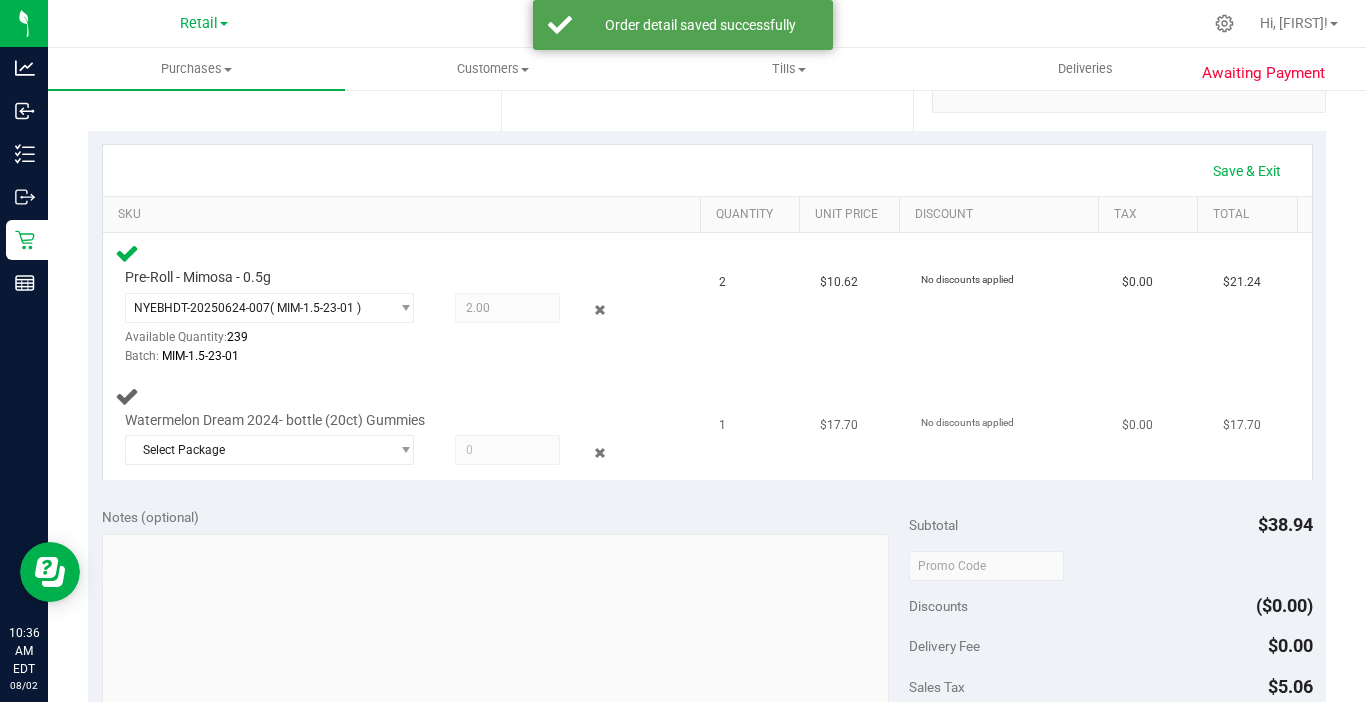 click on "Watermelon Dream 2024- bottle (20ct) Gummies
Select Package NYEBHRT-20250714-001" at bounding box center (405, 428) 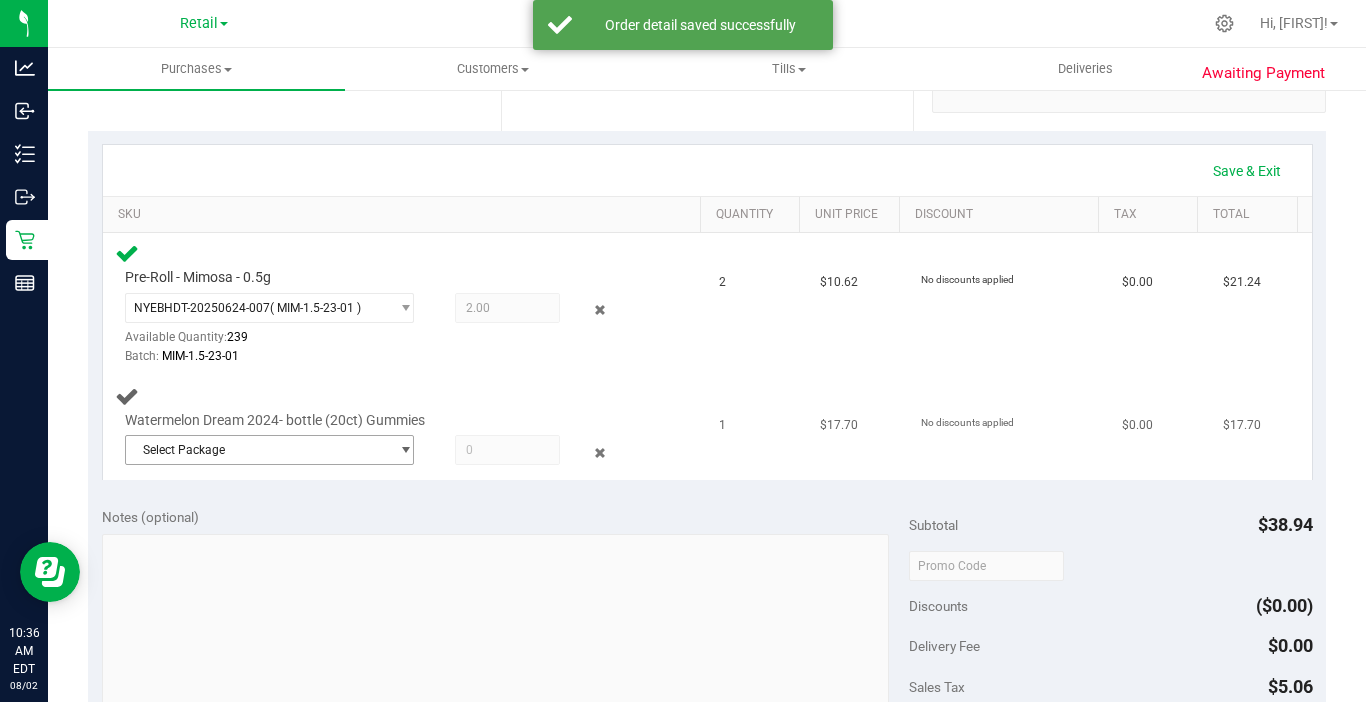 click on "Select Package" at bounding box center [257, 450] 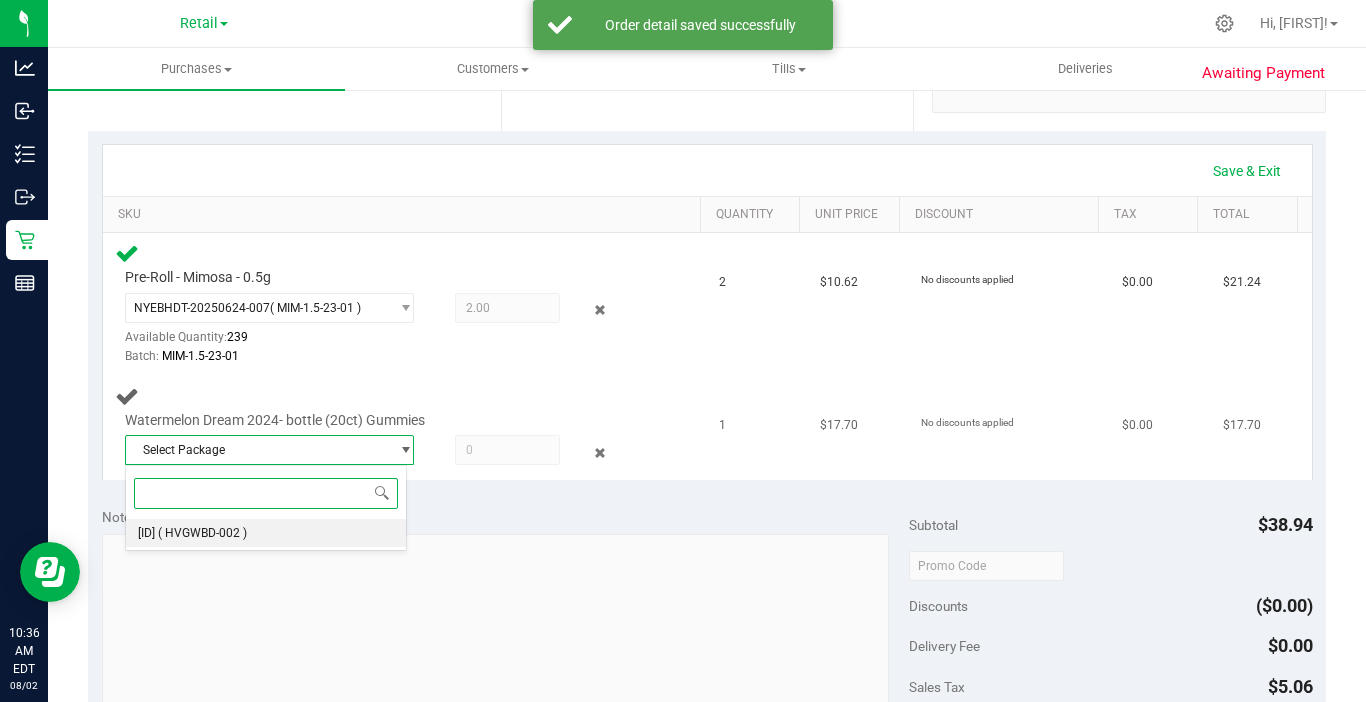 drag, startPoint x: 187, startPoint y: 531, endPoint x: 447, endPoint y: 477, distance: 265.5485 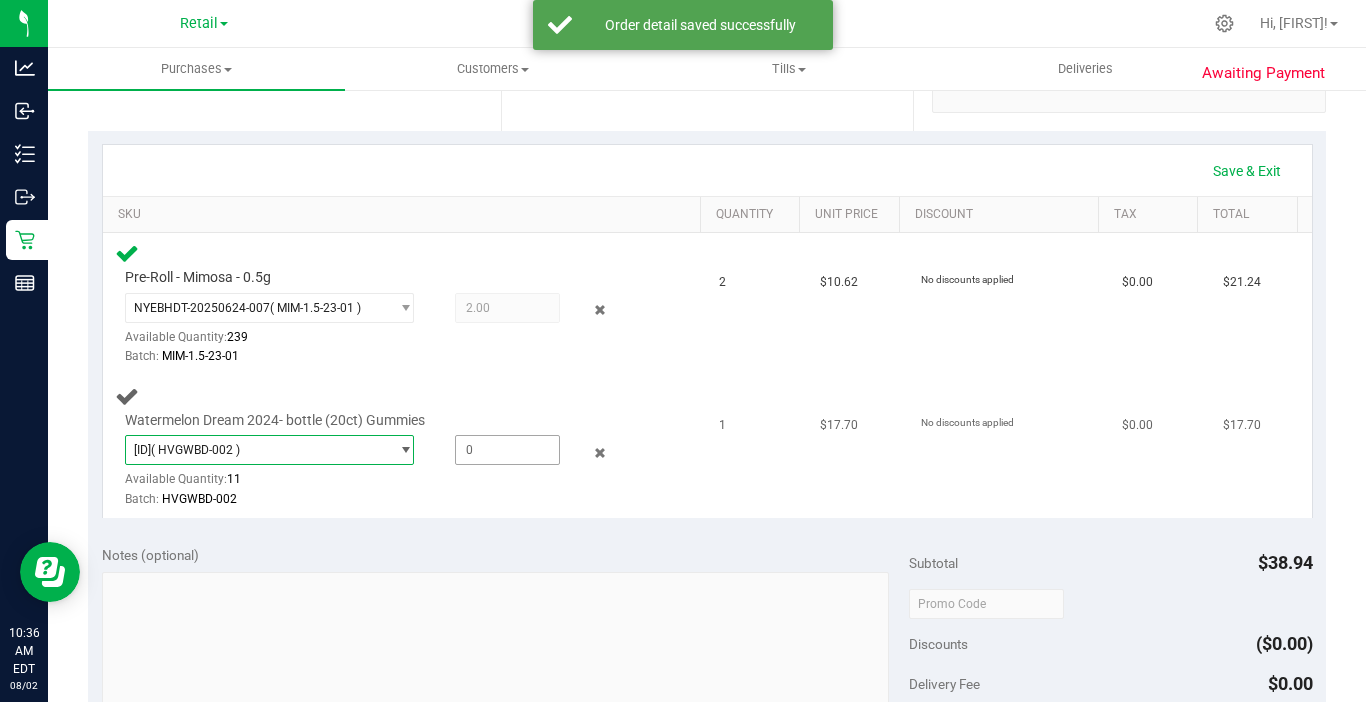 click at bounding box center (507, 450) 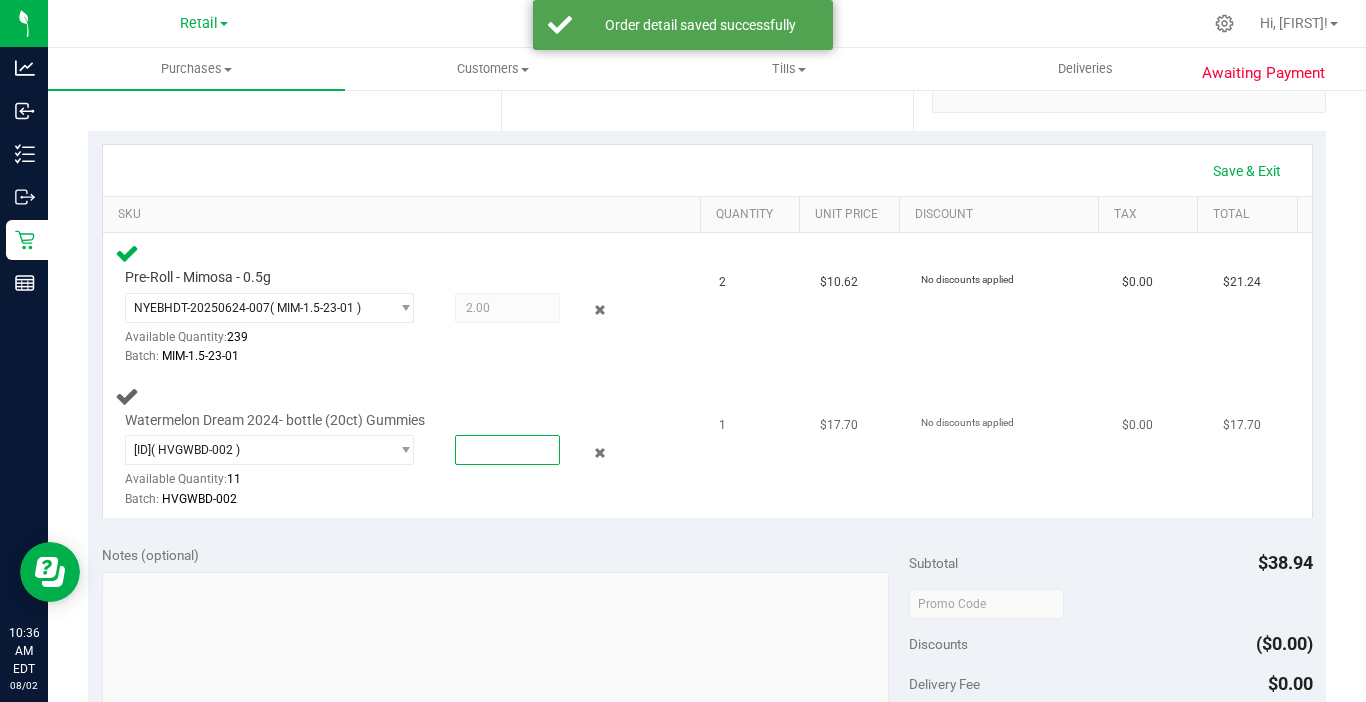 type on "1" 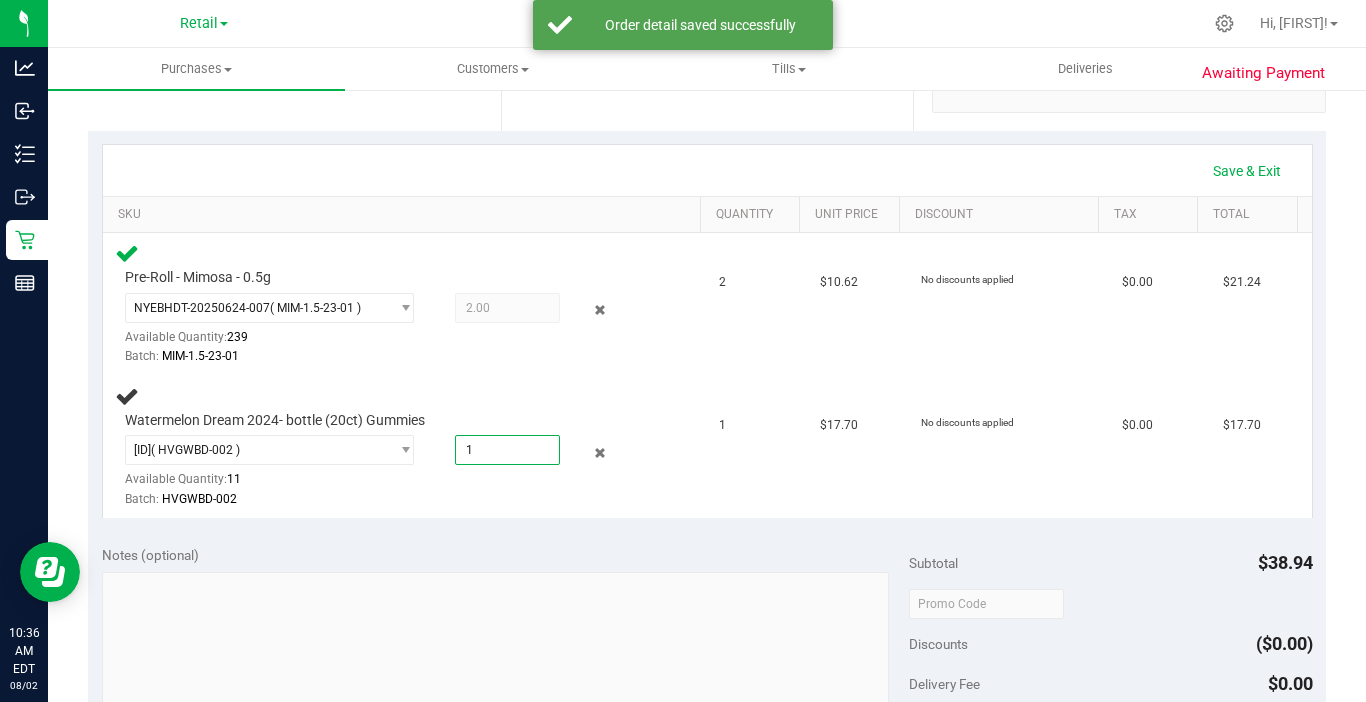 type on "1.0000" 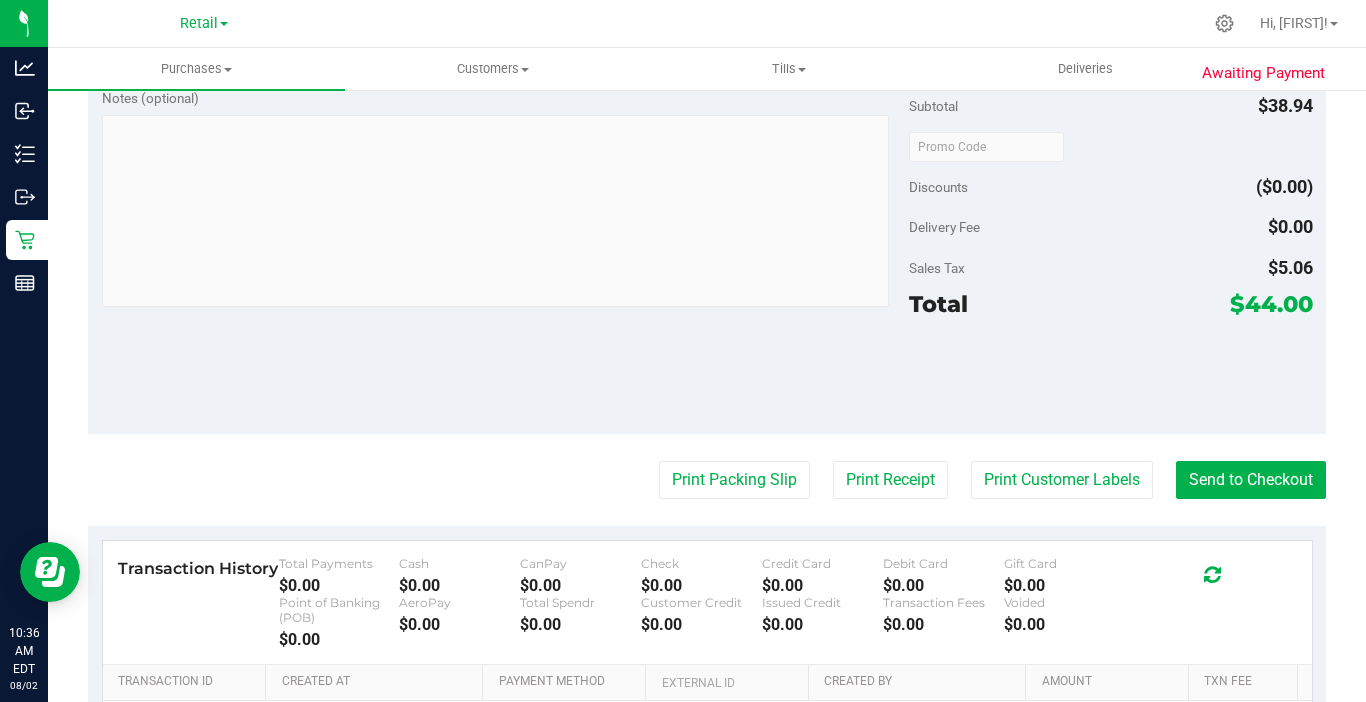scroll, scrollTop: 900, scrollLeft: 0, axis: vertical 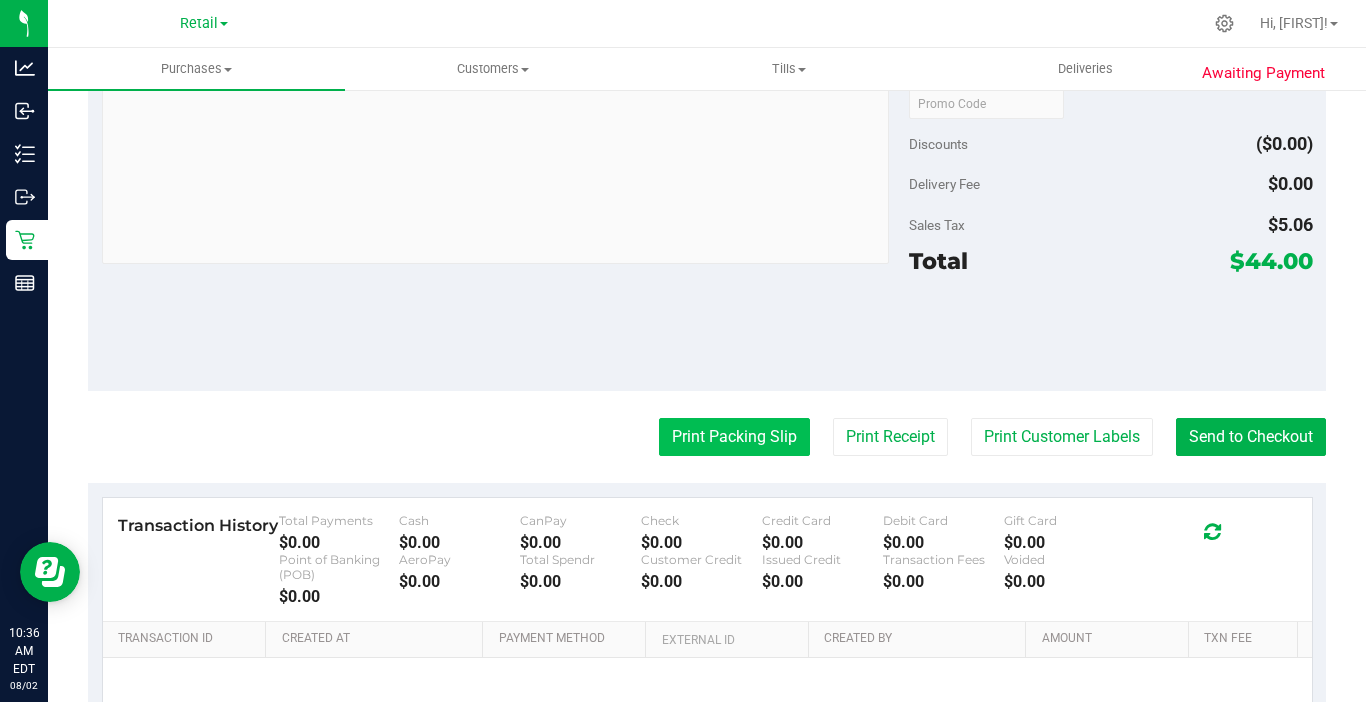 click on "Print Packing Slip" at bounding box center [734, 437] 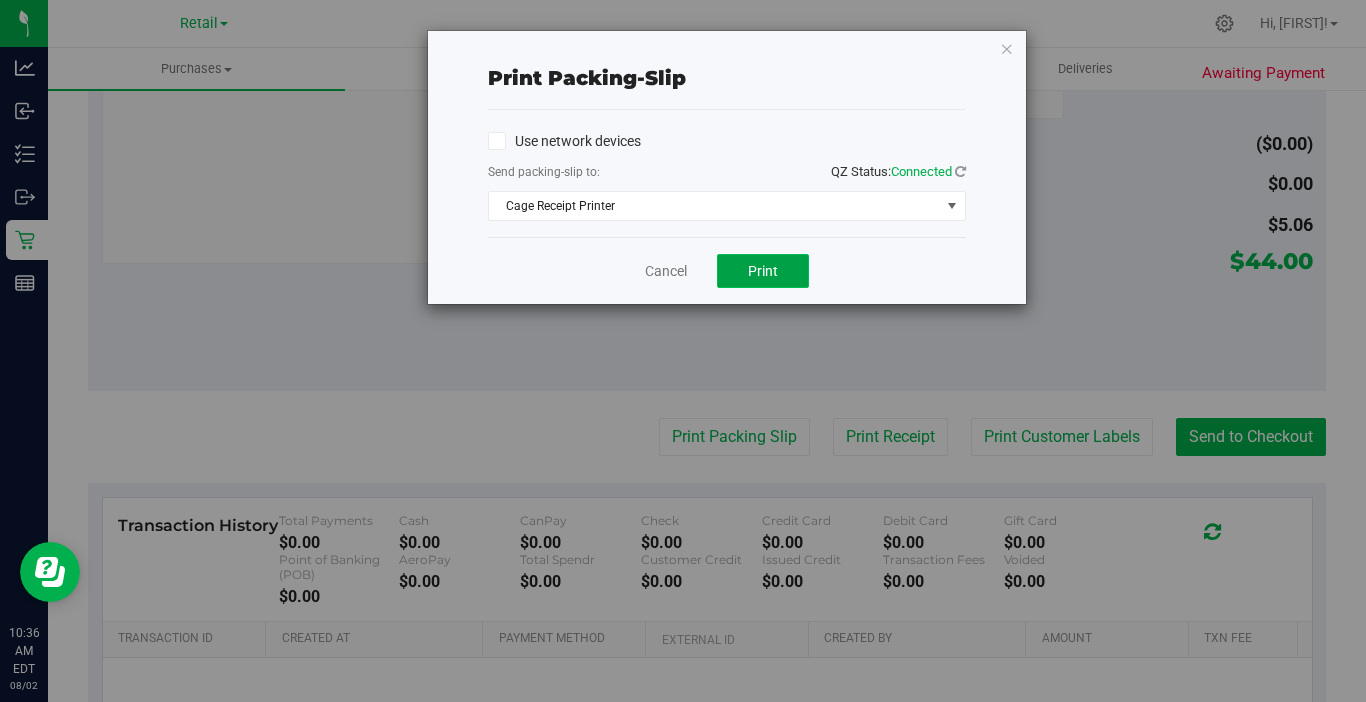 click on "Print" at bounding box center [763, 271] 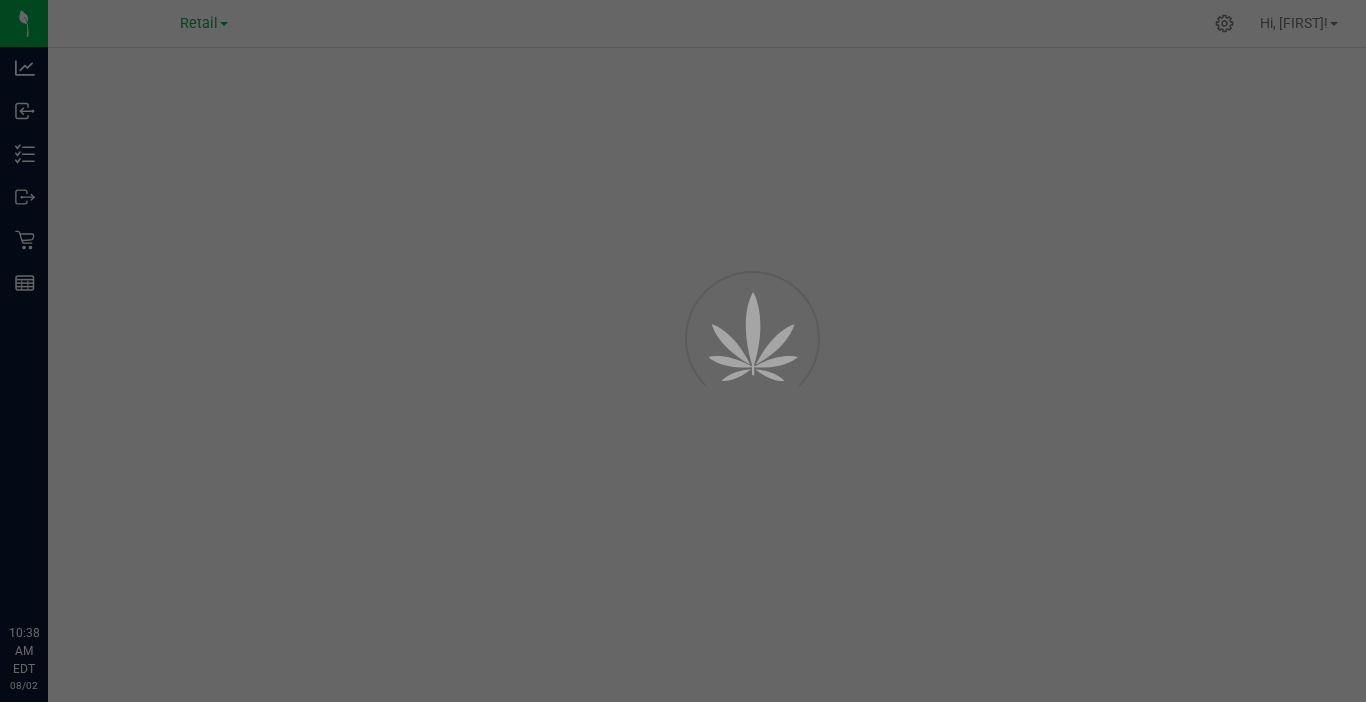 scroll, scrollTop: 0, scrollLeft: 0, axis: both 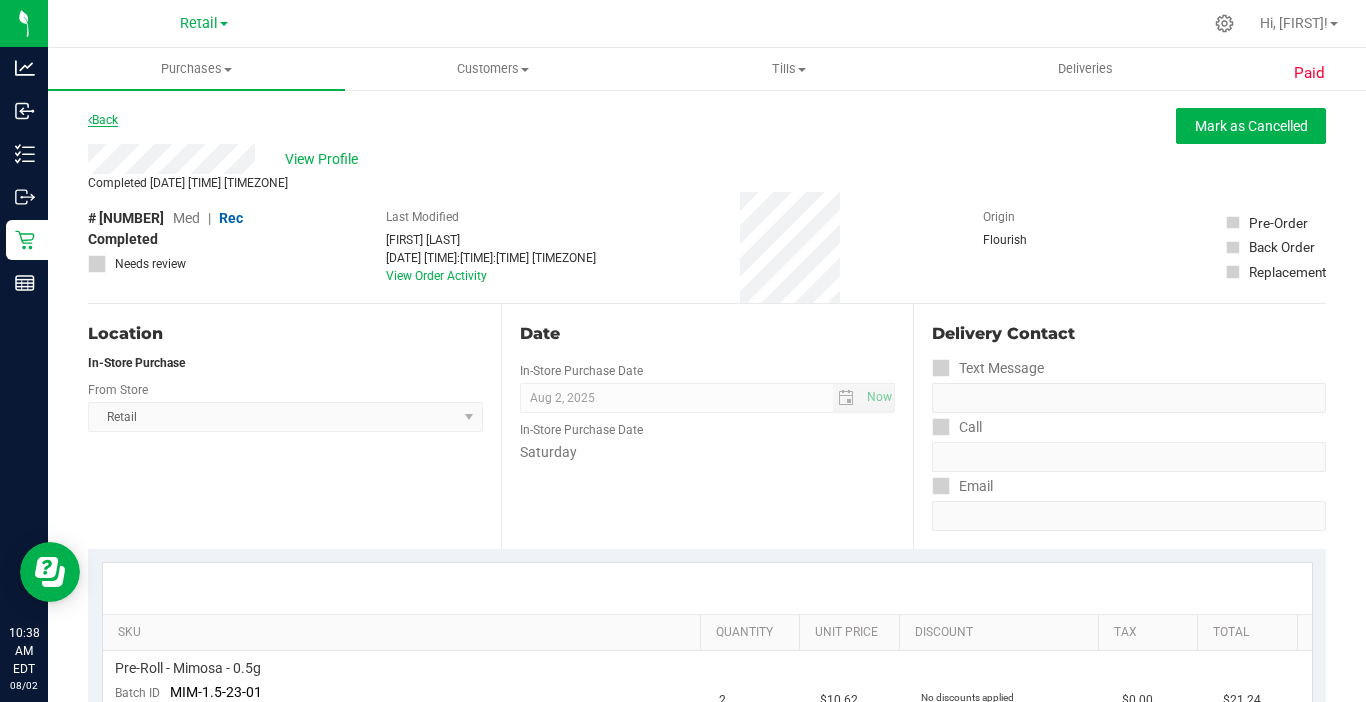 click on "Back" at bounding box center [103, 120] 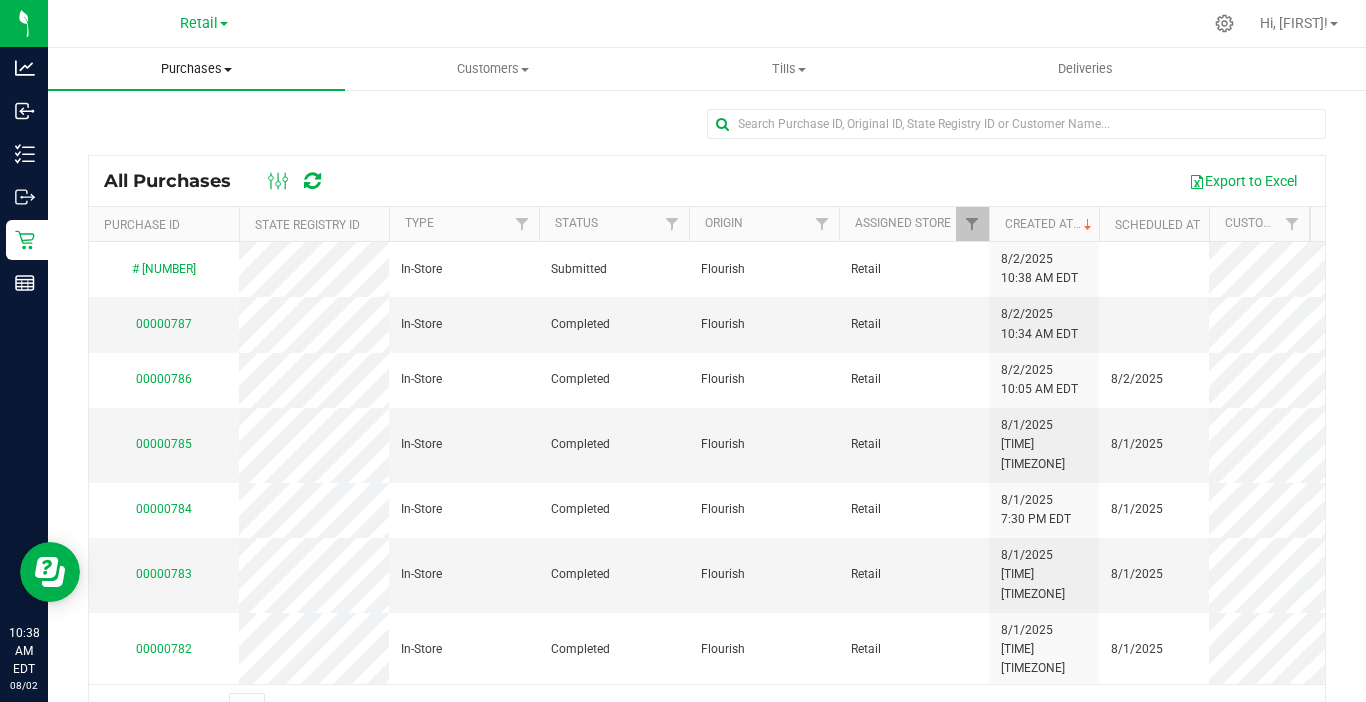 click on "Purchases" at bounding box center (196, 69) 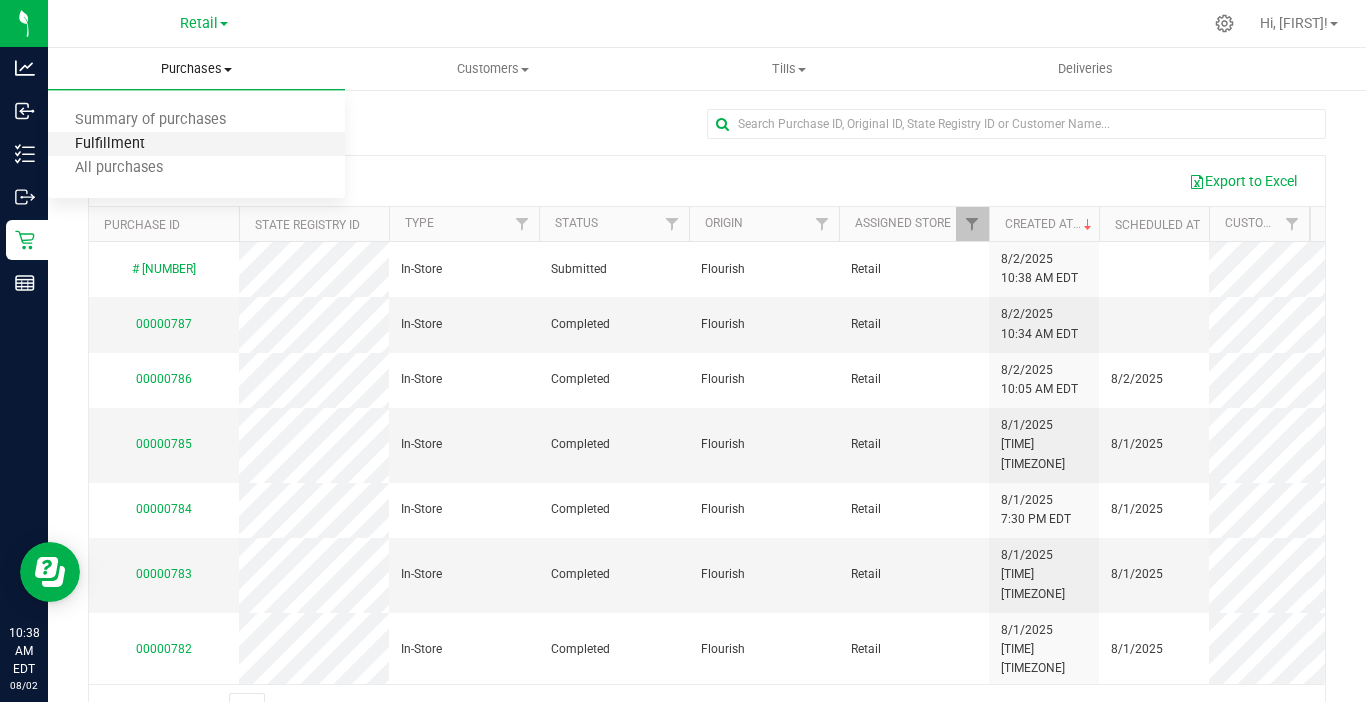 click on "Fulfillment" at bounding box center [110, 144] 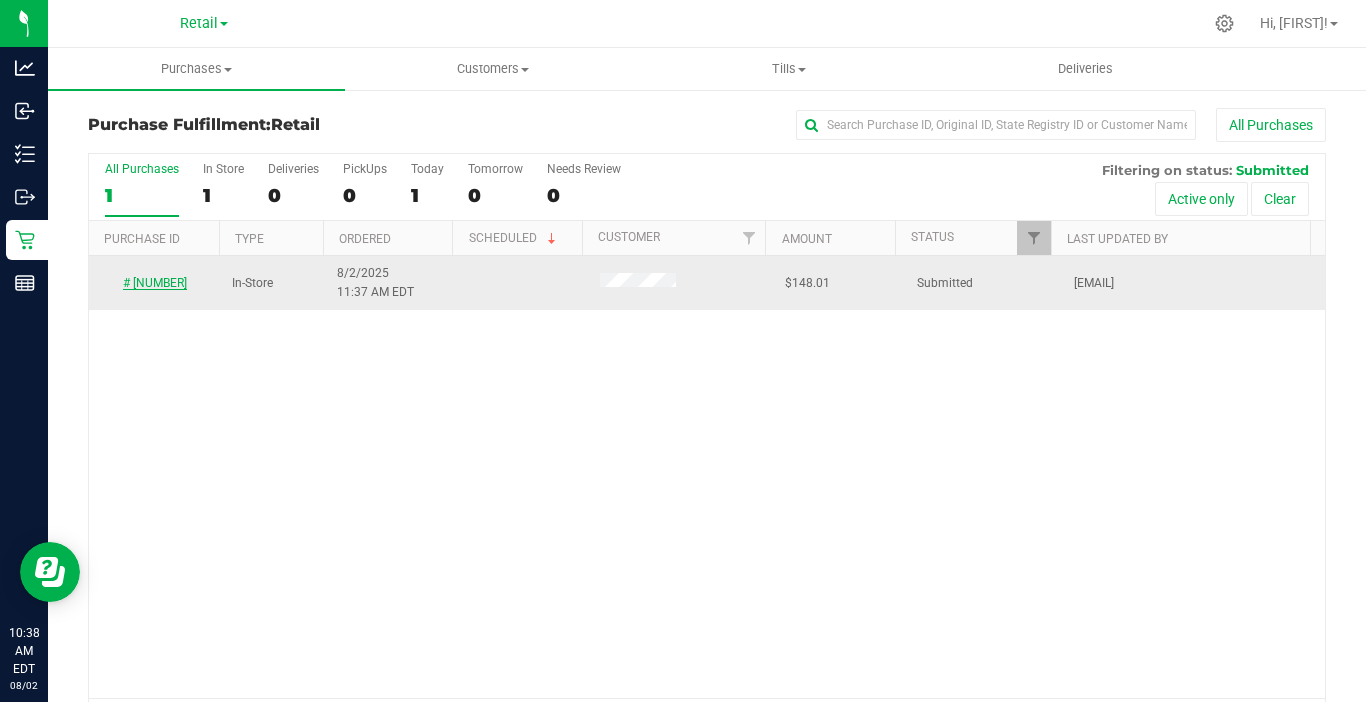click on "00000788" at bounding box center (155, 283) 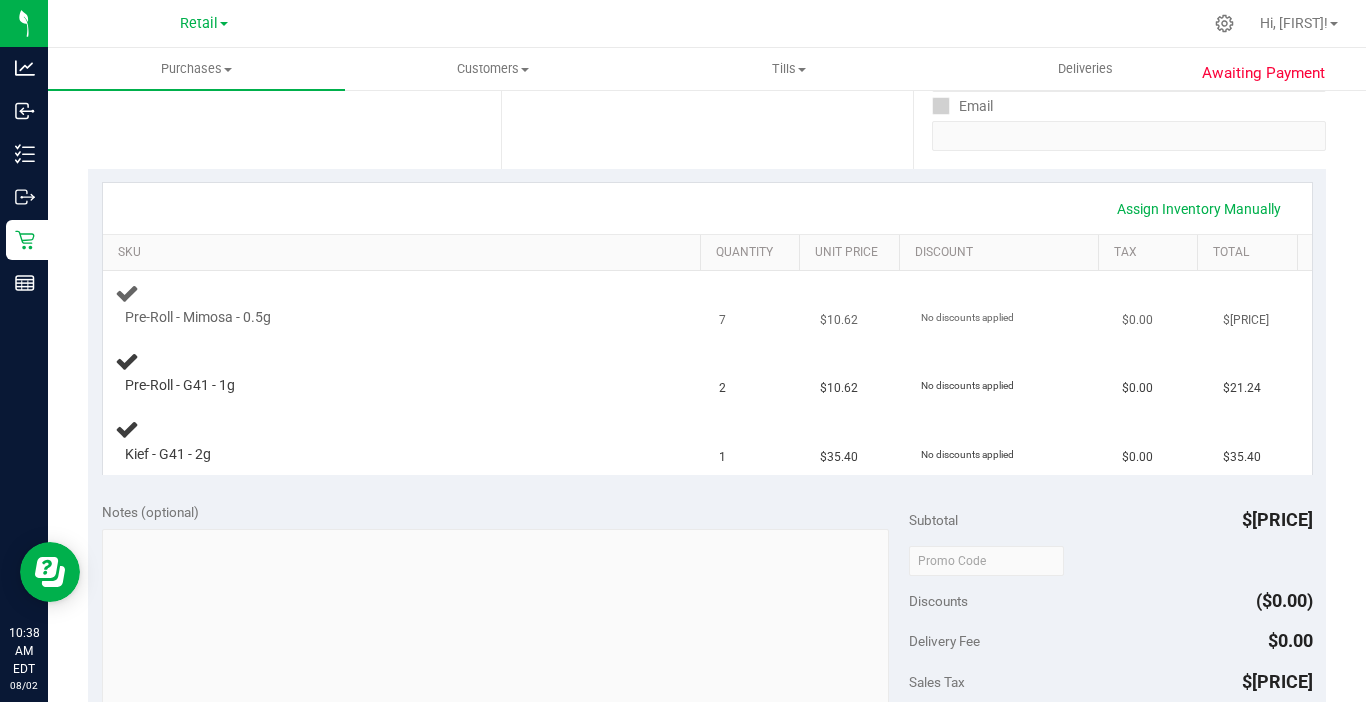 scroll, scrollTop: 400, scrollLeft: 0, axis: vertical 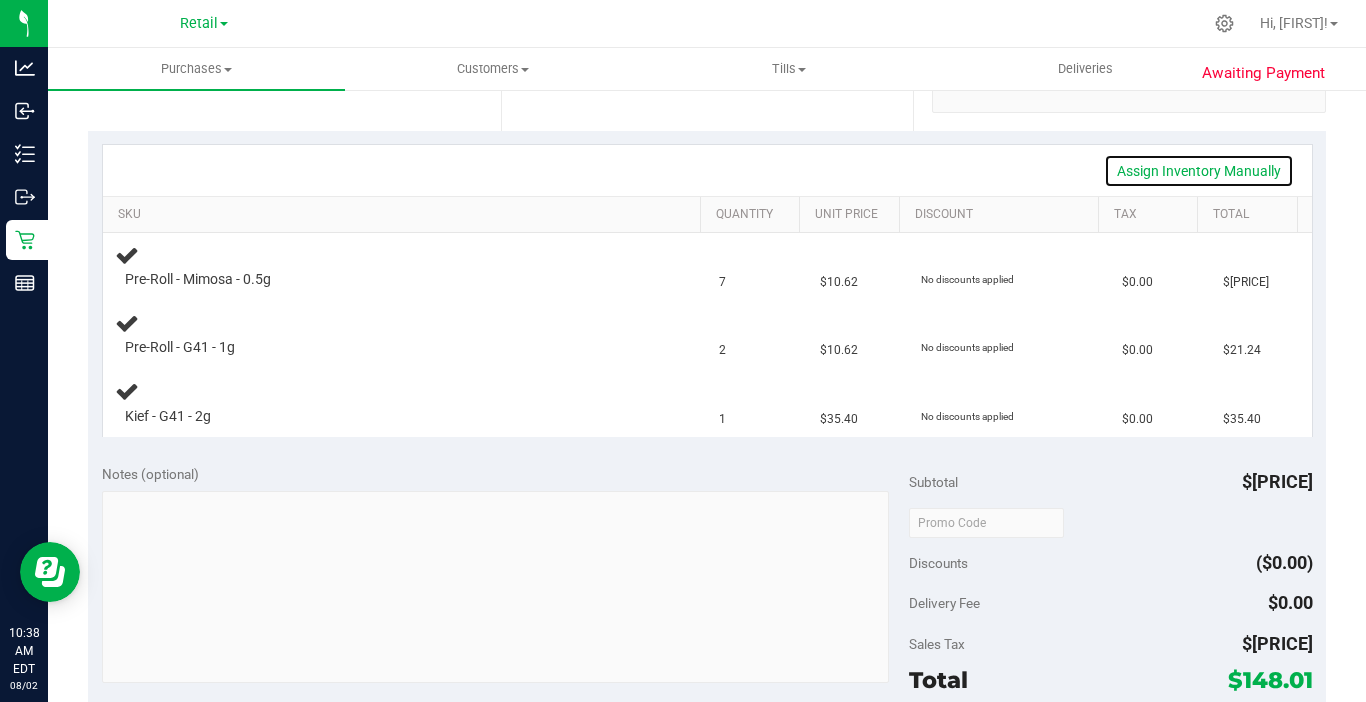click on "Assign Inventory Manually" at bounding box center [1199, 171] 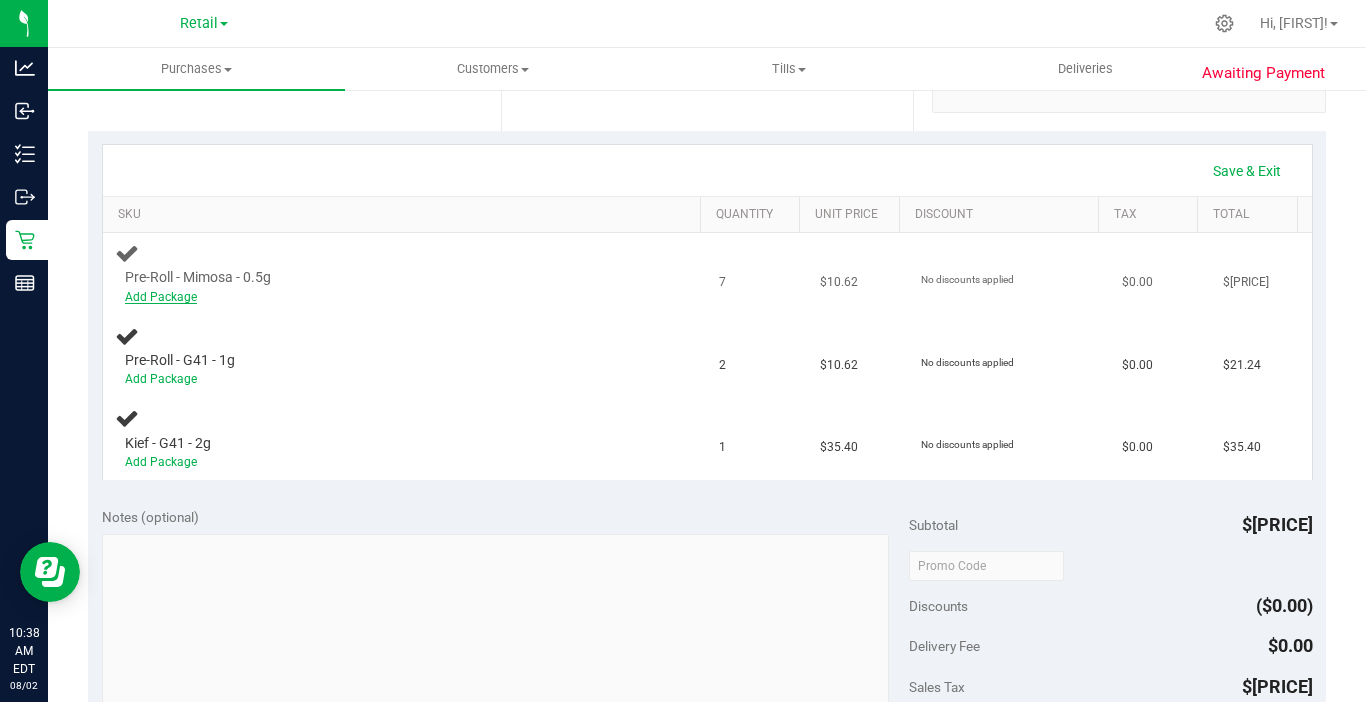 click on "Add Package" at bounding box center (161, 297) 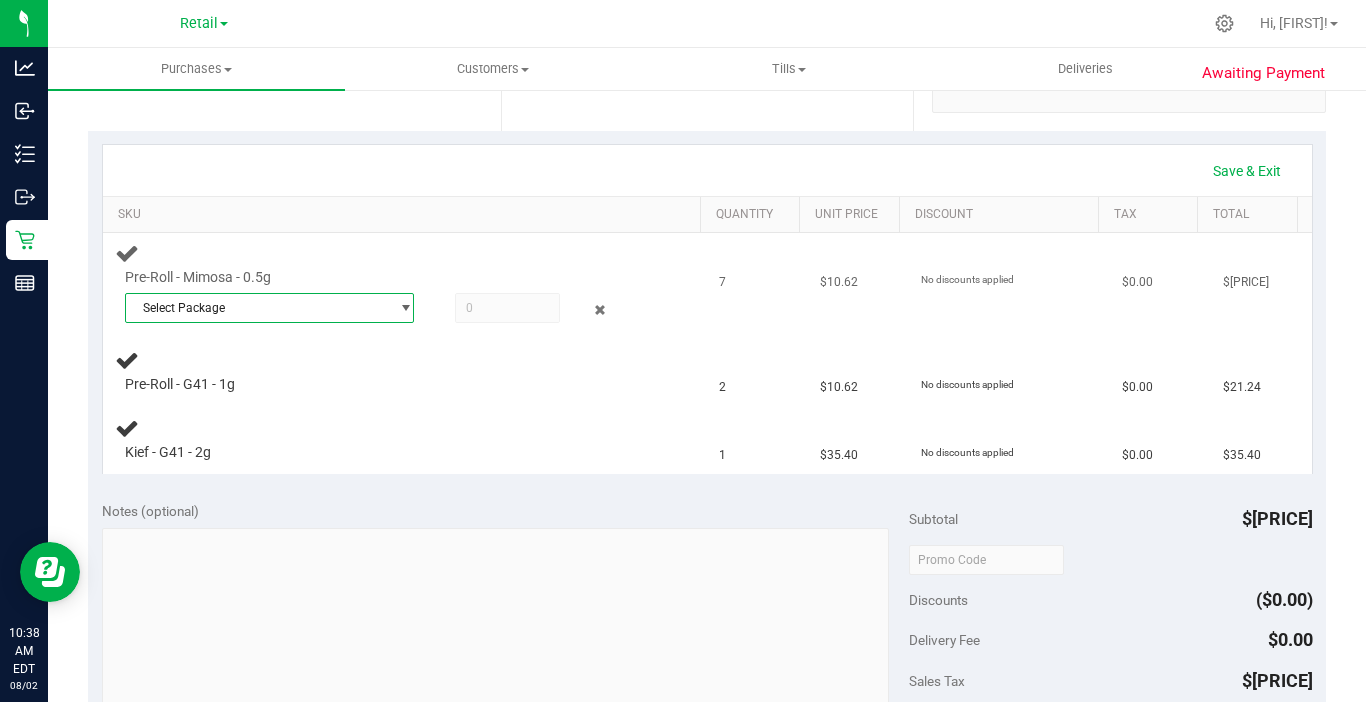 click on "Select Package" at bounding box center (257, 308) 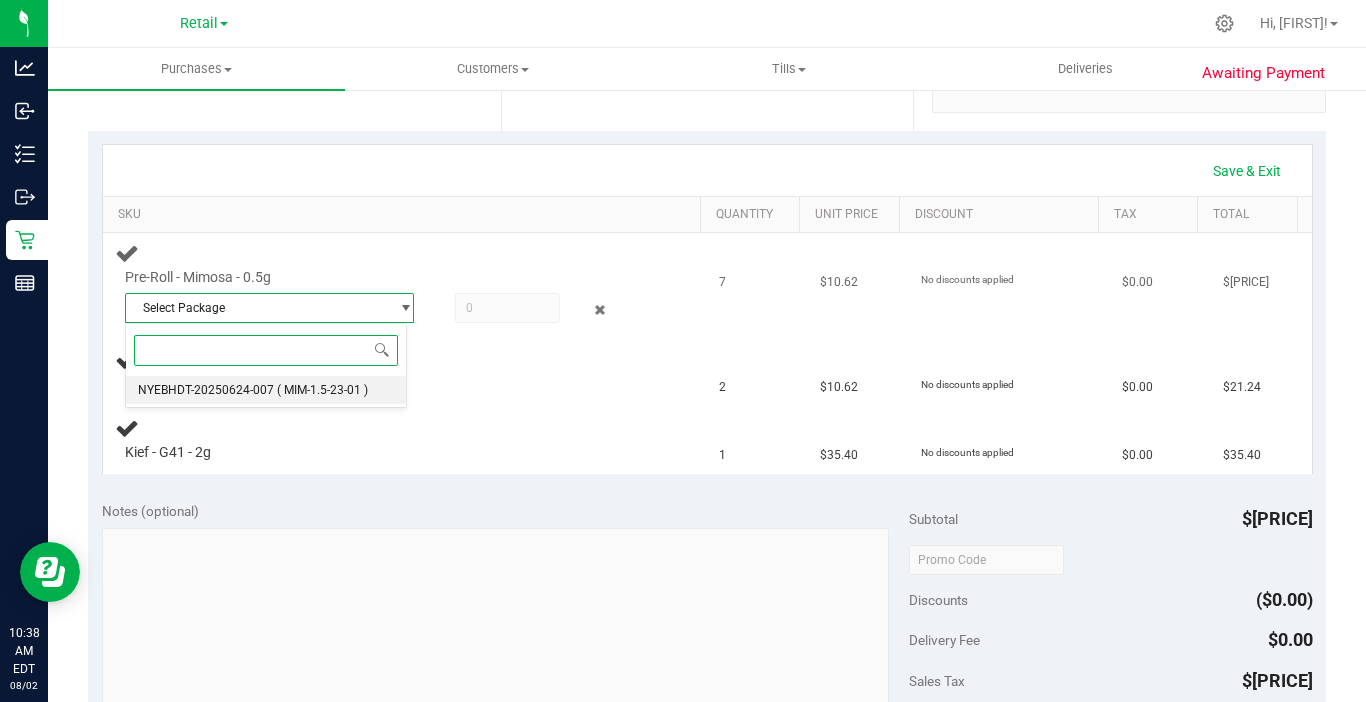 drag, startPoint x: 256, startPoint y: 389, endPoint x: 427, endPoint y: 289, distance: 198.09341 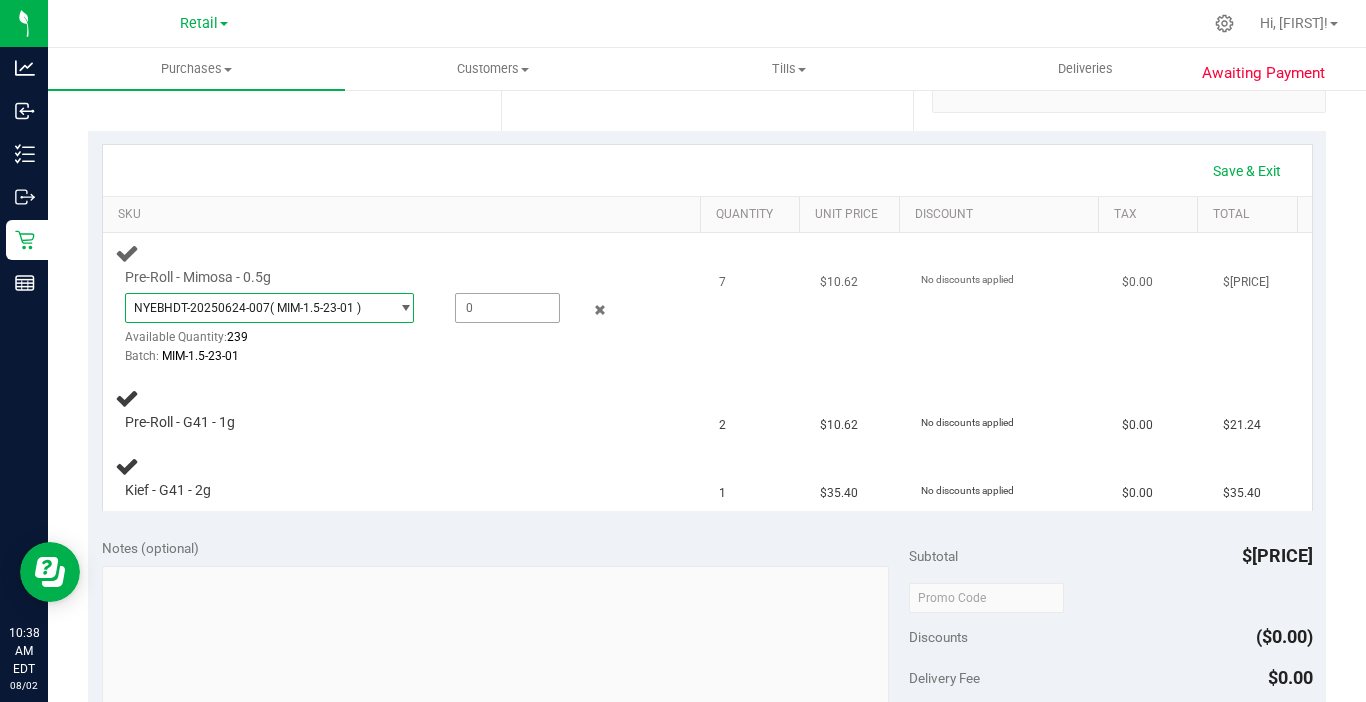 click at bounding box center (507, 308) 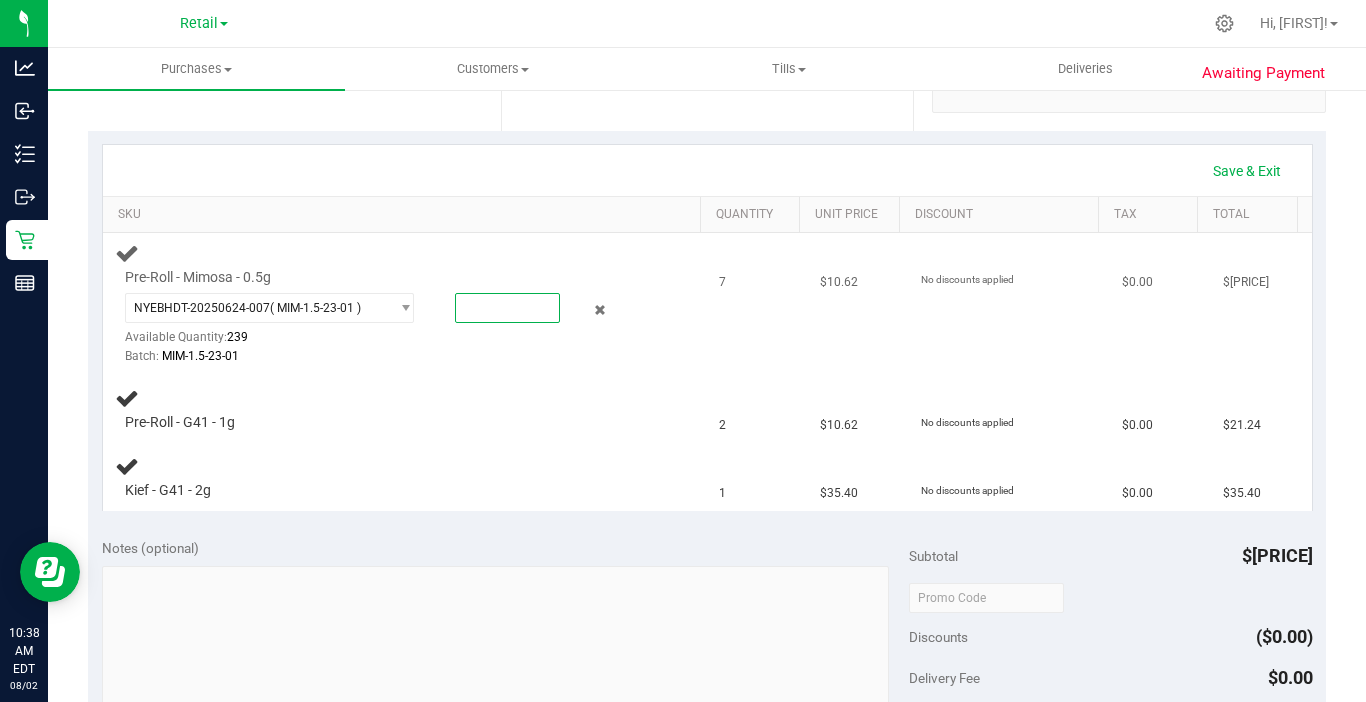 type on "7" 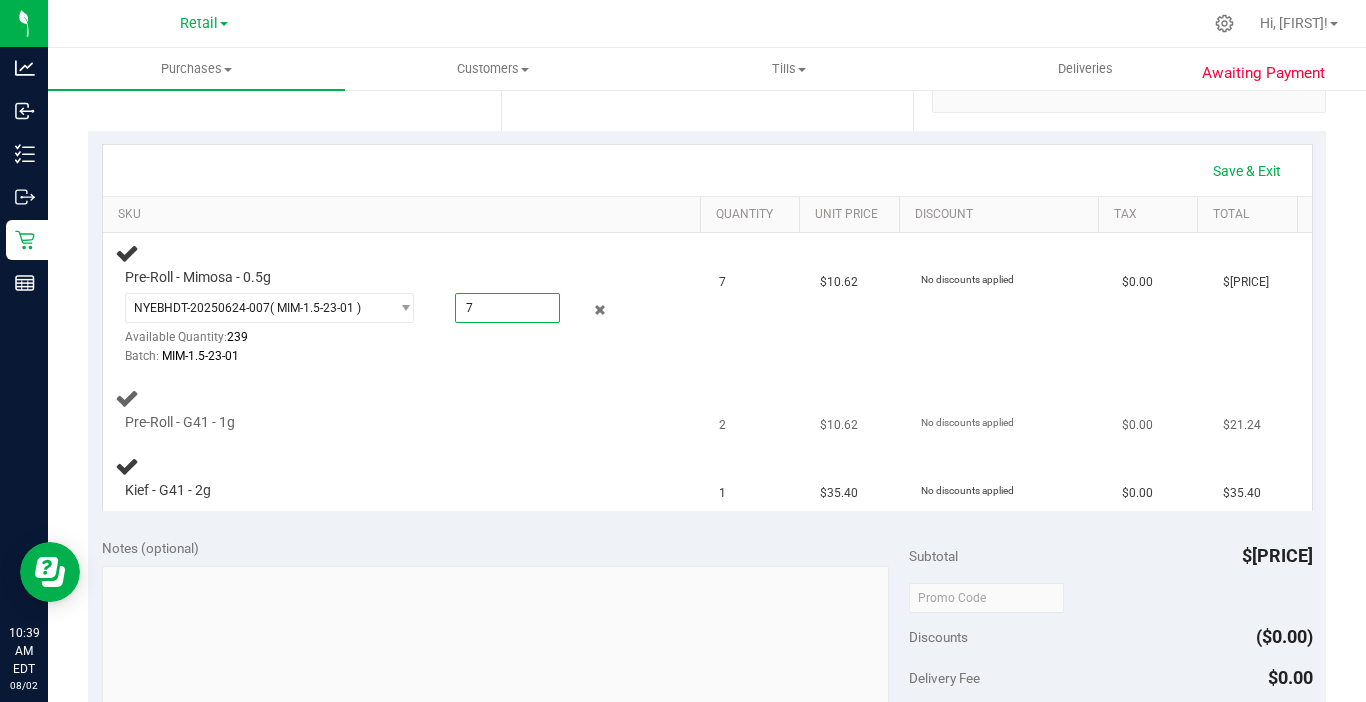 type on "7.0000" 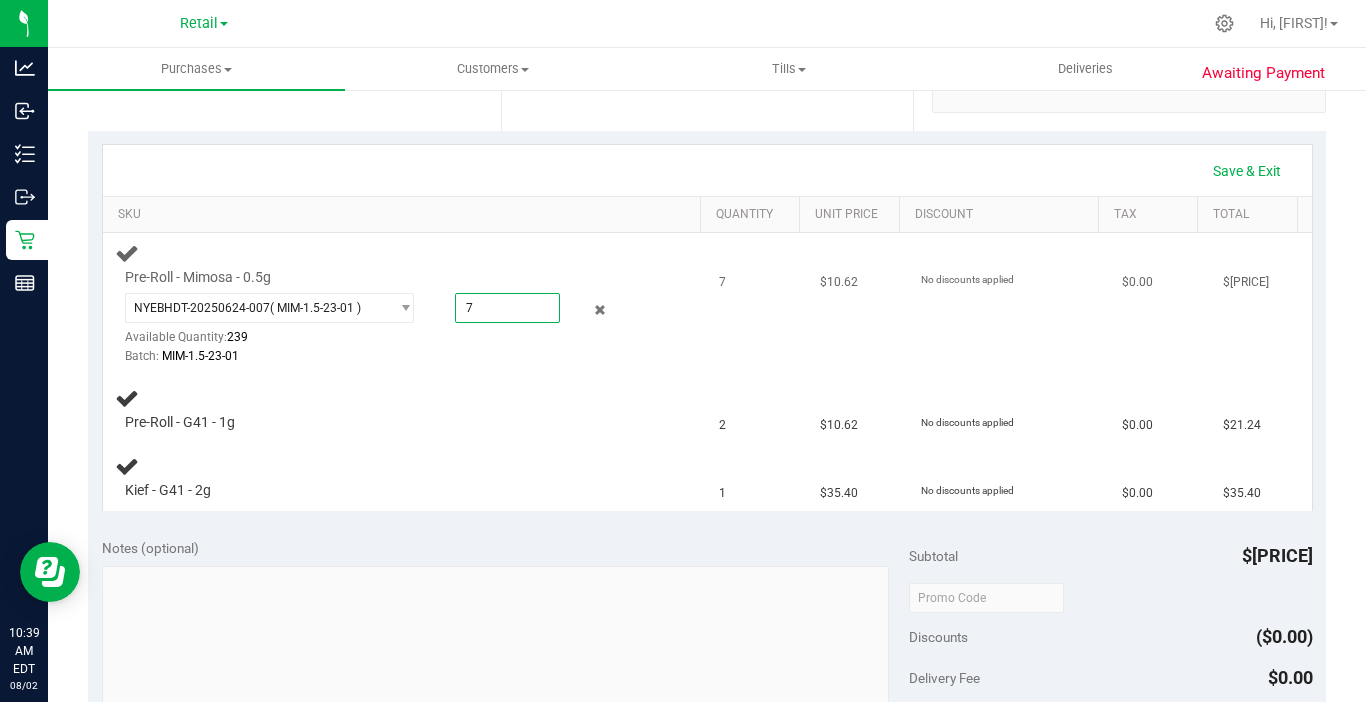 drag, startPoint x: 462, startPoint y: 383, endPoint x: 214, endPoint y: 362, distance: 248.88753 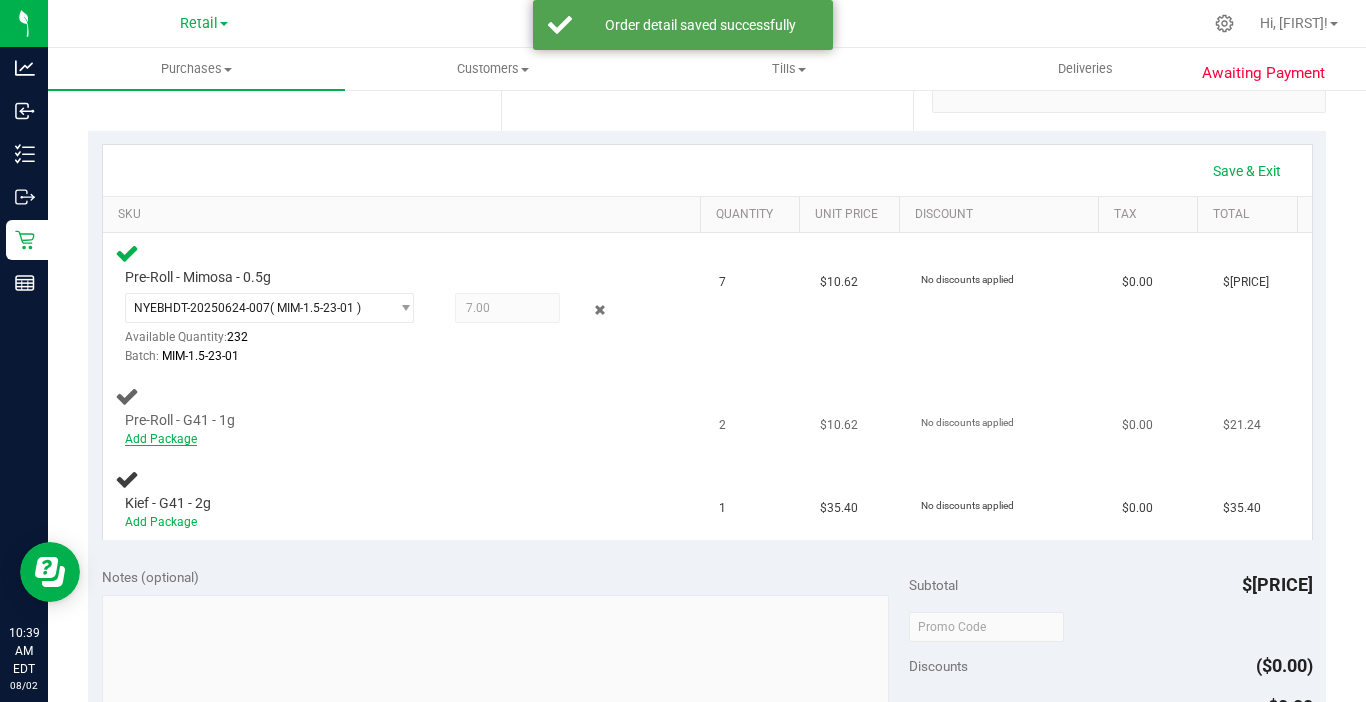 click on "Add Package" at bounding box center [161, 439] 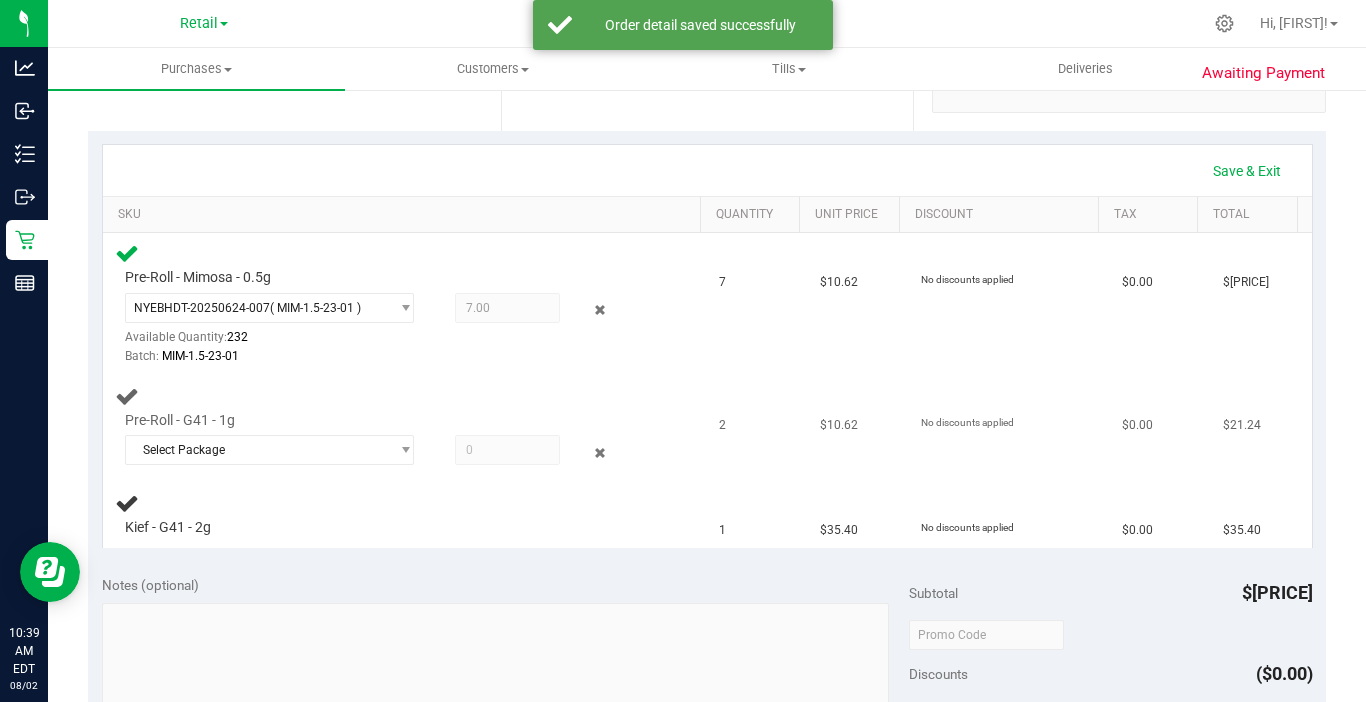 drag, startPoint x: 142, startPoint y: 445, endPoint x: 147, endPoint y: 473, distance: 28.442924 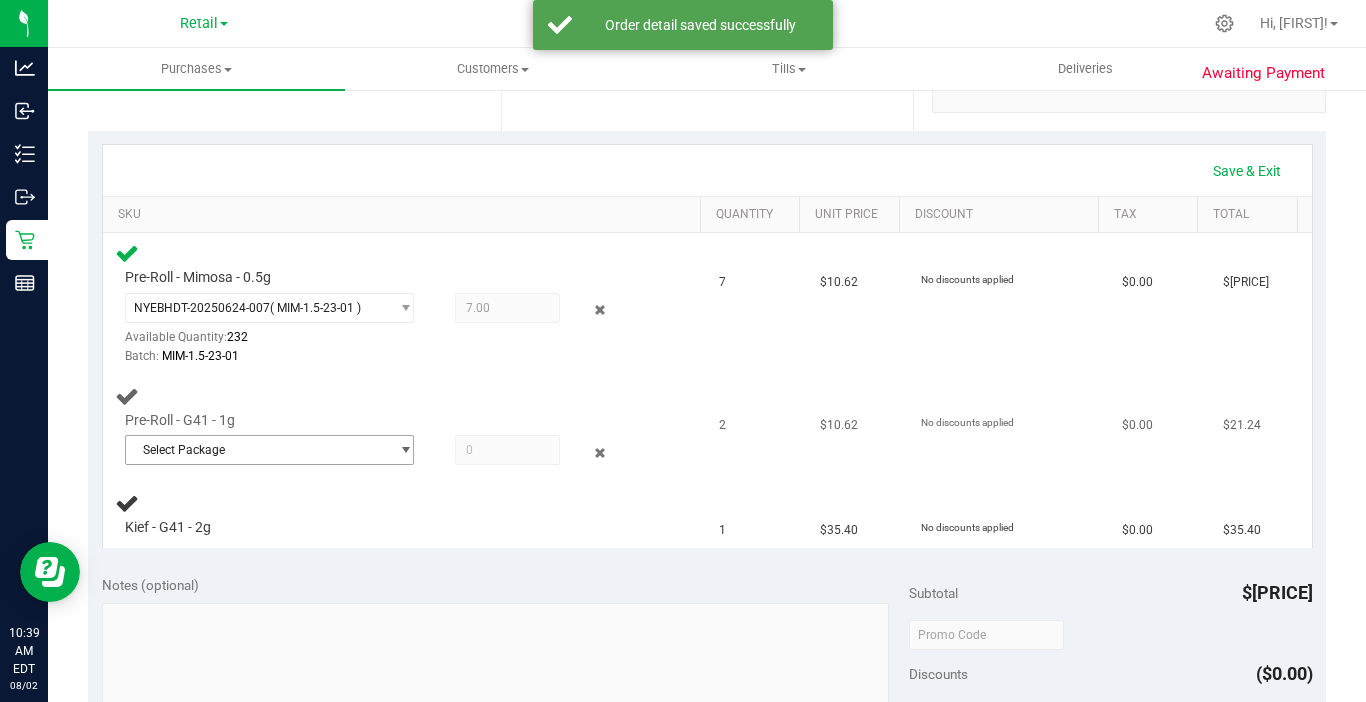 click on "Select Package" at bounding box center (257, 450) 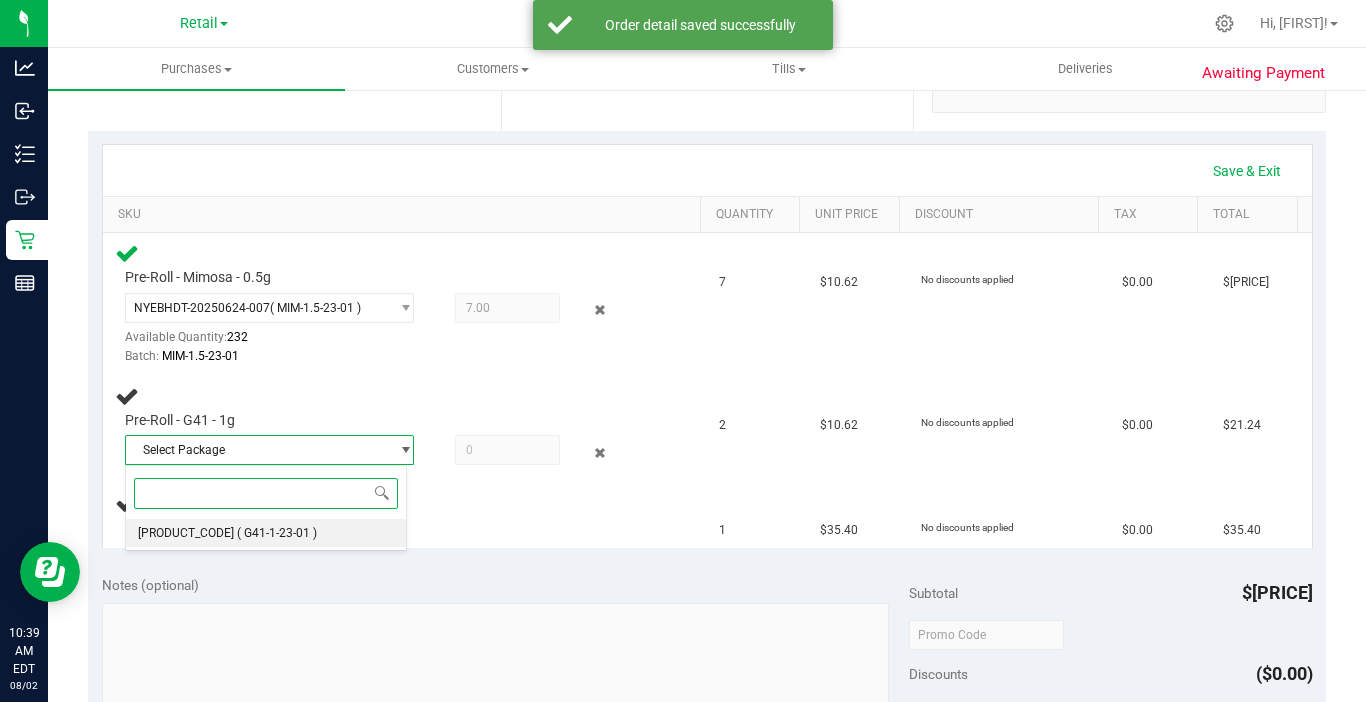 drag, startPoint x: 169, startPoint y: 537, endPoint x: 357, endPoint y: 471, distance: 199.24858 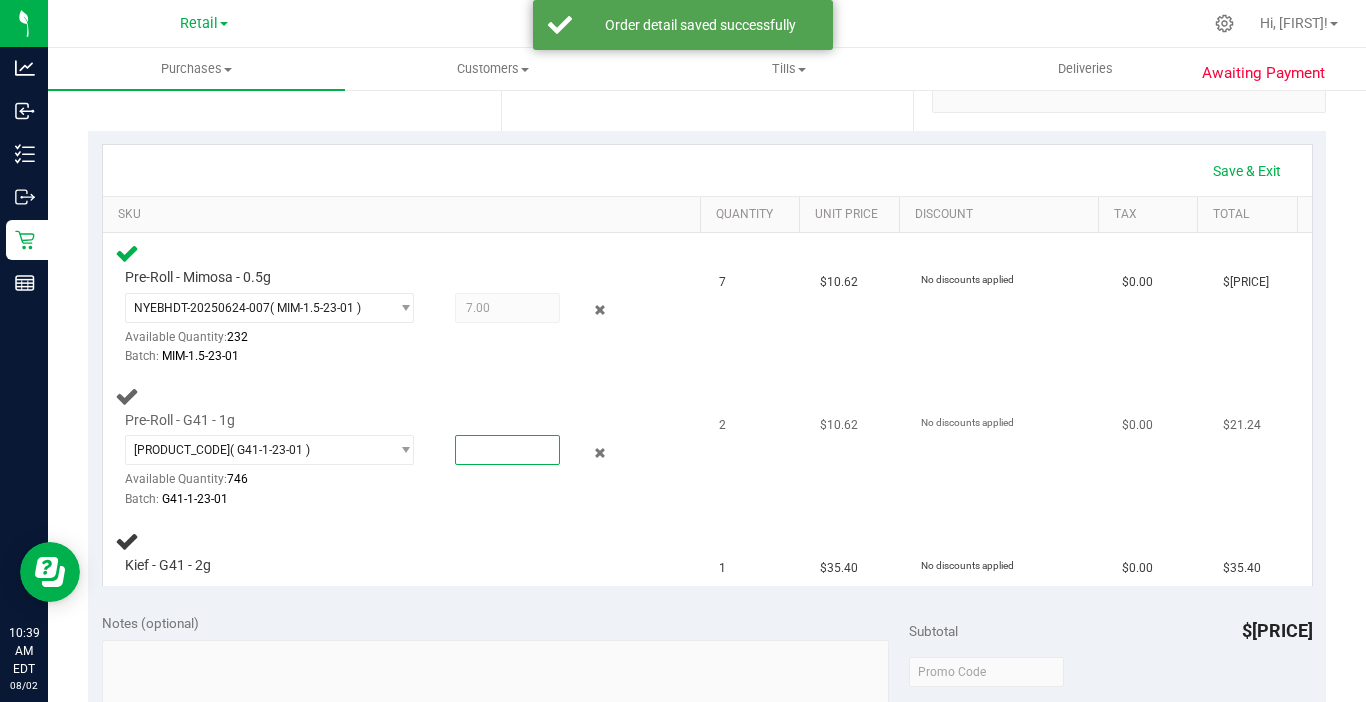 click at bounding box center (507, 450) 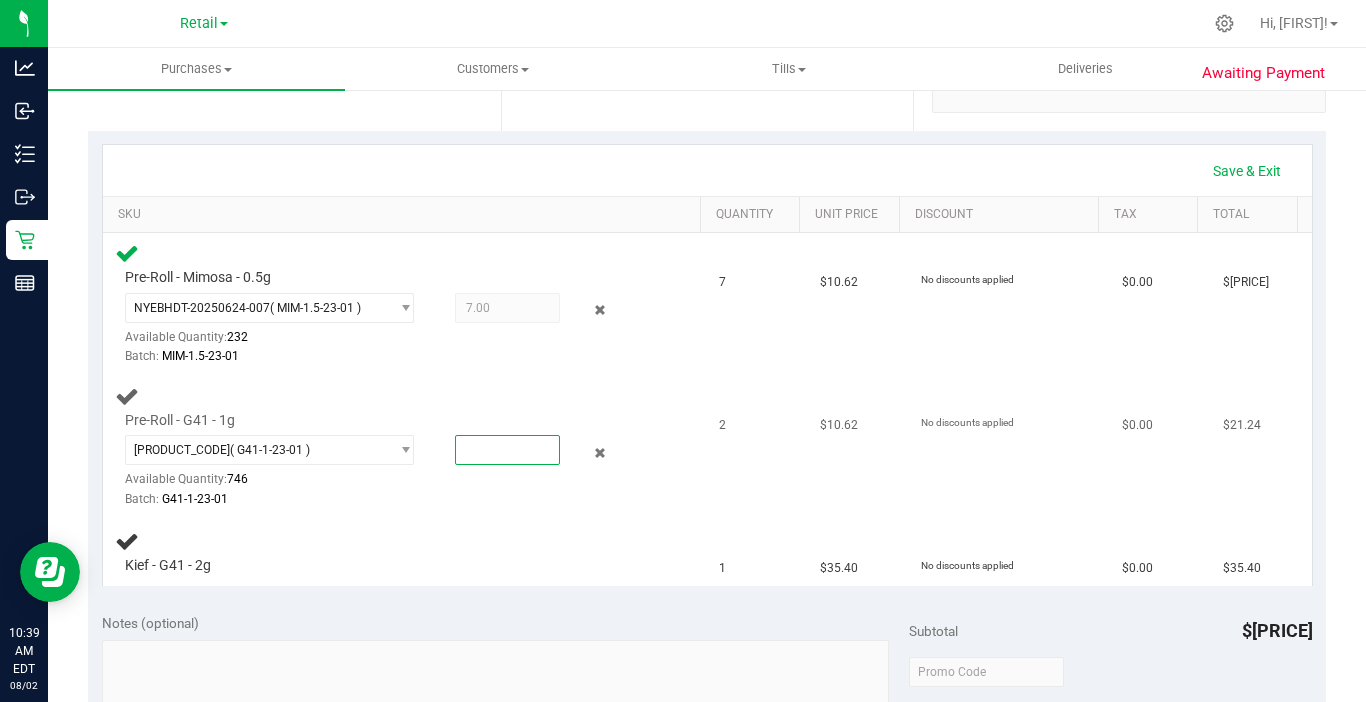 type on "2" 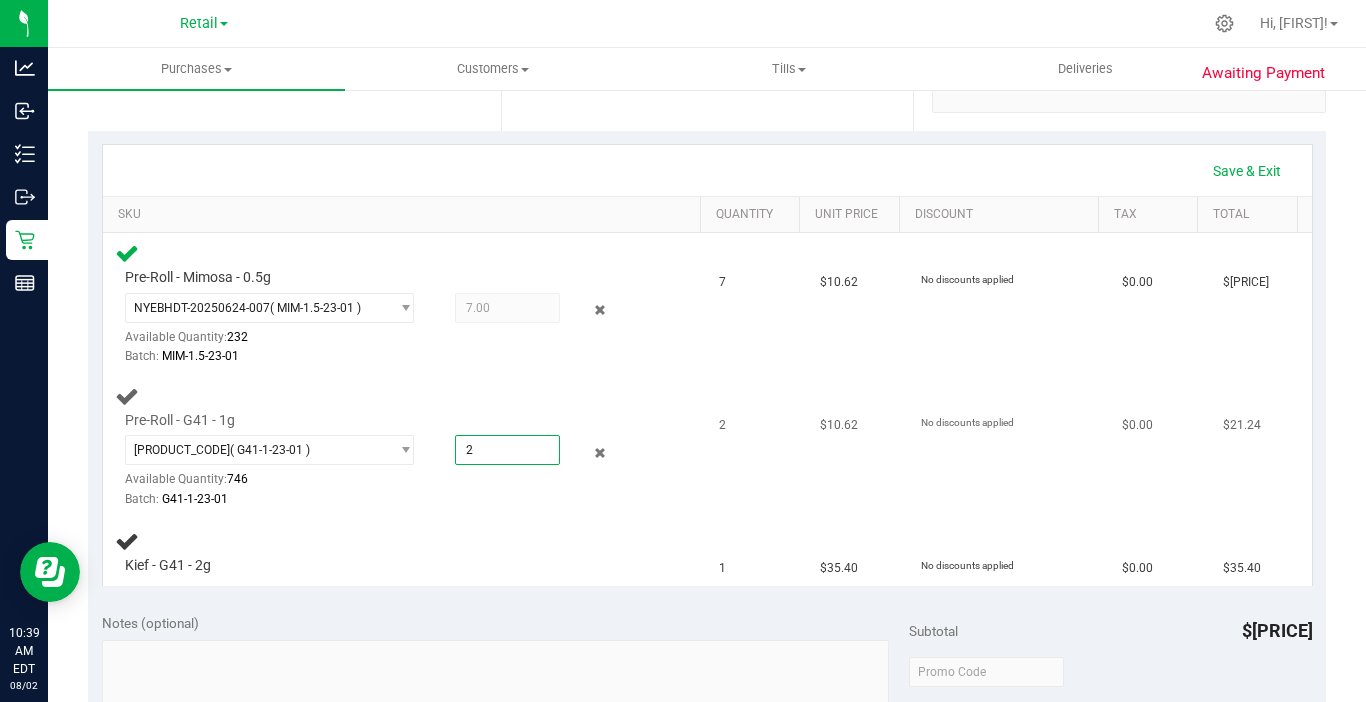 type on "2.0000" 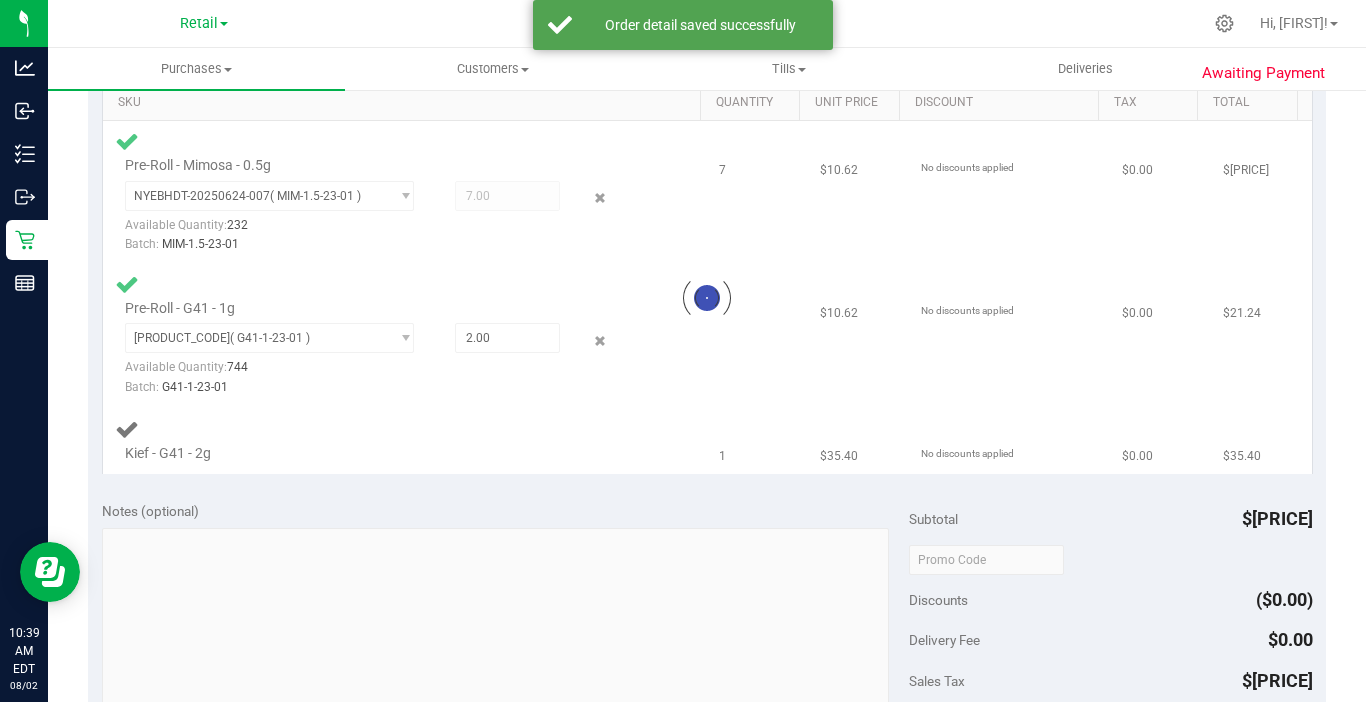 scroll, scrollTop: 600, scrollLeft: 0, axis: vertical 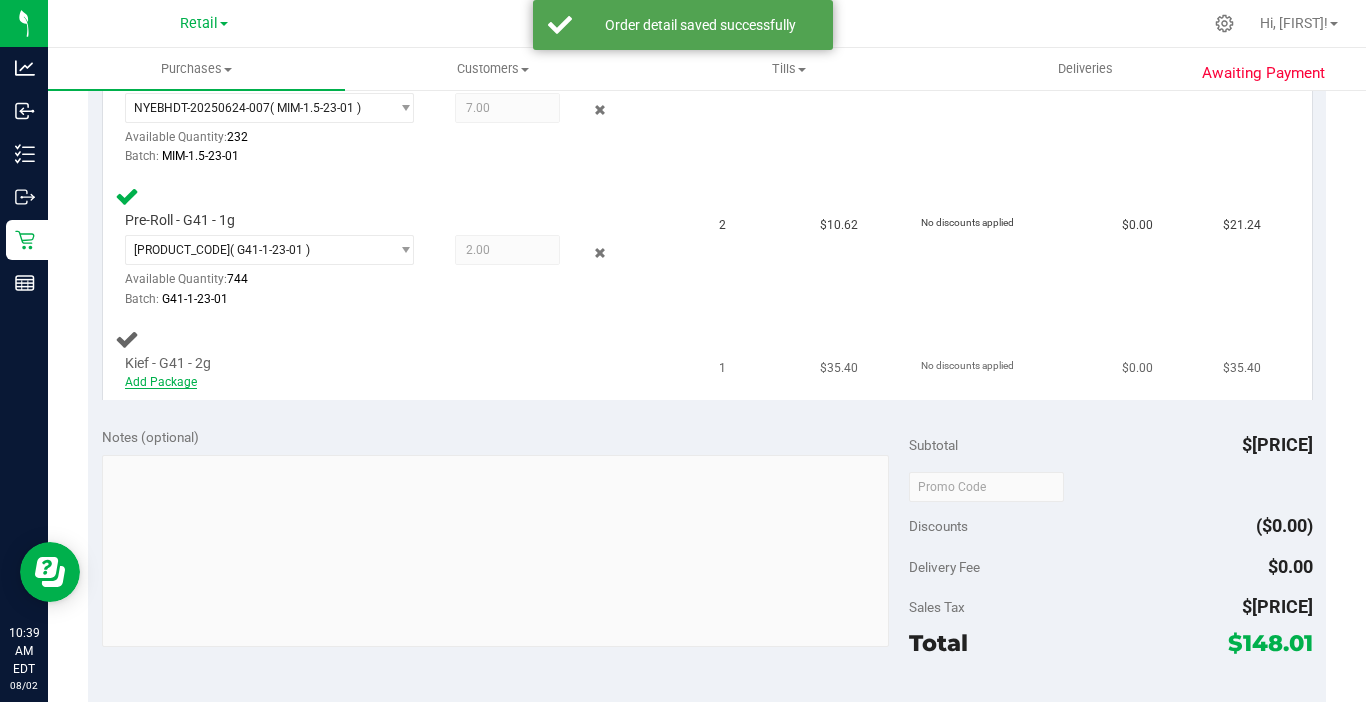 click on "Add Package" at bounding box center [161, 382] 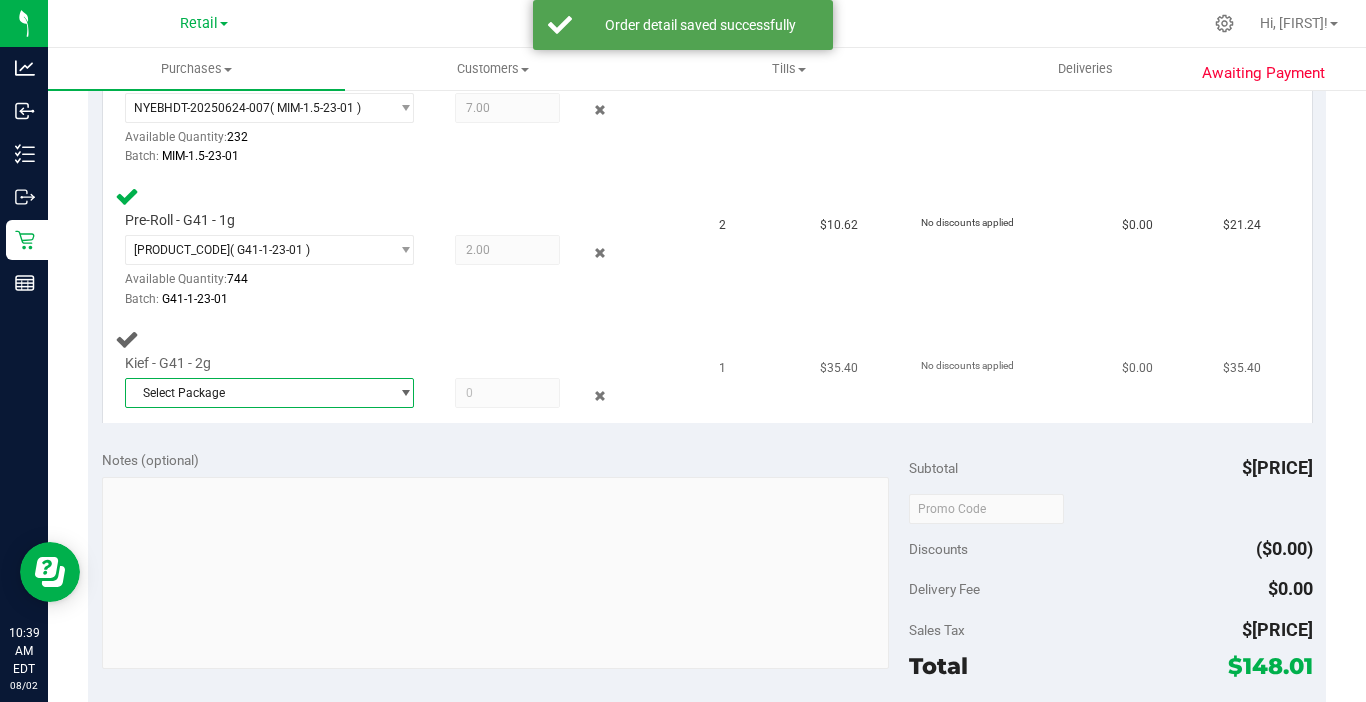 click on "Select Package" at bounding box center (257, 393) 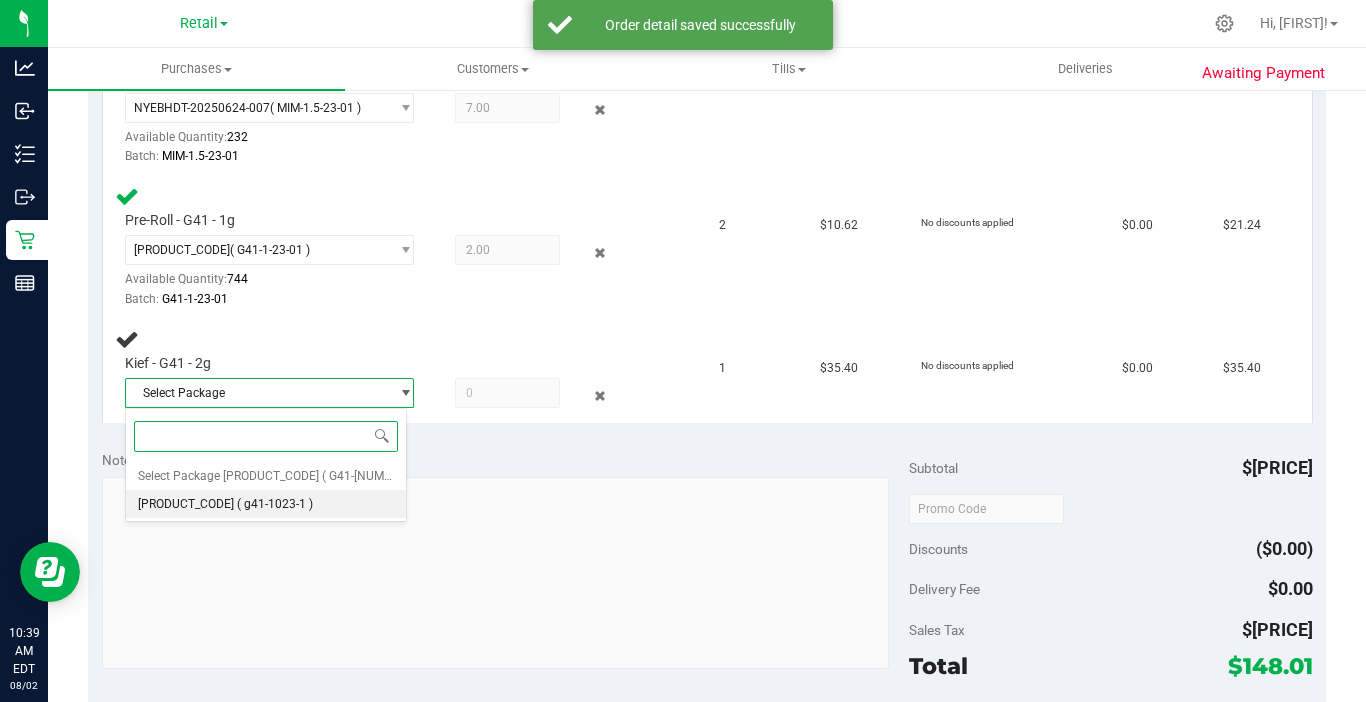 click on "NYEBHDT-20250724-002" at bounding box center [186, 504] 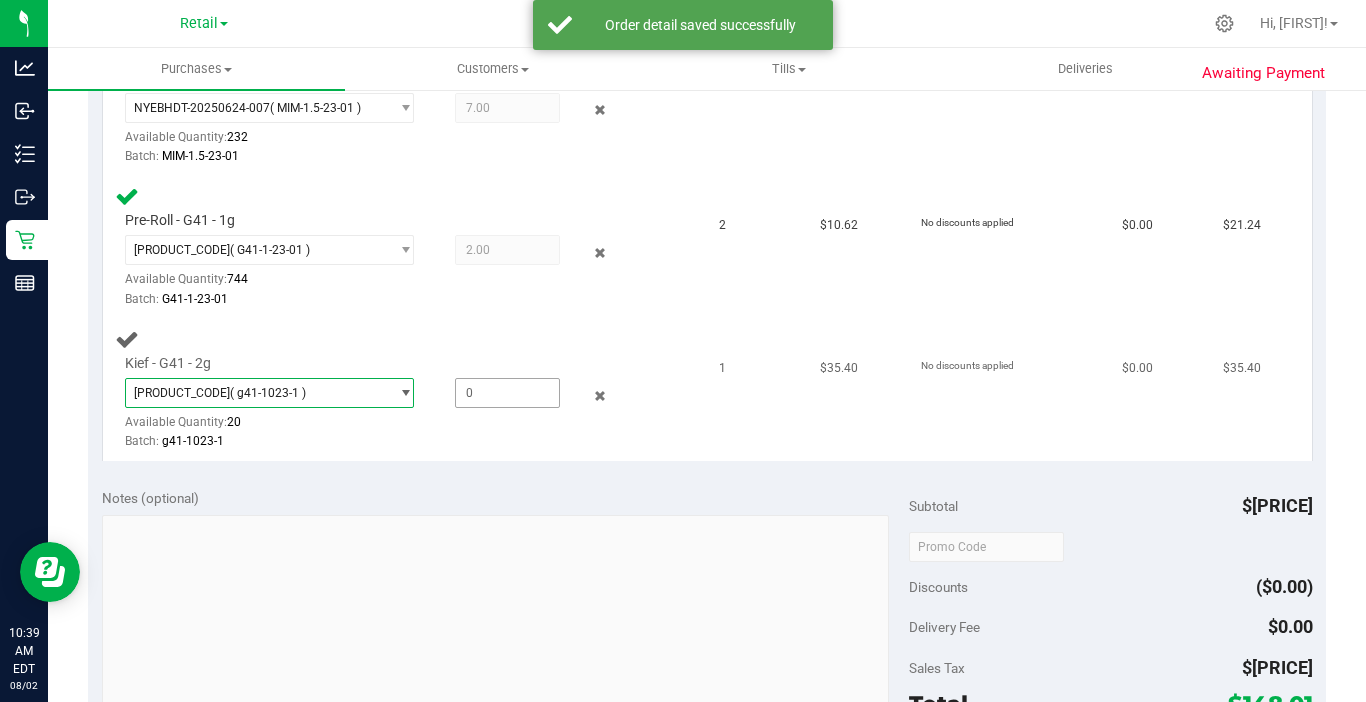 click at bounding box center (507, 393) 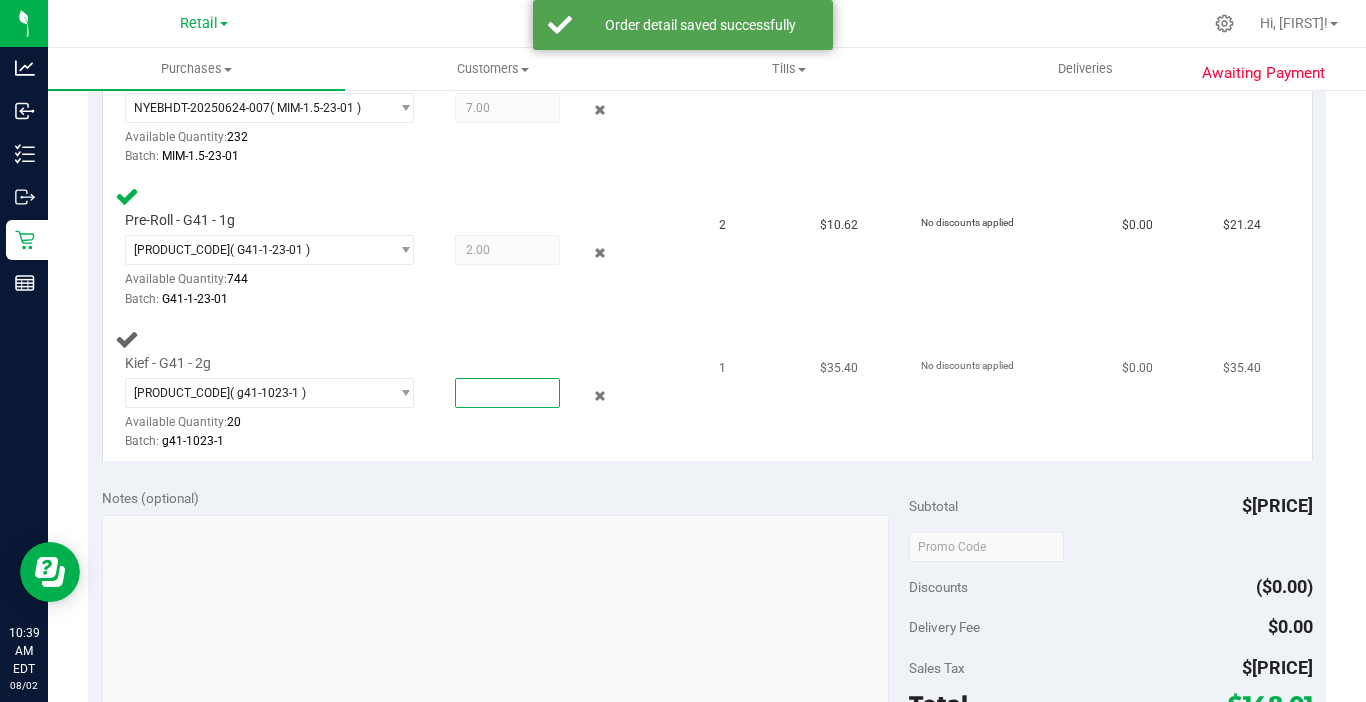 type on "1" 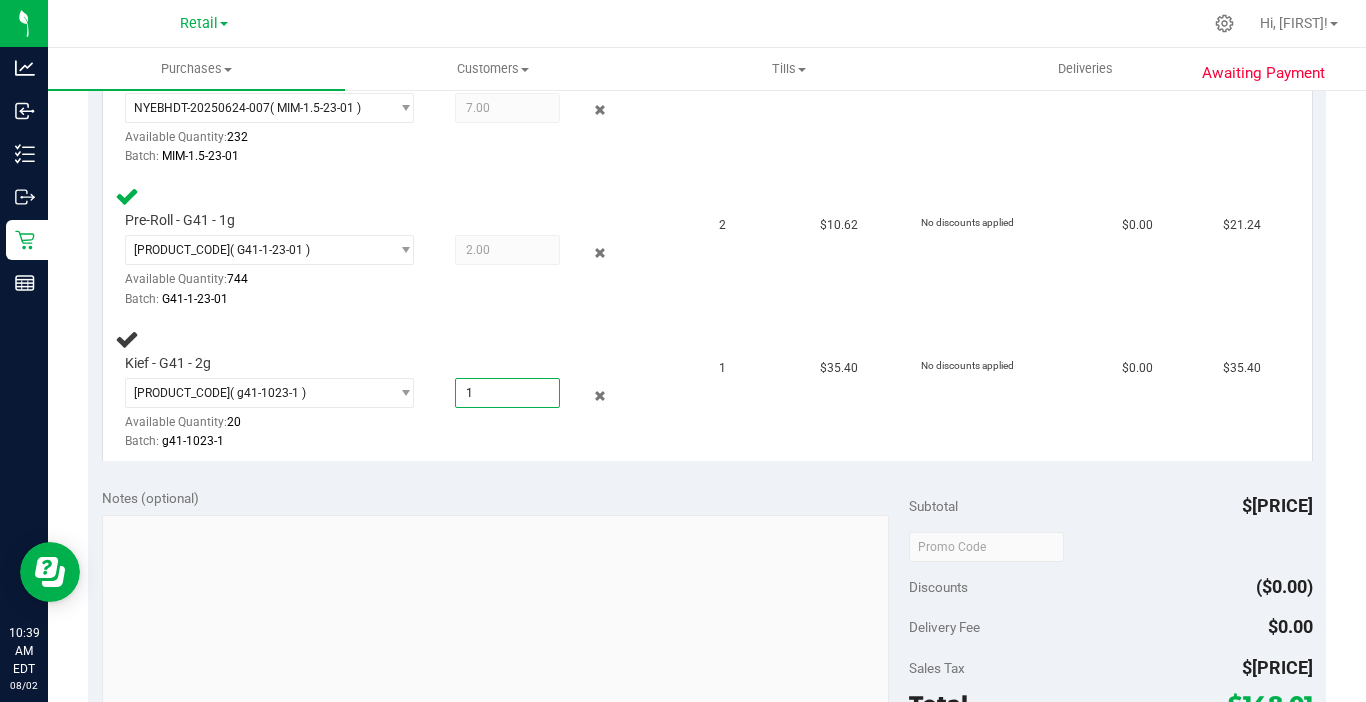 type on "1.0000" 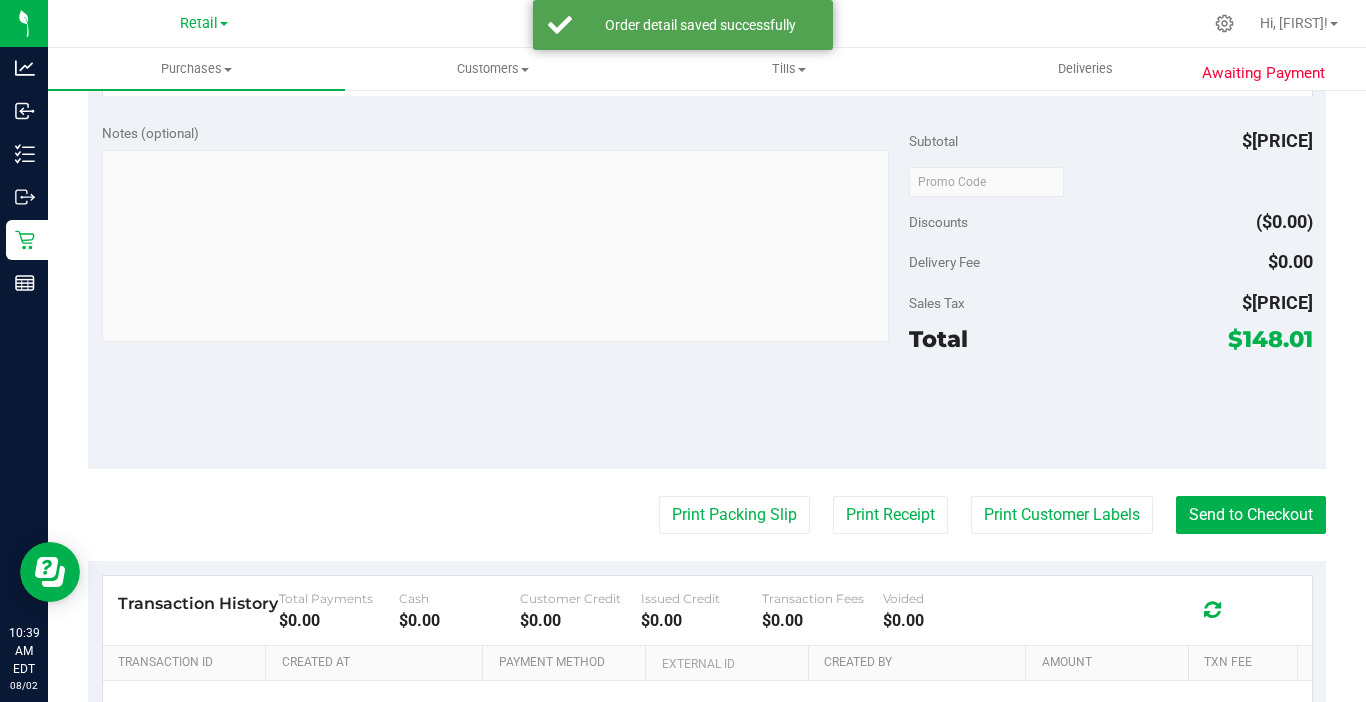 scroll, scrollTop: 1000, scrollLeft: 0, axis: vertical 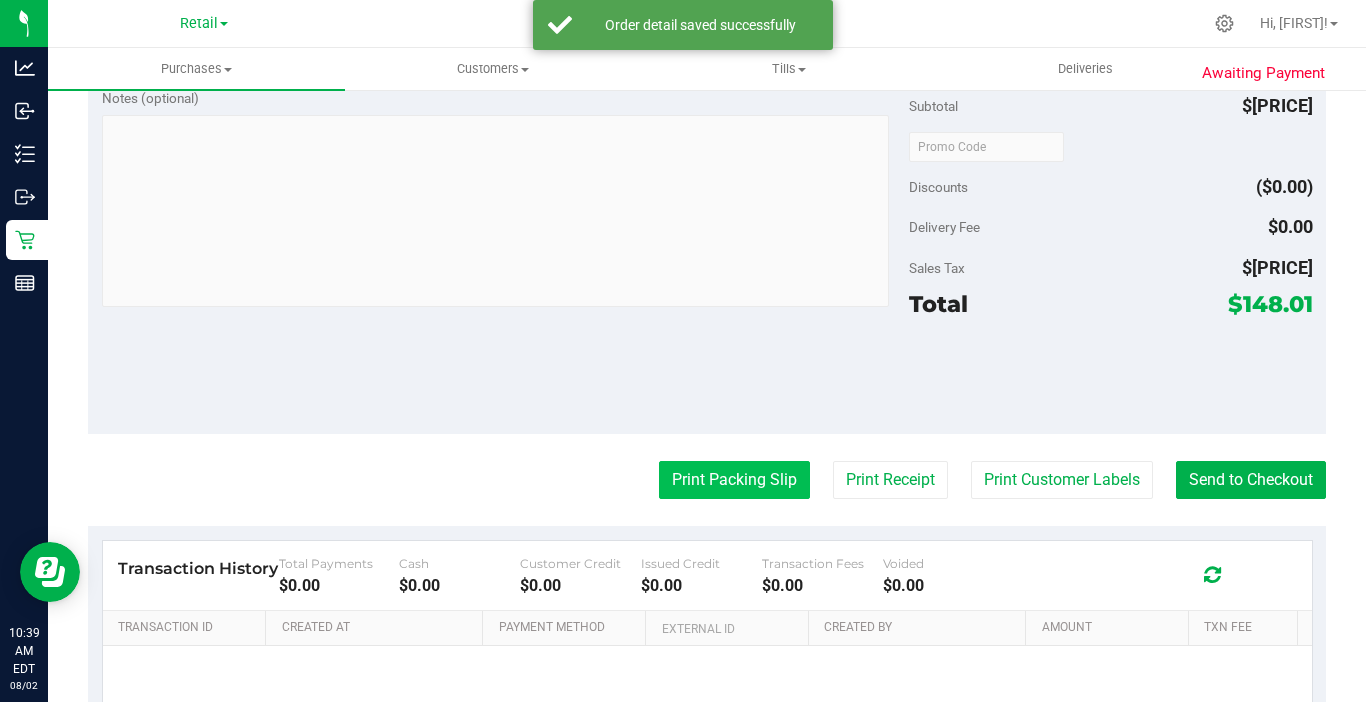 click on "Print Packing Slip" at bounding box center [734, 480] 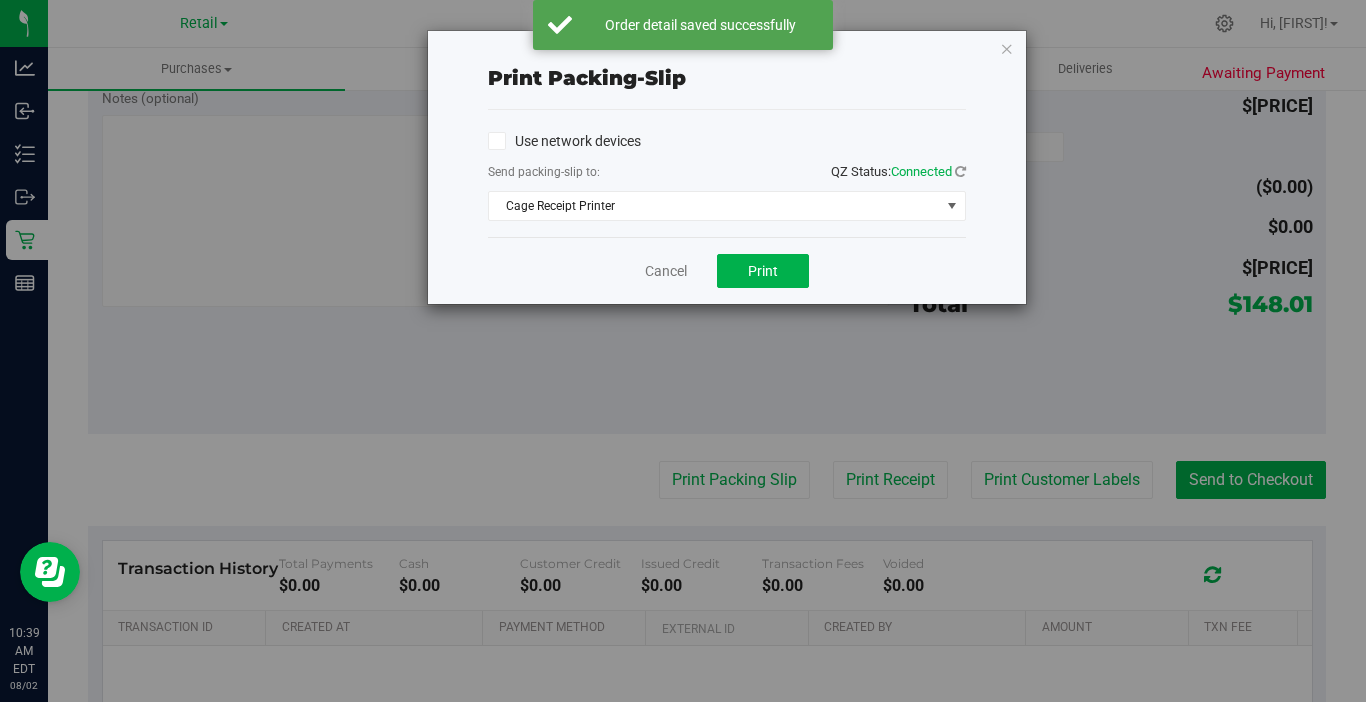 click on "Cancel
Print" at bounding box center (727, 270) 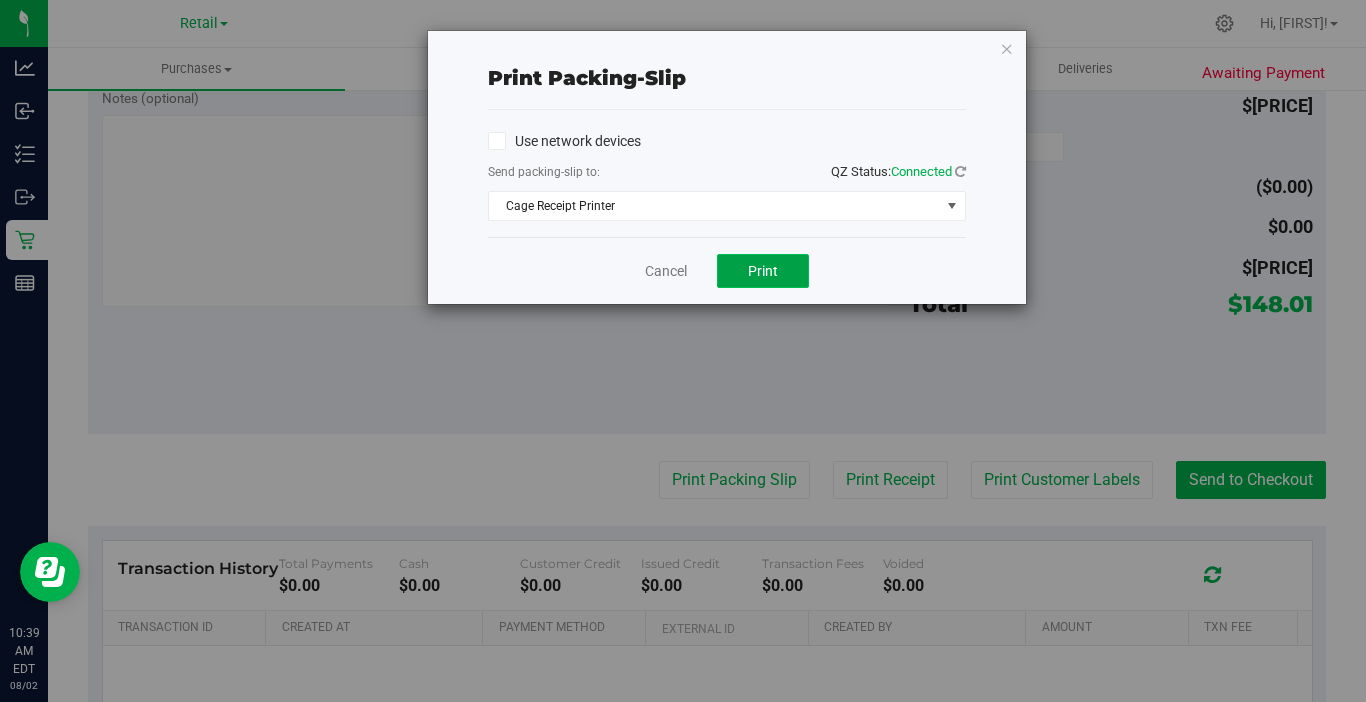 click on "Print" at bounding box center (763, 271) 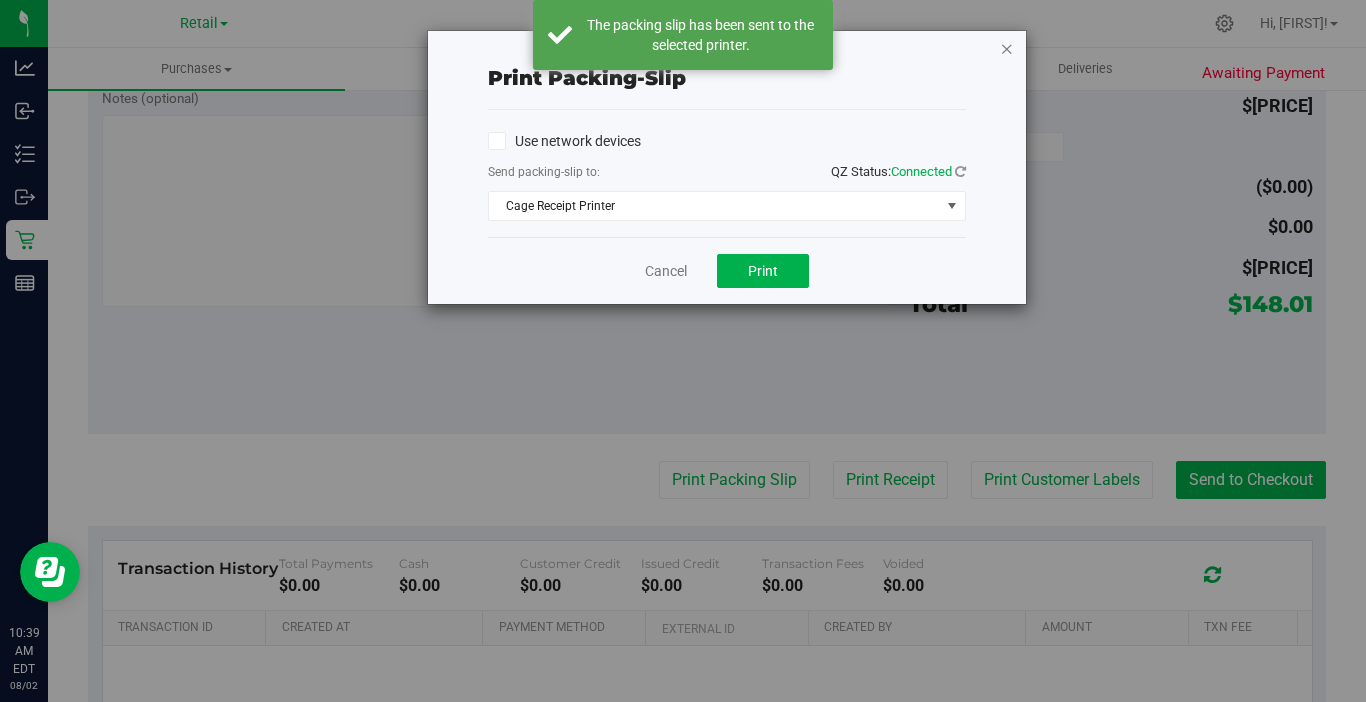 click at bounding box center [1007, 48] 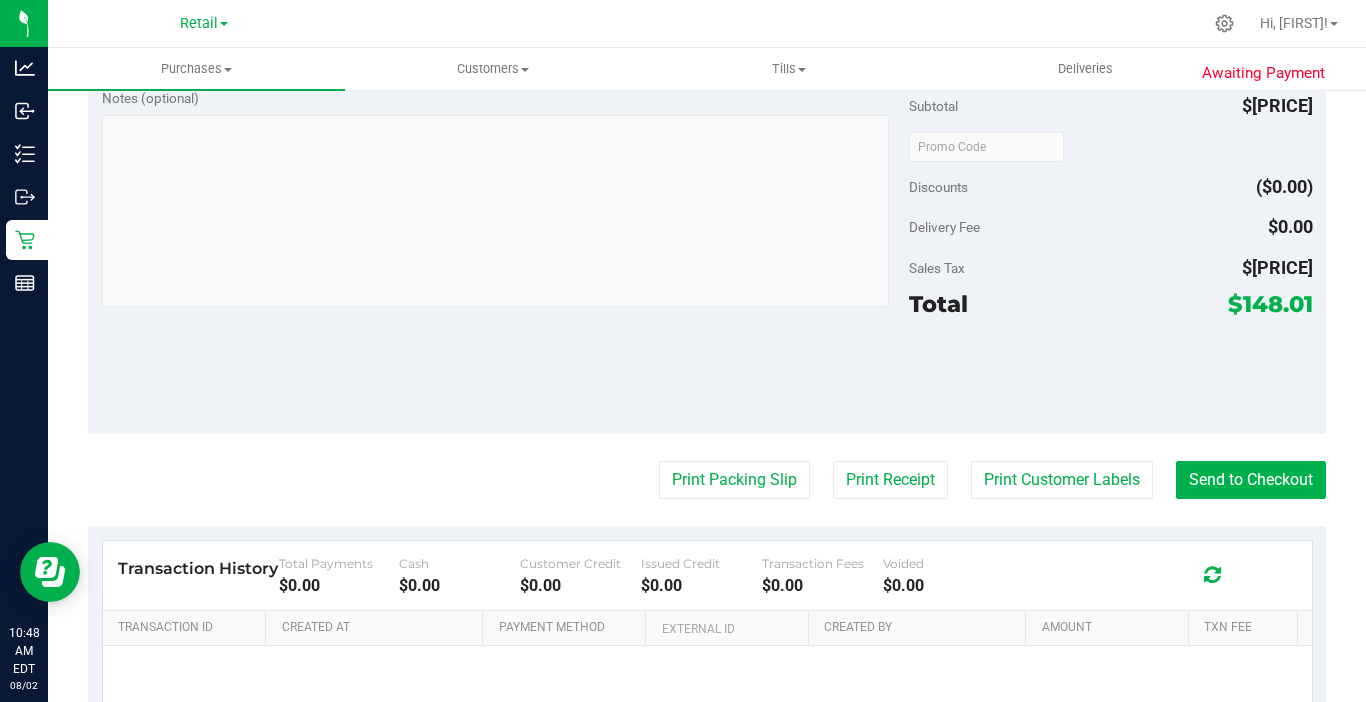 type 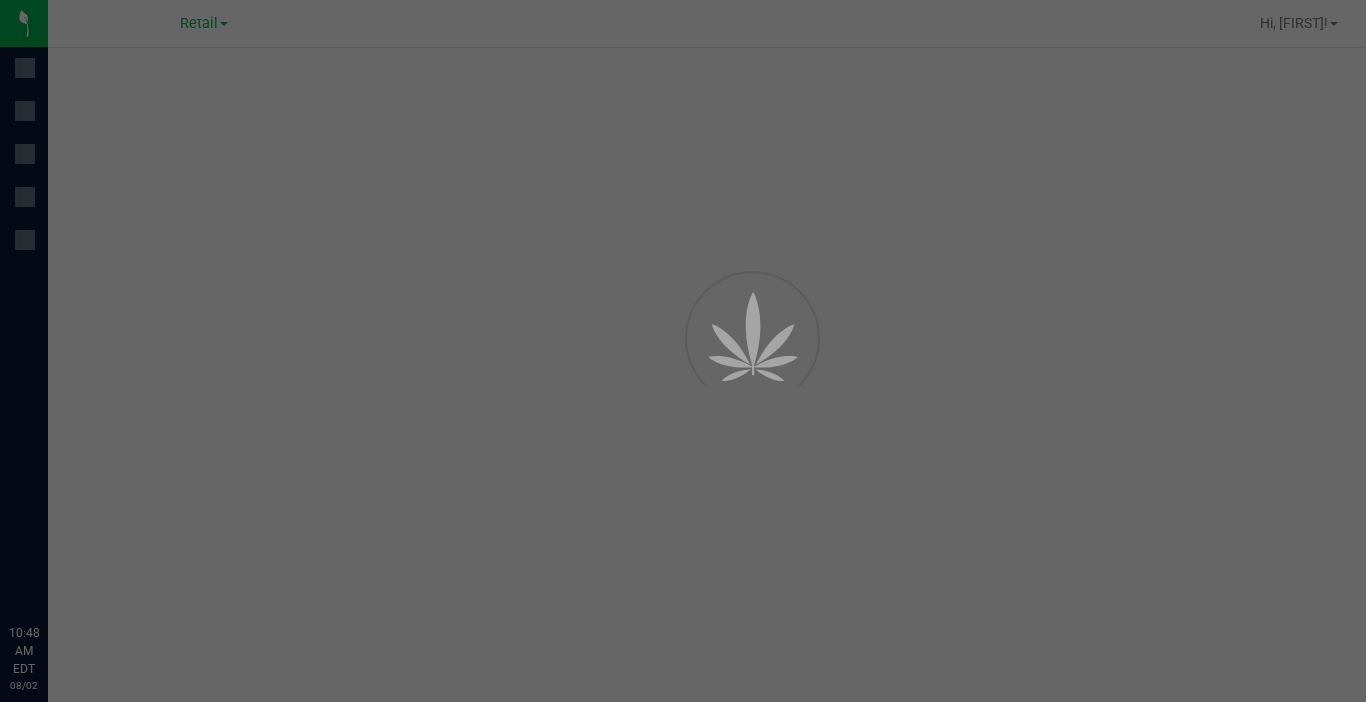 scroll, scrollTop: 0, scrollLeft: 0, axis: both 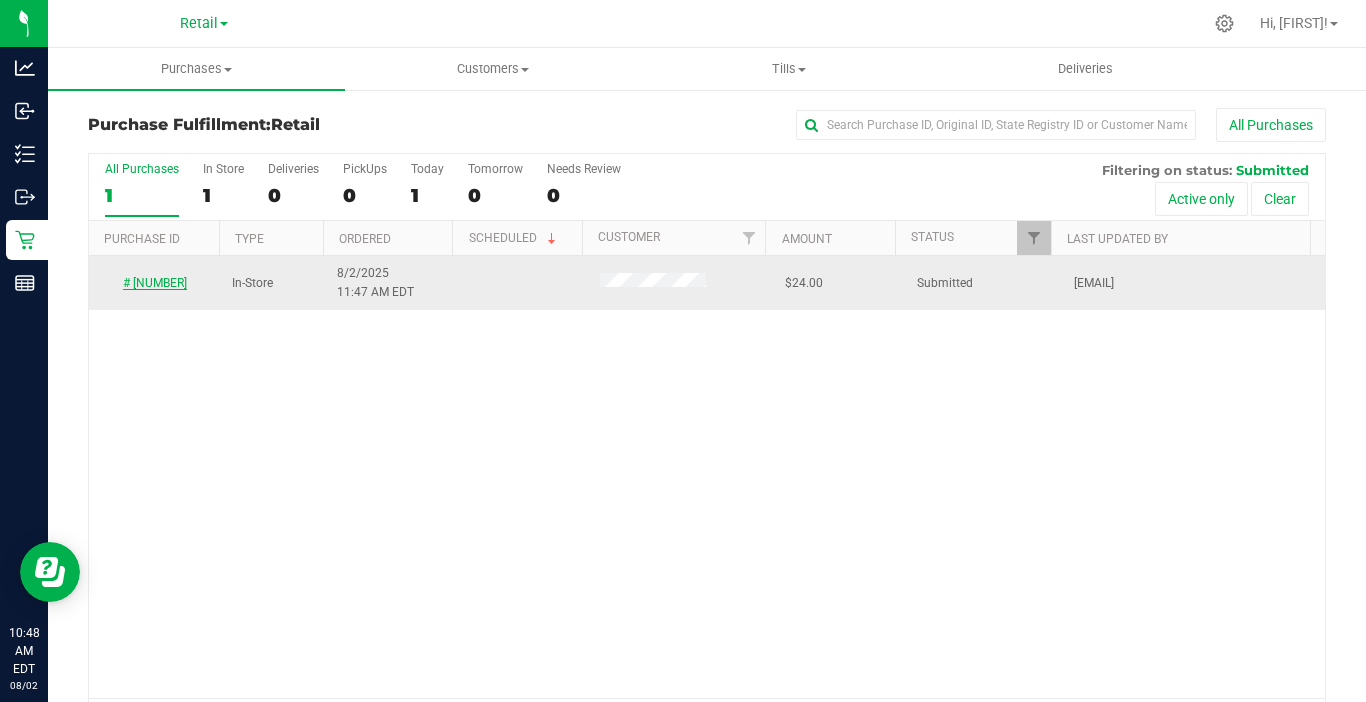 click on "00000789" at bounding box center [155, 283] 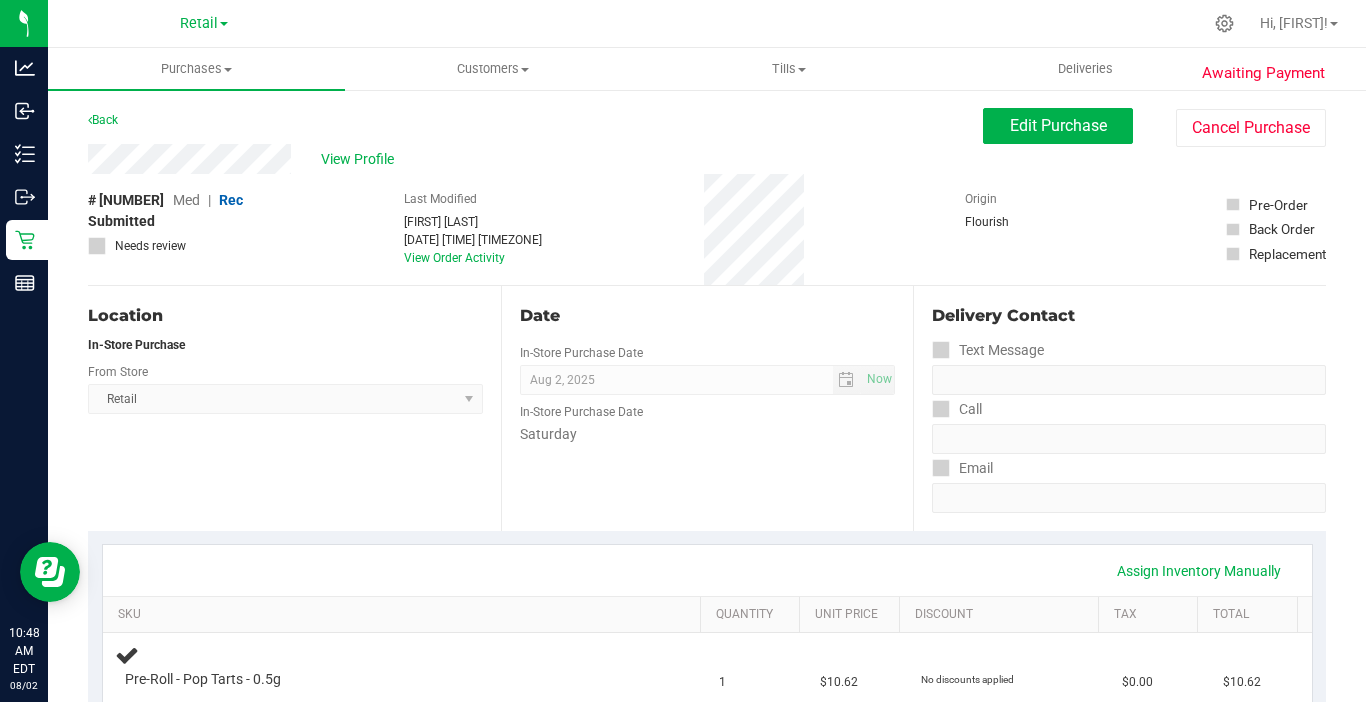 scroll, scrollTop: 200, scrollLeft: 0, axis: vertical 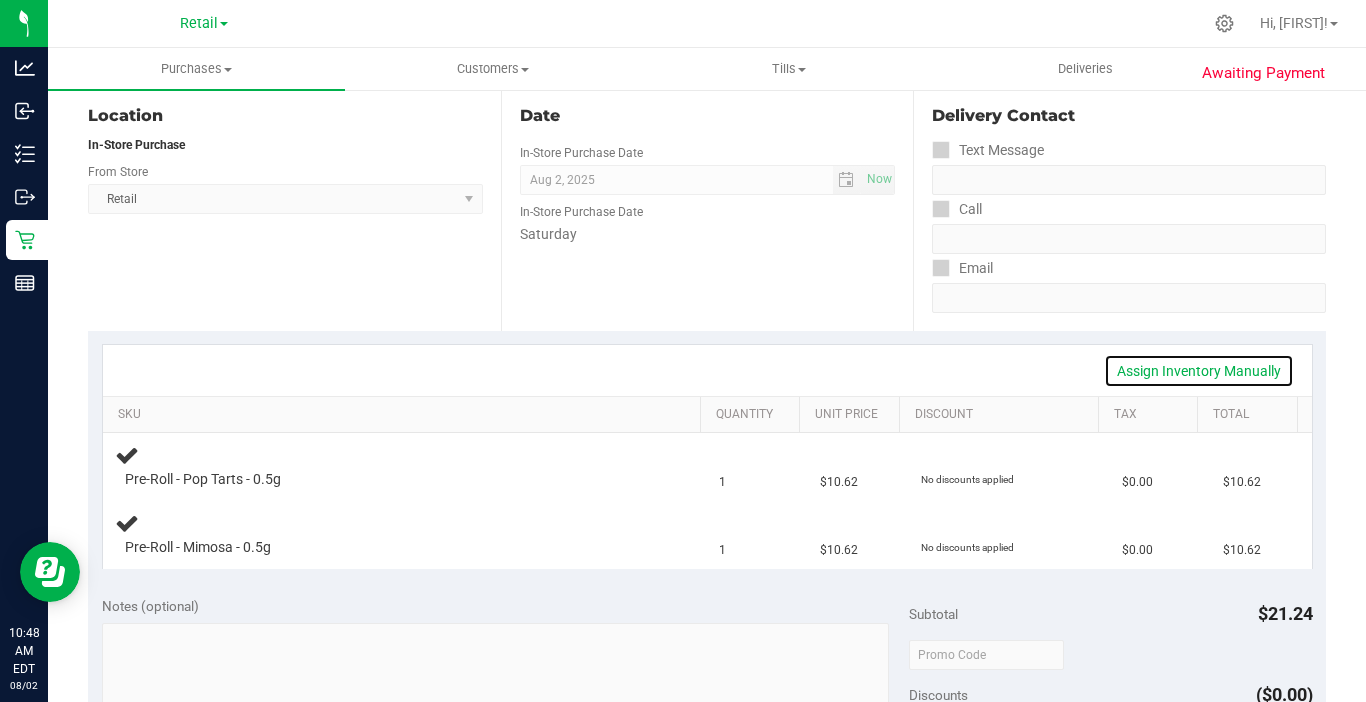 click on "Assign Inventory Manually" at bounding box center [1199, 371] 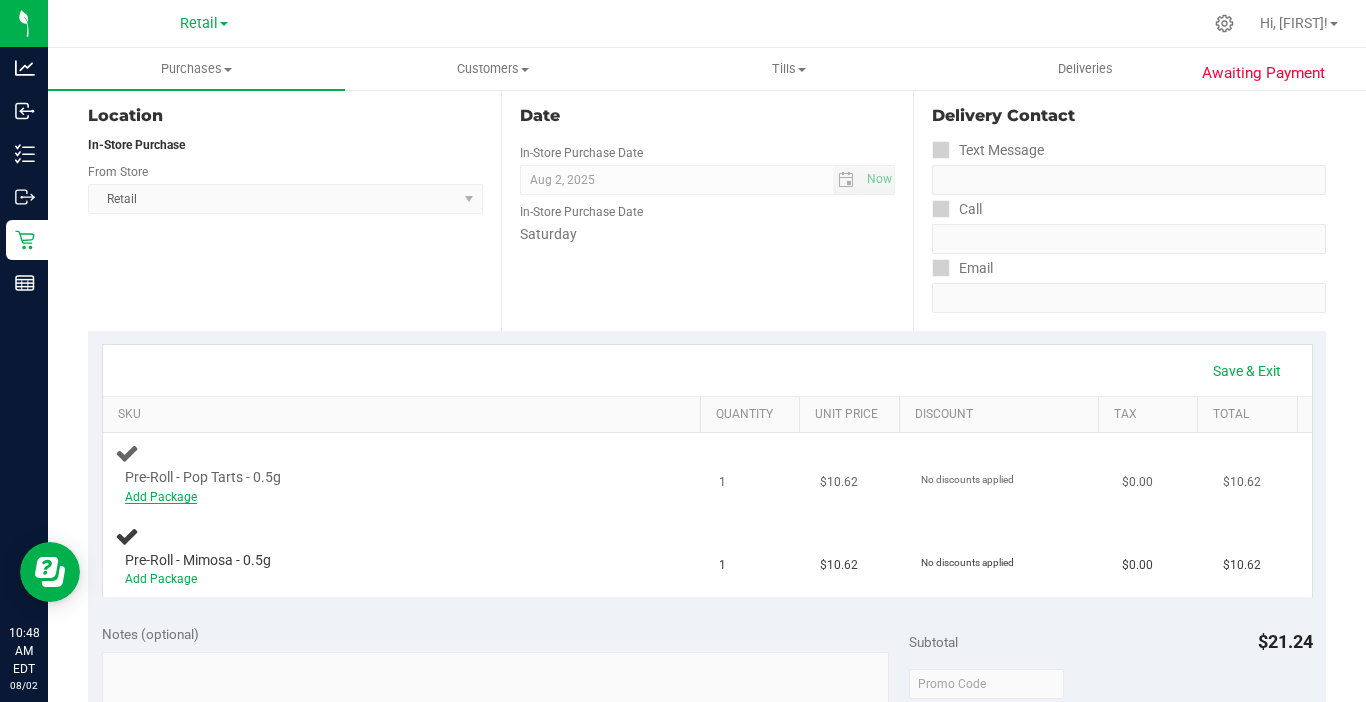 click on "Add Package" at bounding box center [161, 497] 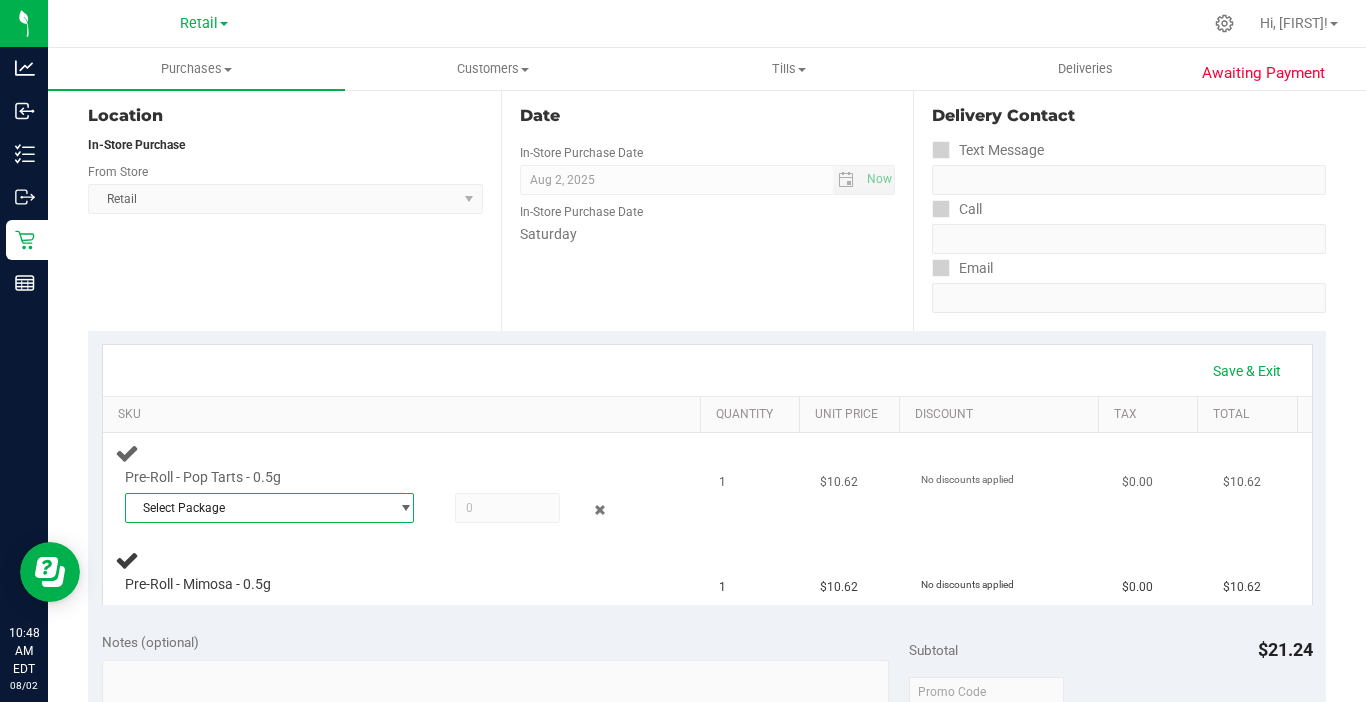 click on "Select Package" at bounding box center [257, 508] 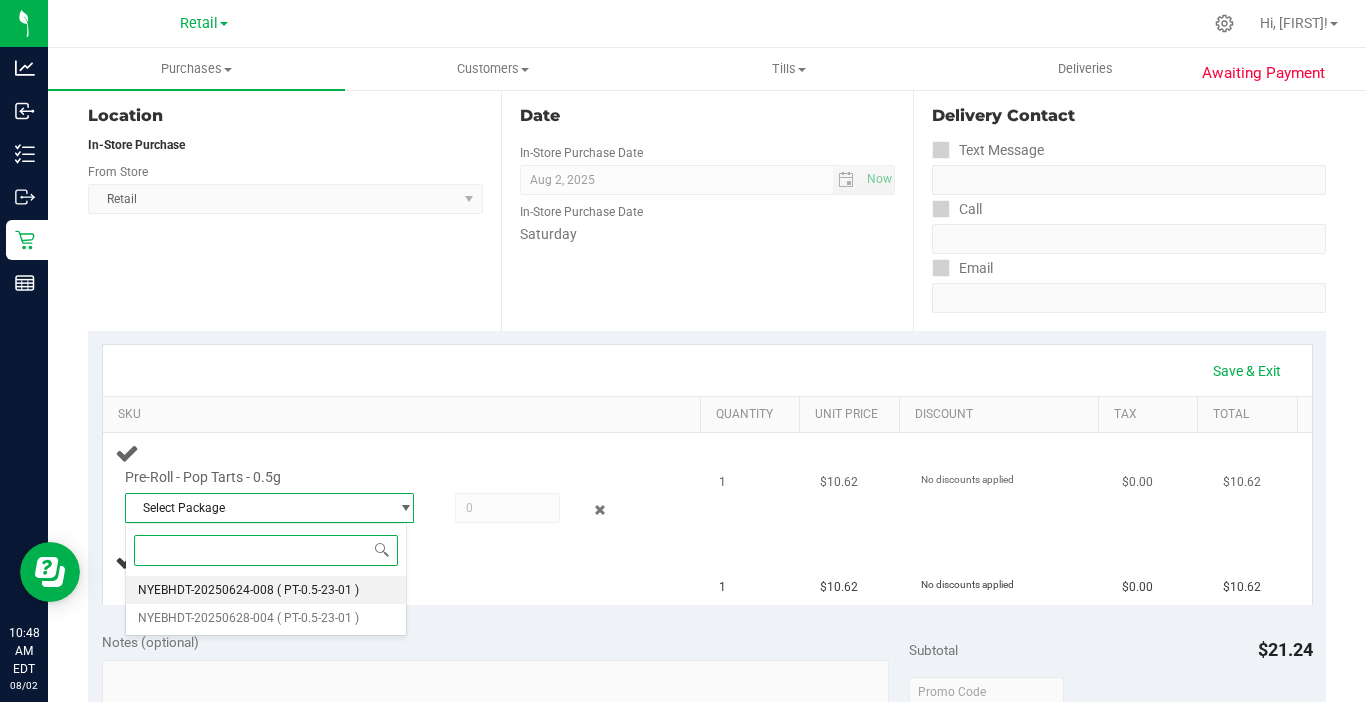 drag, startPoint x: 197, startPoint y: 592, endPoint x: 451, endPoint y: 538, distance: 259.67673 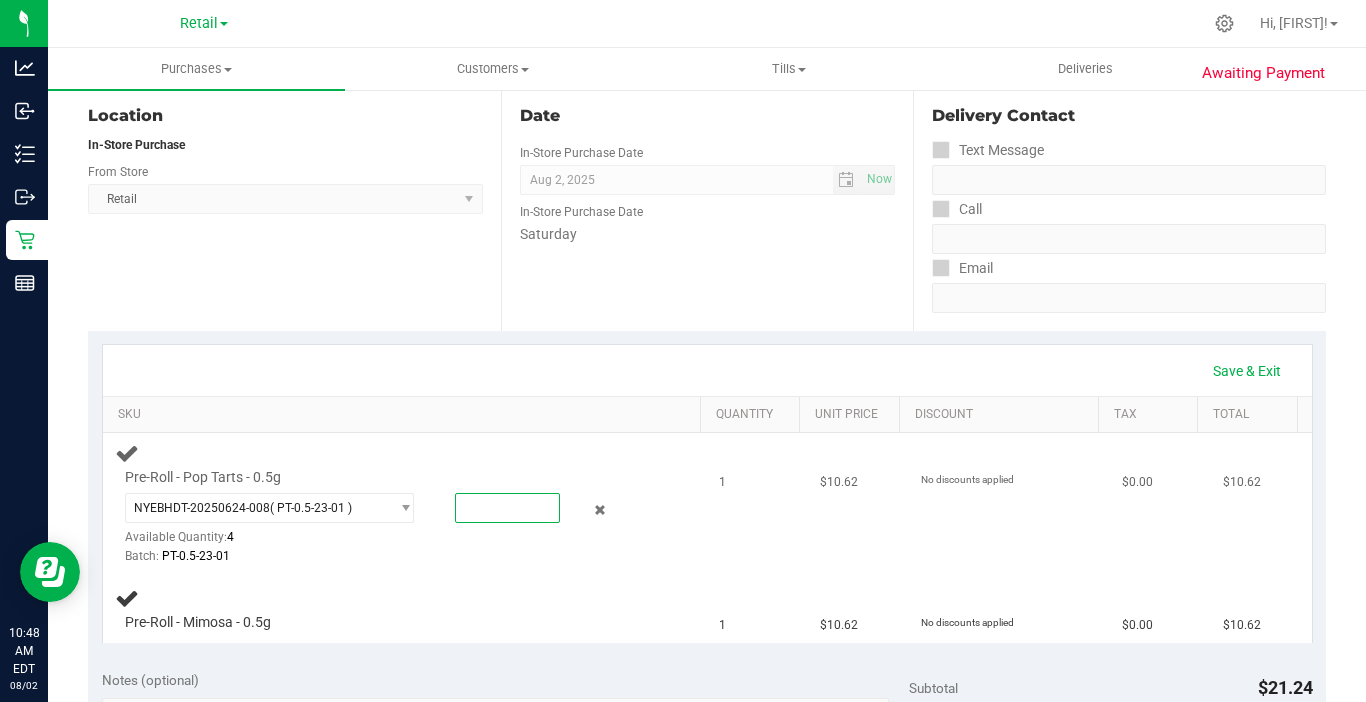 click at bounding box center (507, 508) 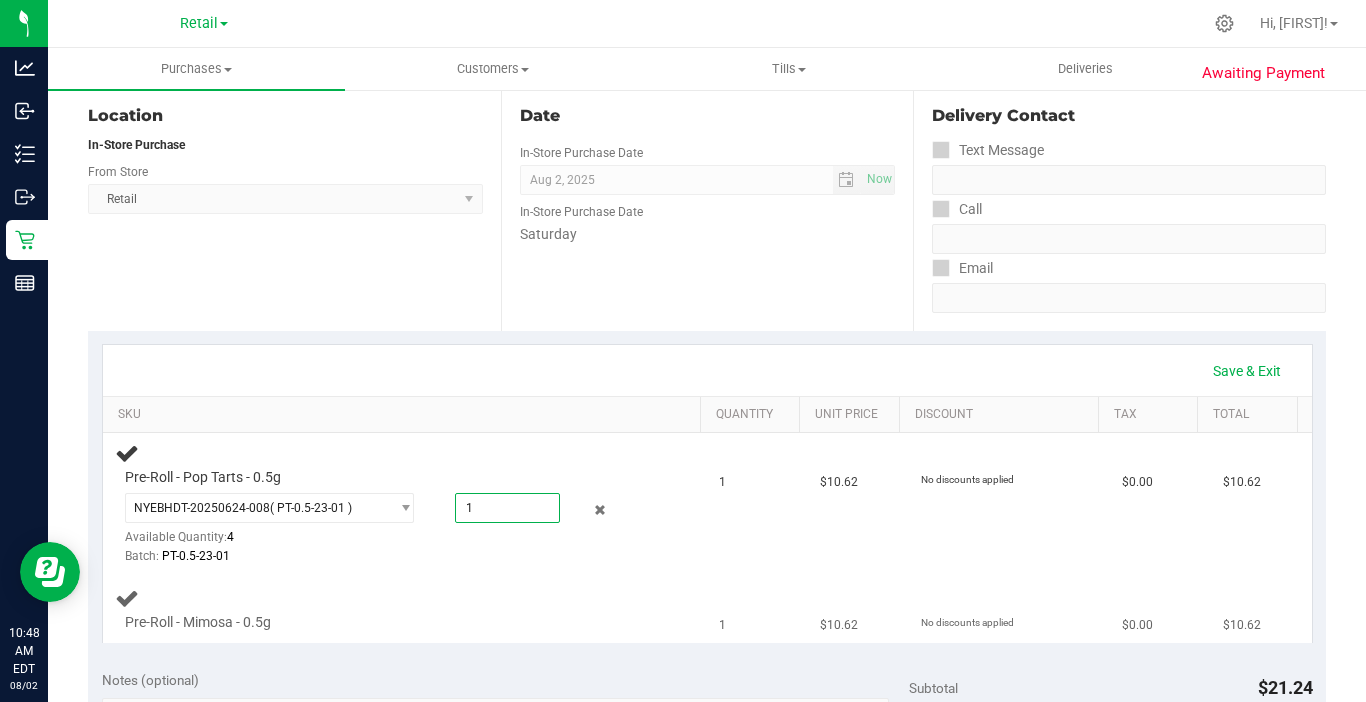 type on "1.0000" 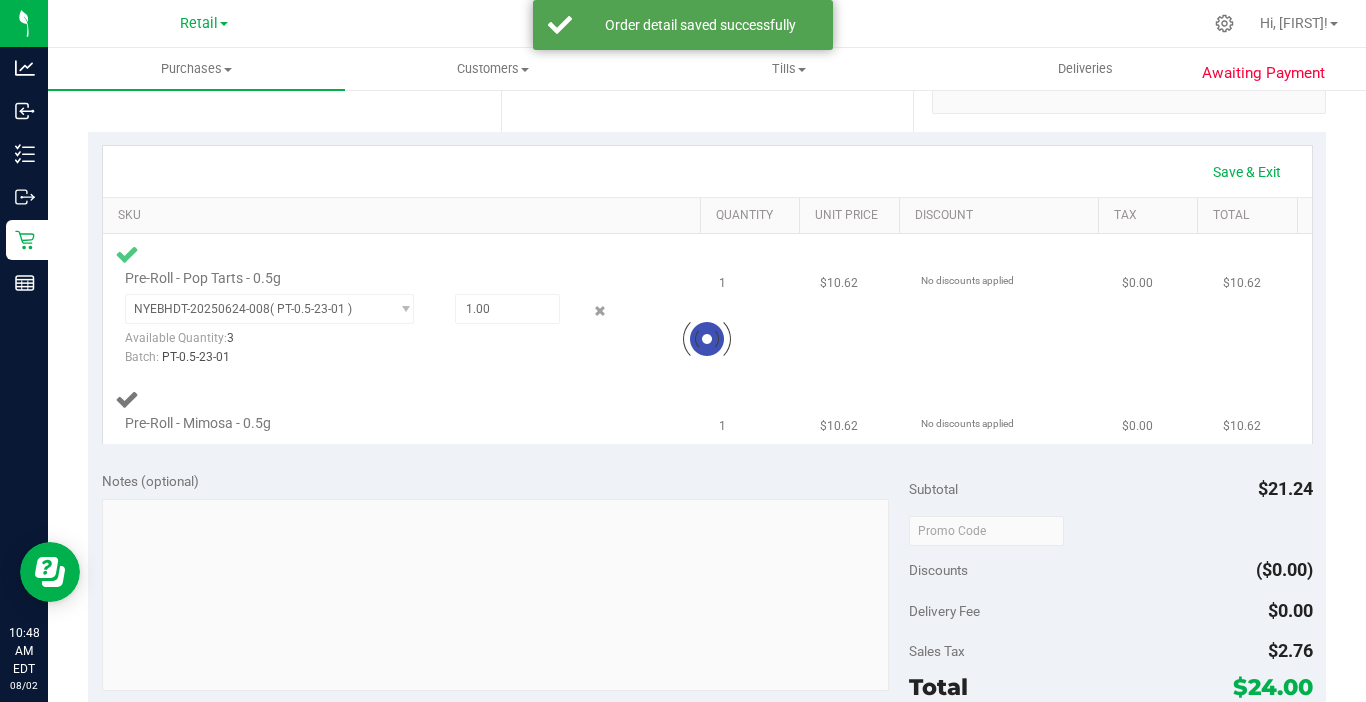 scroll, scrollTop: 400, scrollLeft: 0, axis: vertical 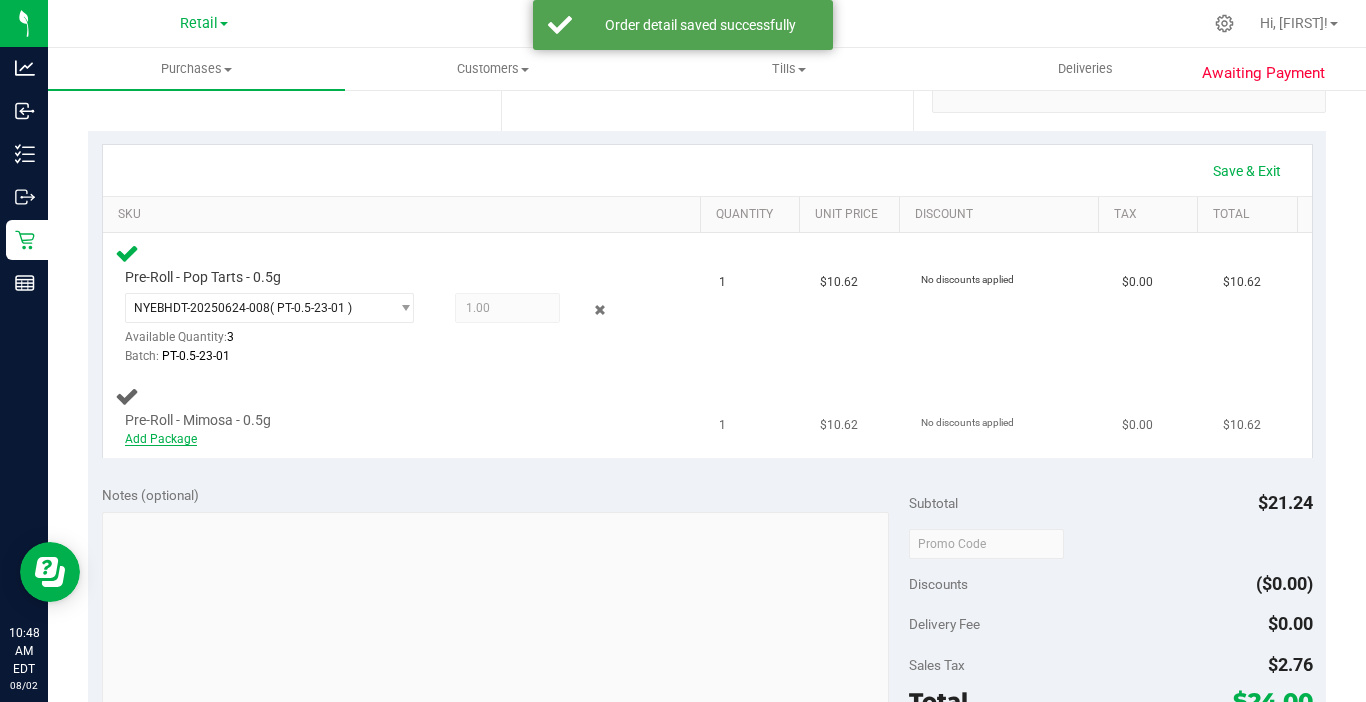 click on "Add Package" at bounding box center (161, 439) 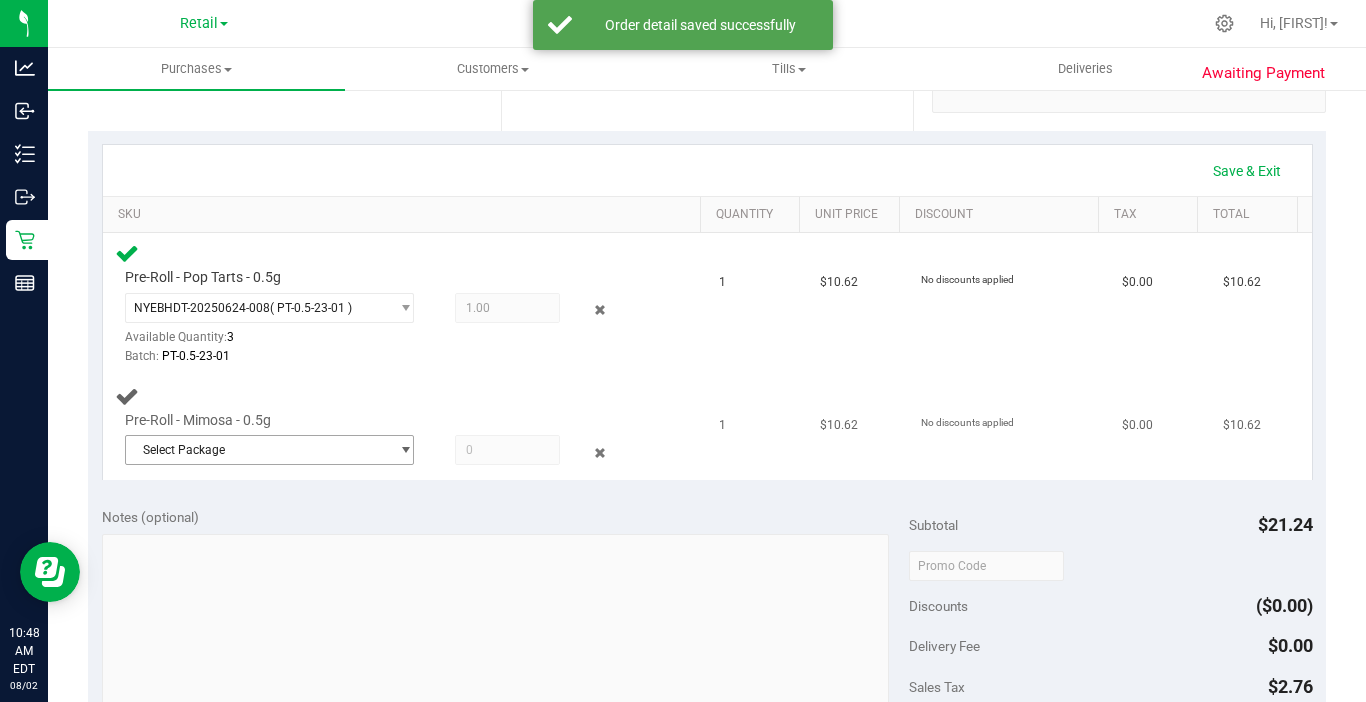 click on "Select Package" at bounding box center [257, 450] 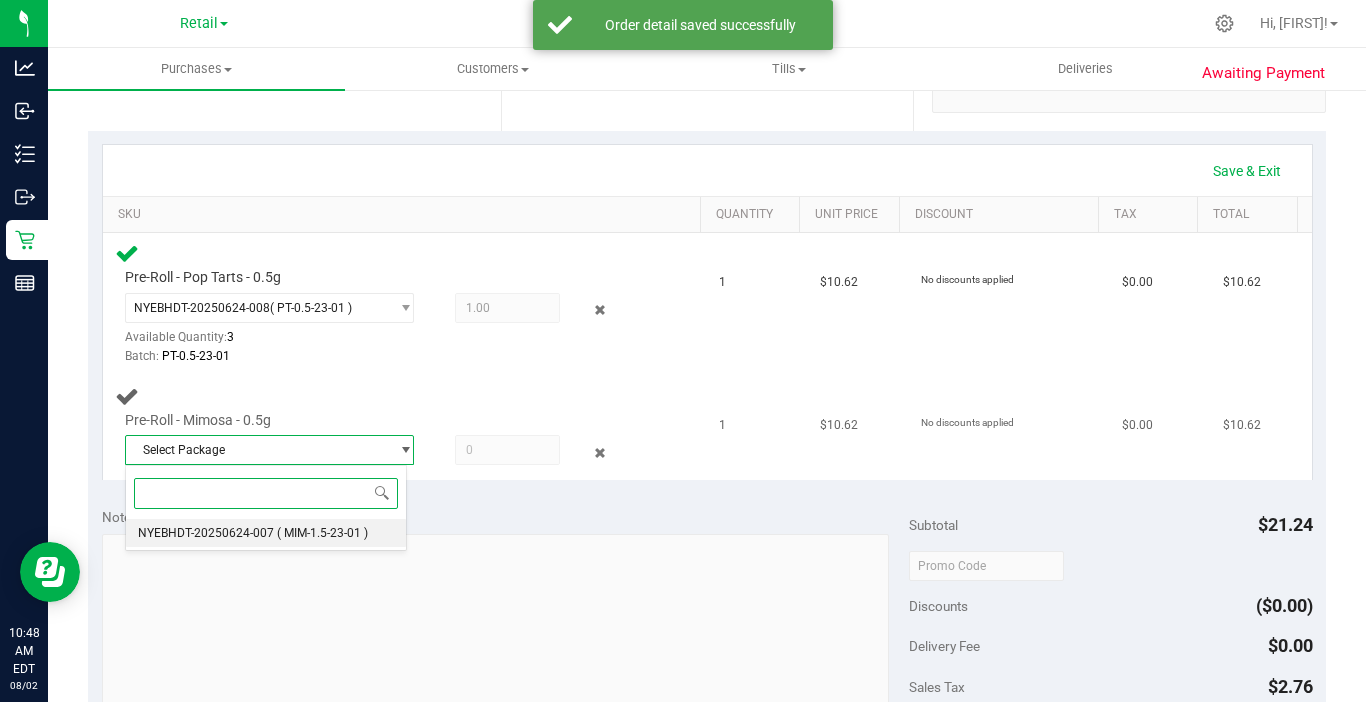drag, startPoint x: 201, startPoint y: 528, endPoint x: 251, endPoint y: 509, distance: 53.488316 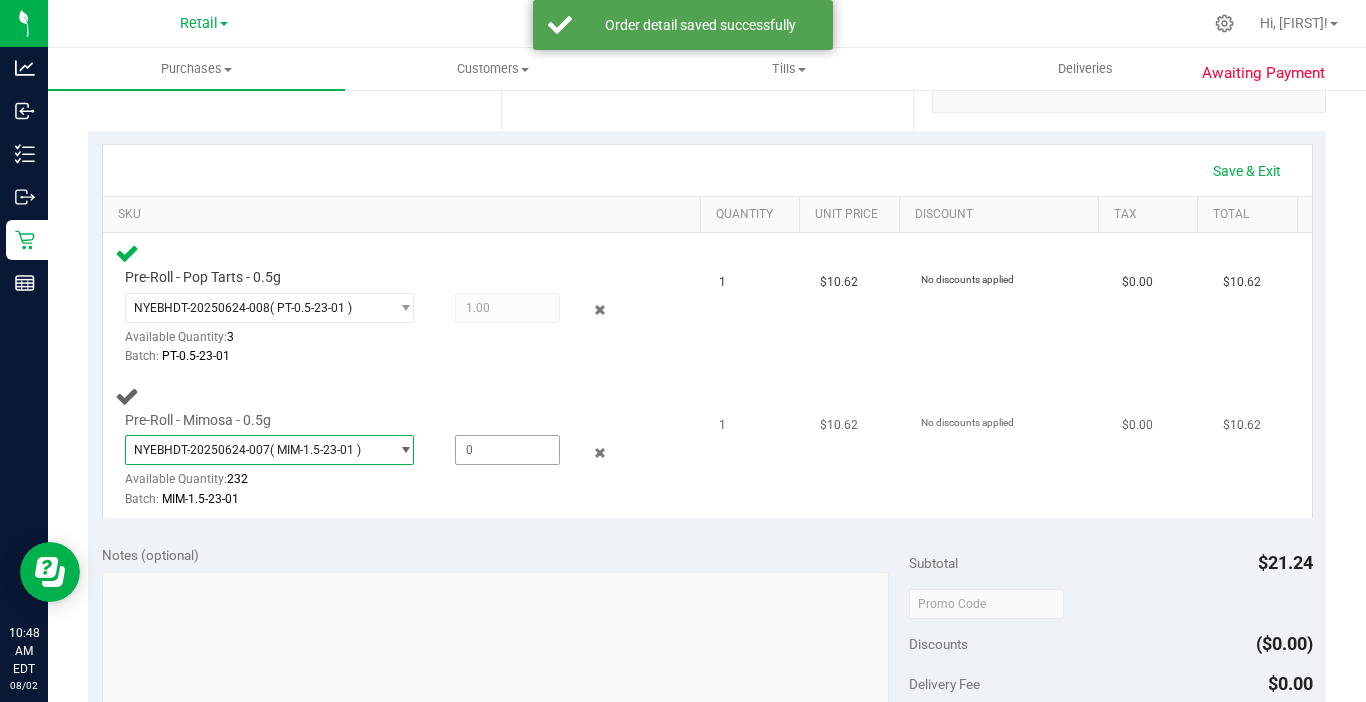 click at bounding box center [507, 450] 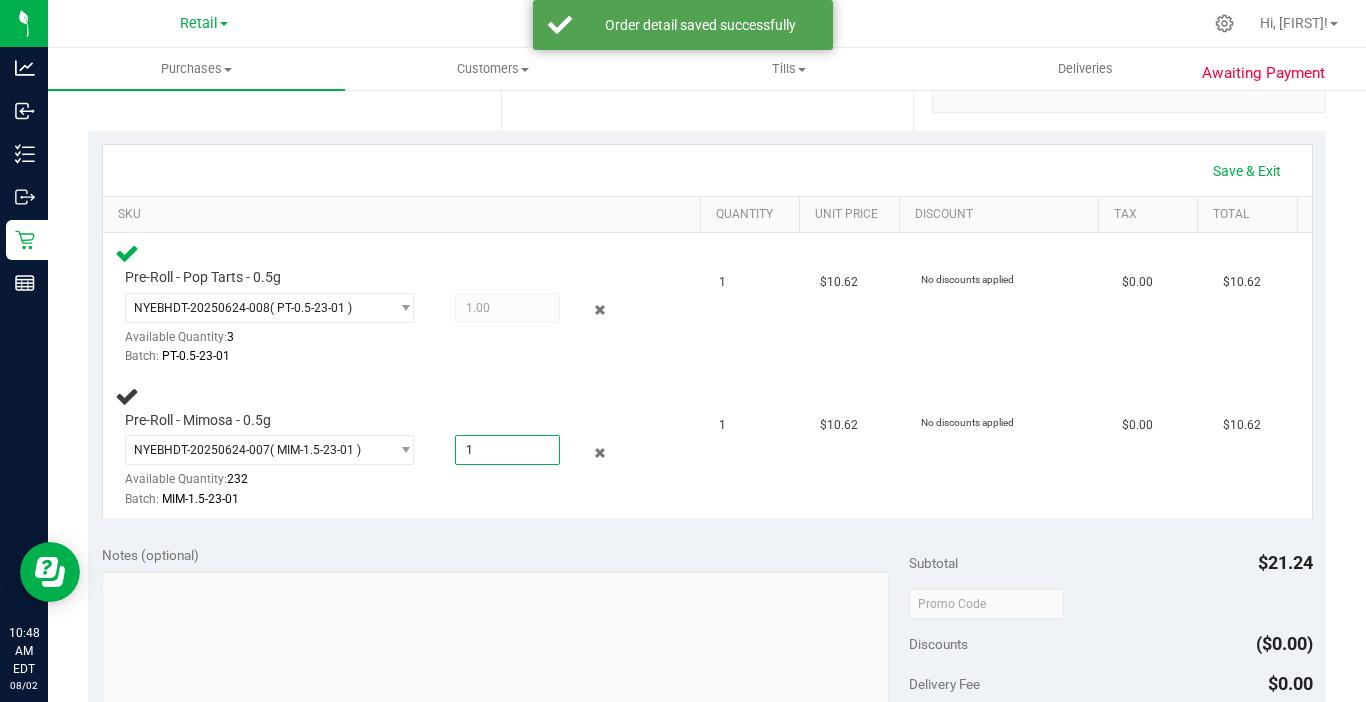 type on "1.0000" 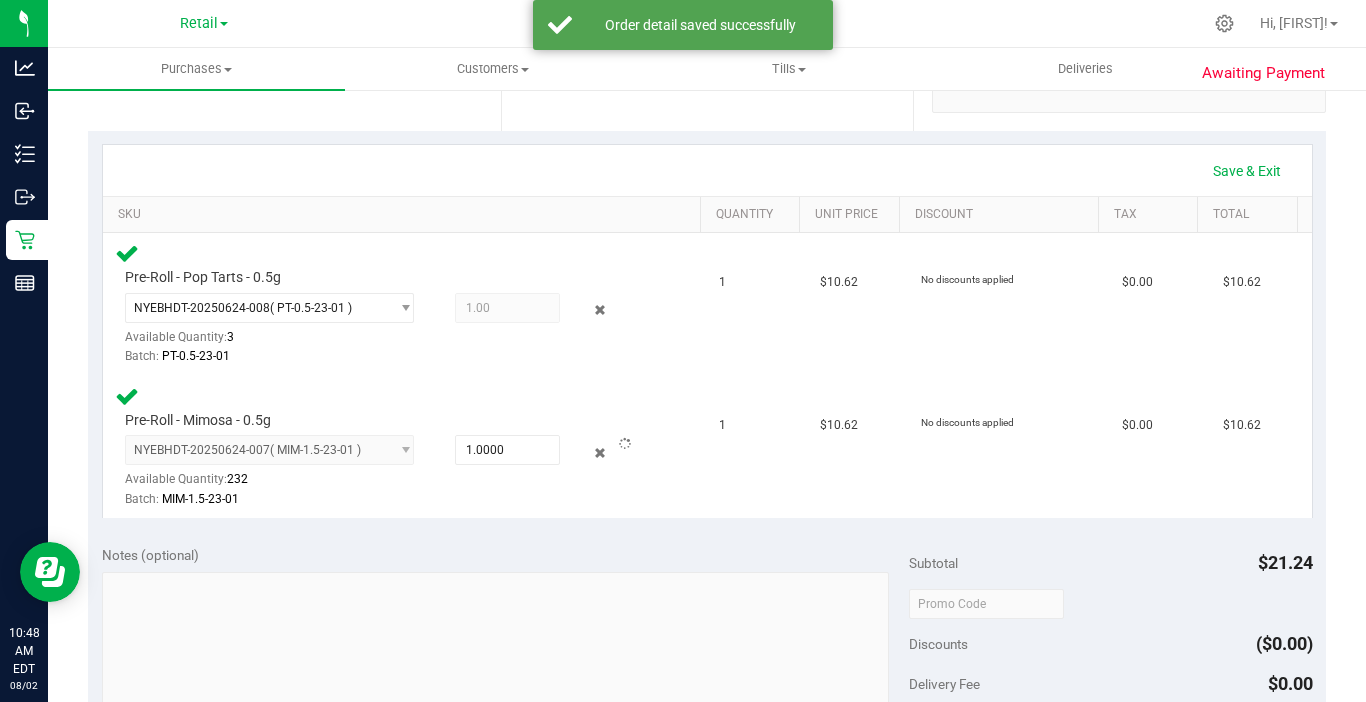 click on "Notes (optional)" at bounding box center [505, 555] 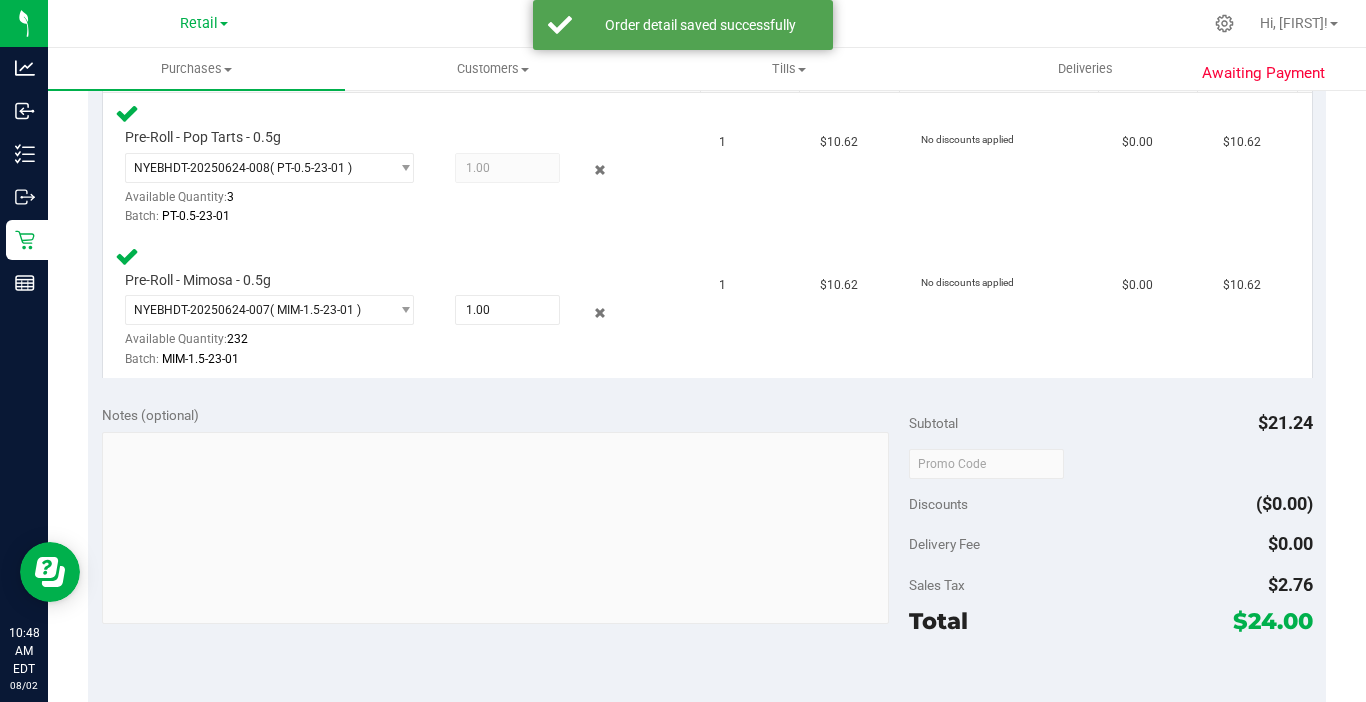 scroll, scrollTop: 700, scrollLeft: 0, axis: vertical 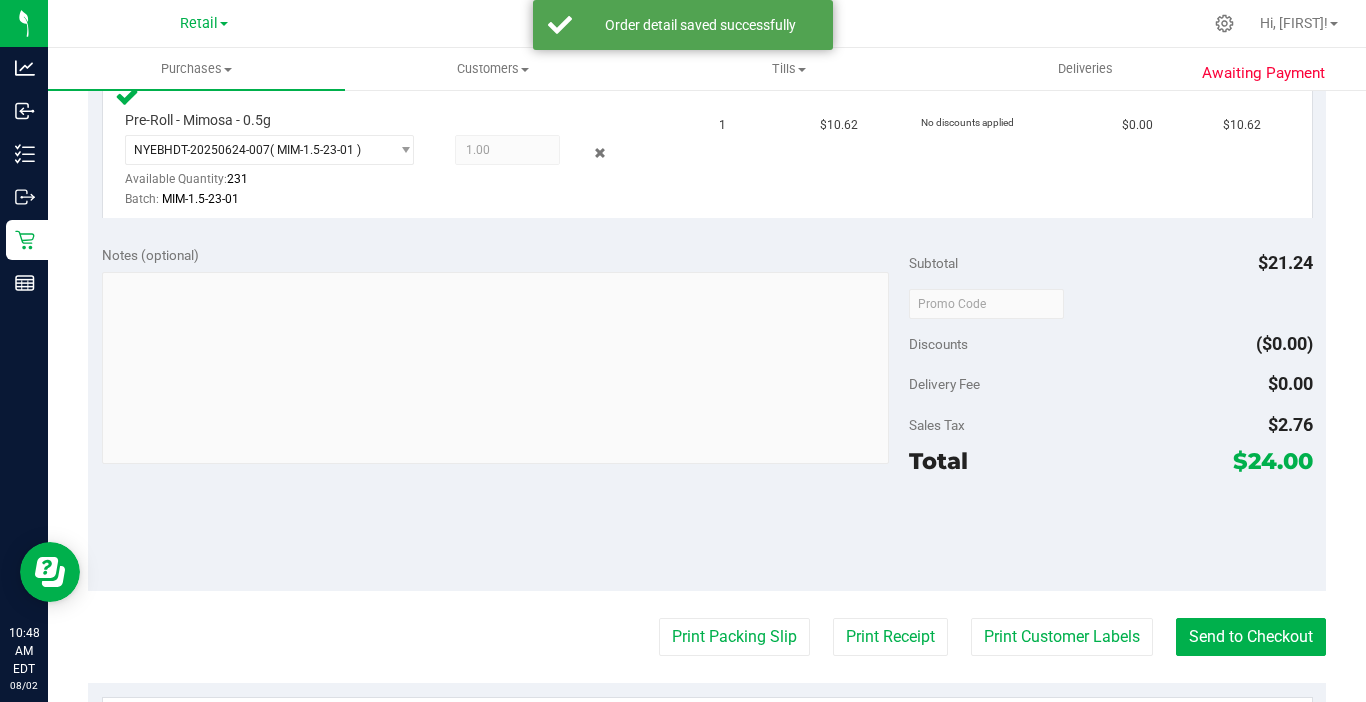 click on "Back
Edit Purchase
Cancel Purchase
View Profile
# 00000789
Med
|
Rec
Submitted
Needs review
Last Modified
Brian Picorale
Aug 2, 2025 10:48:25 AM EDT
View Order Activity" at bounding box center [707, 240] 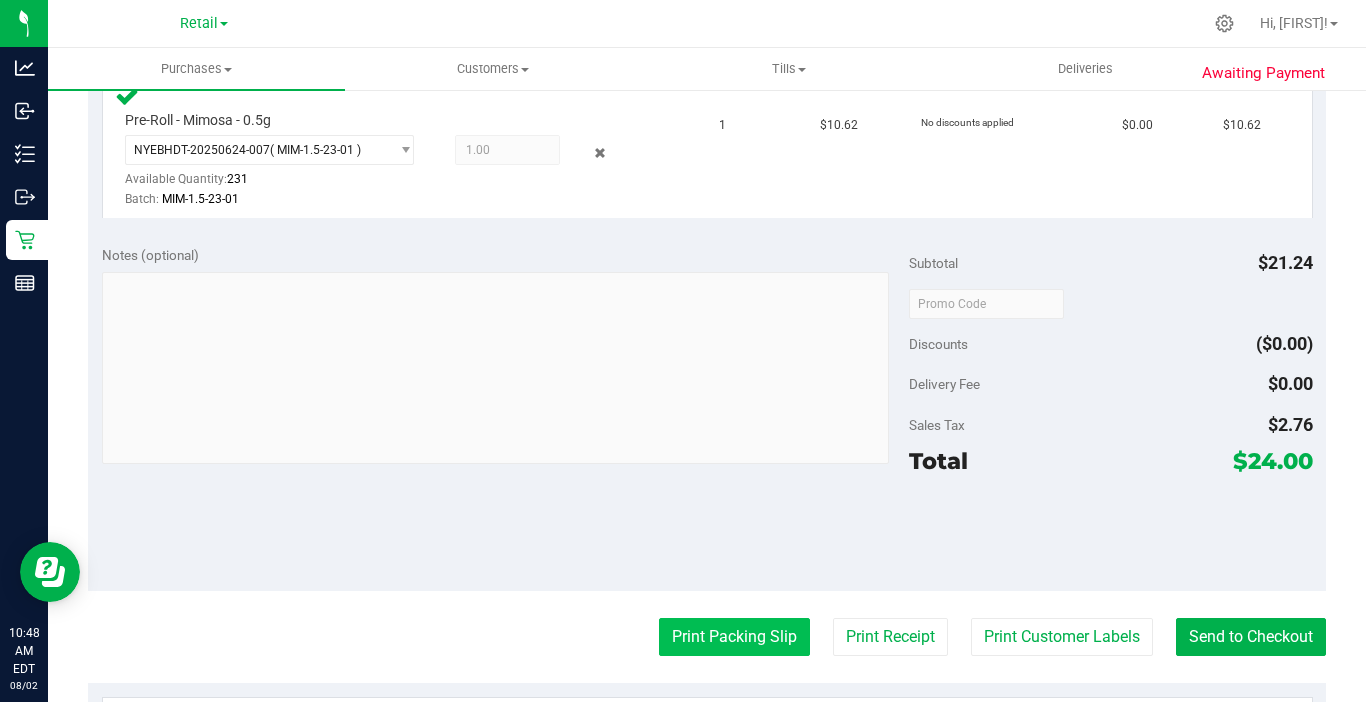 click on "Print Packing Slip" at bounding box center (734, 637) 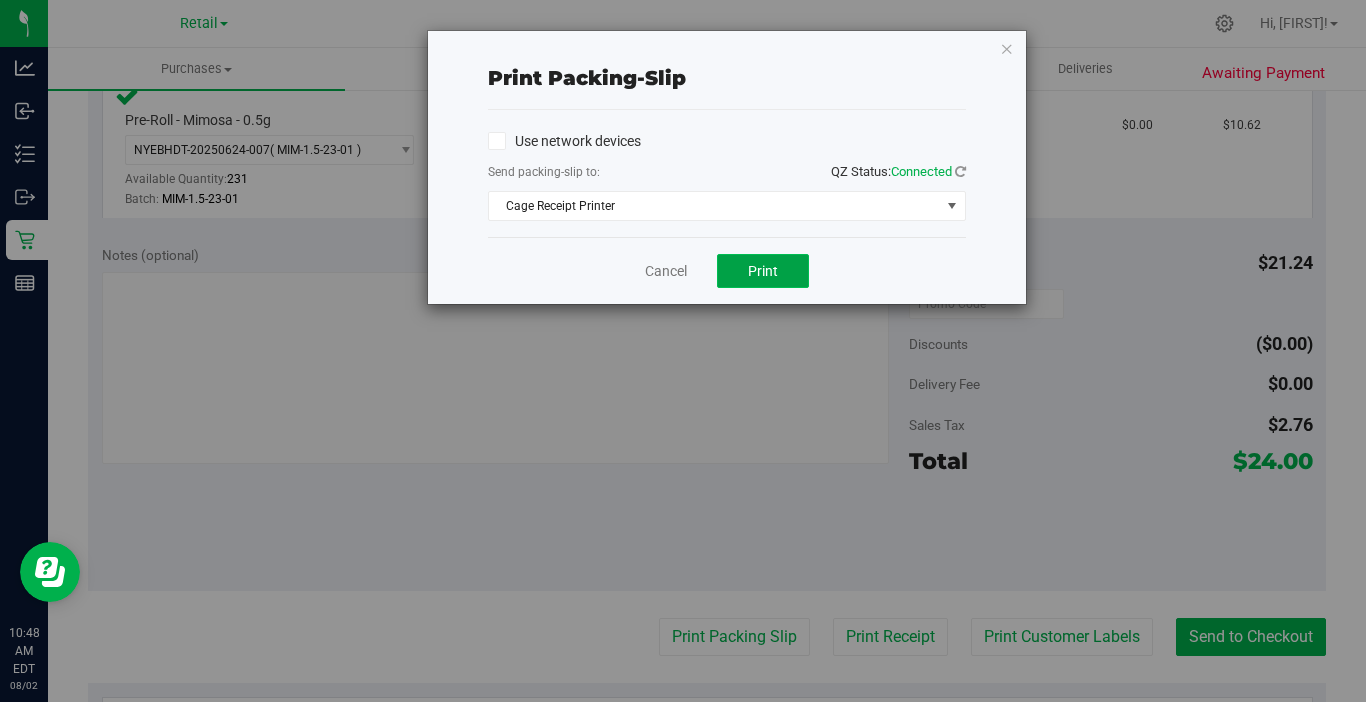 click on "Print" at bounding box center (763, 271) 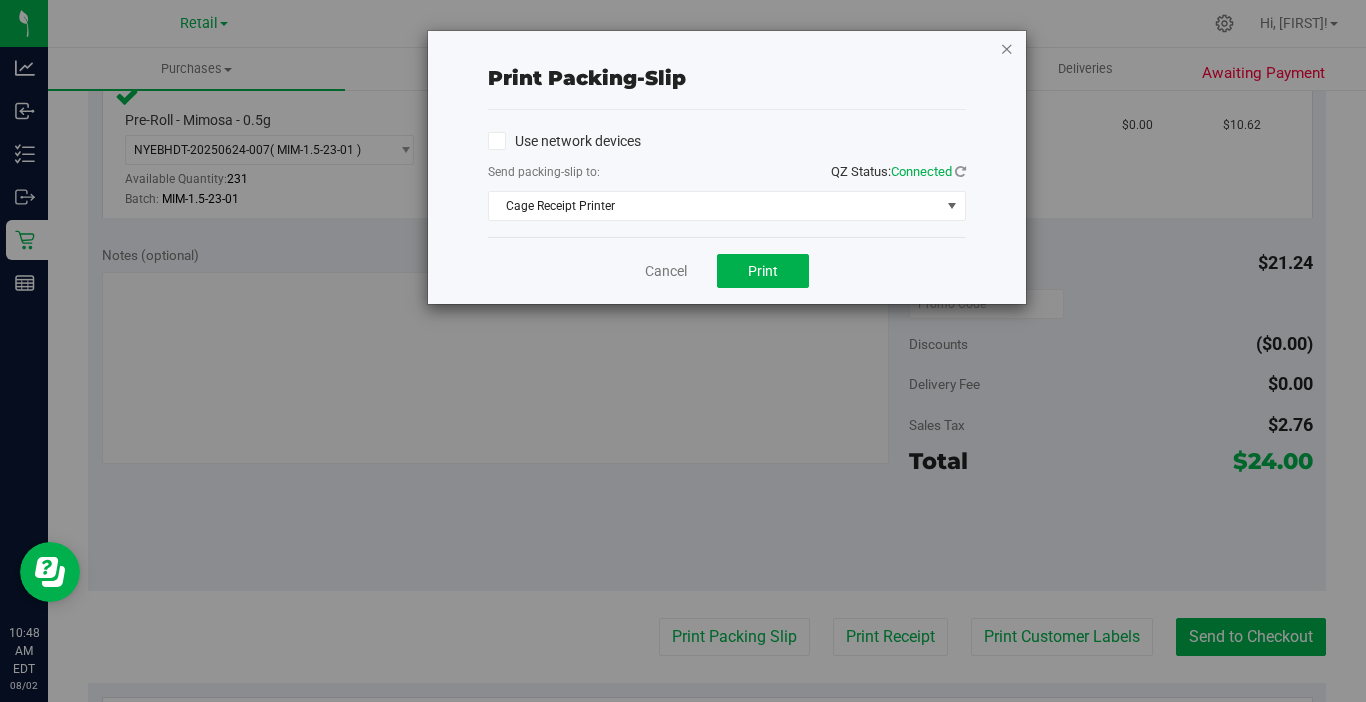 click at bounding box center (1007, 48) 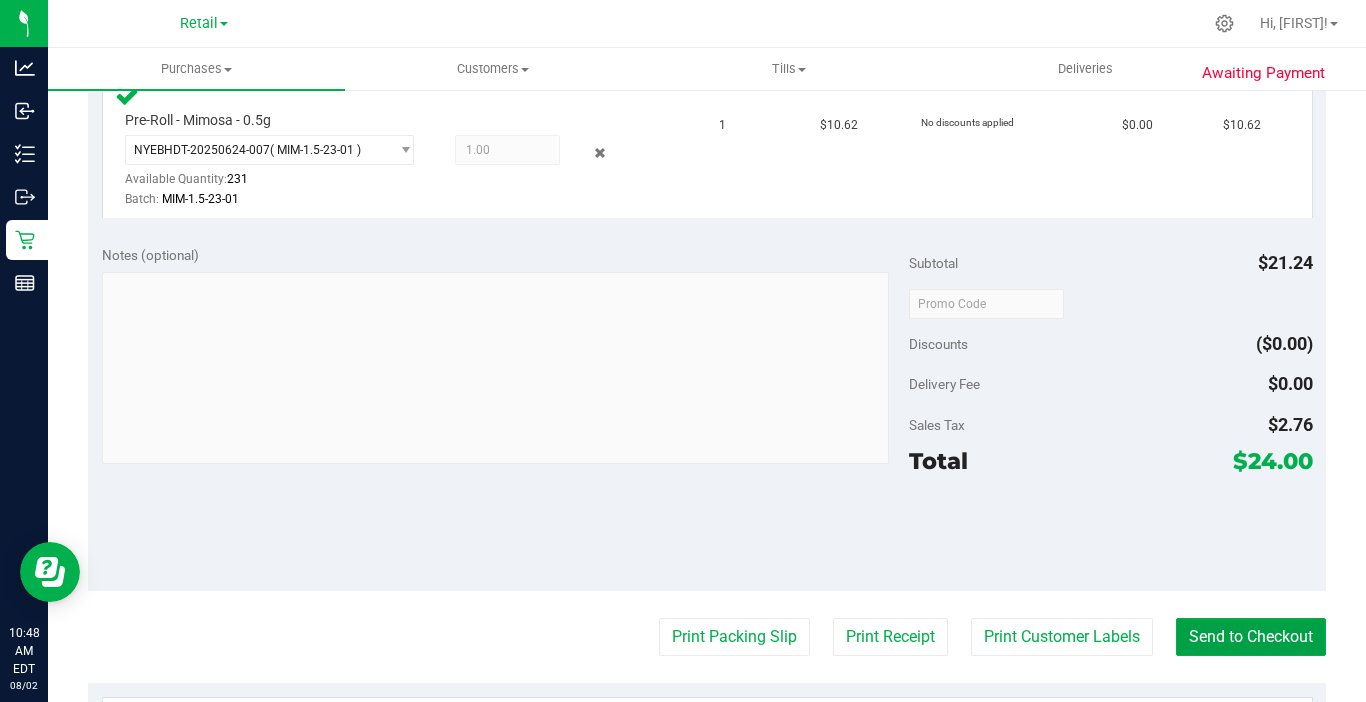drag, startPoint x: 1245, startPoint y: 618, endPoint x: 1245, endPoint y: 591, distance: 27 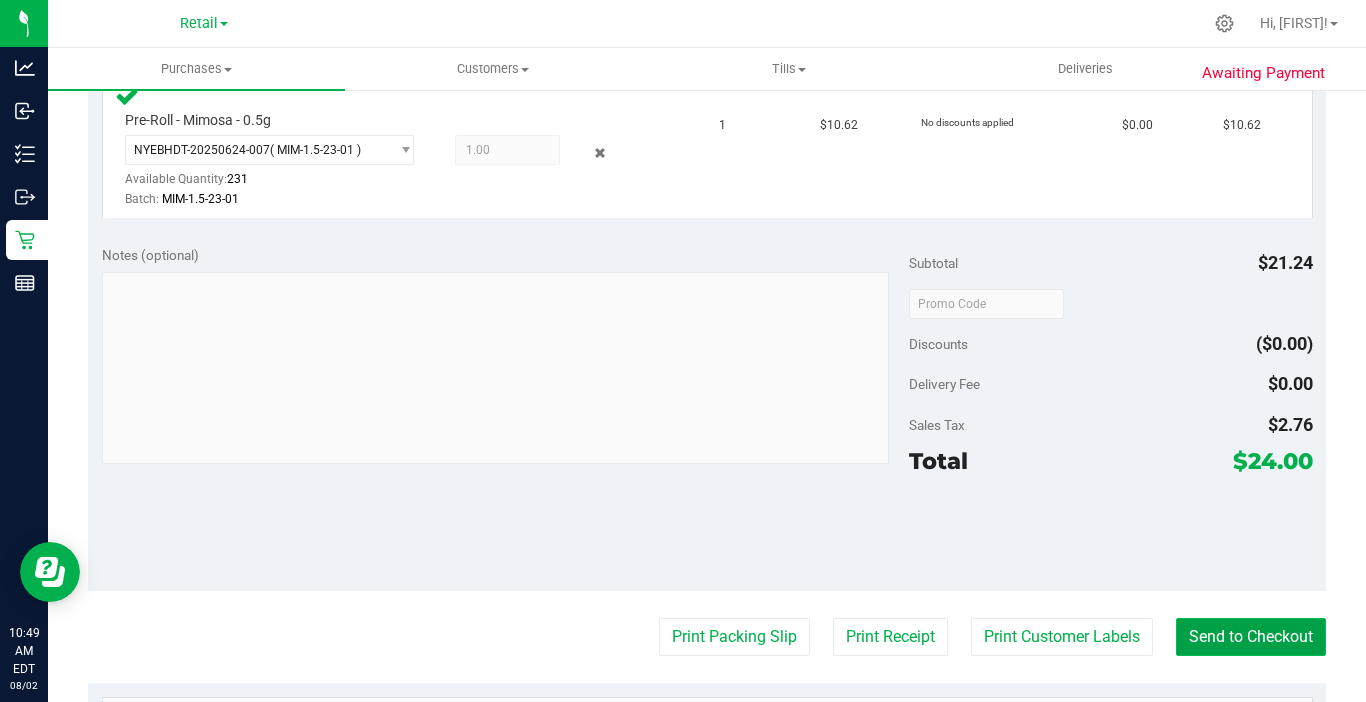 click on "Send to Checkout" at bounding box center (1251, 637) 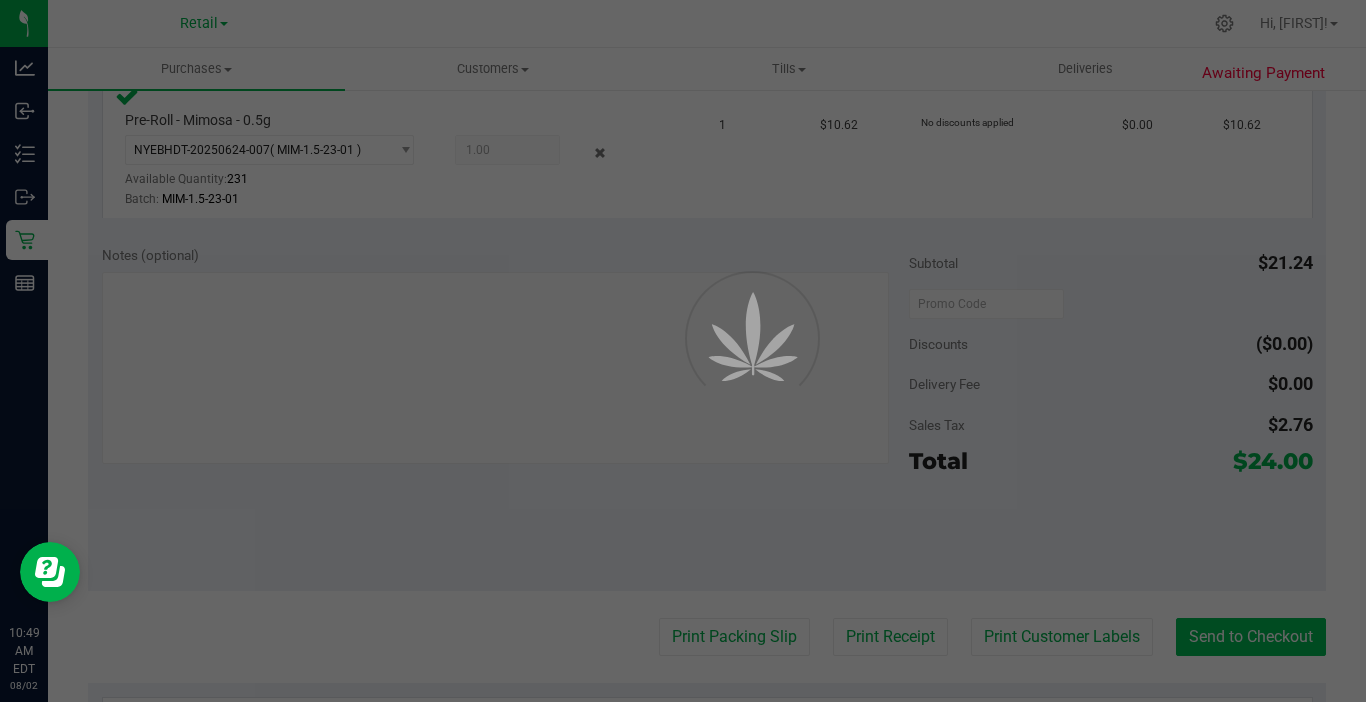 scroll, scrollTop: 0, scrollLeft: 0, axis: both 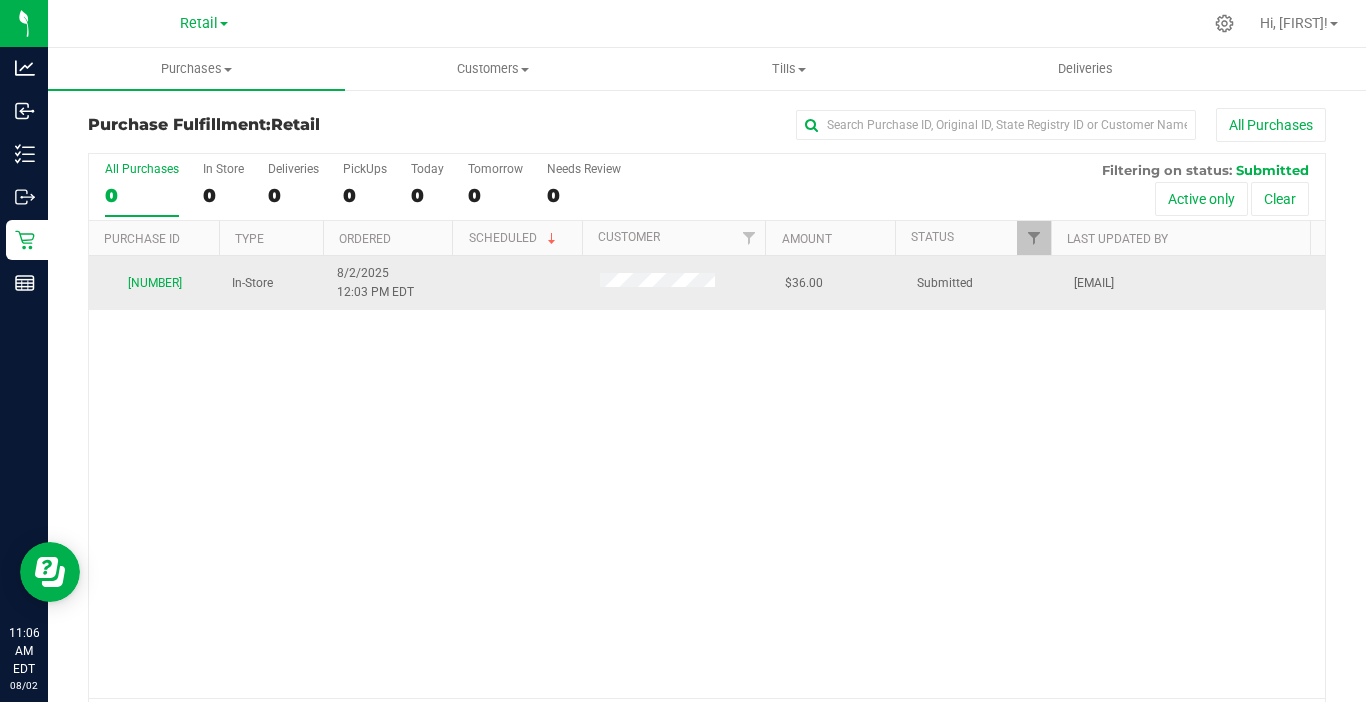 click on "00000790" at bounding box center (154, 283) 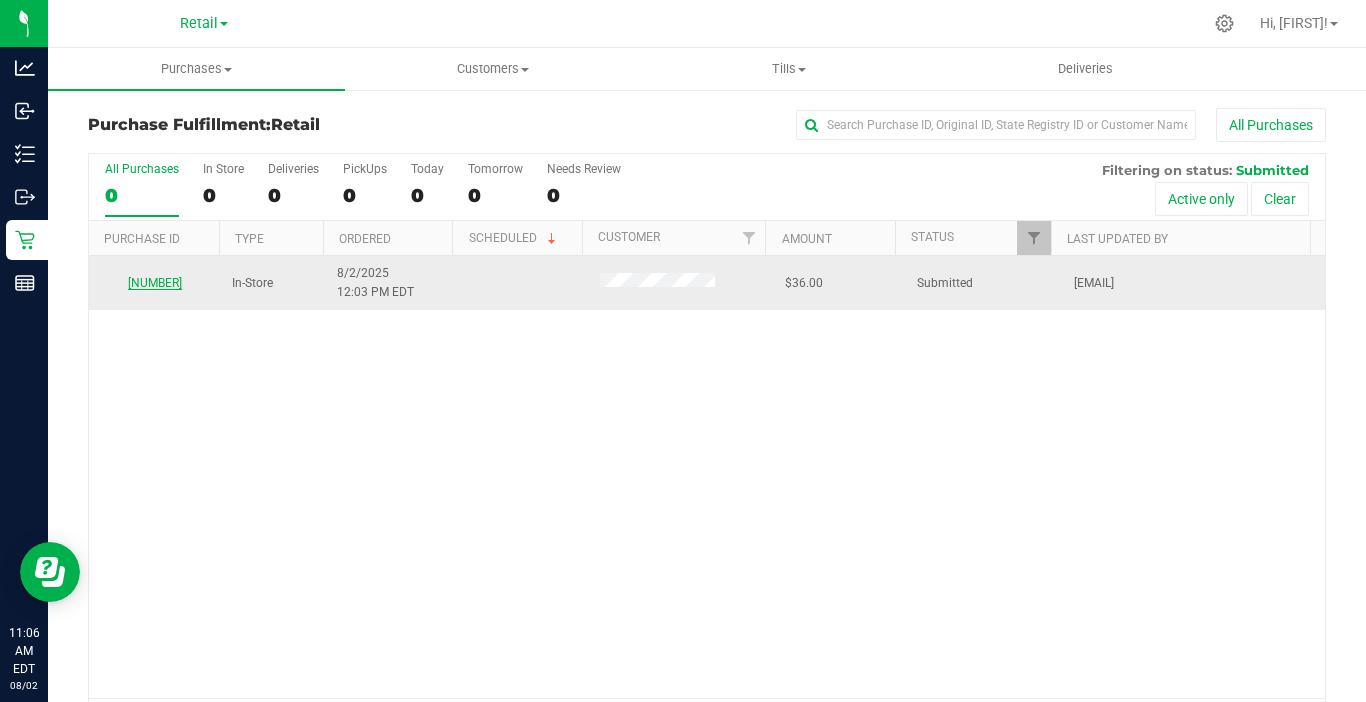 click on "00000790" at bounding box center (155, 283) 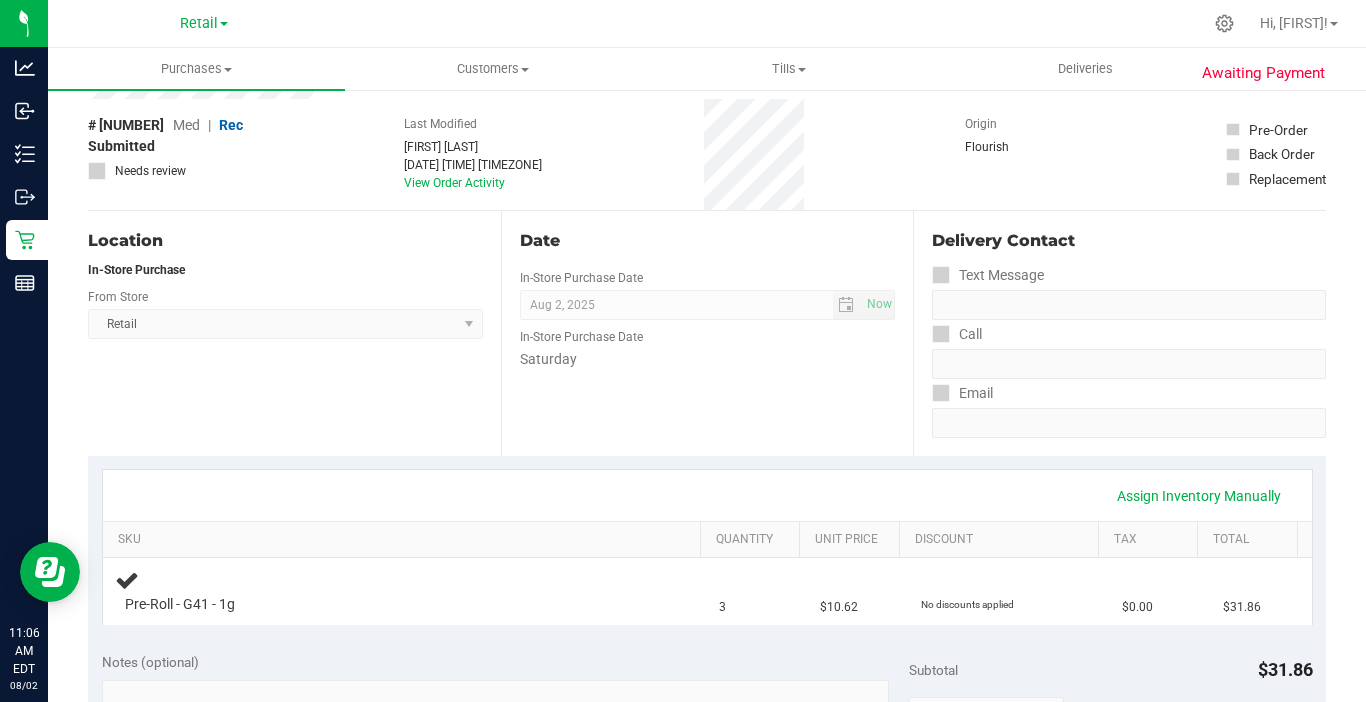 scroll, scrollTop: 200, scrollLeft: 0, axis: vertical 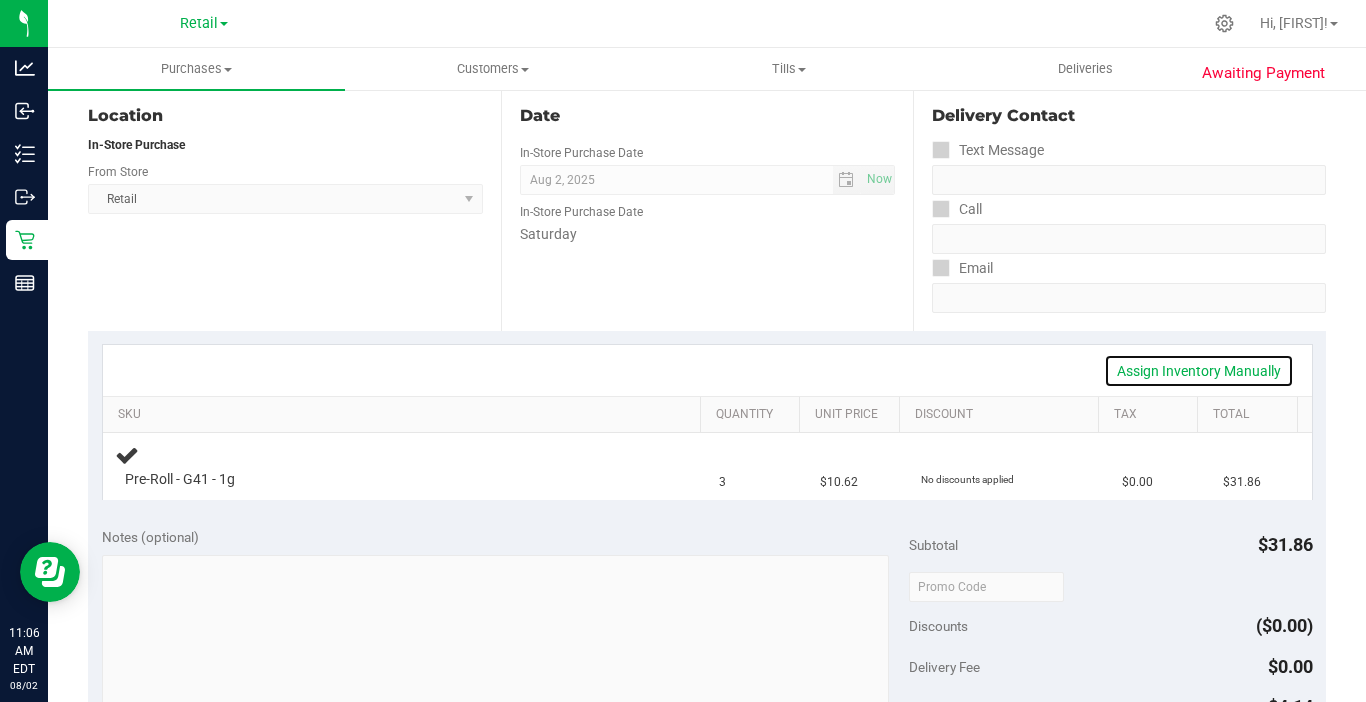 click on "Assign Inventory Manually" at bounding box center [1199, 371] 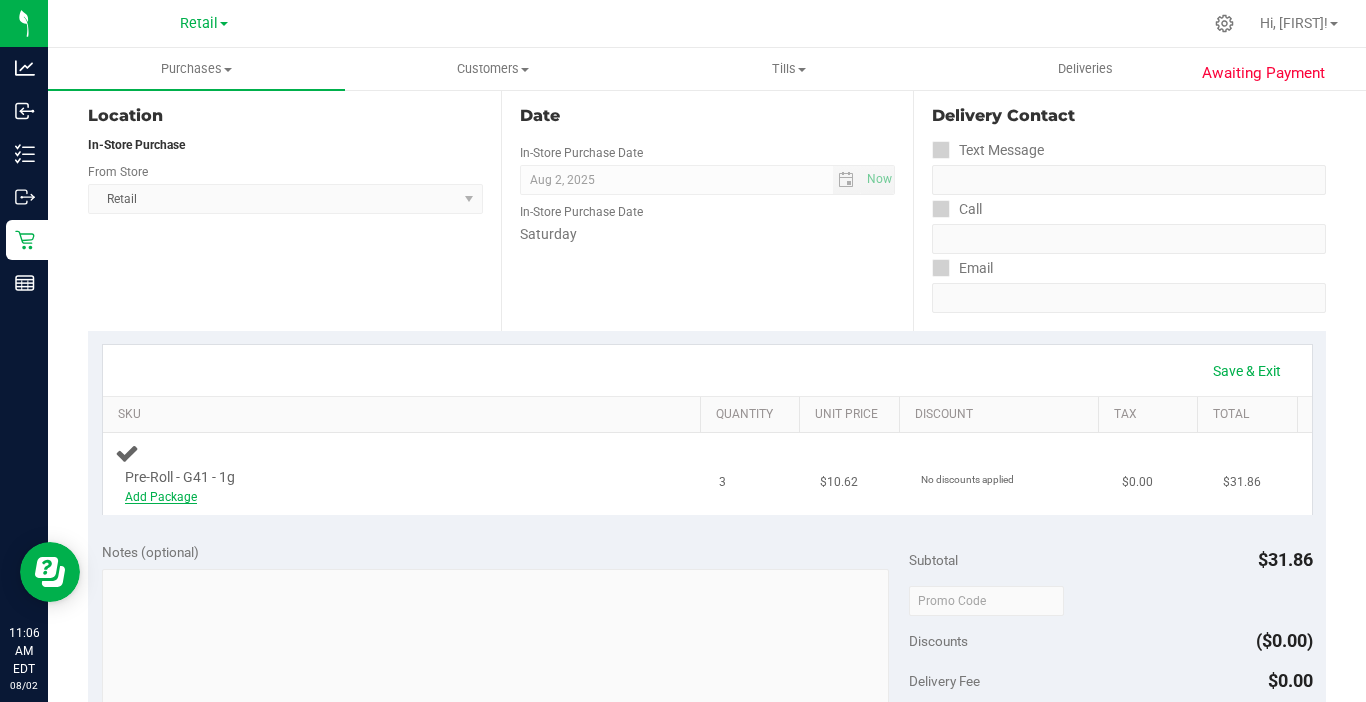 click on "Add Package" at bounding box center (161, 497) 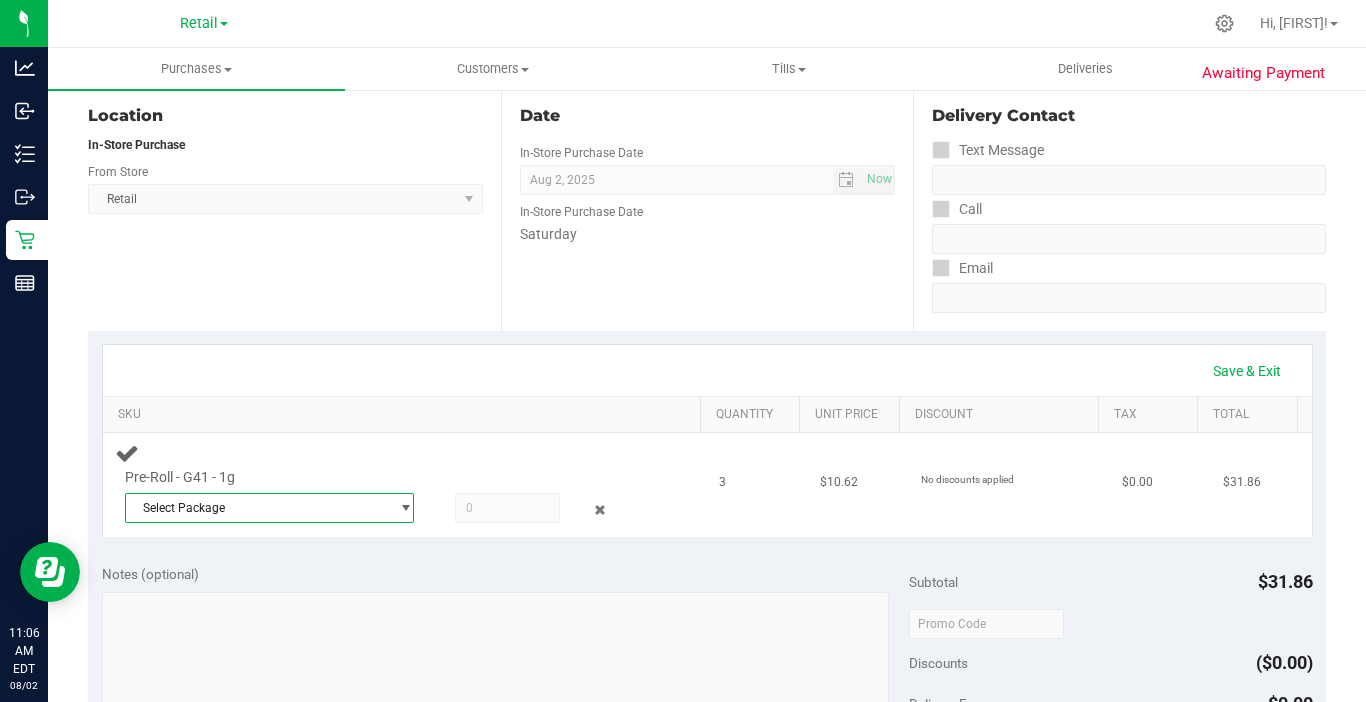 click on "Select Package" at bounding box center [257, 508] 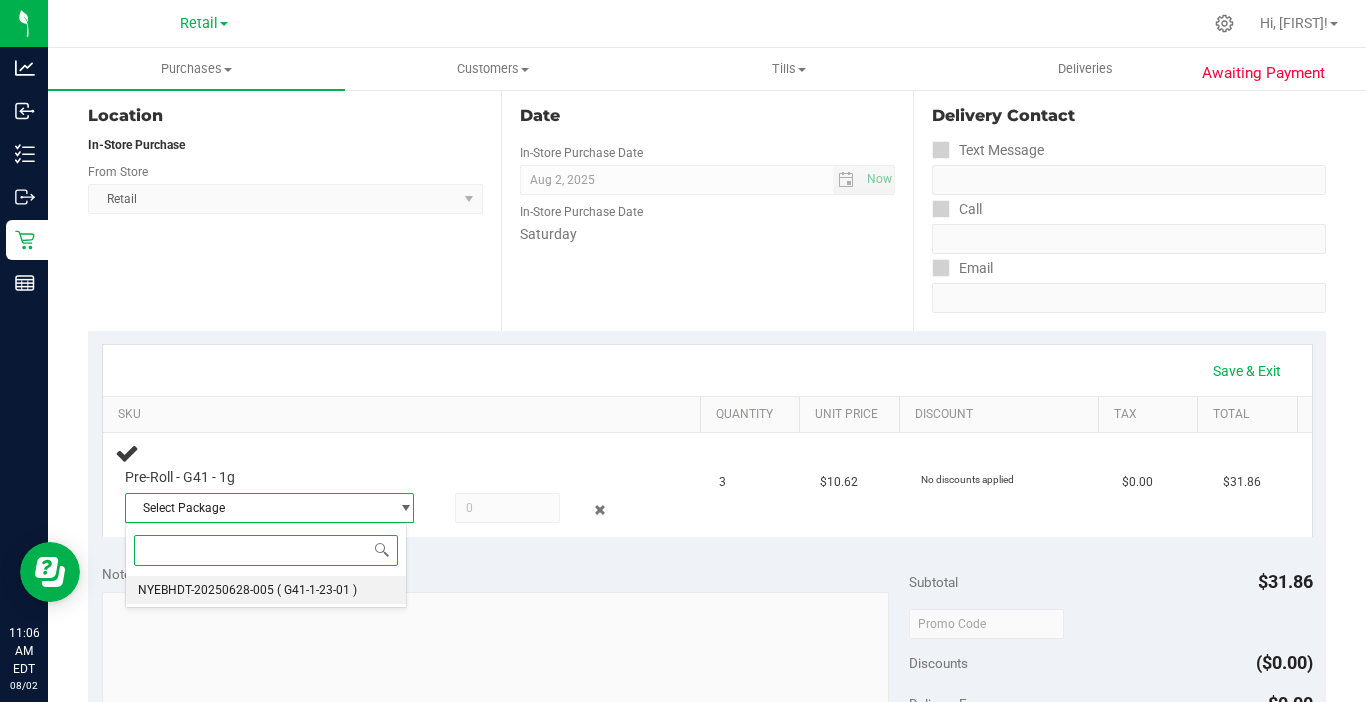 click on "NYEBHDT-20250628-005" at bounding box center [206, 590] 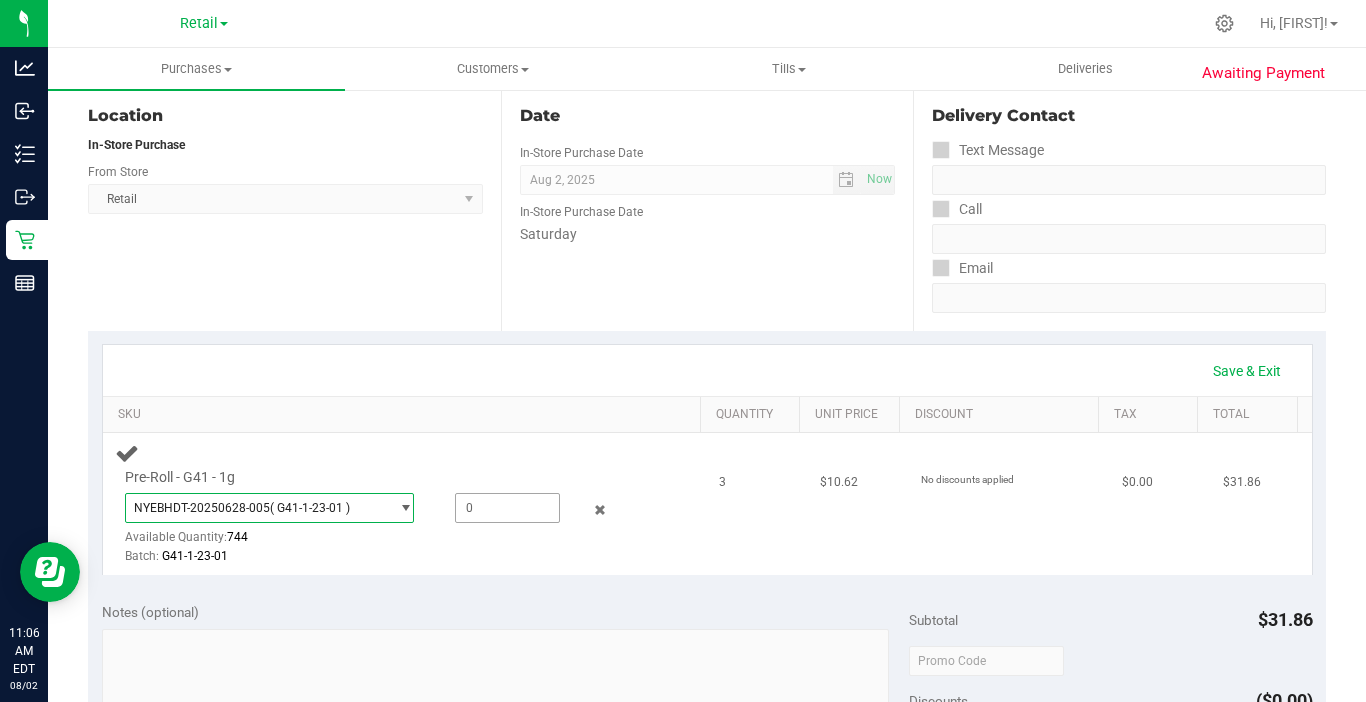 click at bounding box center (507, 508) 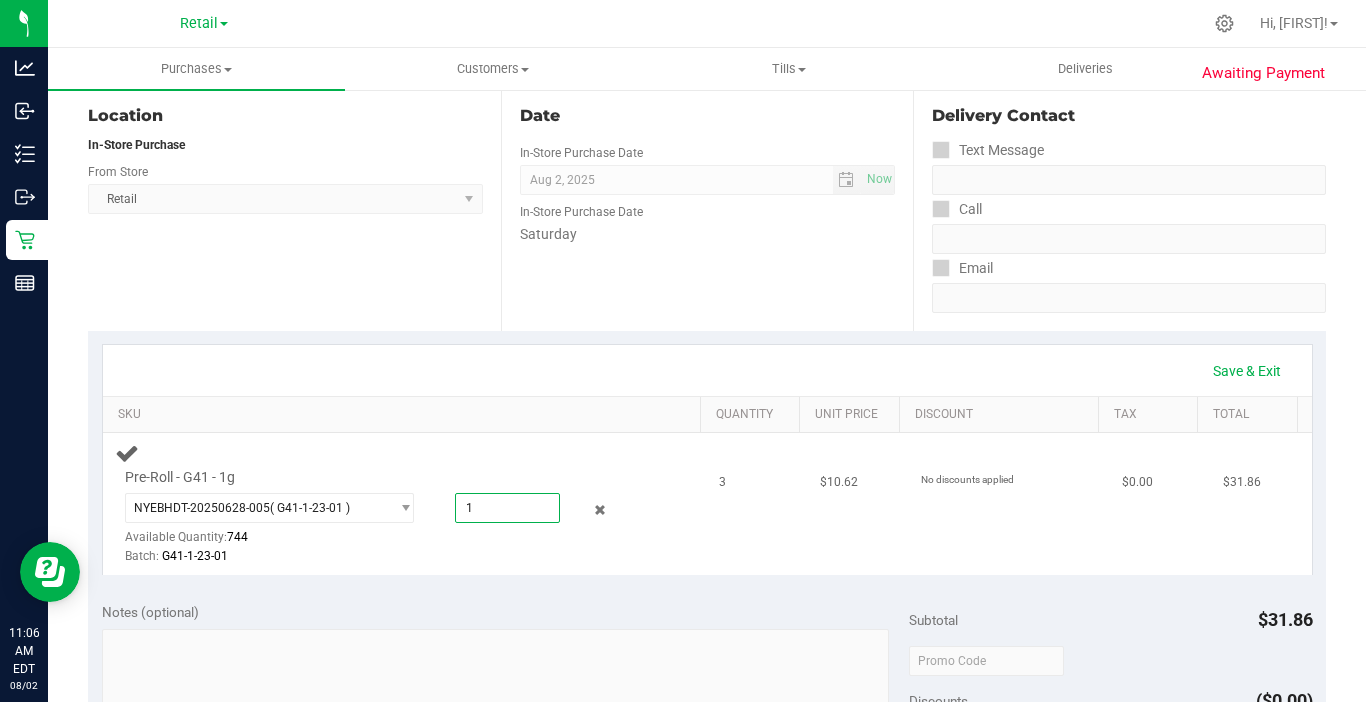 type on "1" 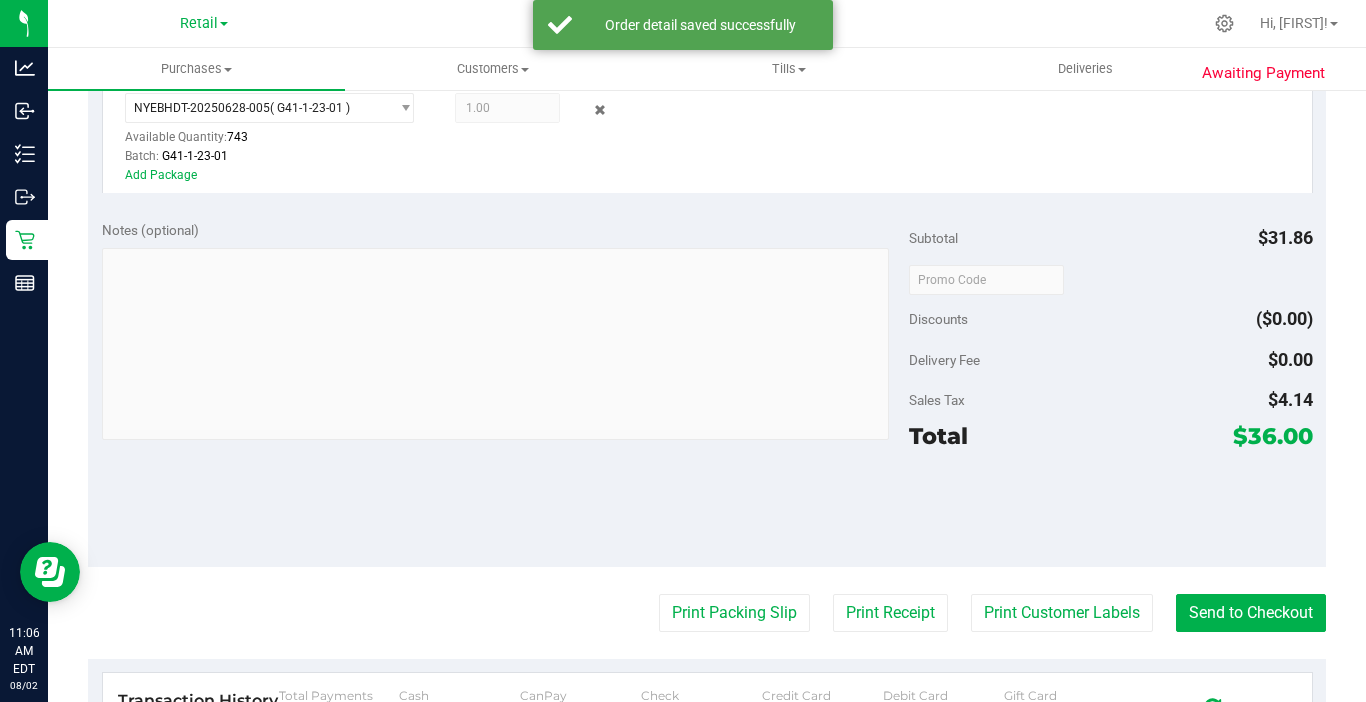 scroll, scrollTop: 300, scrollLeft: 0, axis: vertical 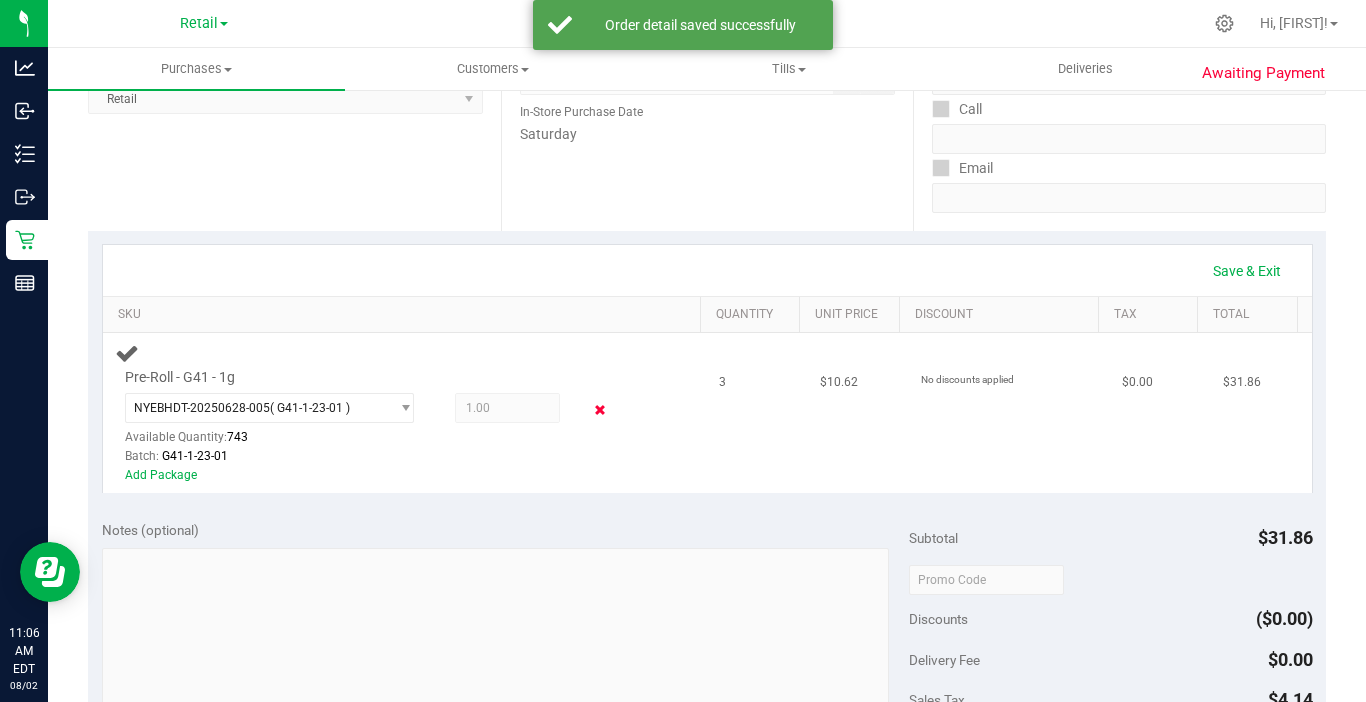 click at bounding box center (600, 410) 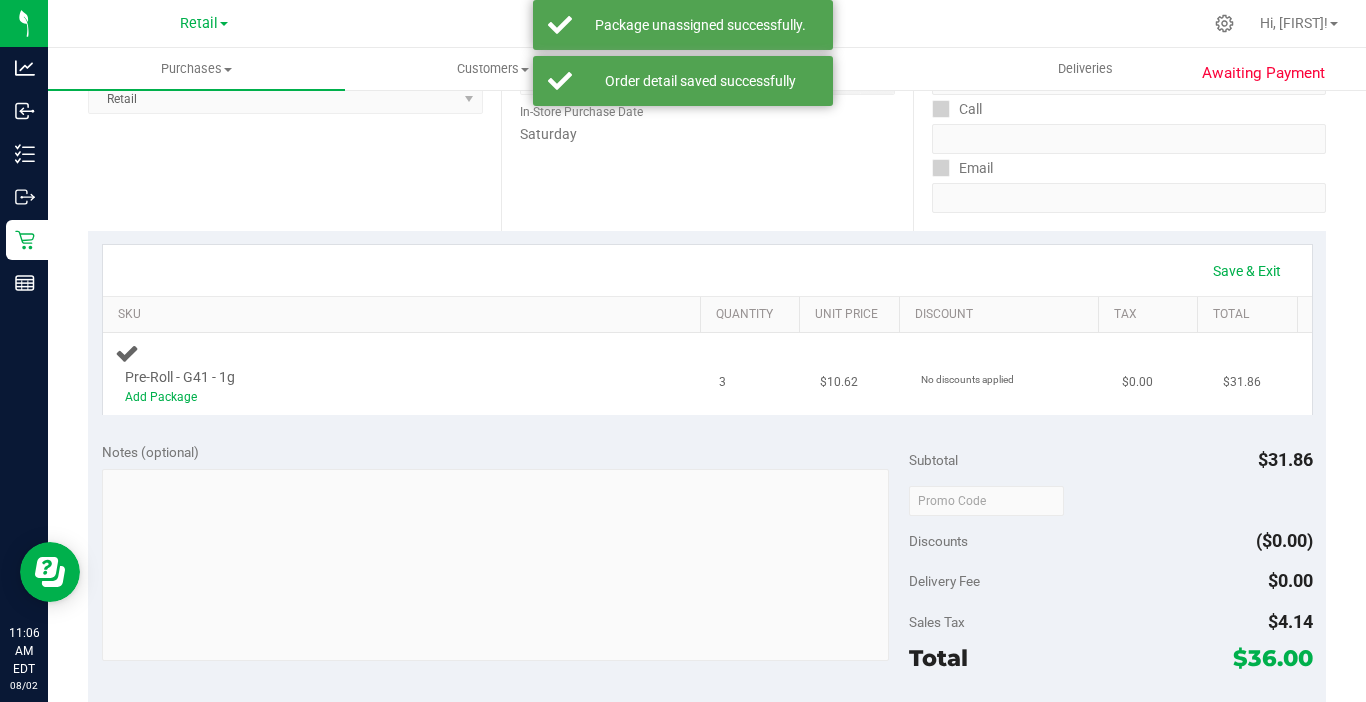 click on "Add Package" at bounding box center (386, 397) 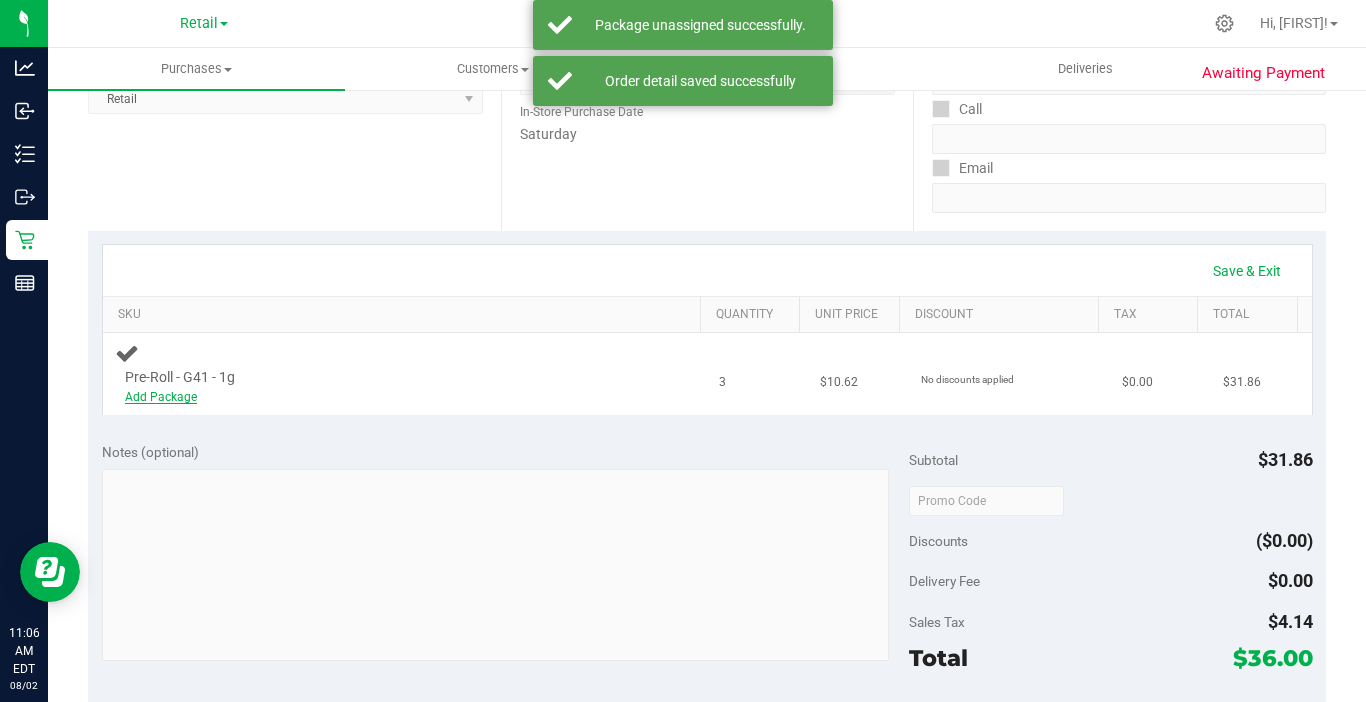click on "Add Package" at bounding box center [161, 397] 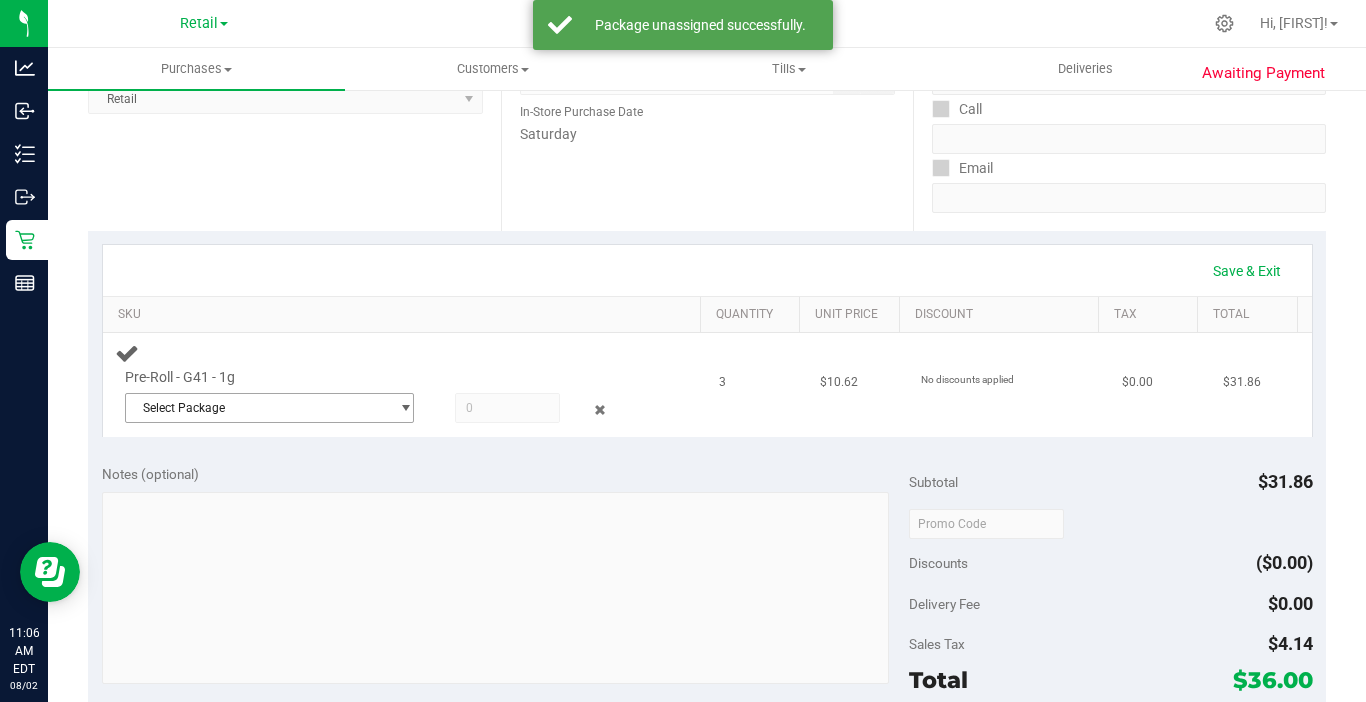 click on "Select Package" at bounding box center (257, 408) 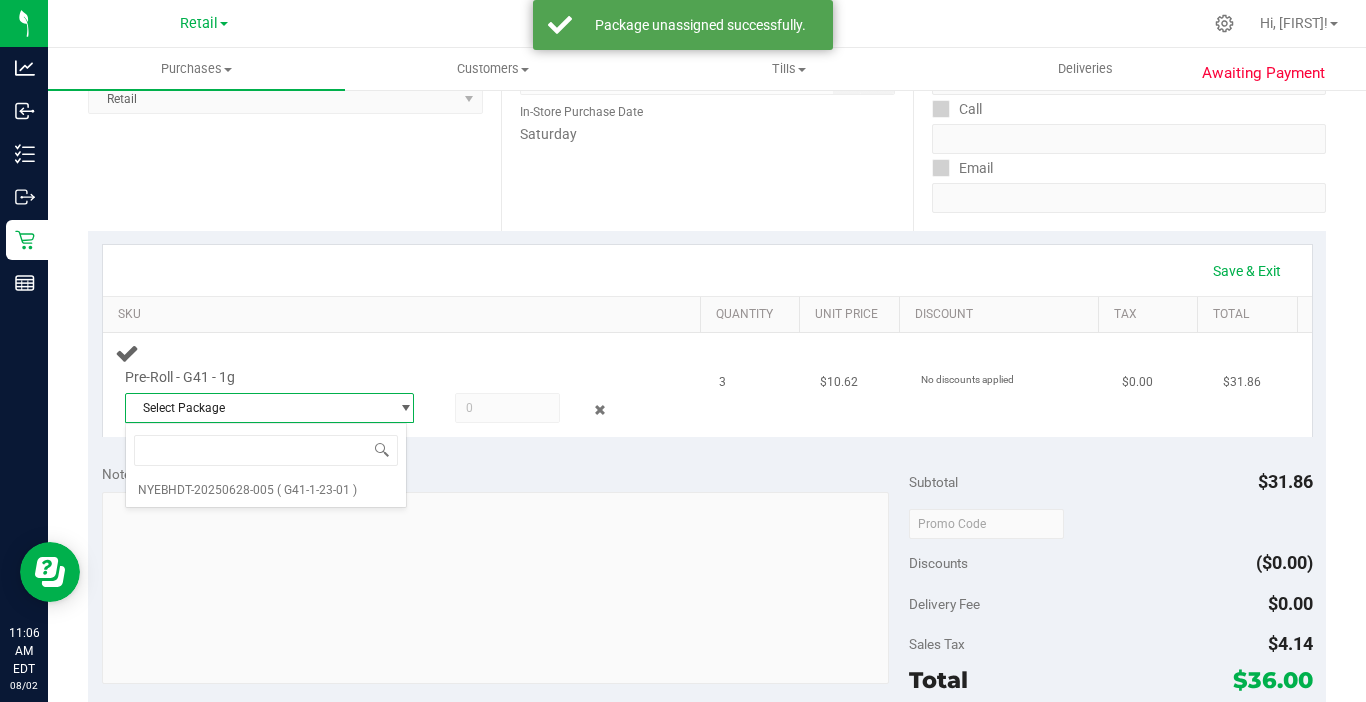 click on "Select Package" at bounding box center [257, 408] 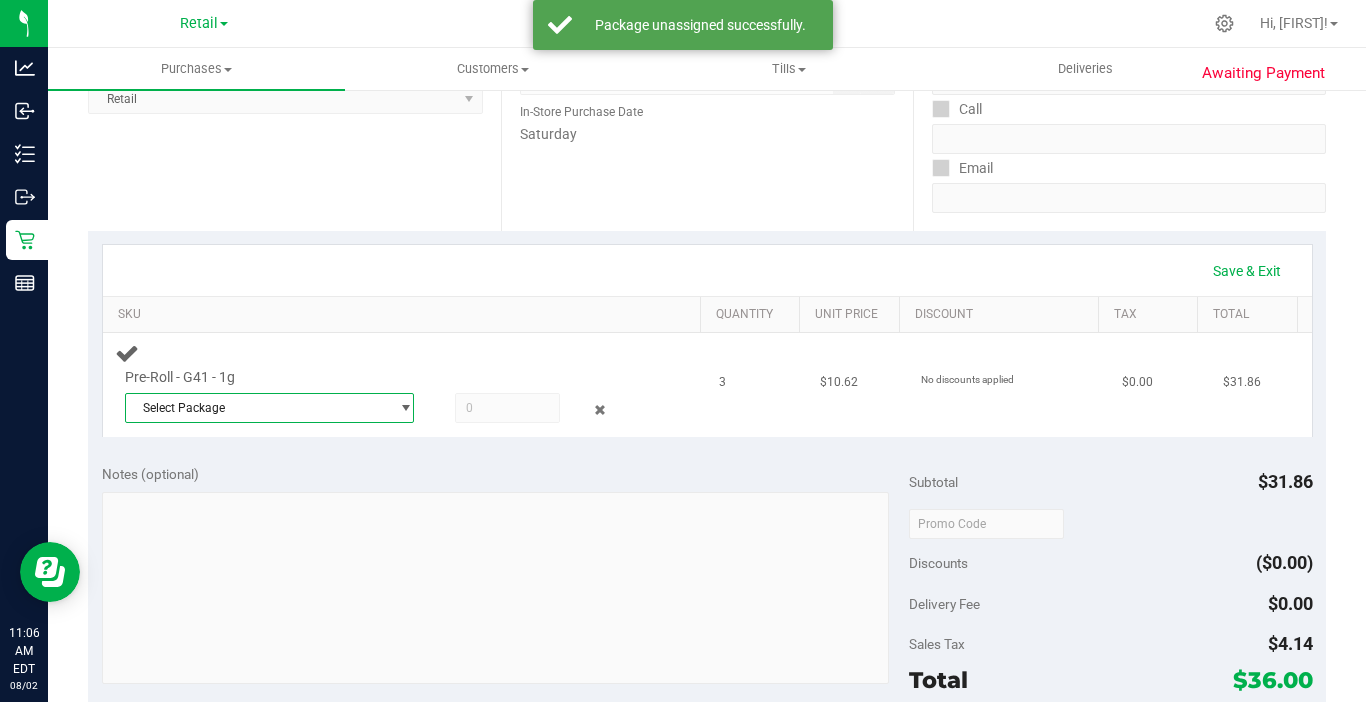 click on "Select Package" at bounding box center [257, 408] 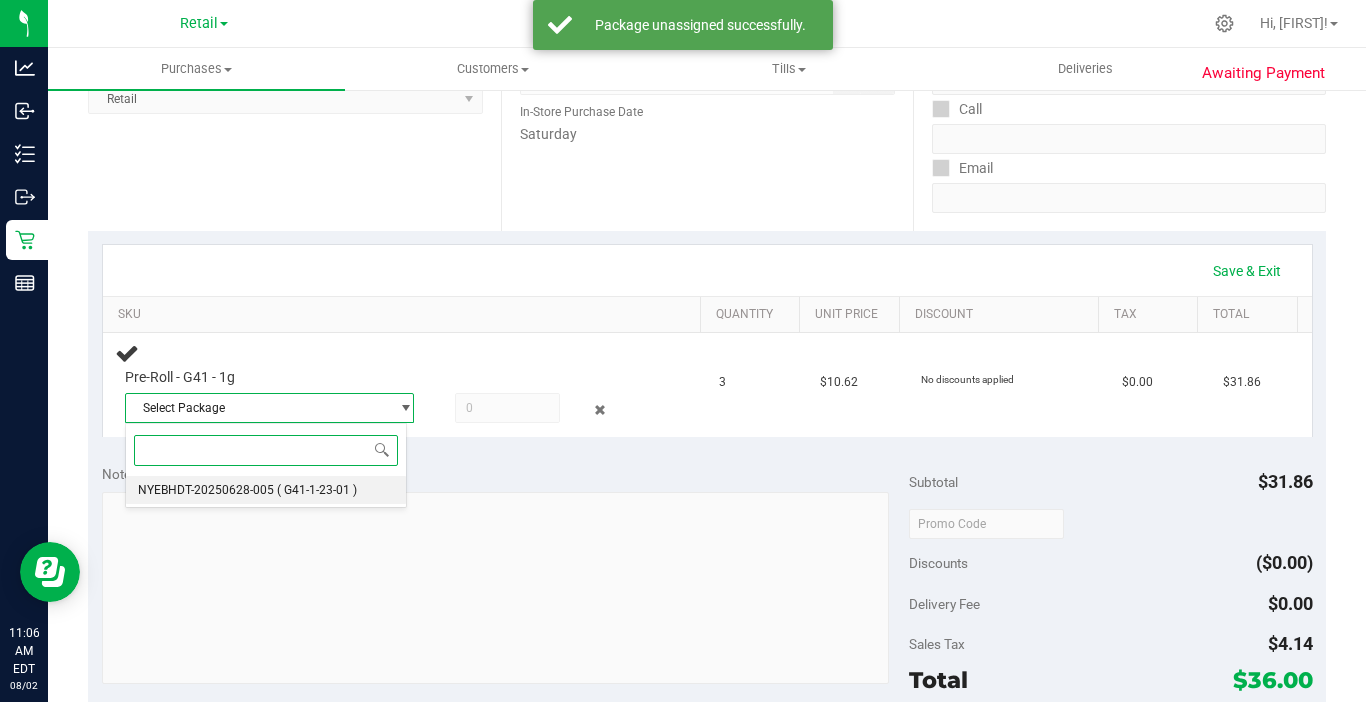 click on "NYEBHDT-20250628-005" at bounding box center [206, 490] 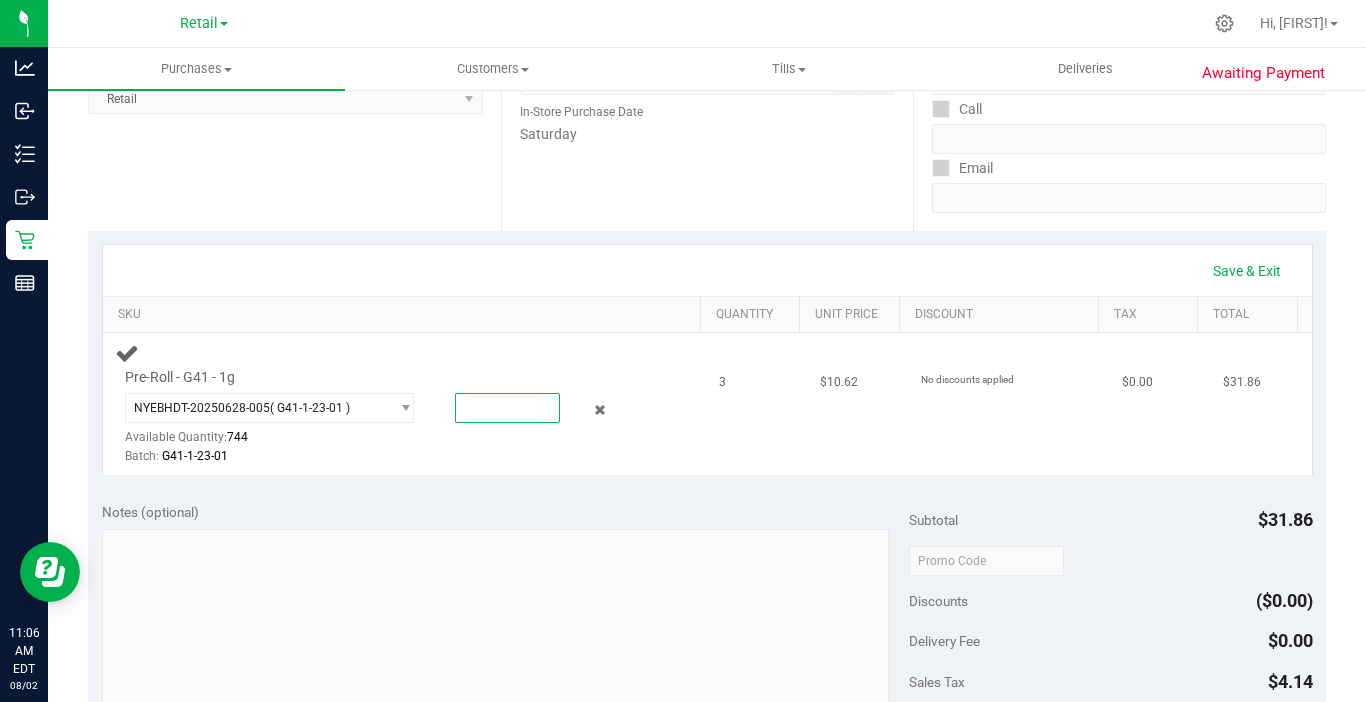 click at bounding box center [507, 408] 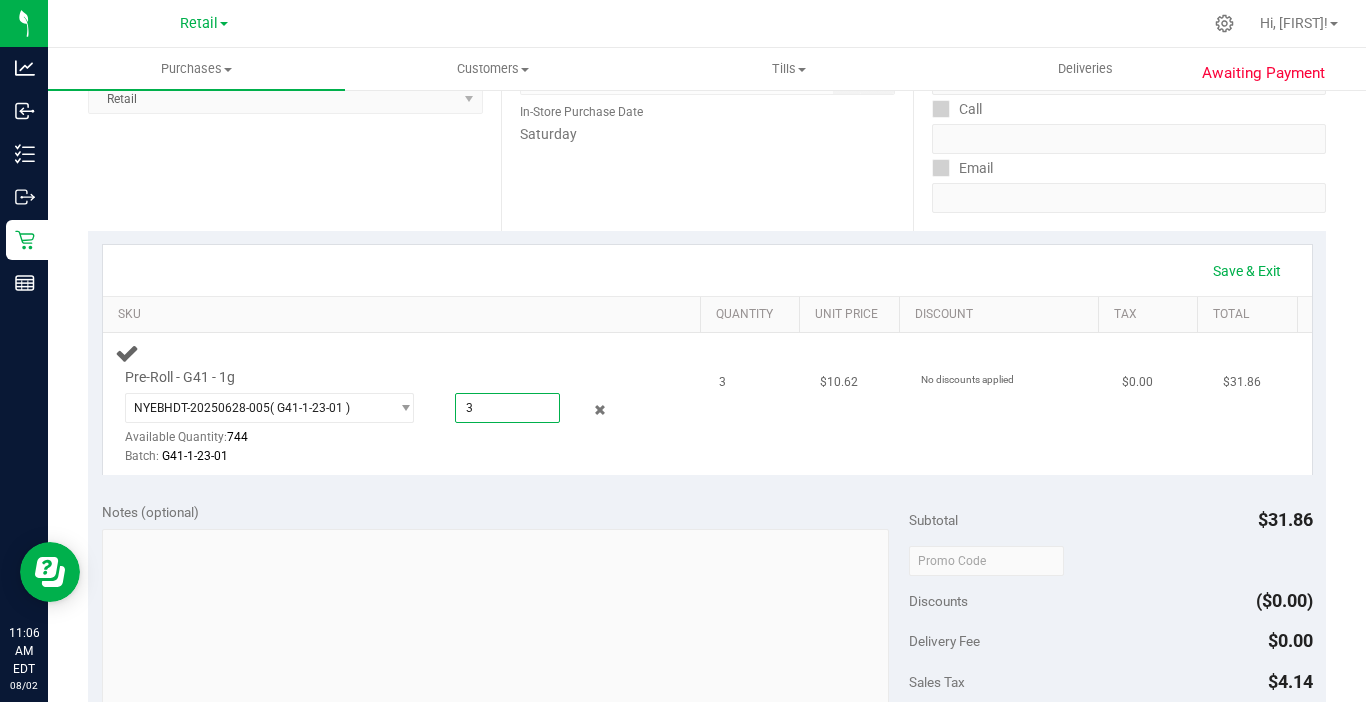 type on "3" 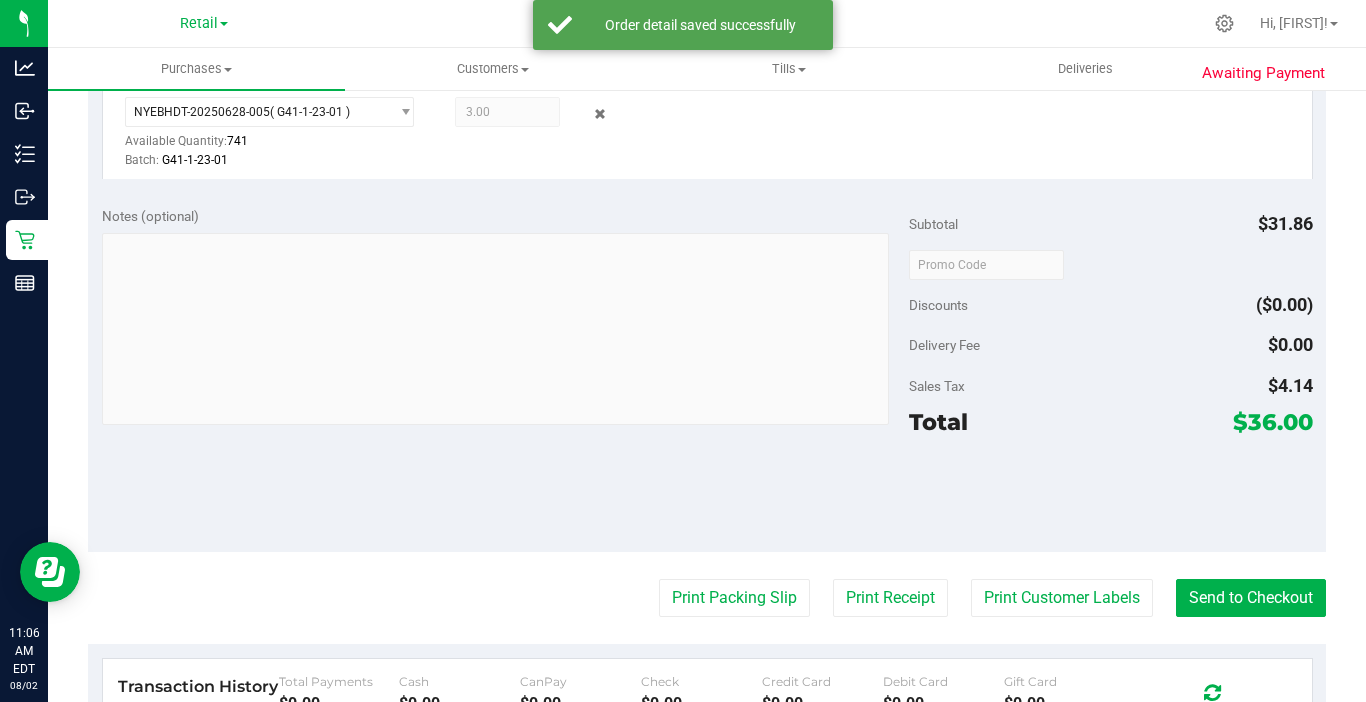 scroll, scrollTop: 600, scrollLeft: 0, axis: vertical 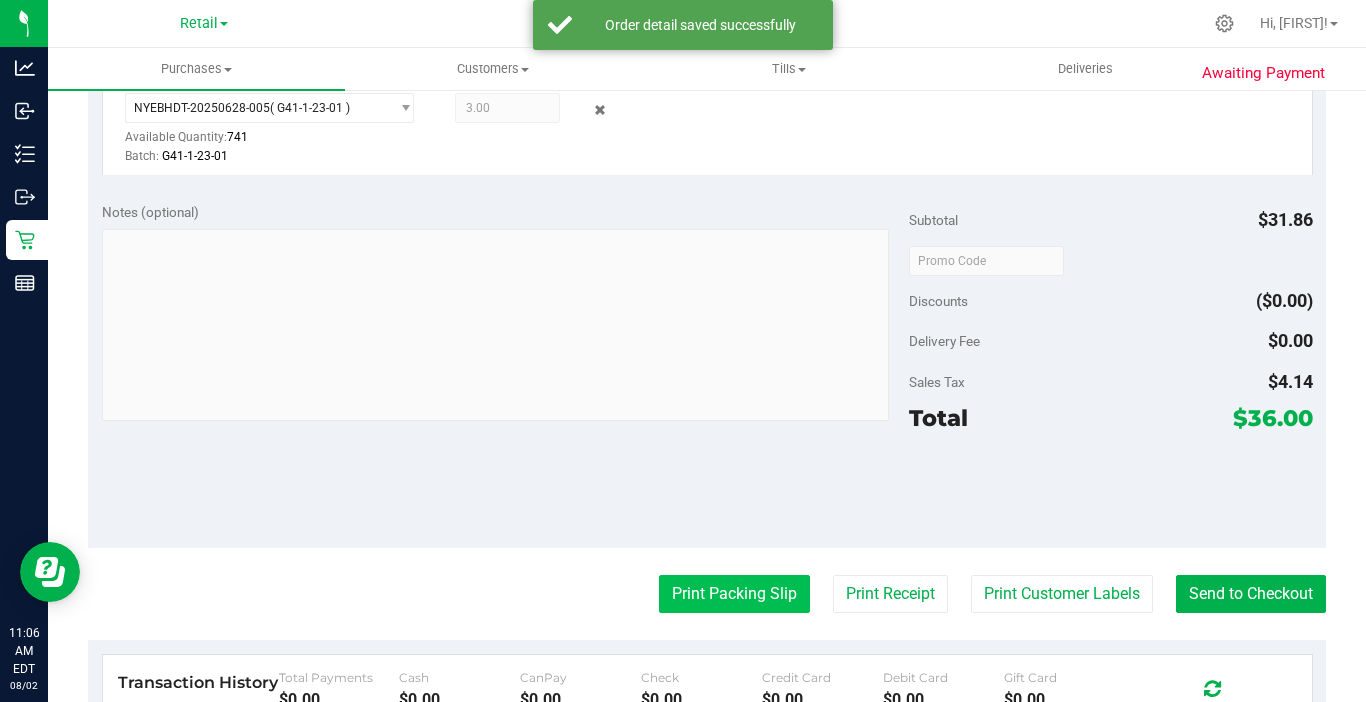 click on "Print Packing Slip" at bounding box center [734, 594] 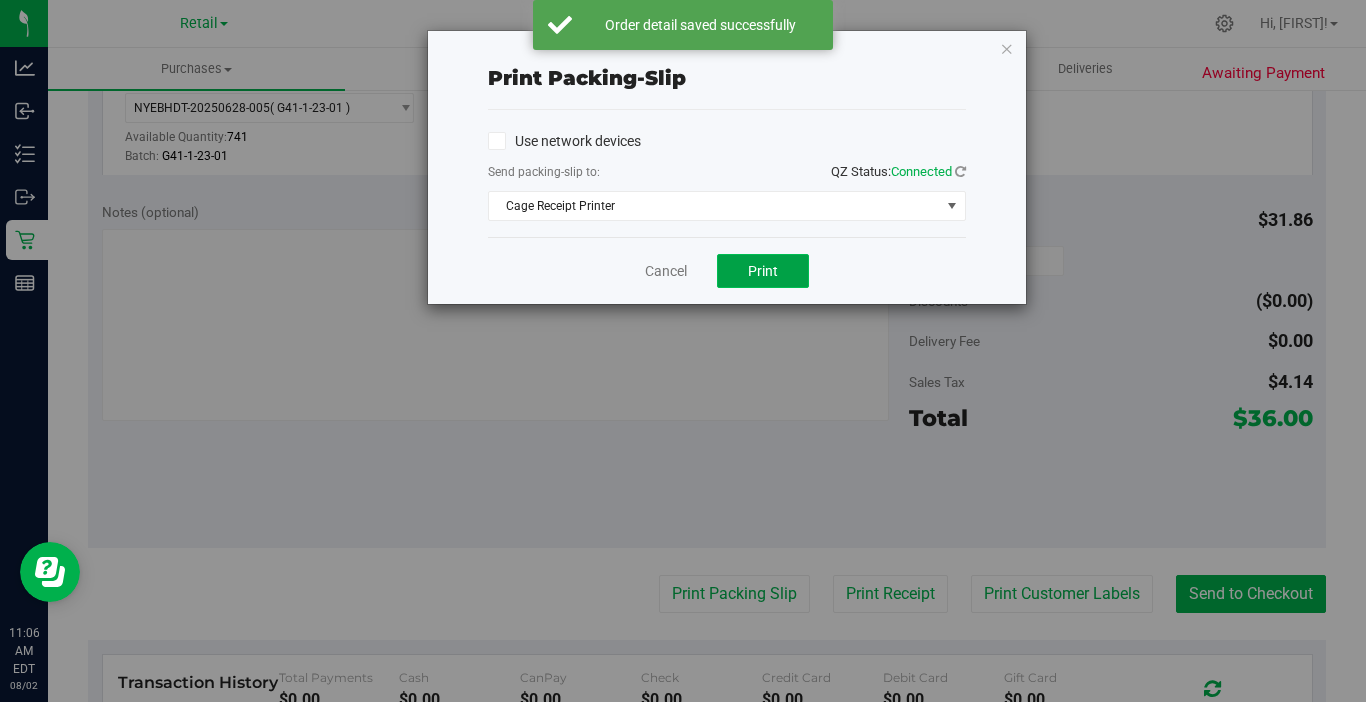 click on "Print" at bounding box center (763, 271) 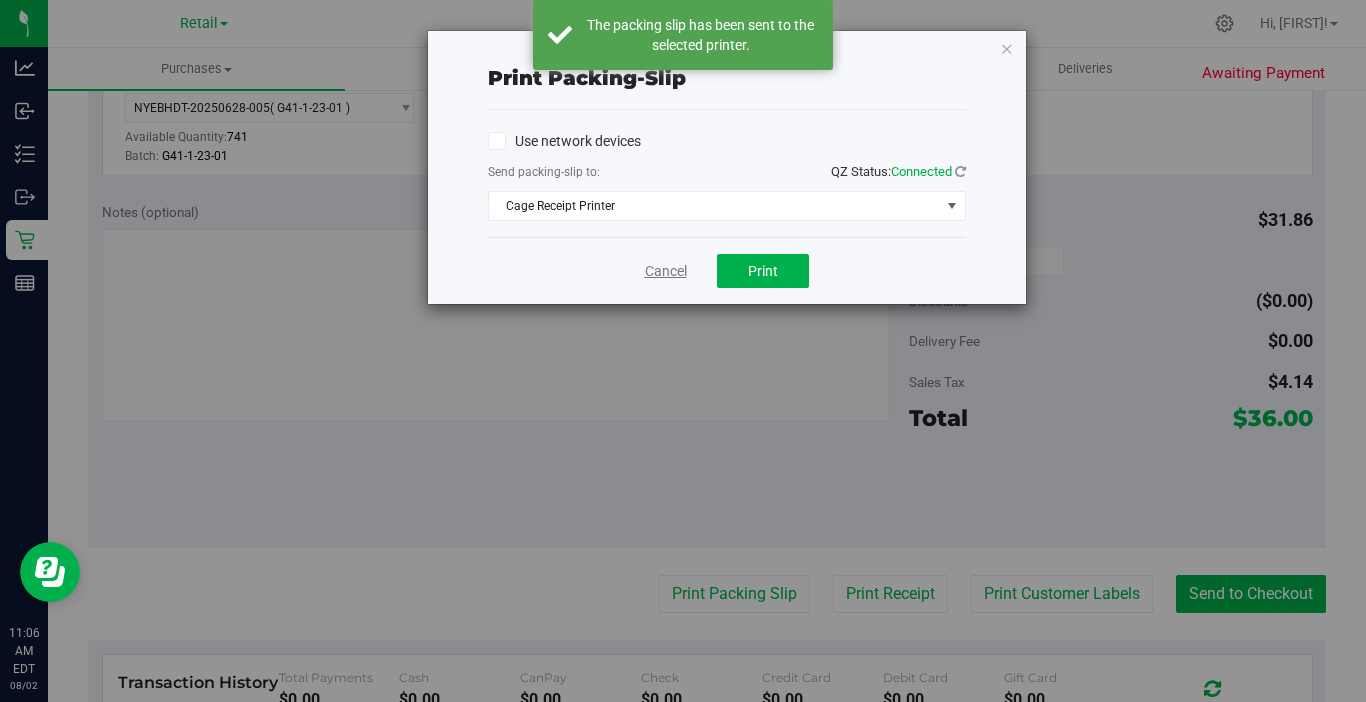 click on "Cancel" at bounding box center [666, 271] 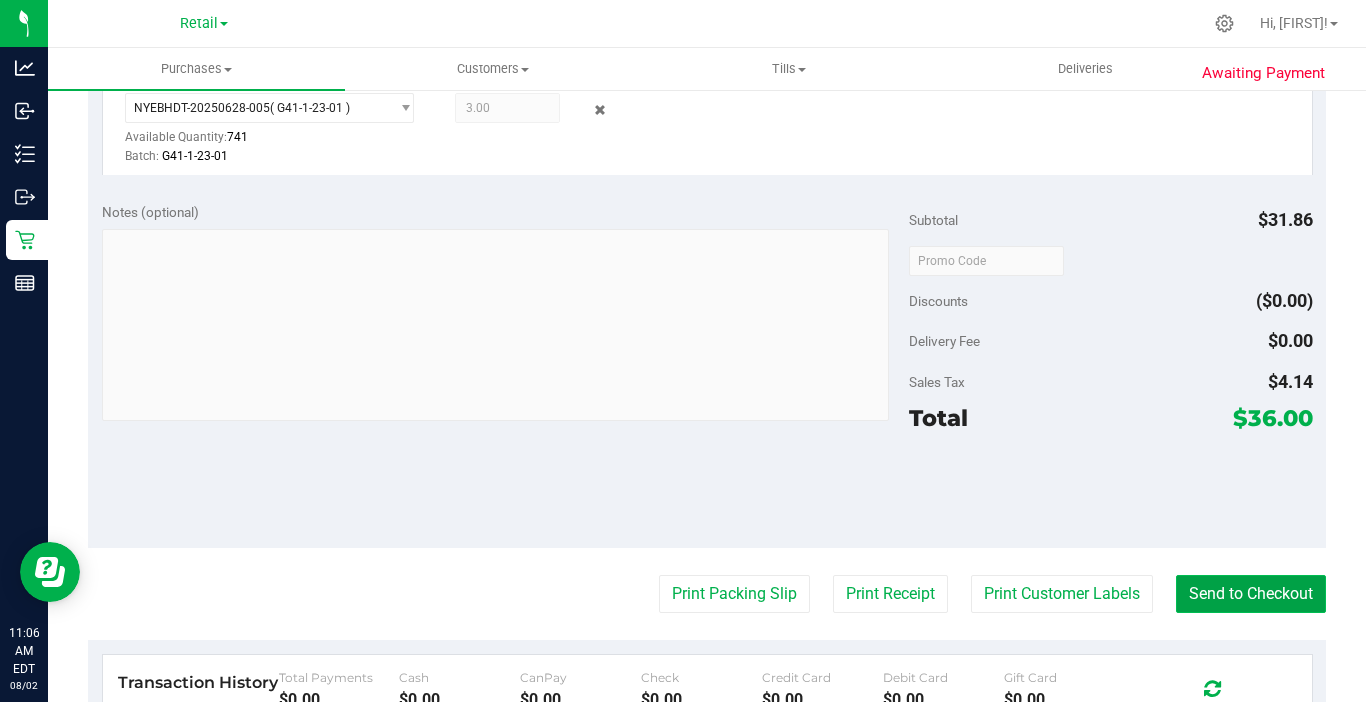 click on "Send to Checkout" at bounding box center (1251, 594) 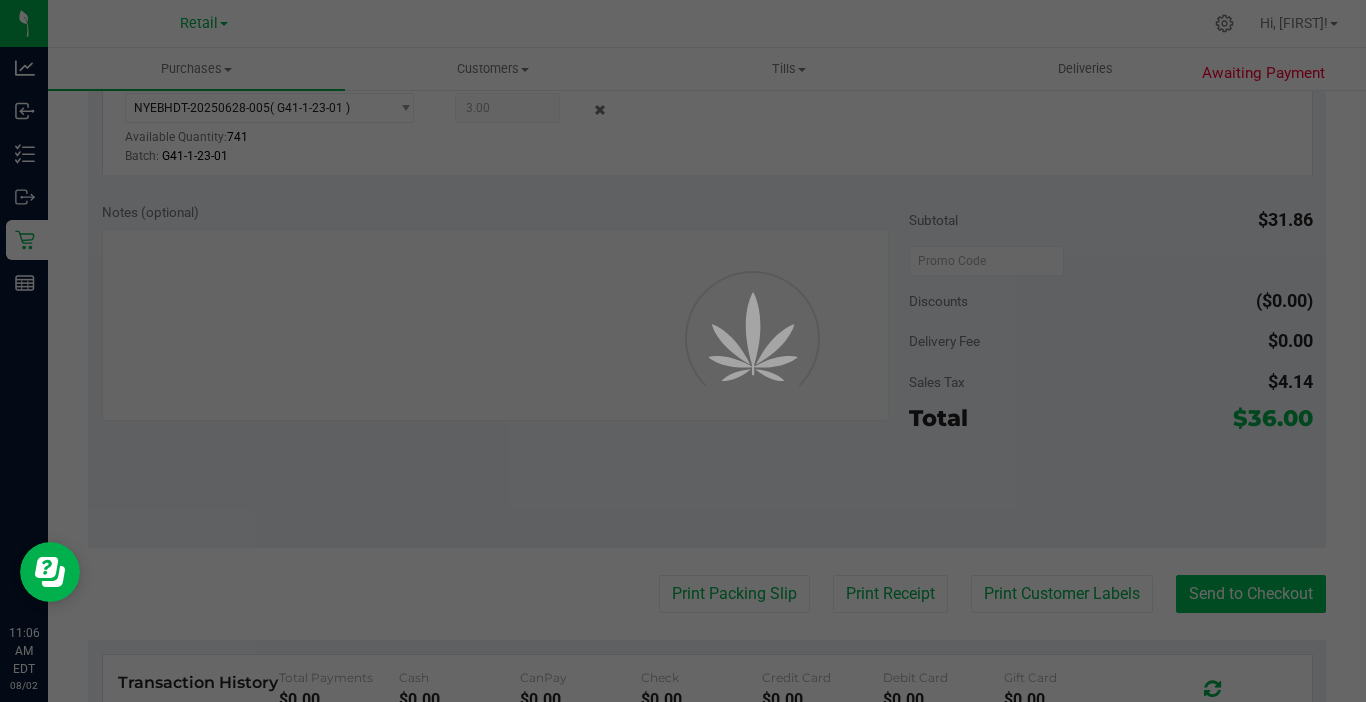 scroll, scrollTop: 0, scrollLeft: 0, axis: both 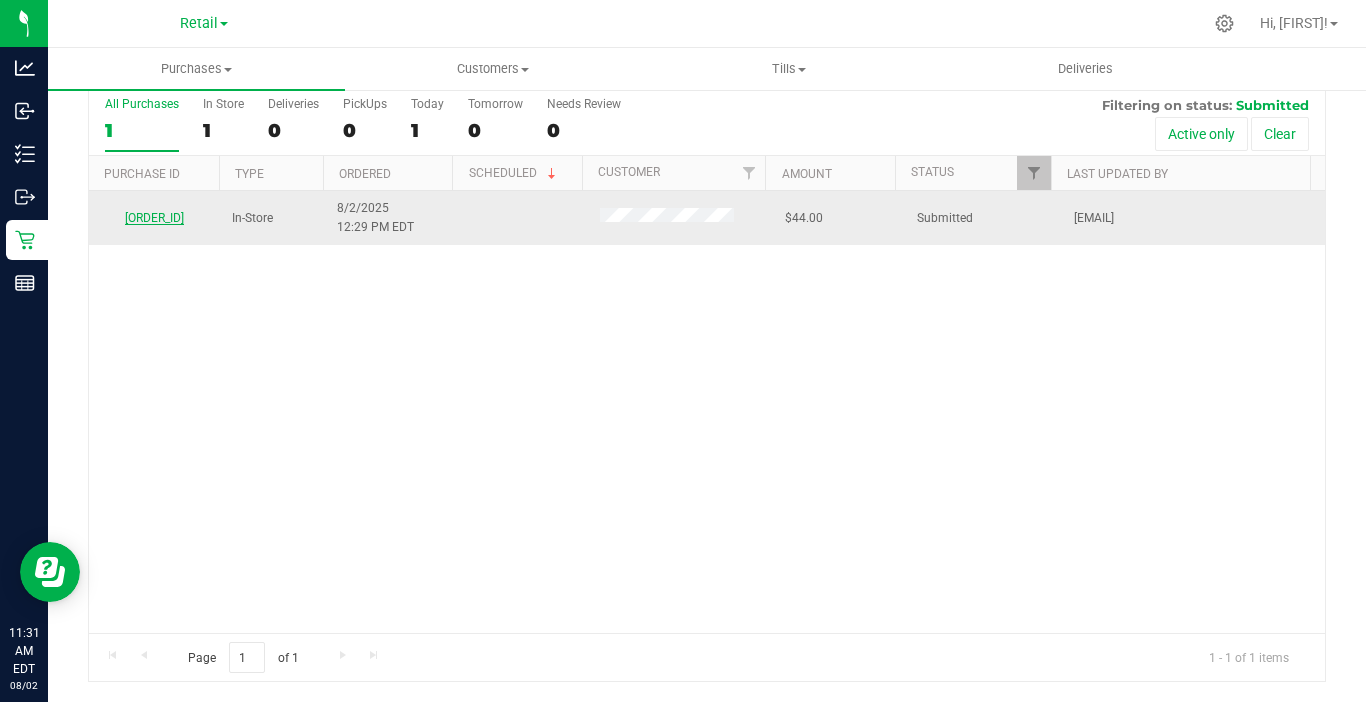 click on "[ORDER_ID]" at bounding box center (154, 218) 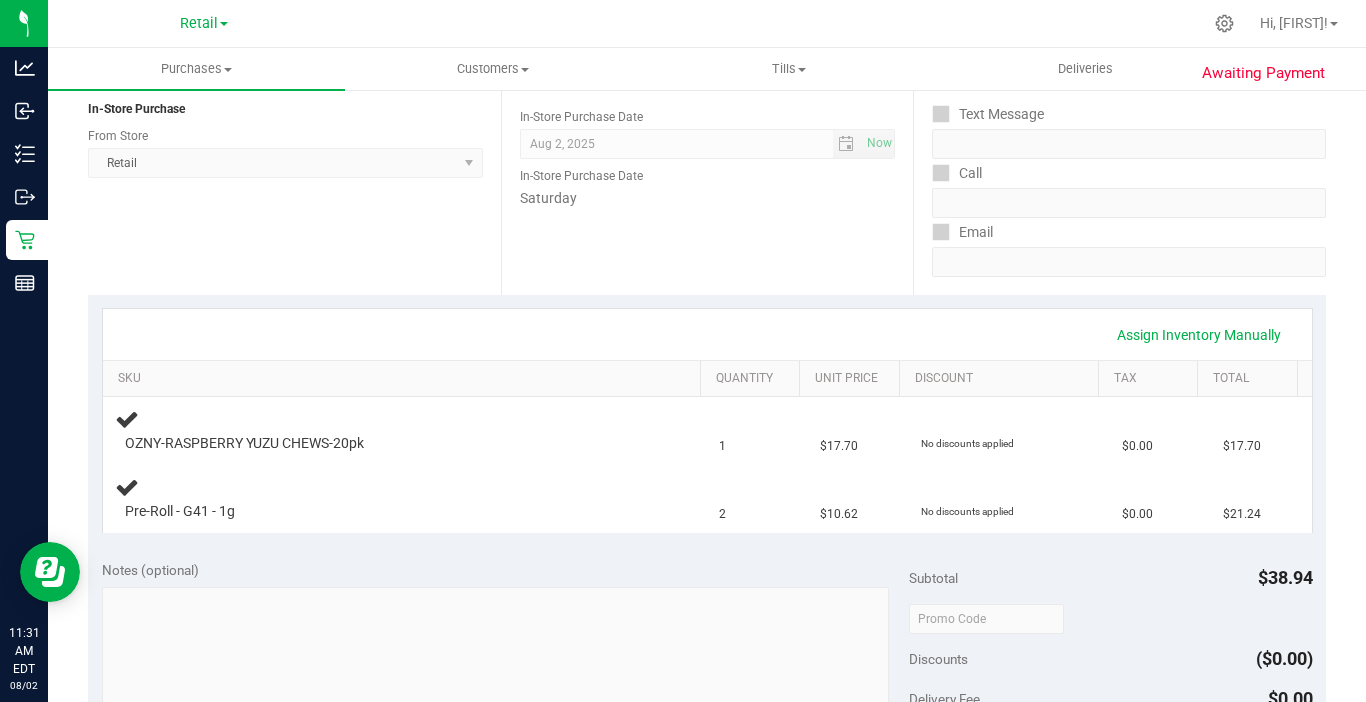 scroll, scrollTop: 300, scrollLeft: 0, axis: vertical 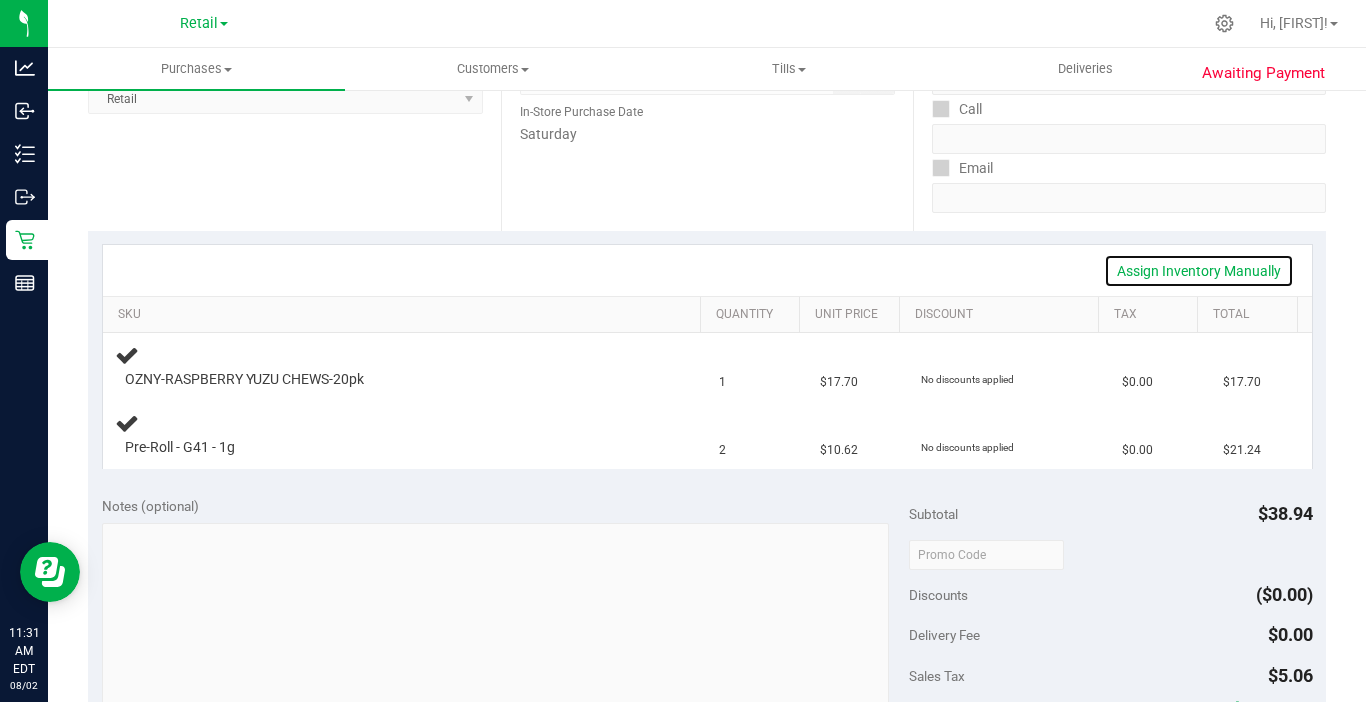 click on "Assign Inventory Manually" at bounding box center [1199, 271] 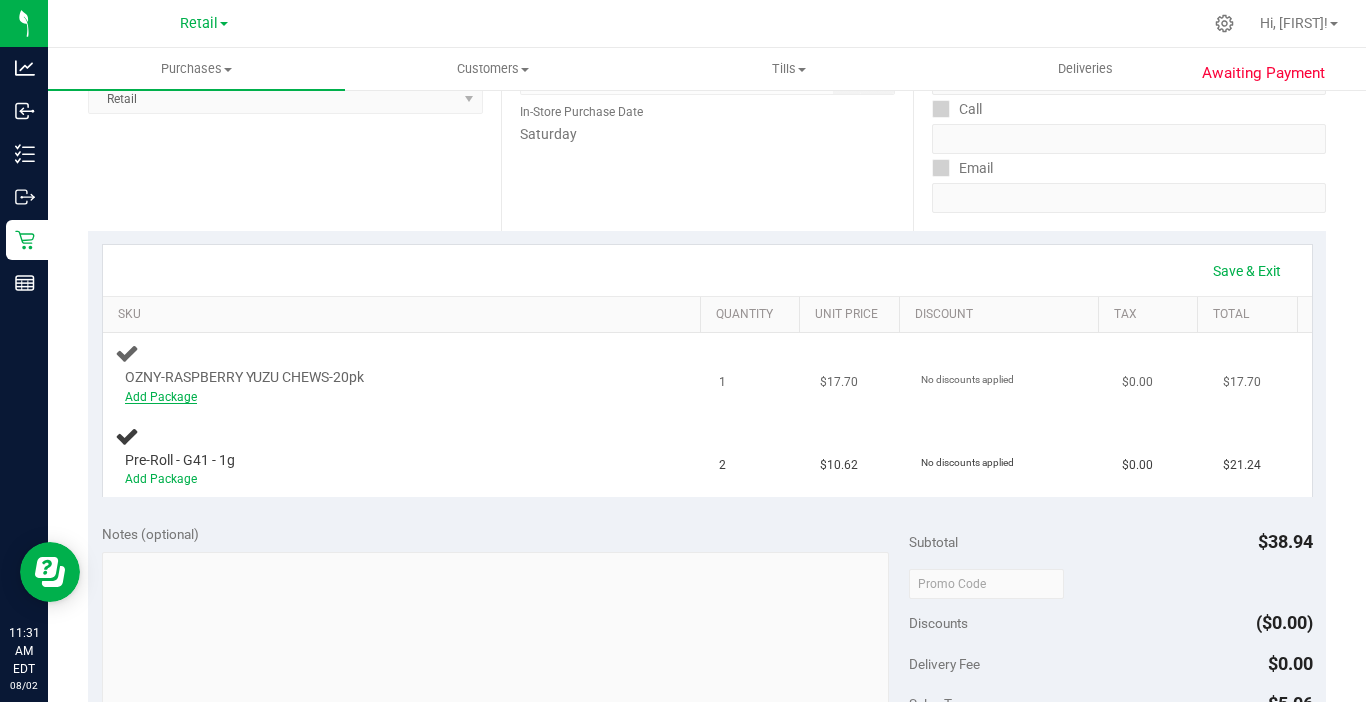 click on "Add Package" at bounding box center (161, 397) 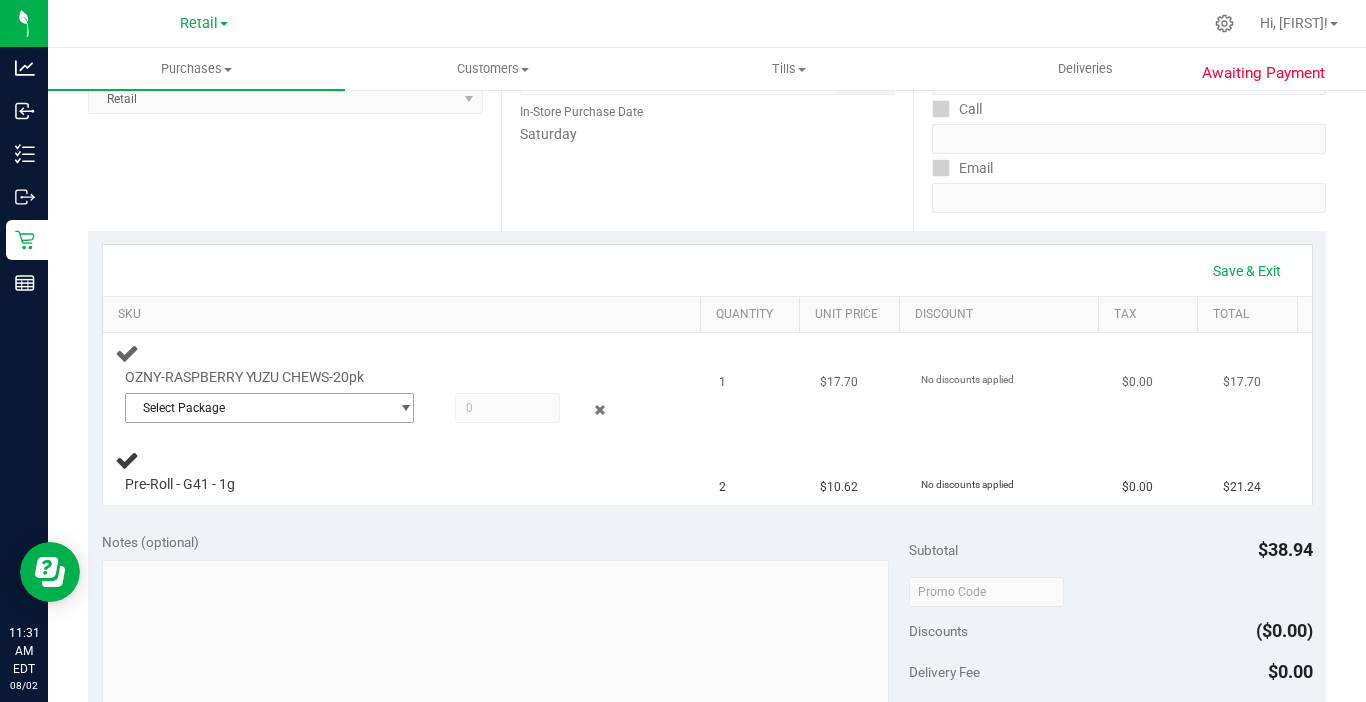 click on "Select Package" at bounding box center [257, 408] 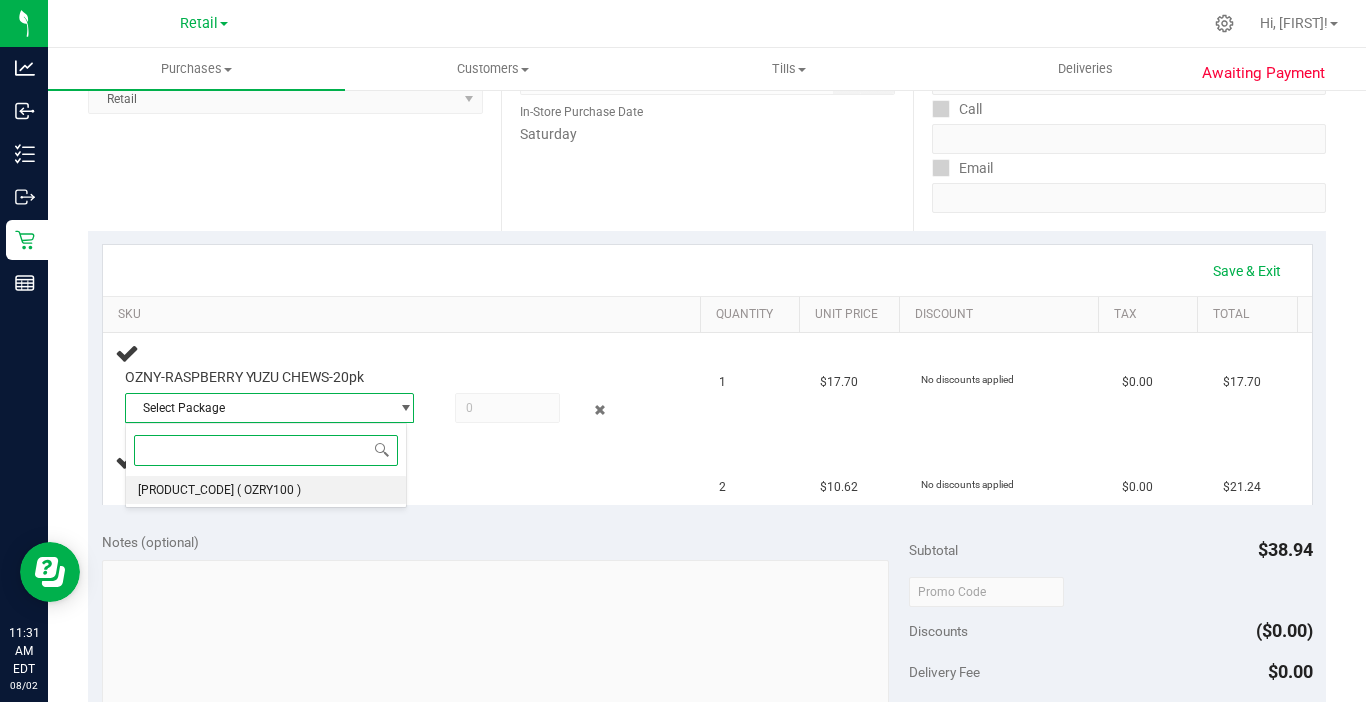 click on "NYEBHRT-20250724-006" at bounding box center [186, 490] 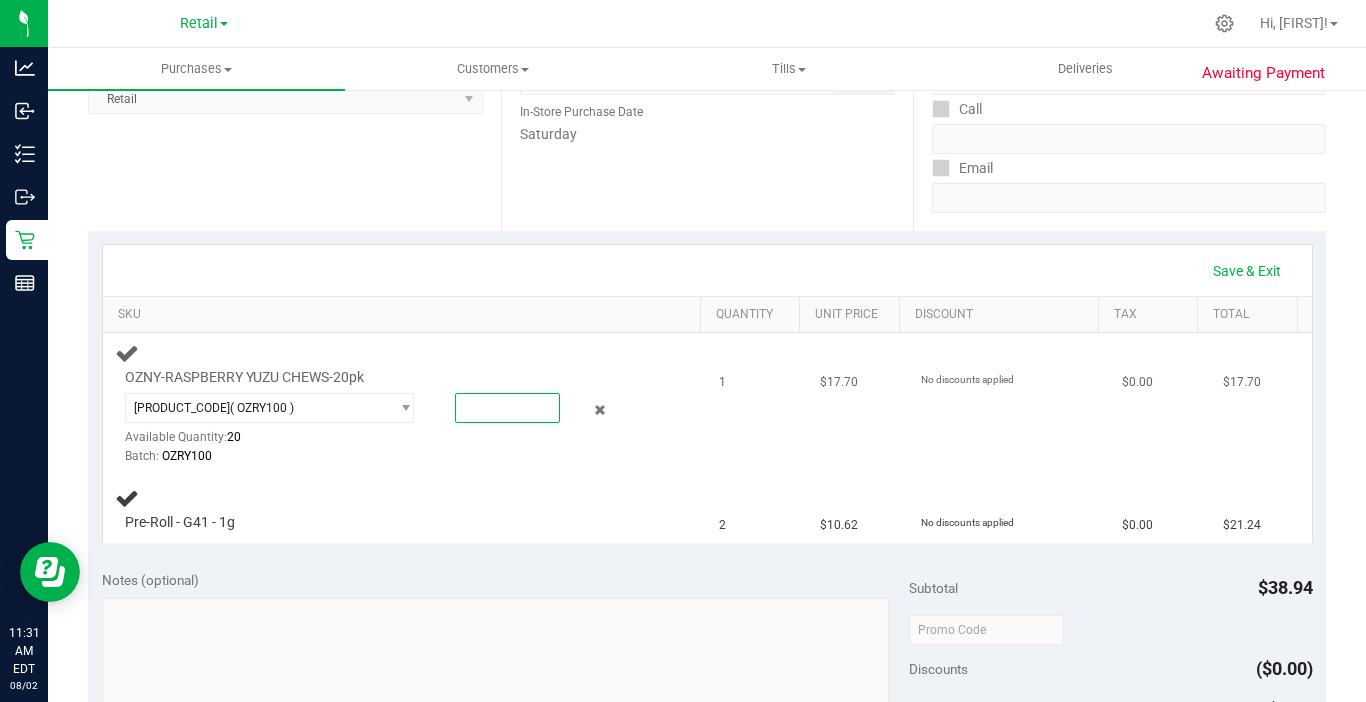 click at bounding box center [507, 408] 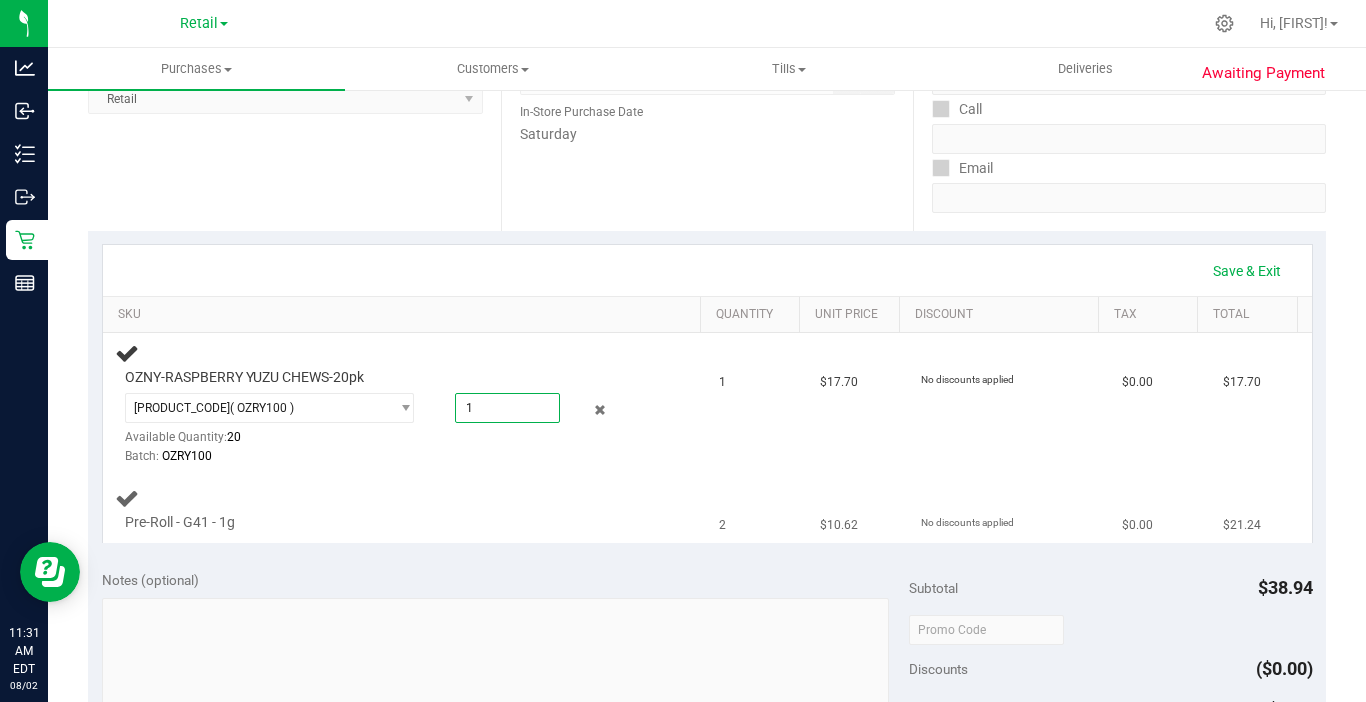 type on "1.0000" 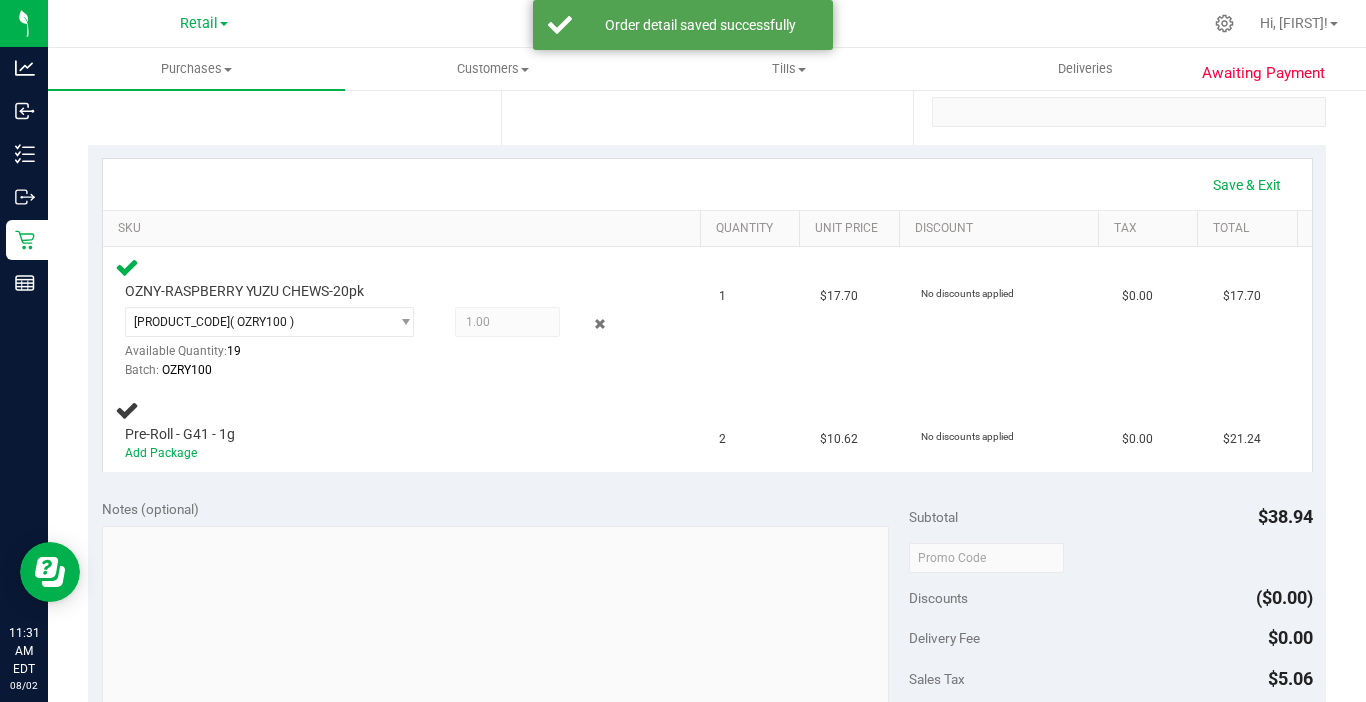 scroll, scrollTop: 500, scrollLeft: 0, axis: vertical 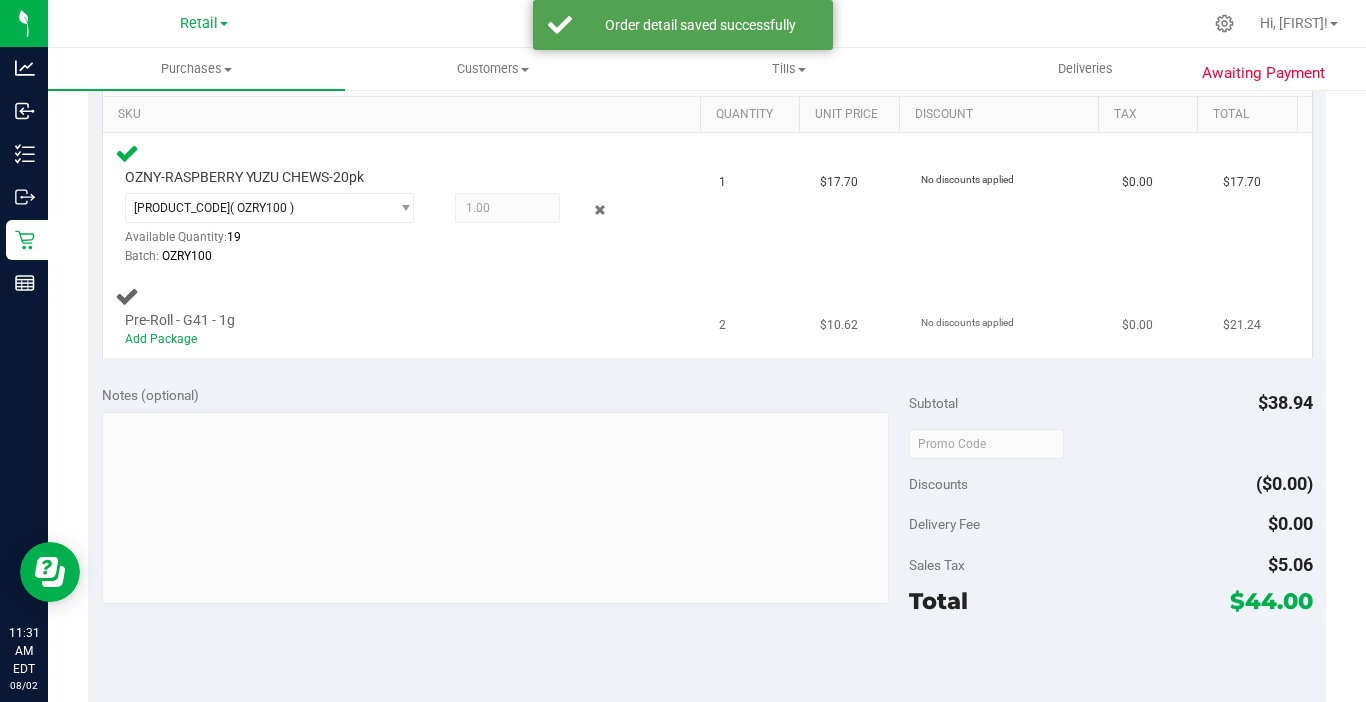 click on "Pre-Roll - G41 - 1g" at bounding box center (180, 320) 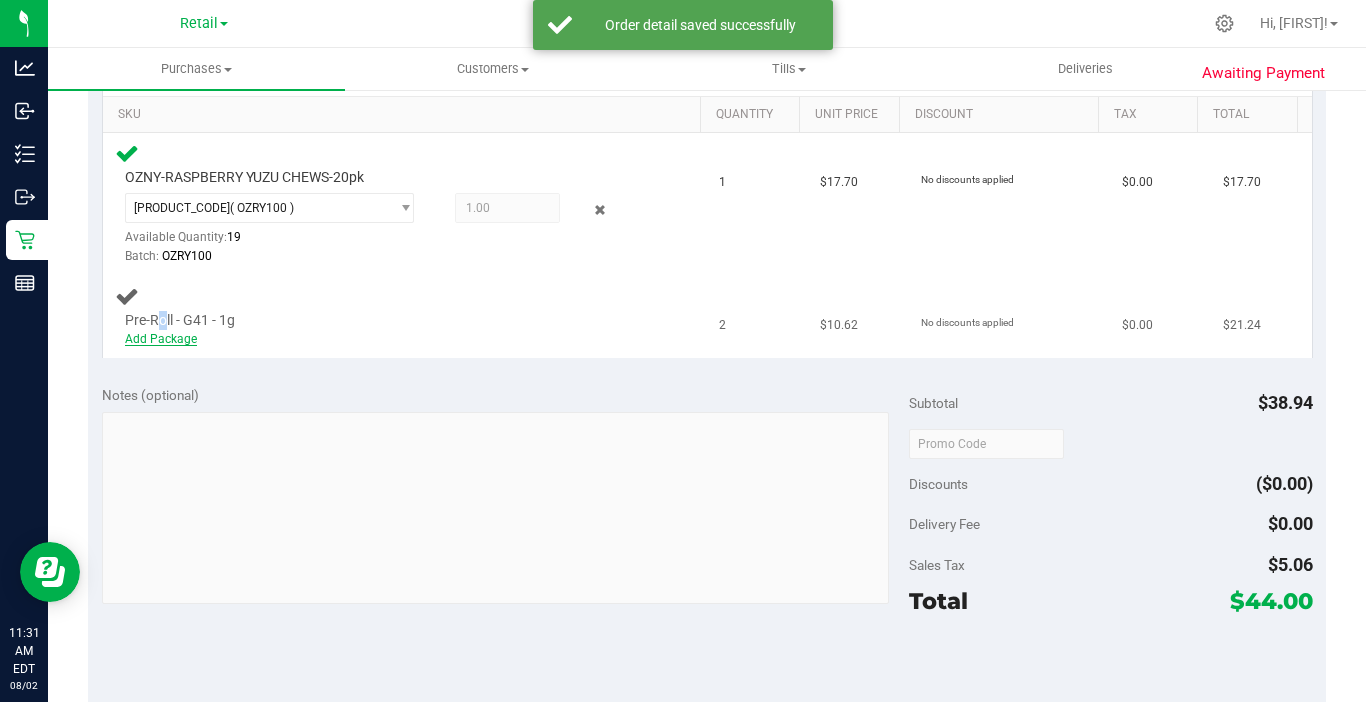 click on "Add Package" at bounding box center [161, 339] 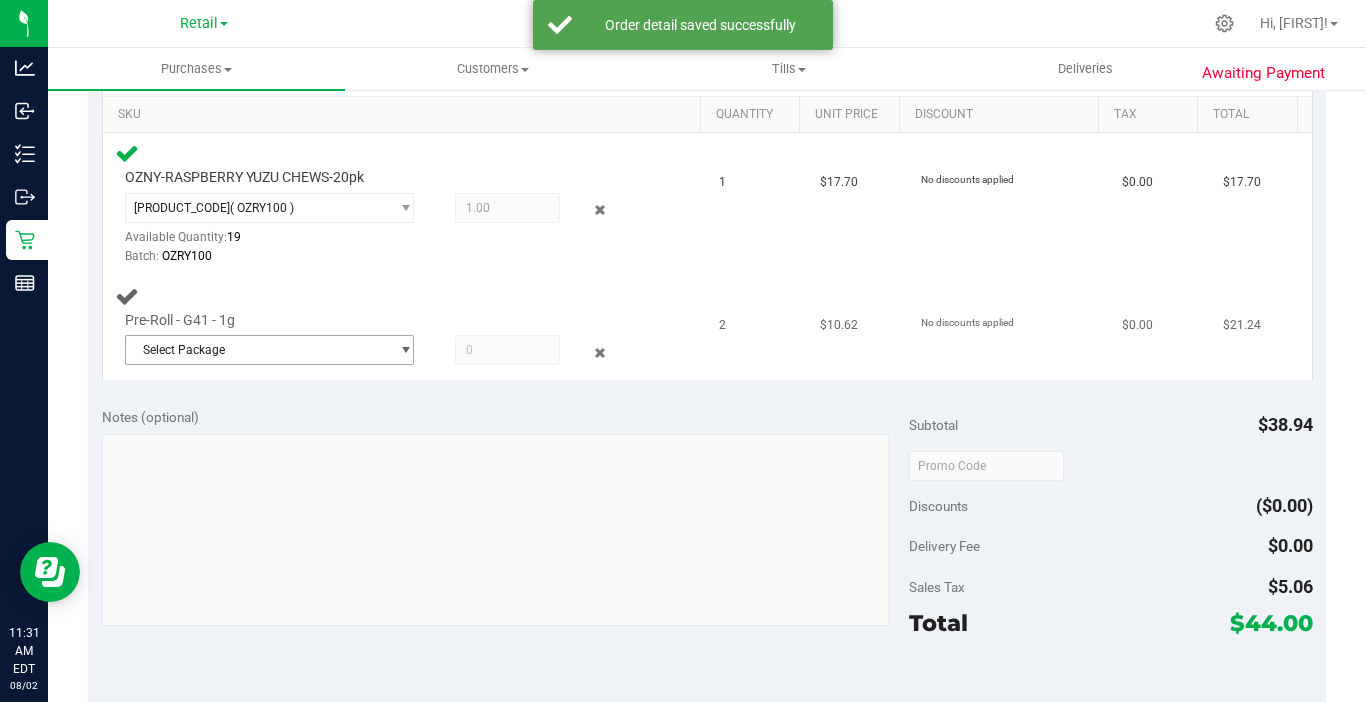 click on "Select Package" at bounding box center [257, 350] 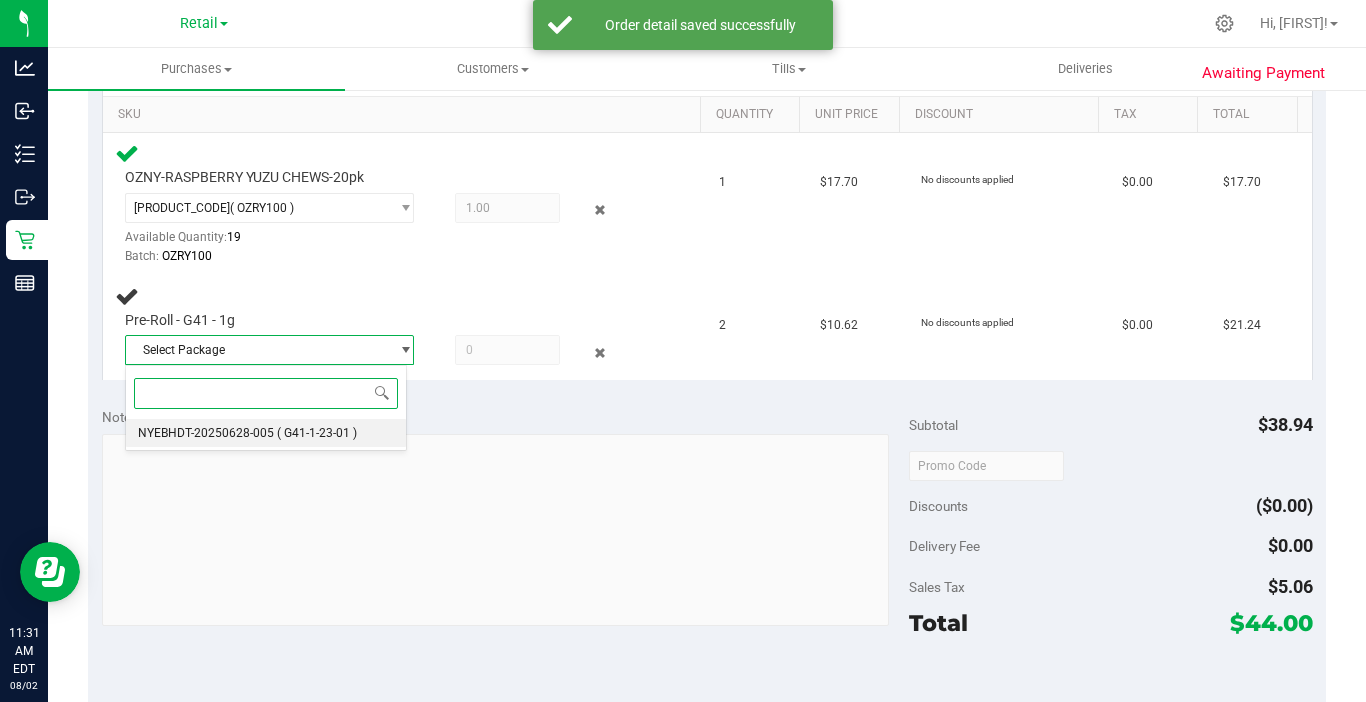 click on "NYEBHDT-20250628-005" at bounding box center (206, 433) 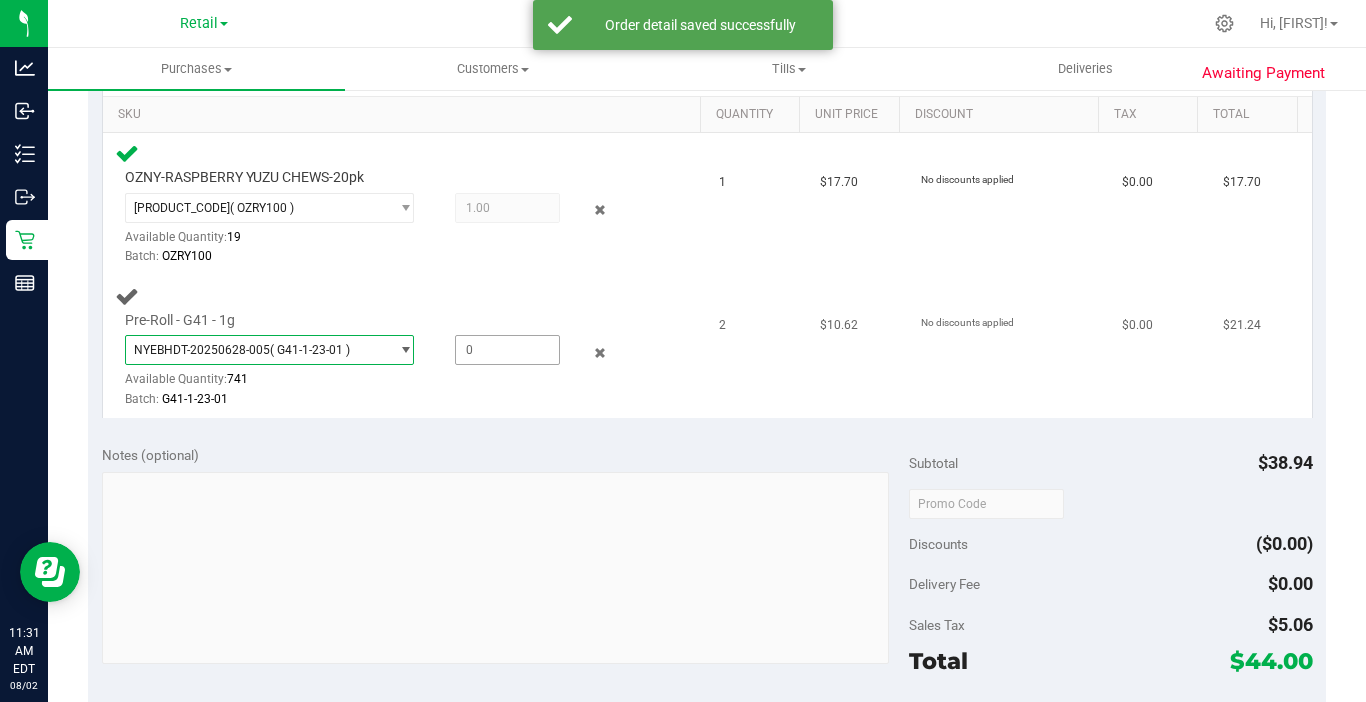 click at bounding box center (507, 350) 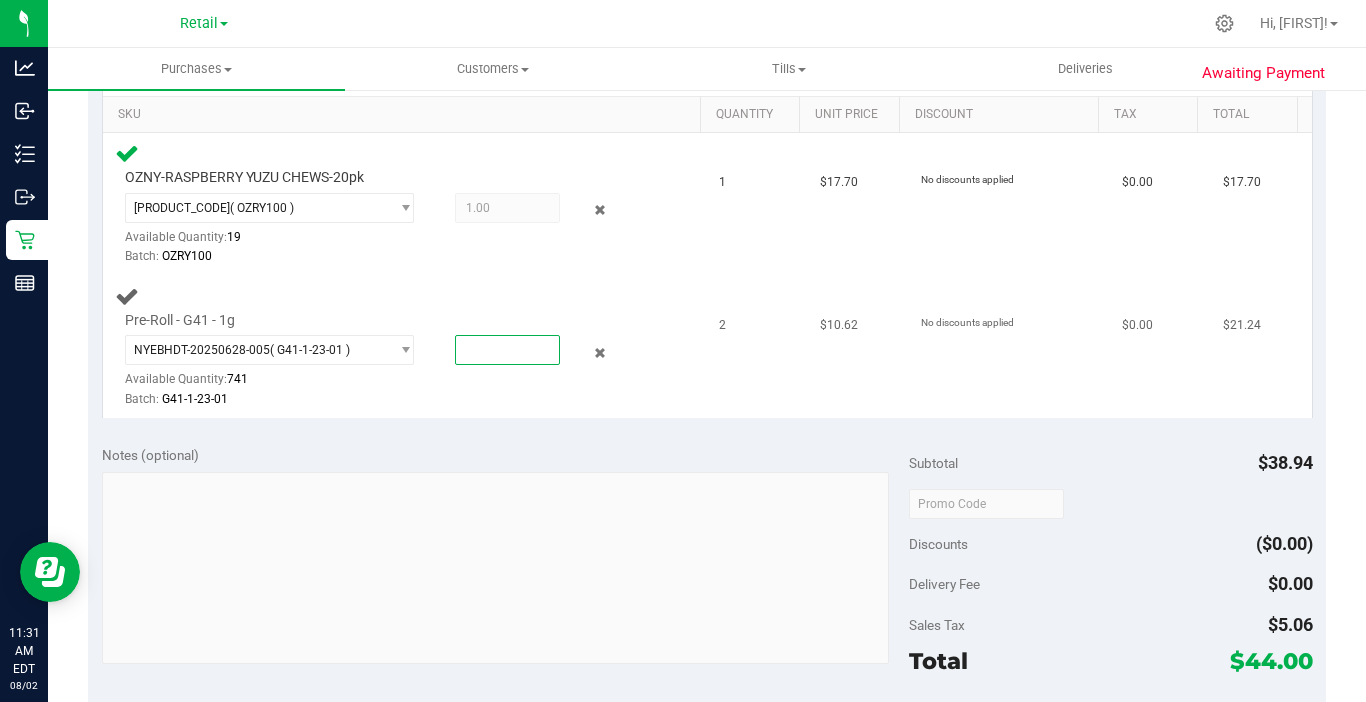 type on "2" 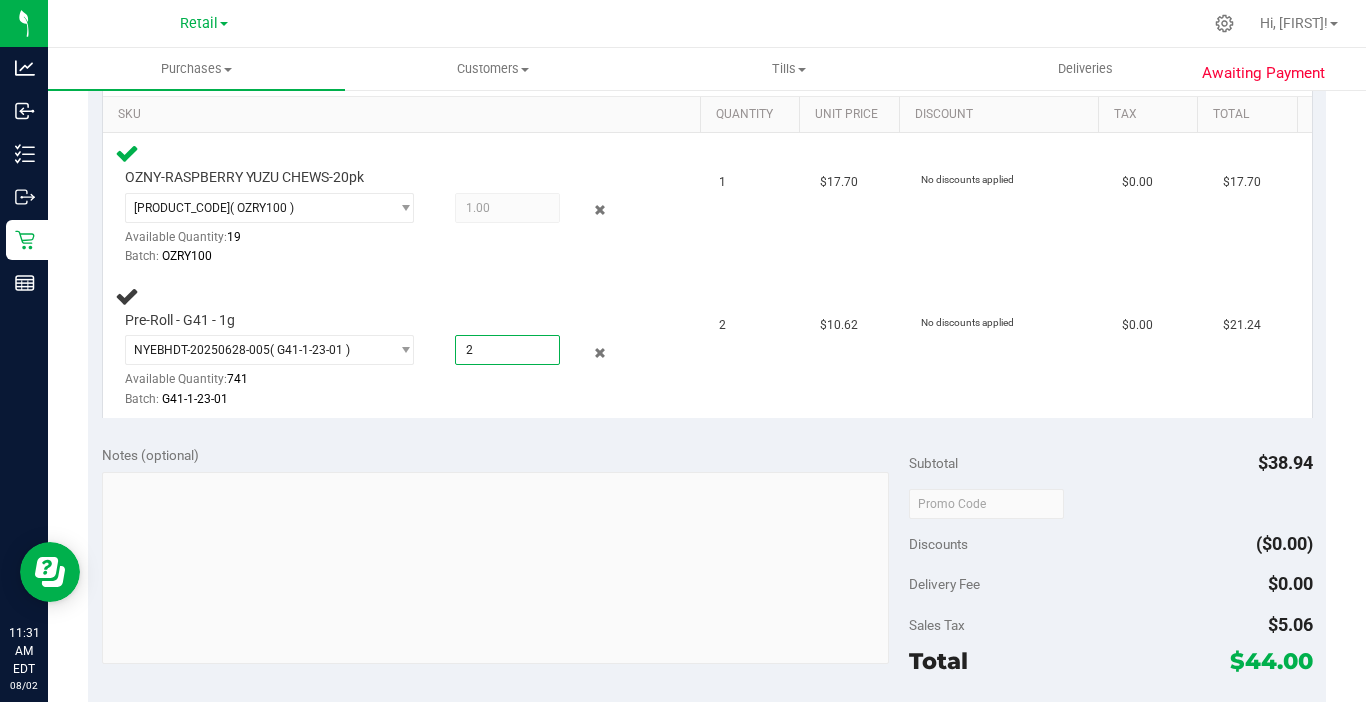 type on "2.0000" 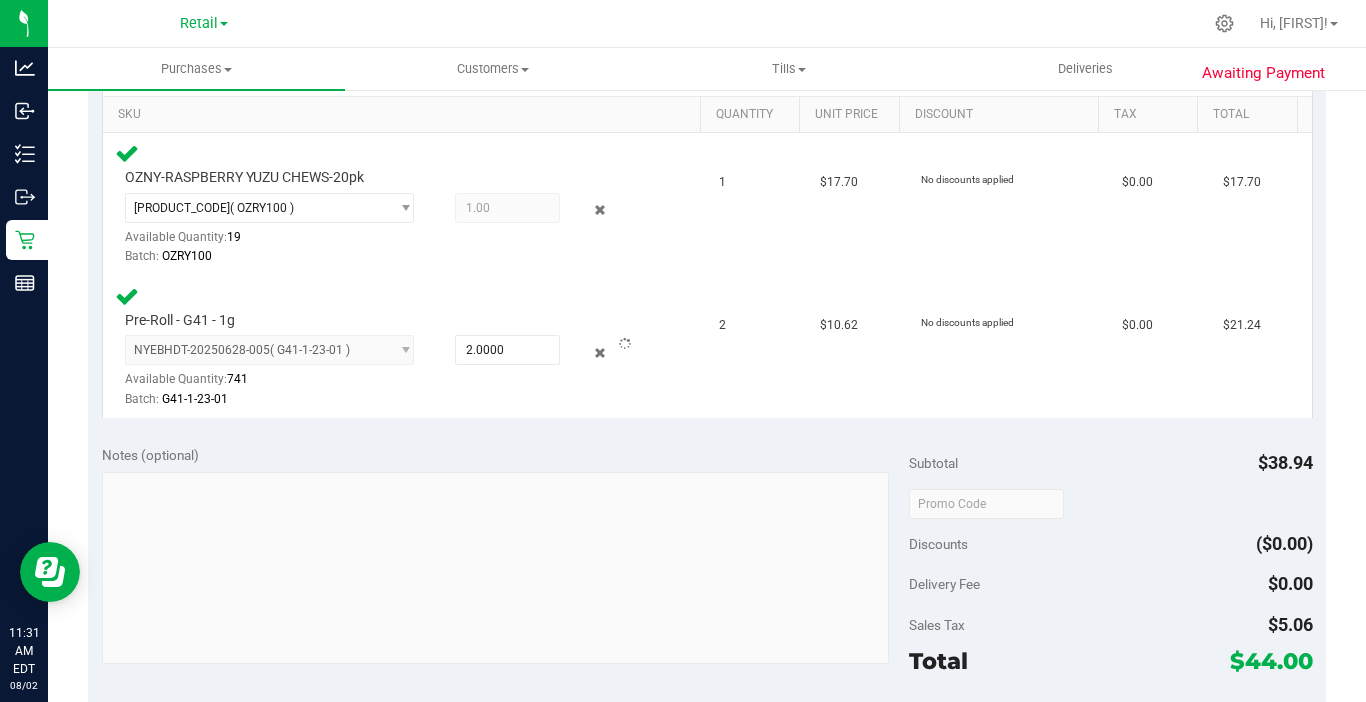 click on "Notes (optional)
Subtotal
$38.94
Discounts
($0.00)
Delivery Fee
$0.00
Sales Tax
$5.06
Total
$44.00" at bounding box center [707, 611] 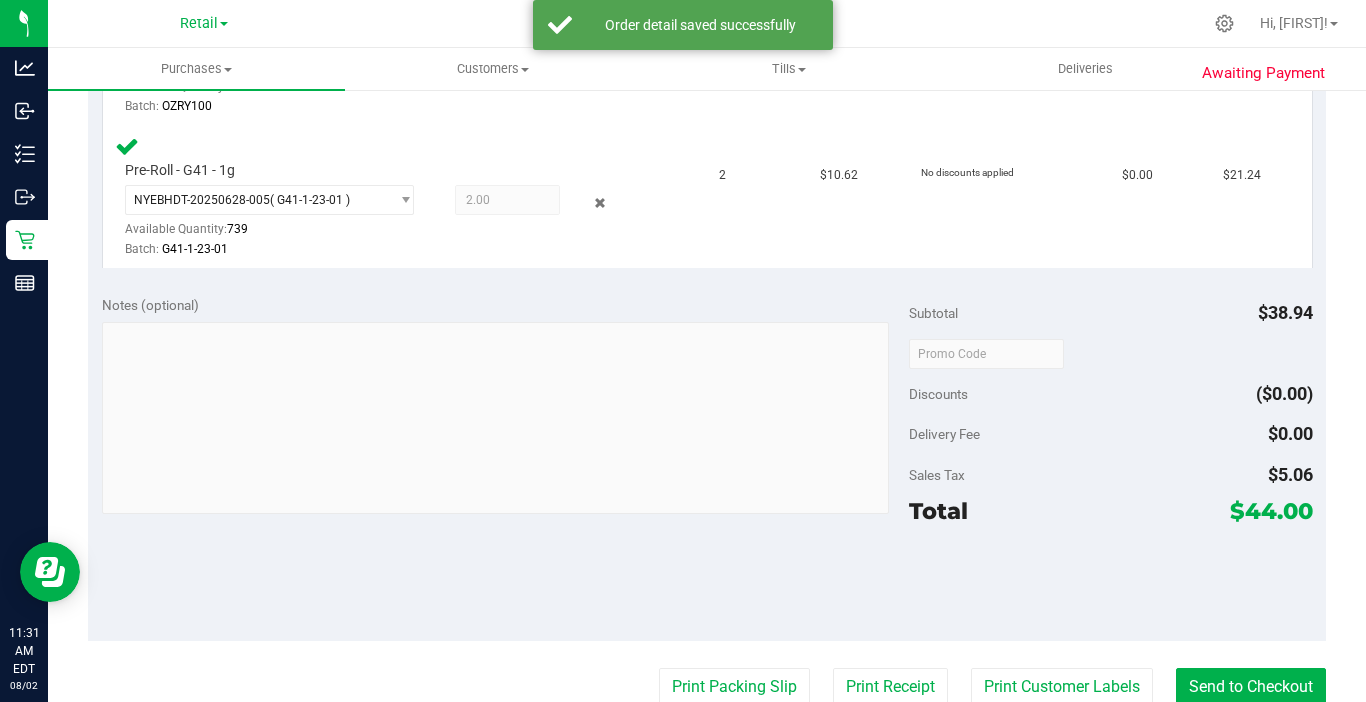 scroll, scrollTop: 700, scrollLeft: 0, axis: vertical 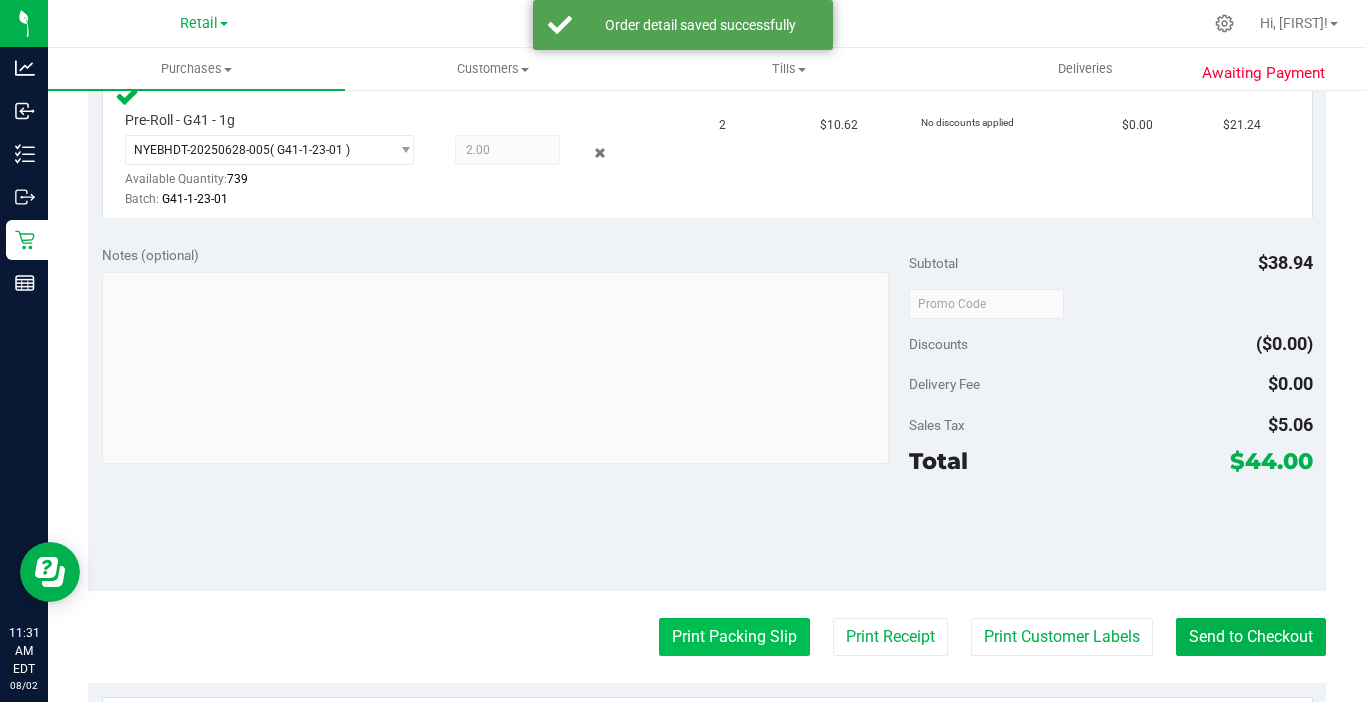 click on "Print Packing Slip" at bounding box center [734, 637] 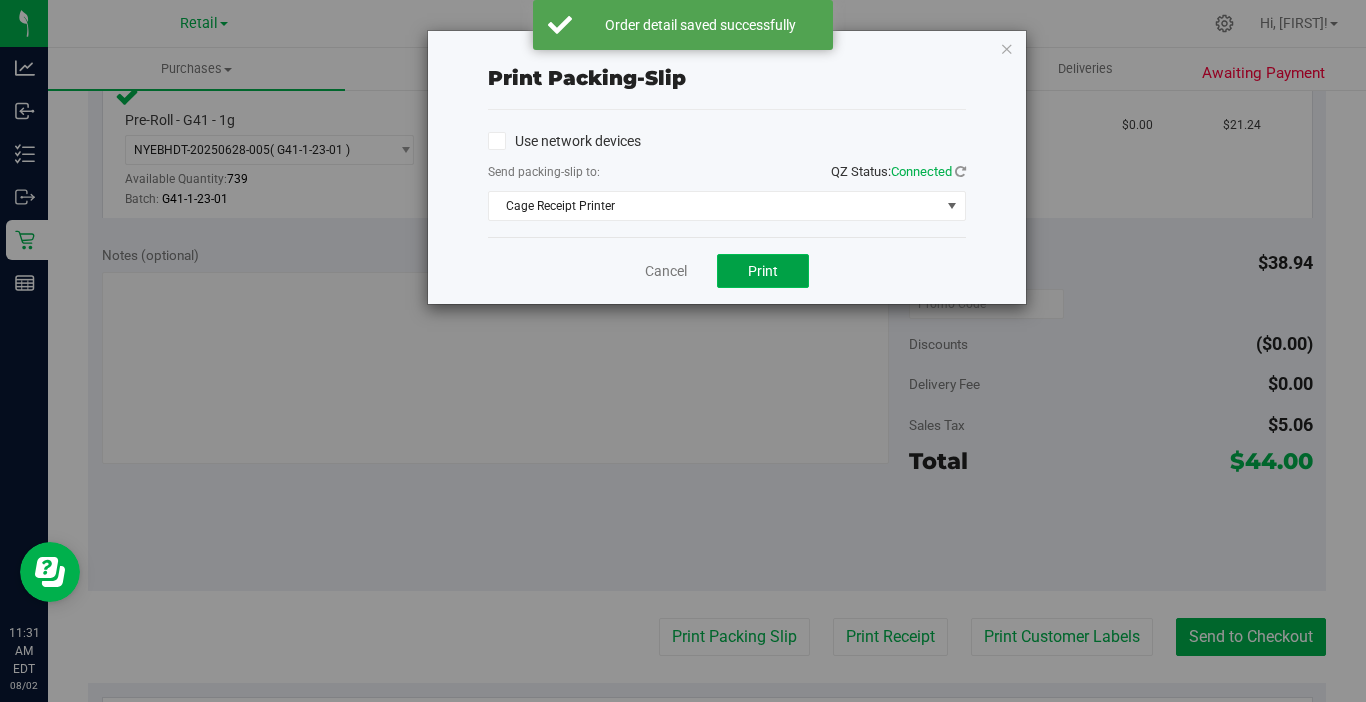 click on "Print" at bounding box center [763, 271] 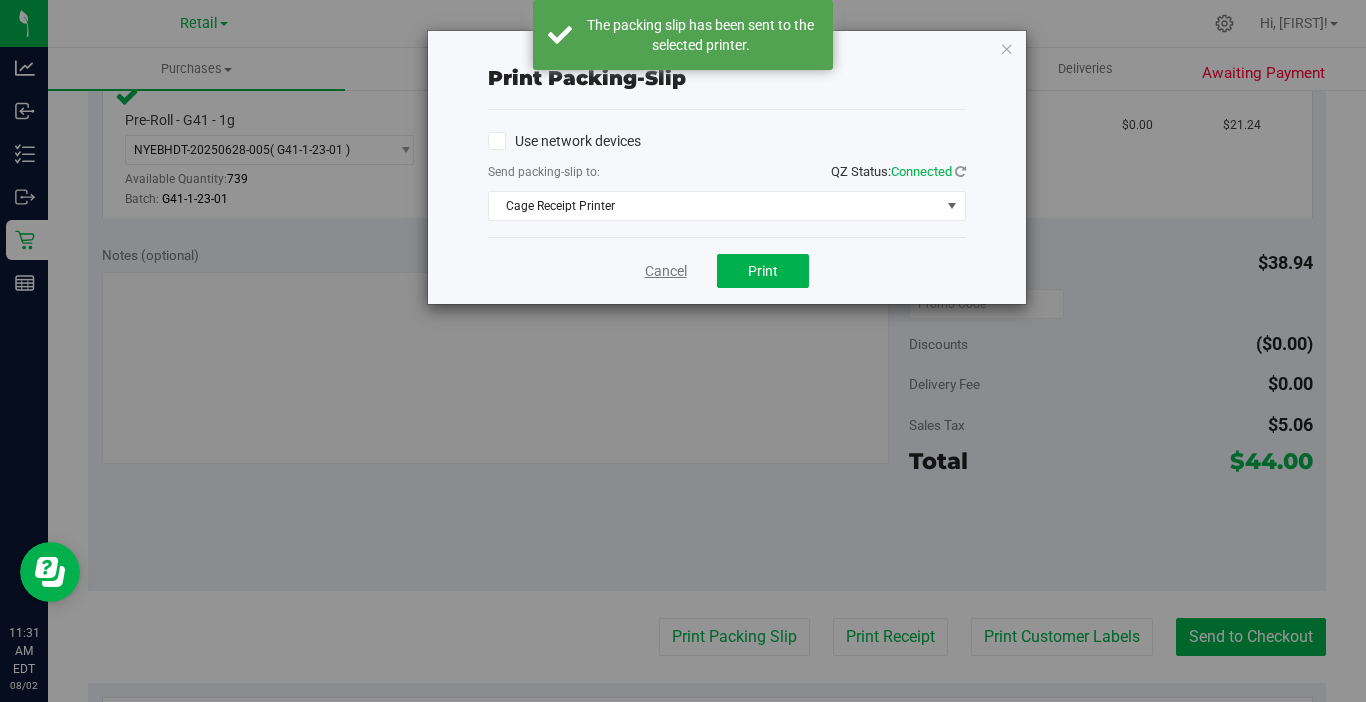 click on "Cancel" at bounding box center (666, 271) 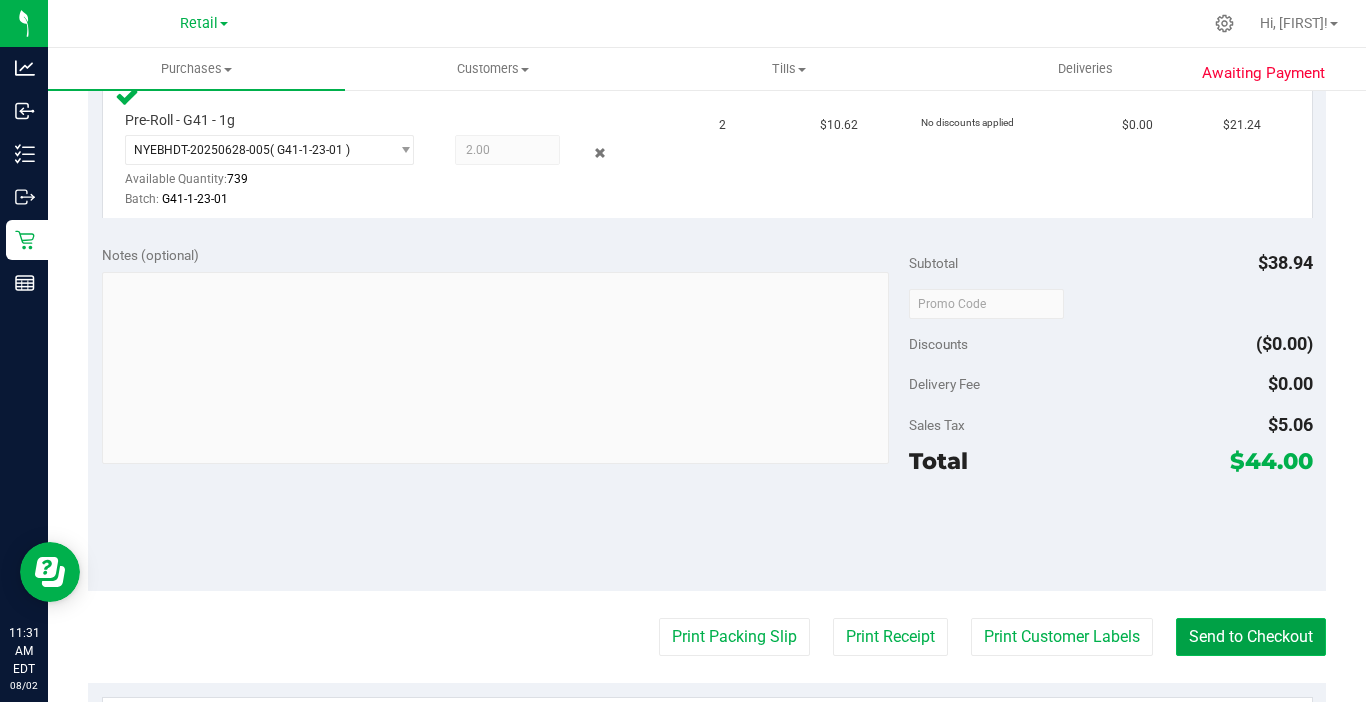click on "Send to Checkout" at bounding box center [1251, 637] 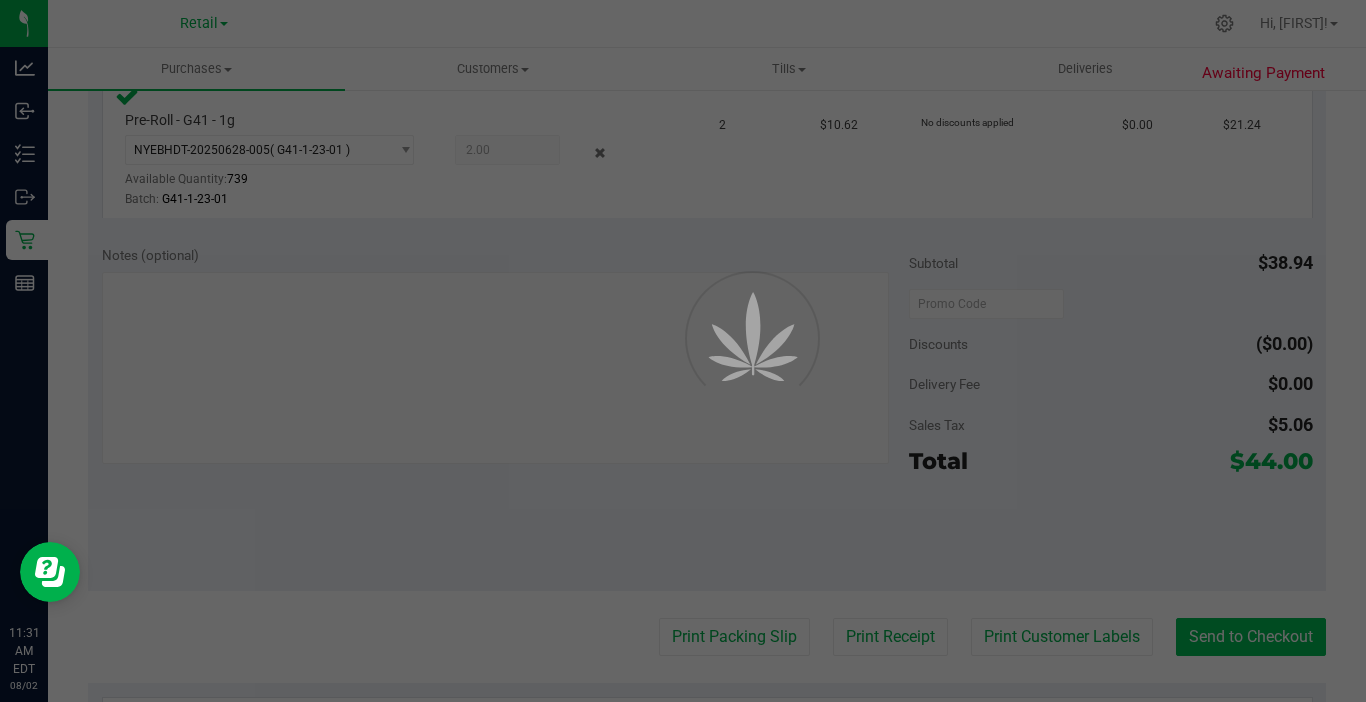 scroll, scrollTop: 0, scrollLeft: 0, axis: both 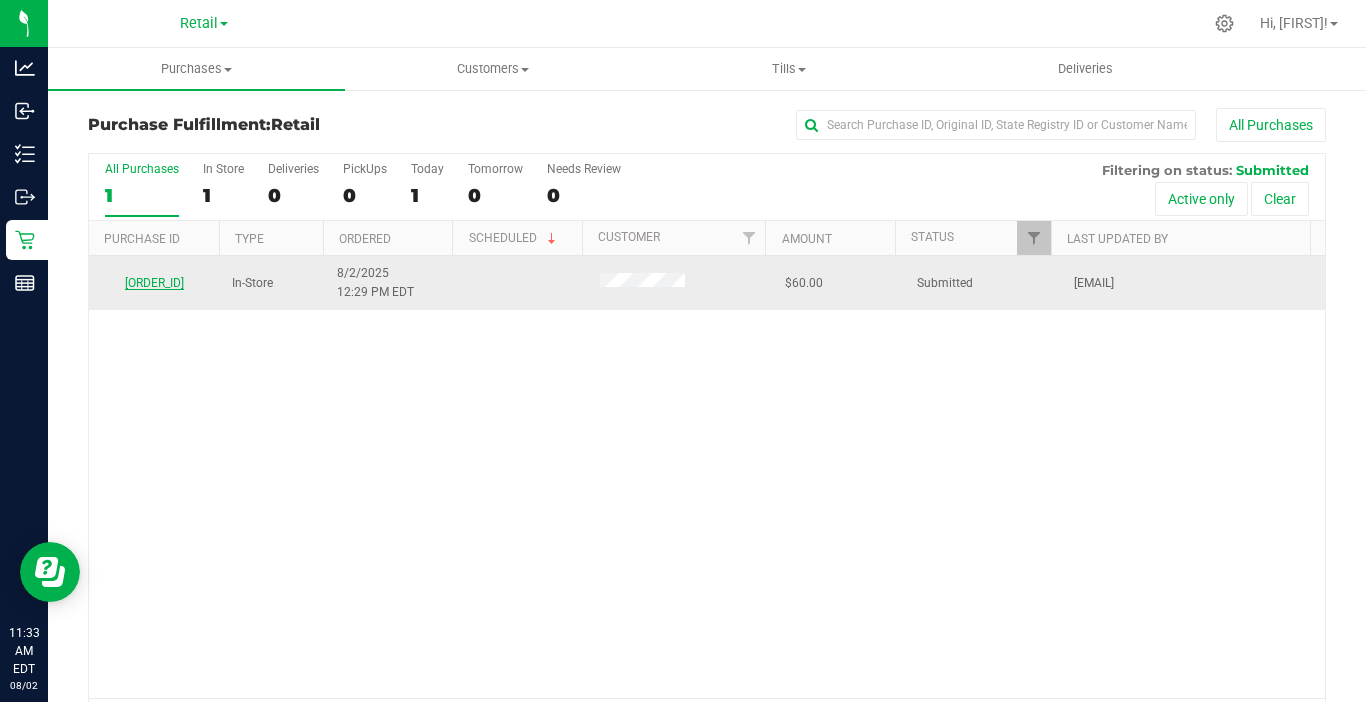 click on "00000792" at bounding box center (154, 283) 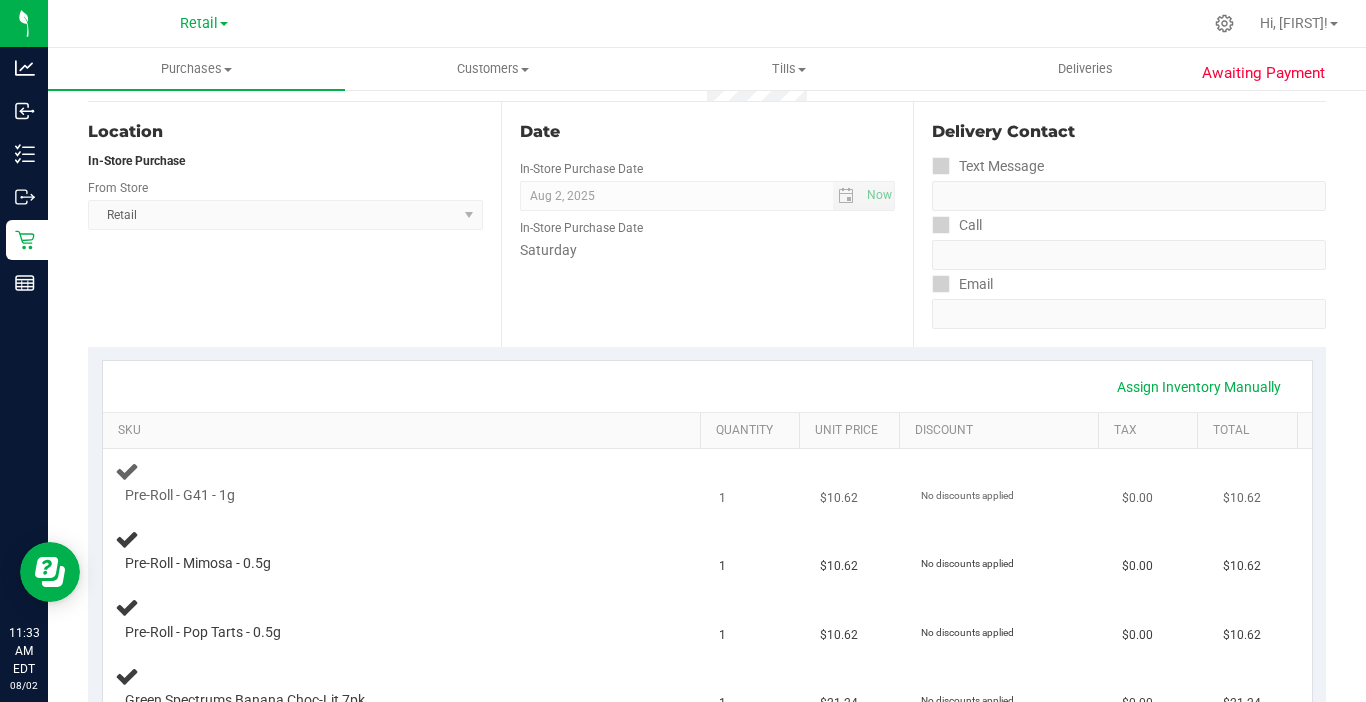 scroll, scrollTop: 200, scrollLeft: 0, axis: vertical 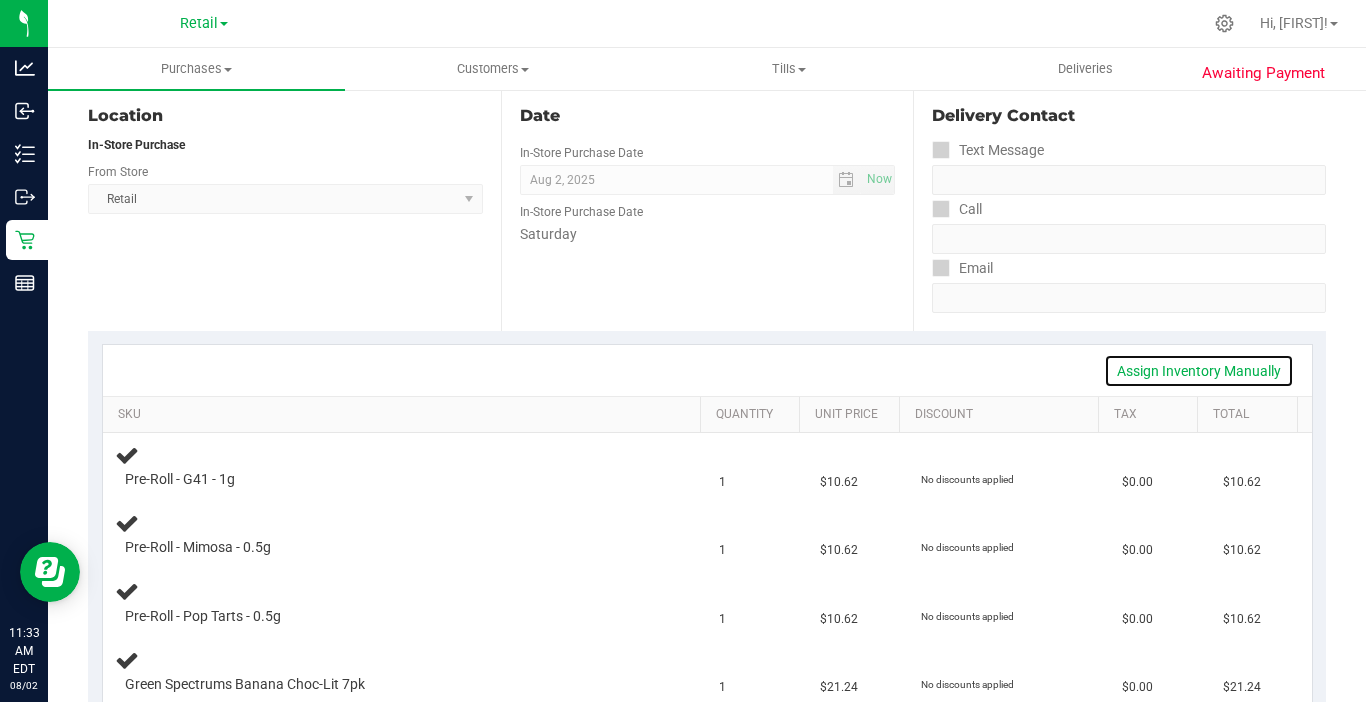 click on "Assign Inventory Manually" at bounding box center [1199, 371] 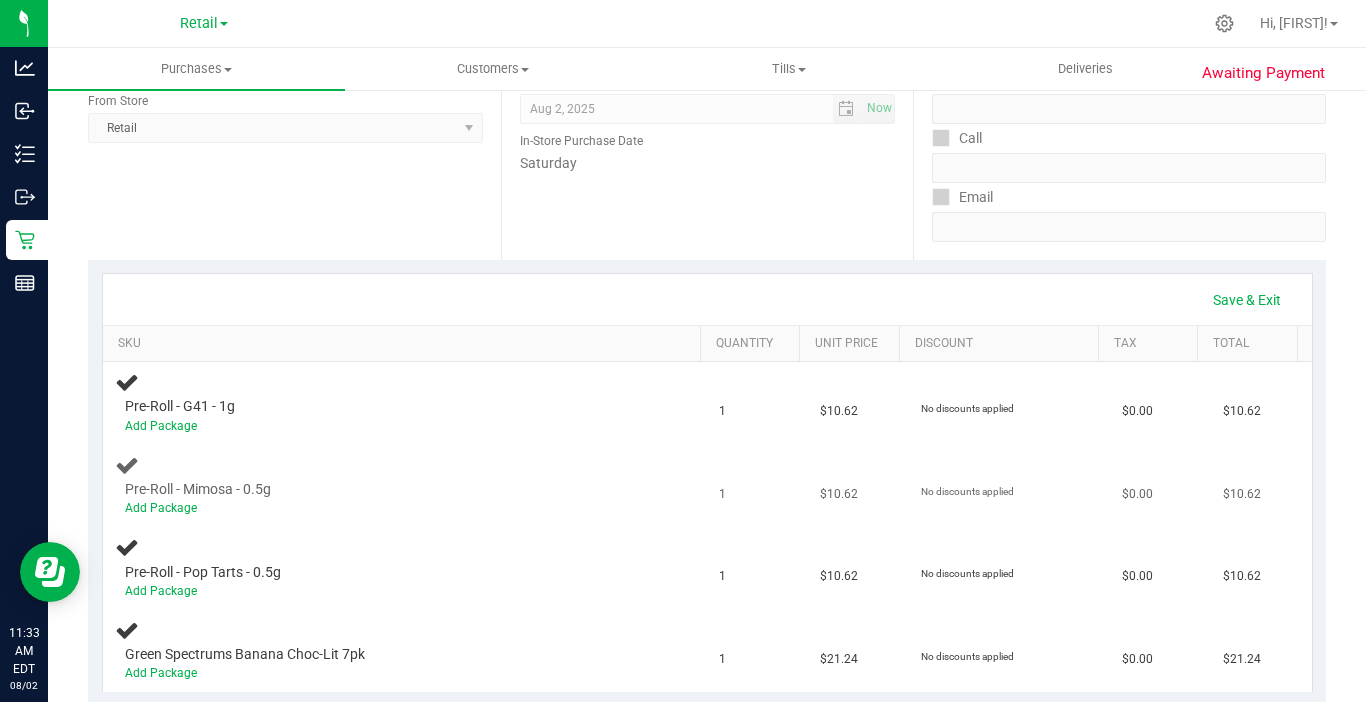 scroll, scrollTop: 400, scrollLeft: 0, axis: vertical 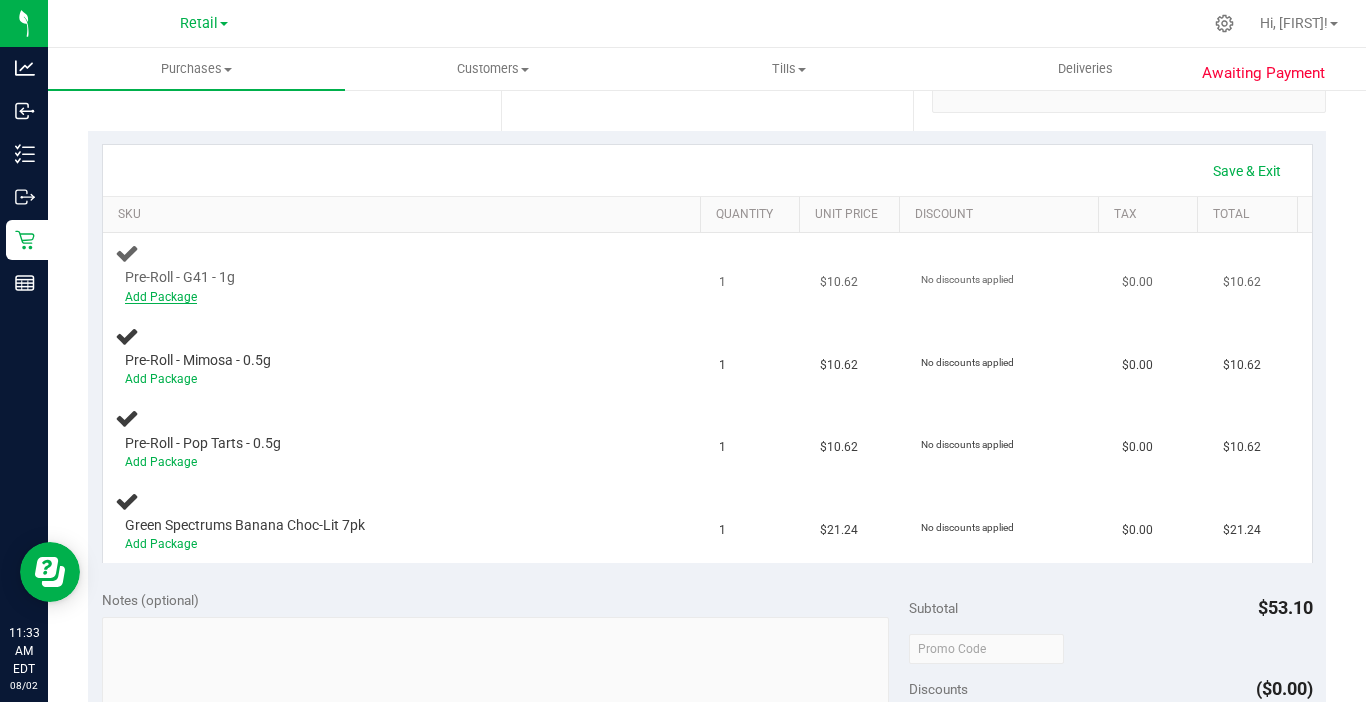 click on "Add Package" at bounding box center [161, 297] 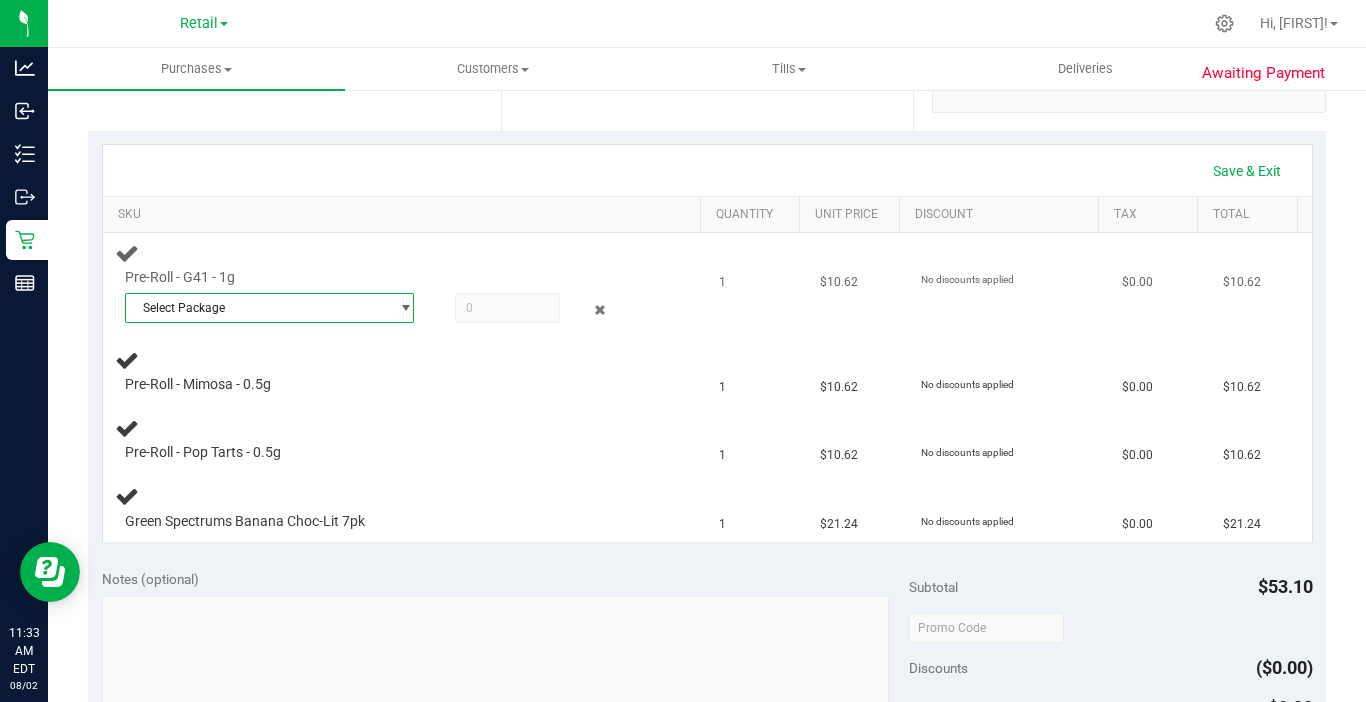 click on "Select Package" at bounding box center [257, 308] 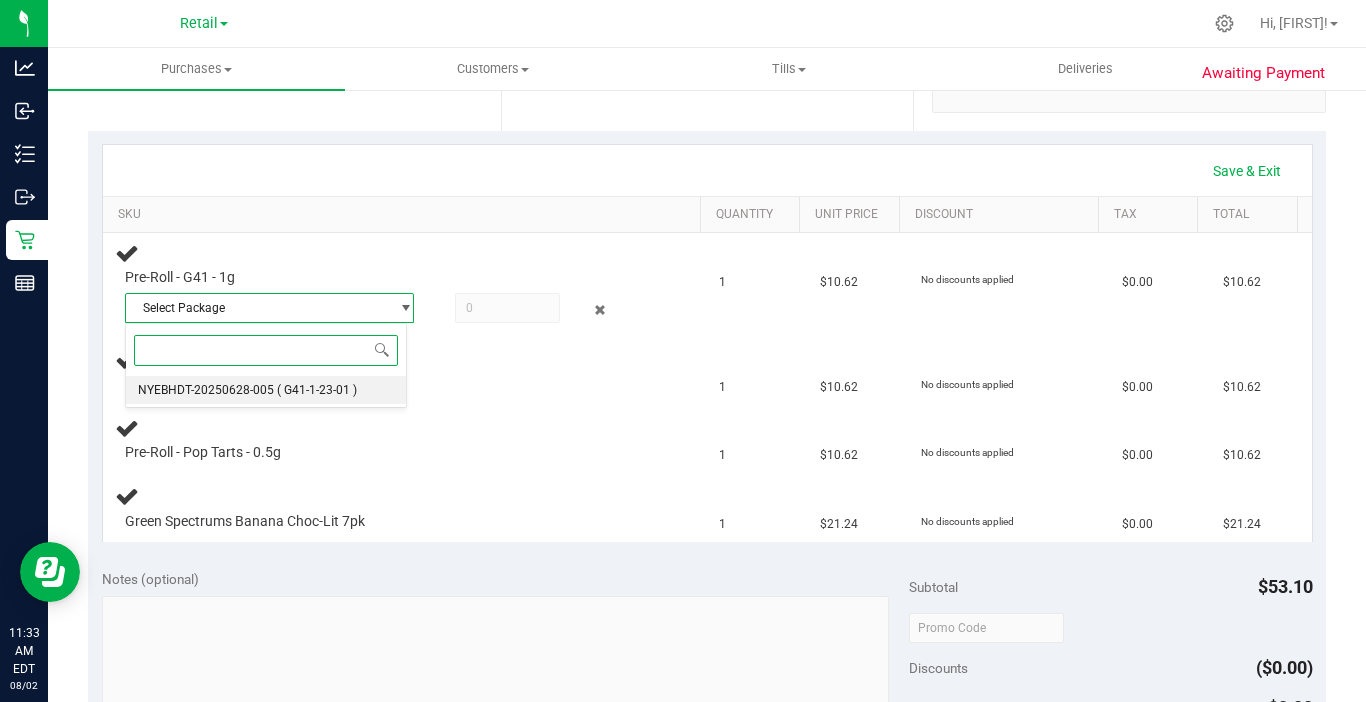 click on "NYEBHDT-20250628-005" at bounding box center [206, 390] 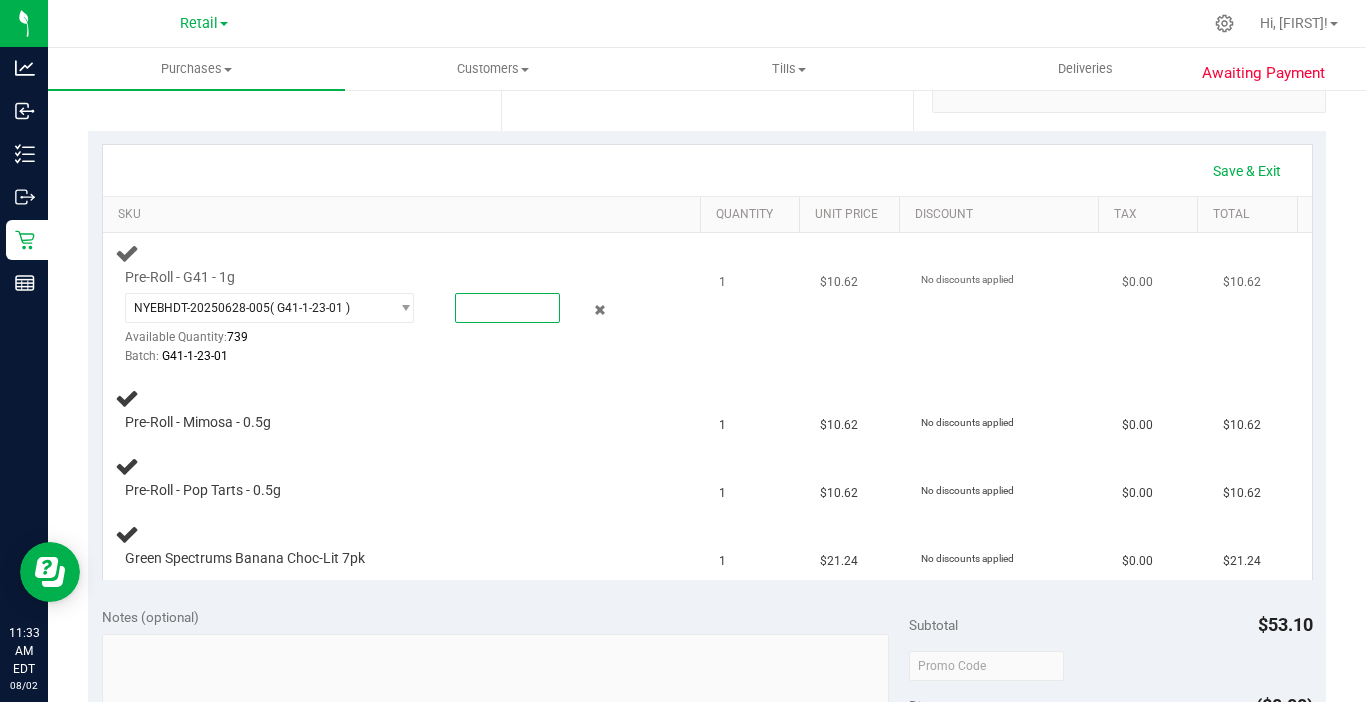 click at bounding box center (507, 308) 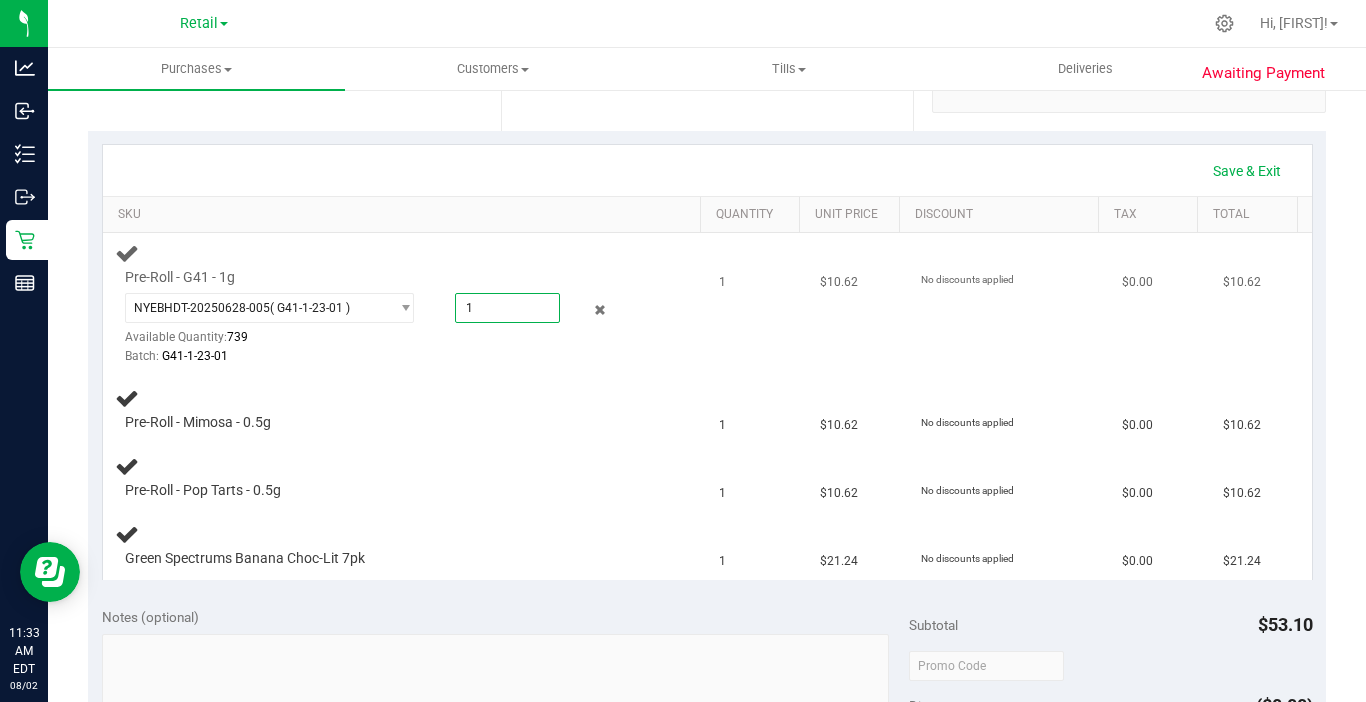 type on "1" 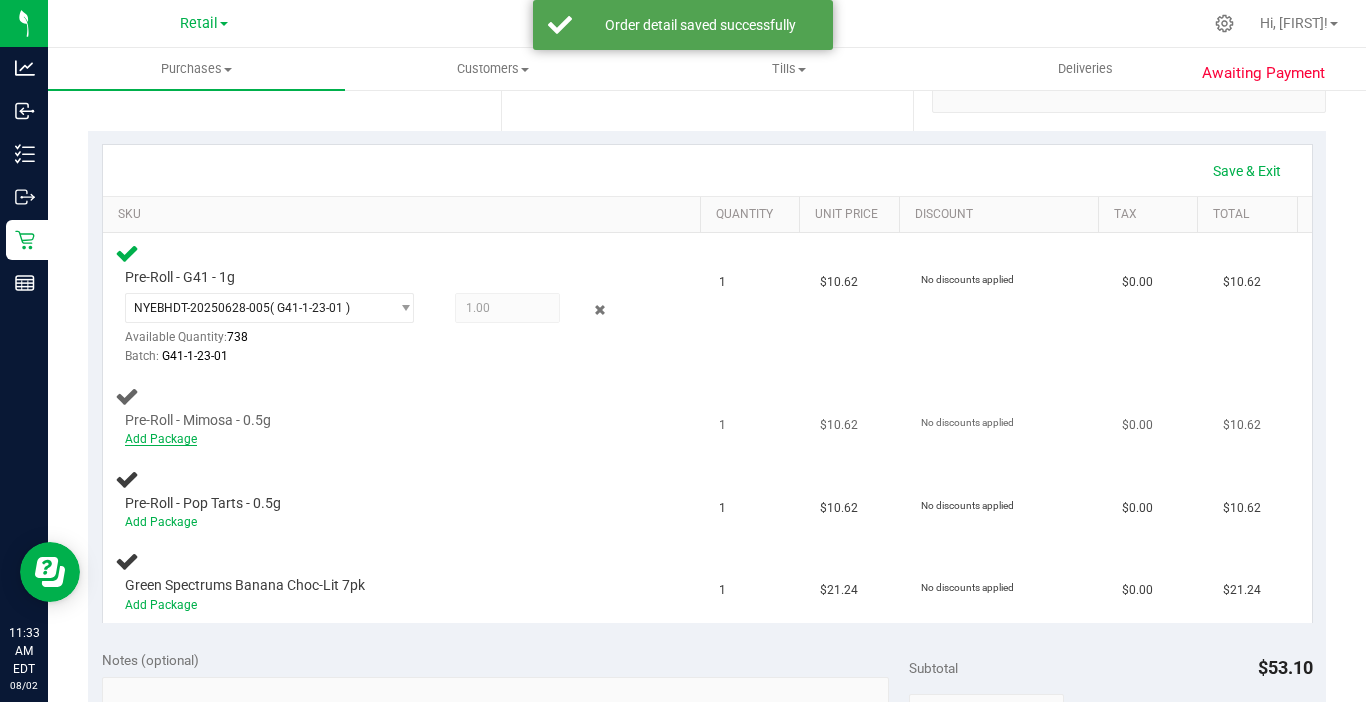 click on "Add Package" at bounding box center [161, 439] 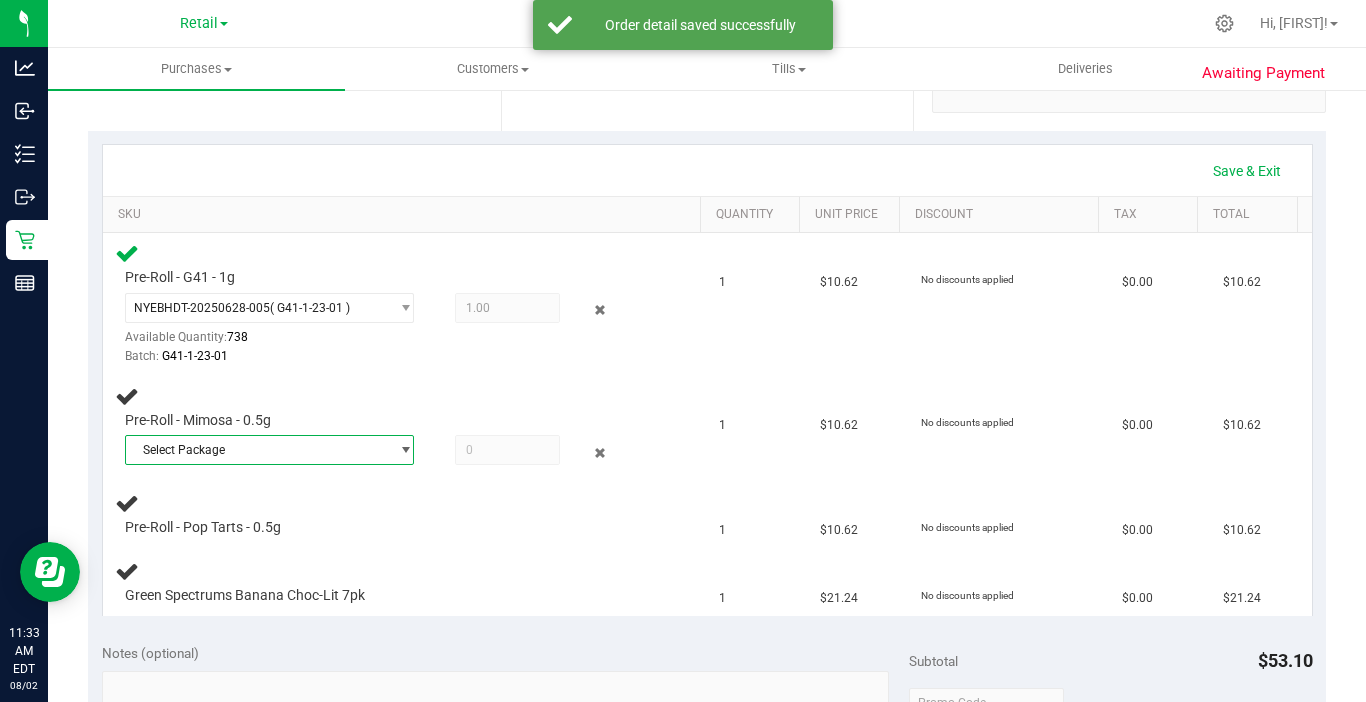 click on "Select Package" at bounding box center [257, 450] 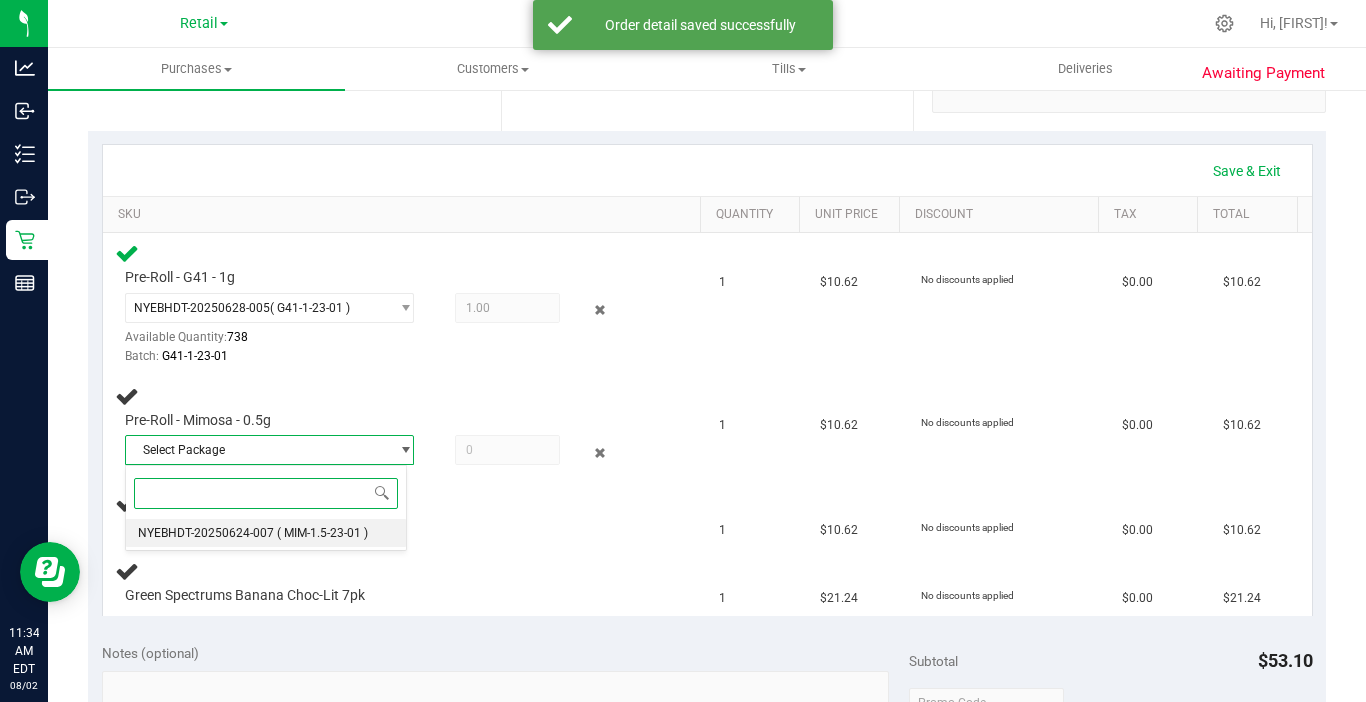 click on "NYEBHDT-20250624-007" at bounding box center (206, 533) 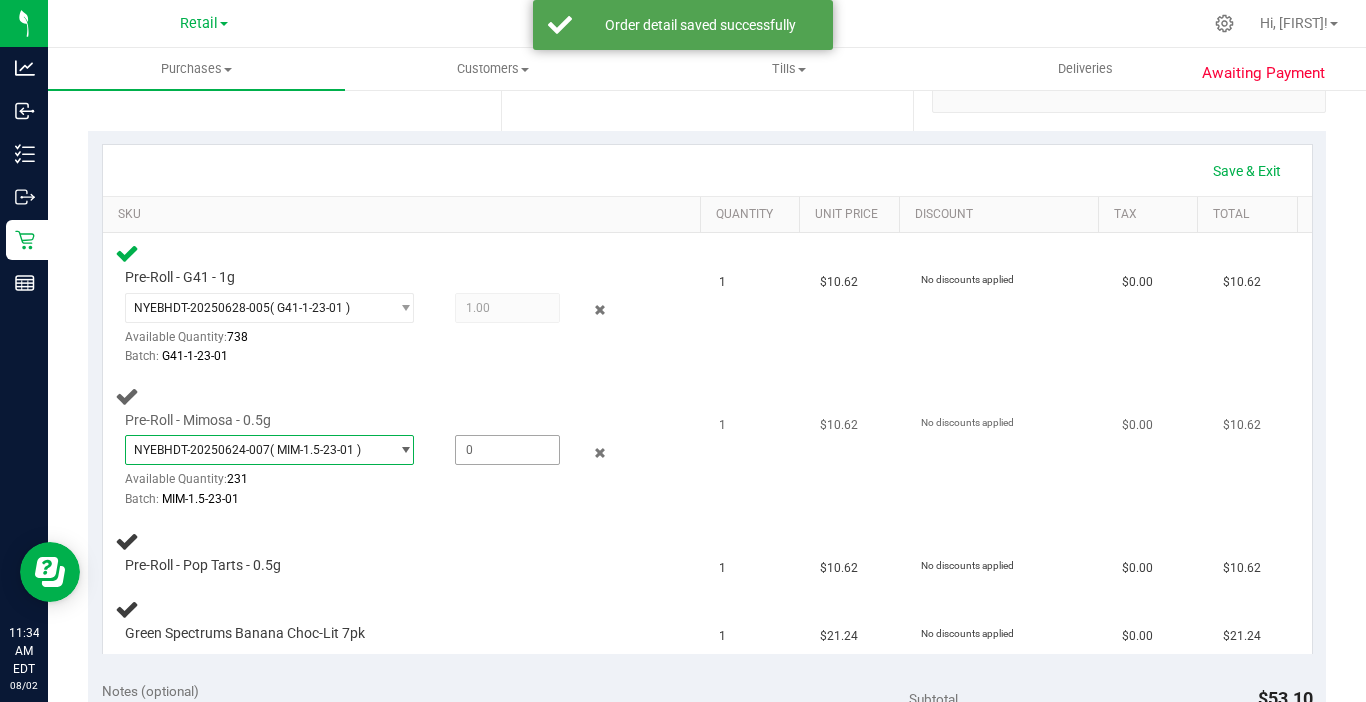 click at bounding box center (507, 450) 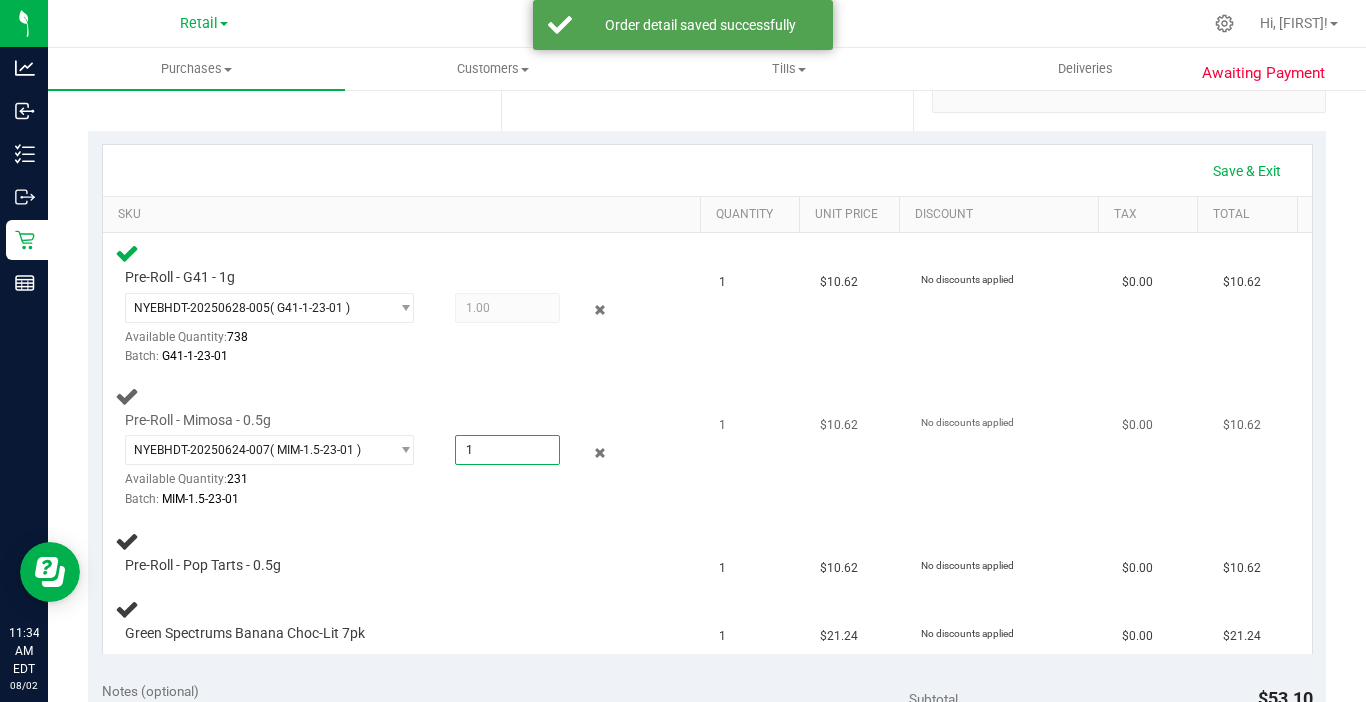 type on "1" 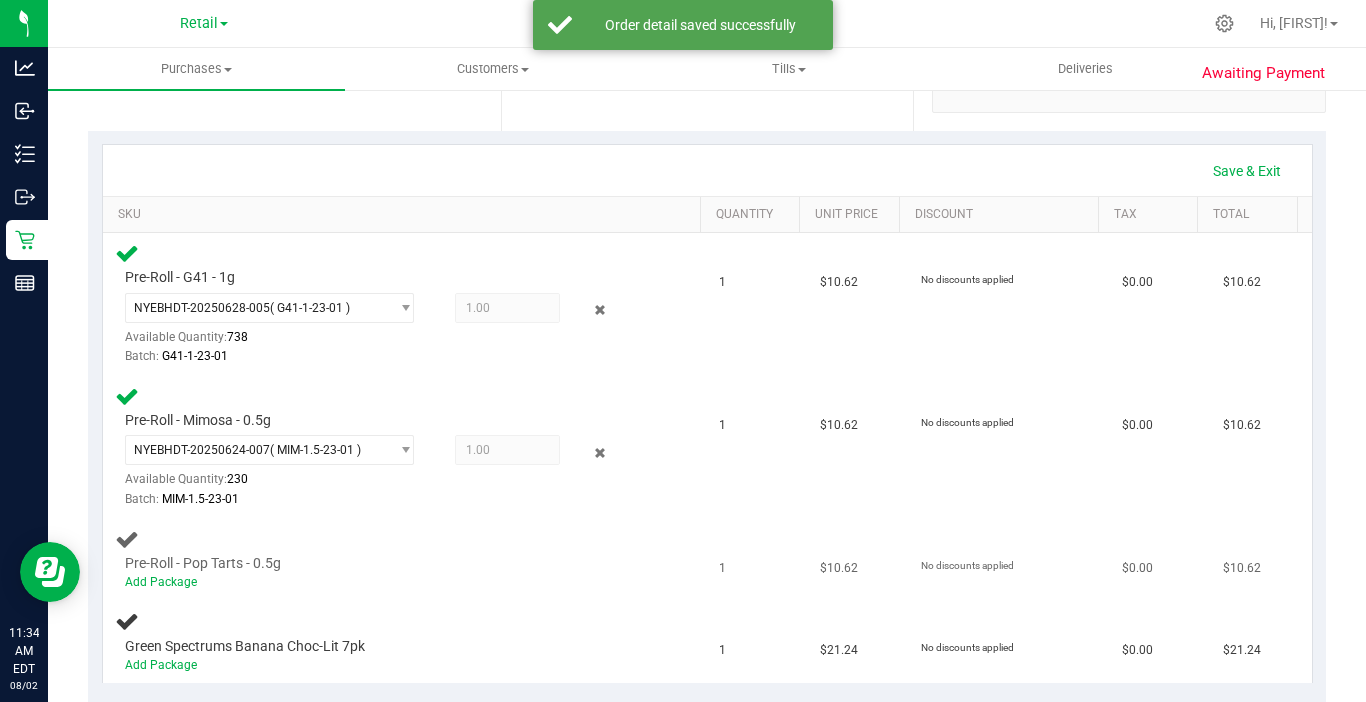 scroll, scrollTop: 500, scrollLeft: 0, axis: vertical 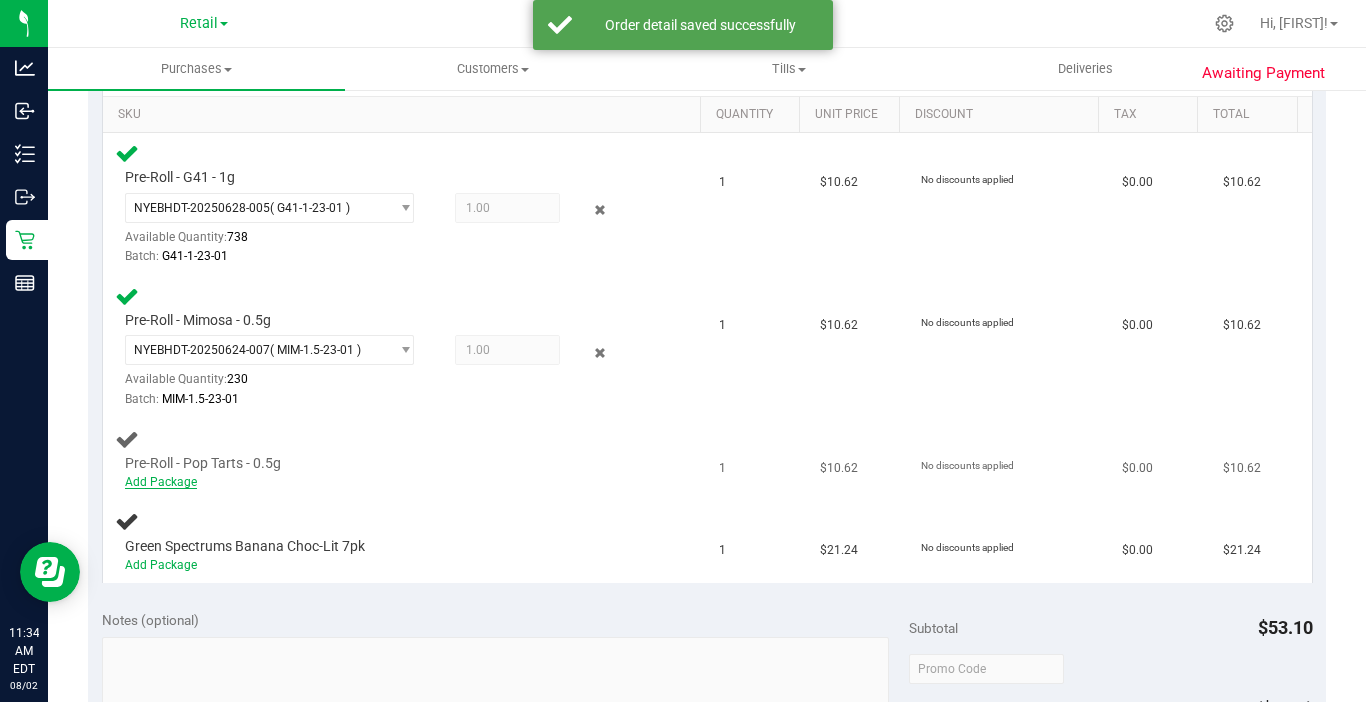 click on "Add Package" at bounding box center (161, 482) 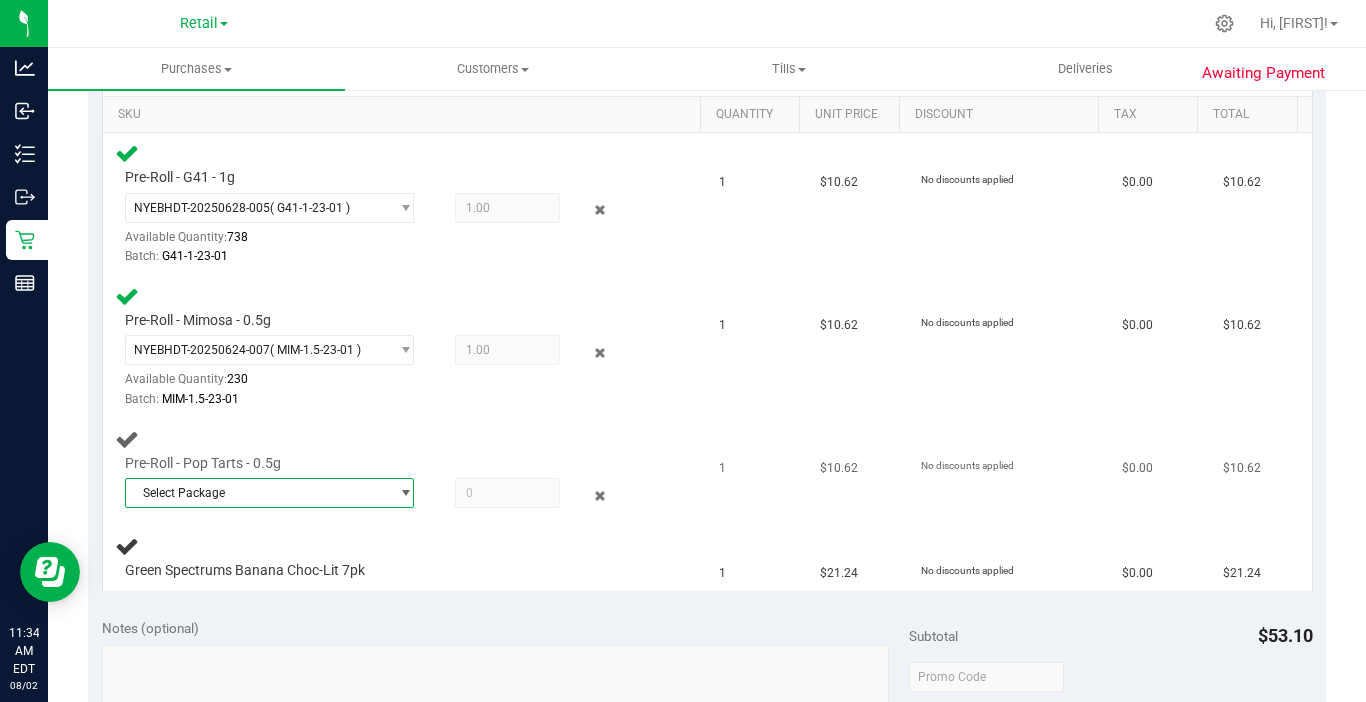 click on "Select Package" at bounding box center (257, 493) 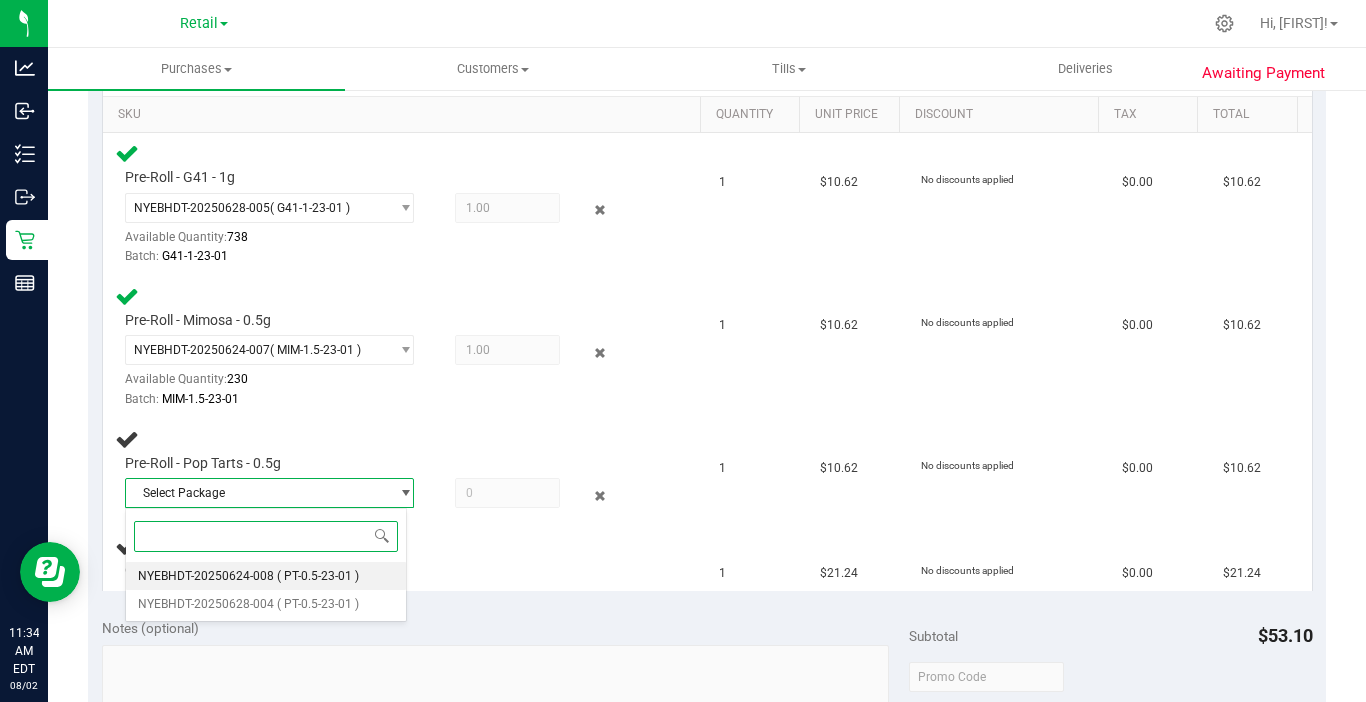 click on "NYEBHDT-20250624-008" at bounding box center [206, 576] 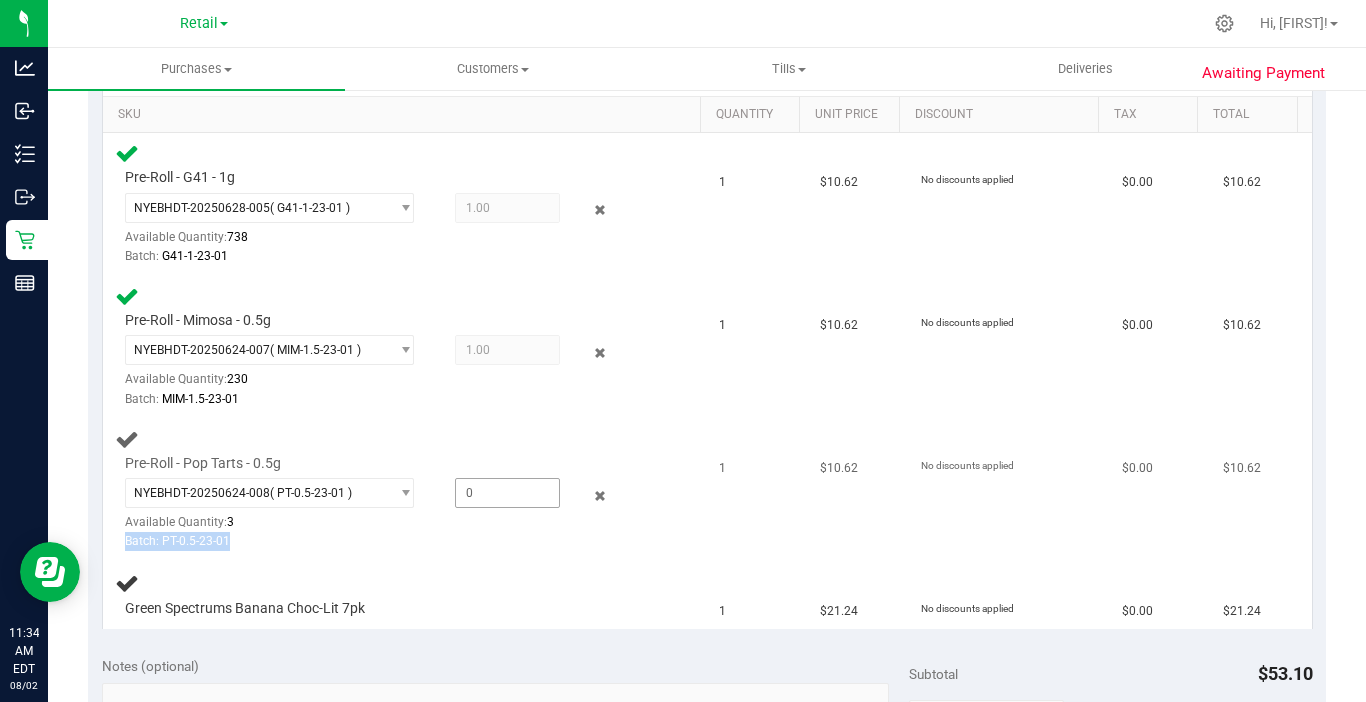 click on "NYEBHDT-20250624-008
(
PT-0.5-23-01
)
NYEBHDT-20250624-008 NYEBHDT-20250628-004
Available Quantity:  3
Batch:
PT-0.5-23-01" at bounding box center (386, 514) 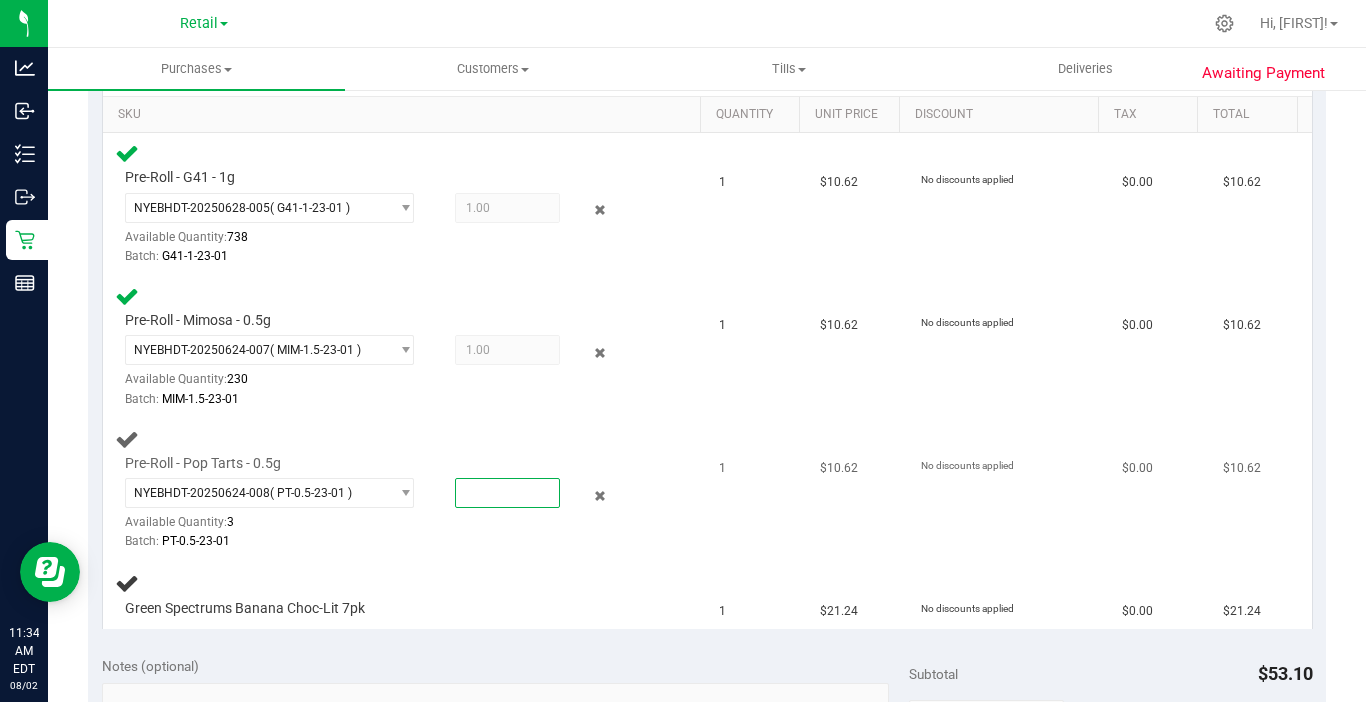 click at bounding box center [507, 493] 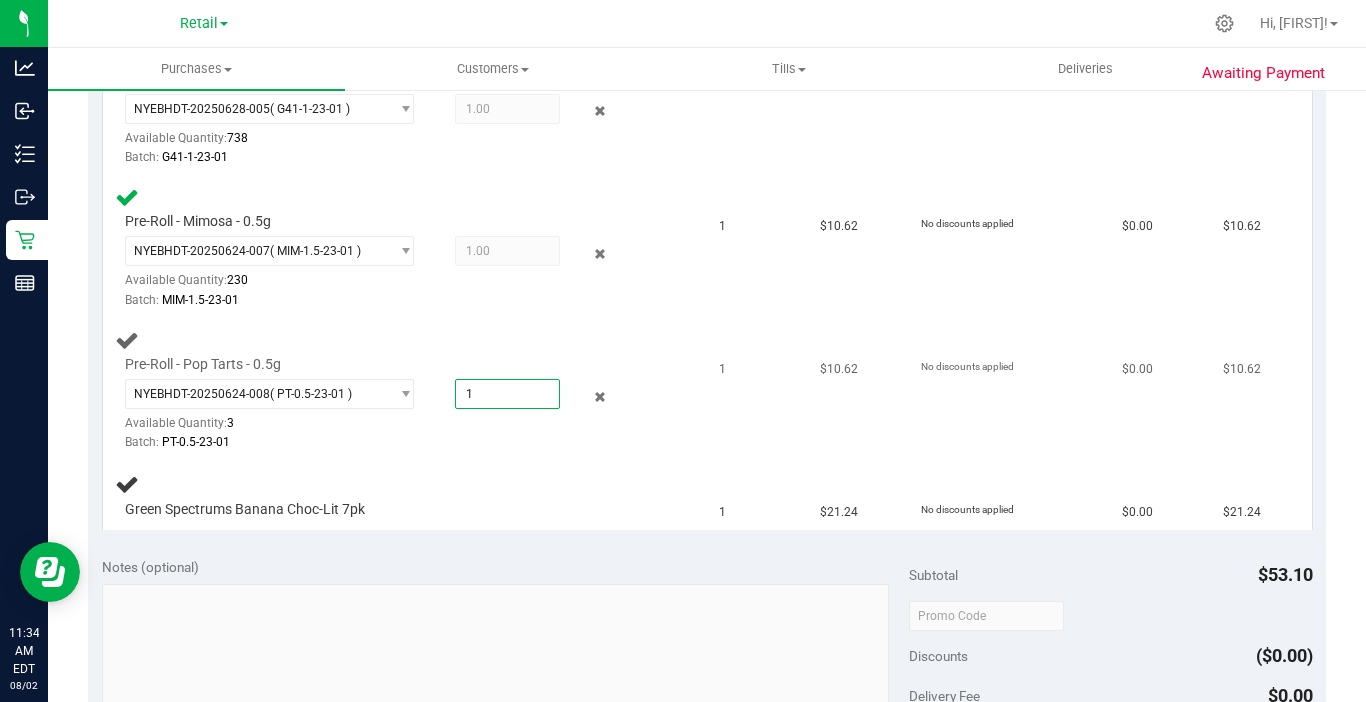 scroll, scrollTop: 600, scrollLeft: 0, axis: vertical 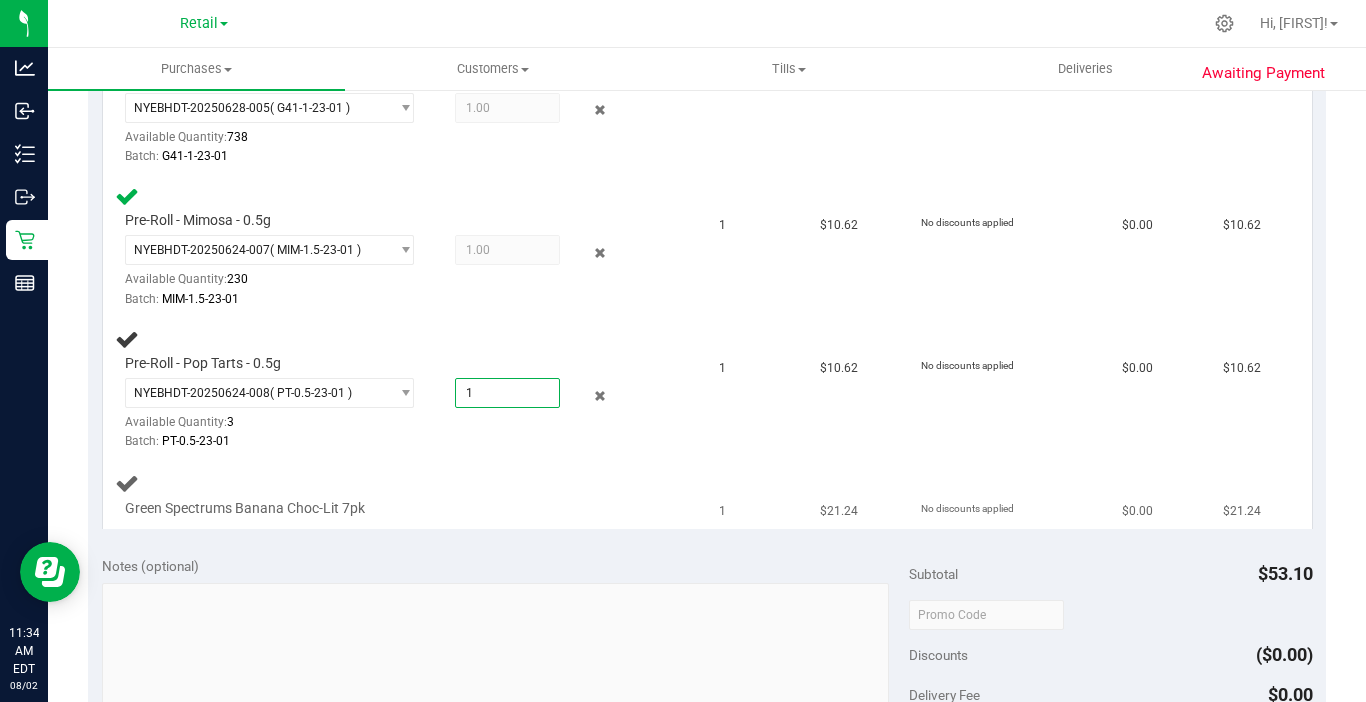 type on "1.0000" 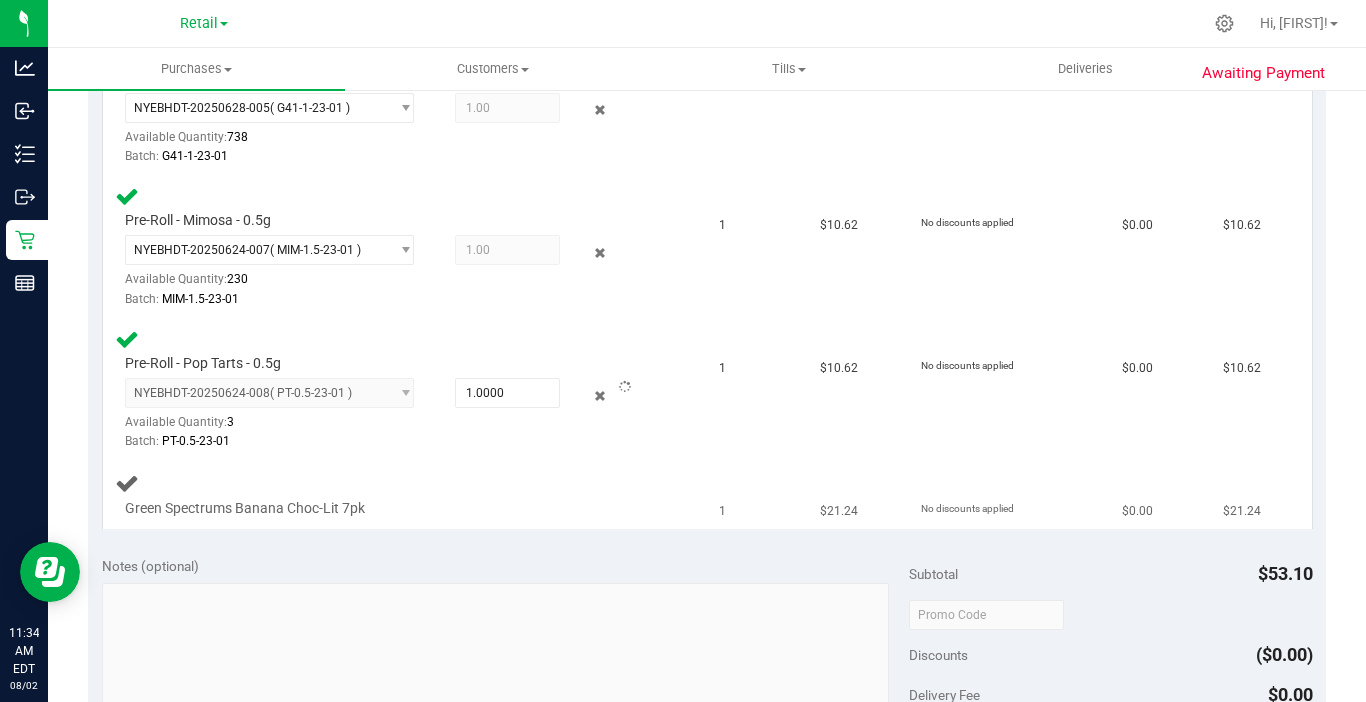 click on "Green Spectrums Banana Choc-Lit 7pk" at bounding box center (405, 495) 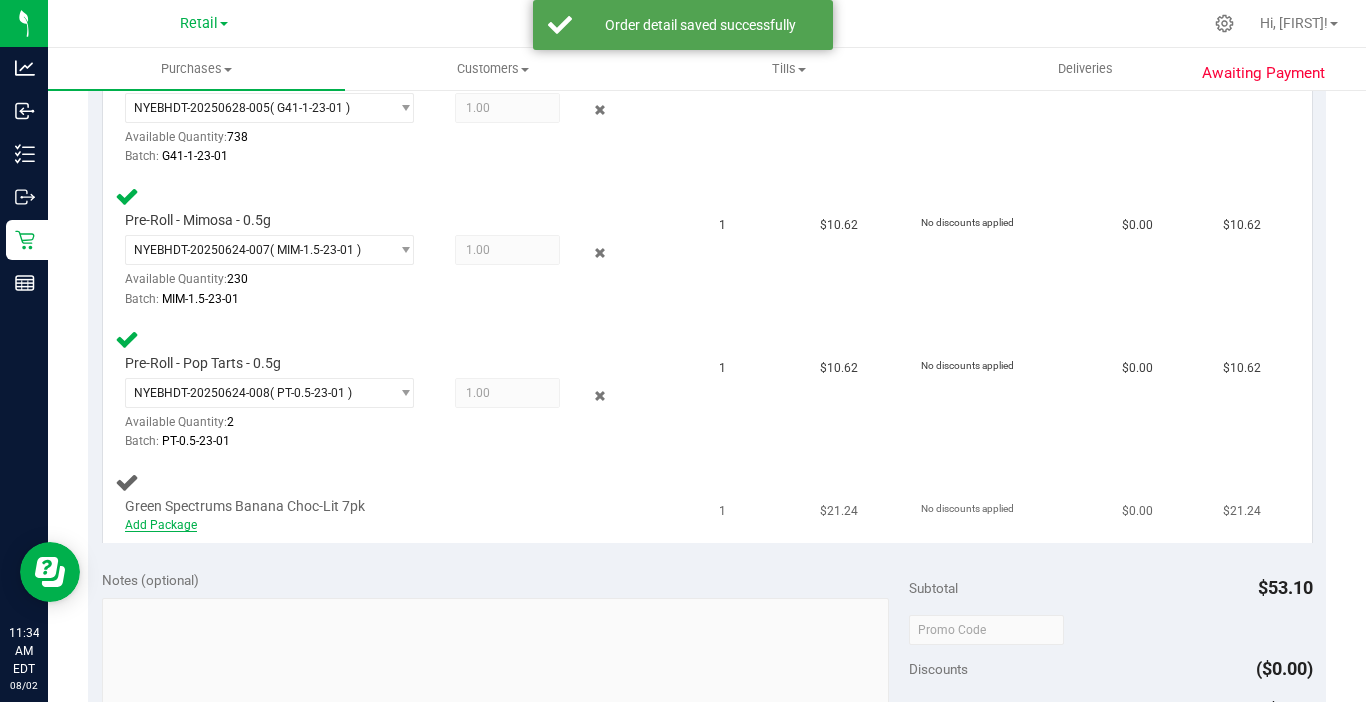 click on "Add Package" at bounding box center (161, 525) 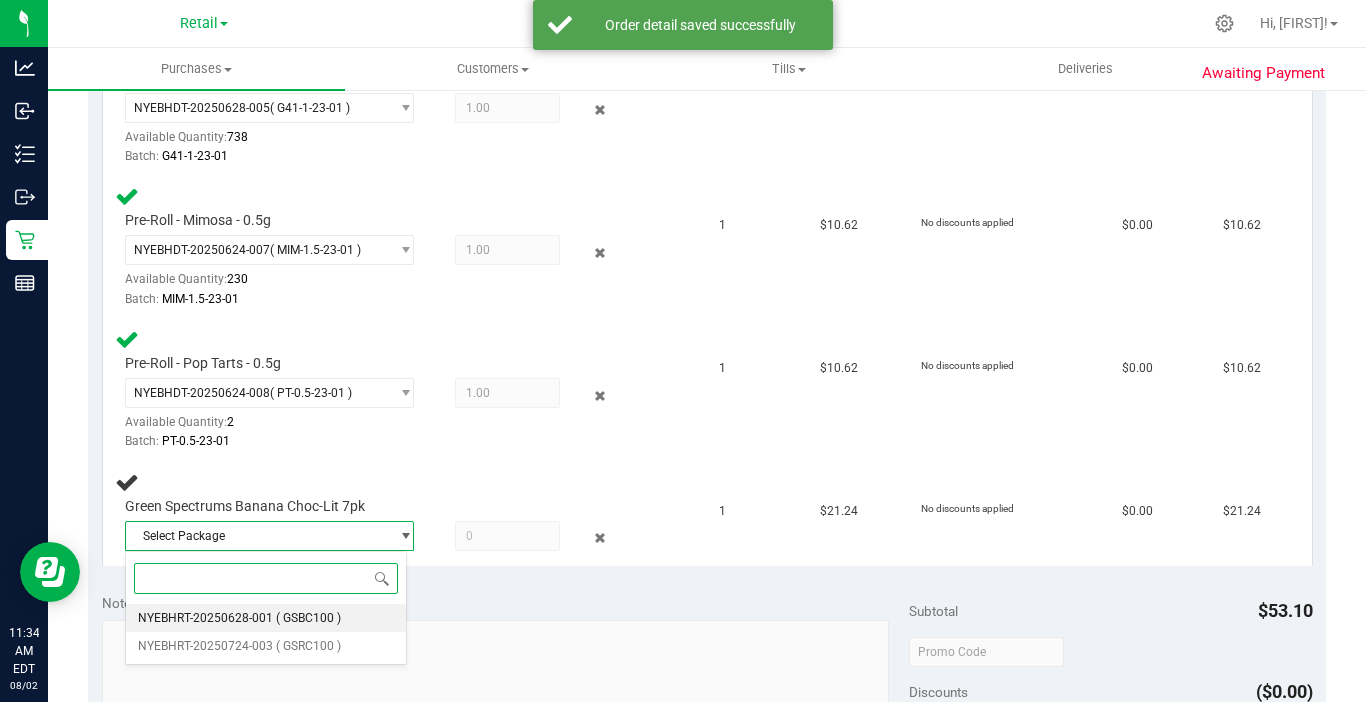 click on "NYEBHRT-20250628-001" at bounding box center [205, 618] 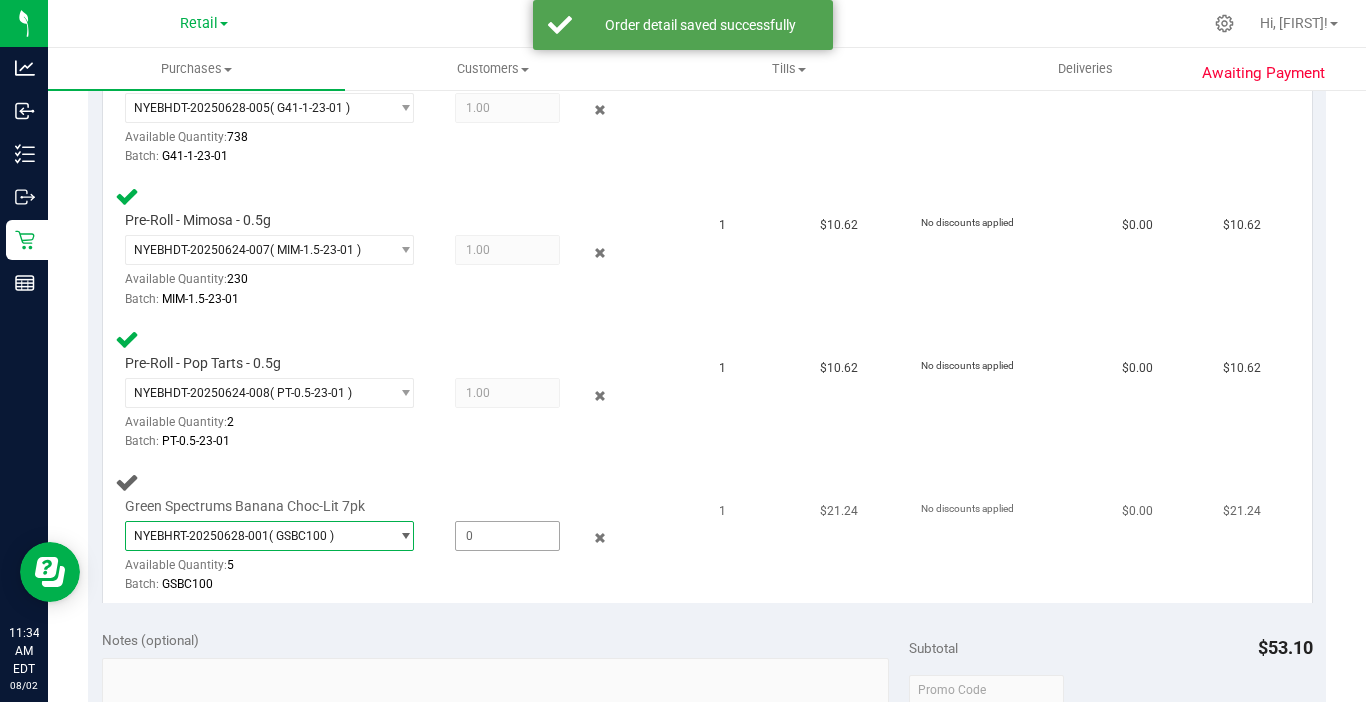 click at bounding box center (507, 536) 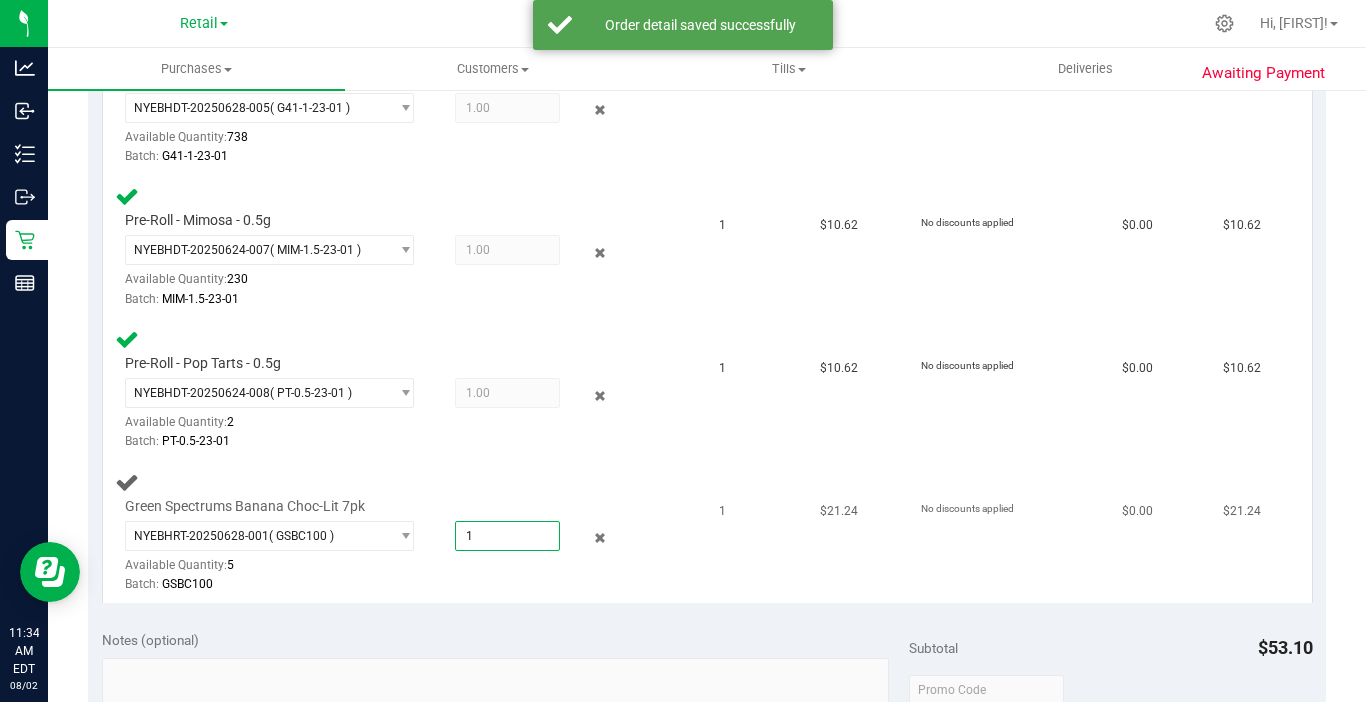 type on "13" 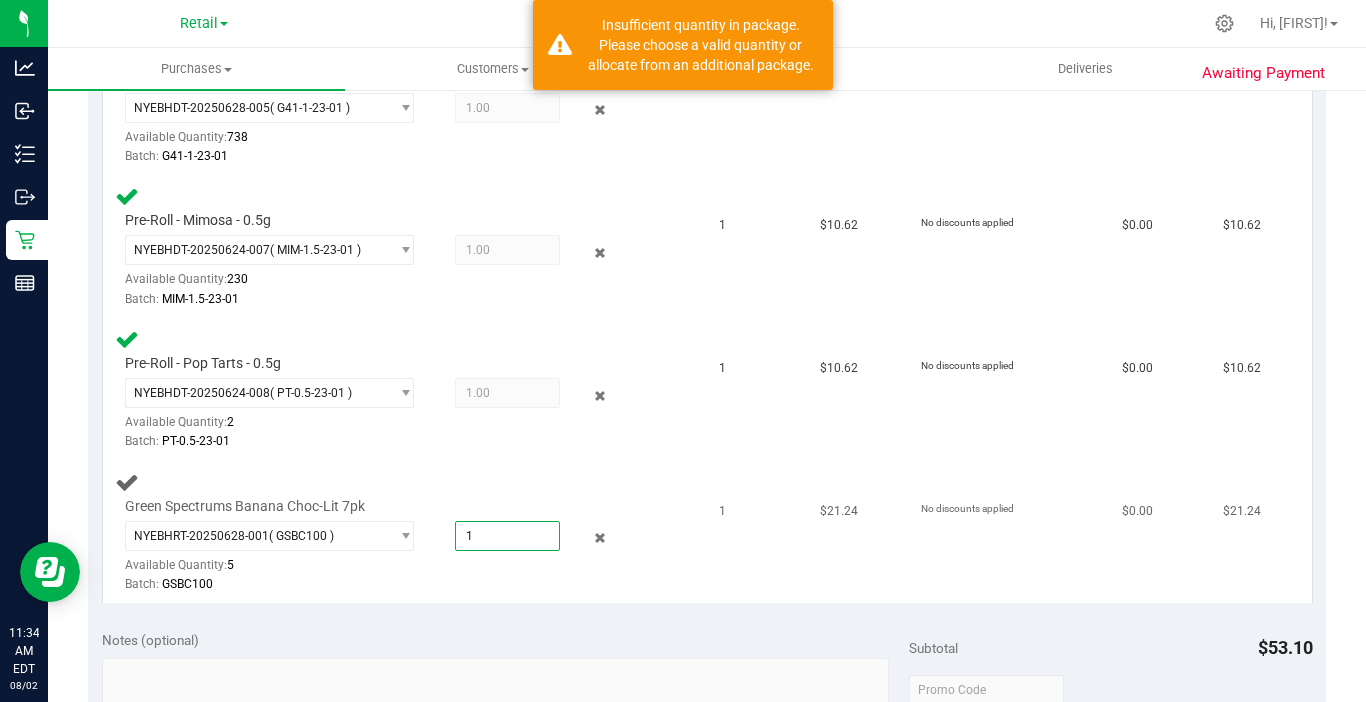 type on "1" 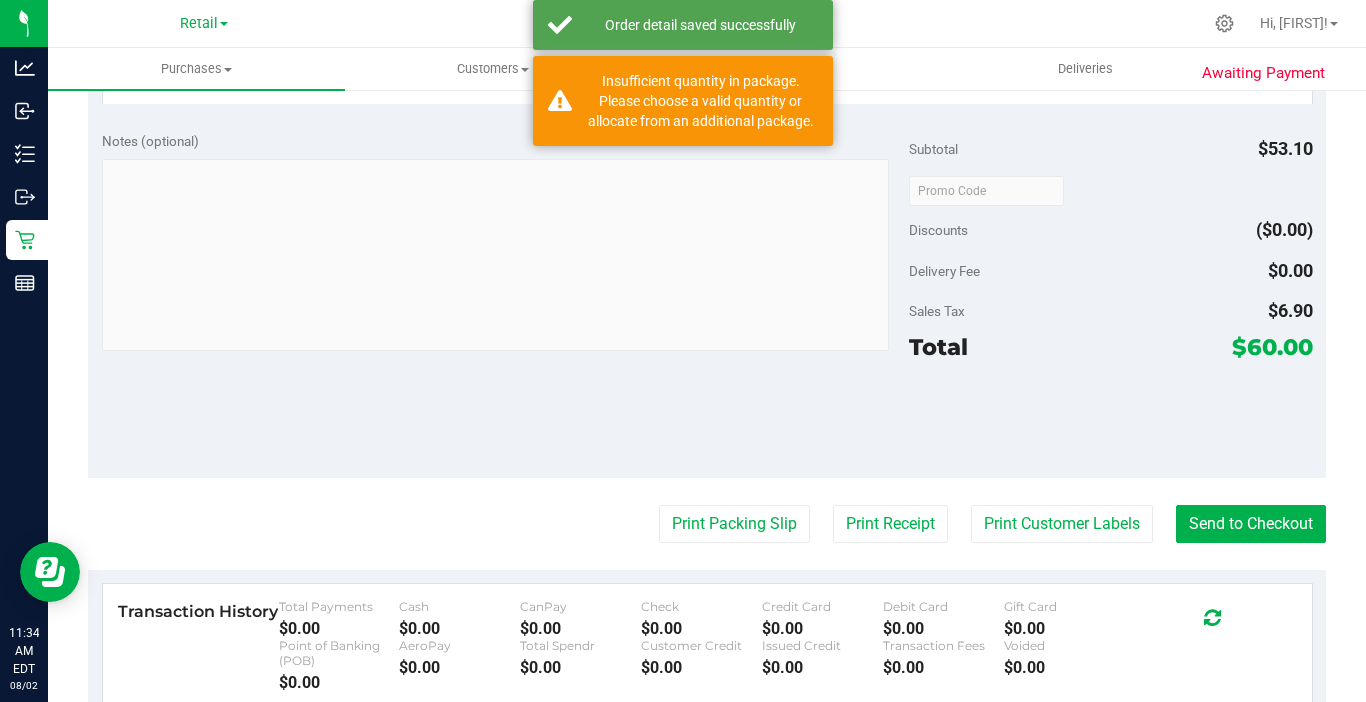 scroll, scrollTop: 1100, scrollLeft: 0, axis: vertical 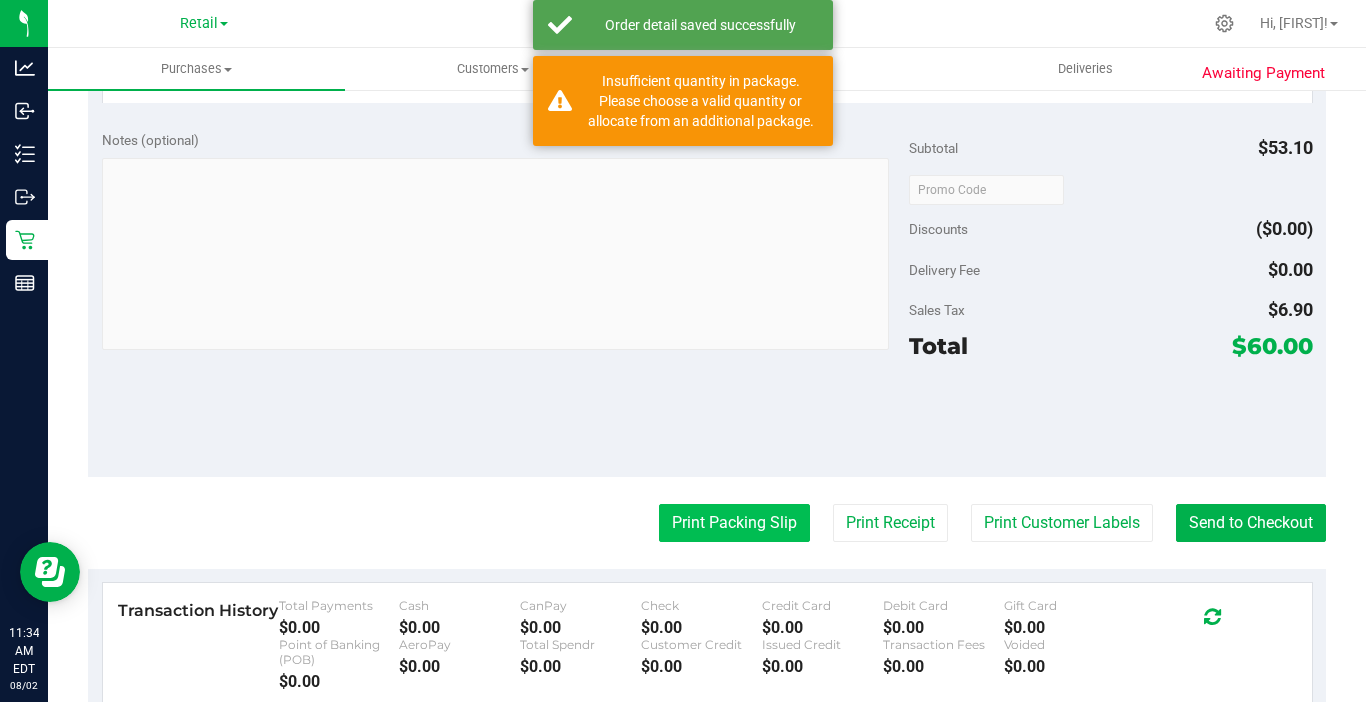 click on "Print Packing Slip" at bounding box center (734, 523) 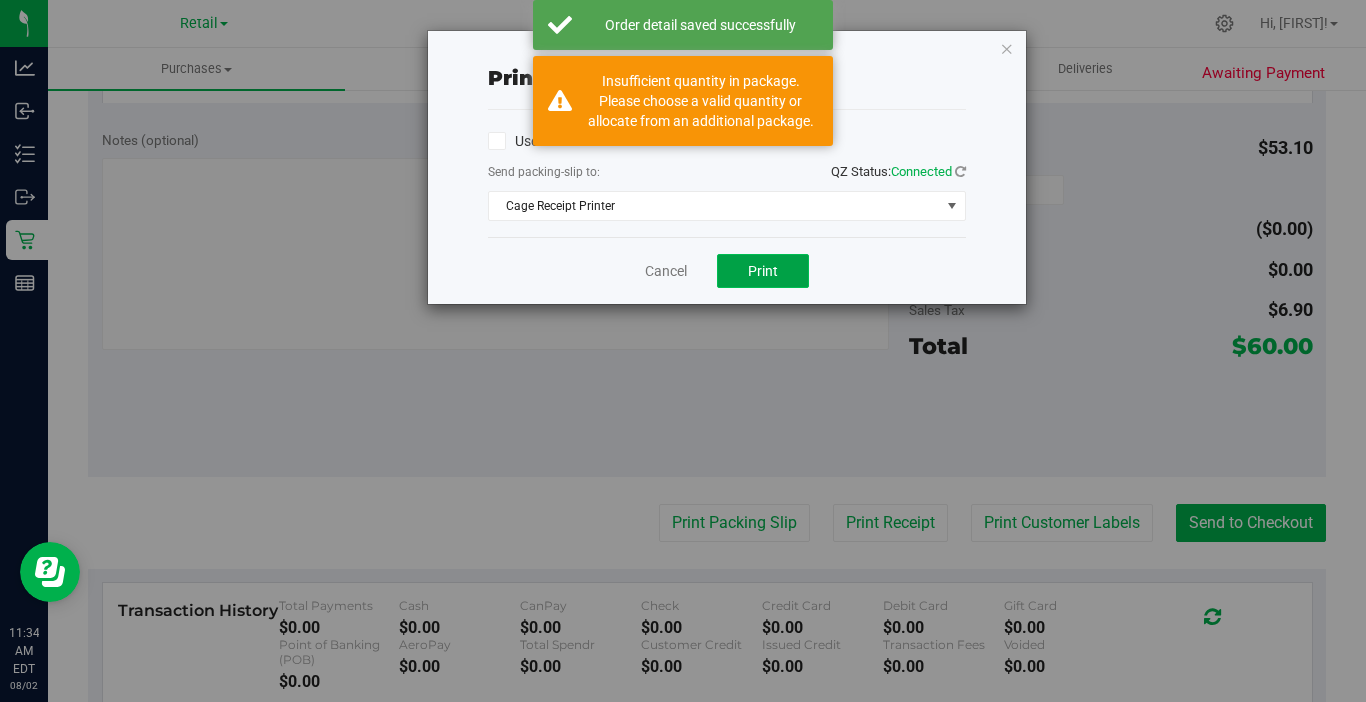 click on "Print" at bounding box center [763, 271] 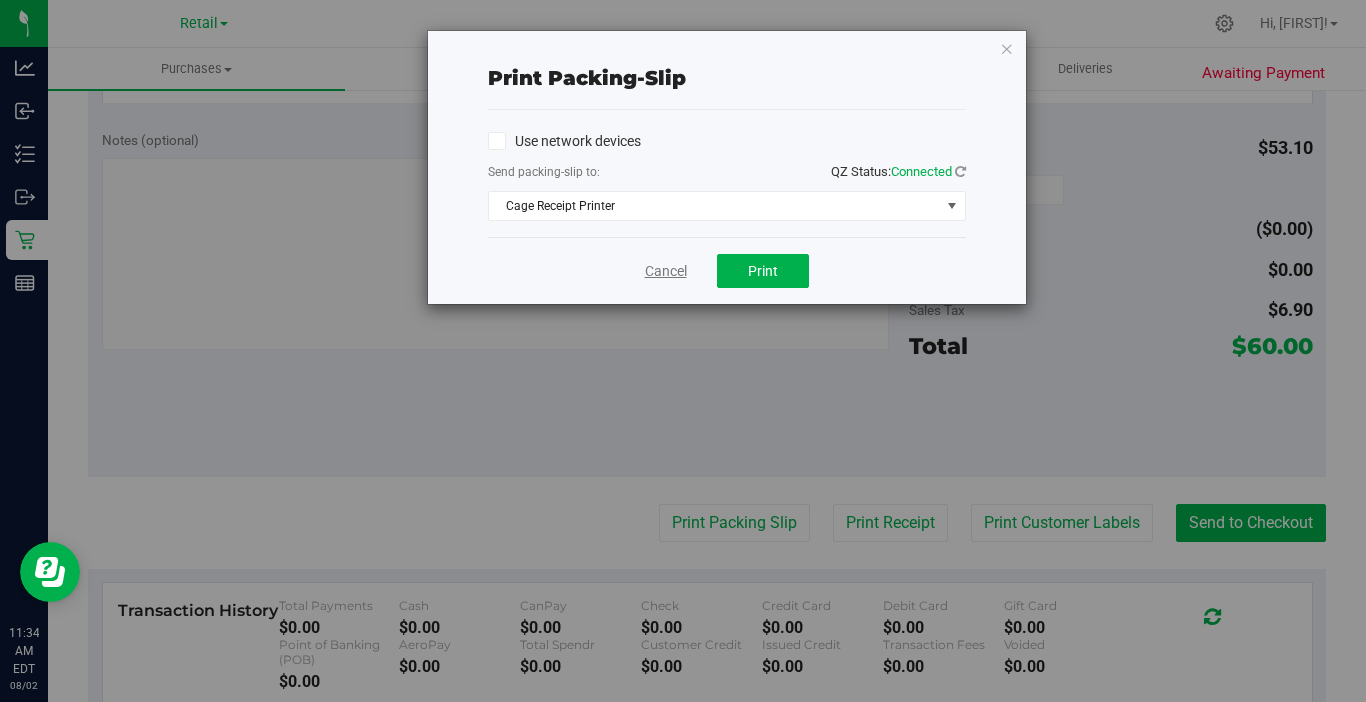 click on "Cancel" at bounding box center [666, 271] 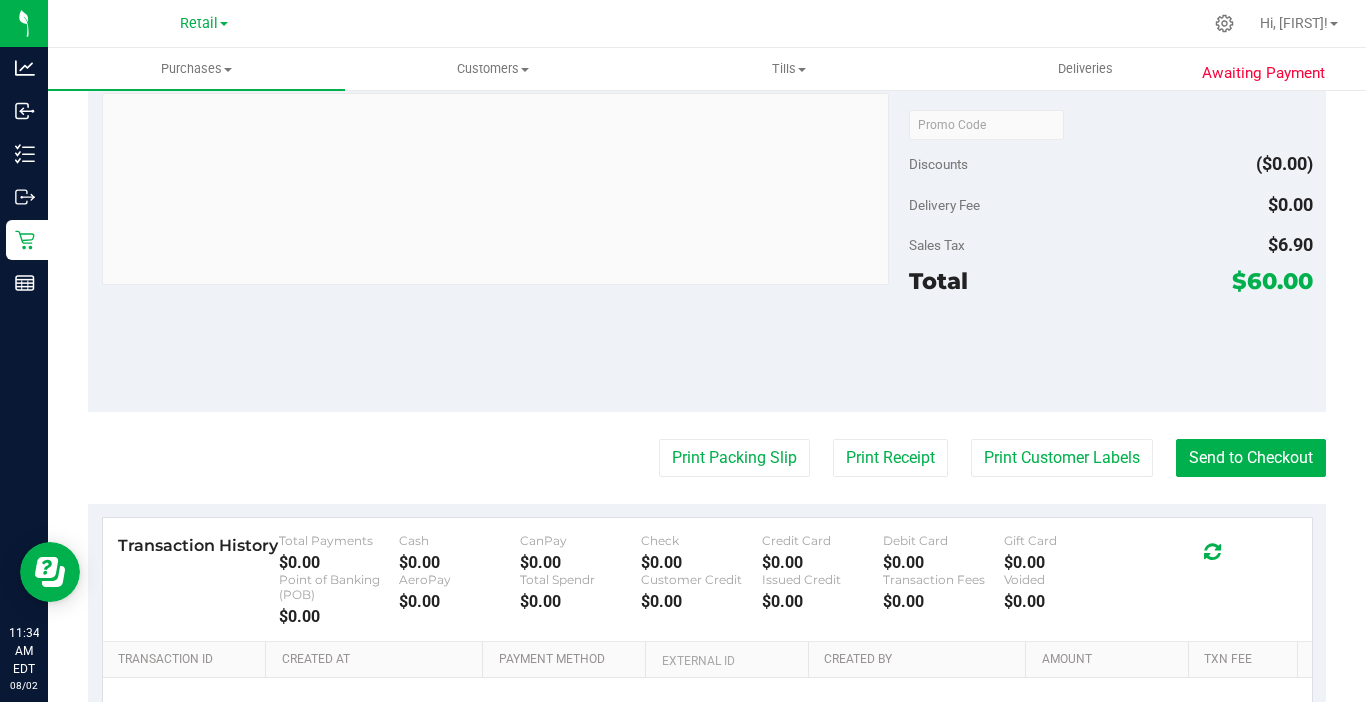 scroll, scrollTop: 1200, scrollLeft: 0, axis: vertical 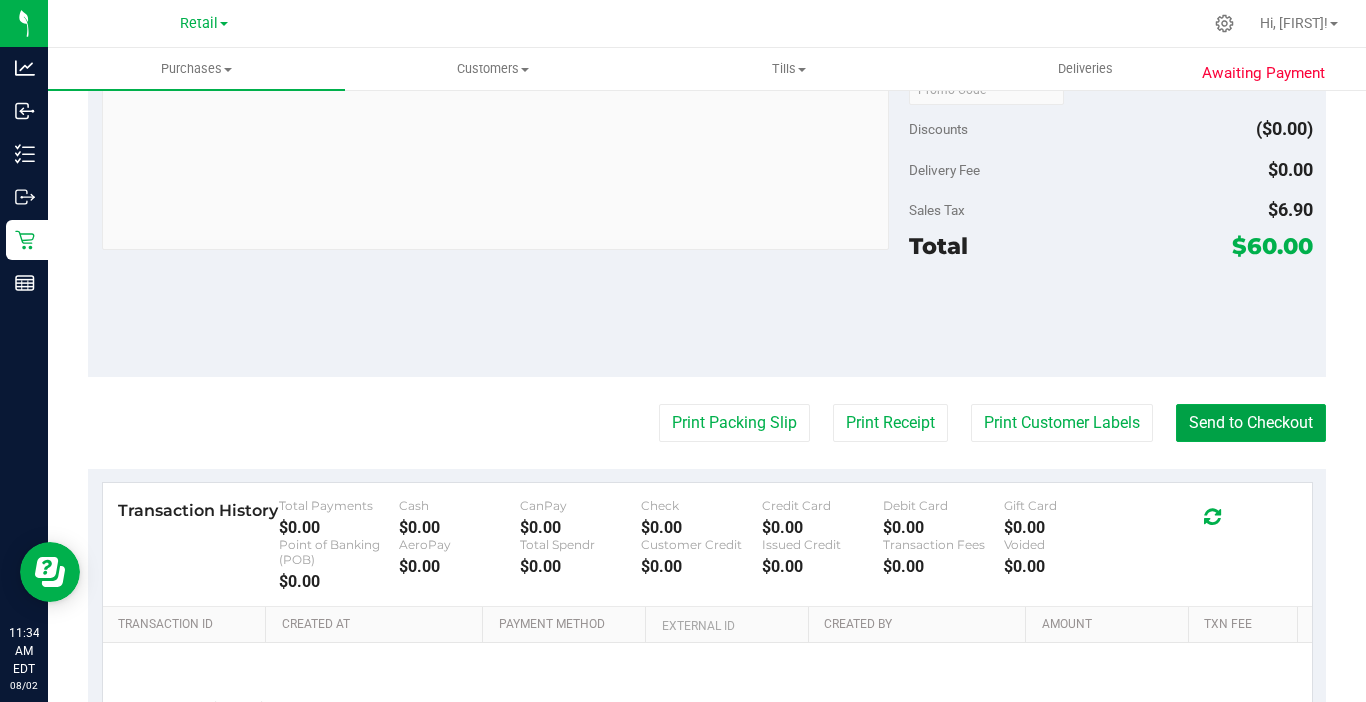 click on "Back
Edit Purchase
Cancel Purchase
View Profile
# 00000792
Med
|
Rec
Submitted
Needs review
Last Modified
Stephie Nelson
Aug 2, 2025 11:31:01 AM EDT
View Order Activity" at bounding box center (707, -117) 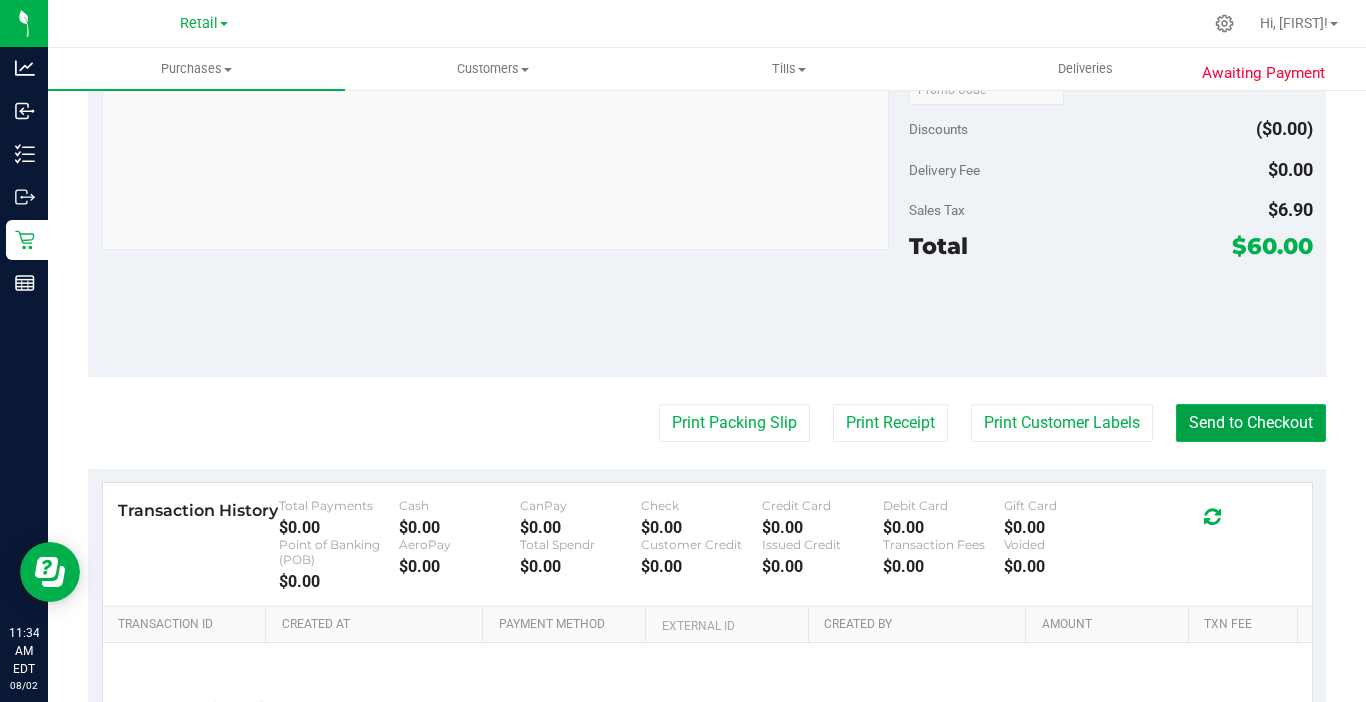 click on "Send to Checkout" at bounding box center (1251, 423) 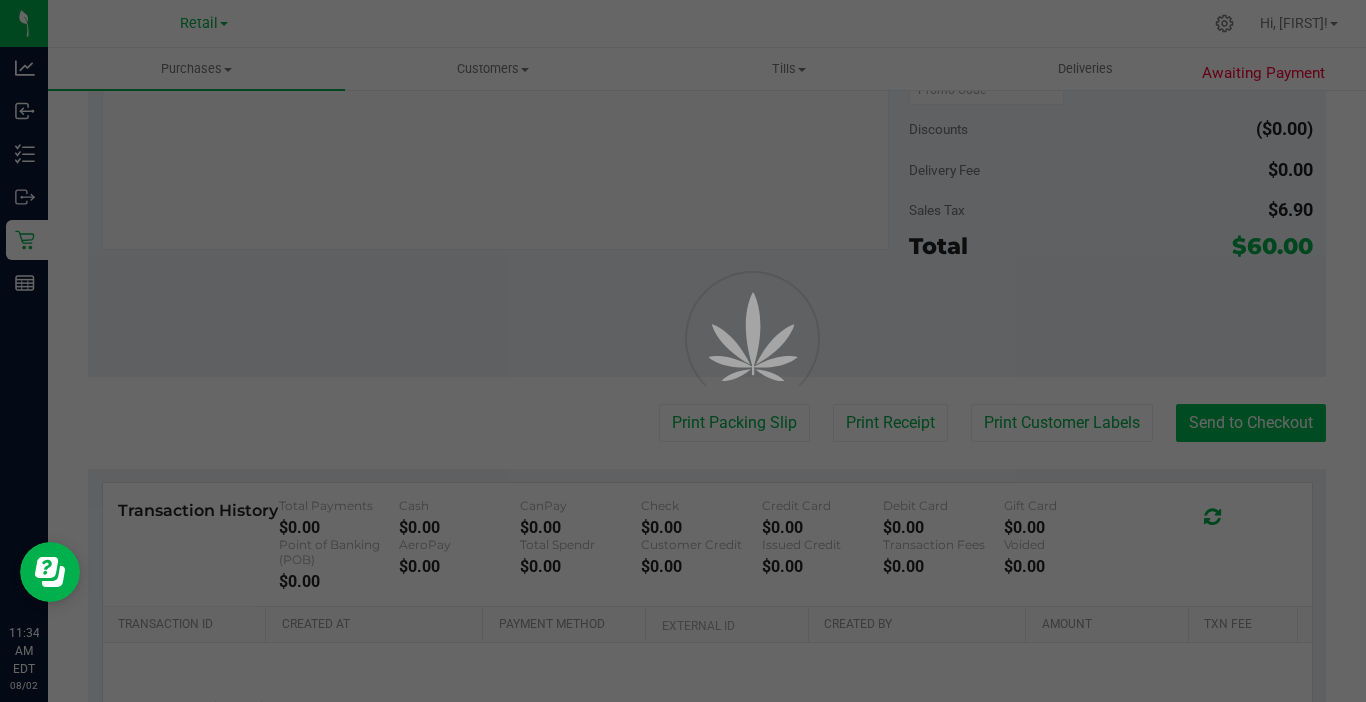 scroll, scrollTop: 0, scrollLeft: 0, axis: both 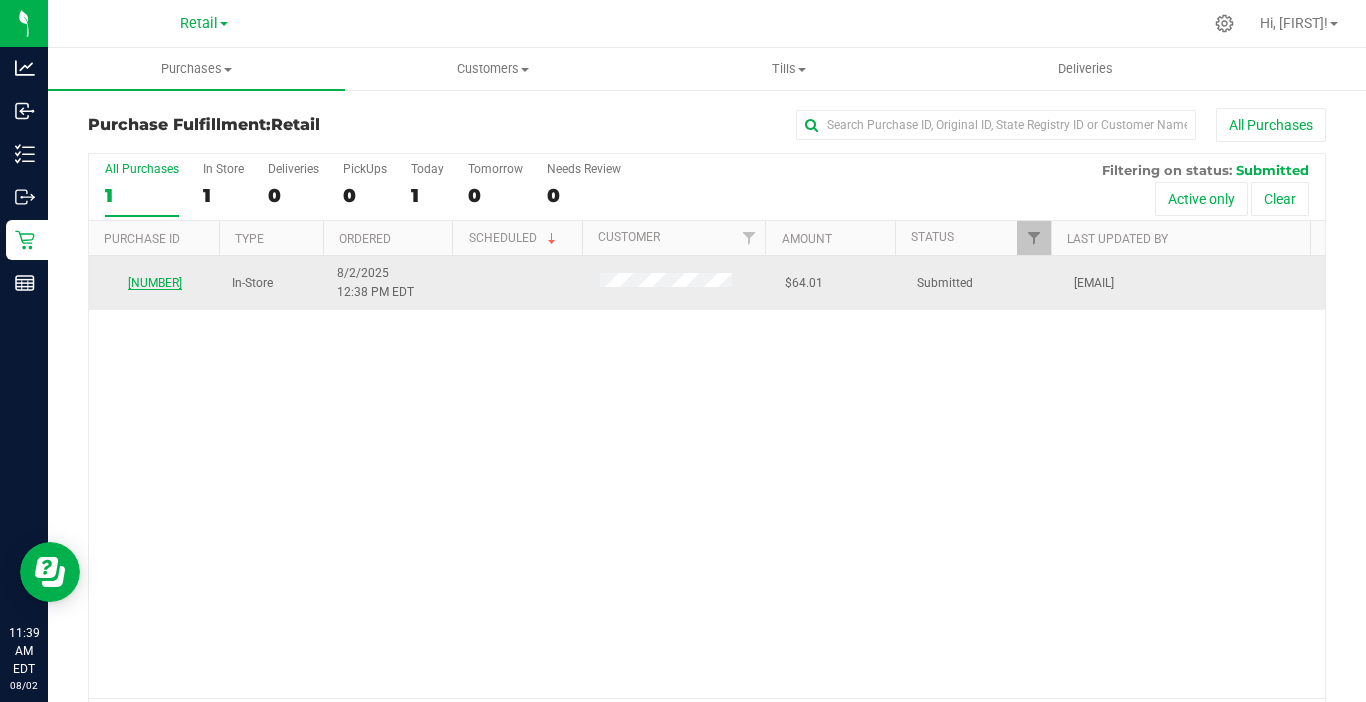 click on "[NUMBER]" at bounding box center [155, 283] 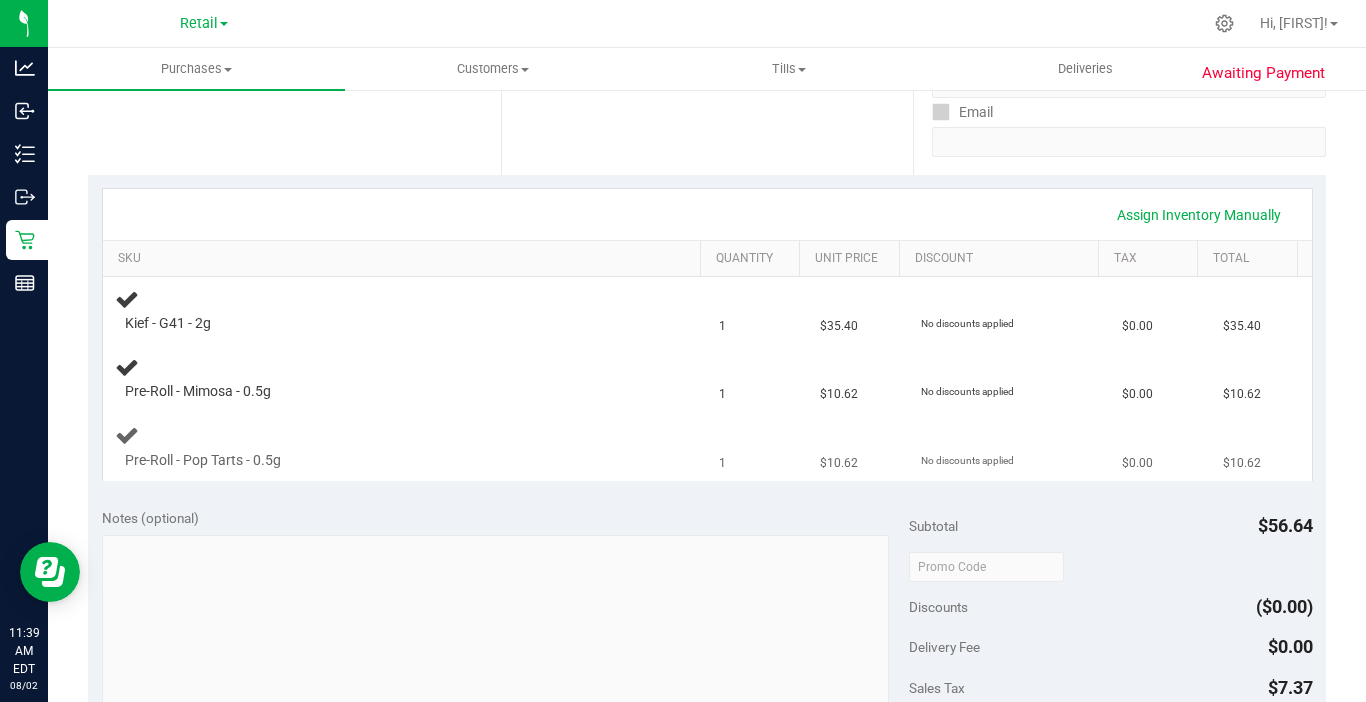 scroll, scrollTop: 400, scrollLeft: 0, axis: vertical 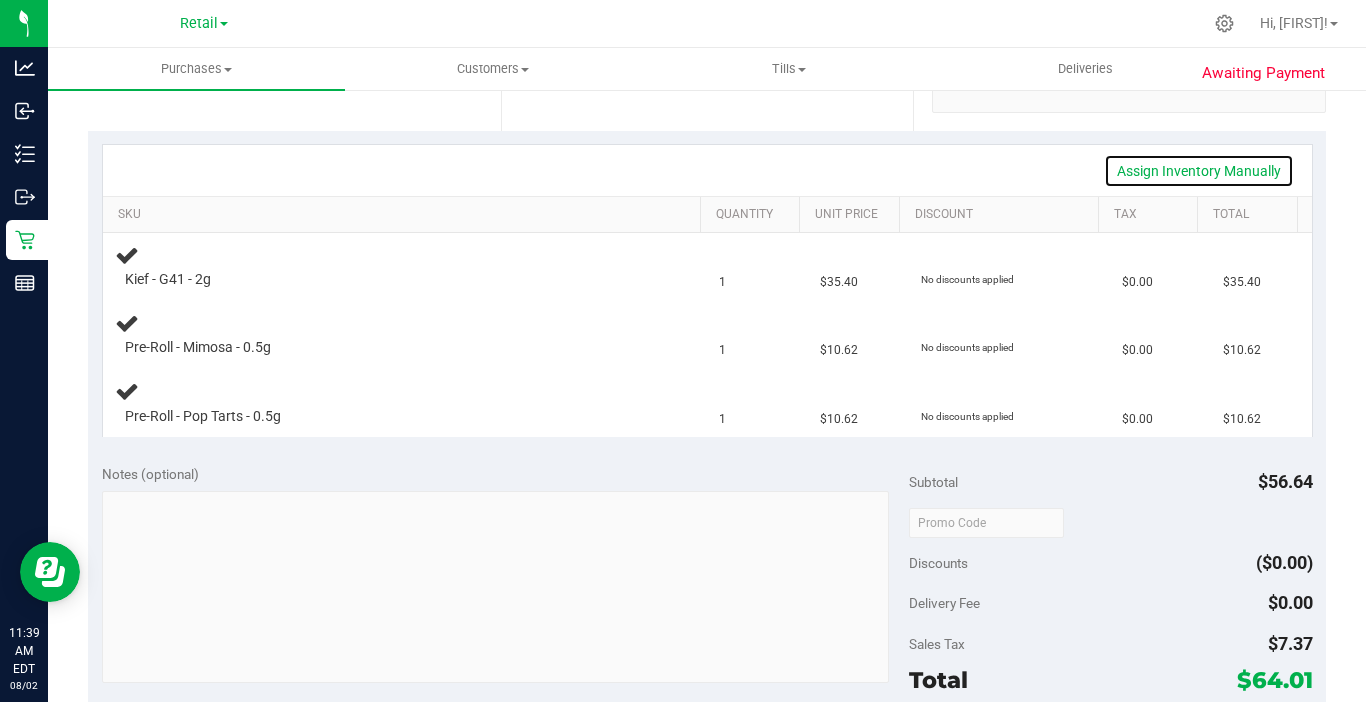 click on "Assign Inventory Manually" at bounding box center (1199, 171) 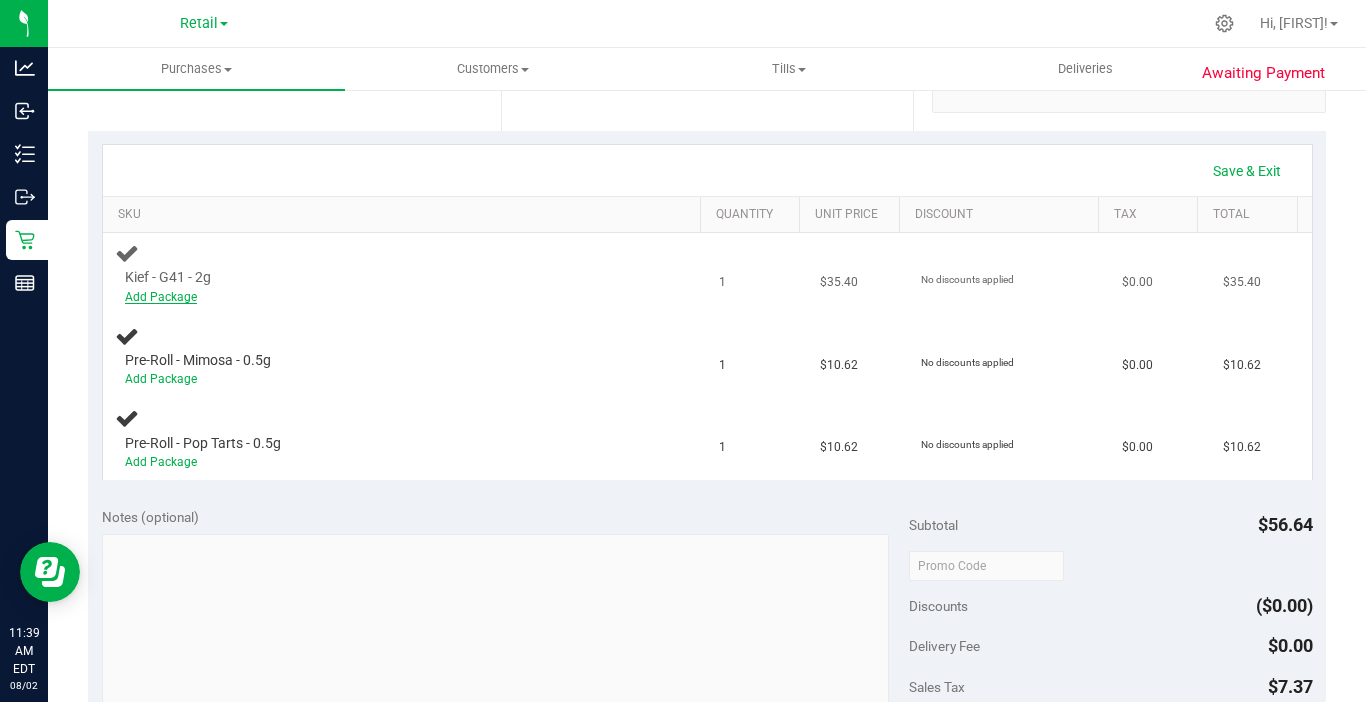 click on "Add Package" at bounding box center (161, 297) 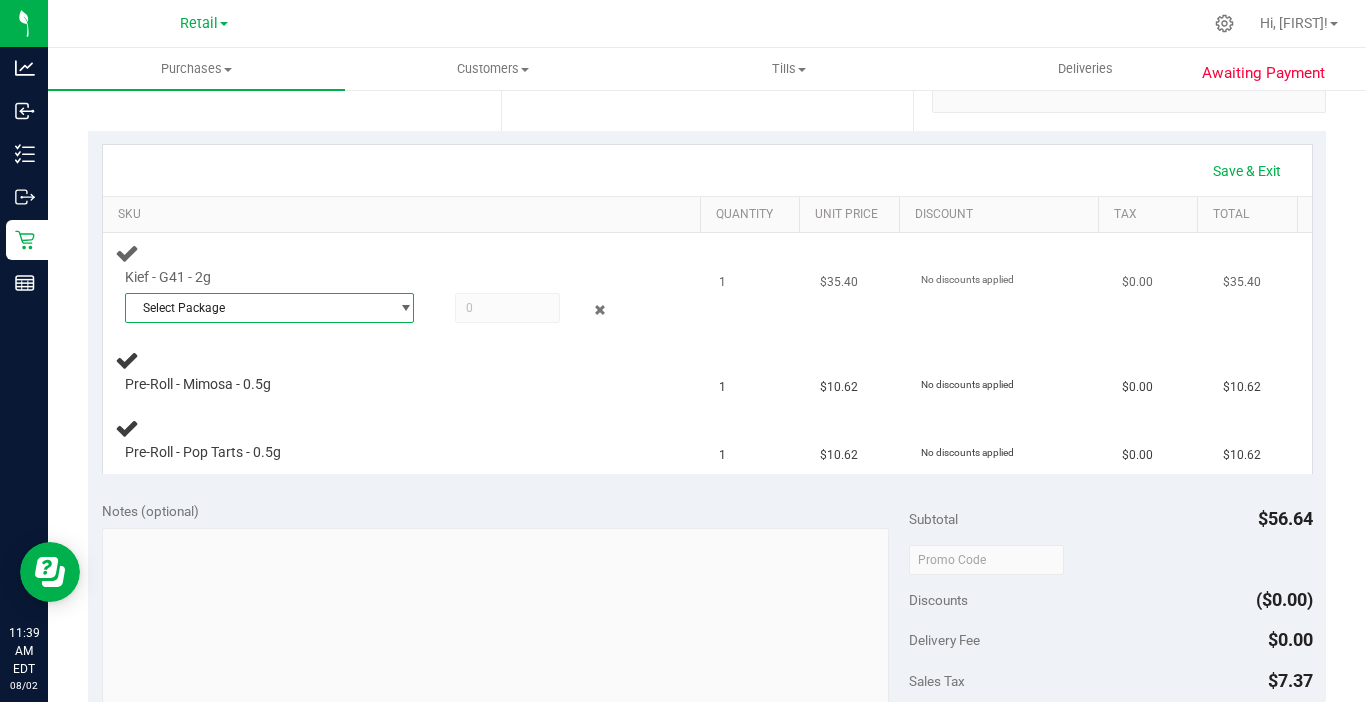click on "Select Package" at bounding box center (257, 308) 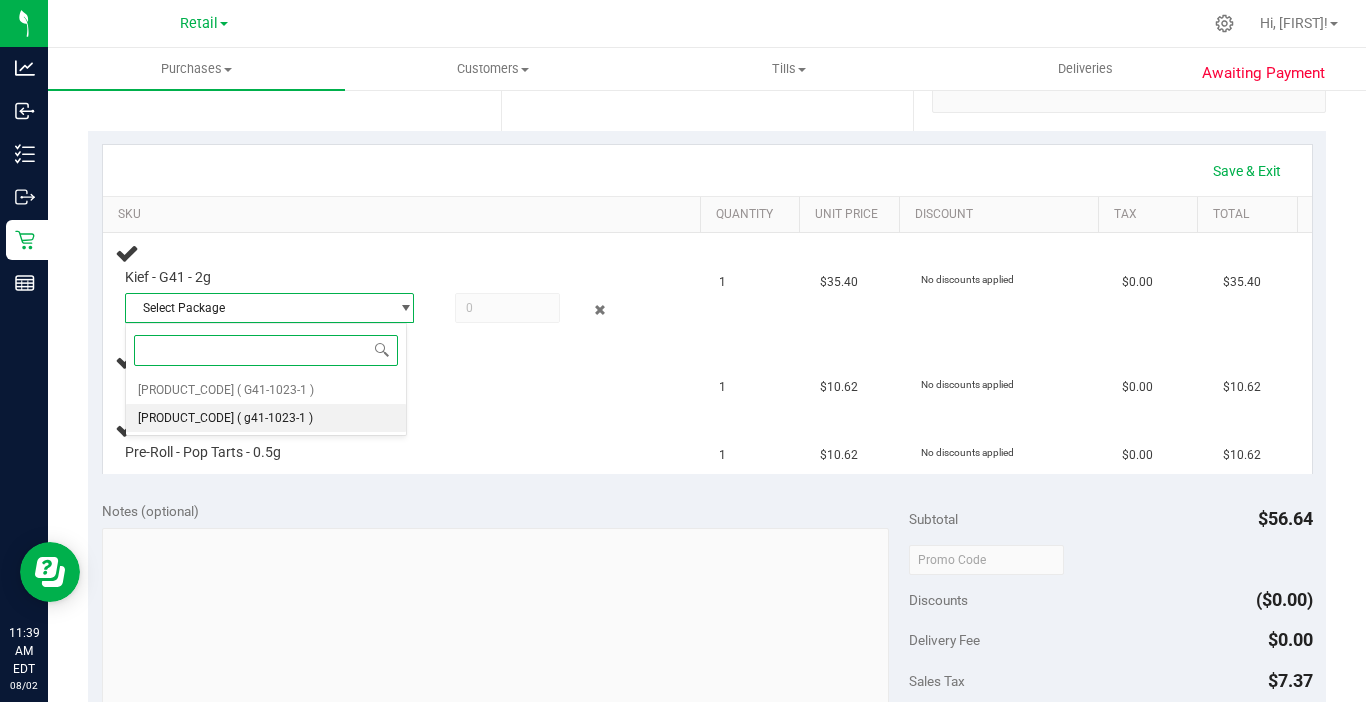 click on "(
g41-1023-1
)" at bounding box center [275, 418] 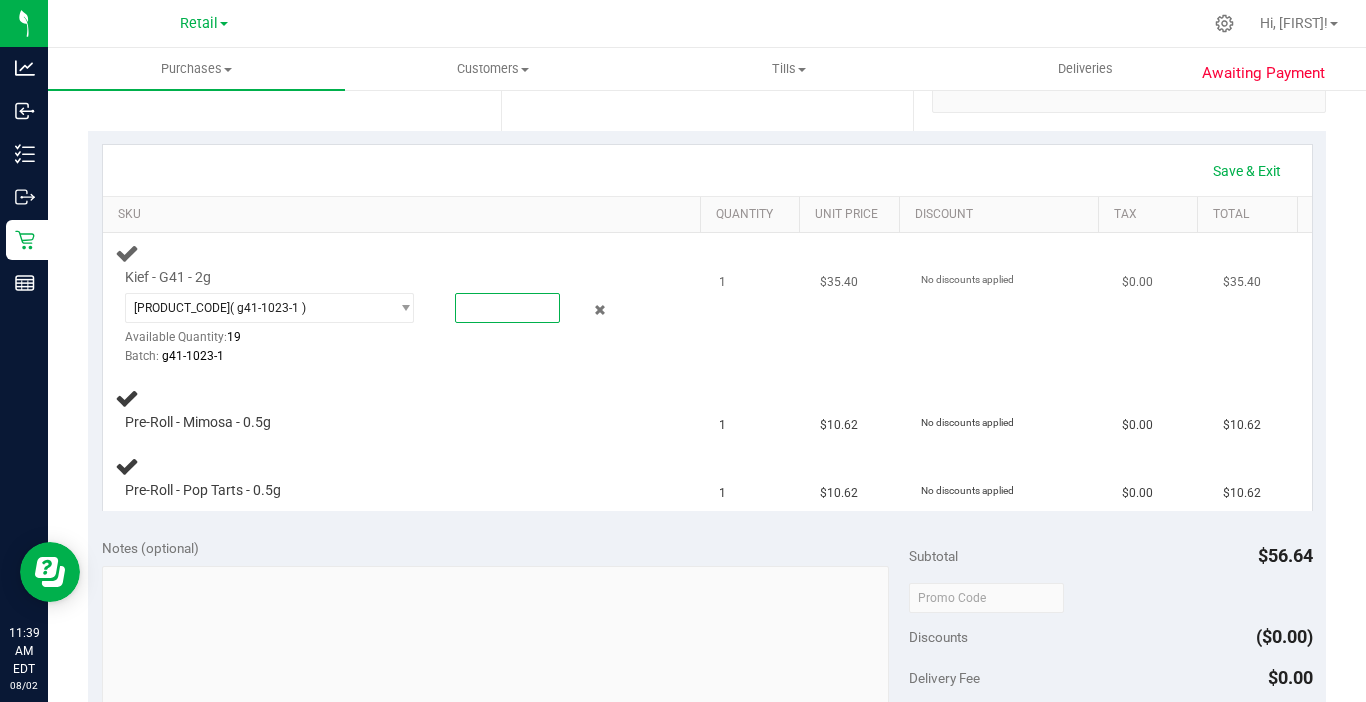 click at bounding box center (507, 308) 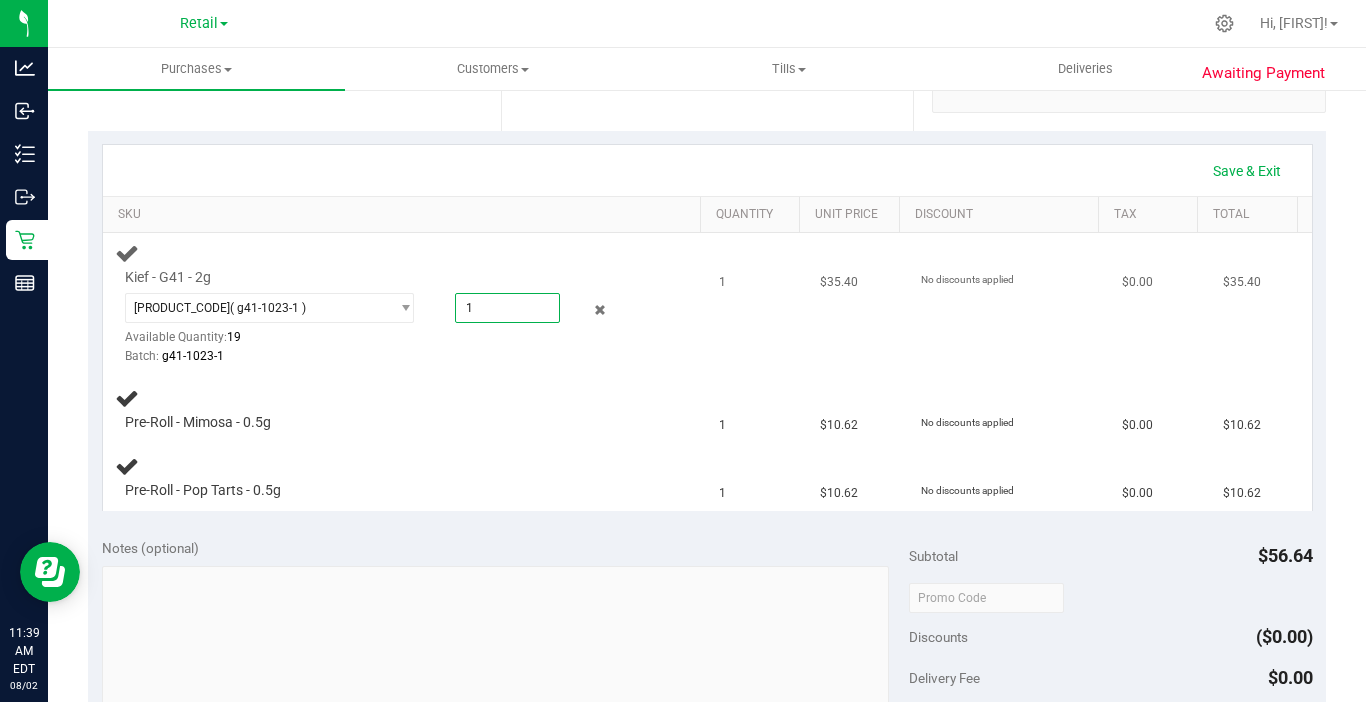 type on "1.0000" 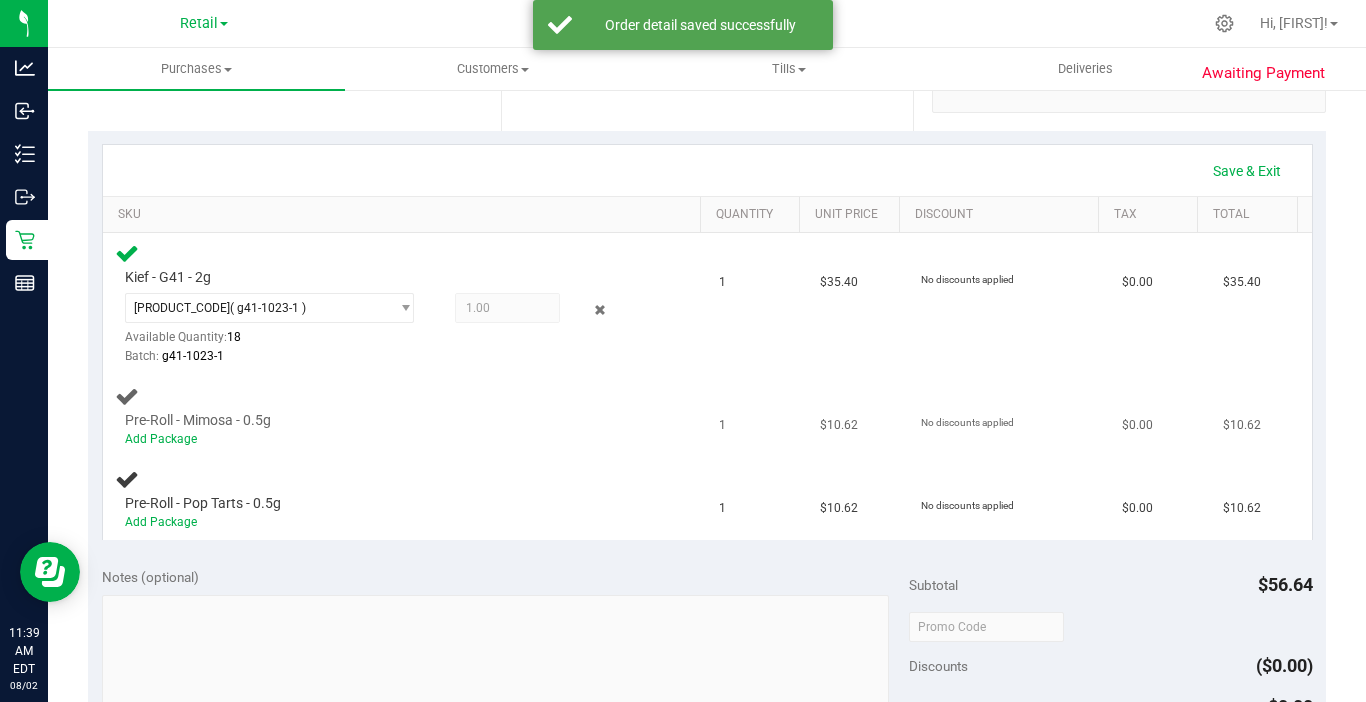 click on "Pre-Roll - Mimosa - 0.5g" at bounding box center [198, 420] 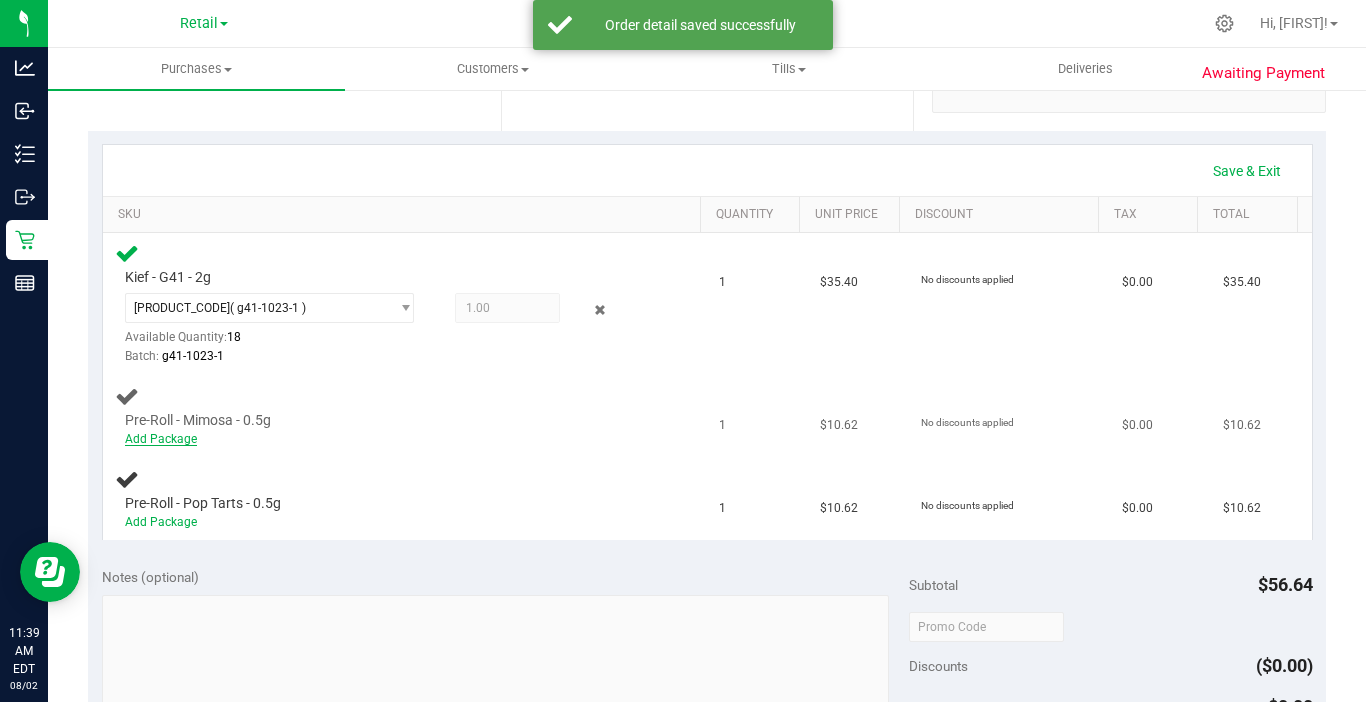 click on "Add Package" at bounding box center (161, 439) 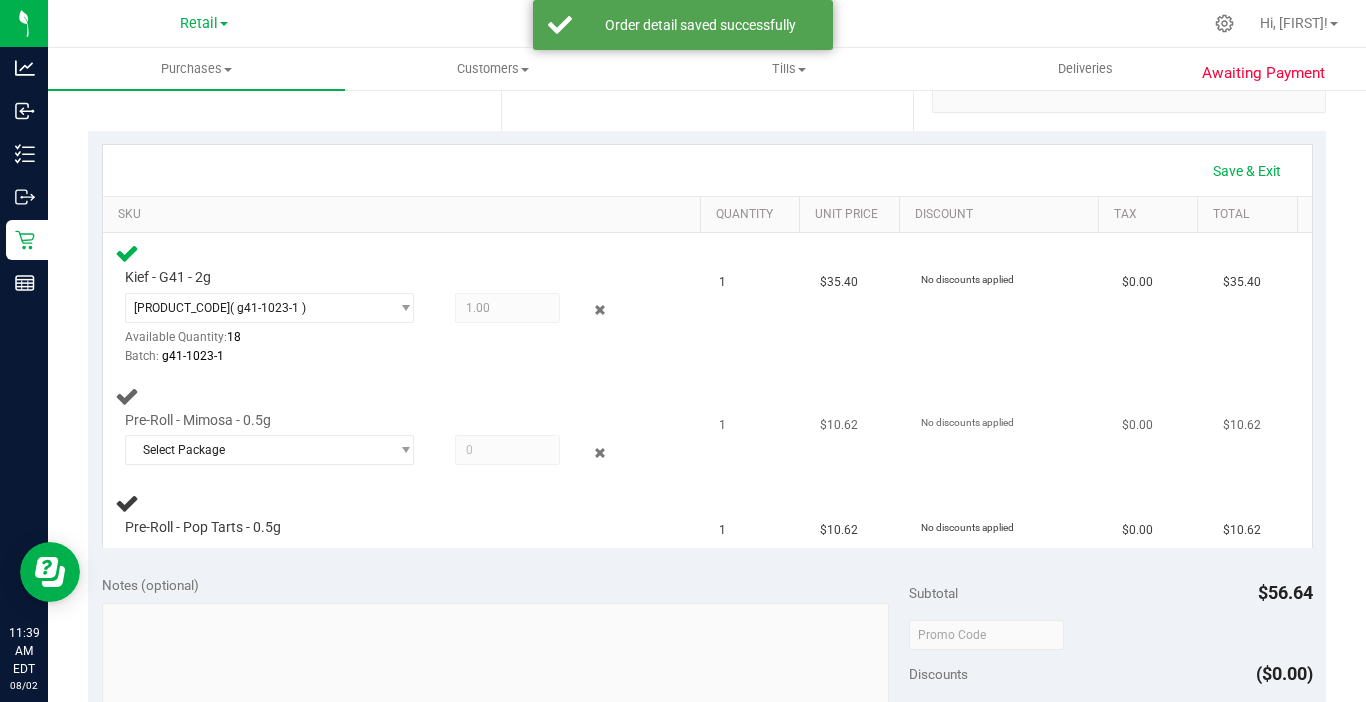 click at bounding box center [507, 450] 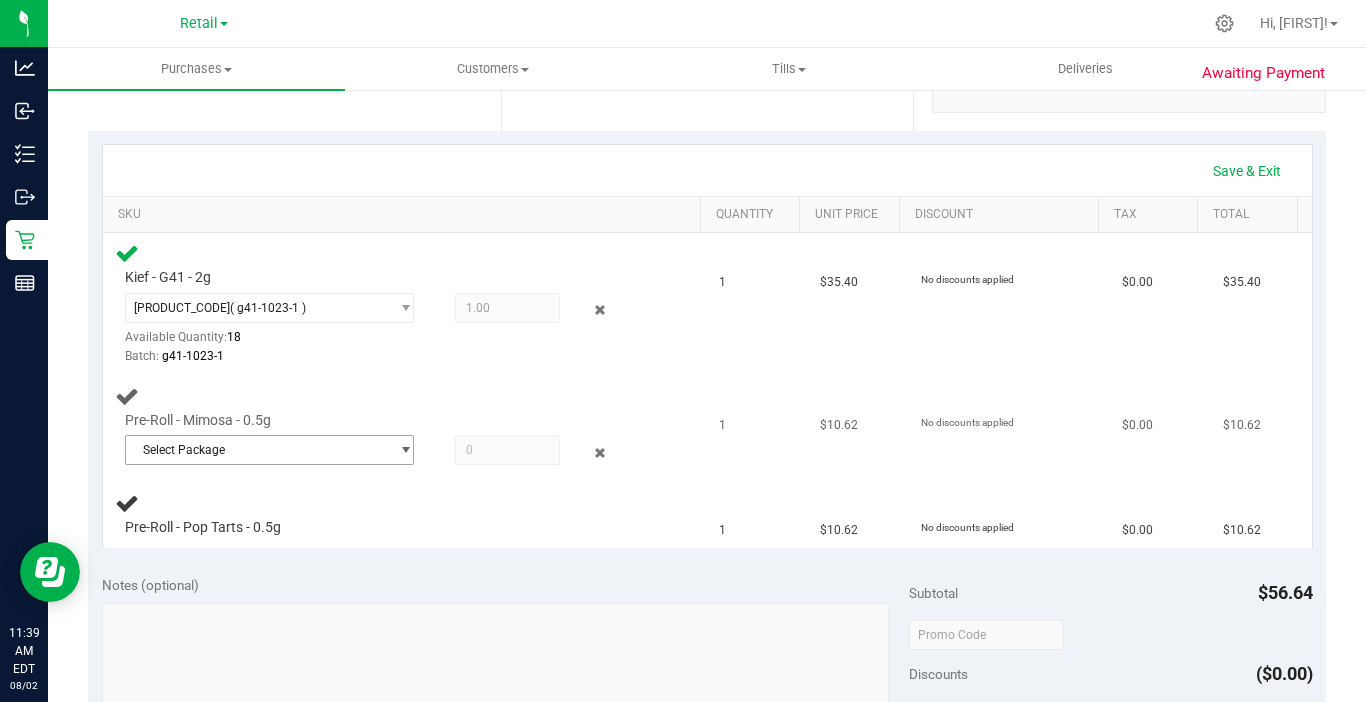 click on "Select Package" at bounding box center (257, 450) 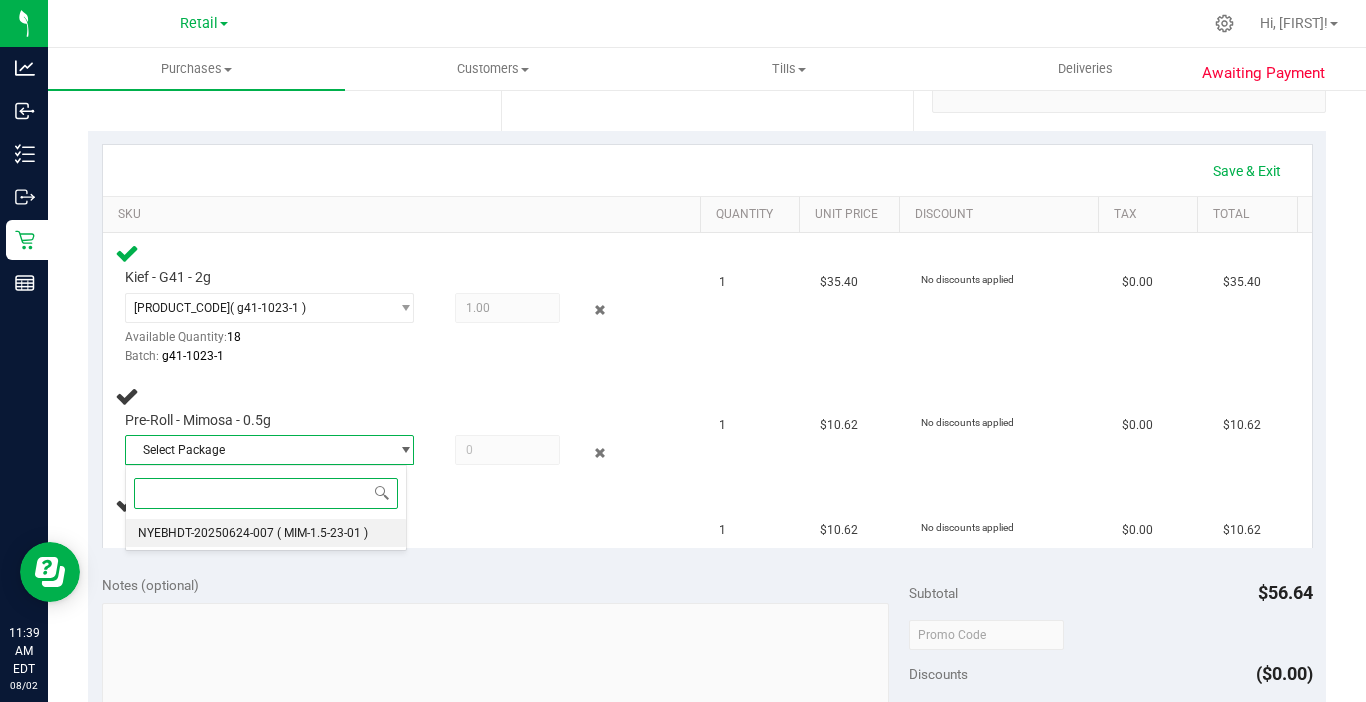 click on "(
MIM-1.5-23-01
)" at bounding box center [322, 533] 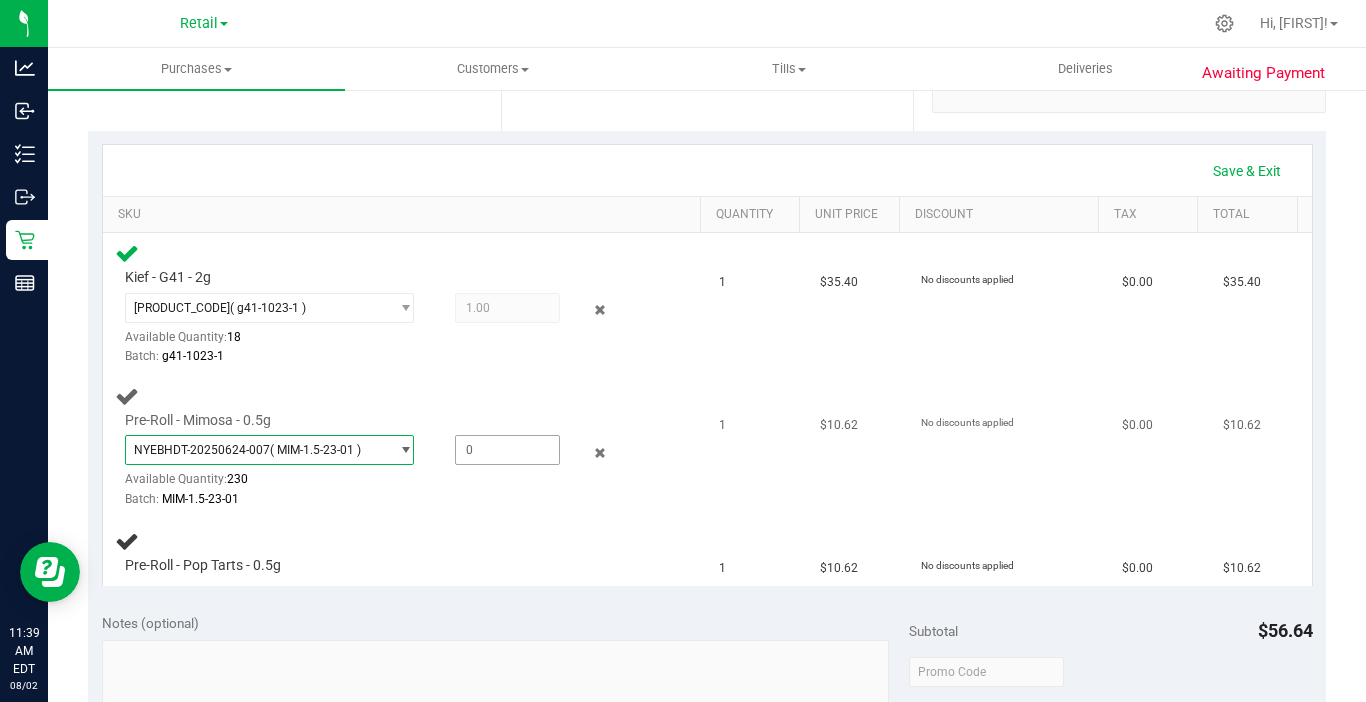click at bounding box center (507, 450) 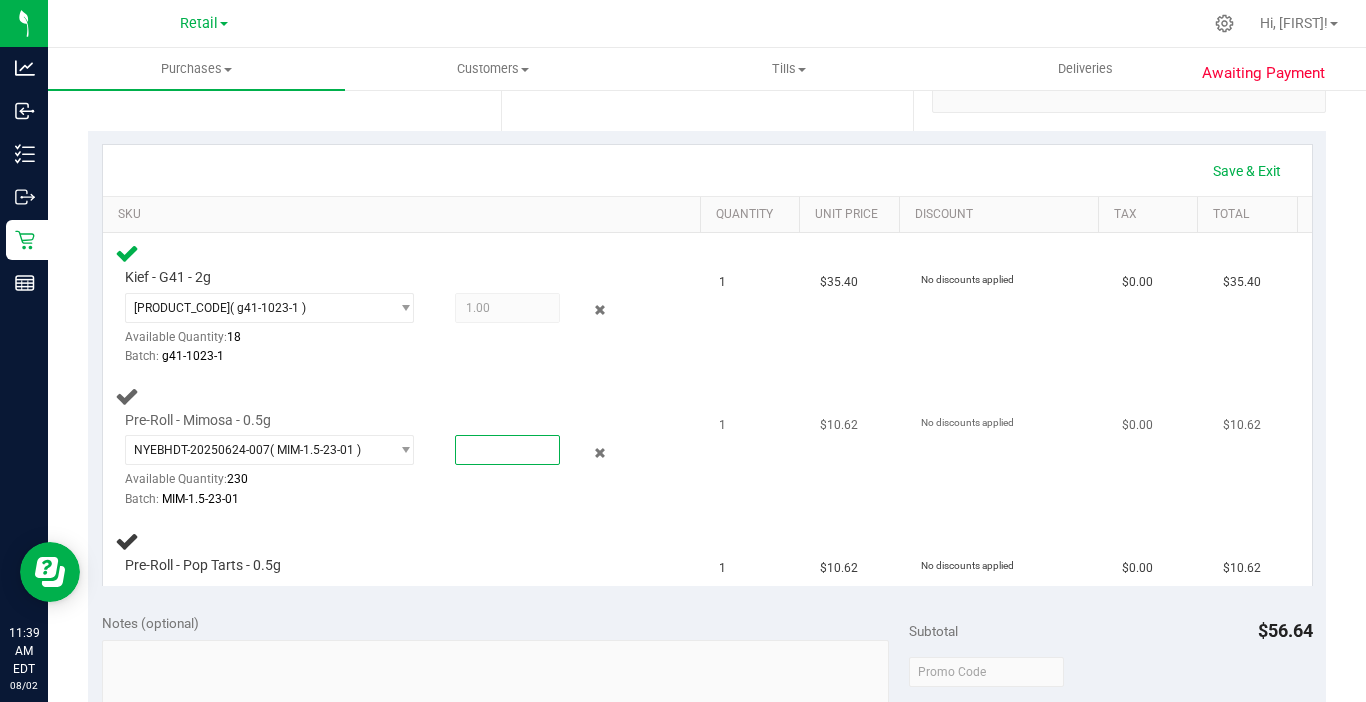 type on "1" 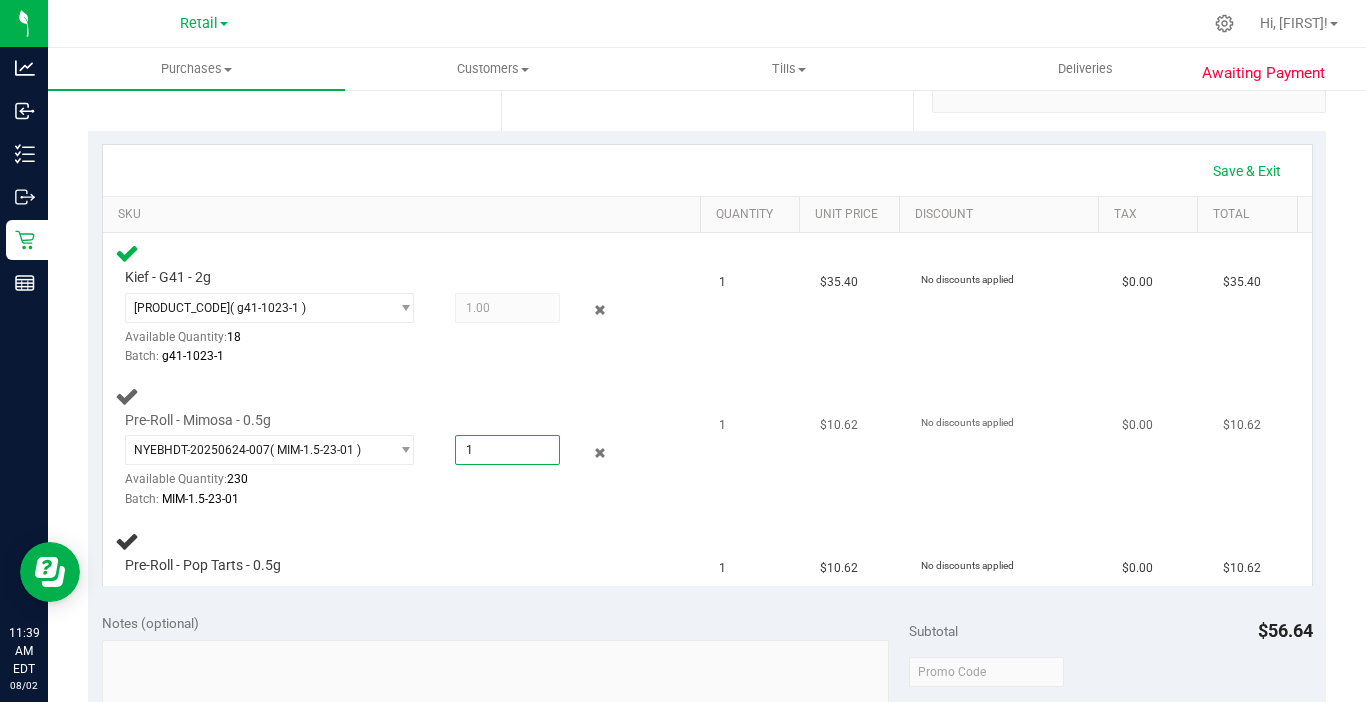 type on "1.0000" 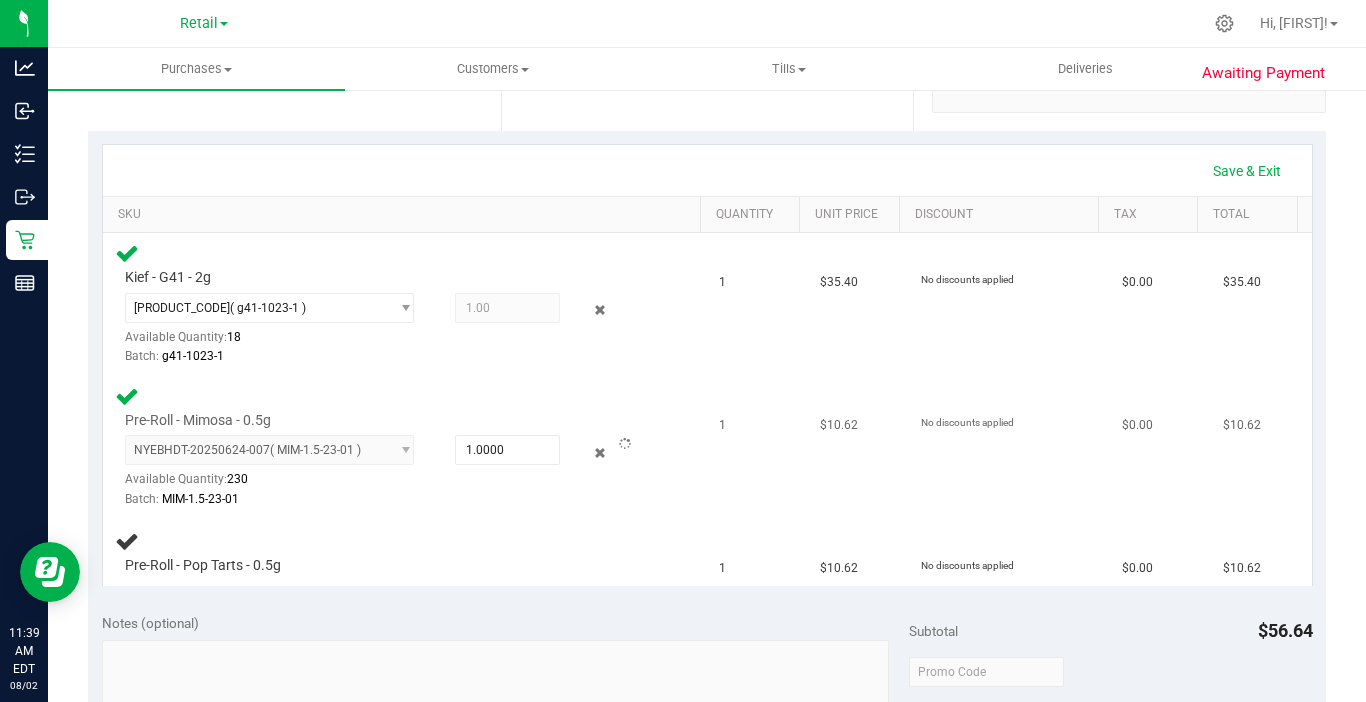 click on "Batch:
MIM-1.5-23-01" at bounding box center (386, 499) 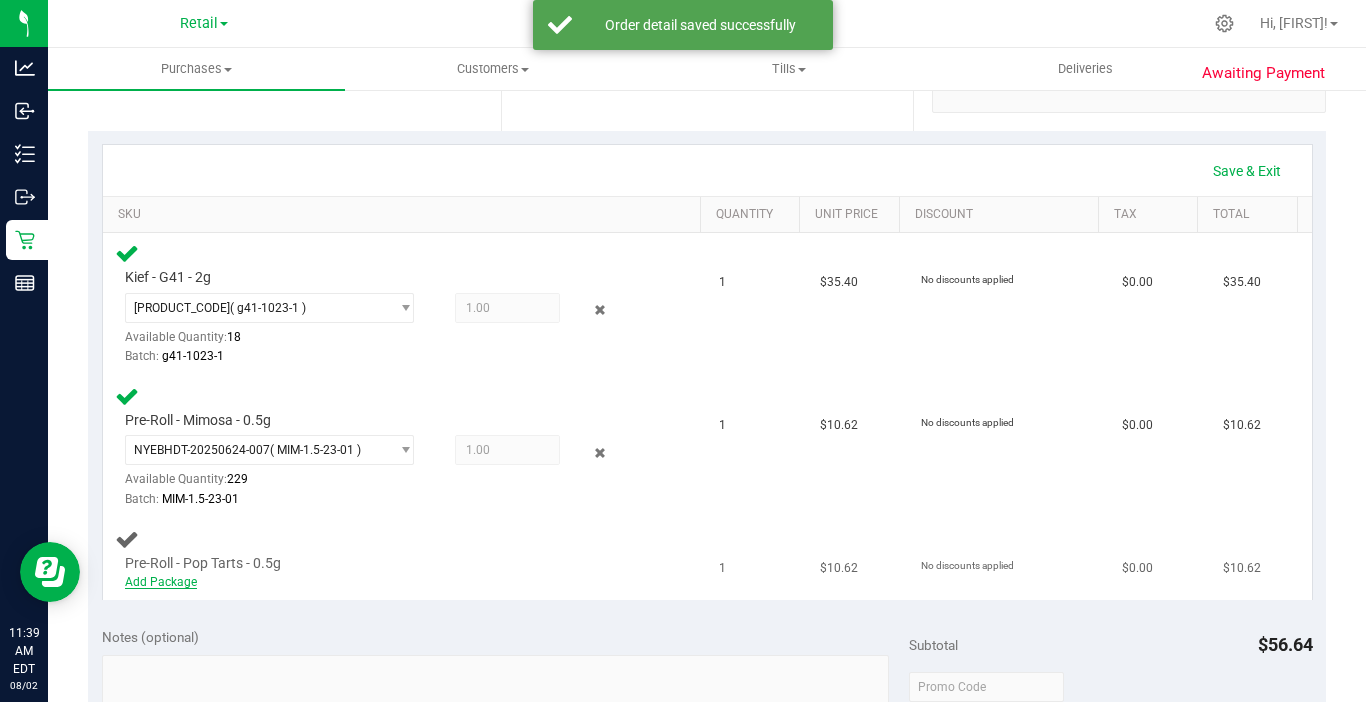 click on "Add Package" at bounding box center [161, 582] 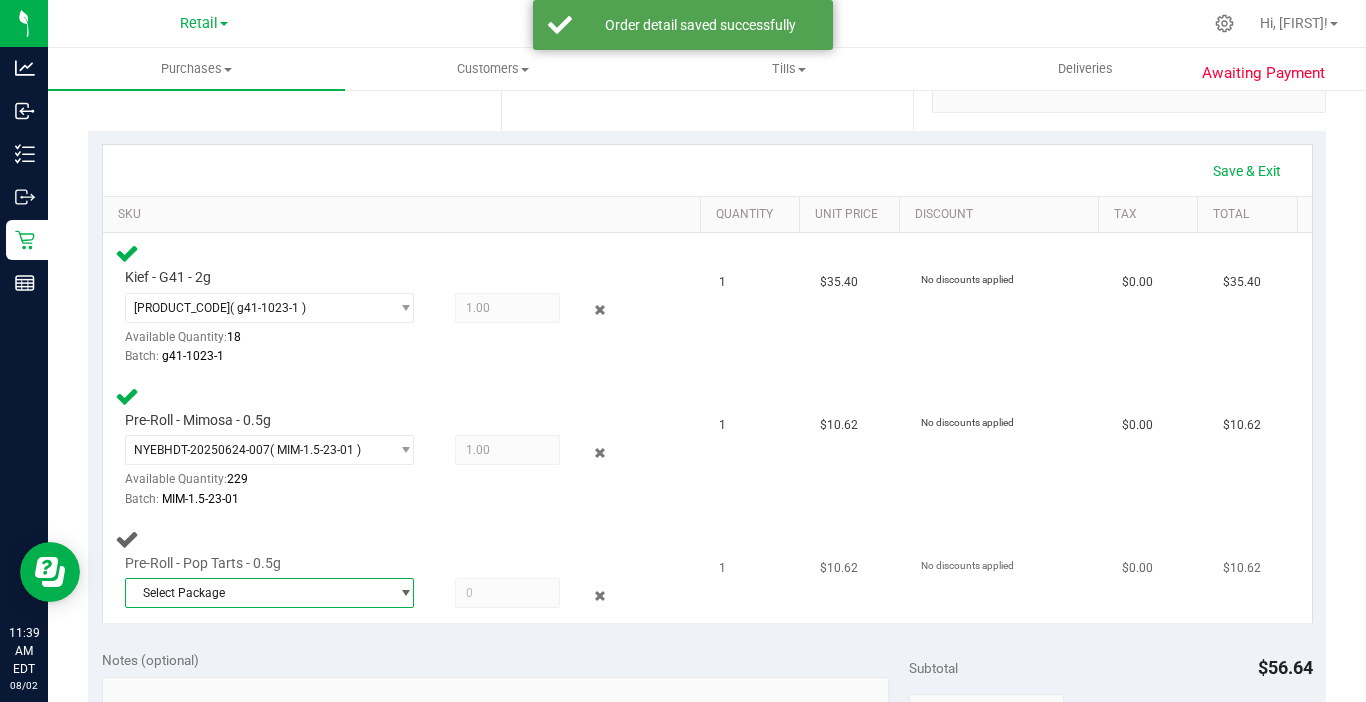 click on "Select Package" at bounding box center [257, 593] 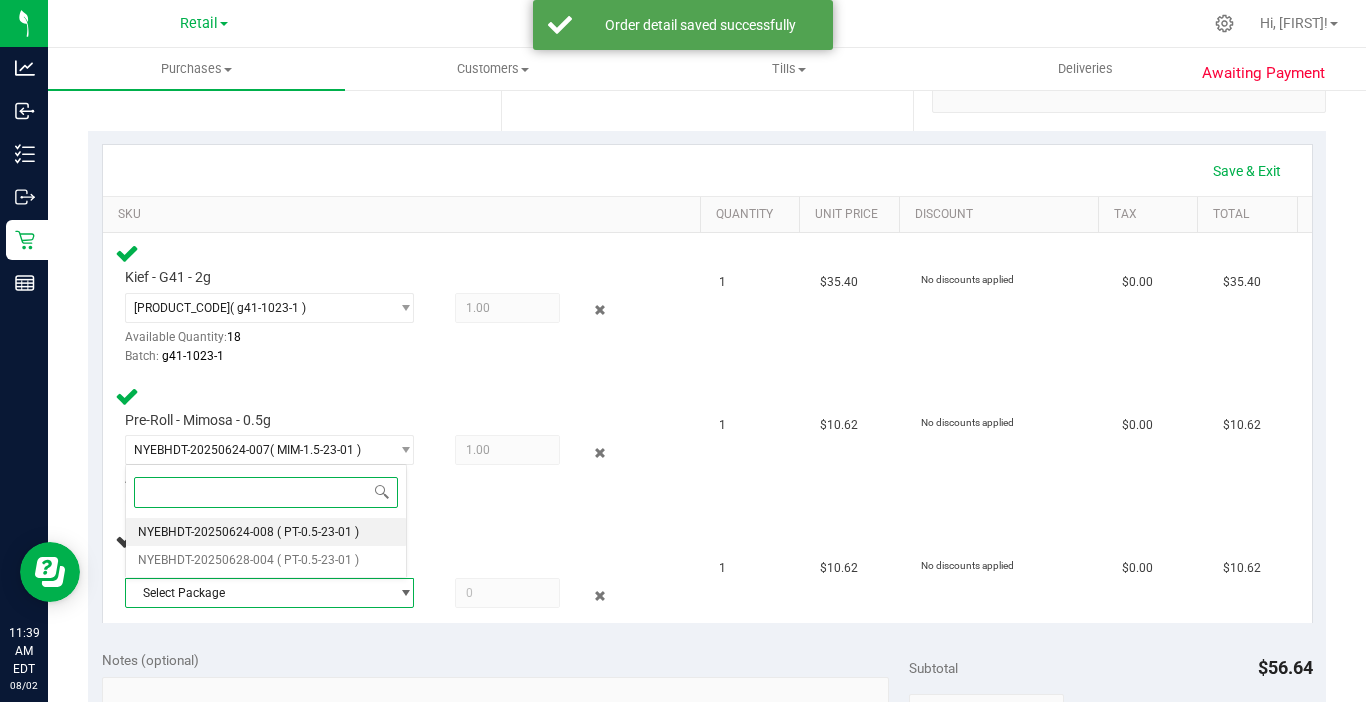 click on "NYEBHDT-20250624-008" at bounding box center (206, 532) 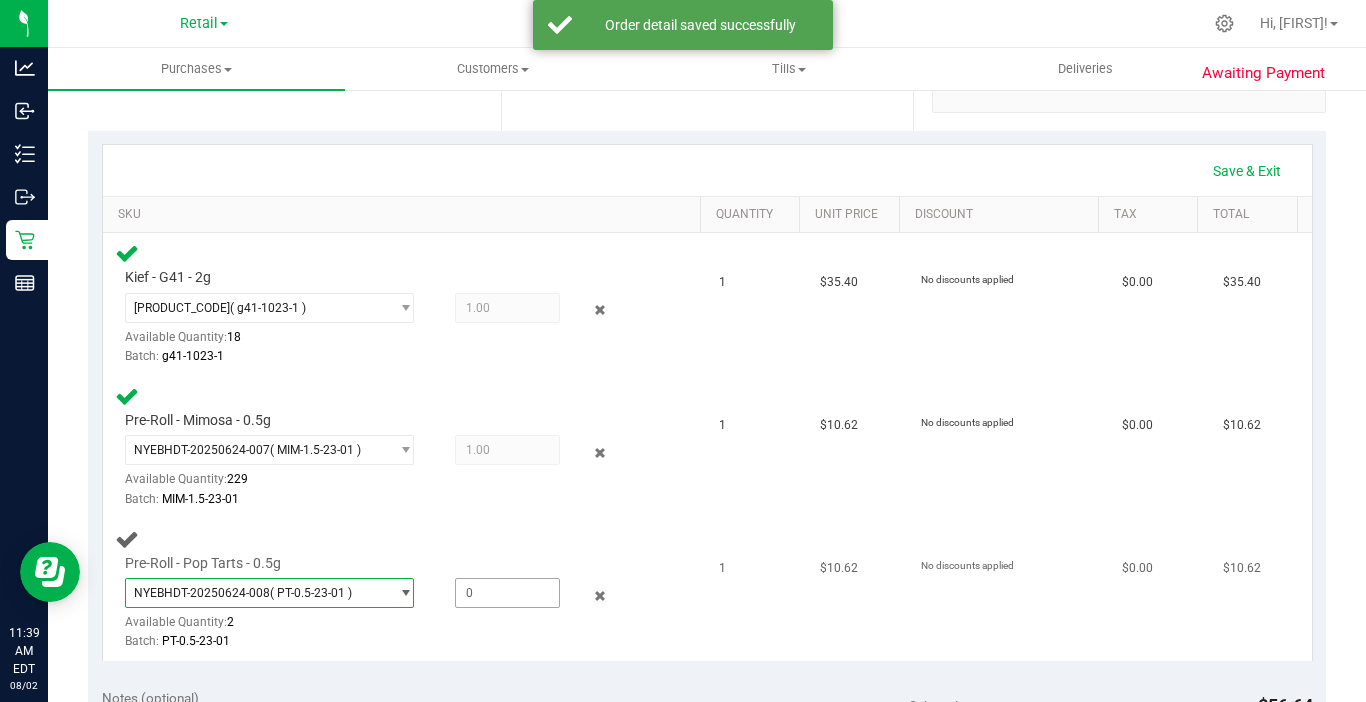 click at bounding box center (507, 593) 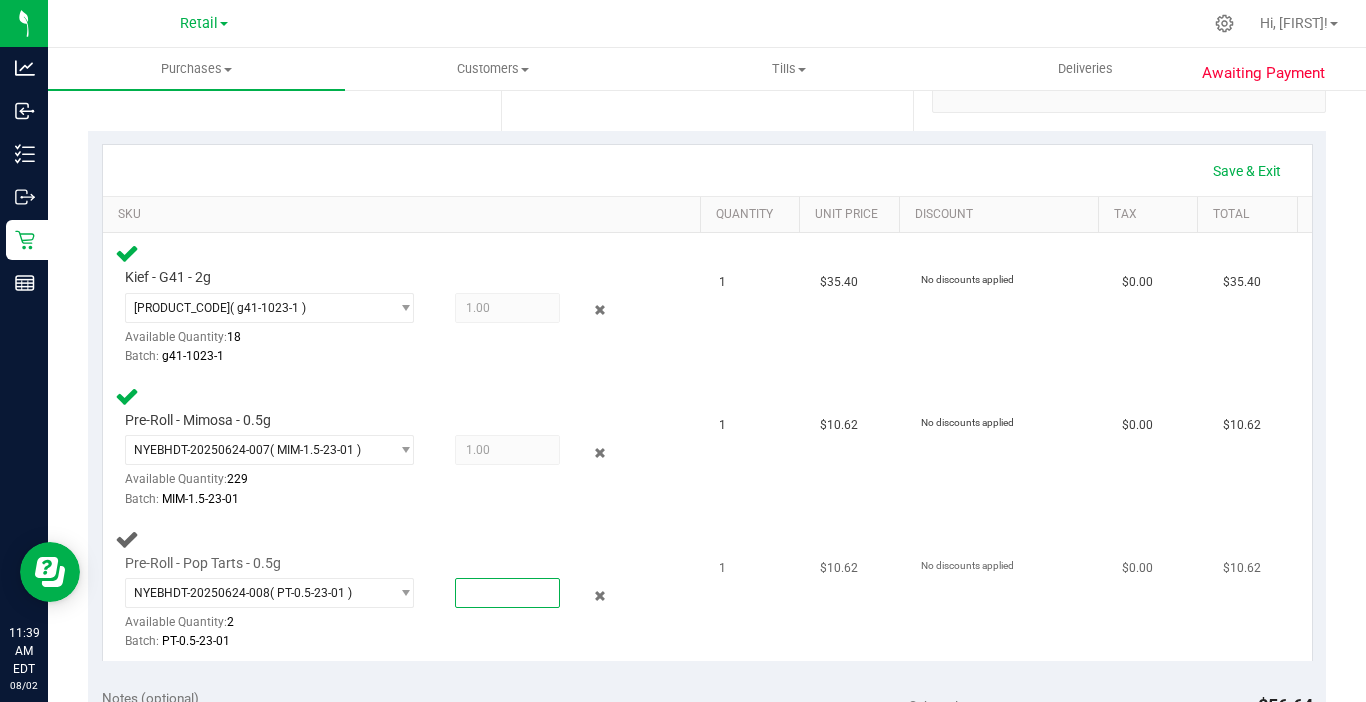 type on "1" 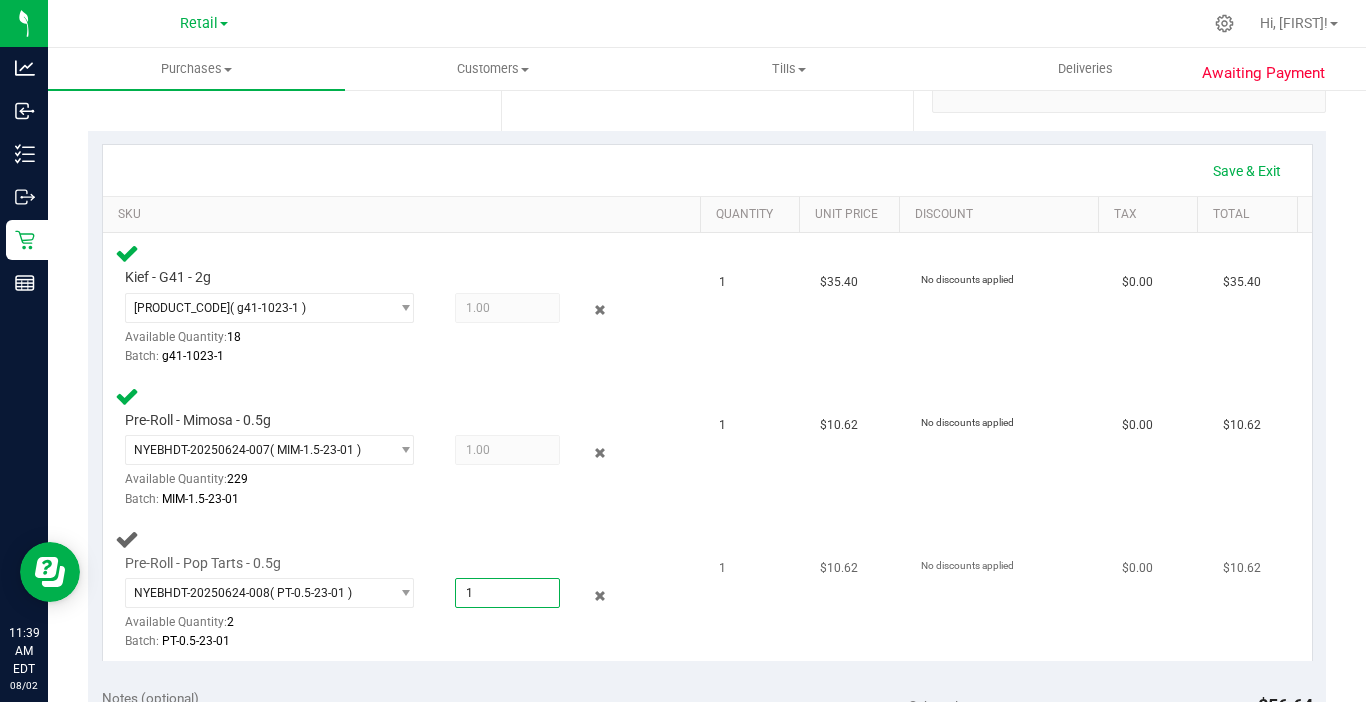 type on "1.0000" 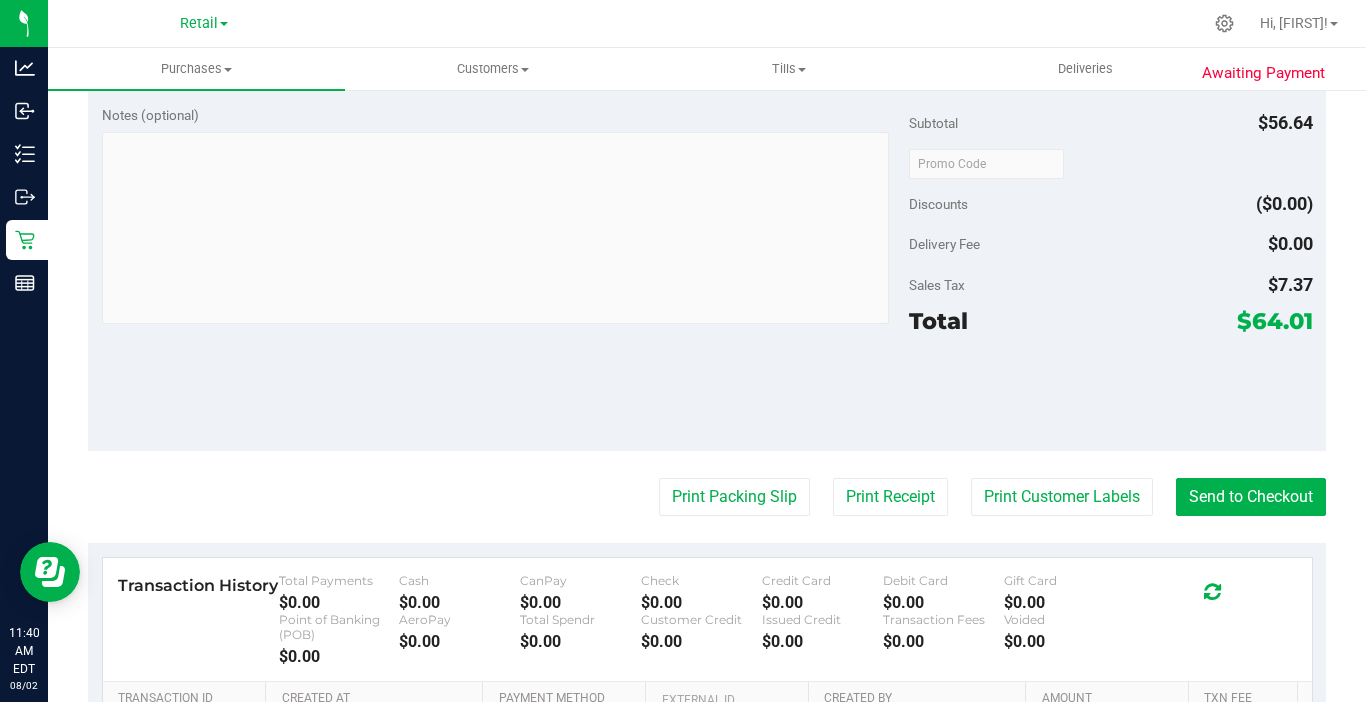 scroll, scrollTop: 1000, scrollLeft: 0, axis: vertical 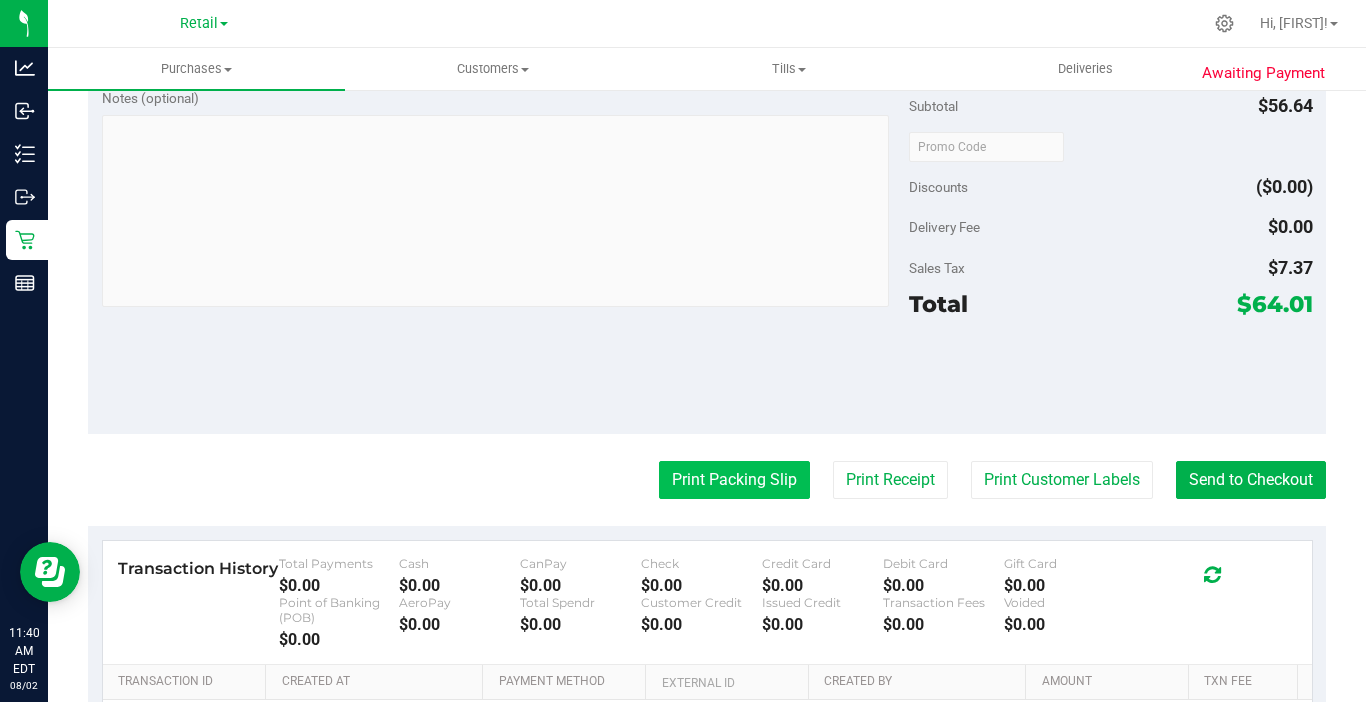 click on "Print Packing Slip" at bounding box center (734, 480) 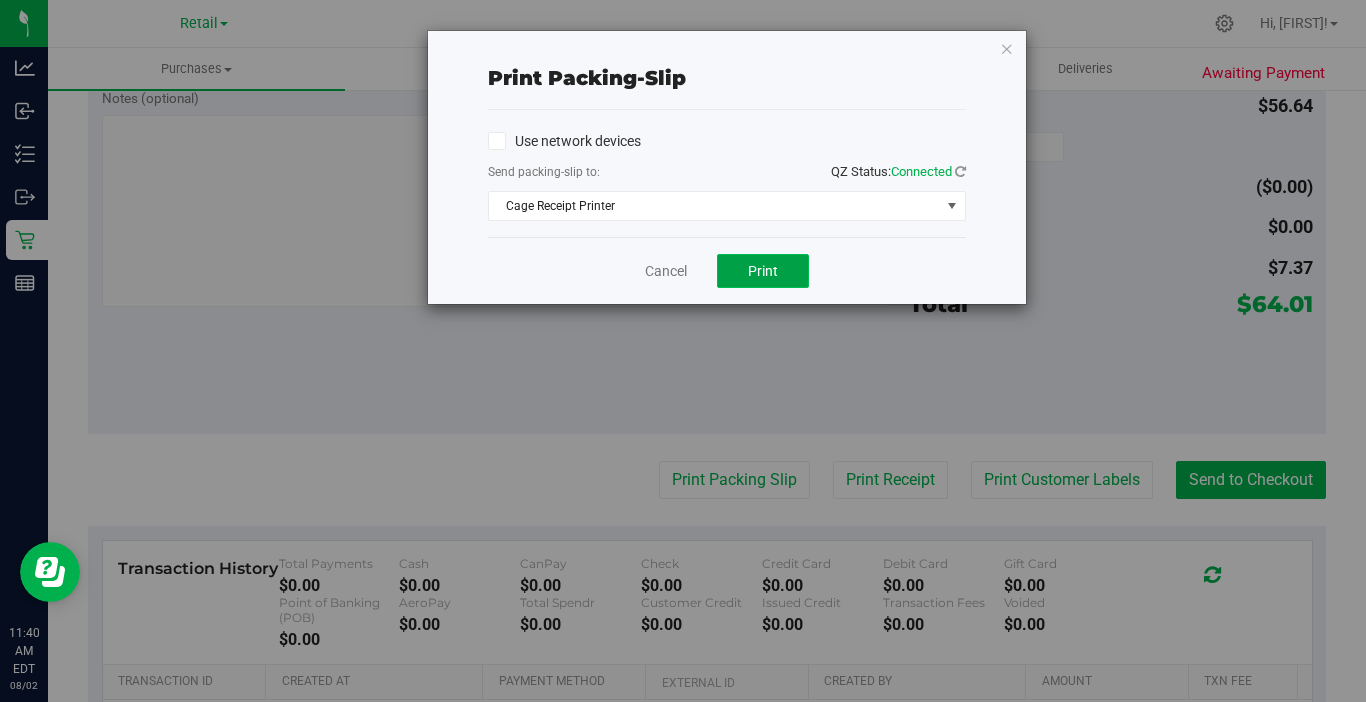 click on "Print" at bounding box center (763, 271) 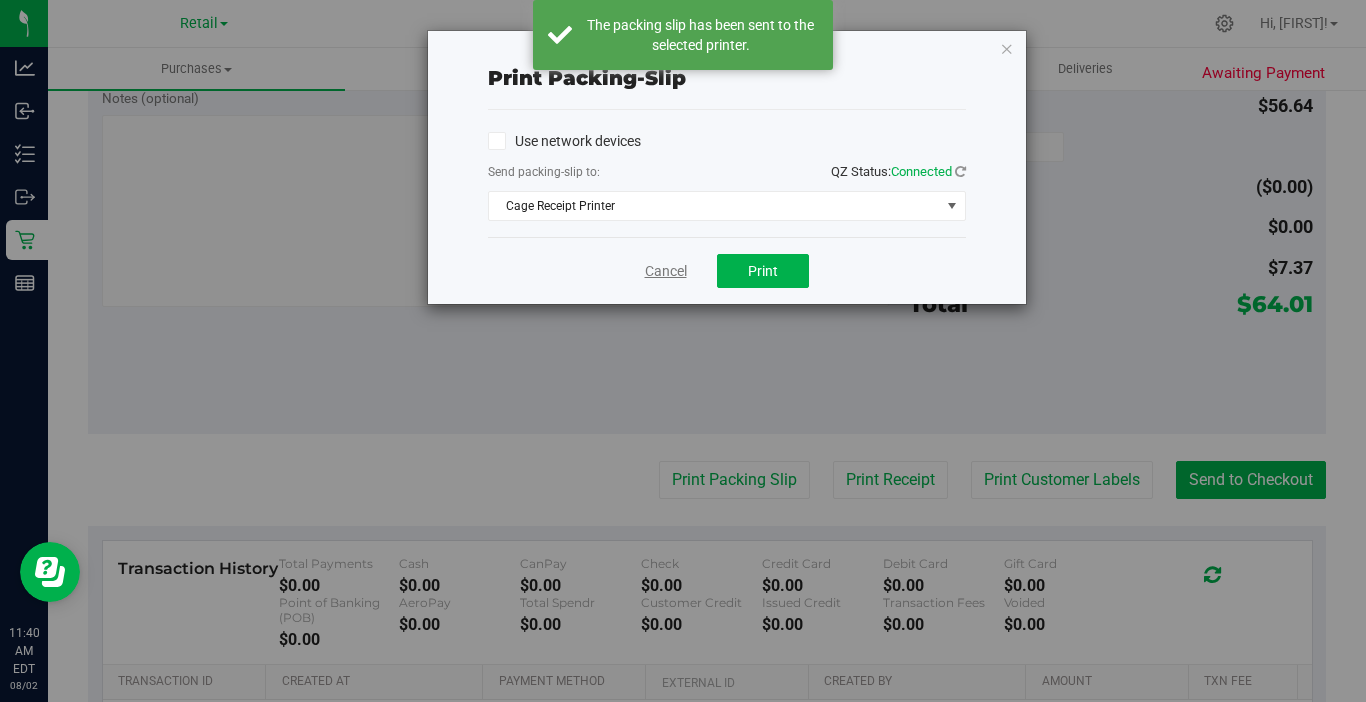 click on "Cancel" at bounding box center [666, 271] 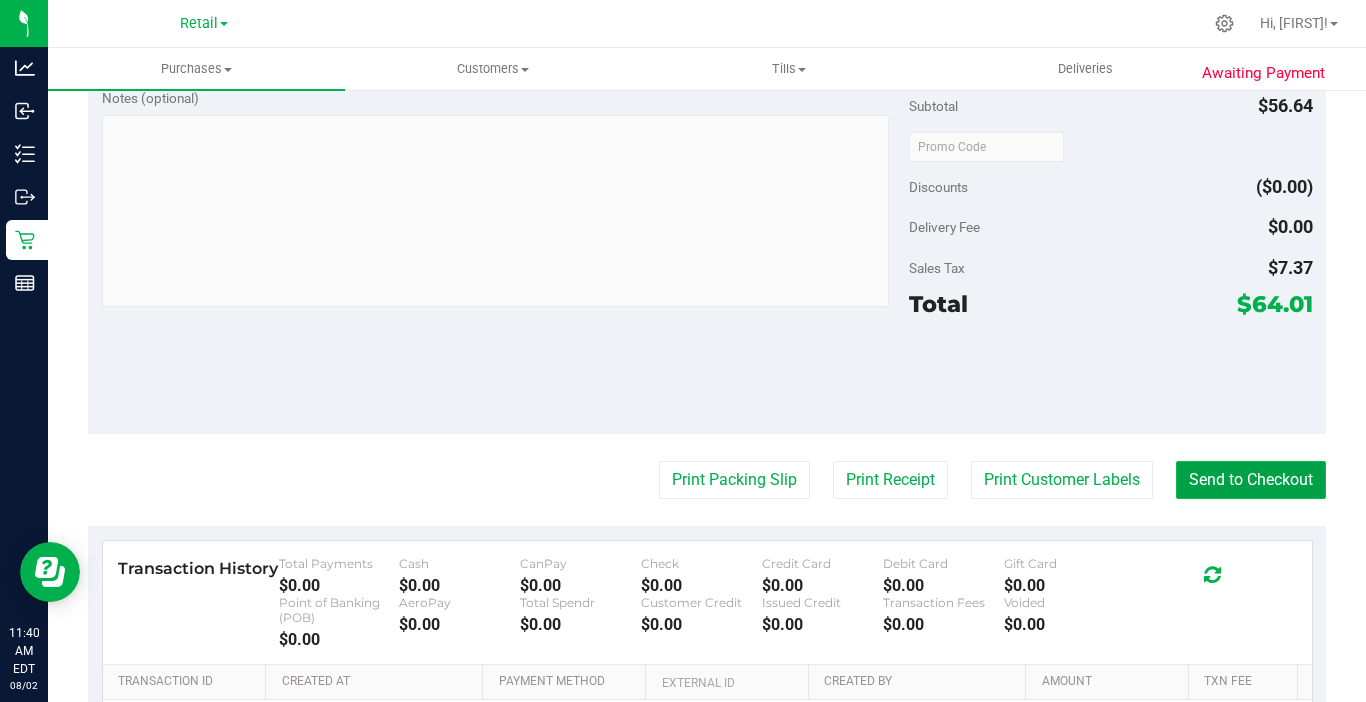 click on "Send to Checkout" at bounding box center (1251, 480) 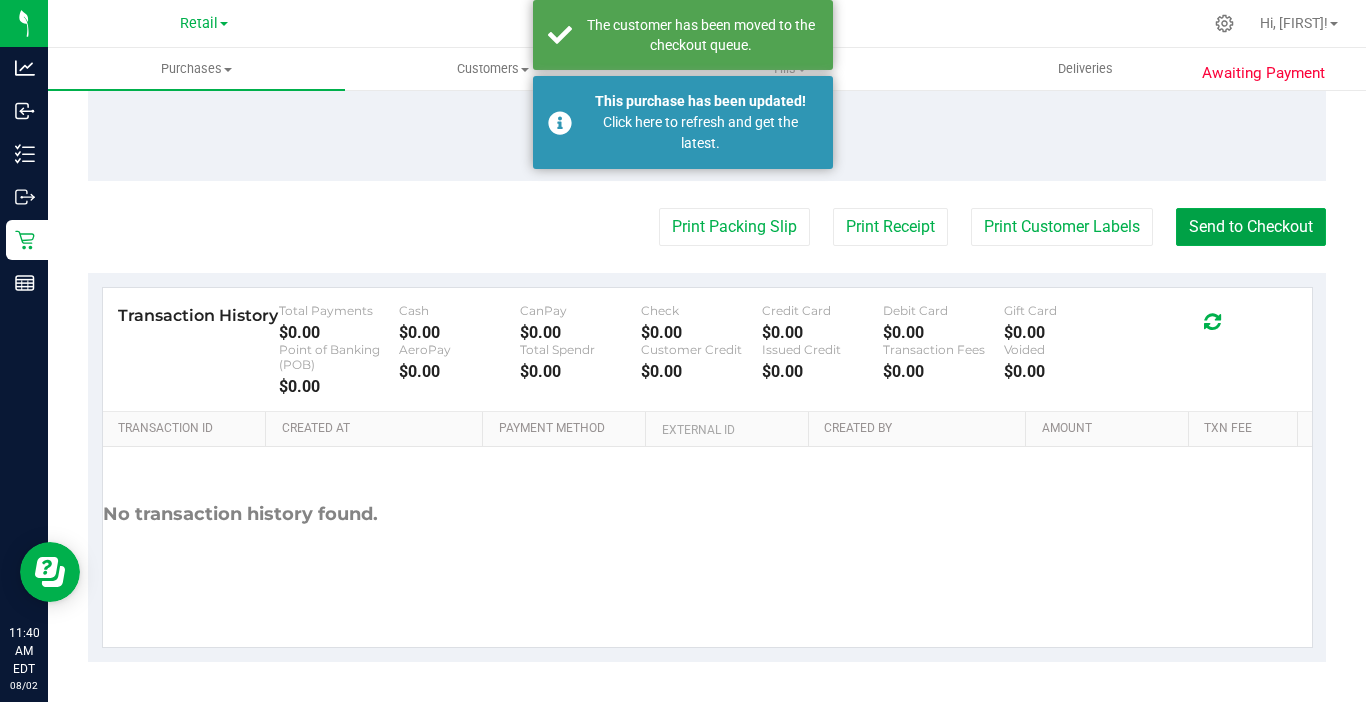 scroll, scrollTop: 1053, scrollLeft: 0, axis: vertical 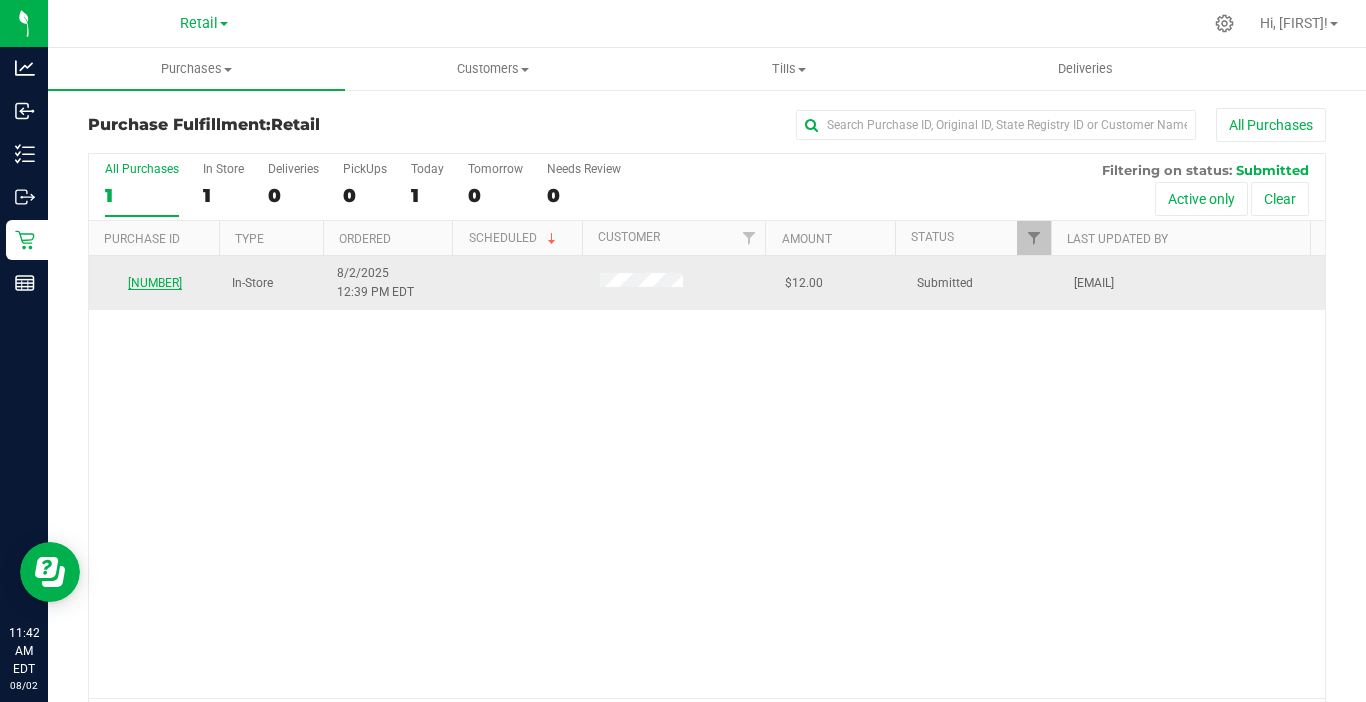 click on "[NUMBER]" at bounding box center [155, 283] 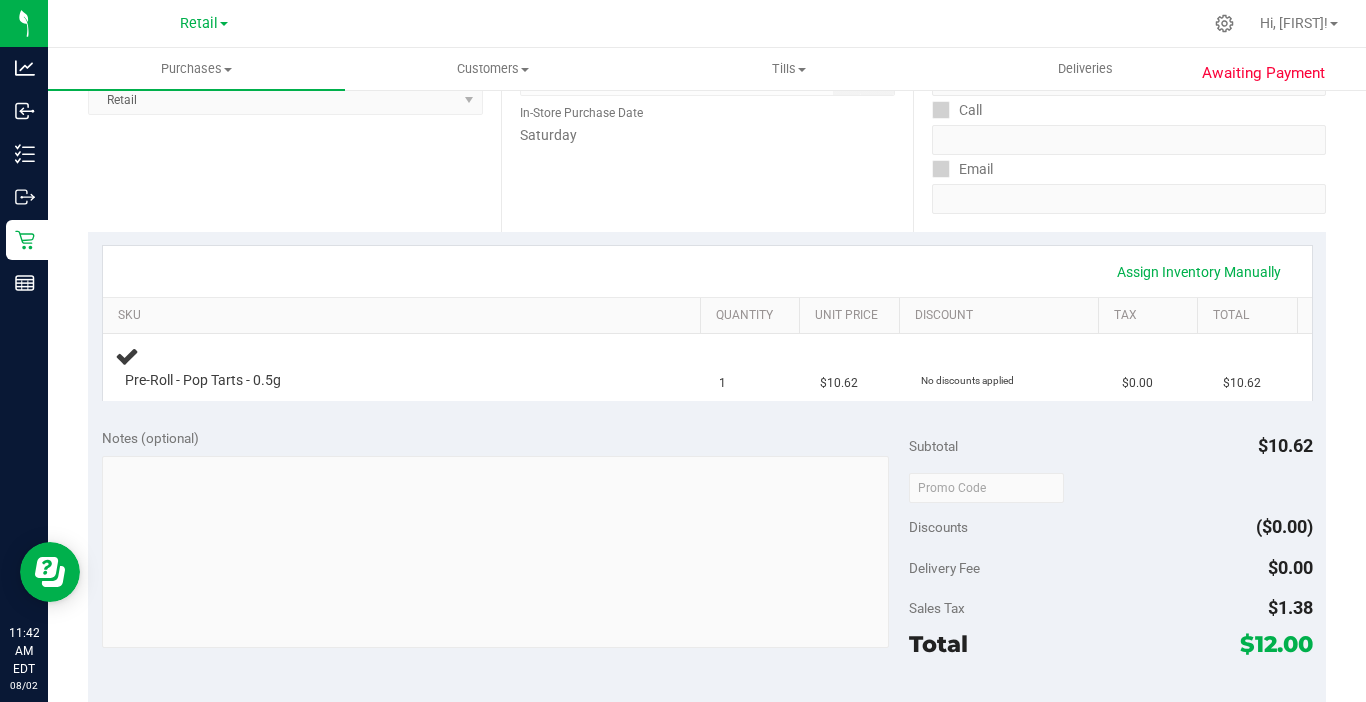 scroll, scrollTop: 300, scrollLeft: 0, axis: vertical 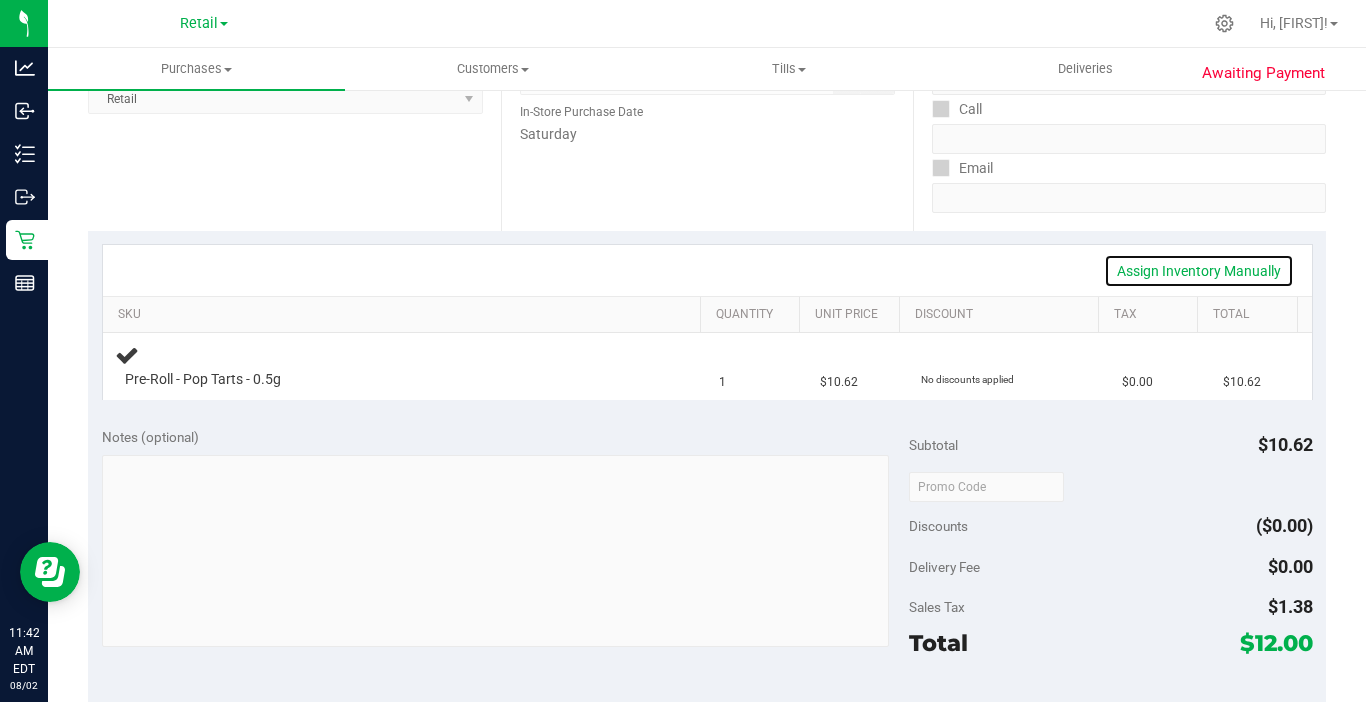 click on "Assign Inventory Manually" at bounding box center [1199, 271] 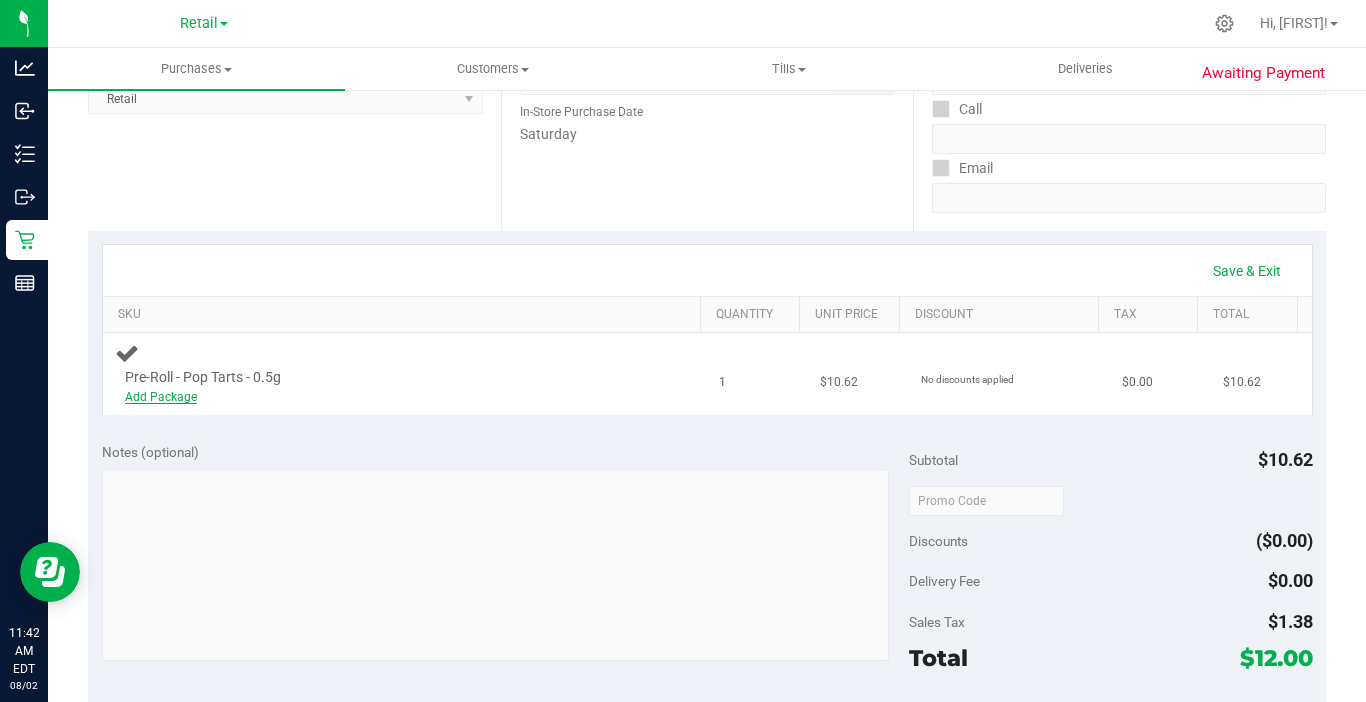 click on "Add Package" at bounding box center [161, 397] 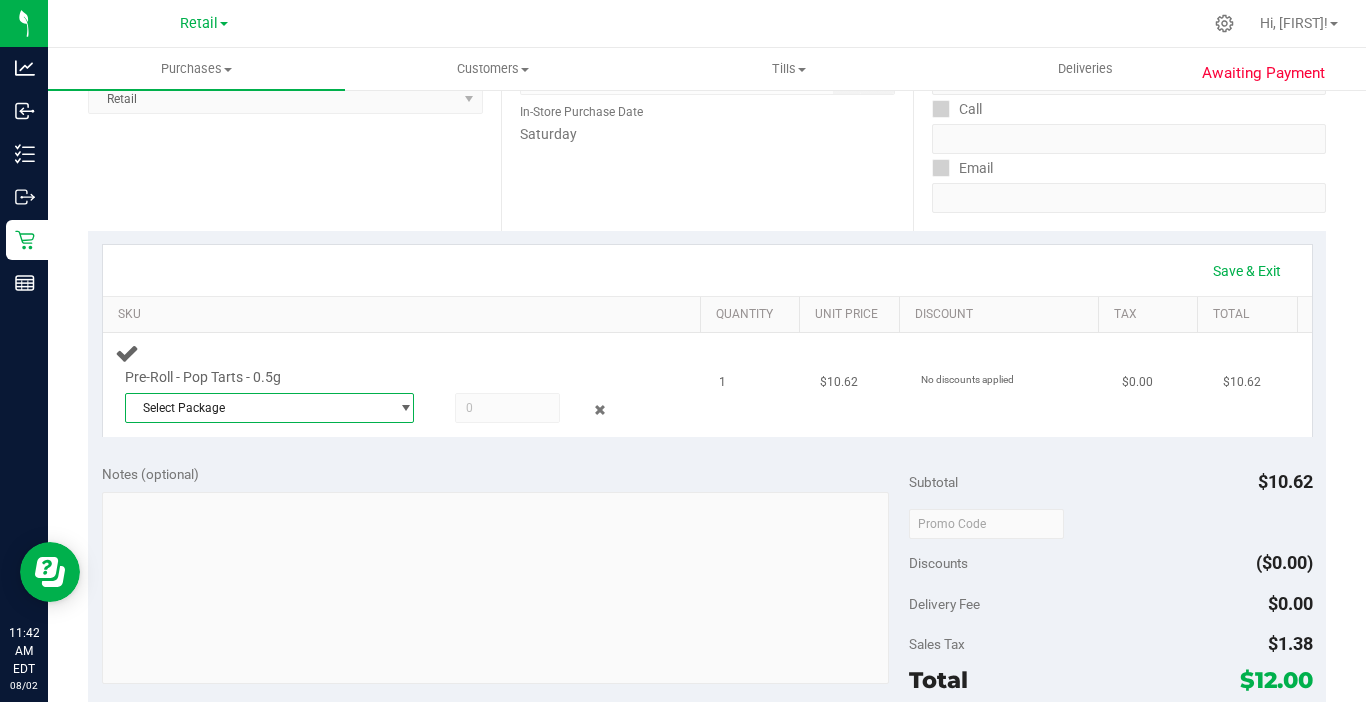 click on "Select Package" at bounding box center (257, 408) 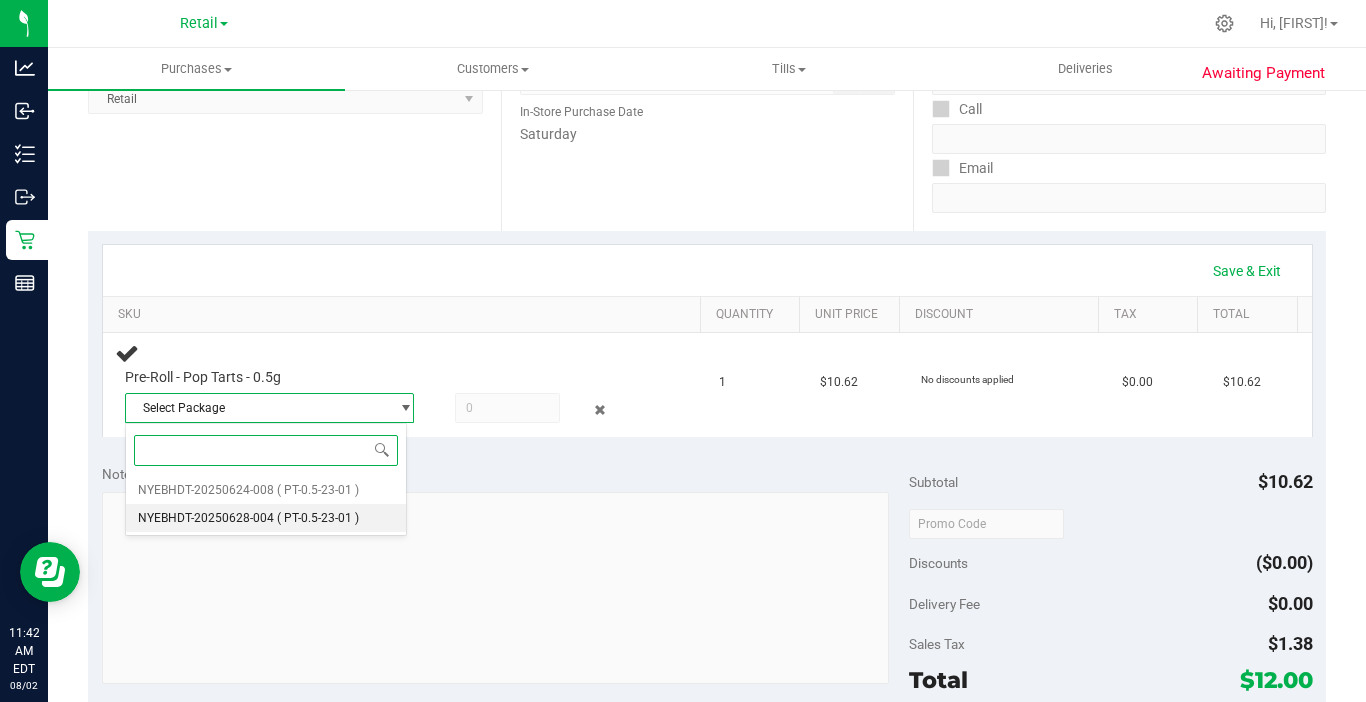 click on "NYEBHDT-20250628-004" at bounding box center (206, 518) 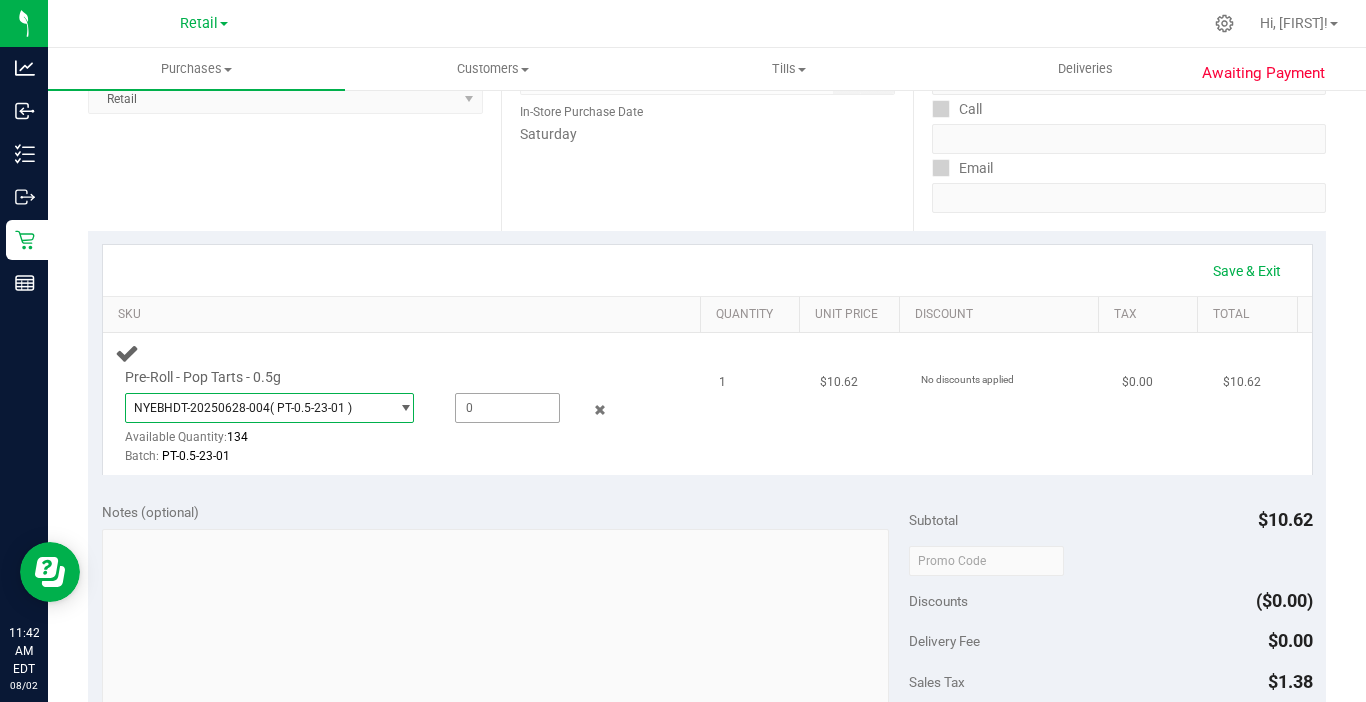 click at bounding box center (507, 408) 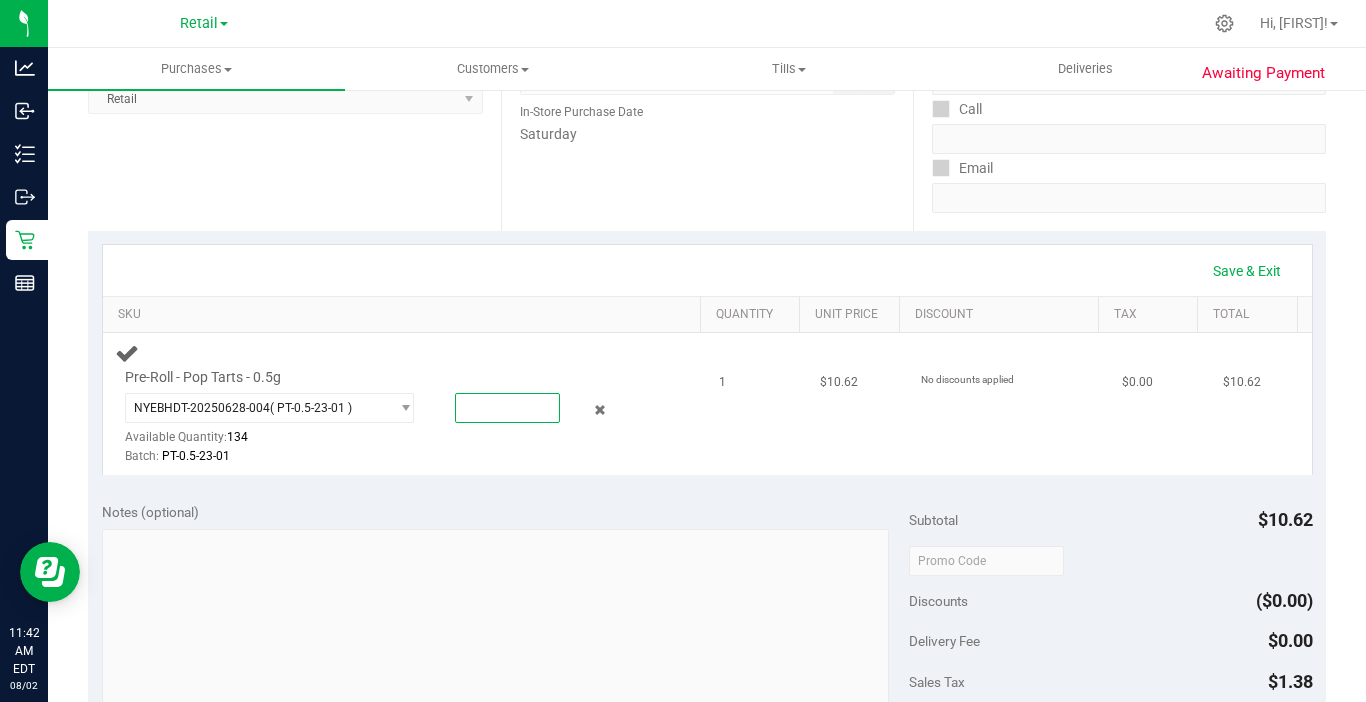 type on "1" 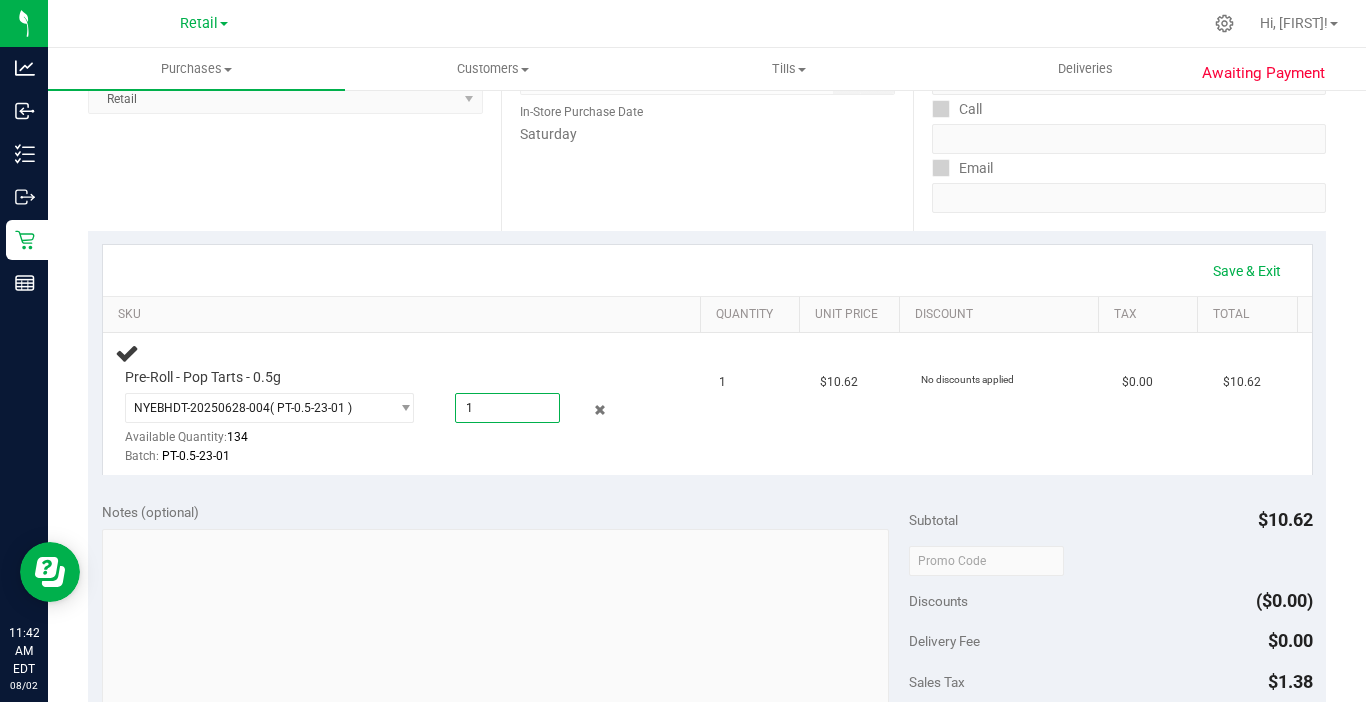 type on "1.0000" 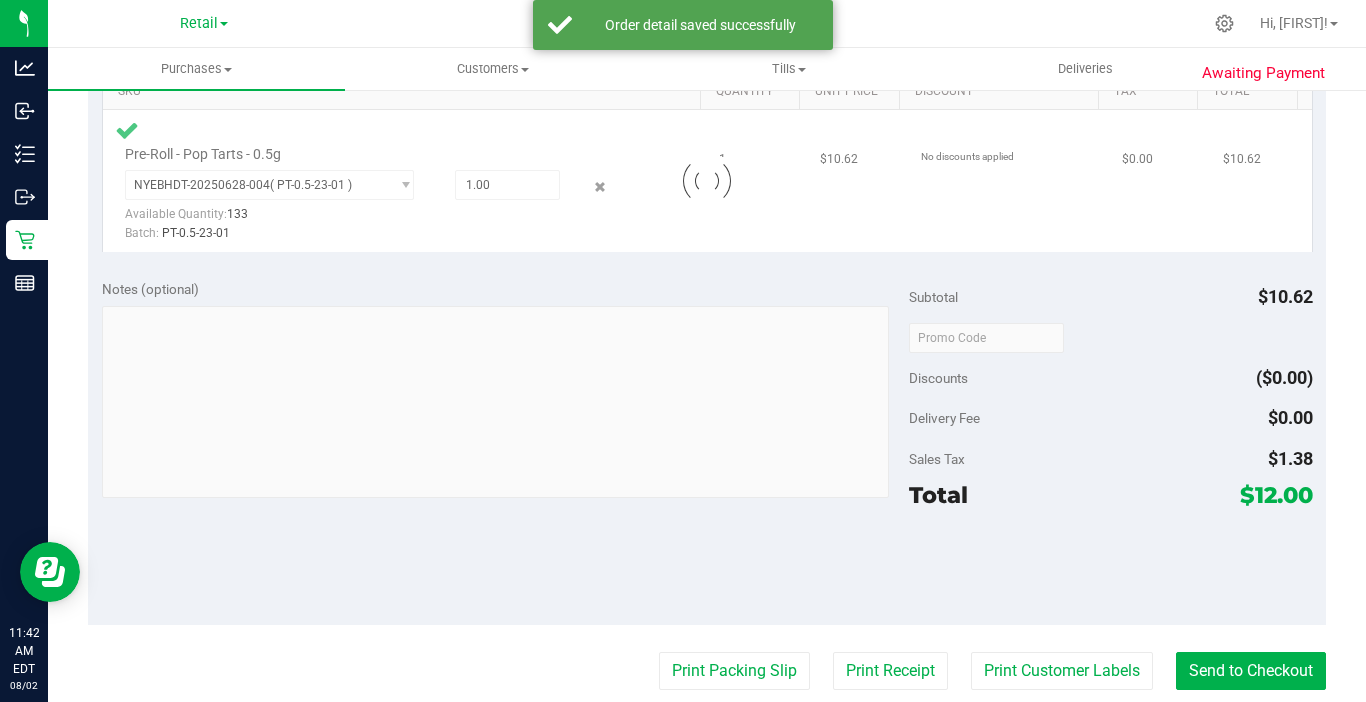 scroll, scrollTop: 800, scrollLeft: 0, axis: vertical 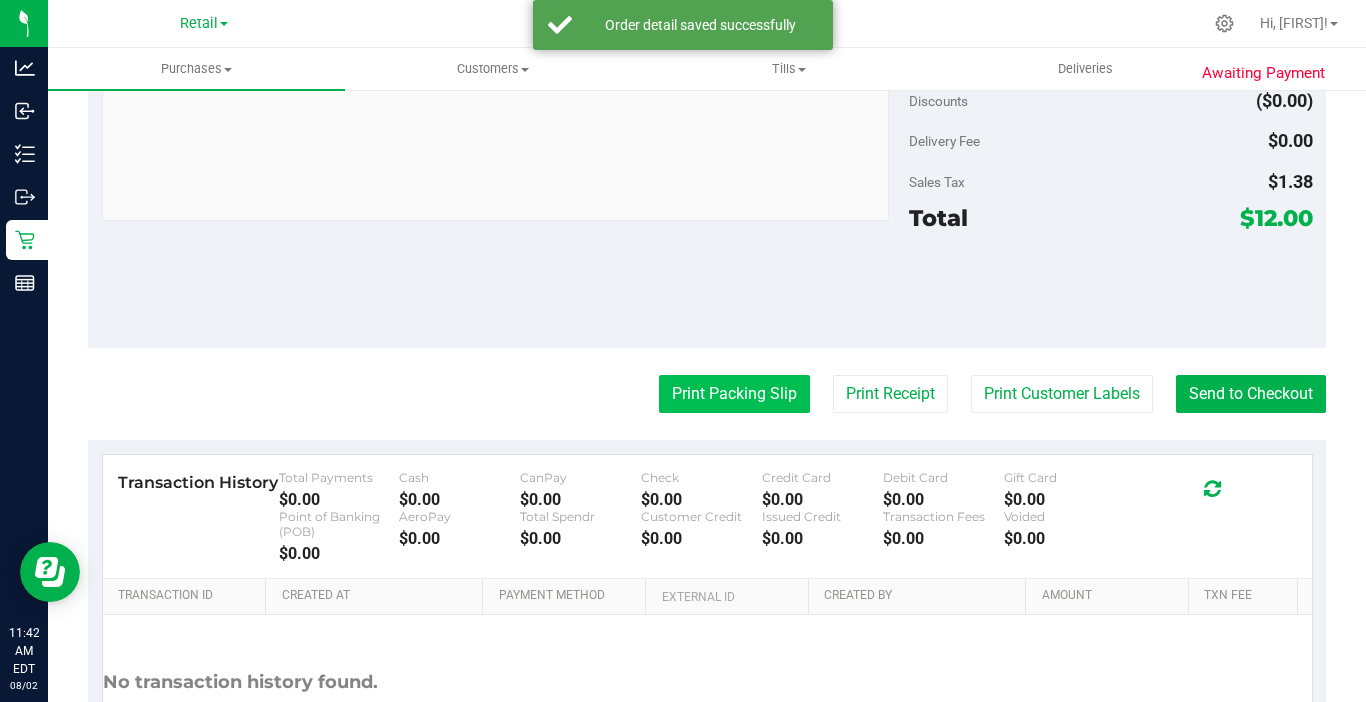 click on "Print Packing Slip" at bounding box center [734, 394] 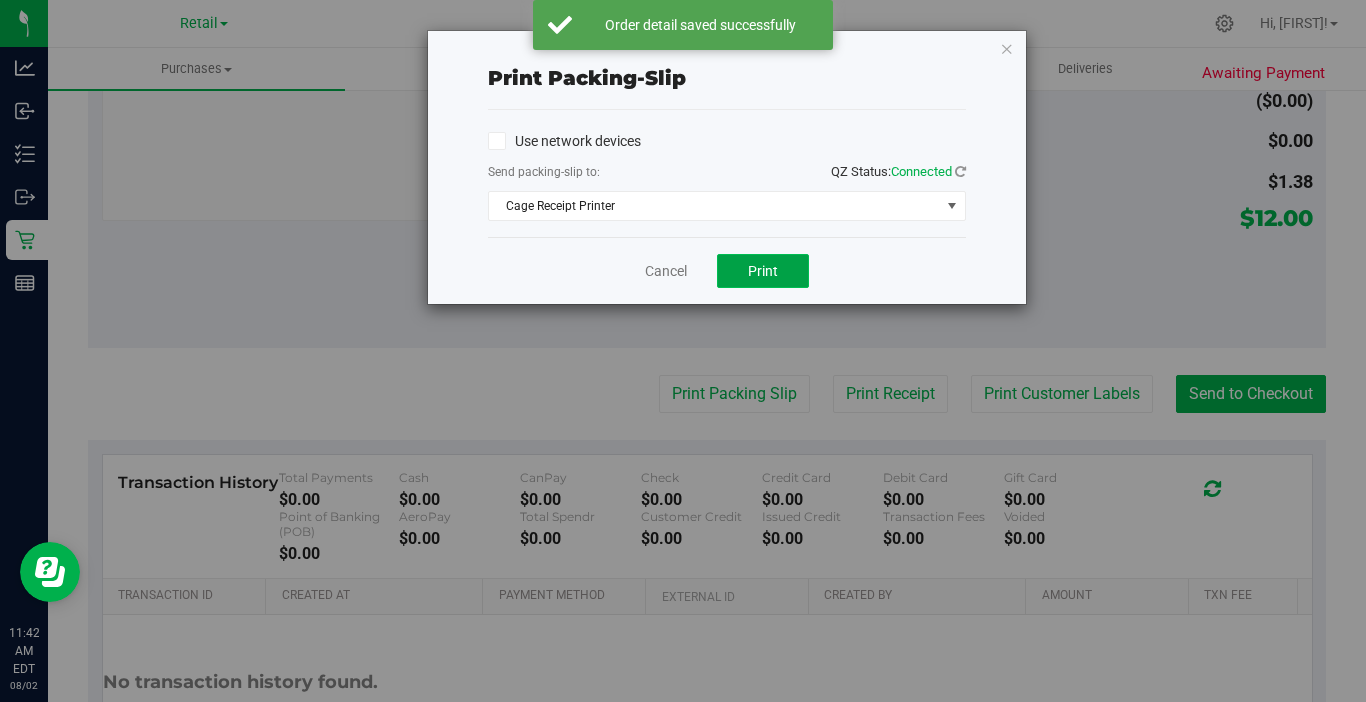 click on "Print" at bounding box center [763, 271] 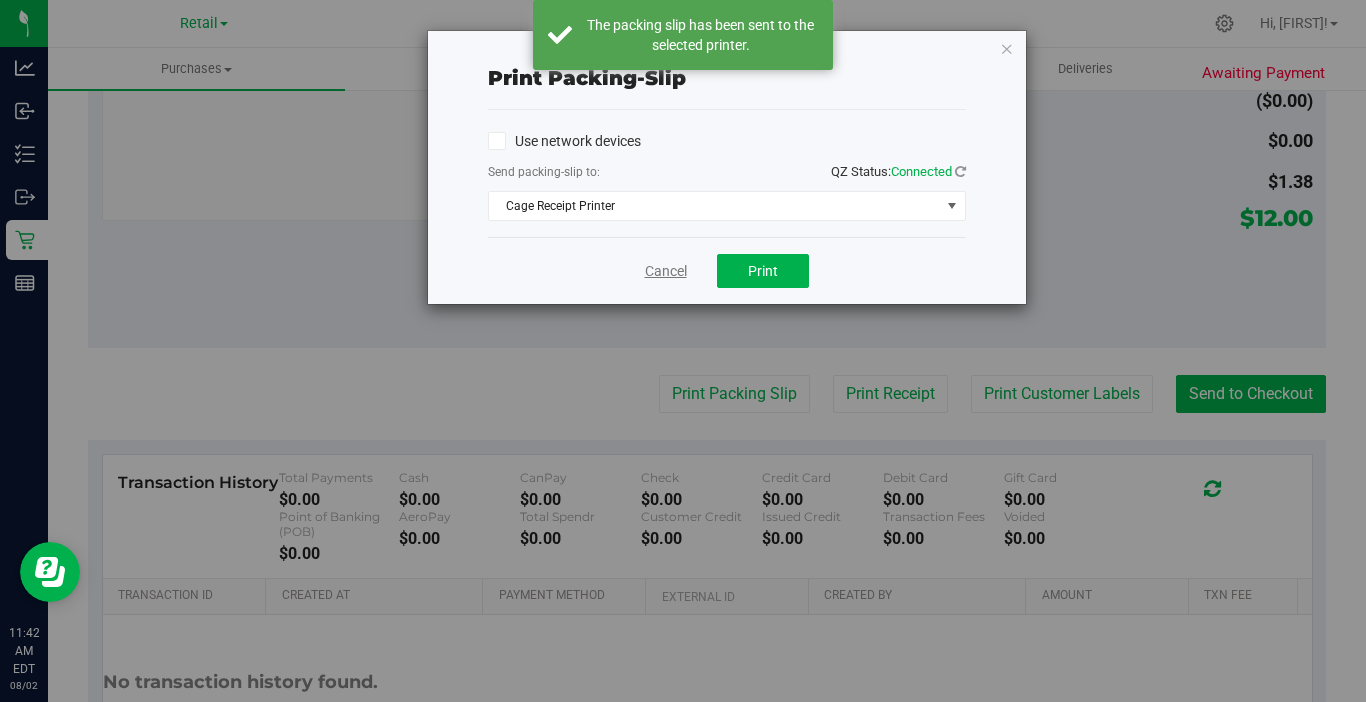 click on "Cancel" at bounding box center [666, 271] 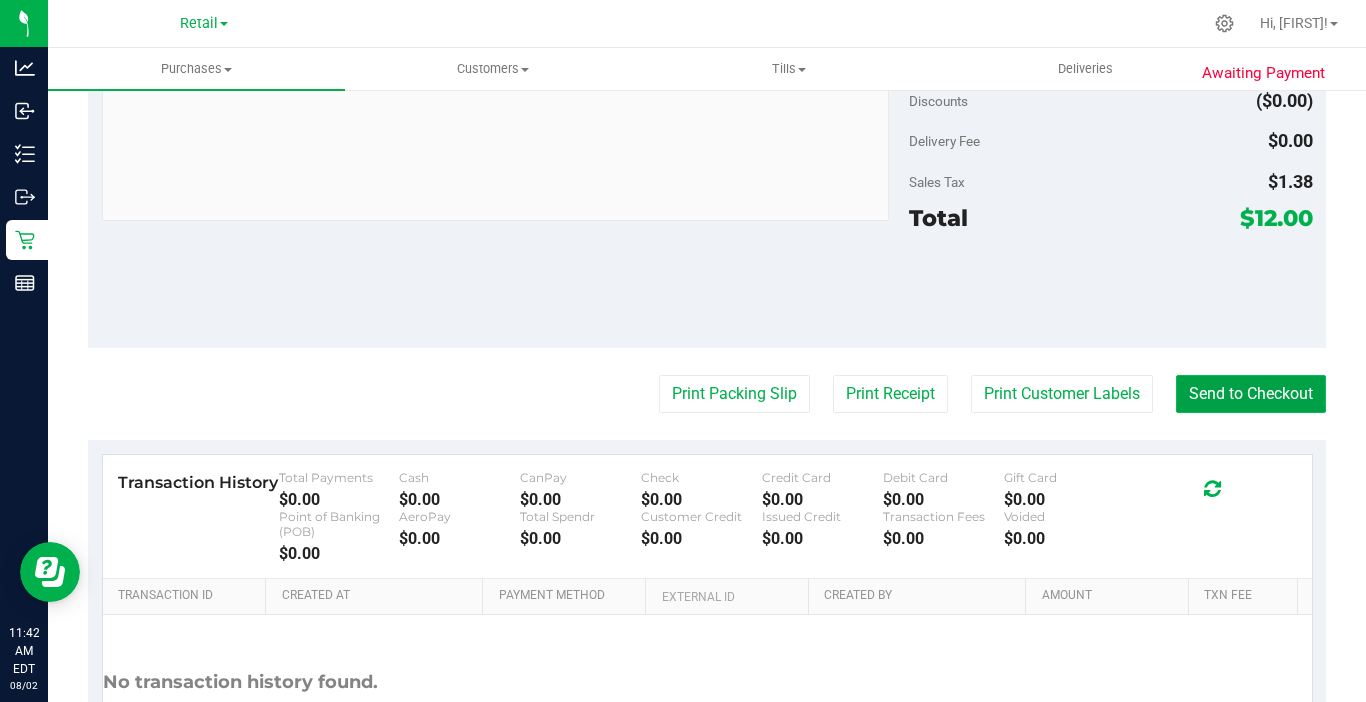 click on "Send to Checkout" at bounding box center [1251, 394] 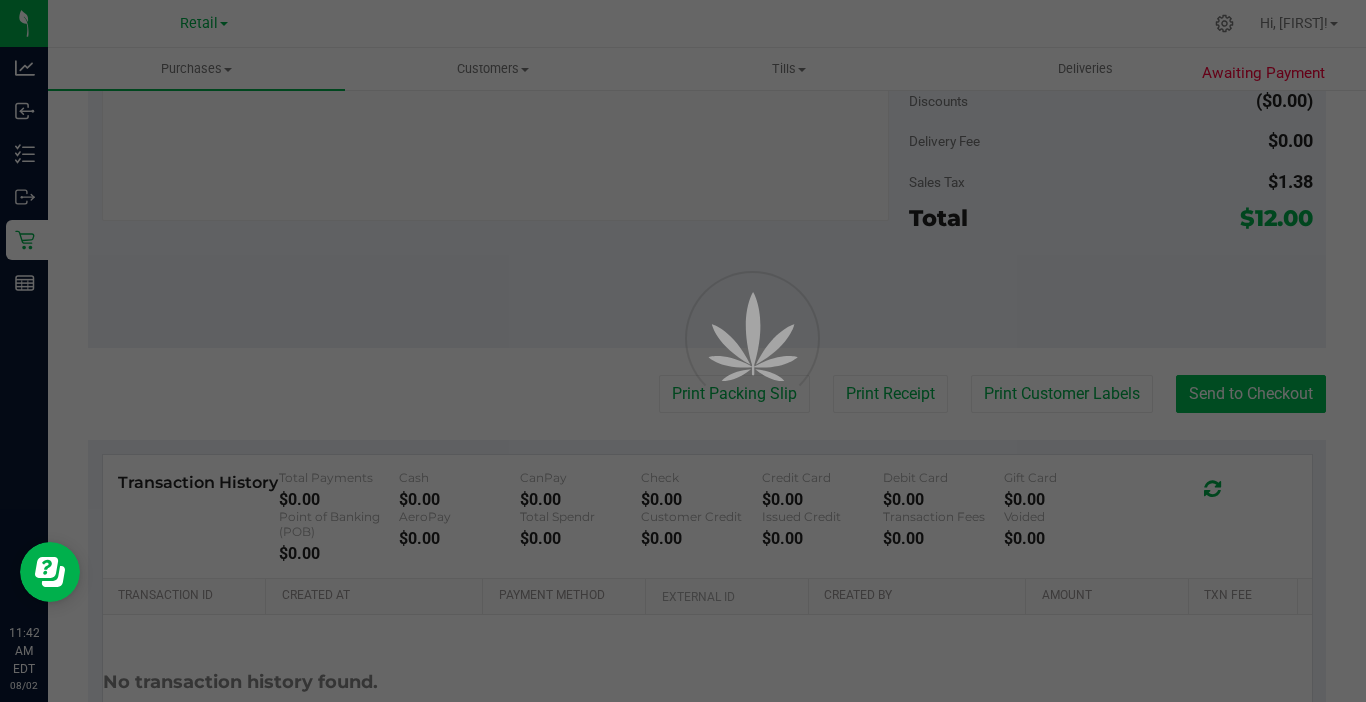 scroll, scrollTop: 0, scrollLeft: 0, axis: both 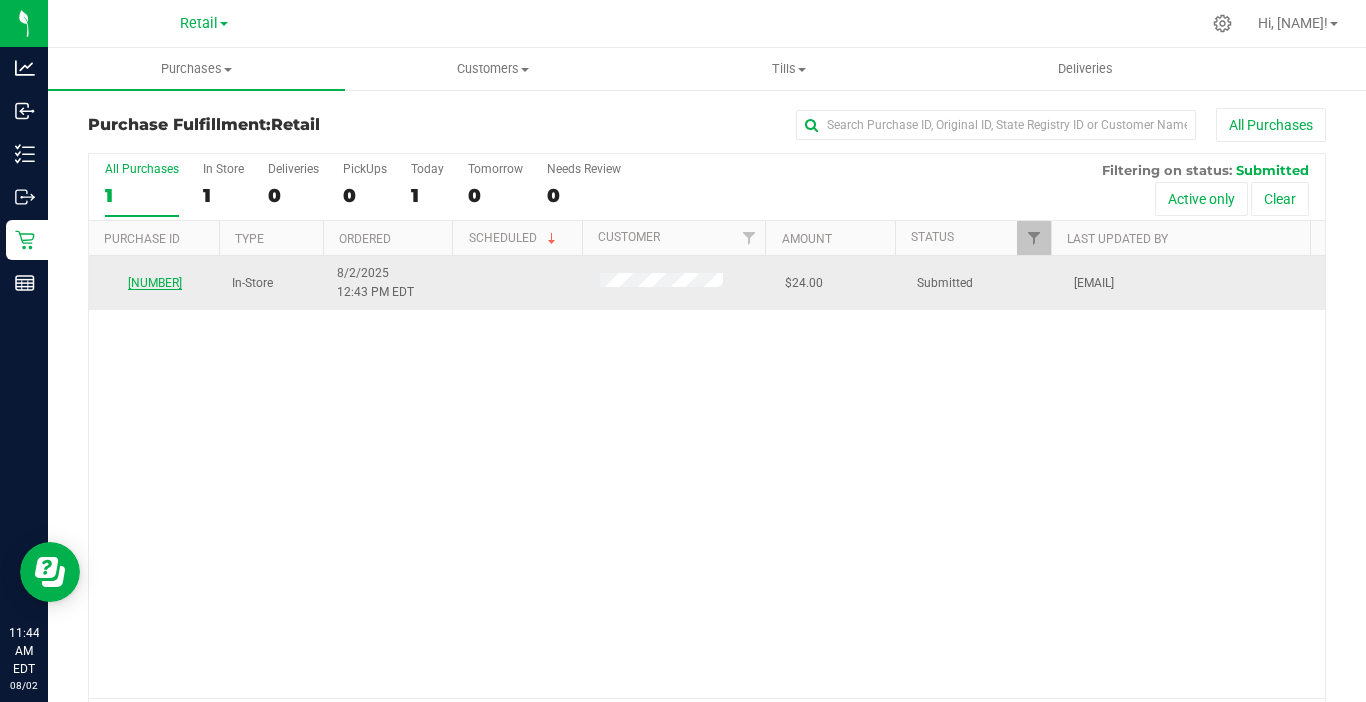 click on "[NUMBER]" at bounding box center [155, 283] 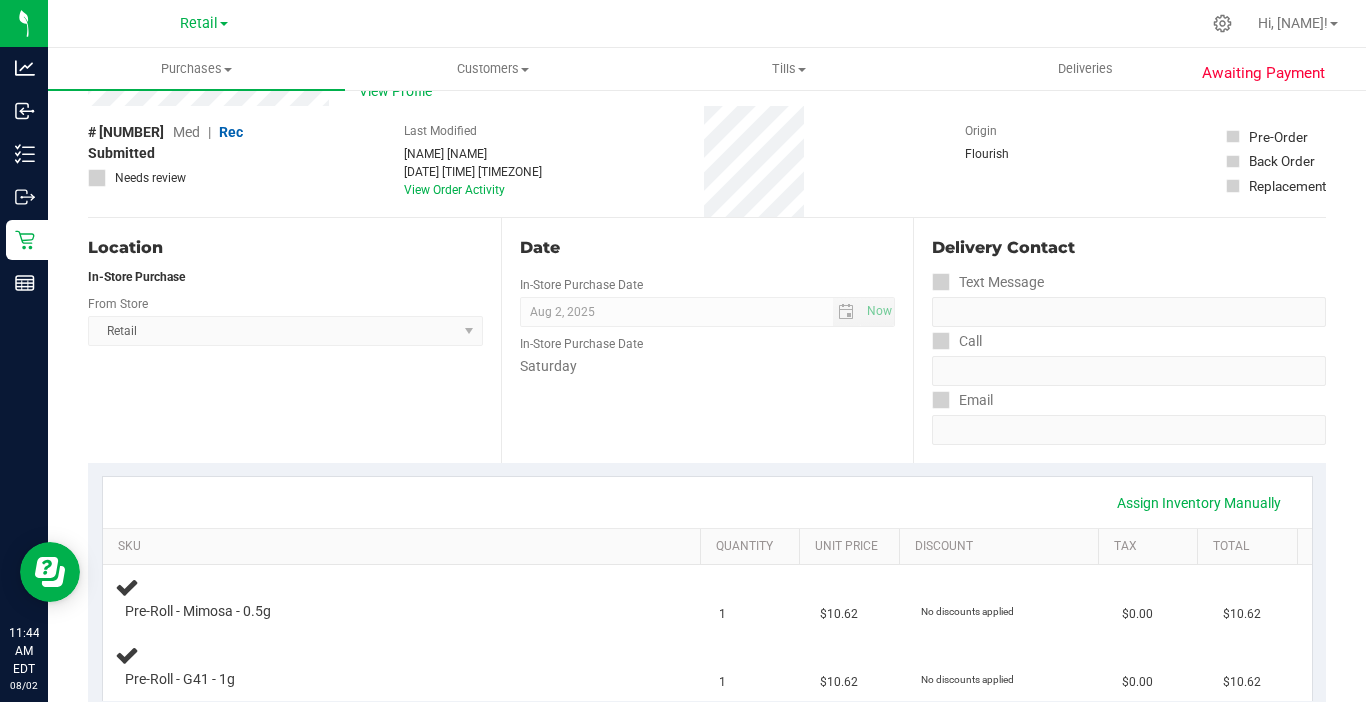 scroll, scrollTop: 100, scrollLeft: 0, axis: vertical 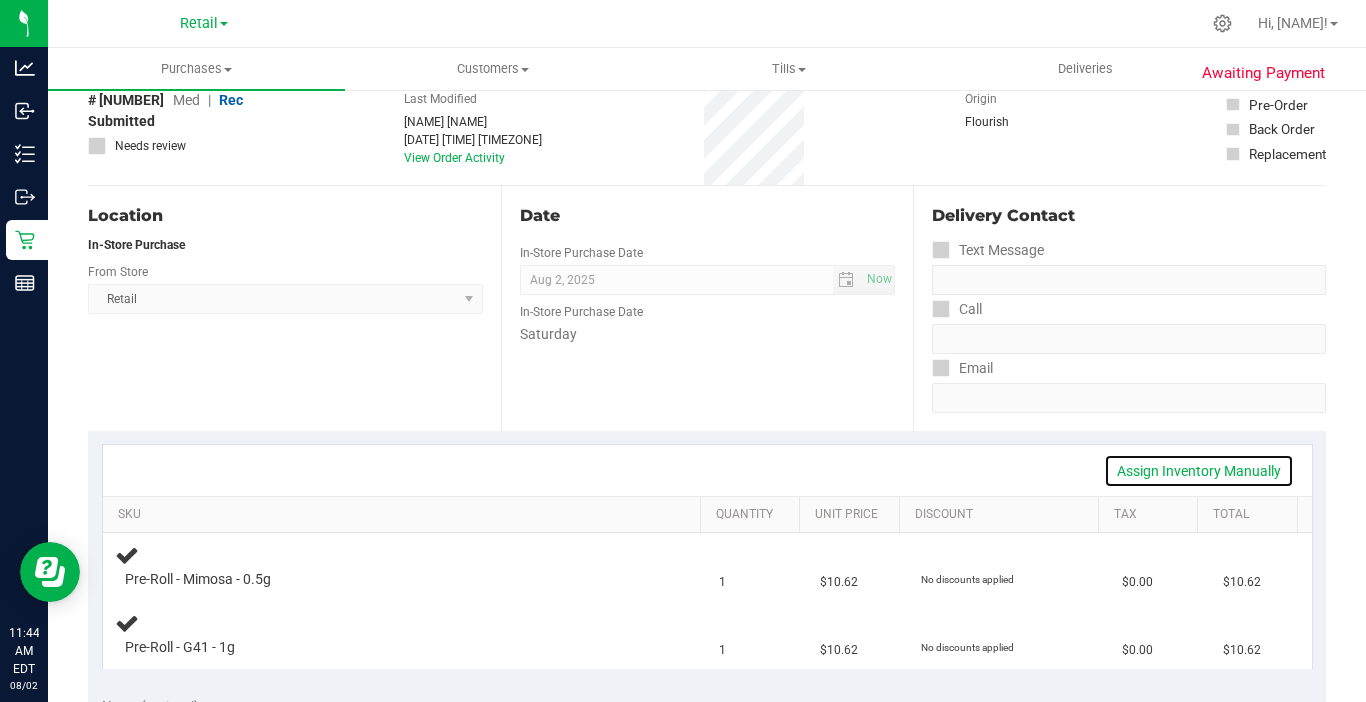 click on "Assign Inventory Manually" at bounding box center (1199, 471) 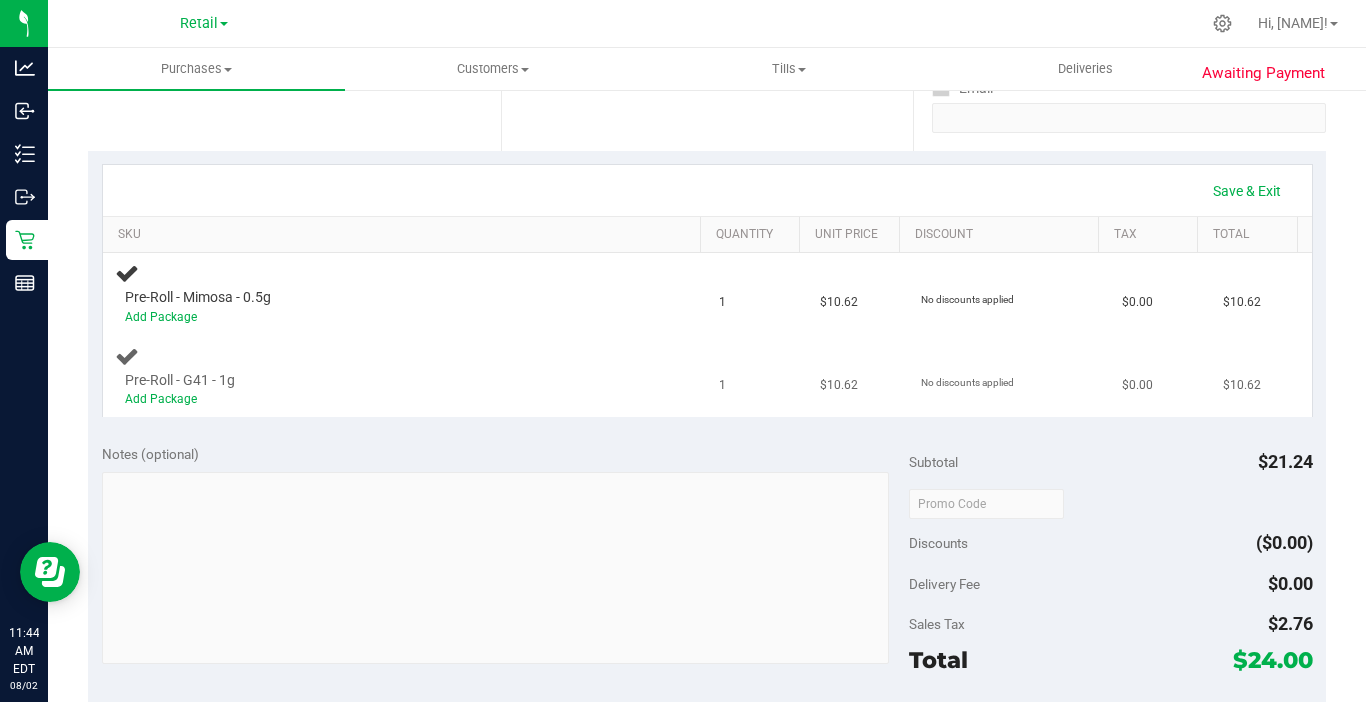 scroll, scrollTop: 400, scrollLeft: 0, axis: vertical 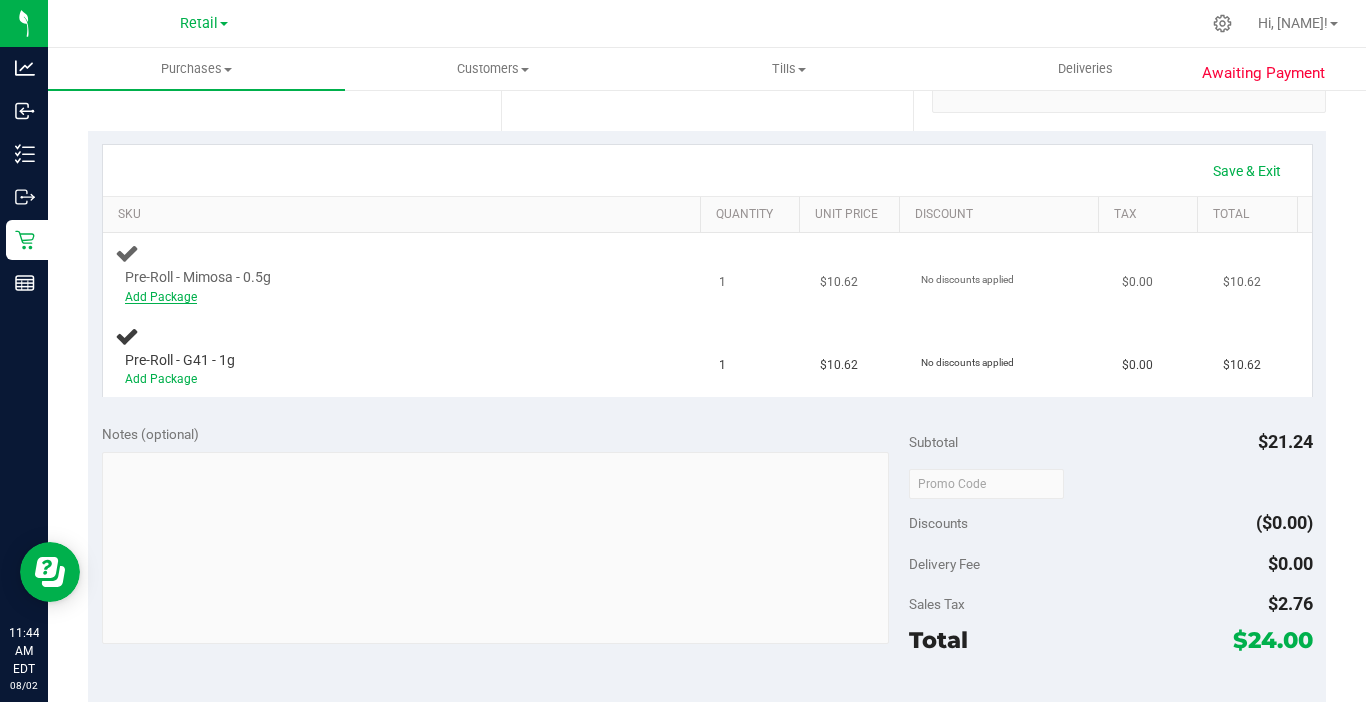 click on "Add Package" at bounding box center [161, 297] 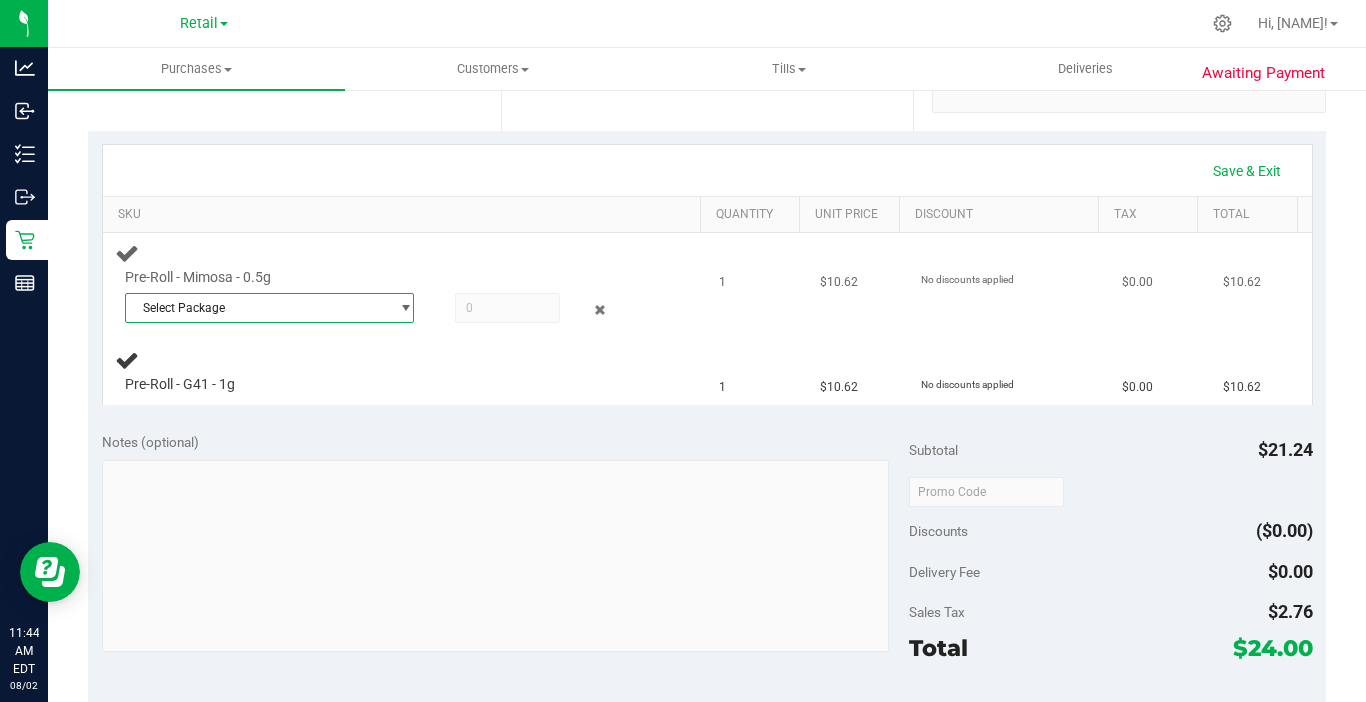 click on "Select Package" at bounding box center [257, 308] 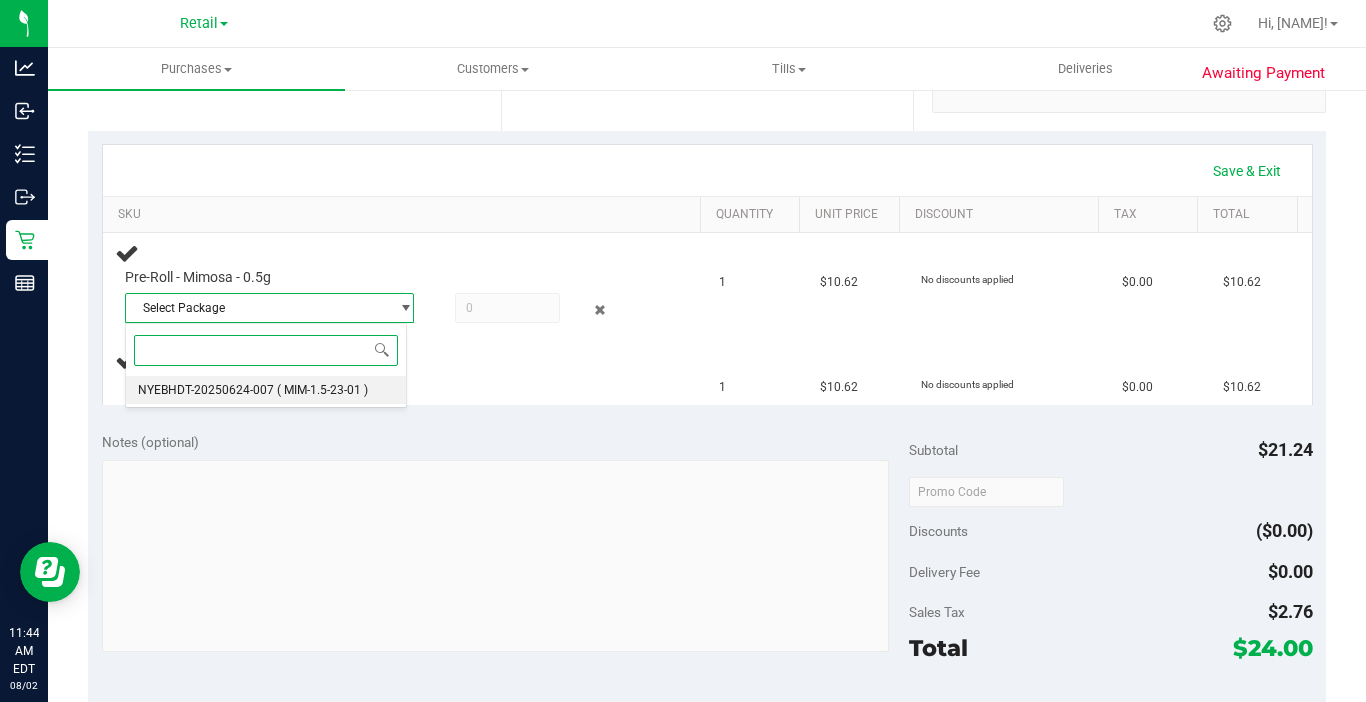 click on "NYEBHDT-20250624-007" at bounding box center [206, 390] 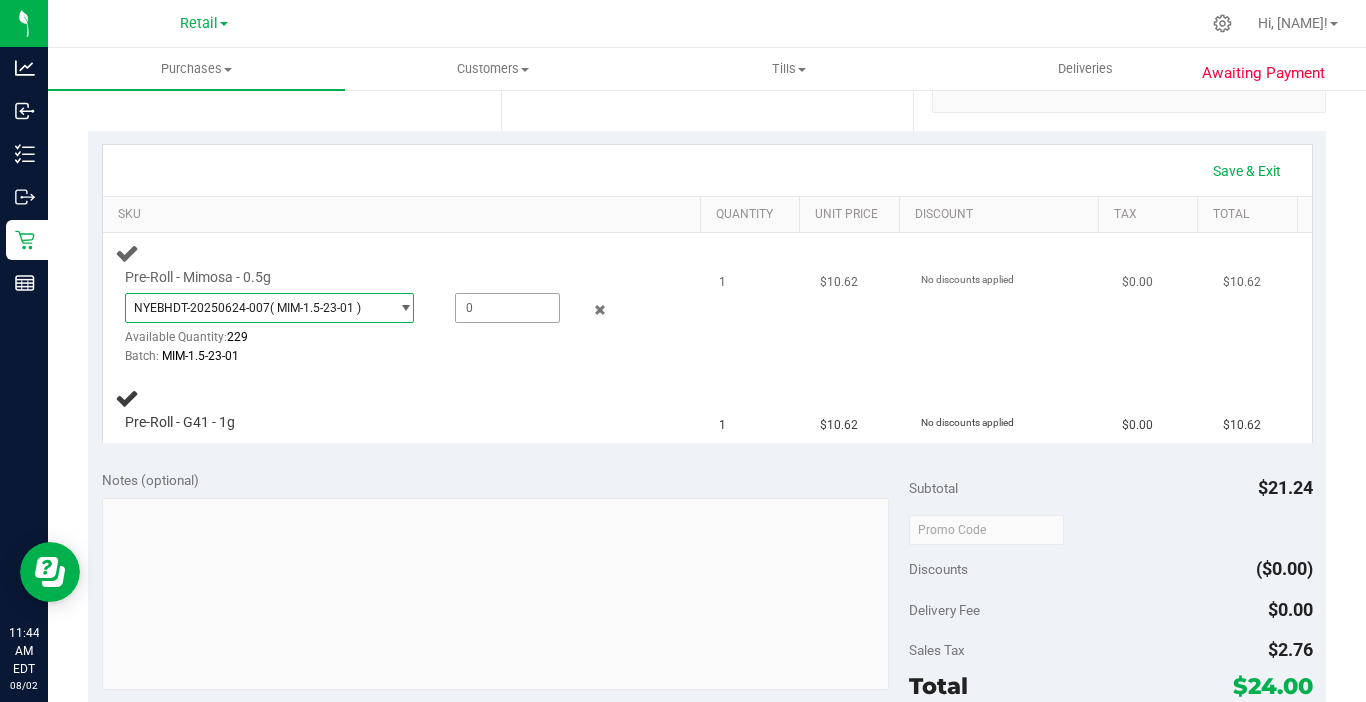 click at bounding box center [507, 308] 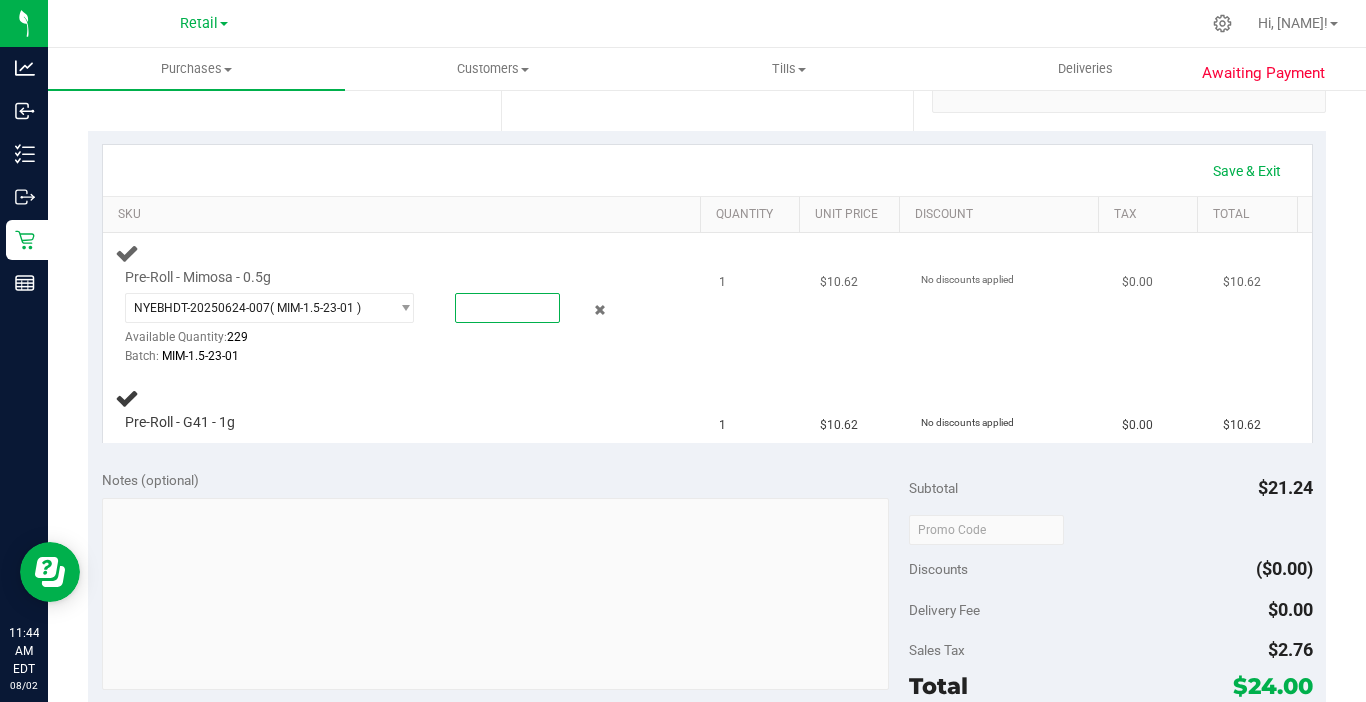 type on "1" 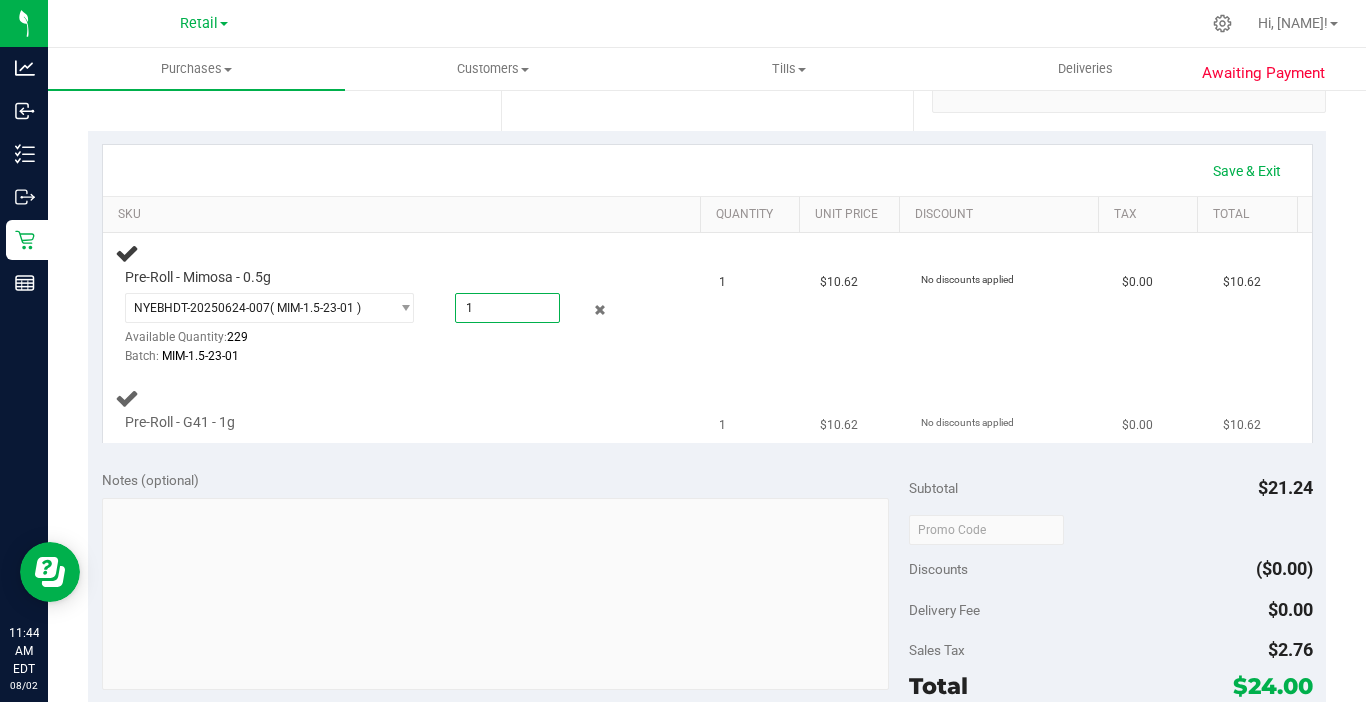 type on "1.0000" 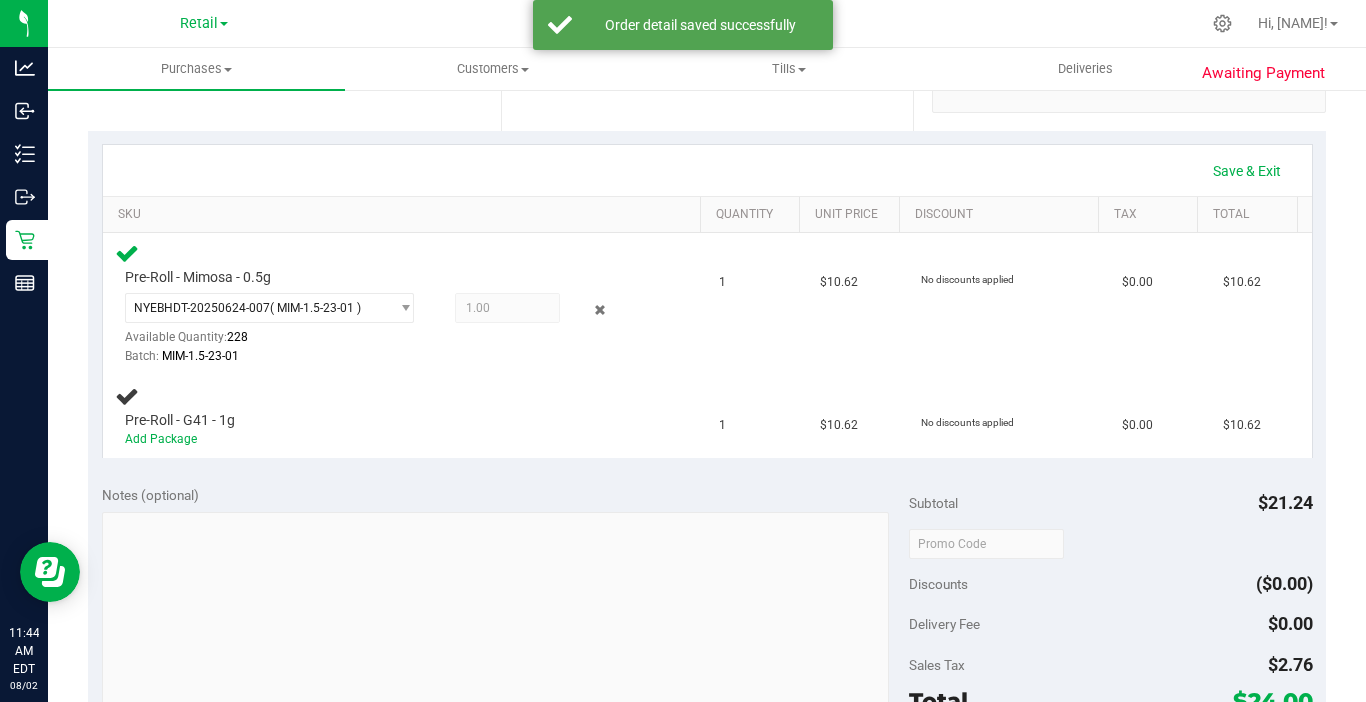 click on "Pre-Roll - G41 - 1g" at bounding box center [180, 420] 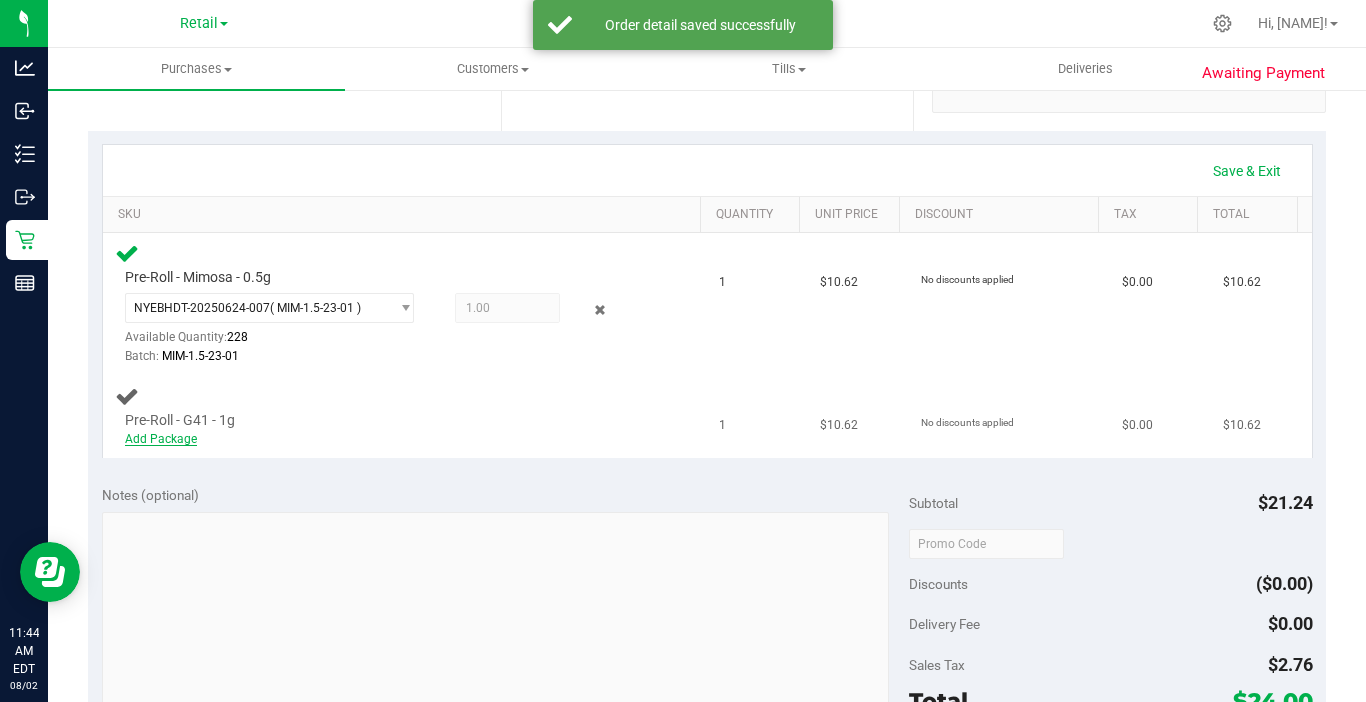 click on "Add Package" at bounding box center (161, 439) 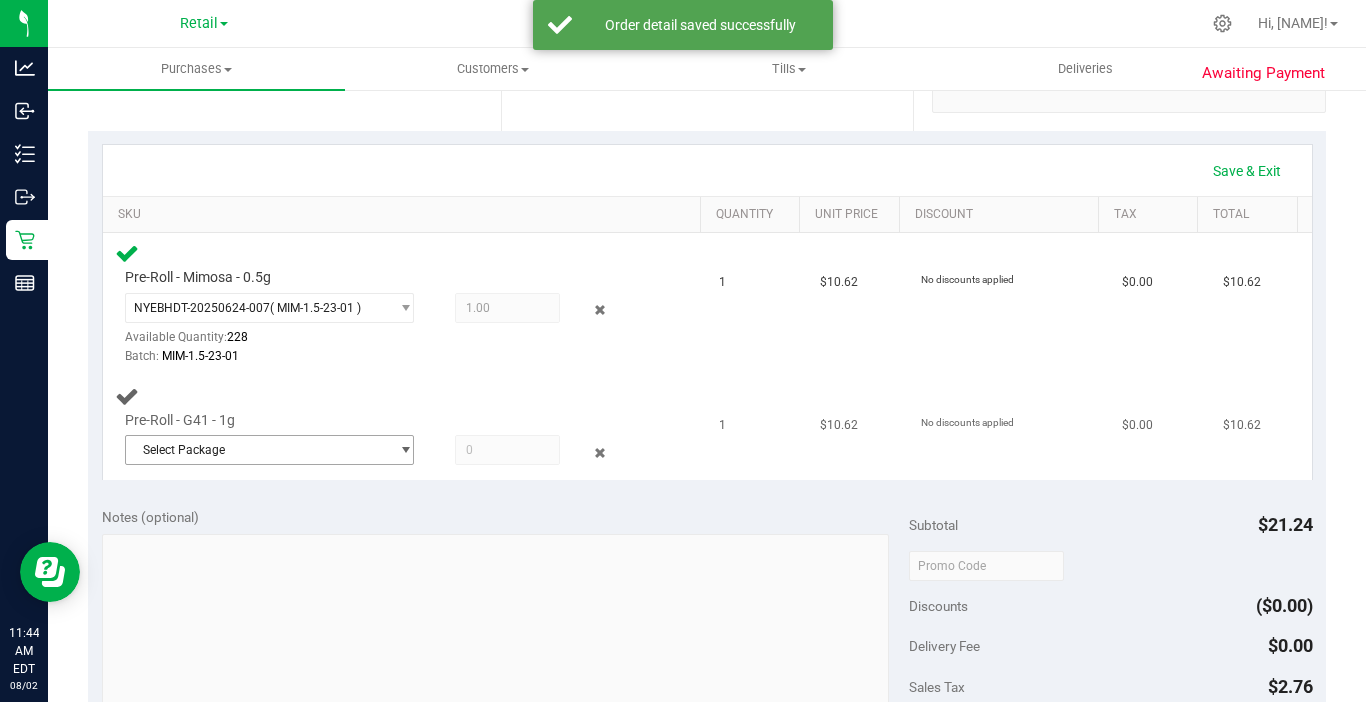 click on "Select Package" at bounding box center [257, 450] 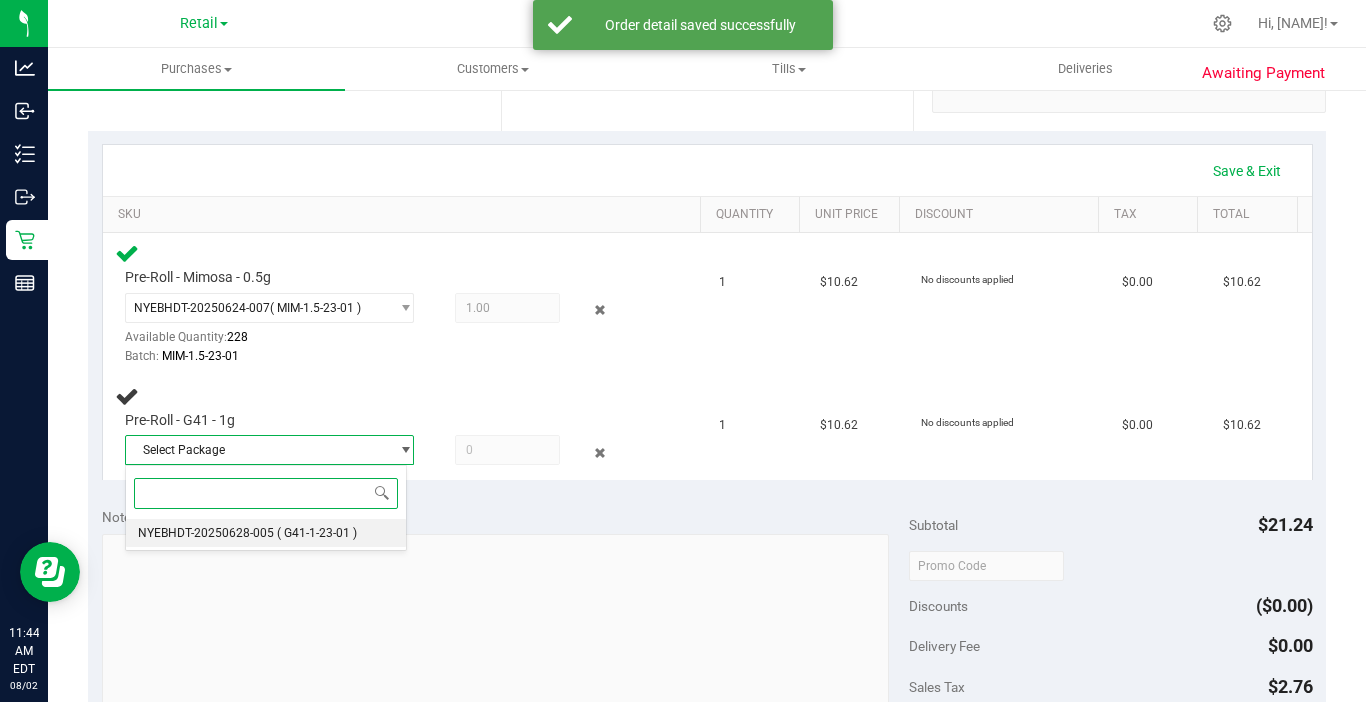 click on "(
G41-1-23-01
)" at bounding box center [317, 533] 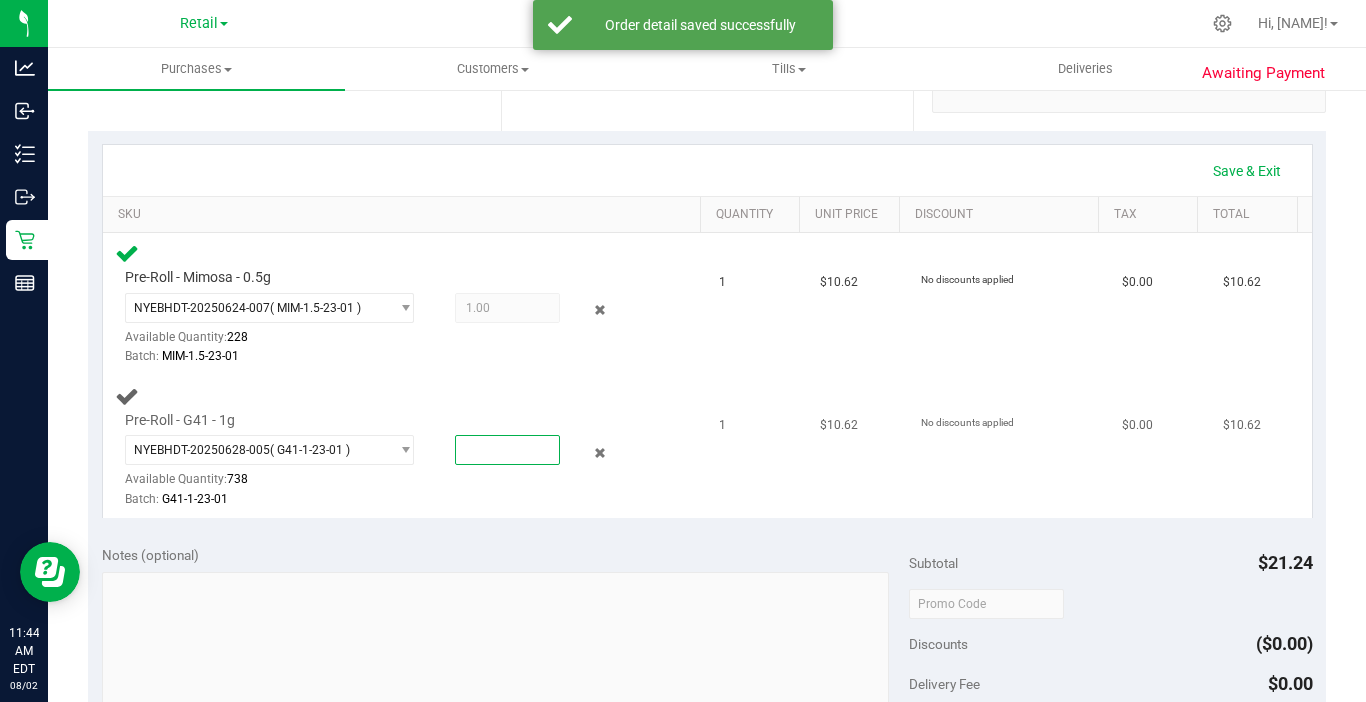 click at bounding box center (507, 450) 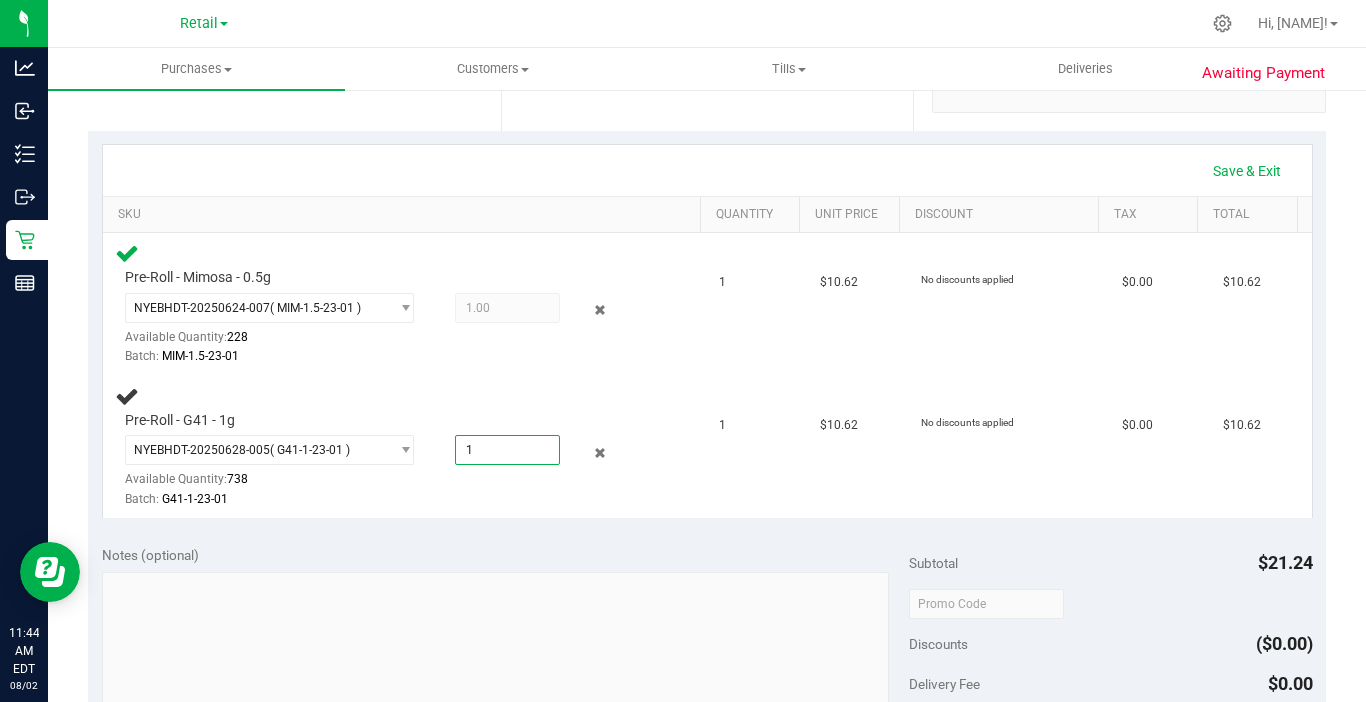 type on "1.0000" 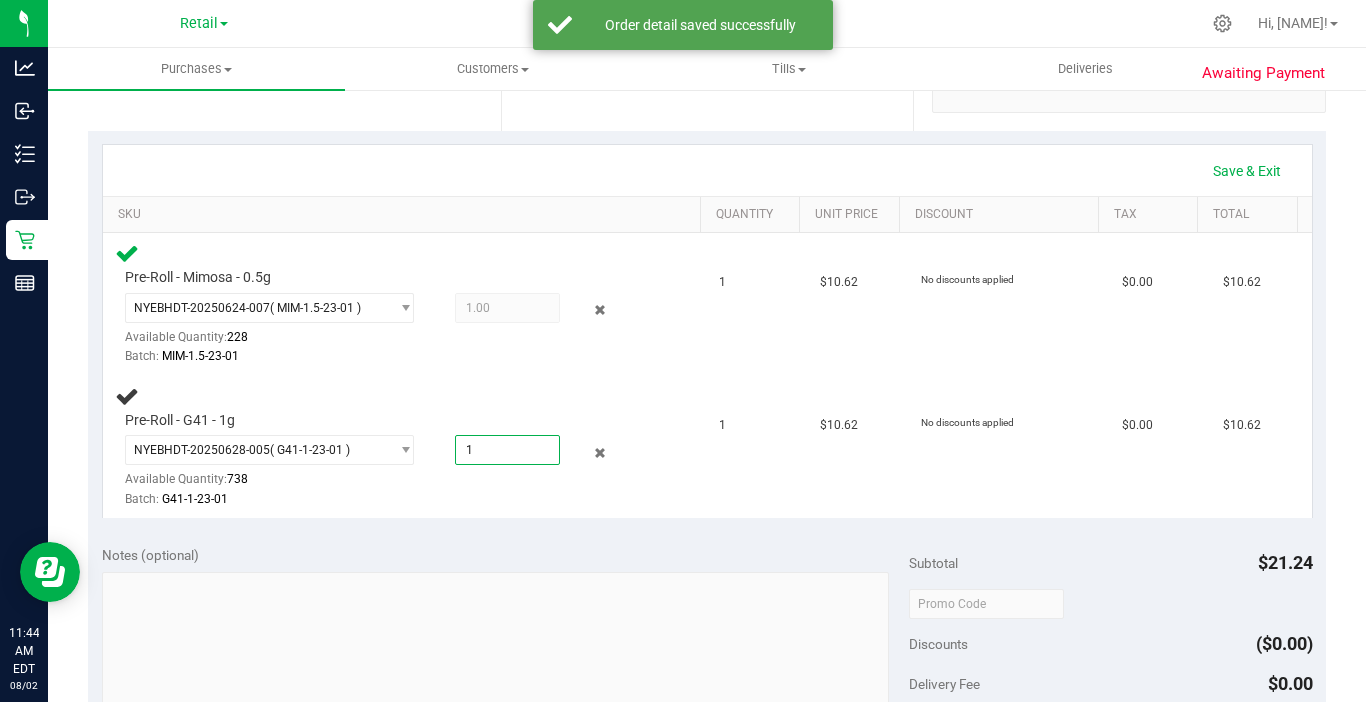 click on "Notes (optional)" at bounding box center [505, 555] 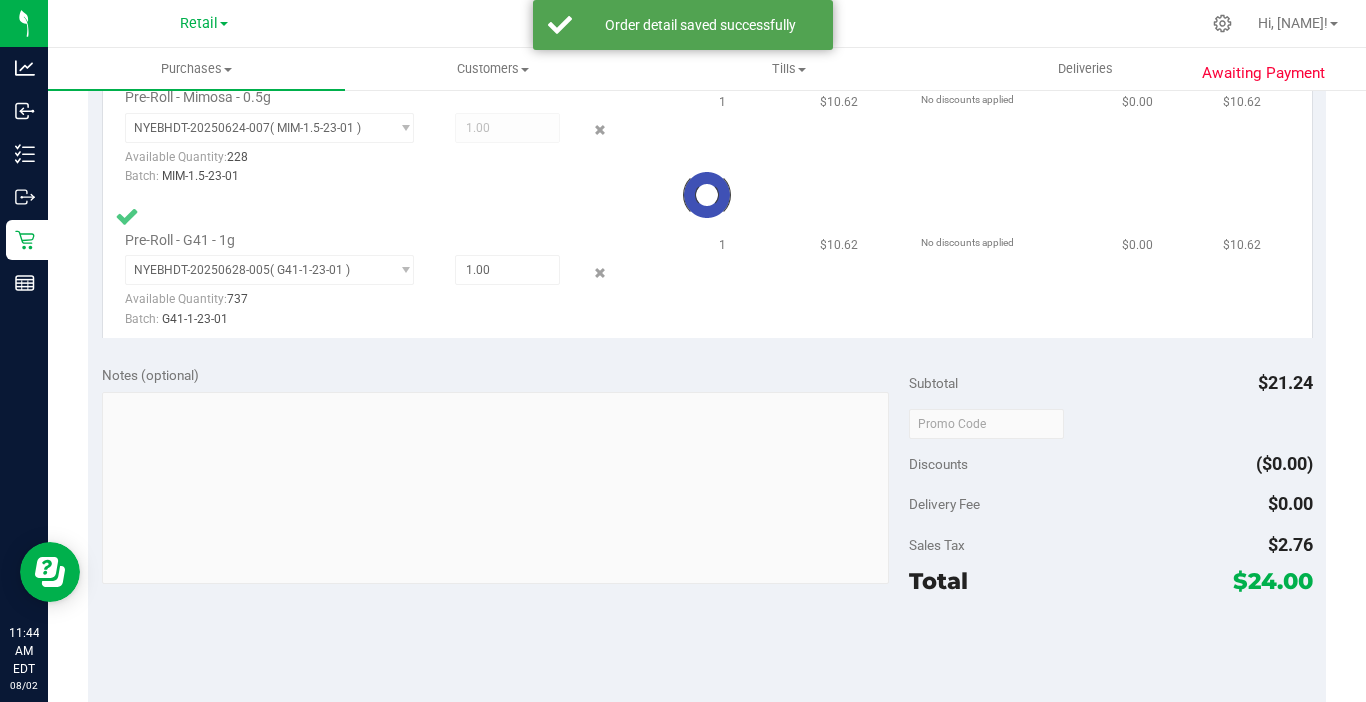 scroll, scrollTop: 800, scrollLeft: 0, axis: vertical 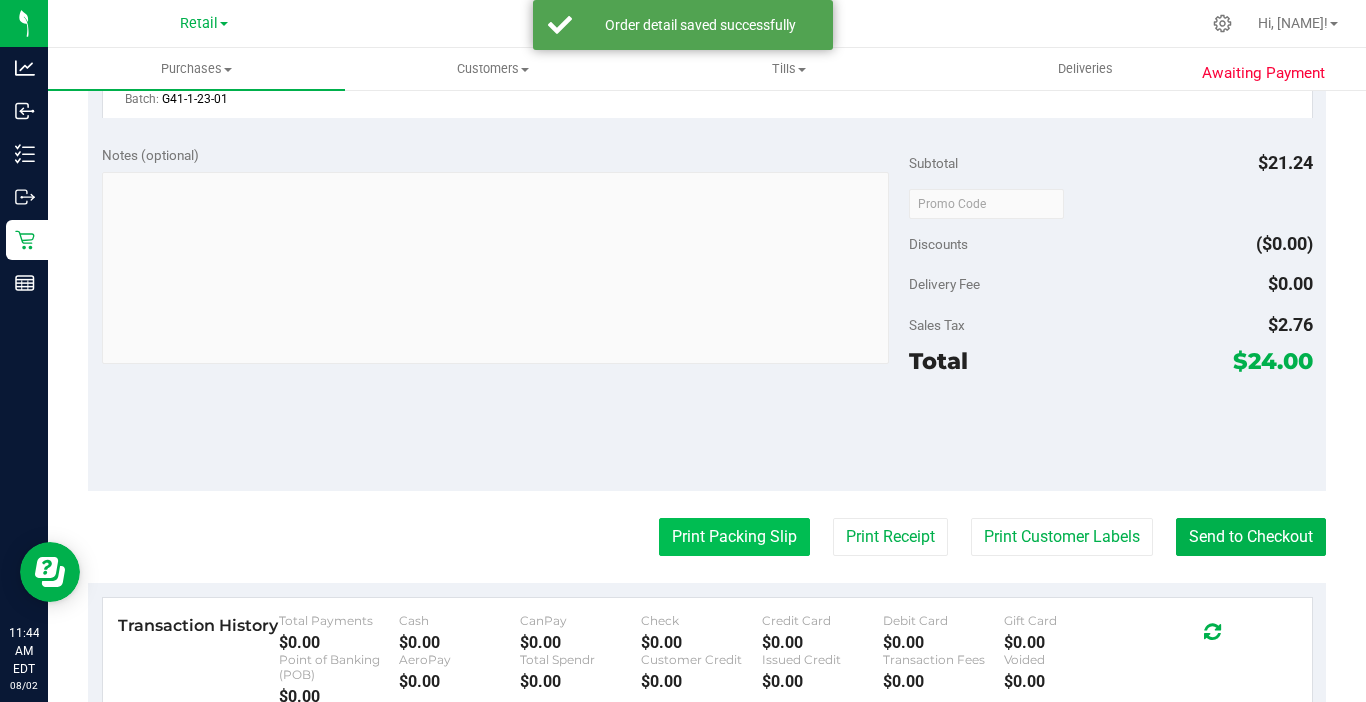 click on "Print Packing Slip" at bounding box center (734, 537) 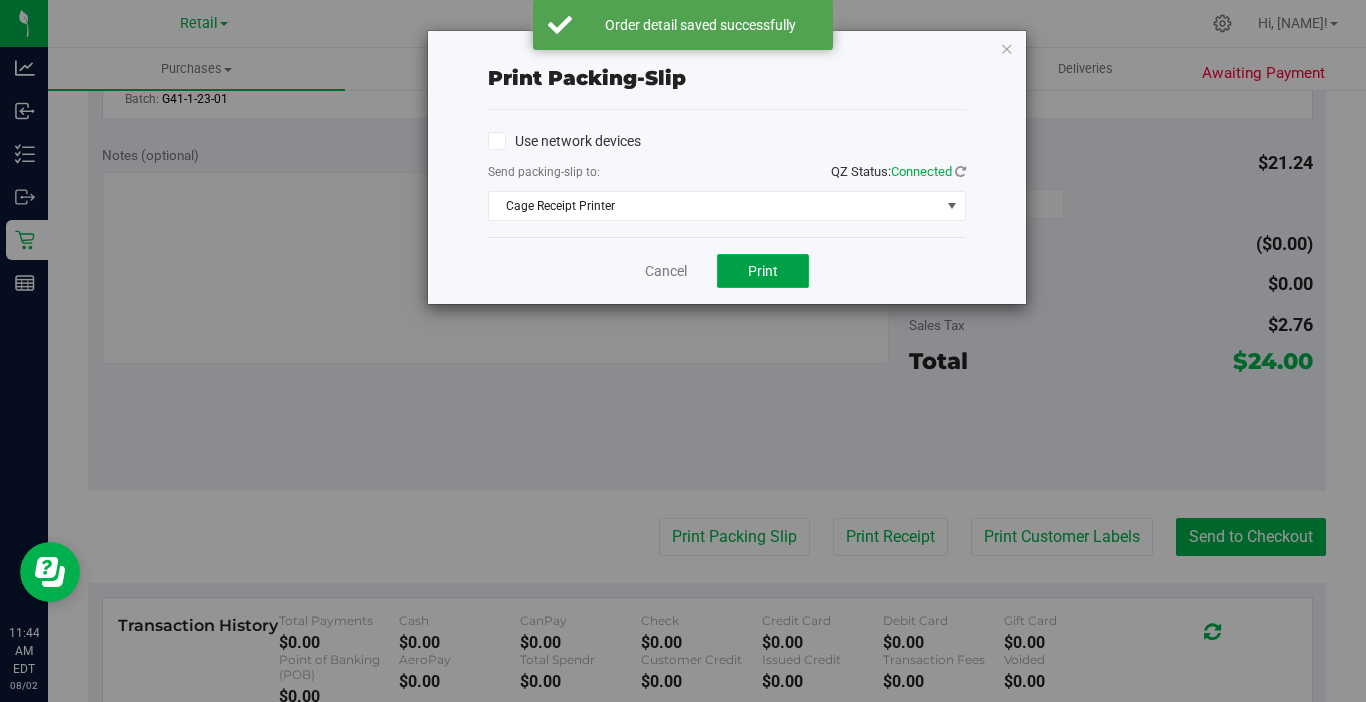 click on "Print" at bounding box center (763, 271) 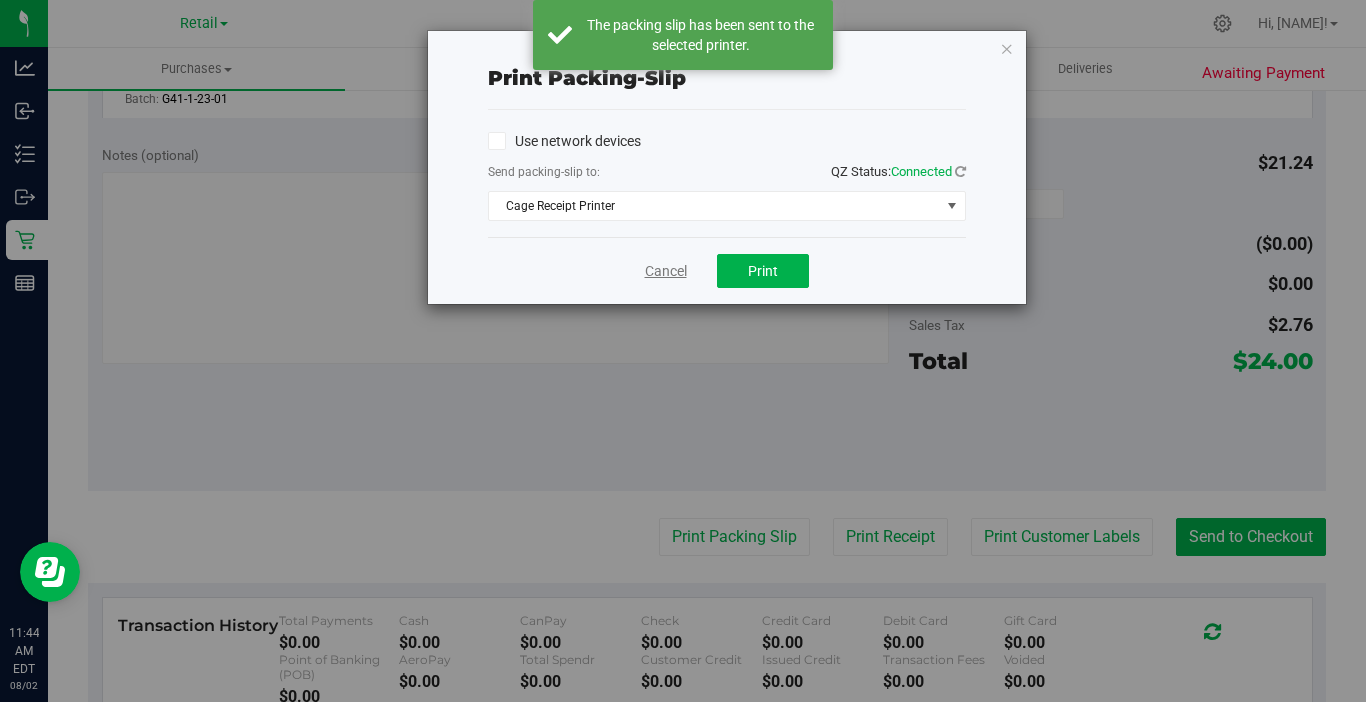 click on "Cancel" at bounding box center [666, 271] 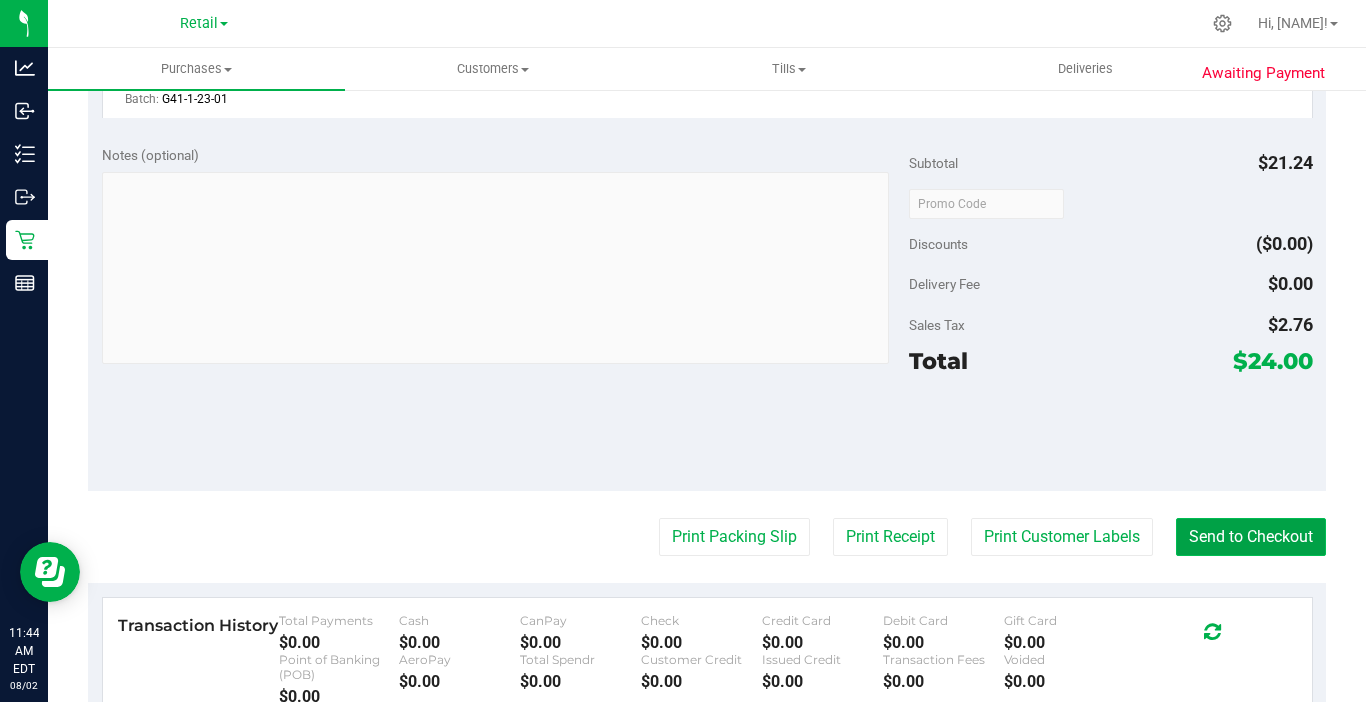 click on "Send to Checkout" at bounding box center (1251, 537) 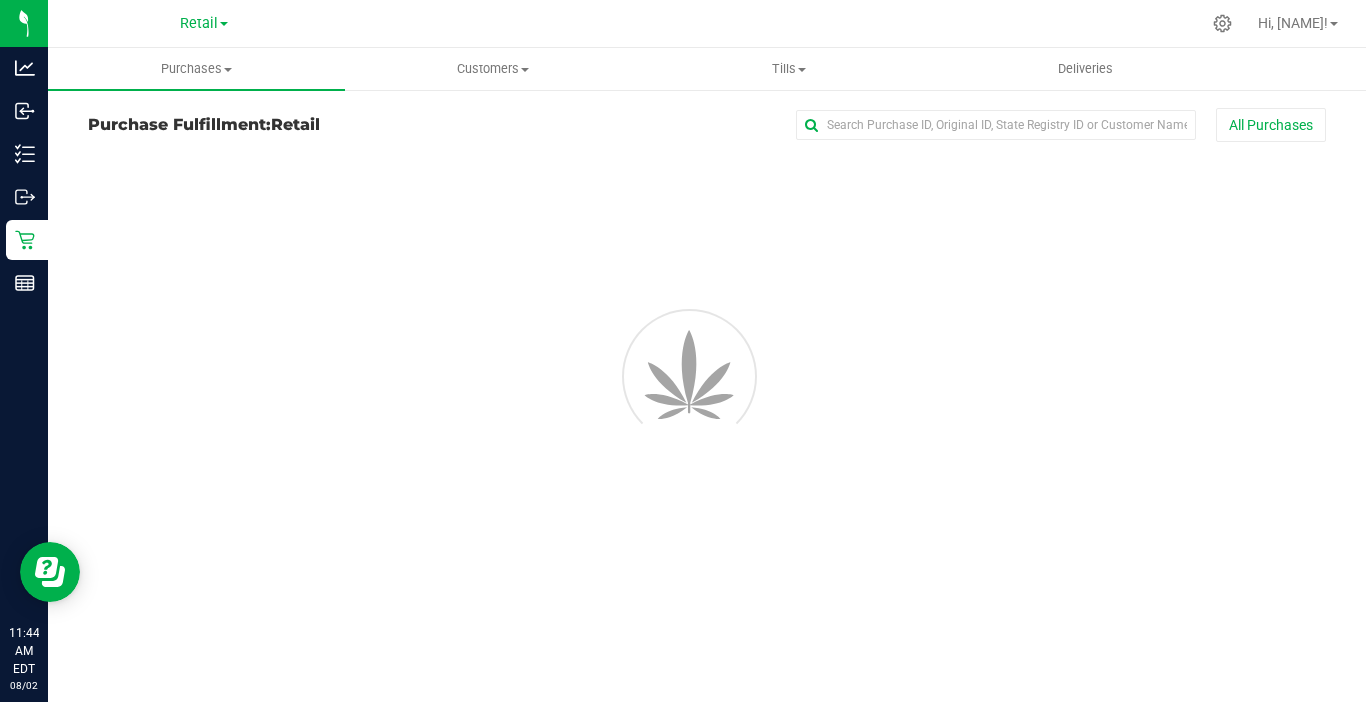 scroll, scrollTop: 0, scrollLeft: 0, axis: both 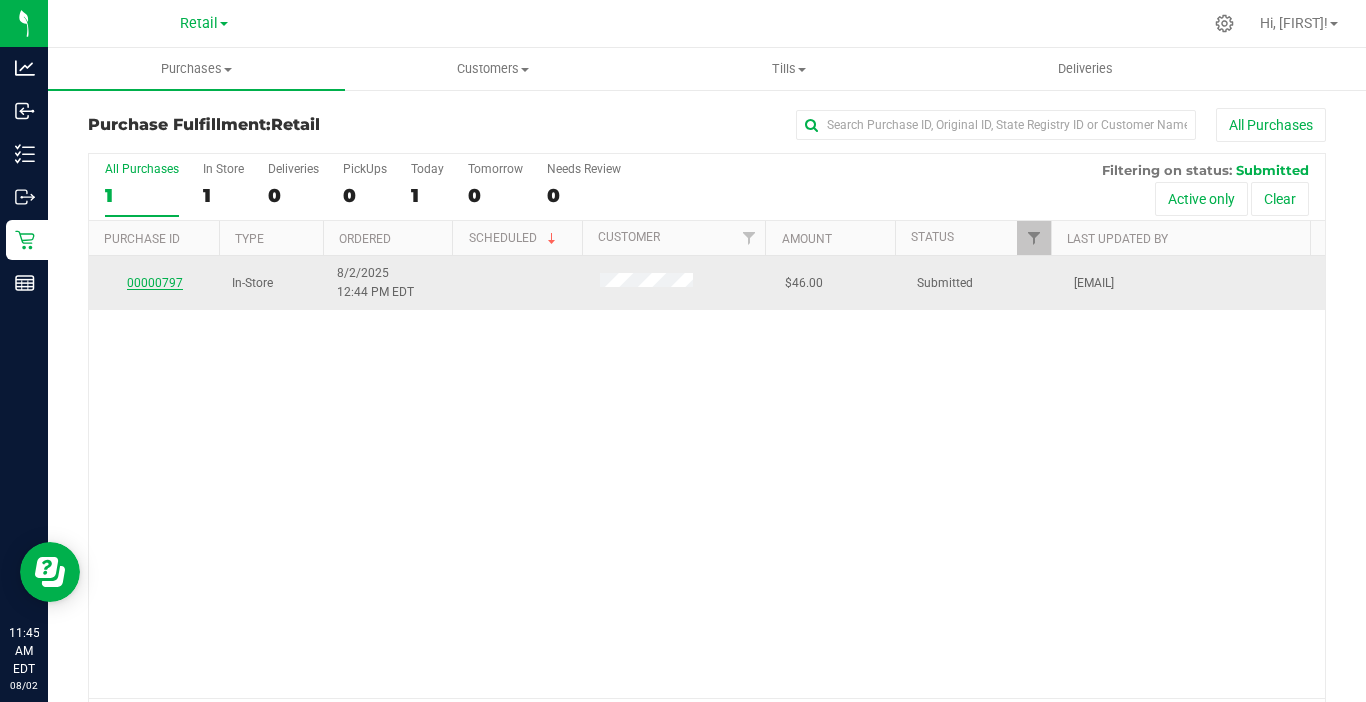 click on "00000797" at bounding box center [155, 283] 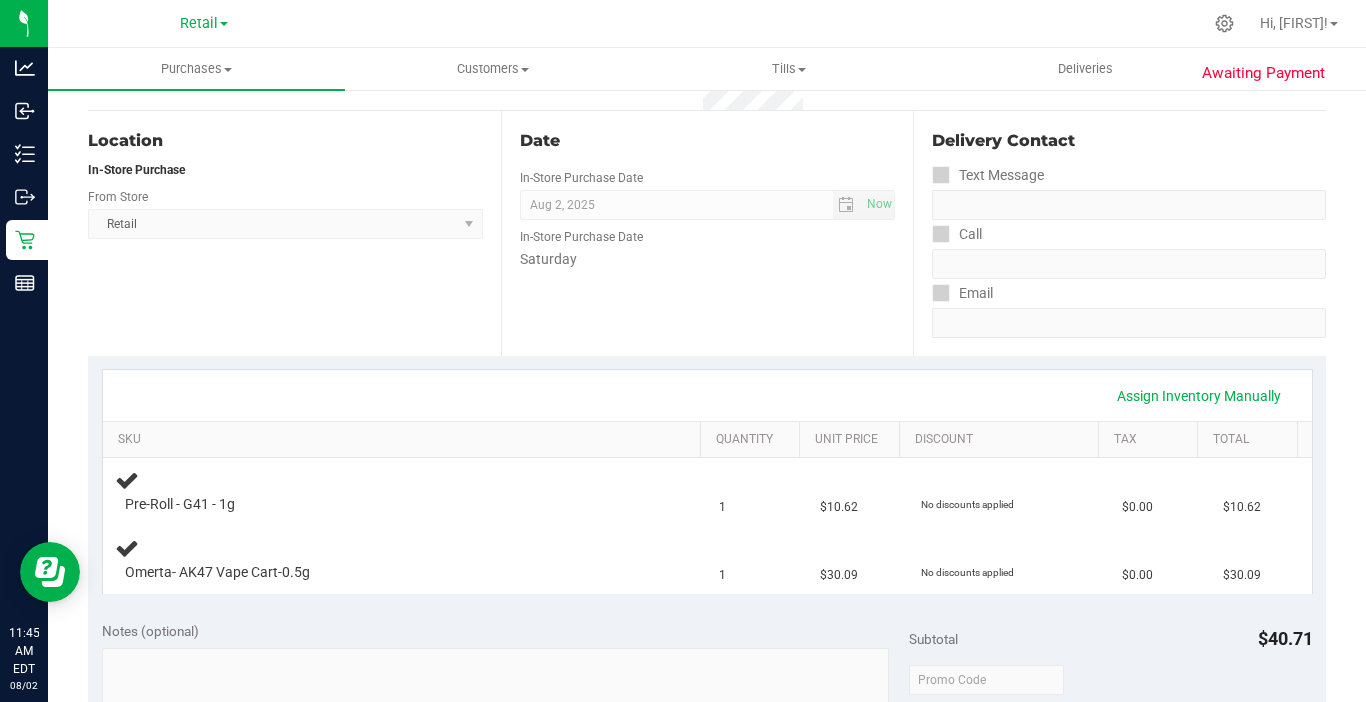 scroll, scrollTop: 200, scrollLeft: 0, axis: vertical 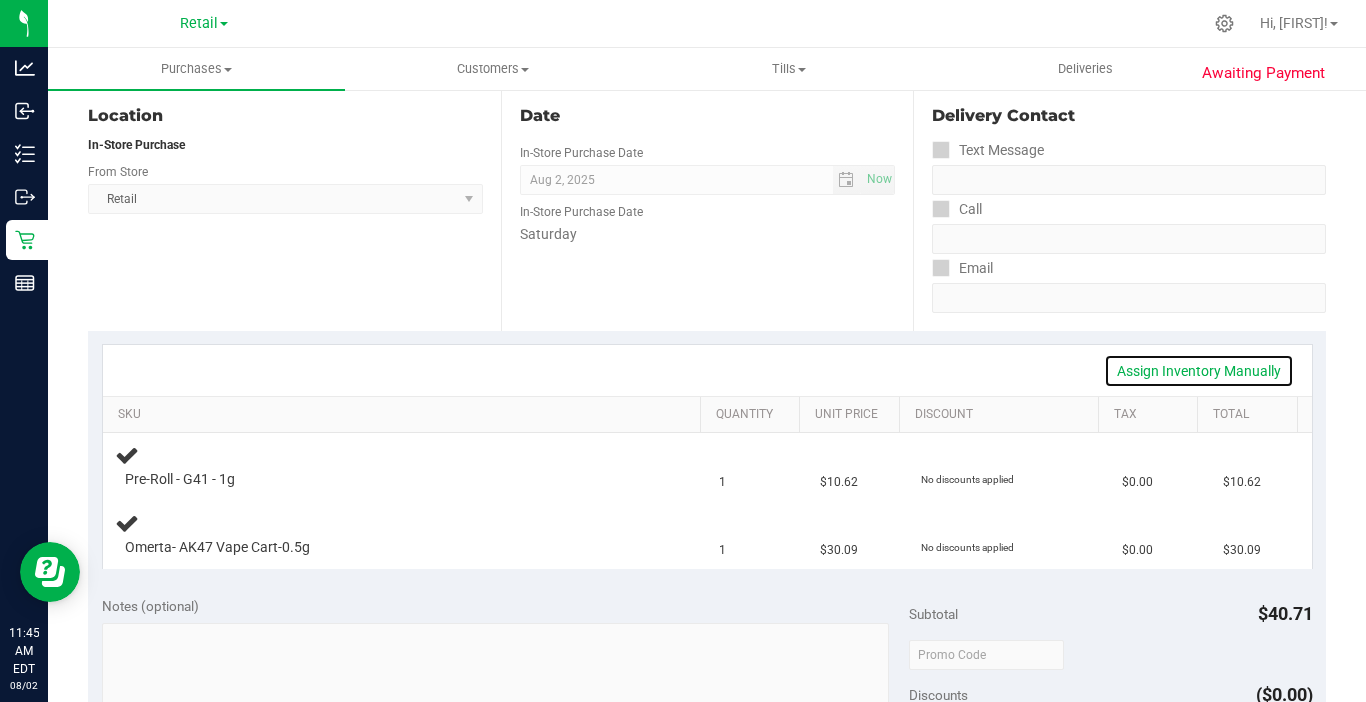 click on "Assign Inventory Manually" at bounding box center [1199, 371] 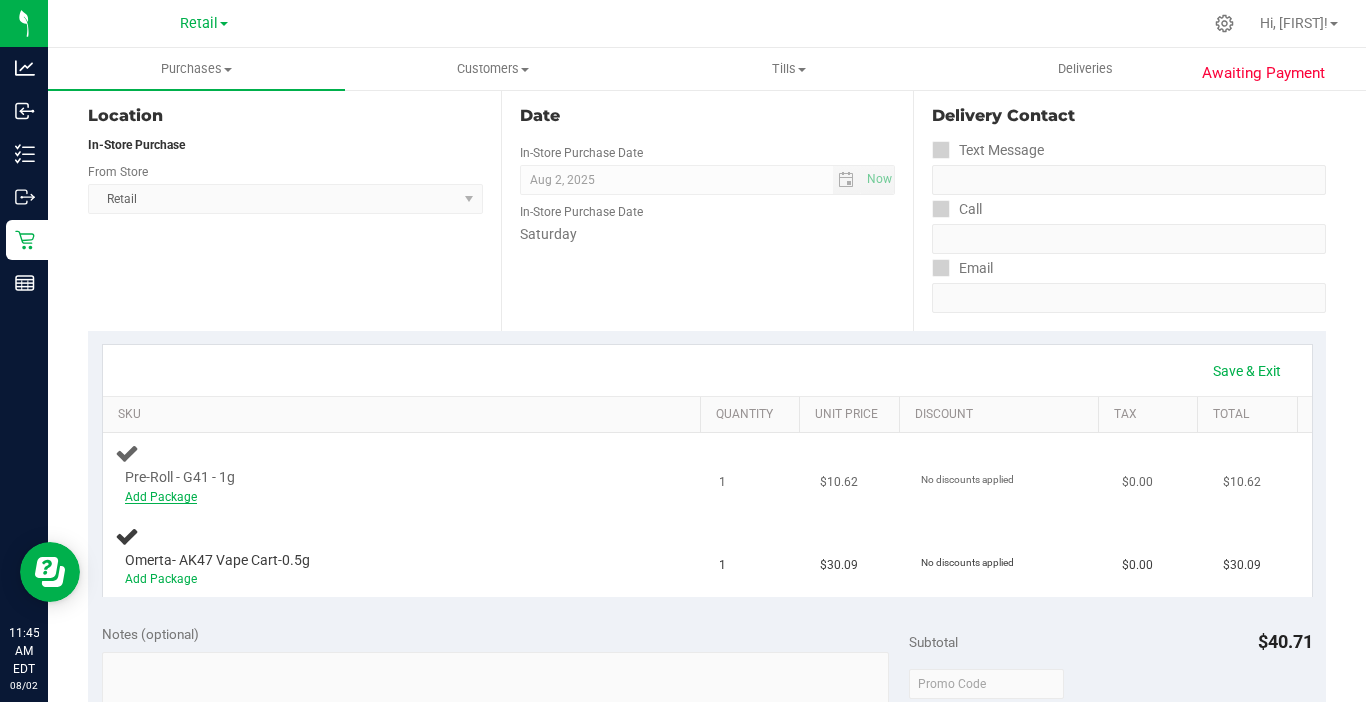 click on "Add Package" at bounding box center (161, 497) 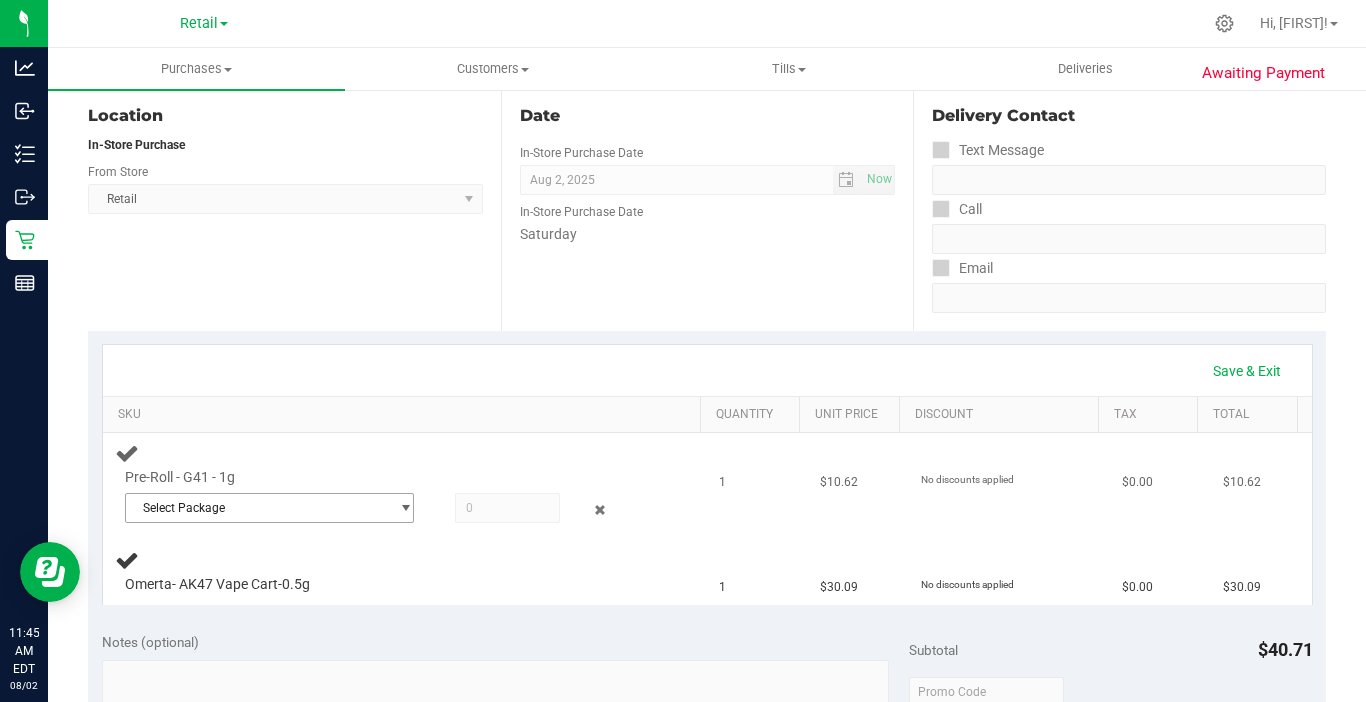 click at bounding box center (400, 508) 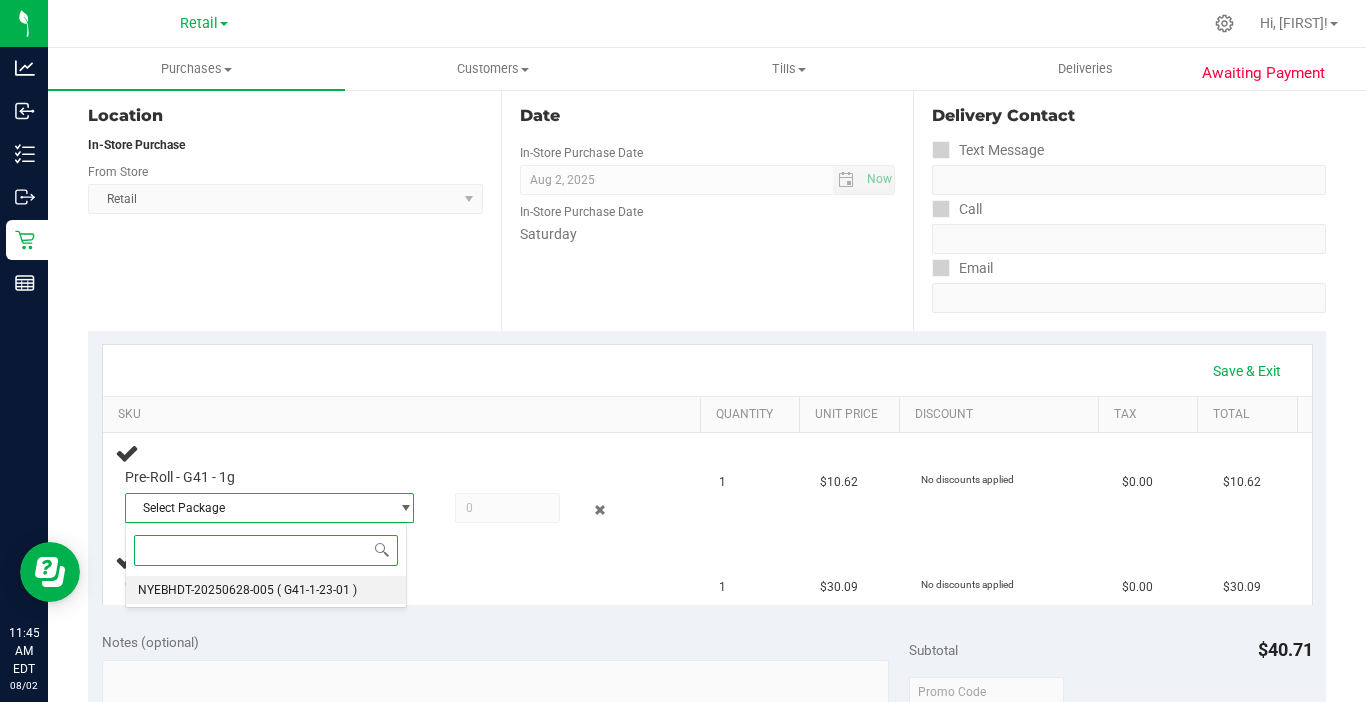 click on "(
G41-1-23-01
)" at bounding box center (317, 590) 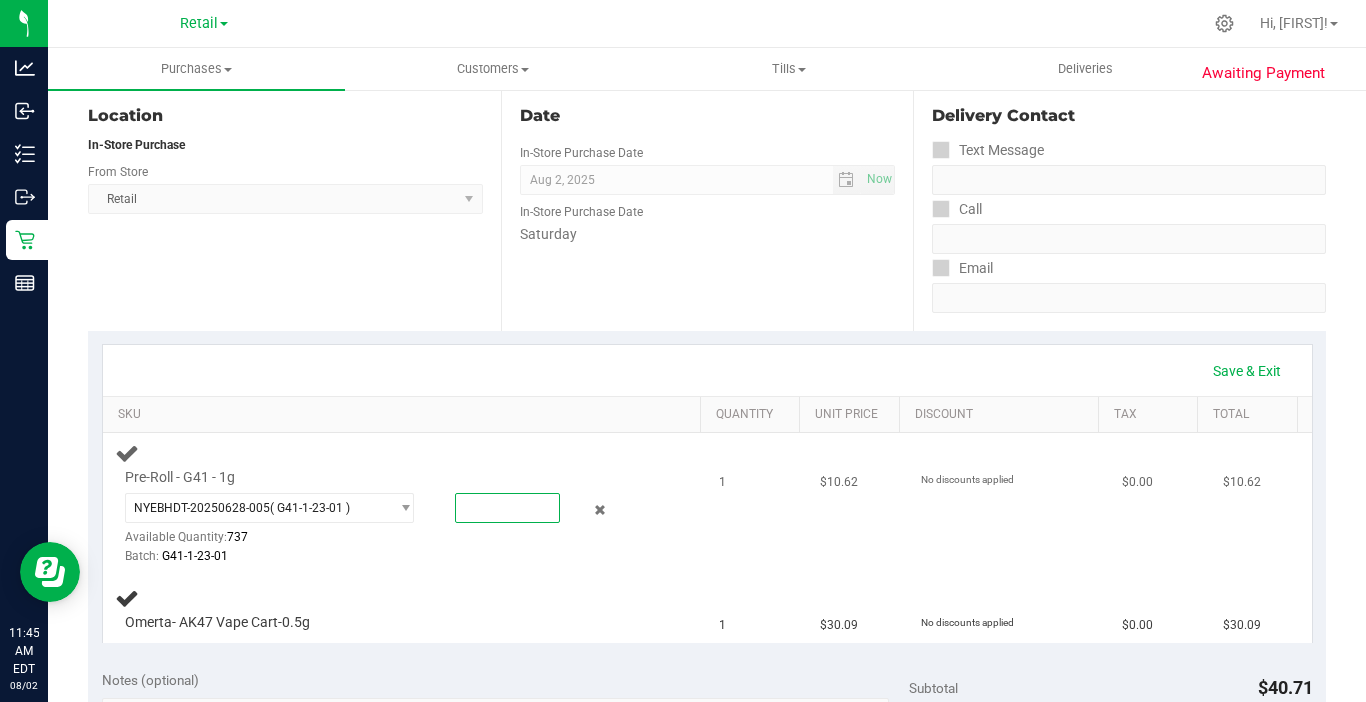 click at bounding box center [507, 508] 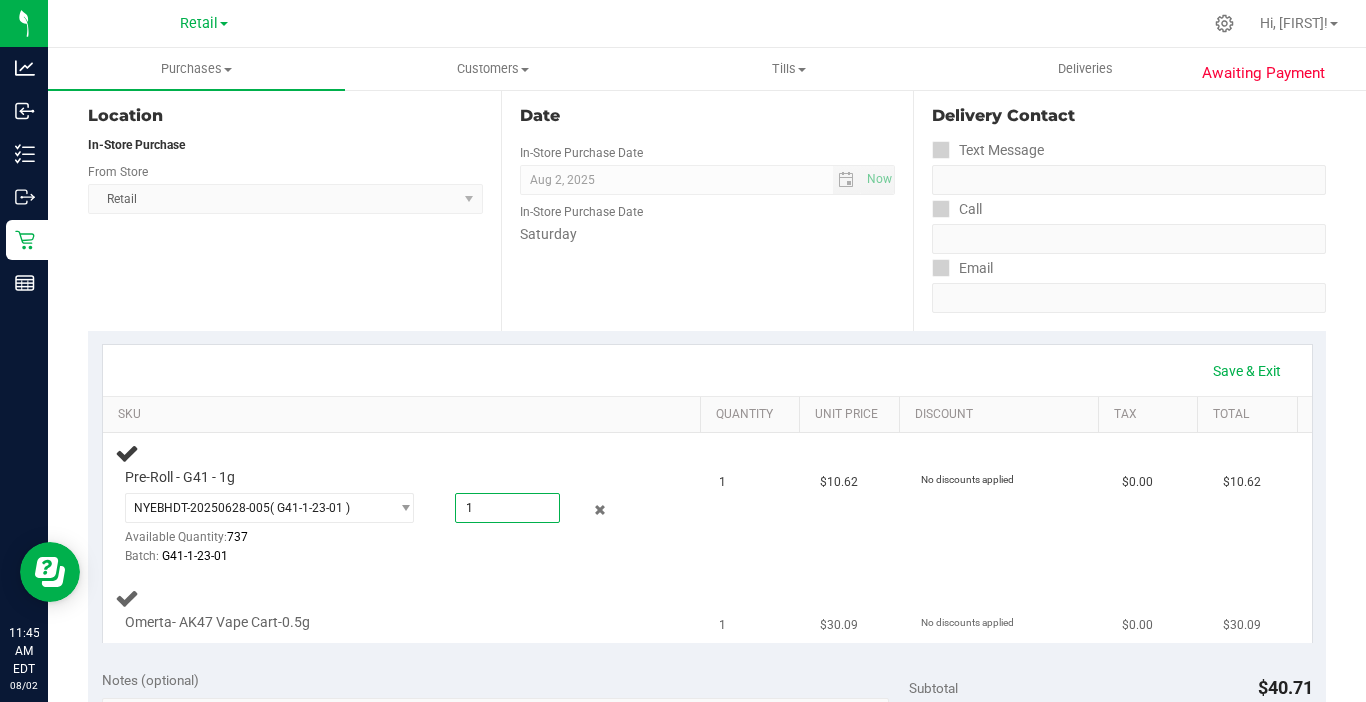 type on "1.0000" 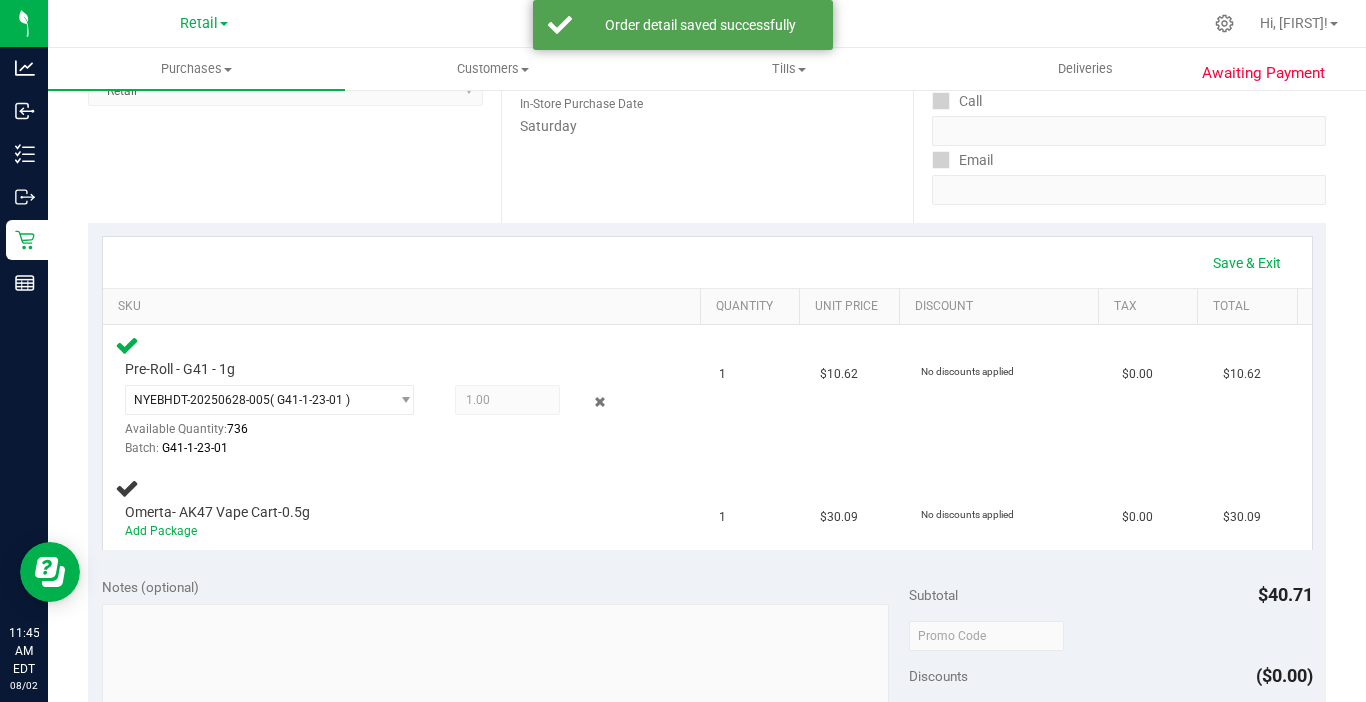 scroll, scrollTop: 500, scrollLeft: 0, axis: vertical 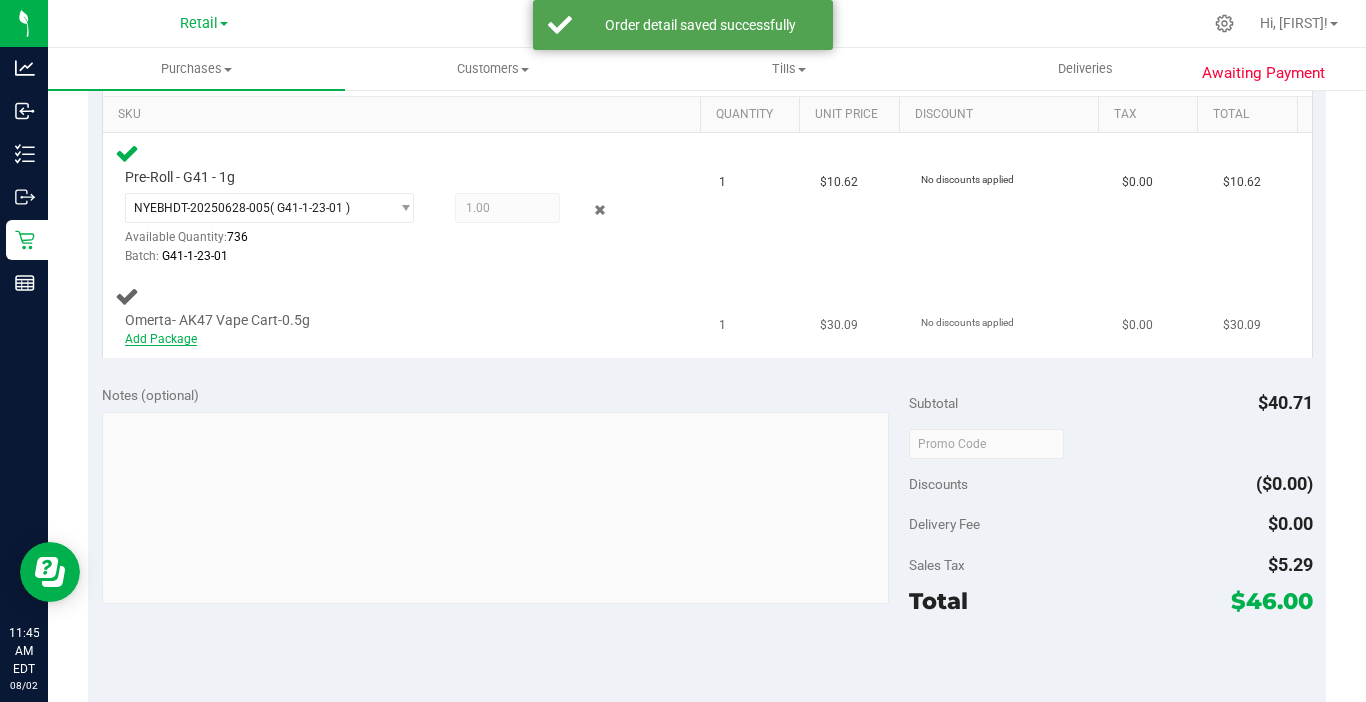 click on "Add Package" at bounding box center [161, 339] 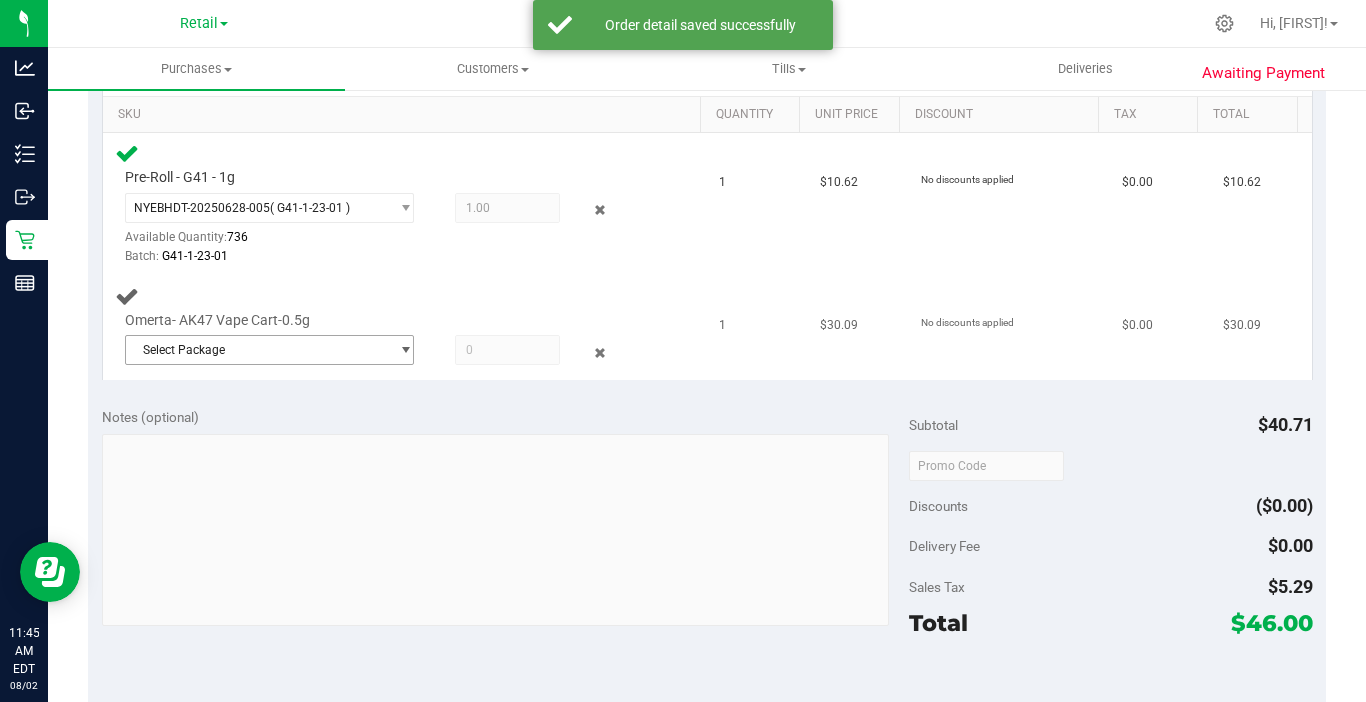 click at bounding box center [405, 350] 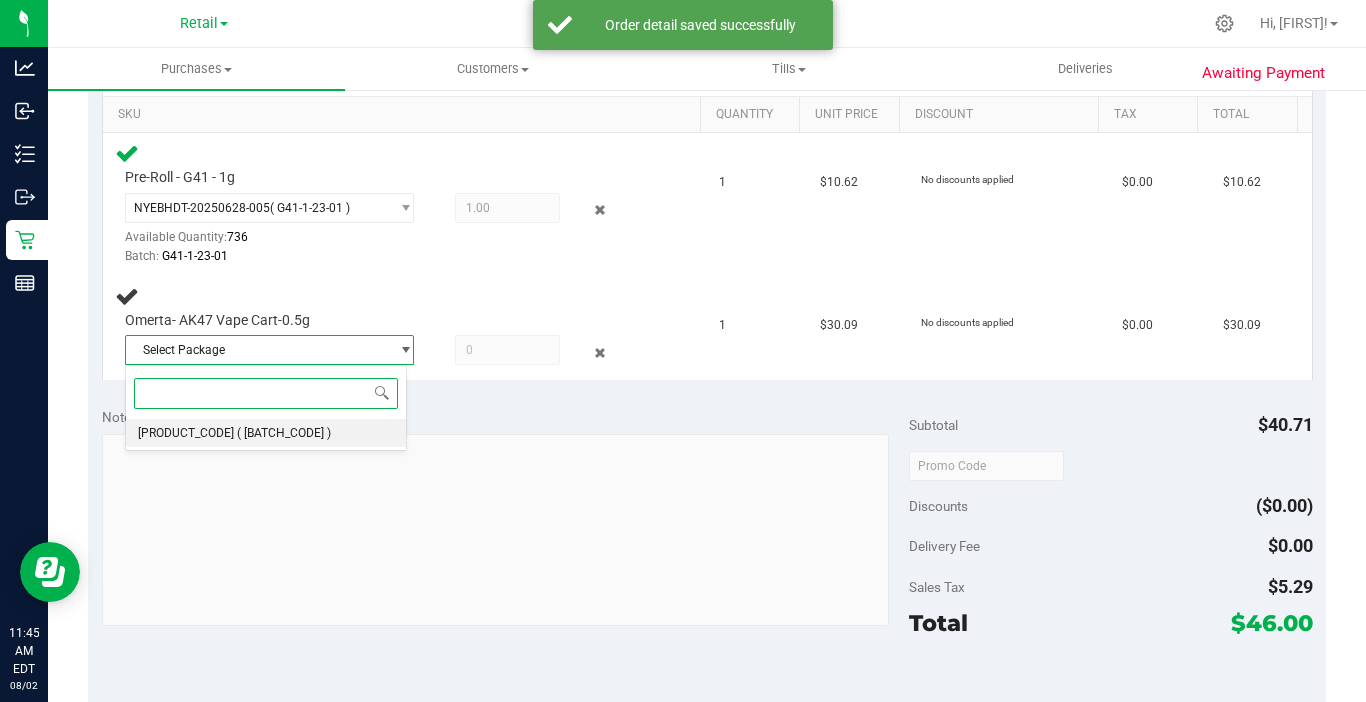 click on "NYEBHRT-20250724-001
(
o47-100
)" at bounding box center (266, 433) 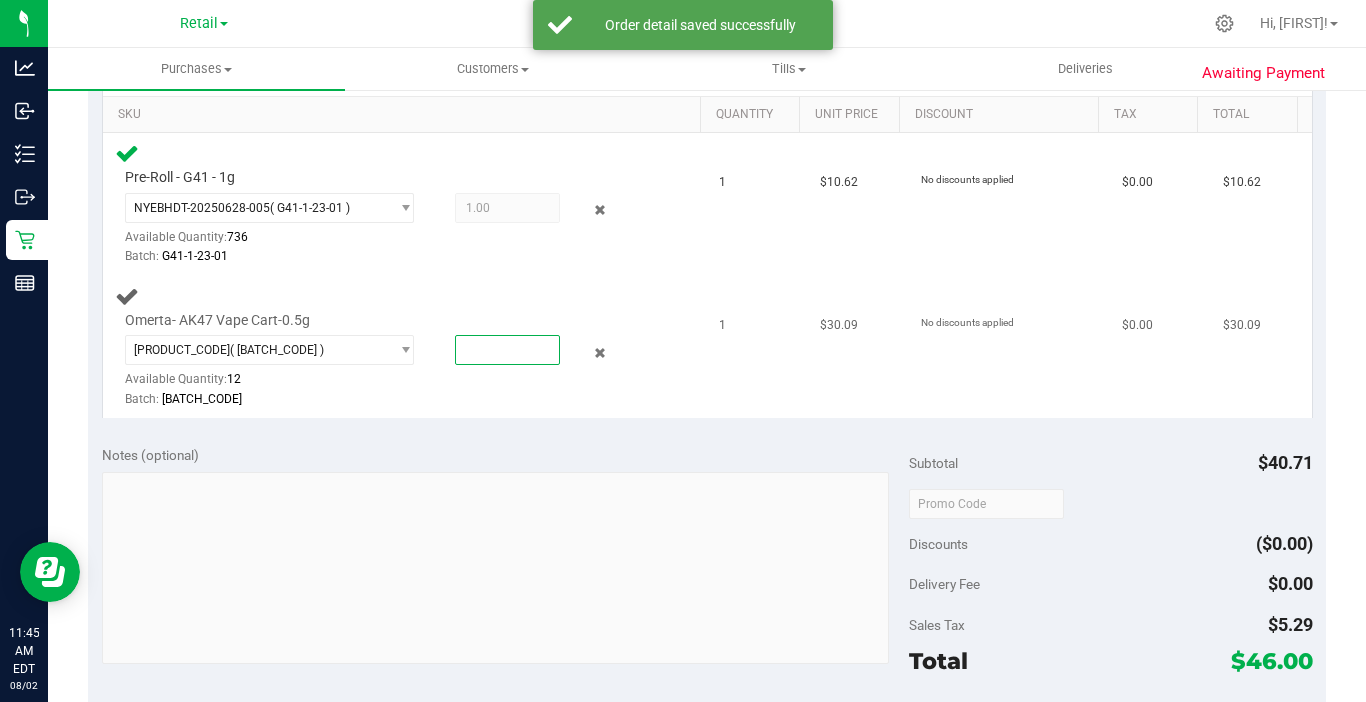 click at bounding box center (507, 350) 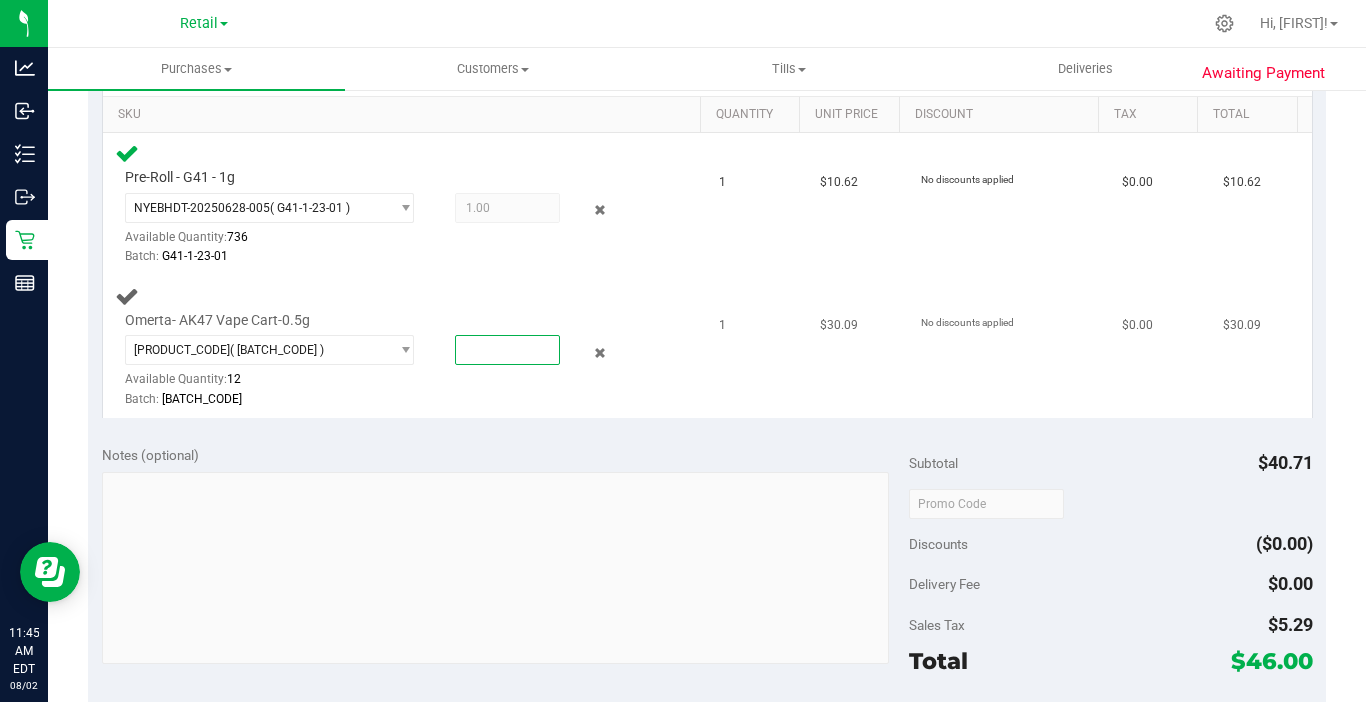 type on "1" 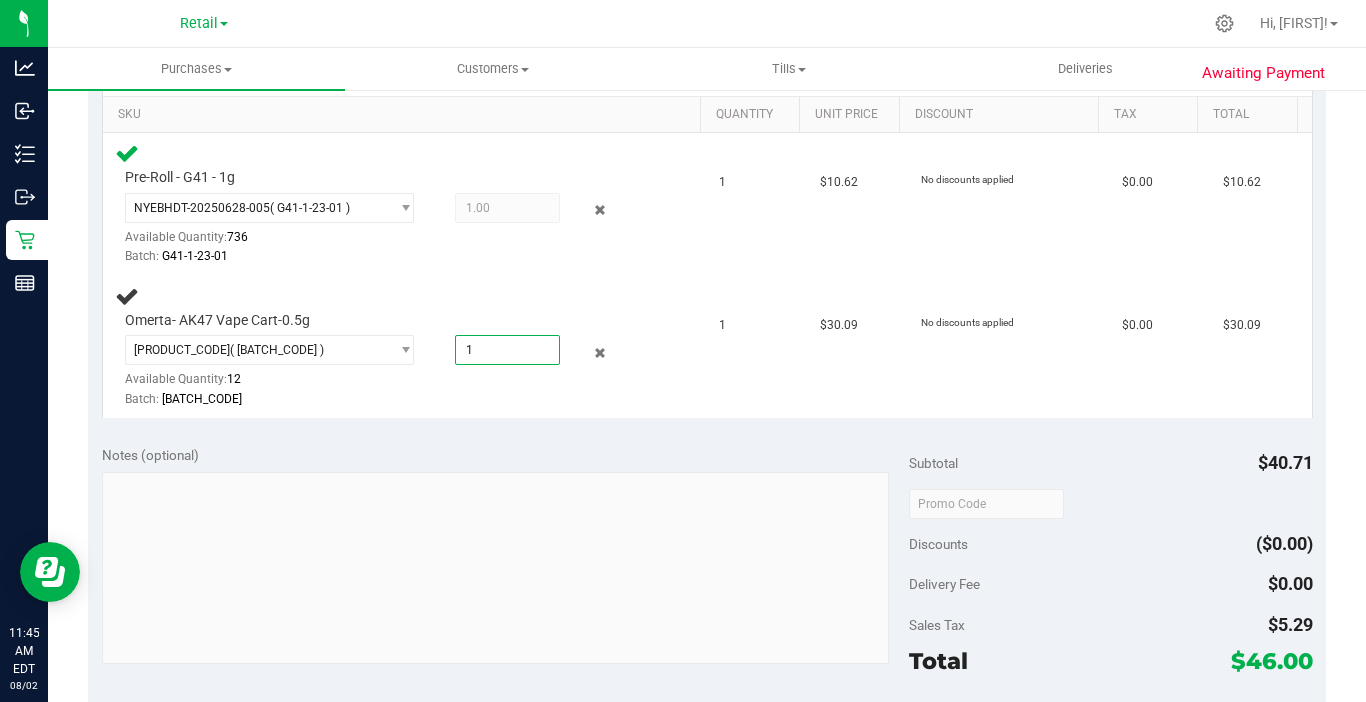 type on "1.0000" 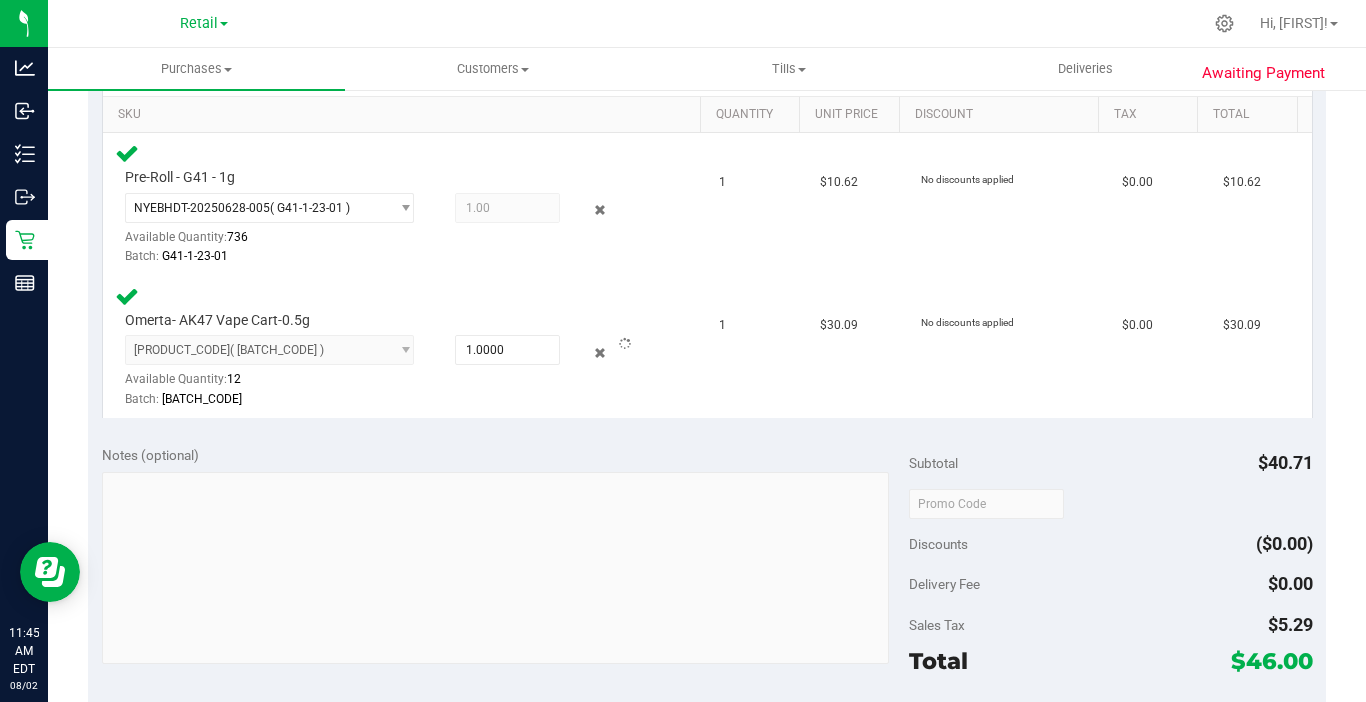 click on "Notes (optional)" at bounding box center [505, 455] 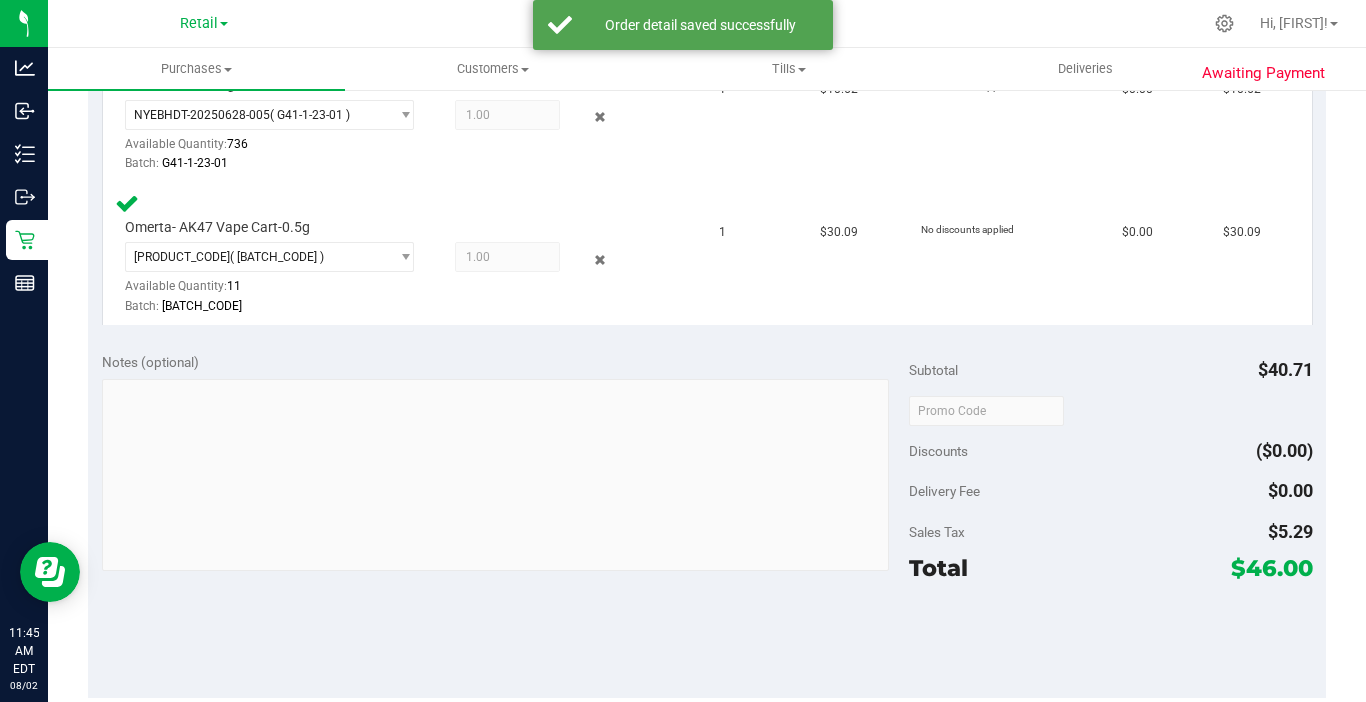 scroll, scrollTop: 700, scrollLeft: 0, axis: vertical 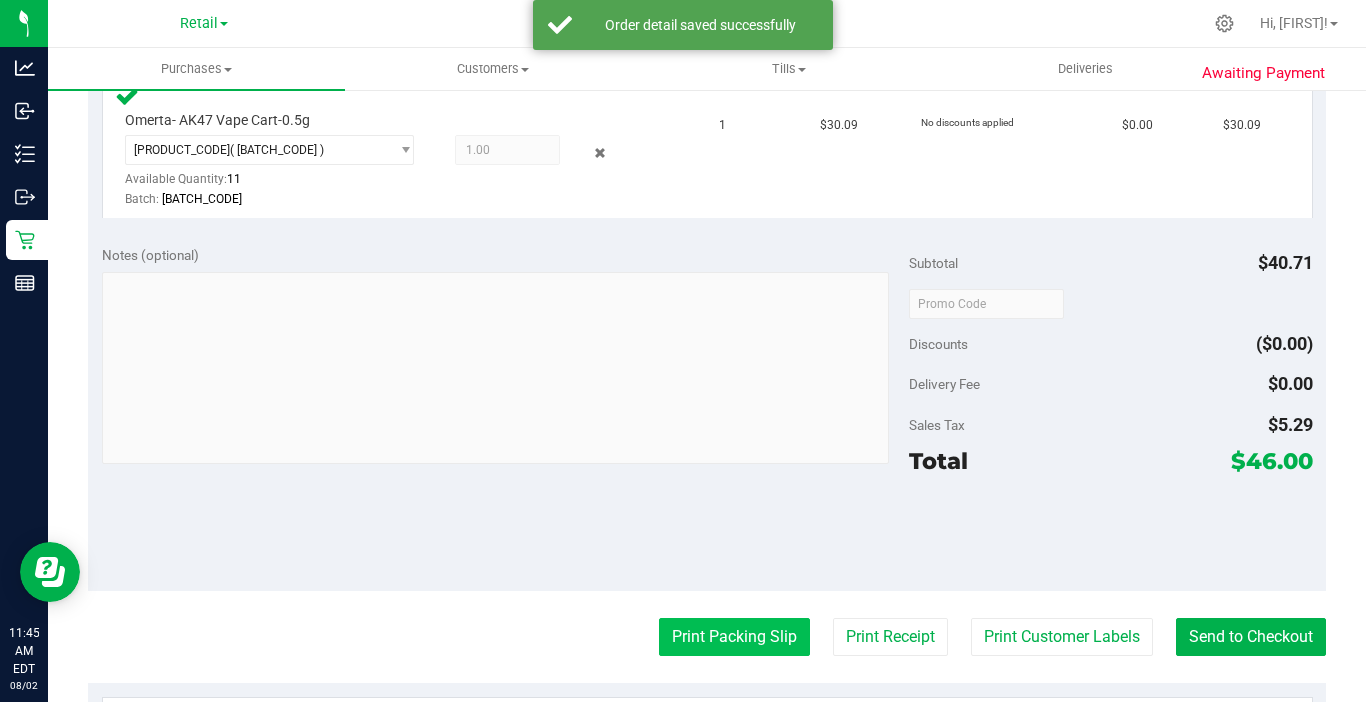 click on "Print Packing Slip" at bounding box center [734, 637] 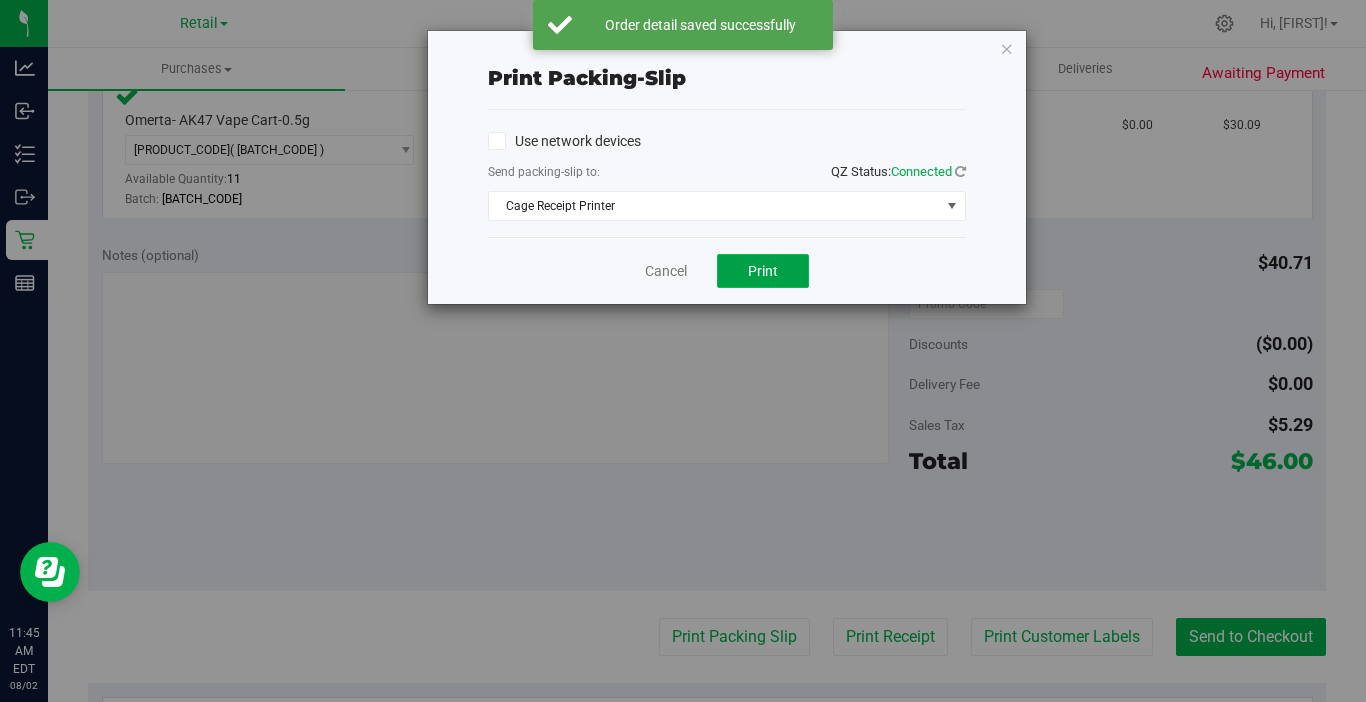 click on "Print" at bounding box center (763, 271) 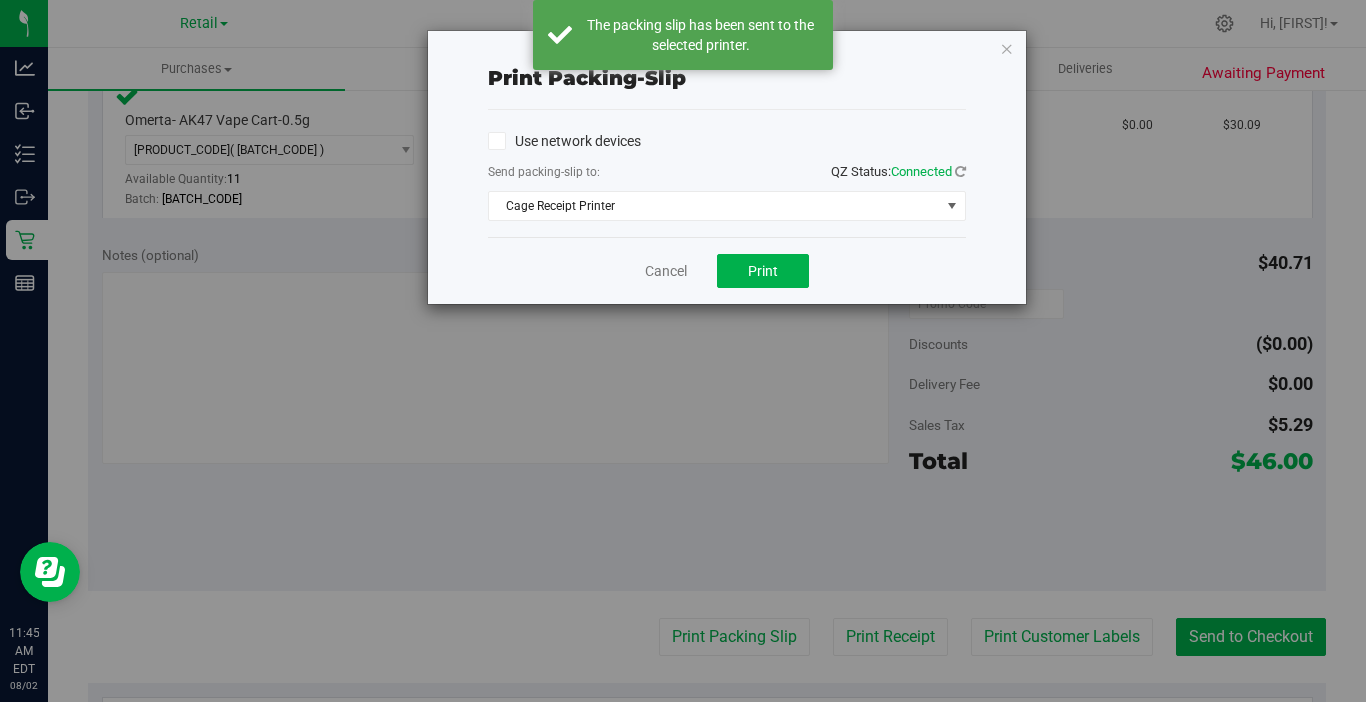 click on "Print packing-slip
Use network devices
Send packing-slip to:
QZ Status:   Connected
Cage Receipt Printer Choose printer Cage Receipt Printer EPSON WF-2960 Series Fax Microsoft Print to PDF Microsoft XPS Document Writer OneNote for Windows 10 POS Receipt Printer T310 Printer (LAN) Trading Post Receipt
Cancel
Print" at bounding box center [690, 351] 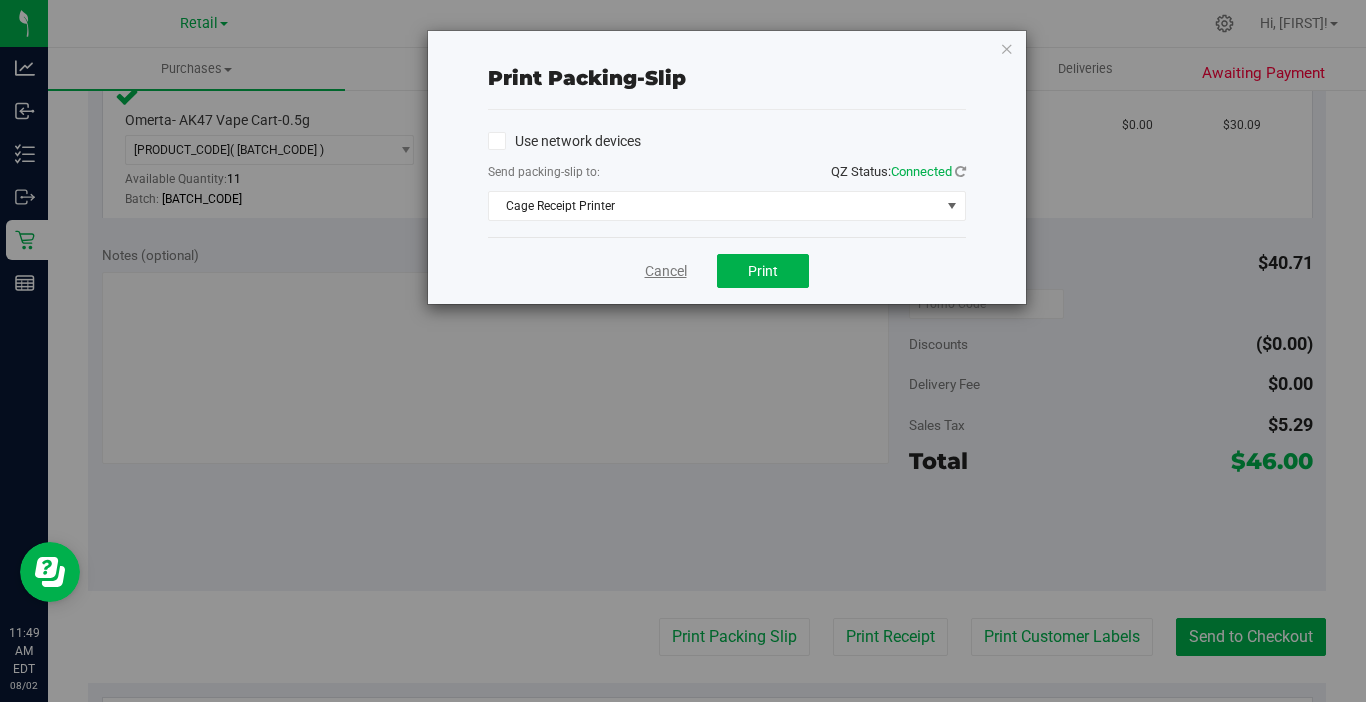 click on "Cancel" at bounding box center (666, 271) 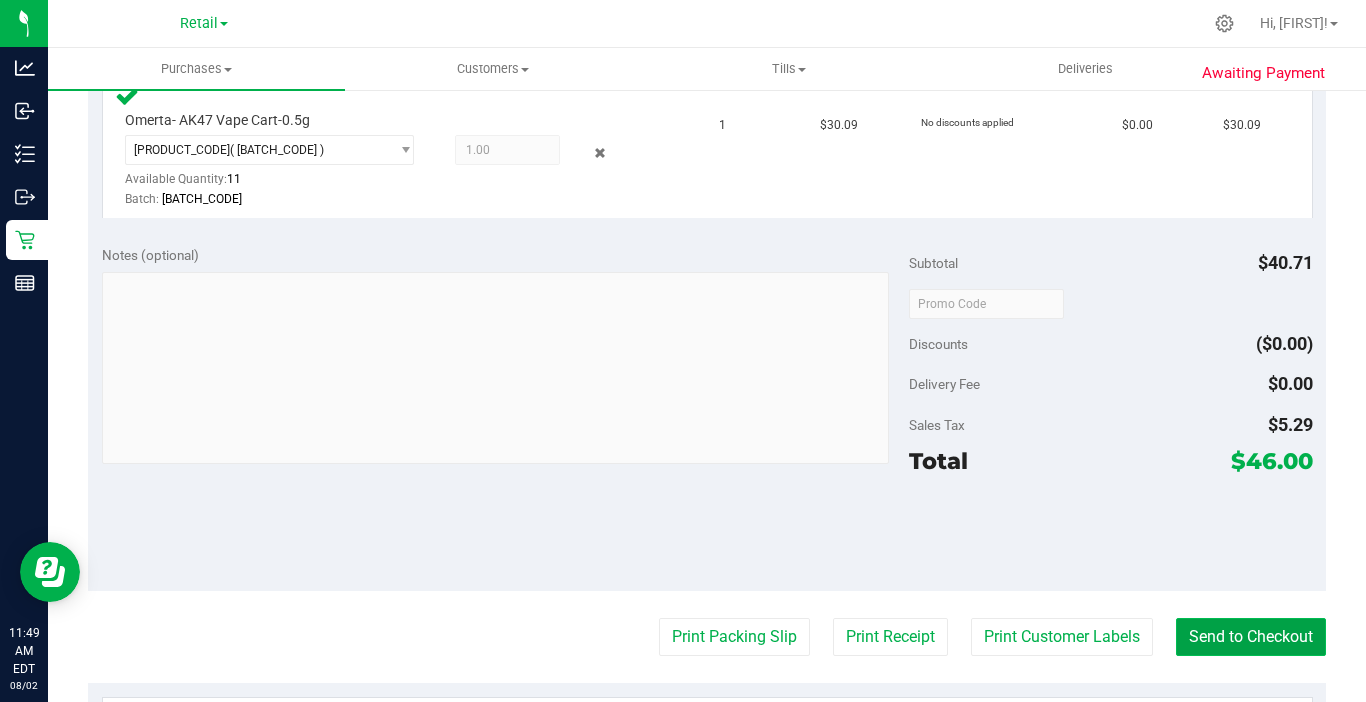 click on "Send to Checkout" at bounding box center [1251, 637] 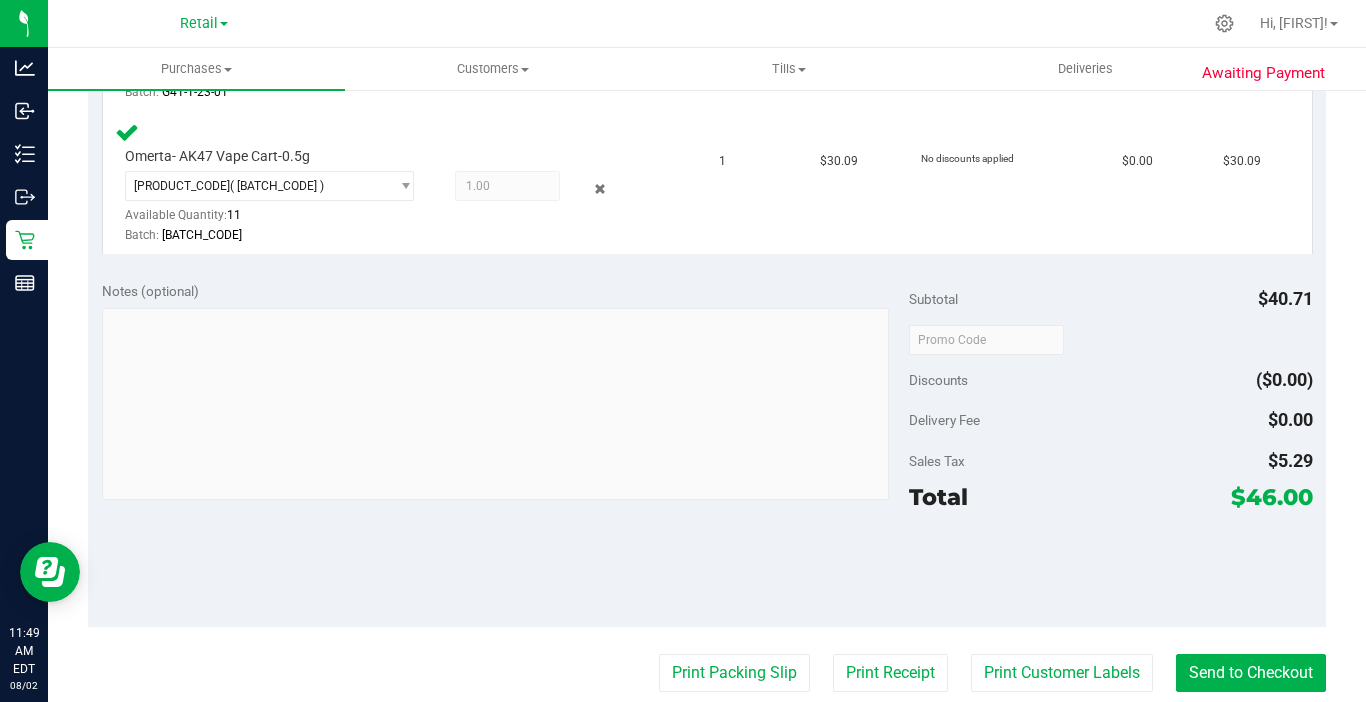 scroll, scrollTop: 300, scrollLeft: 0, axis: vertical 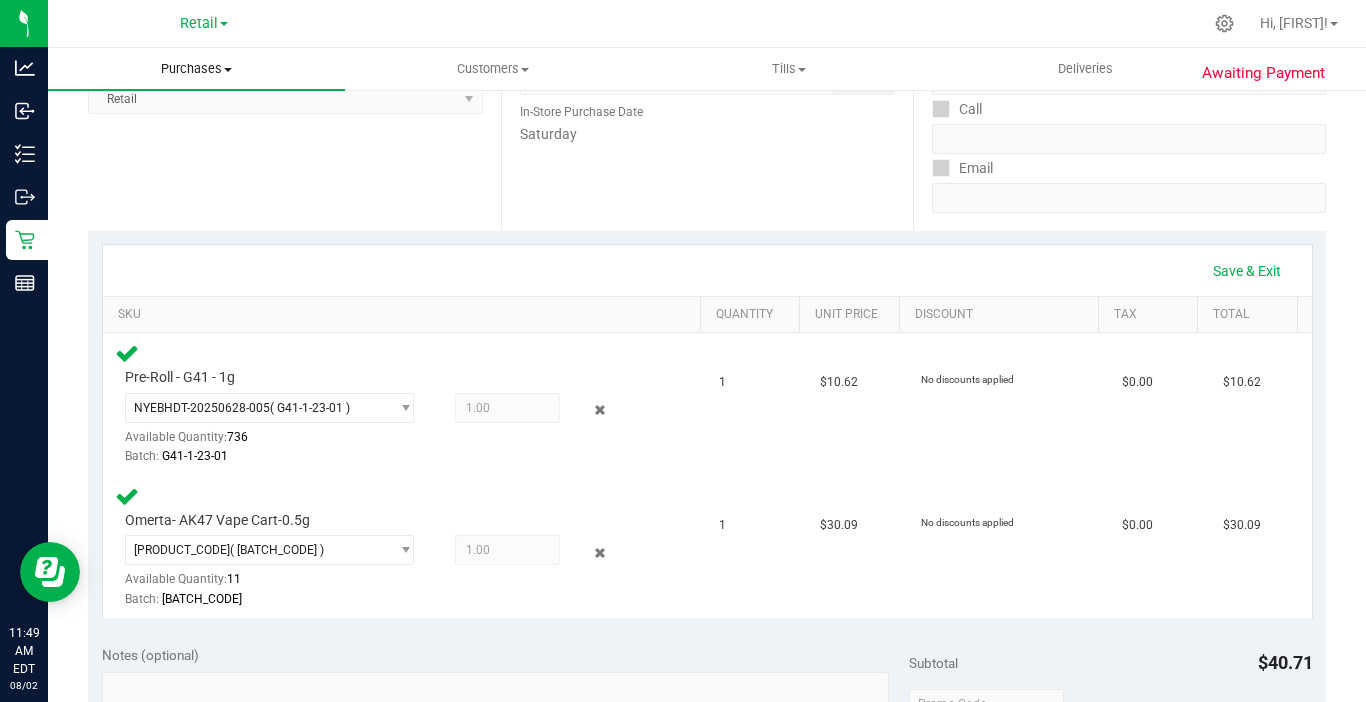 click on "Purchases" at bounding box center [196, 69] 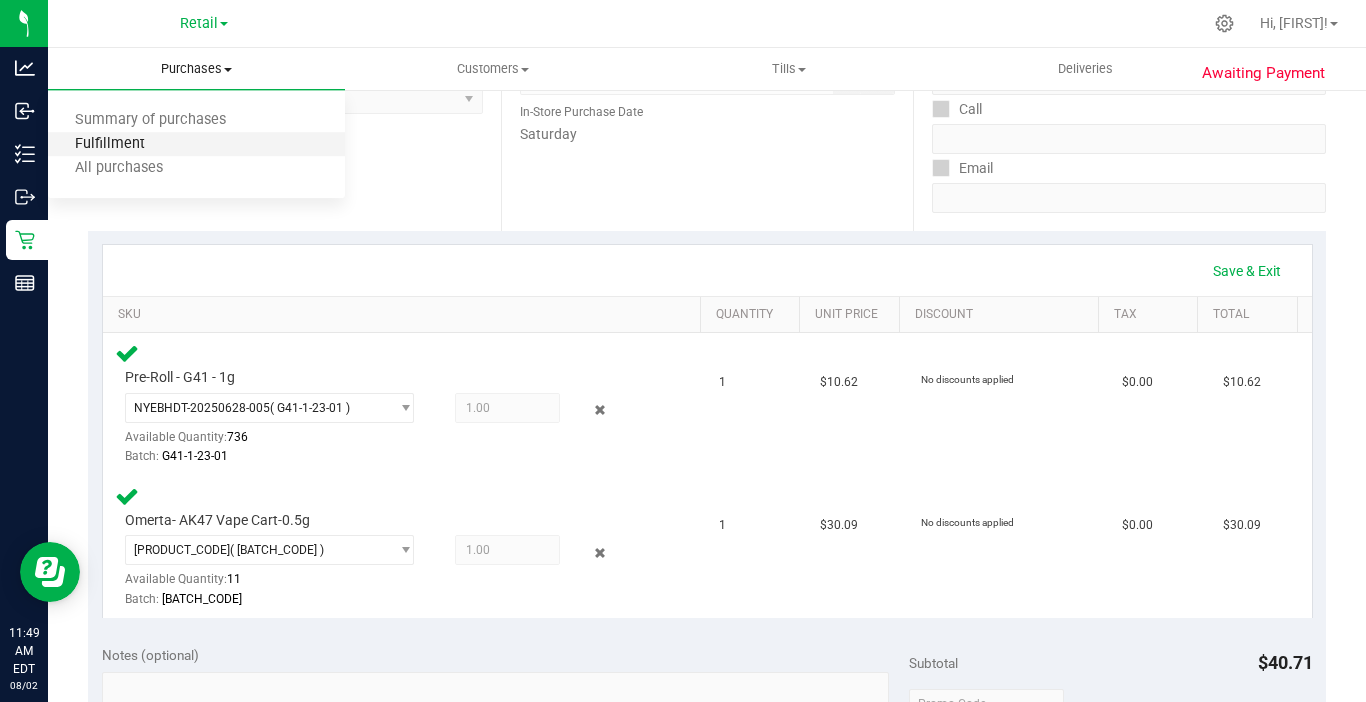 click on "Fulfillment" at bounding box center [110, 144] 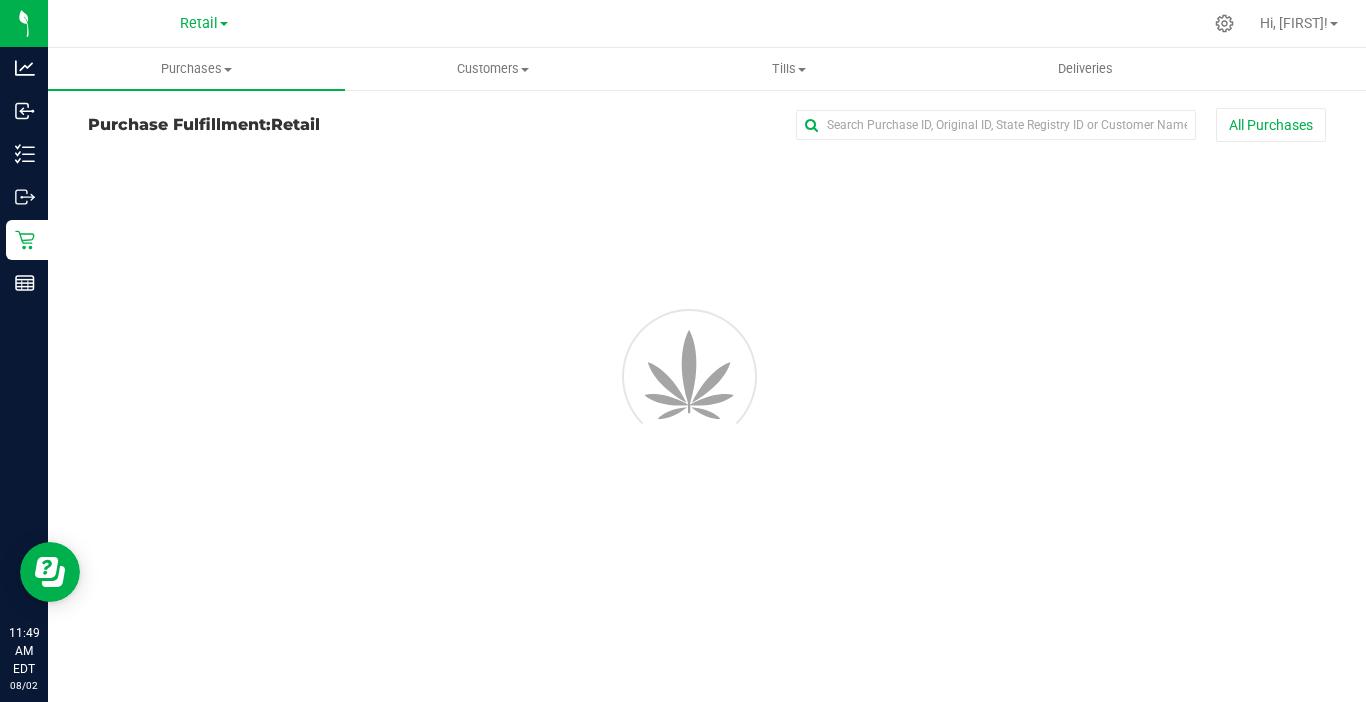 scroll, scrollTop: 0, scrollLeft: 0, axis: both 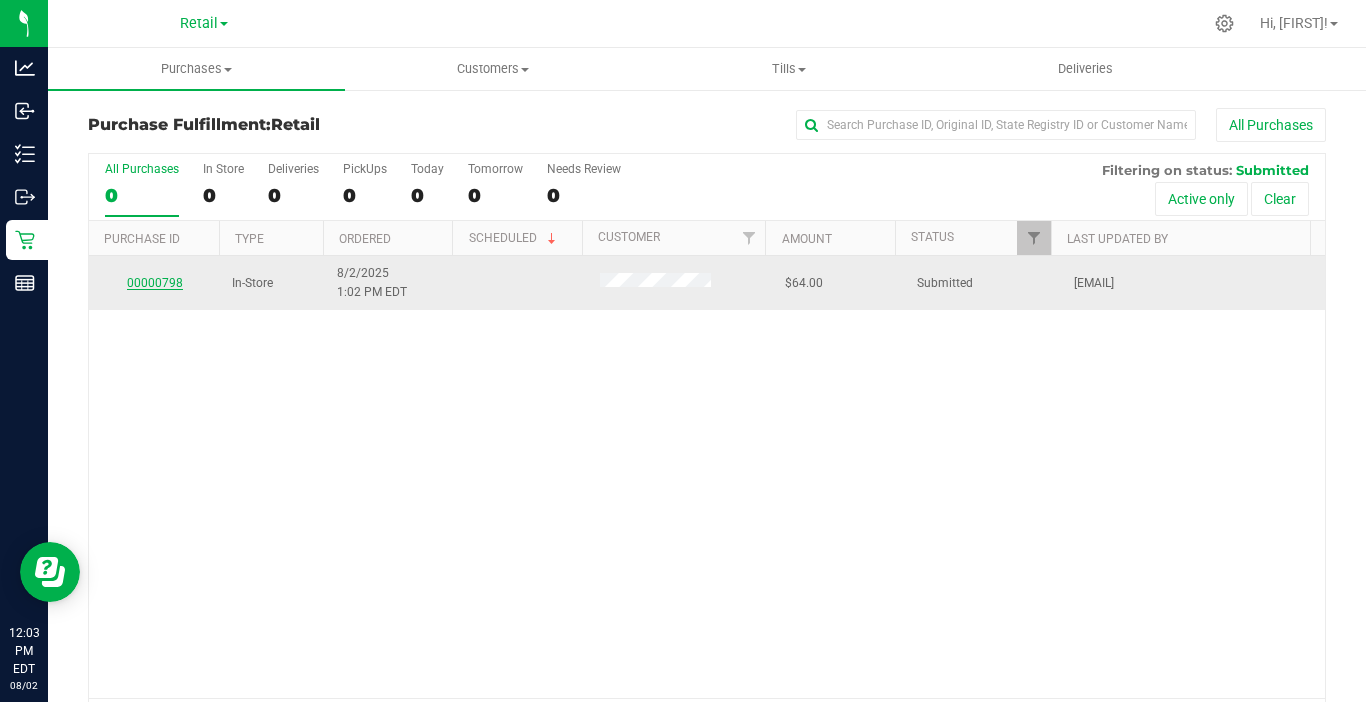 click on "00000798" at bounding box center [155, 283] 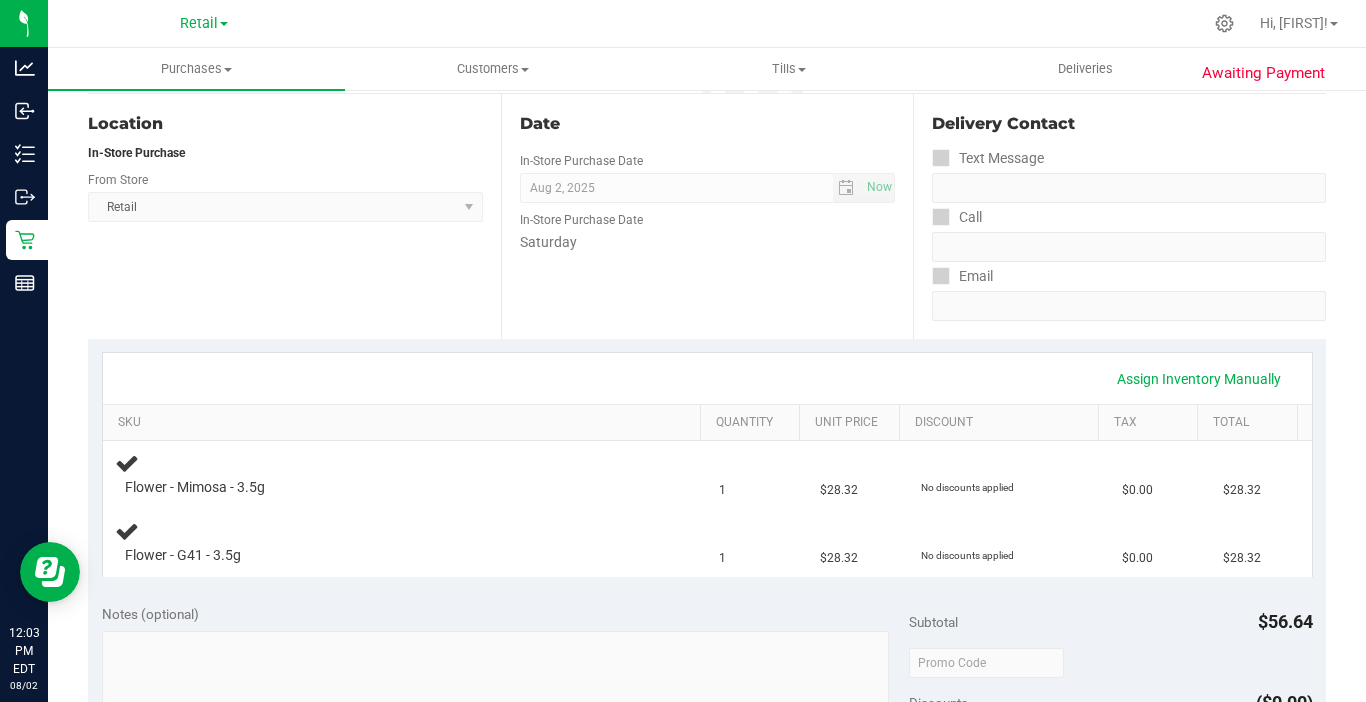 scroll, scrollTop: 200, scrollLeft: 0, axis: vertical 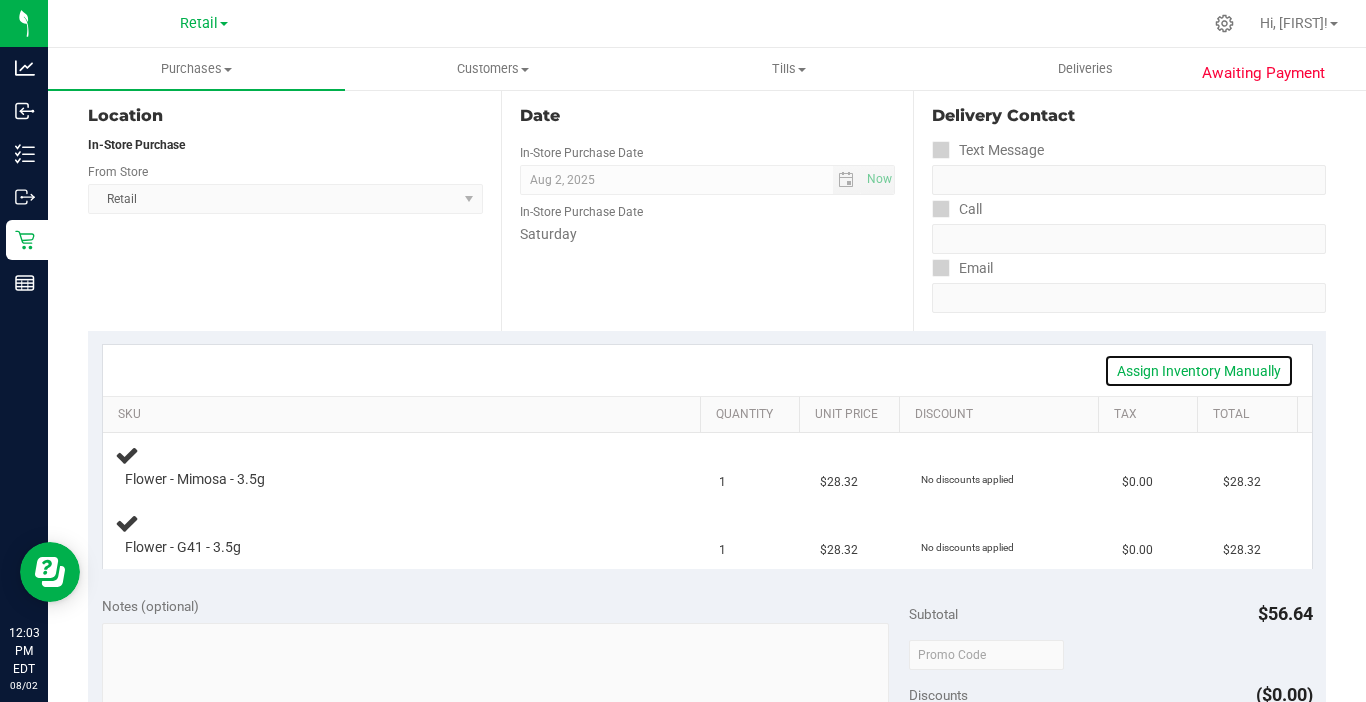 click on "Assign Inventory Manually" at bounding box center [1199, 371] 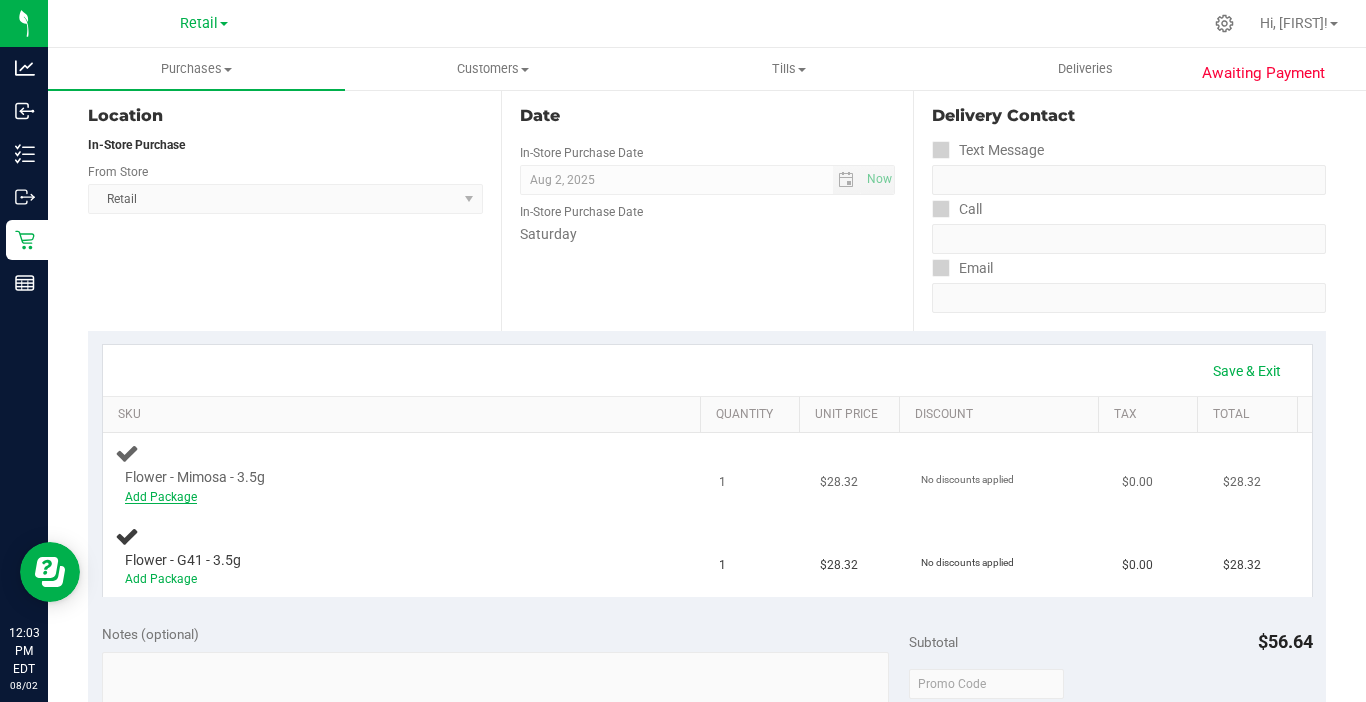 click on "Add Package" at bounding box center (161, 497) 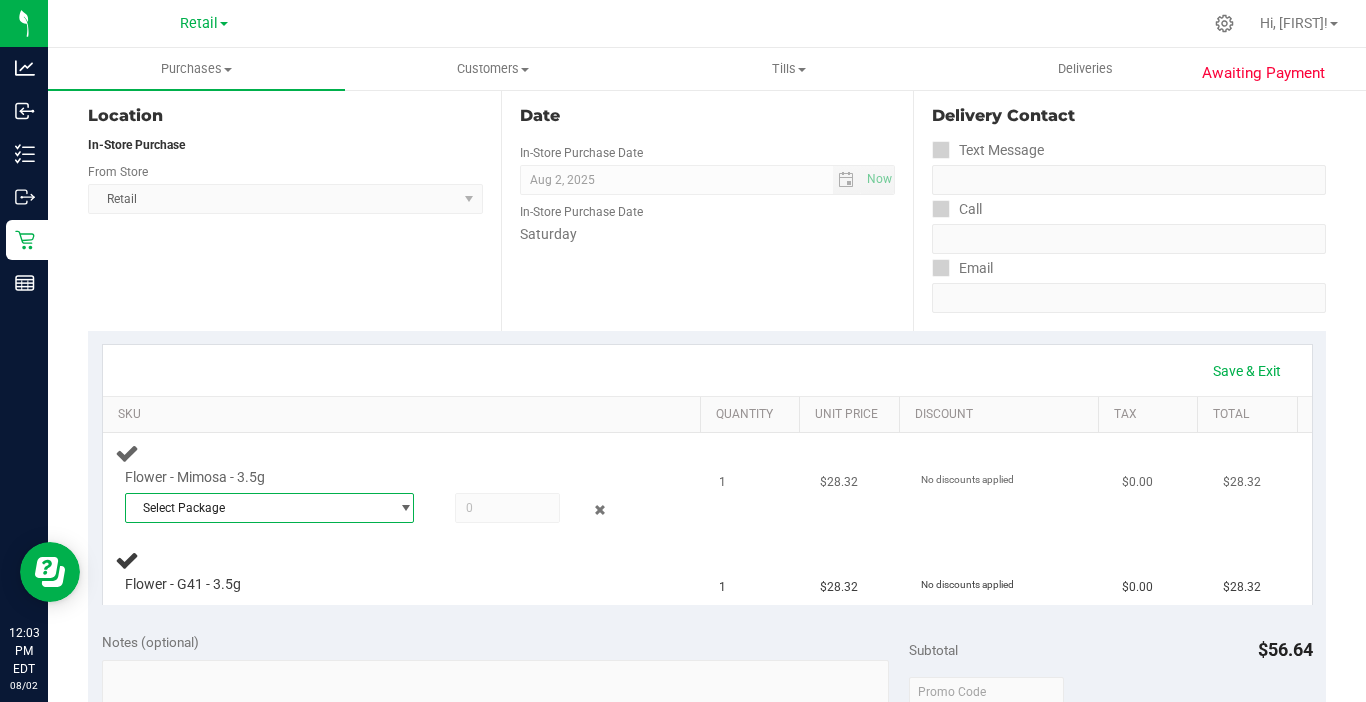click on "Select Package" at bounding box center (257, 508) 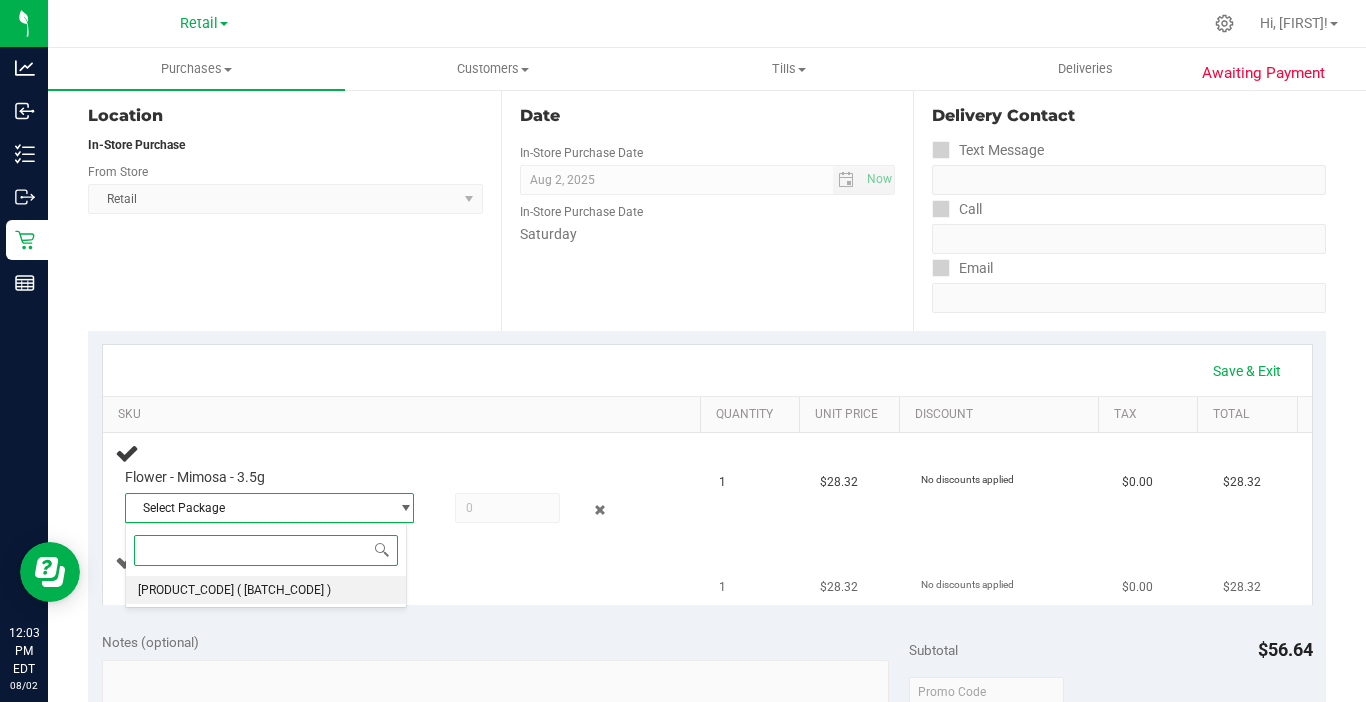 drag, startPoint x: 295, startPoint y: 588, endPoint x: 352, endPoint y: 576, distance: 58.249462 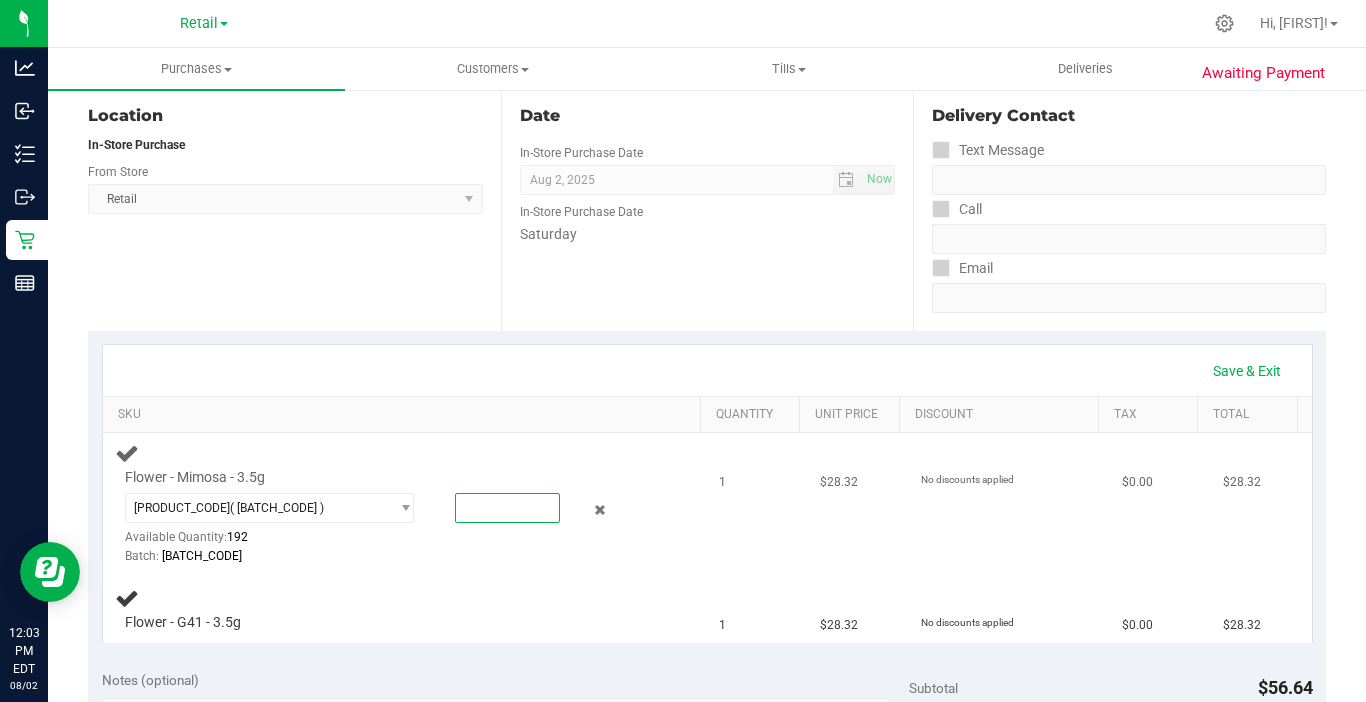 click at bounding box center (507, 508) 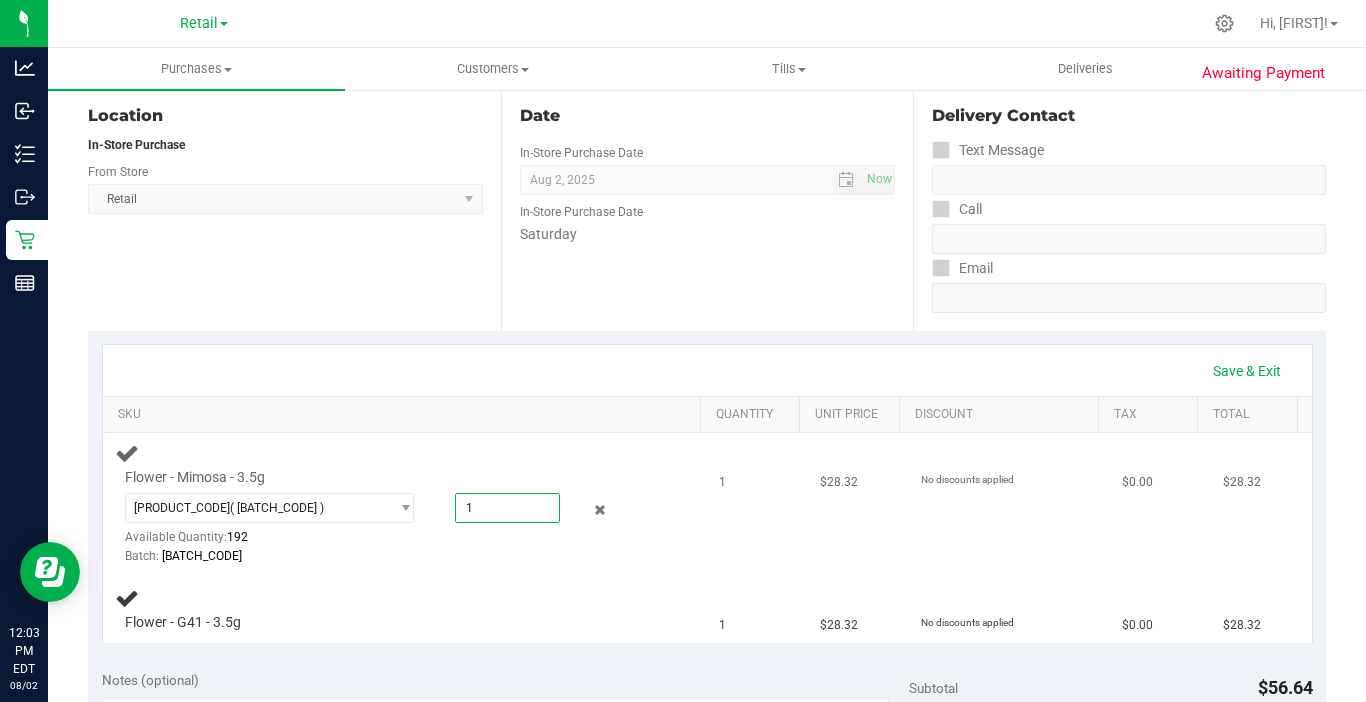 type on "1.0000" 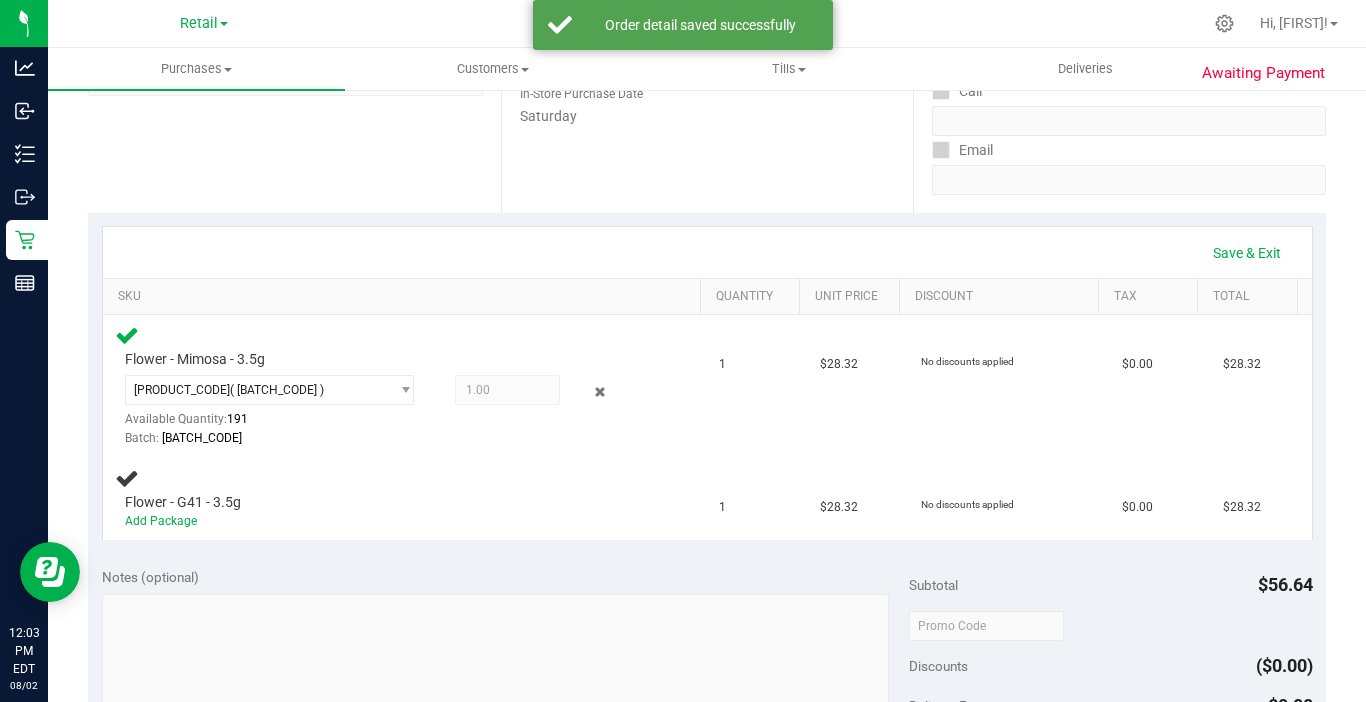 scroll, scrollTop: 400, scrollLeft: 0, axis: vertical 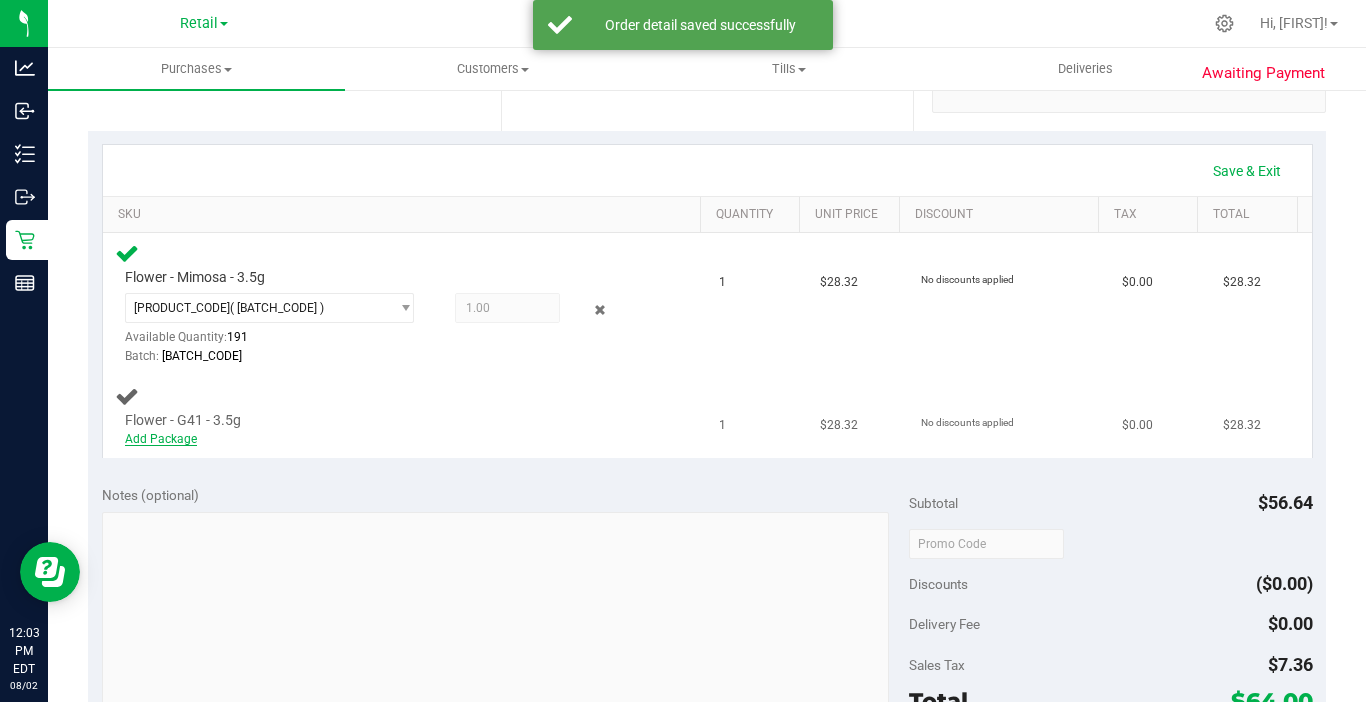 click on "Add Package" at bounding box center [161, 439] 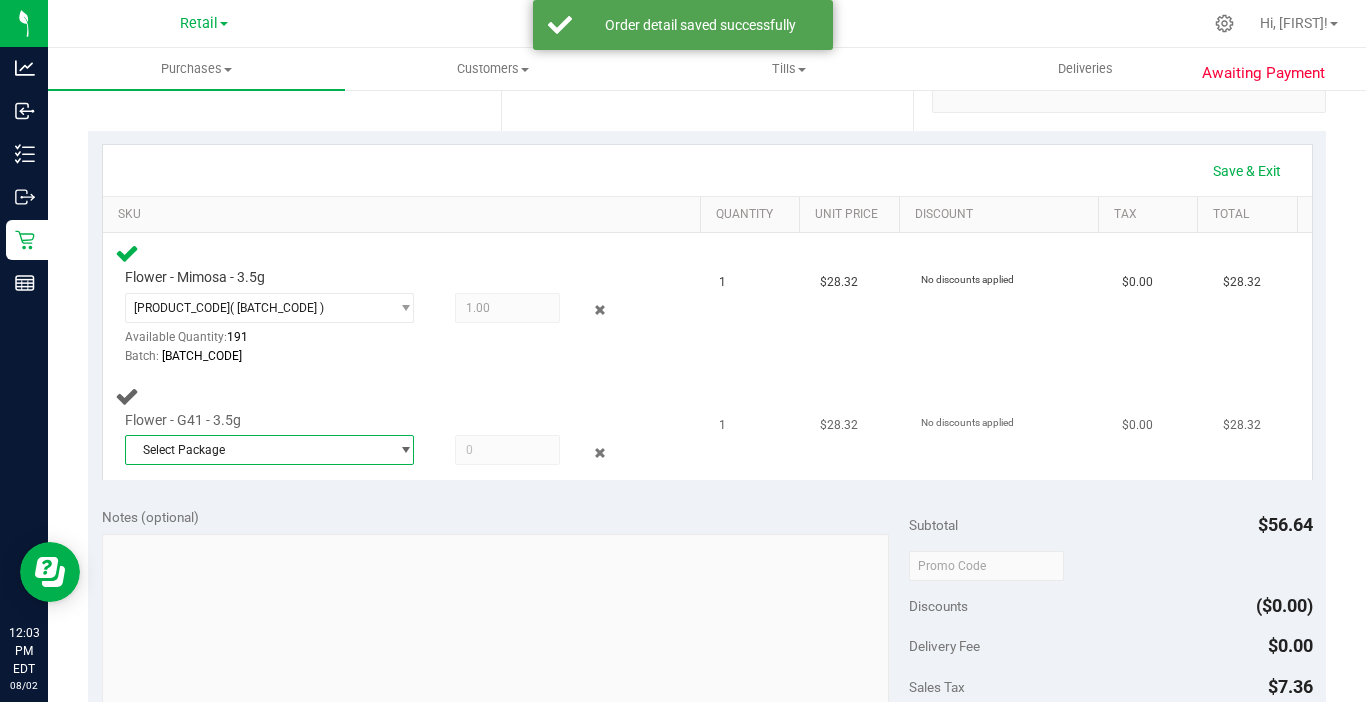 click on "Select Package" at bounding box center (257, 450) 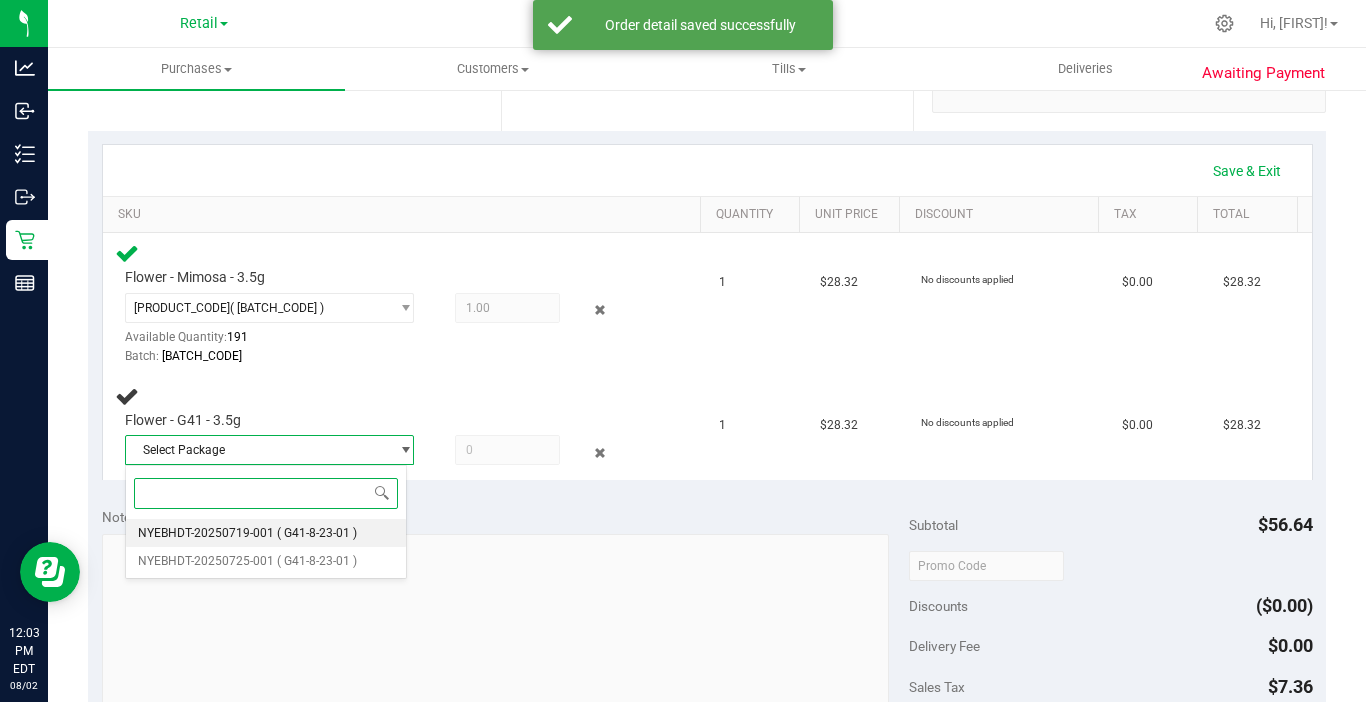 click on "(
G41-8-23-01
)" at bounding box center (317, 533) 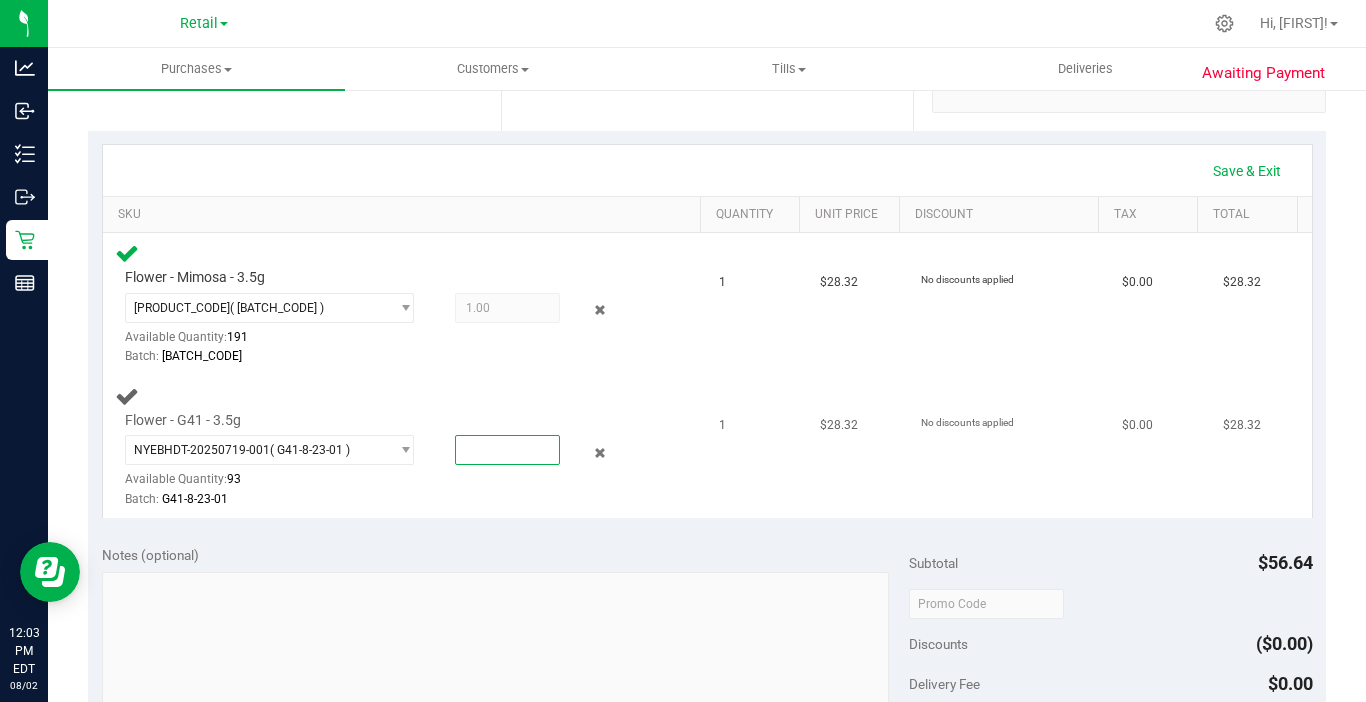 click at bounding box center (507, 450) 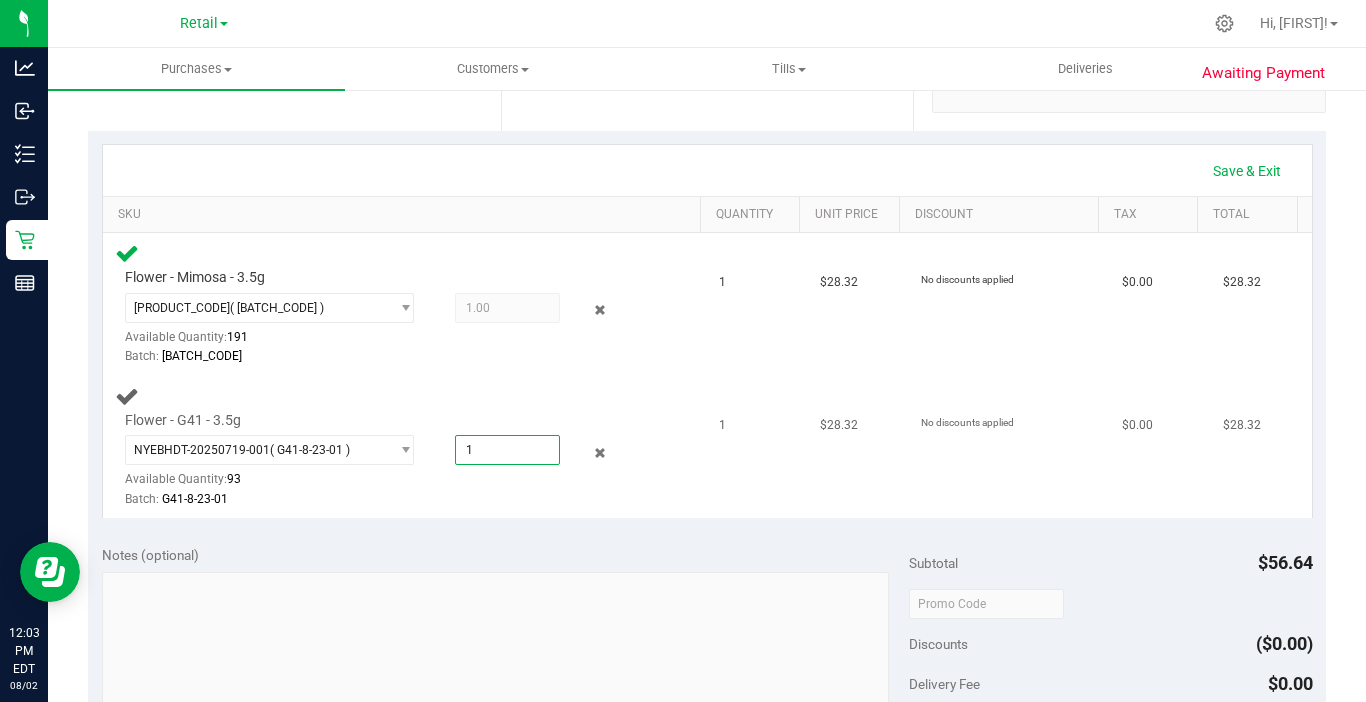 type on "1.0000" 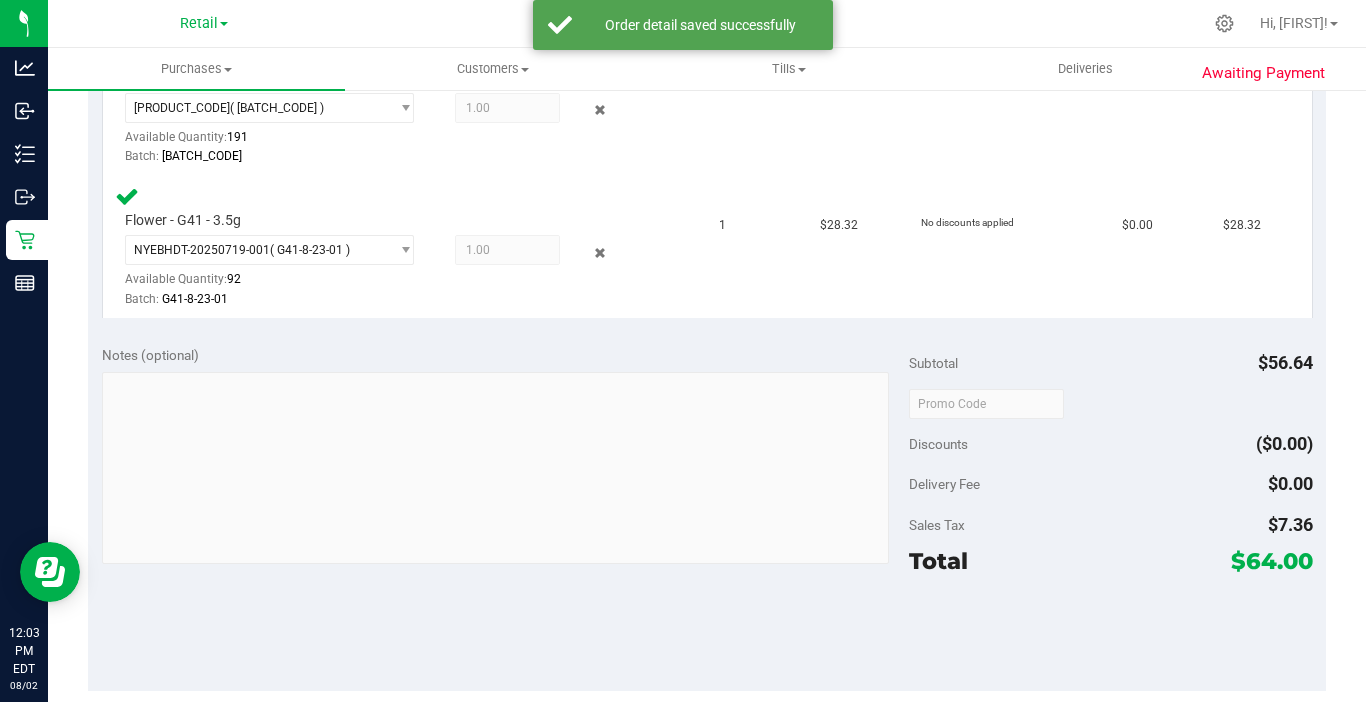 scroll, scrollTop: 900, scrollLeft: 0, axis: vertical 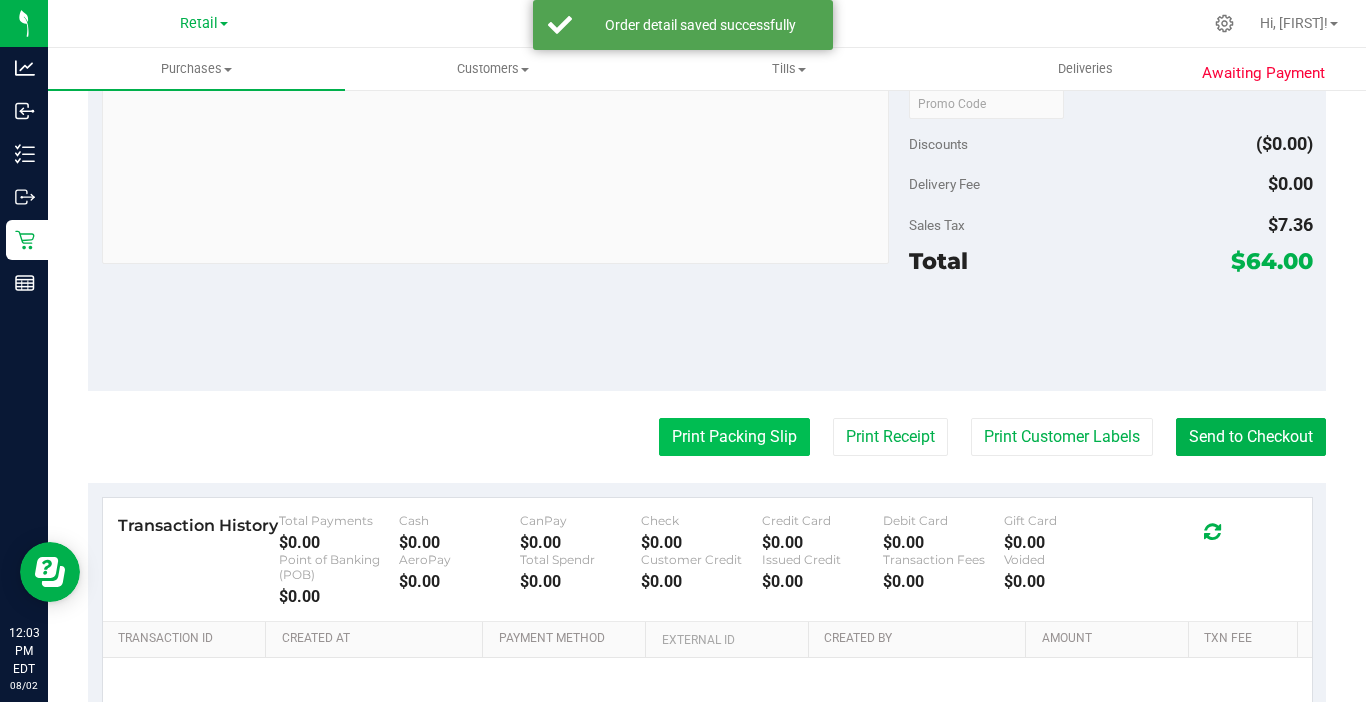 click on "Print Packing Slip" at bounding box center [734, 437] 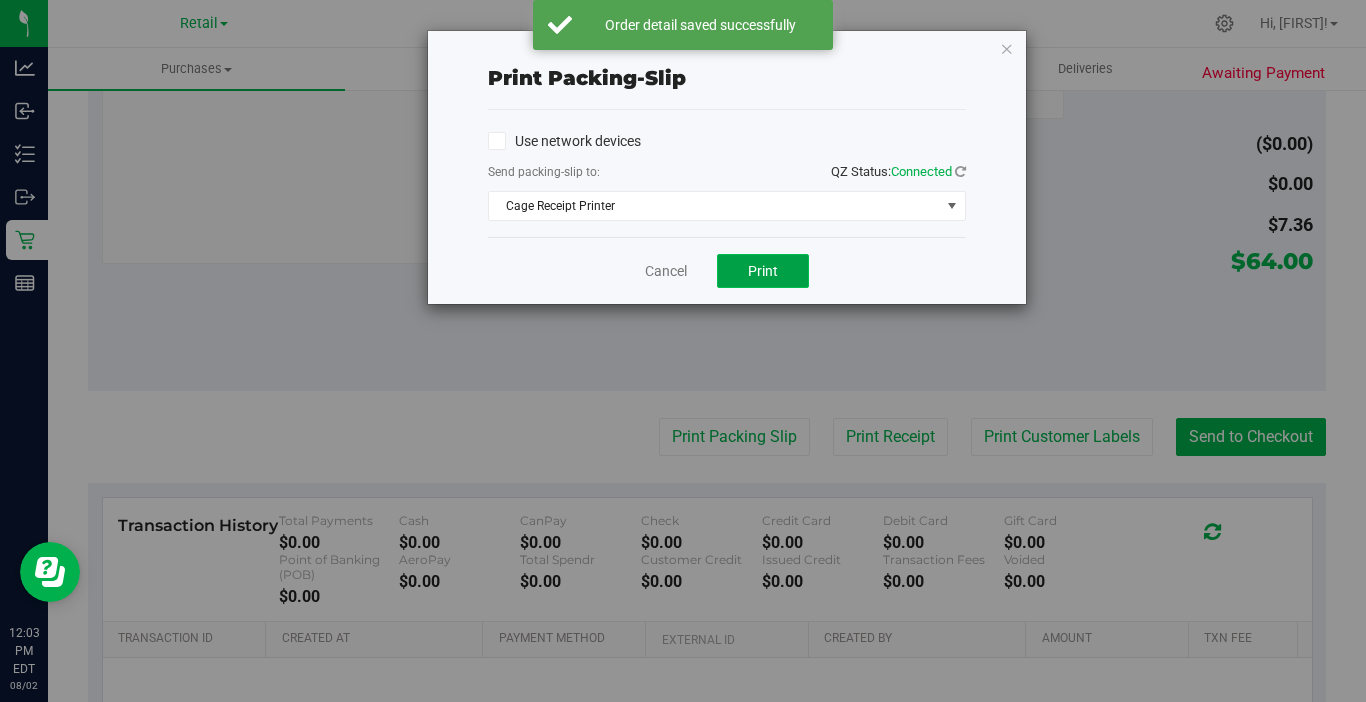 click on "Print" at bounding box center [763, 271] 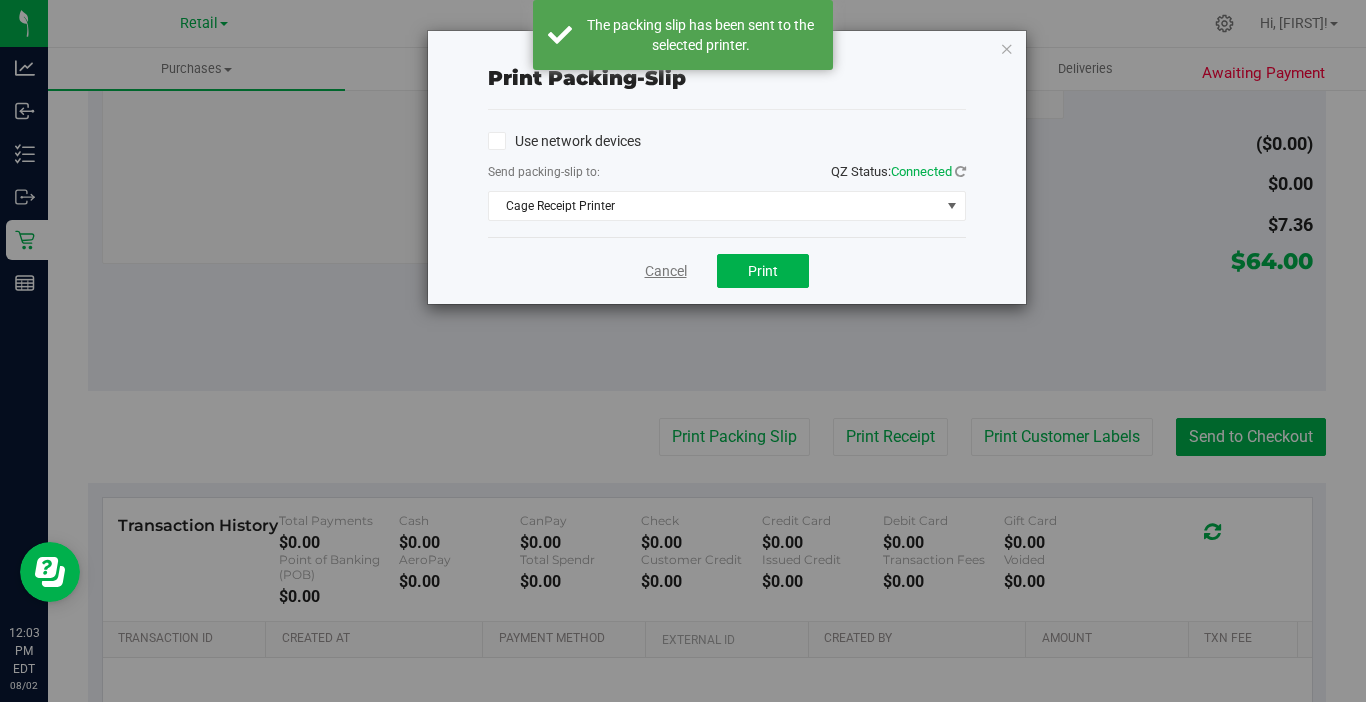 click on "Cancel" at bounding box center (666, 271) 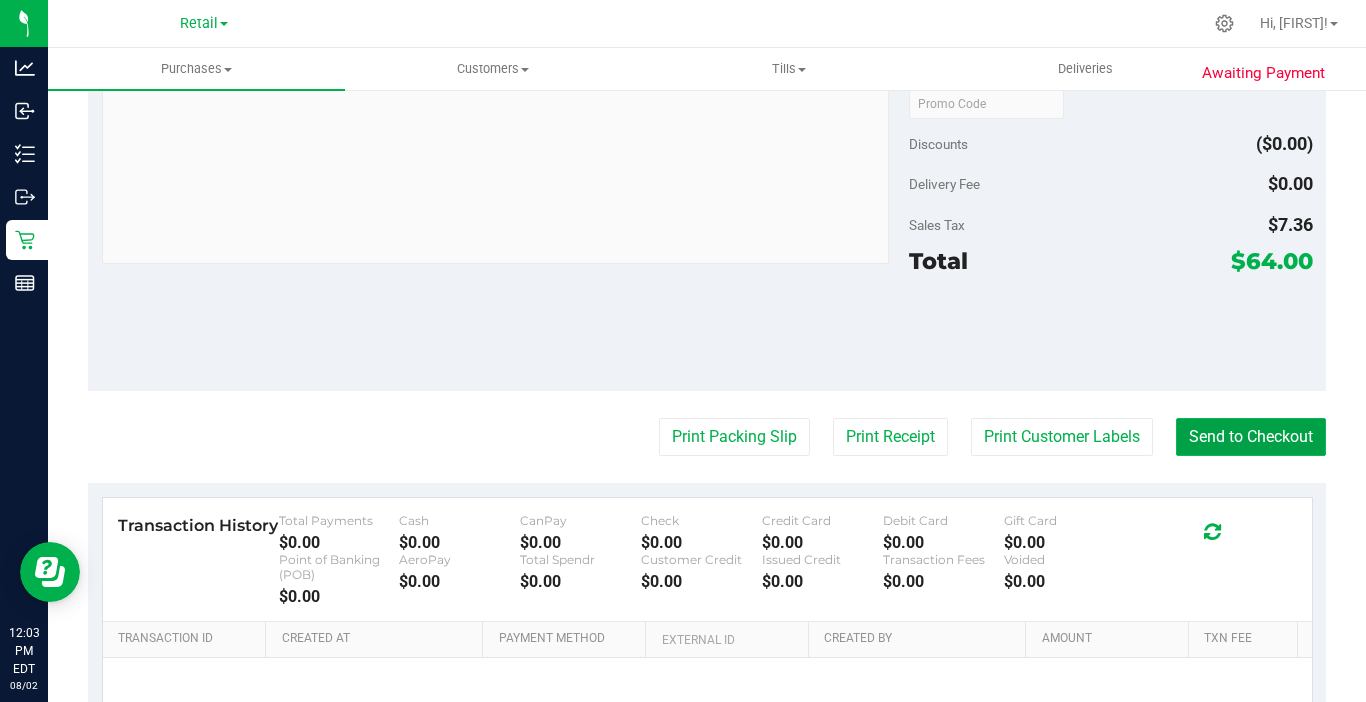 click on "Send to Checkout" at bounding box center (1251, 437) 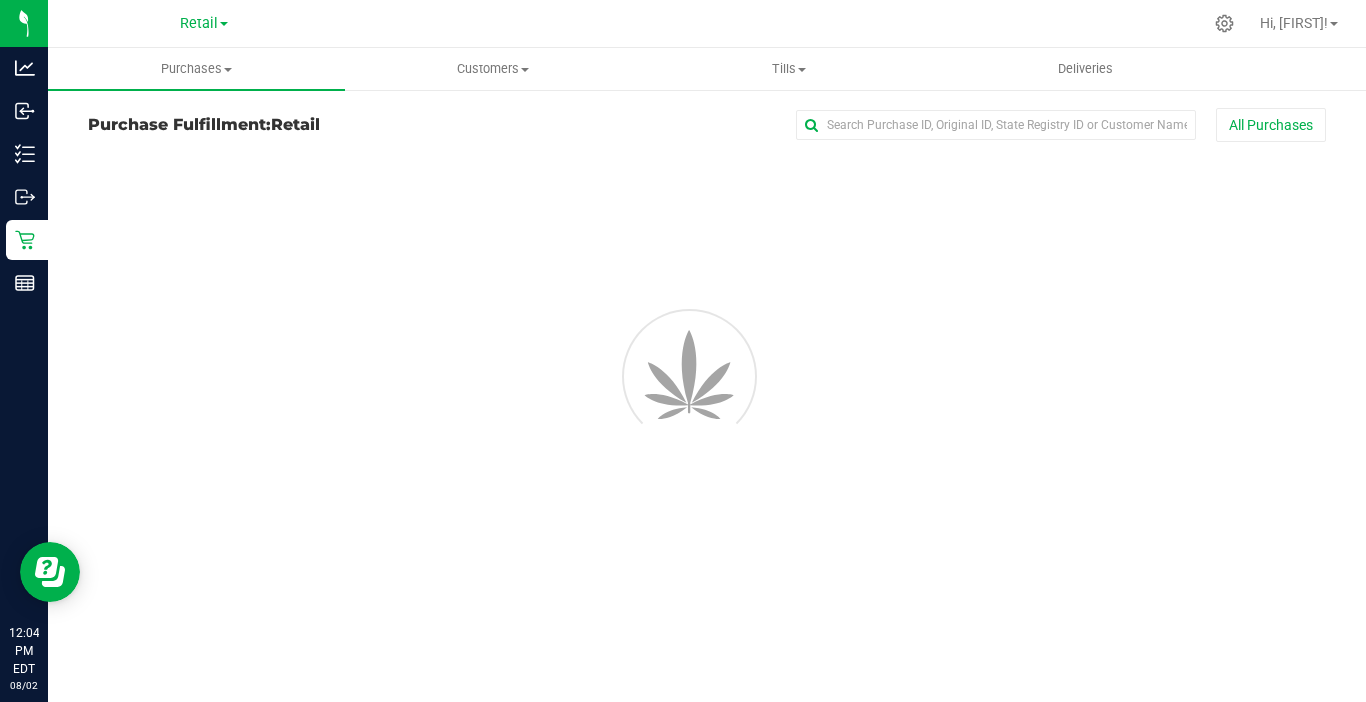 scroll, scrollTop: 0, scrollLeft: 0, axis: both 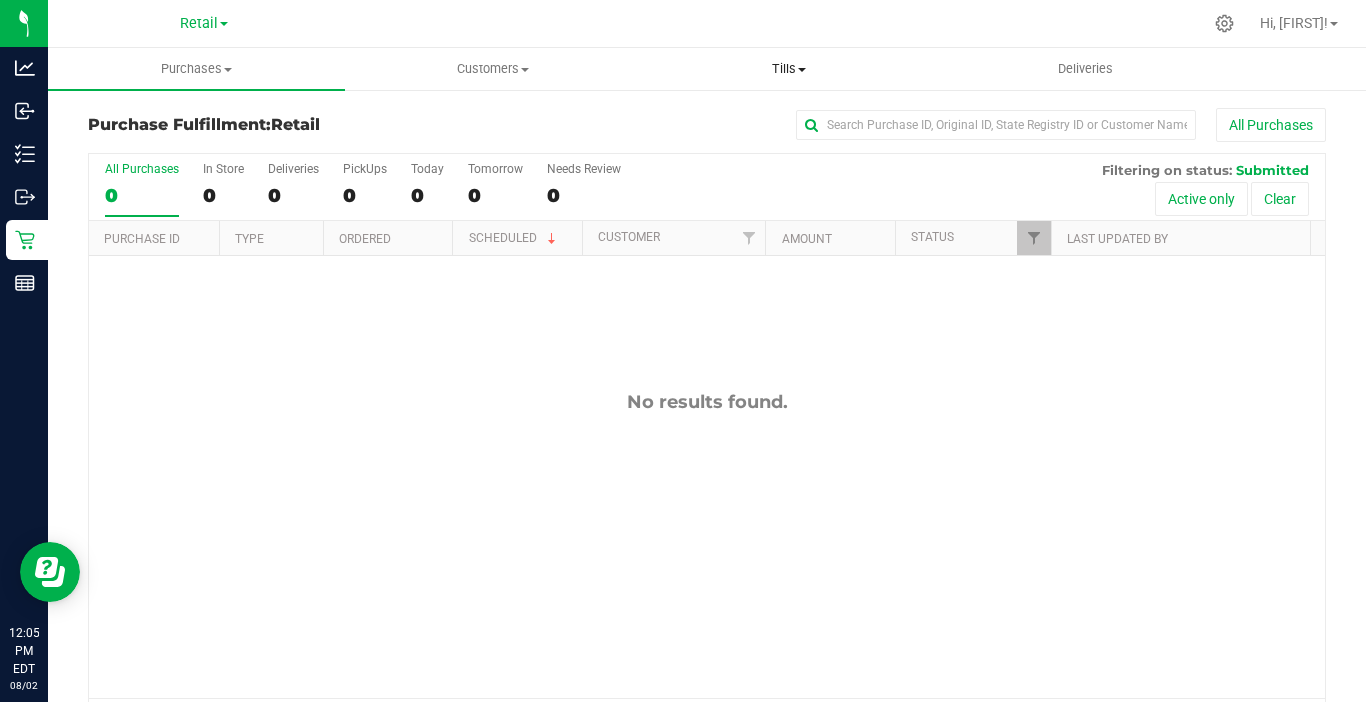 click on "Tills" at bounding box center (789, 69) 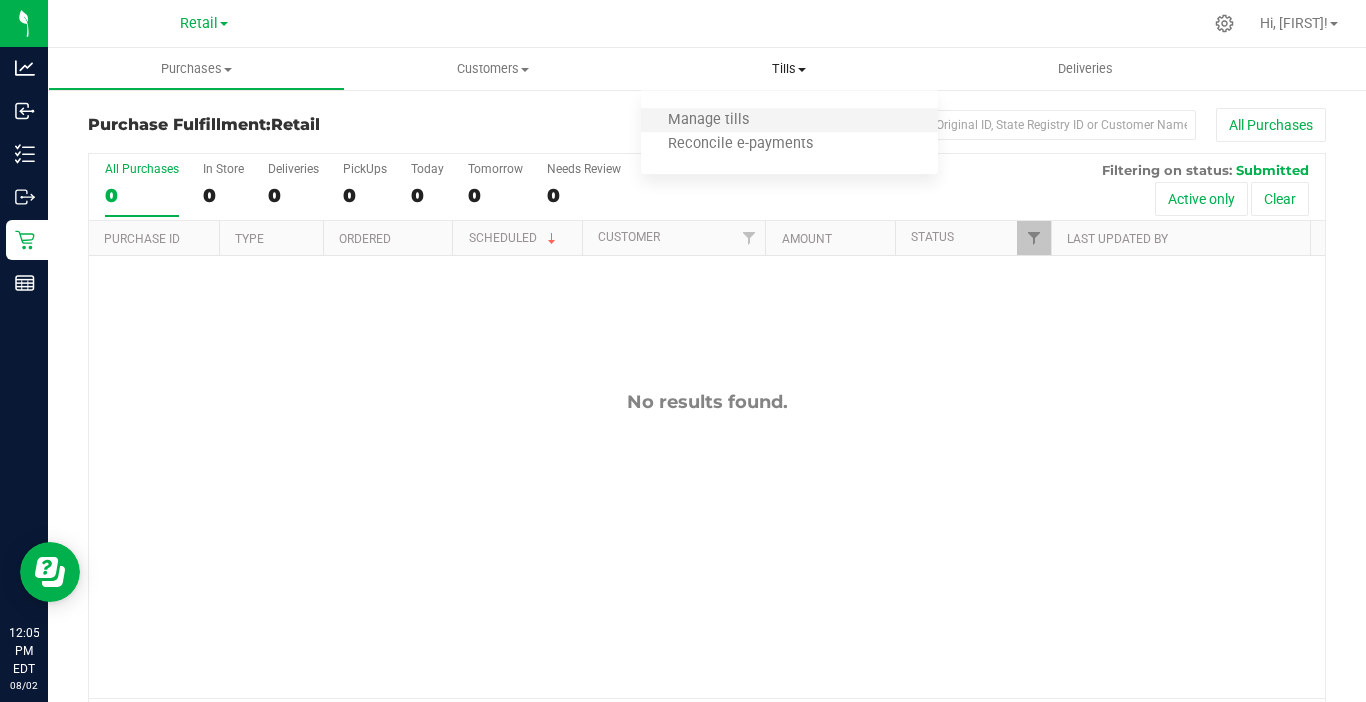 click on "Manage tills" at bounding box center [789, 121] 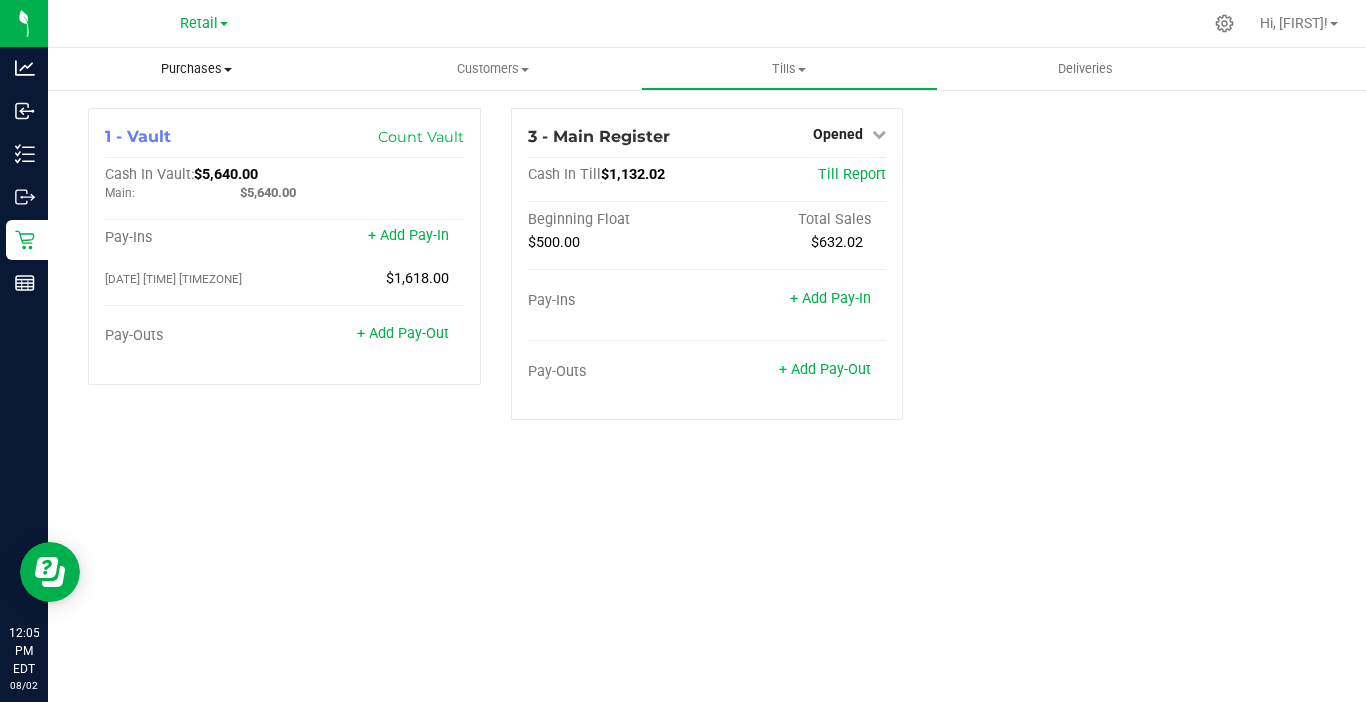 click on "Purchases" at bounding box center [196, 69] 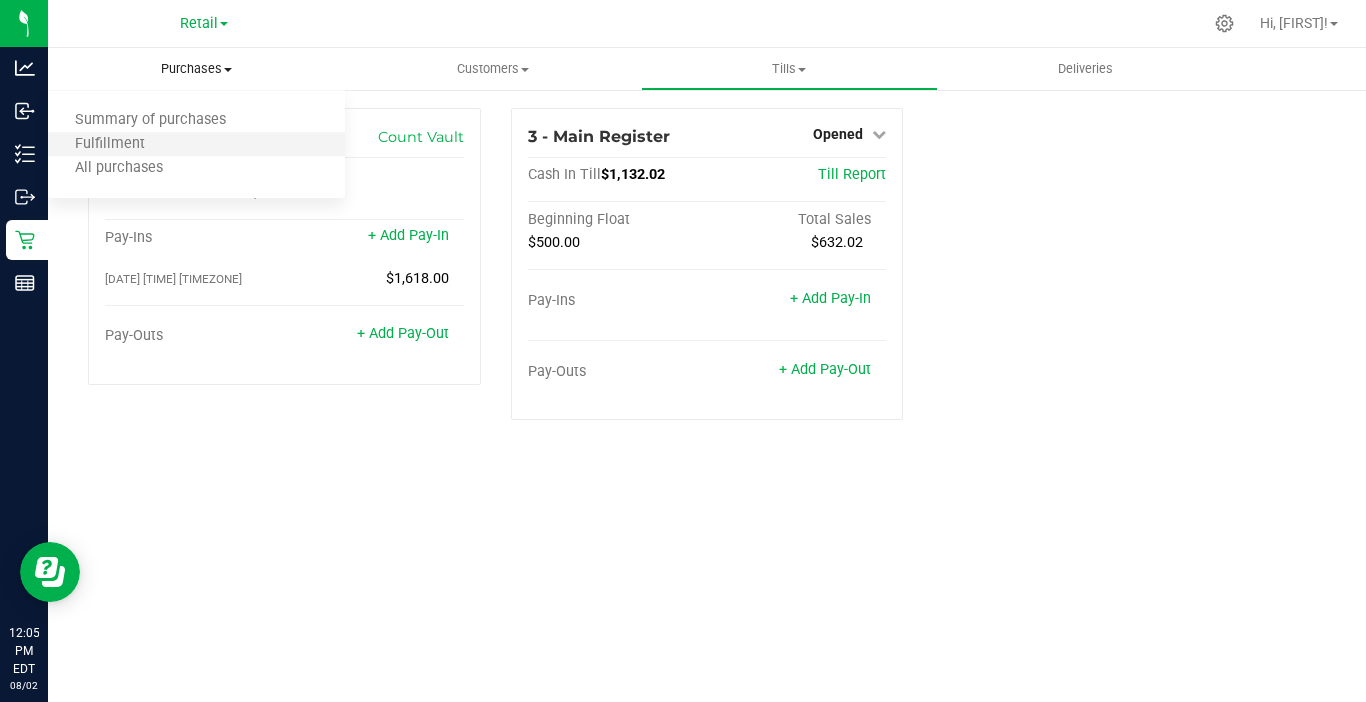click on "Fulfillment" at bounding box center [196, 145] 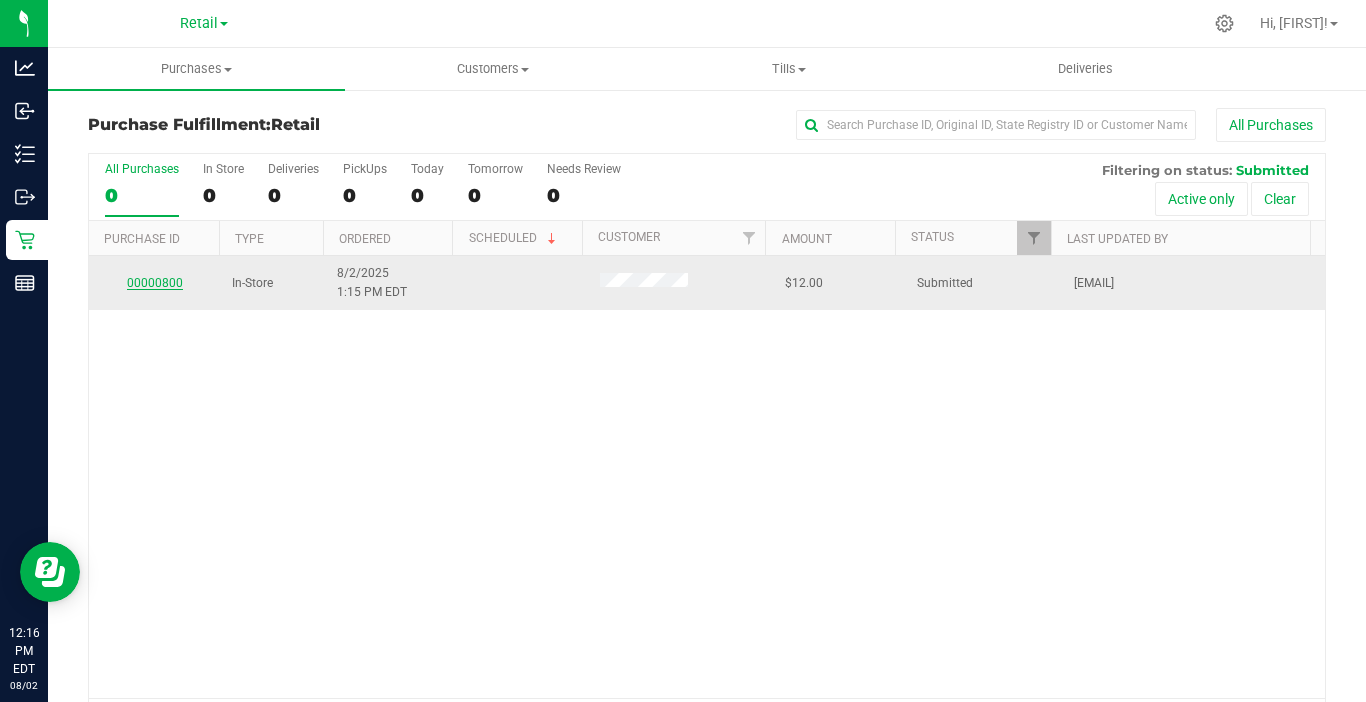 click on "00000800" at bounding box center [155, 283] 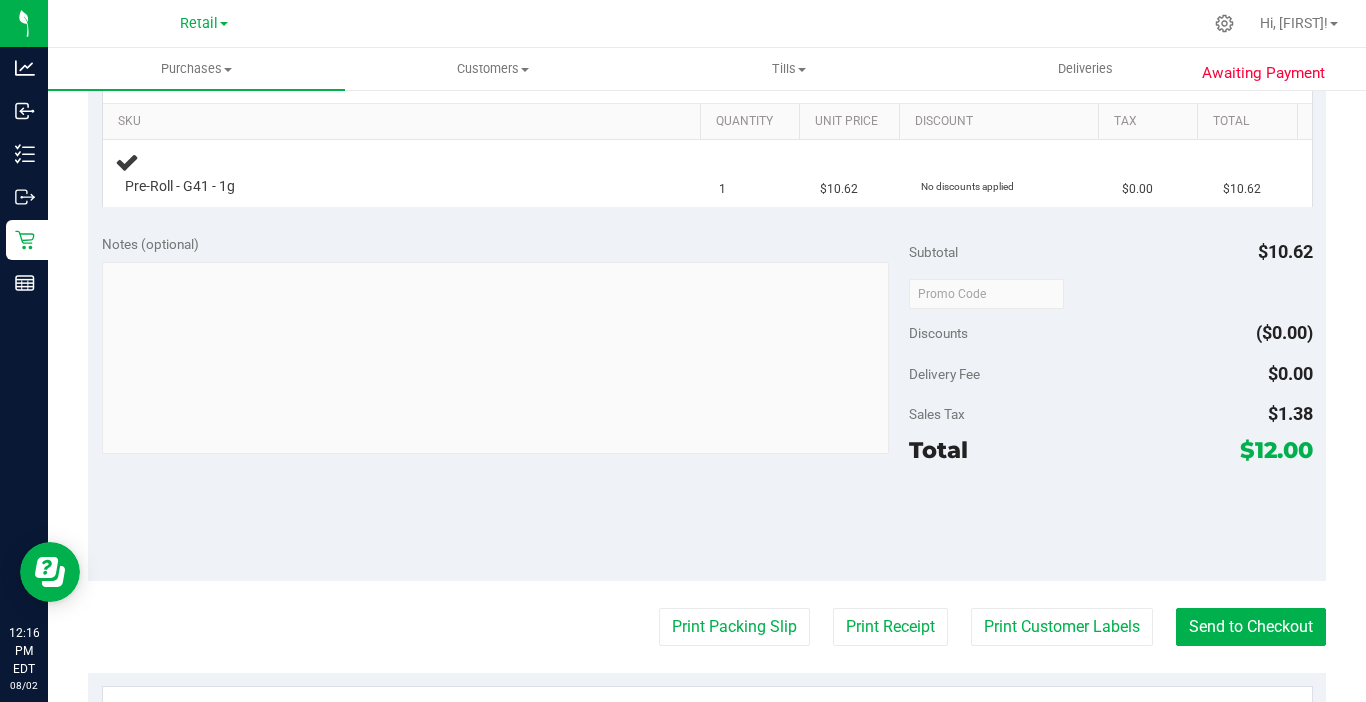 scroll, scrollTop: 500, scrollLeft: 0, axis: vertical 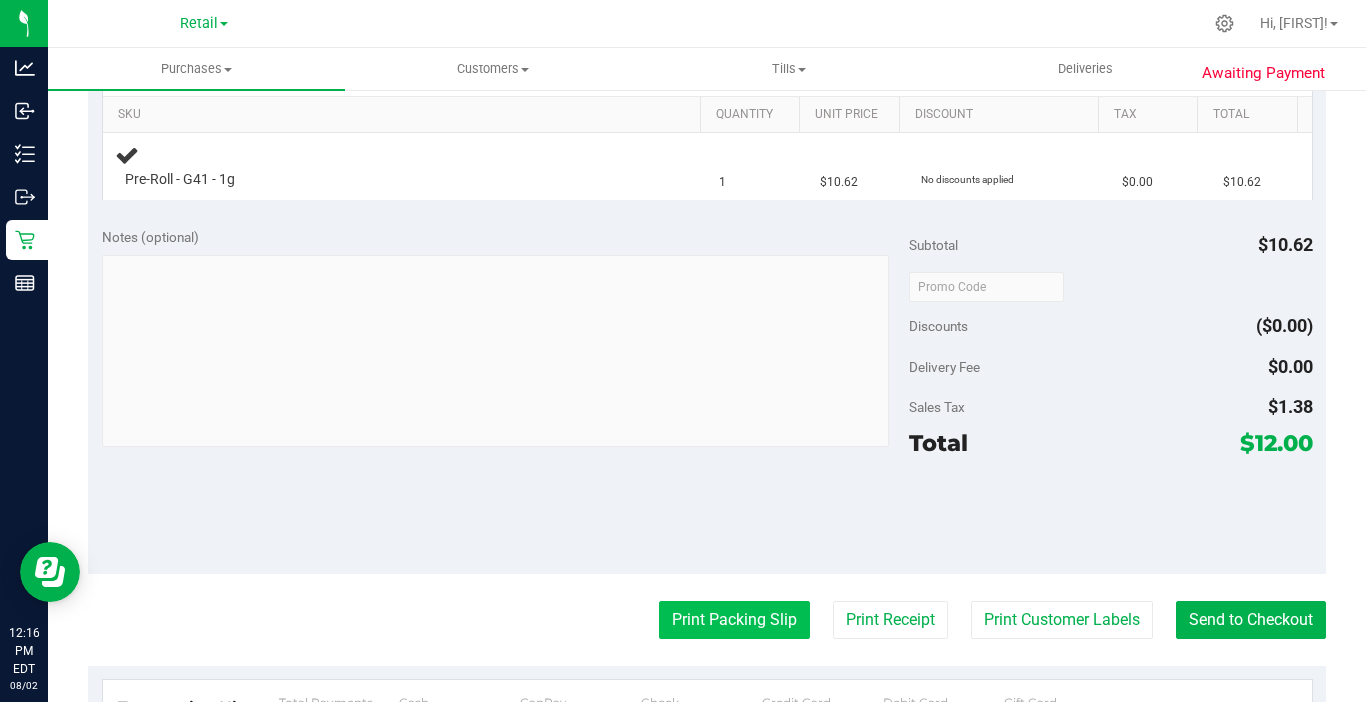 click on "Print Packing Slip" at bounding box center (734, 620) 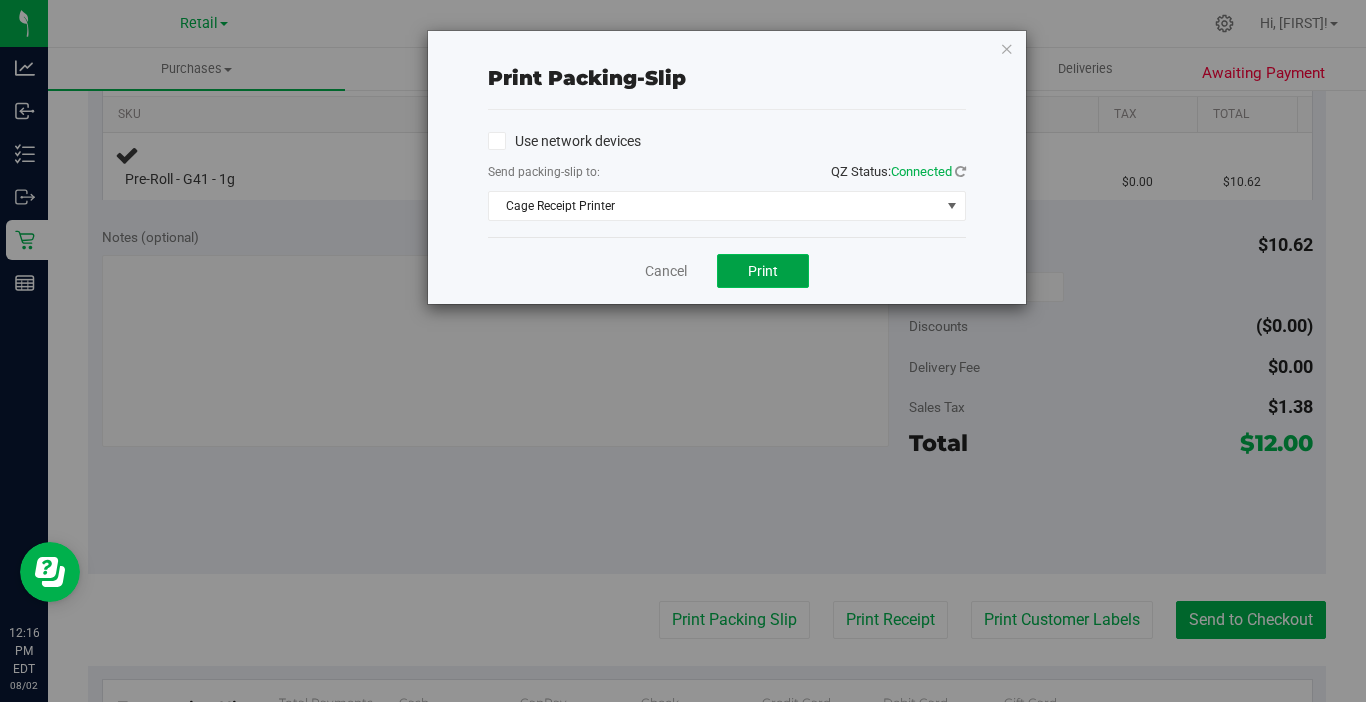 click on "Print" at bounding box center (763, 271) 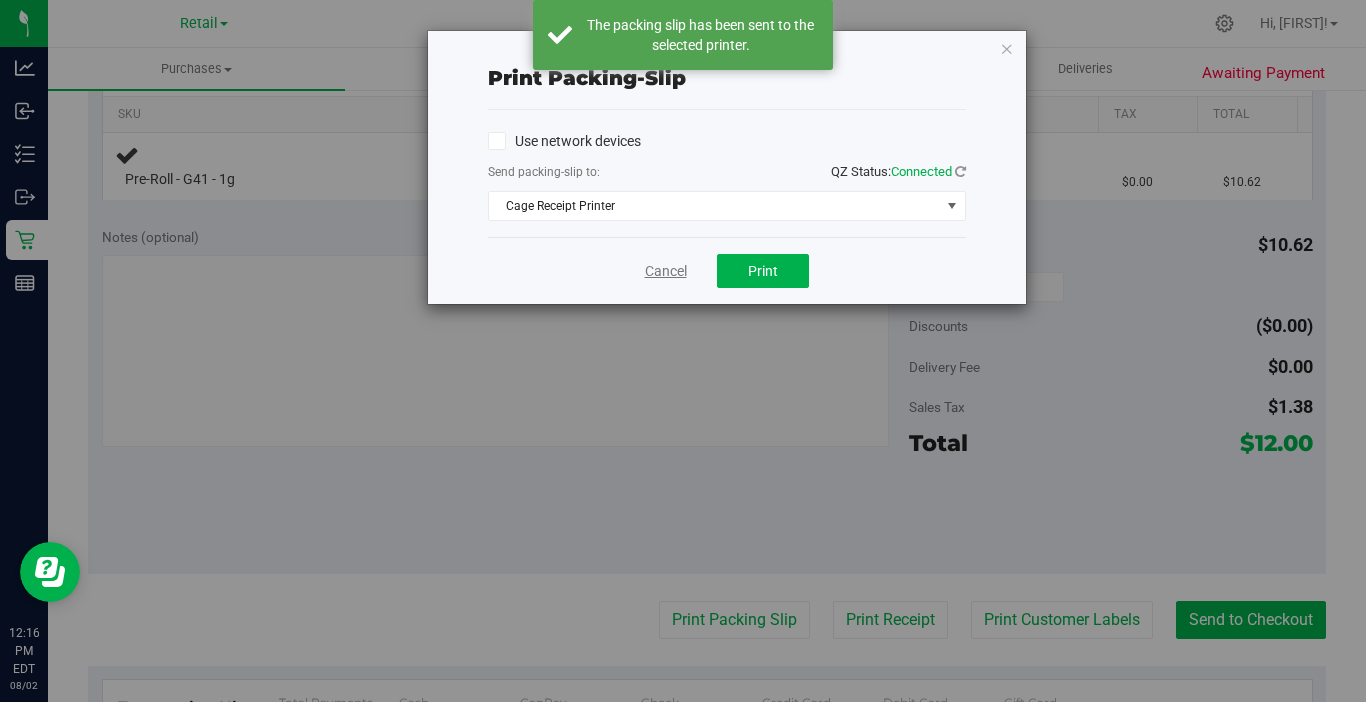click on "Cancel" at bounding box center [666, 271] 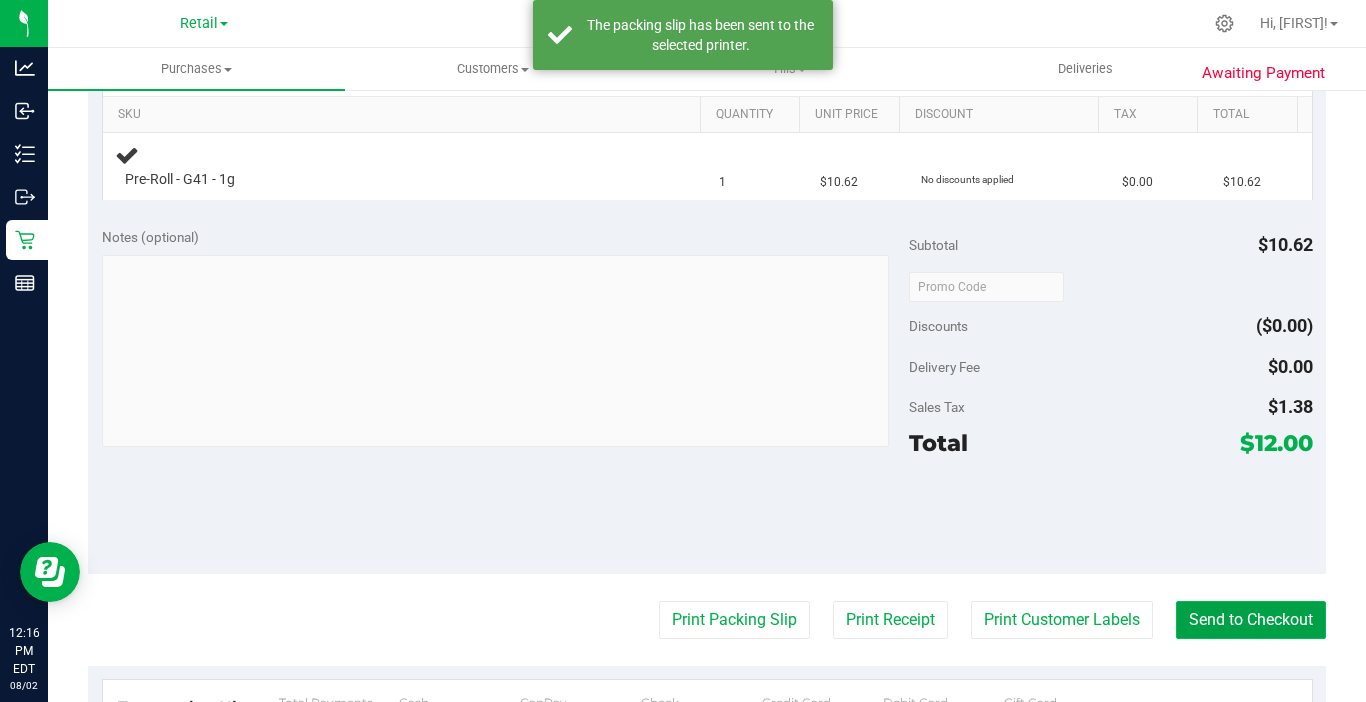 click on "Send to Checkout" at bounding box center [1251, 620] 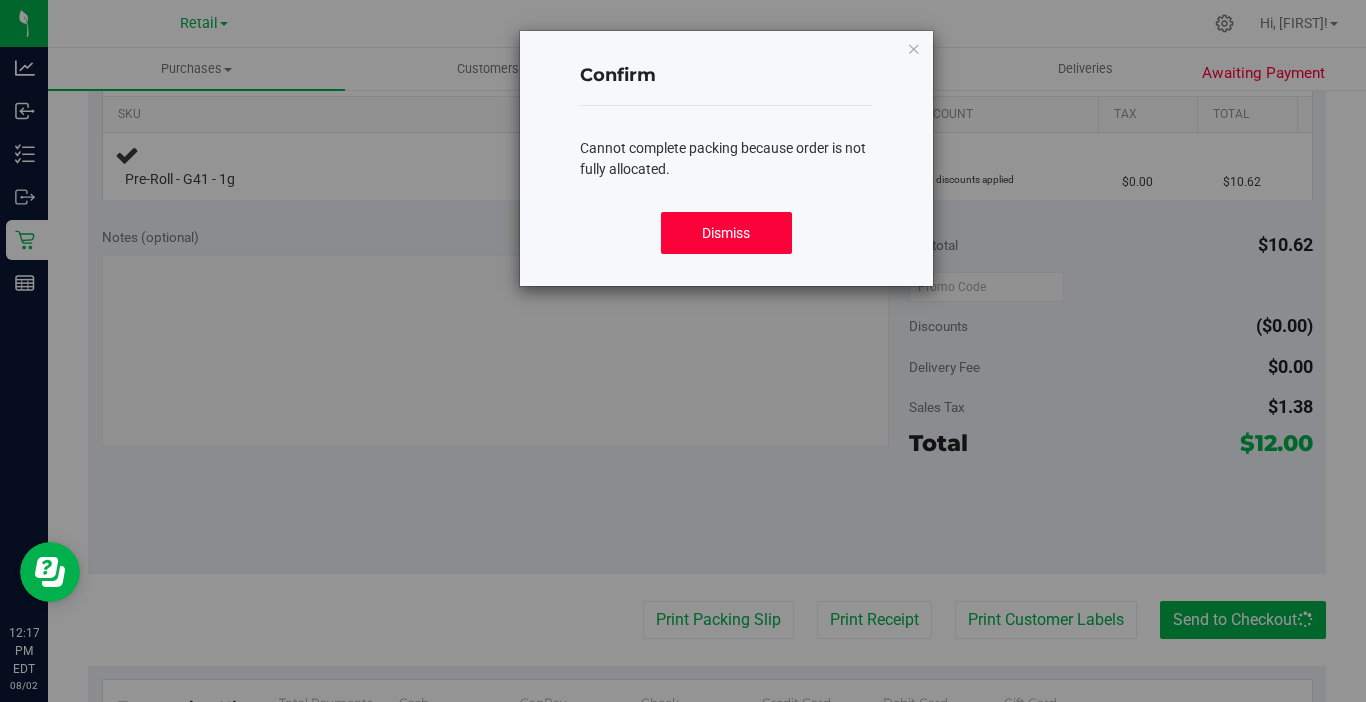 click on "Dismiss" at bounding box center [727, 233] 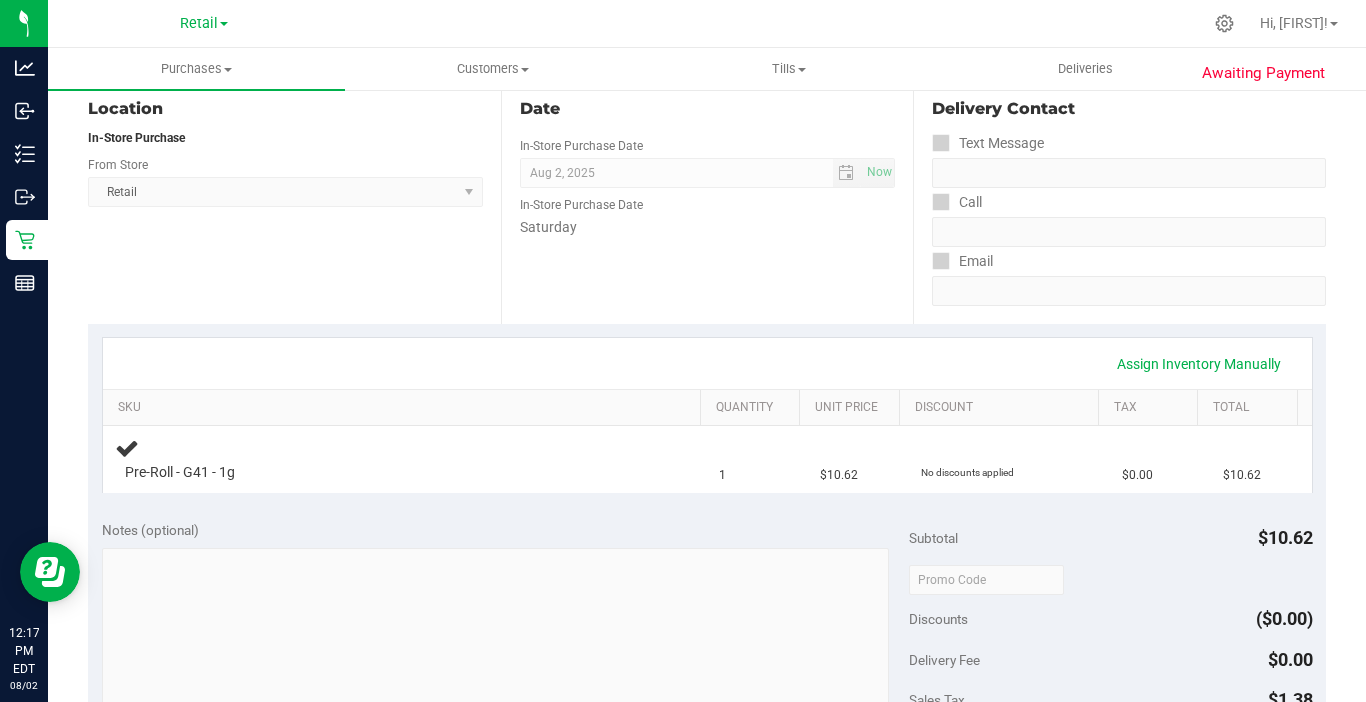 scroll, scrollTop: 200, scrollLeft: 0, axis: vertical 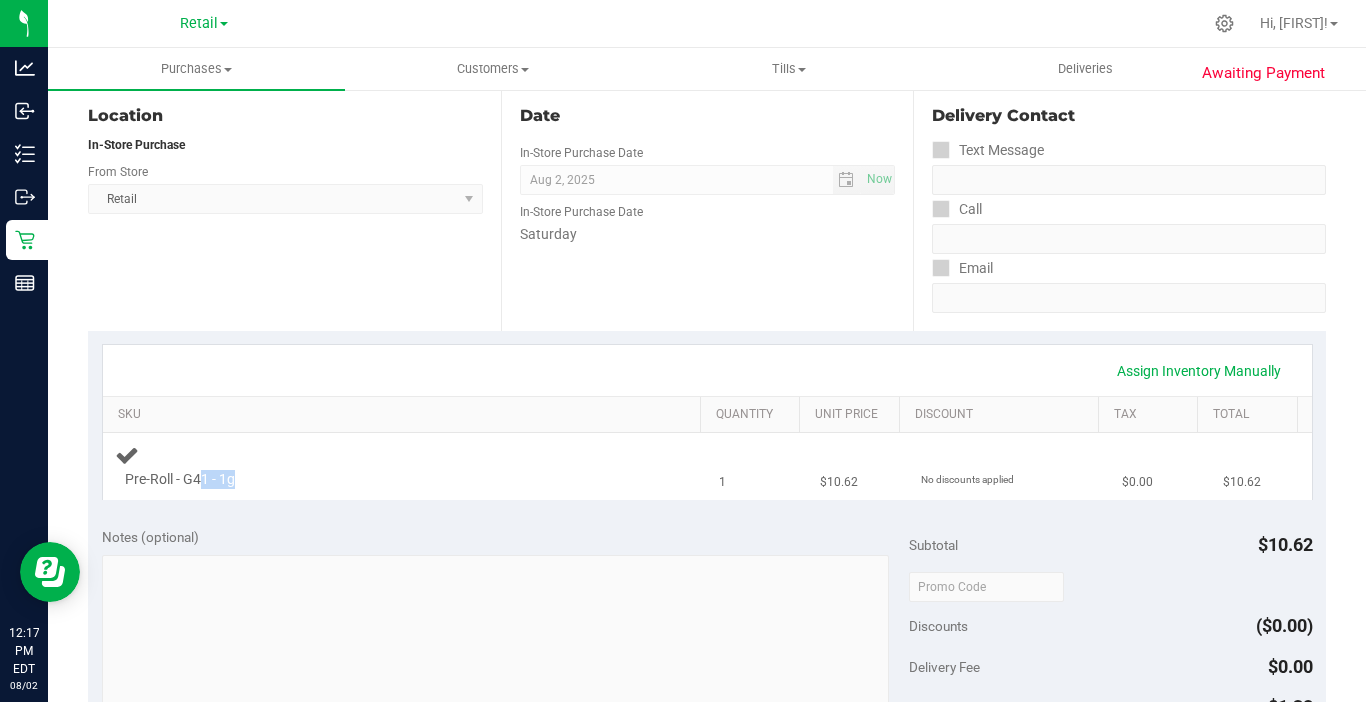 click on "Pre-Roll - G41 - 1g" at bounding box center [180, 479] 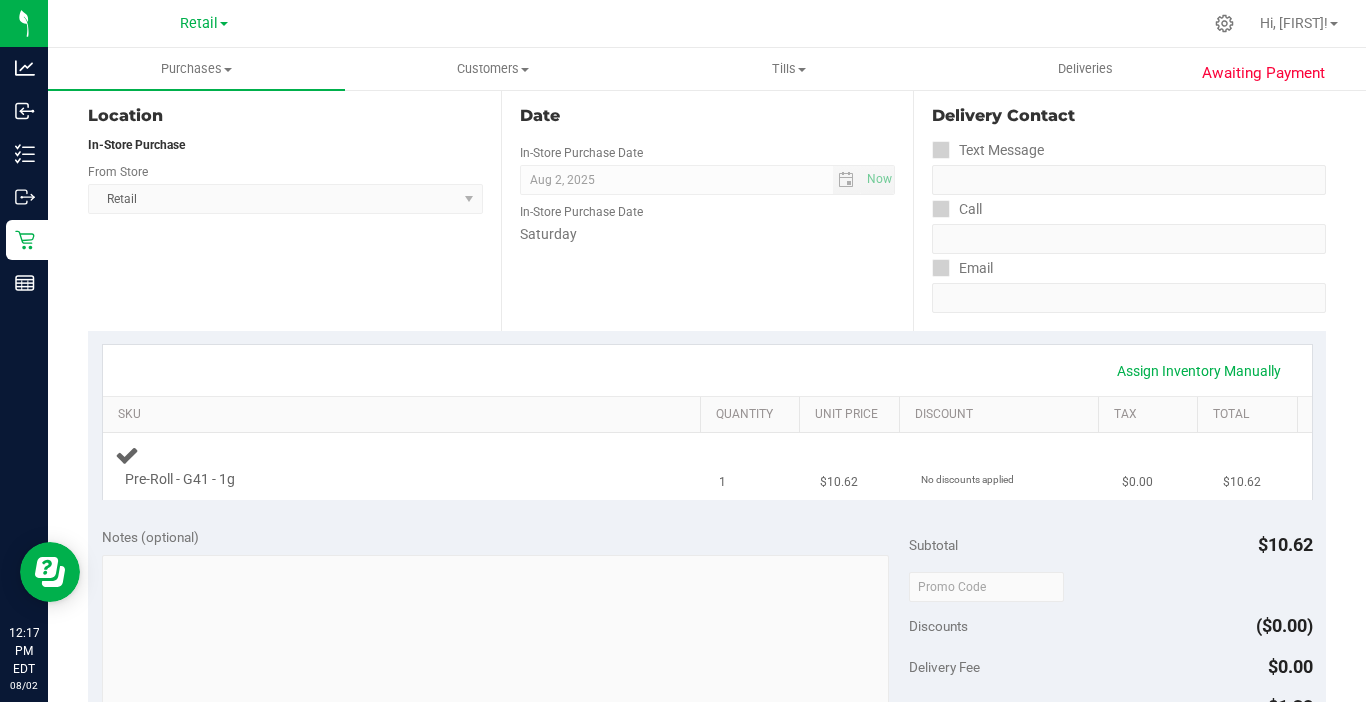 click on "Pre-Roll - G41 - 1g" at bounding box center (405, 466) 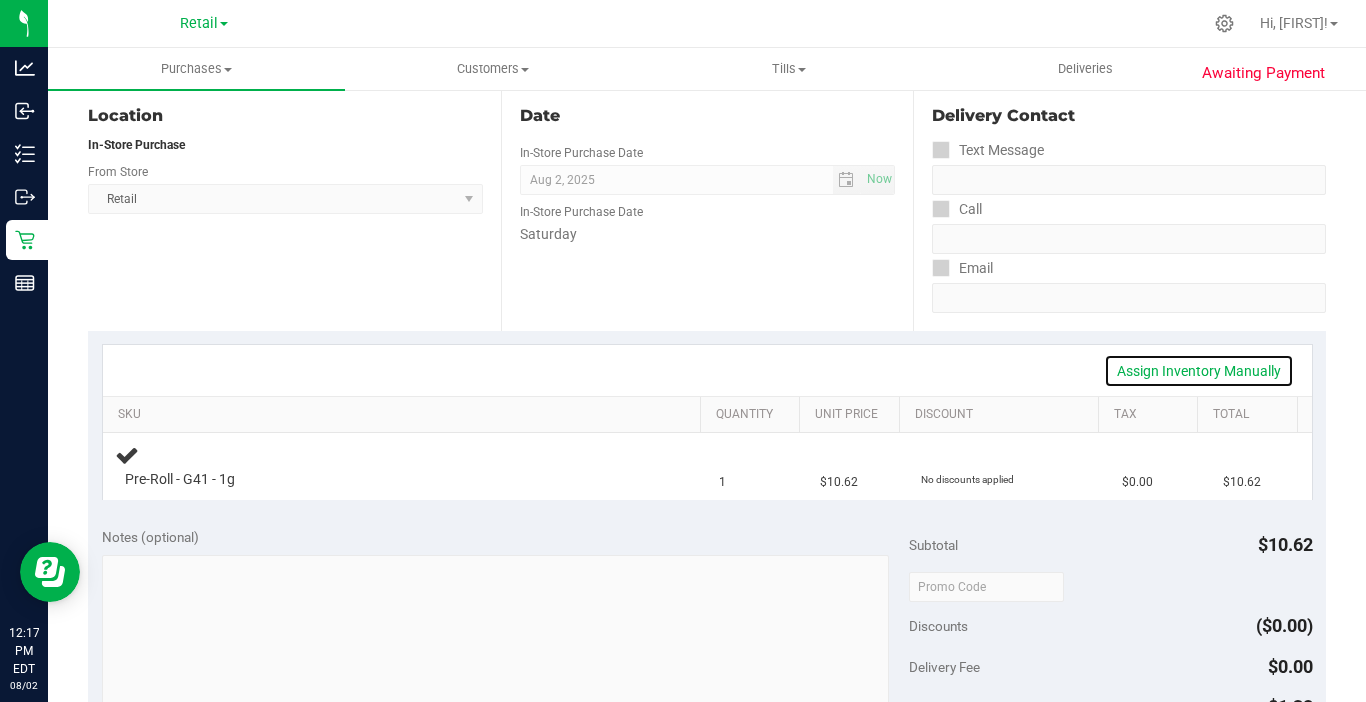 click on "Assign Inventory Manually" at bounding box center (1199, 371) 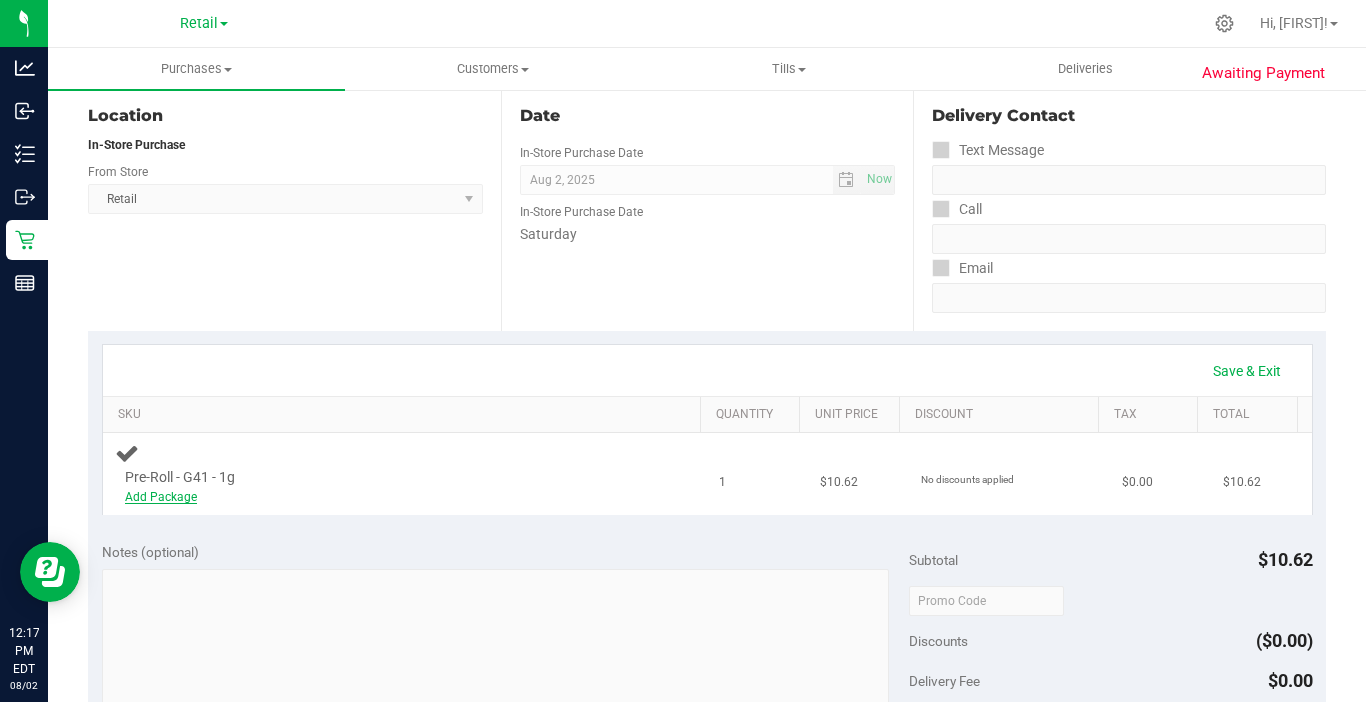 drag, startPoint x: 151, startPoint y: 484, endPoint x: 155, endPoint y: 500, distance: 16.492422 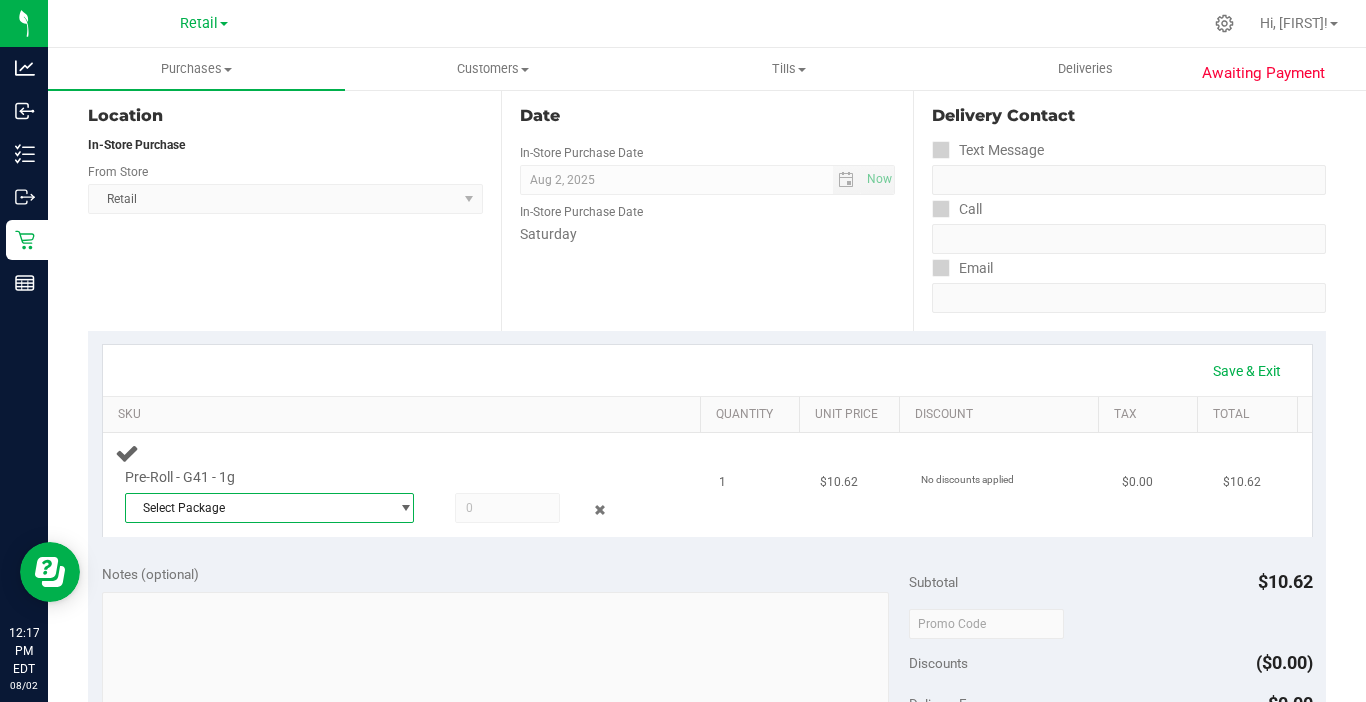 click on "Select Package" at bounding box center (257, 508) 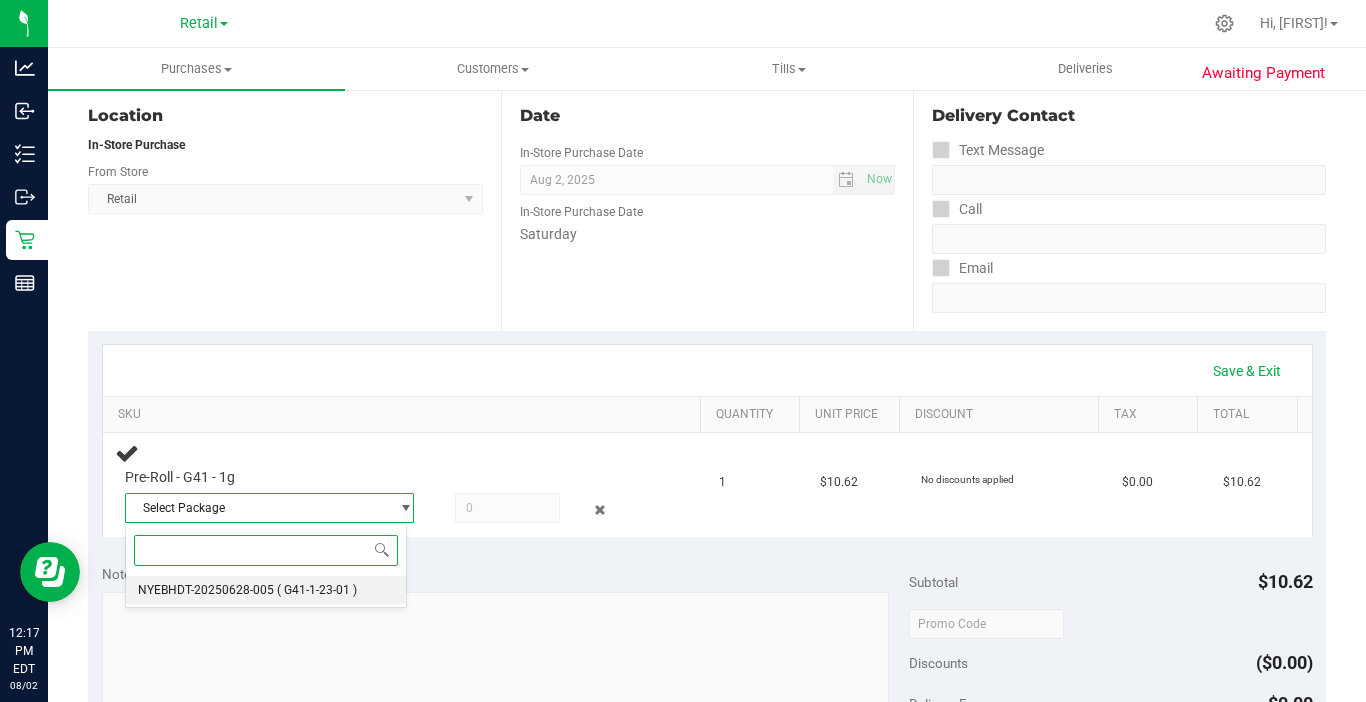 click on "NYEBHDT-20250628-005" at bounding box center (206, 590) 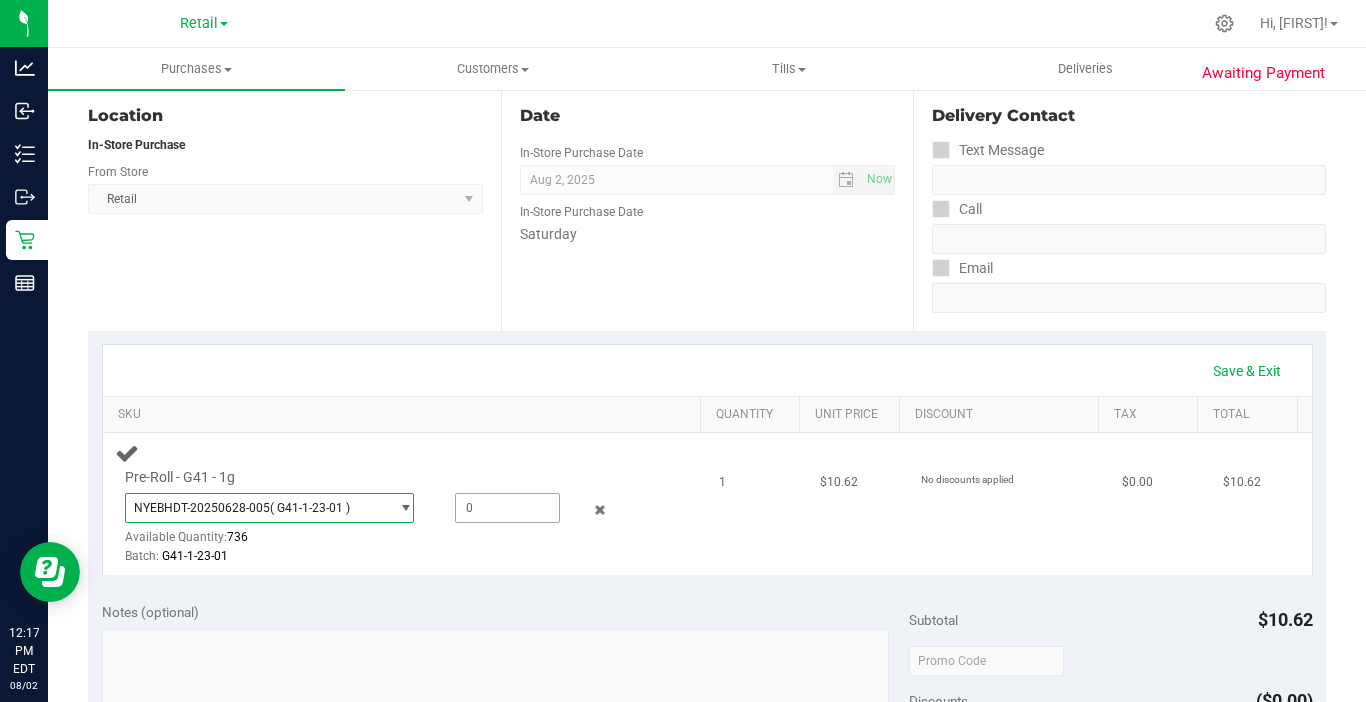 click at bounding box center [507, 508] 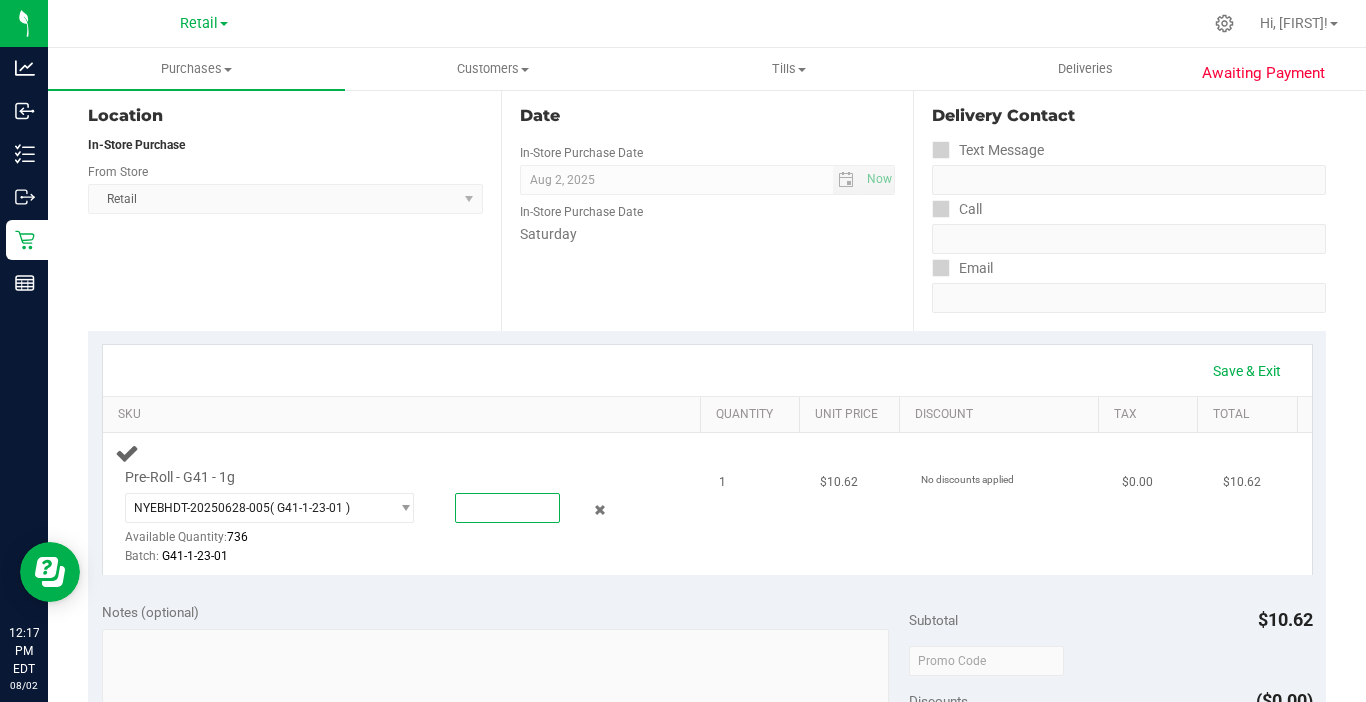 type on "1" 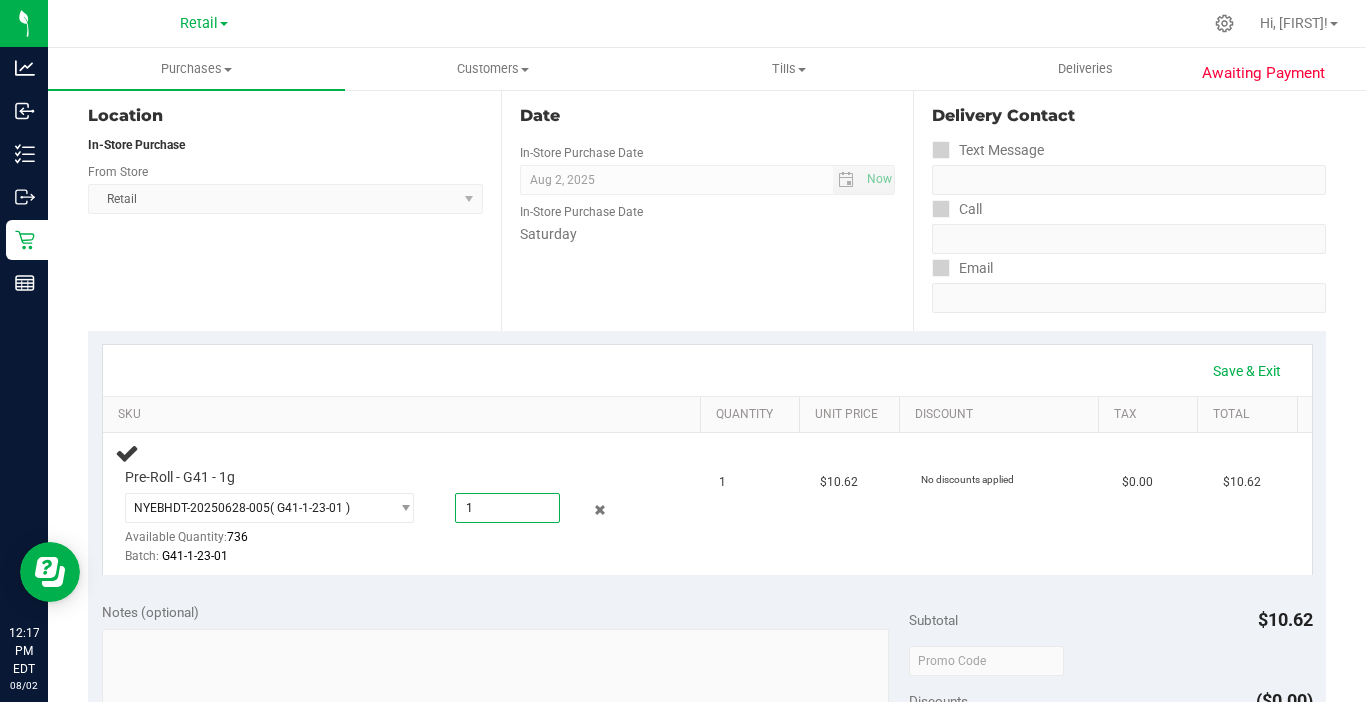 type on "1.0000" 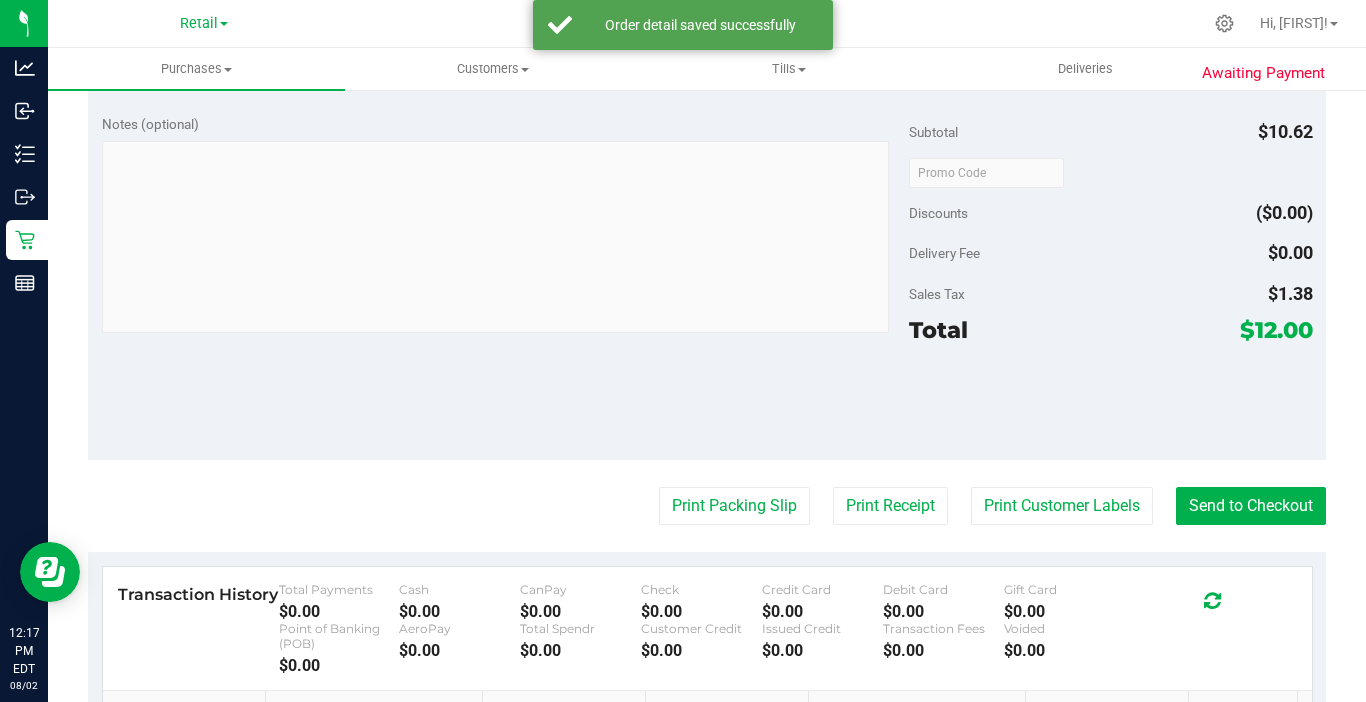 scroll, scrollTop: 800, scrollLeft: 0, axis: vertical 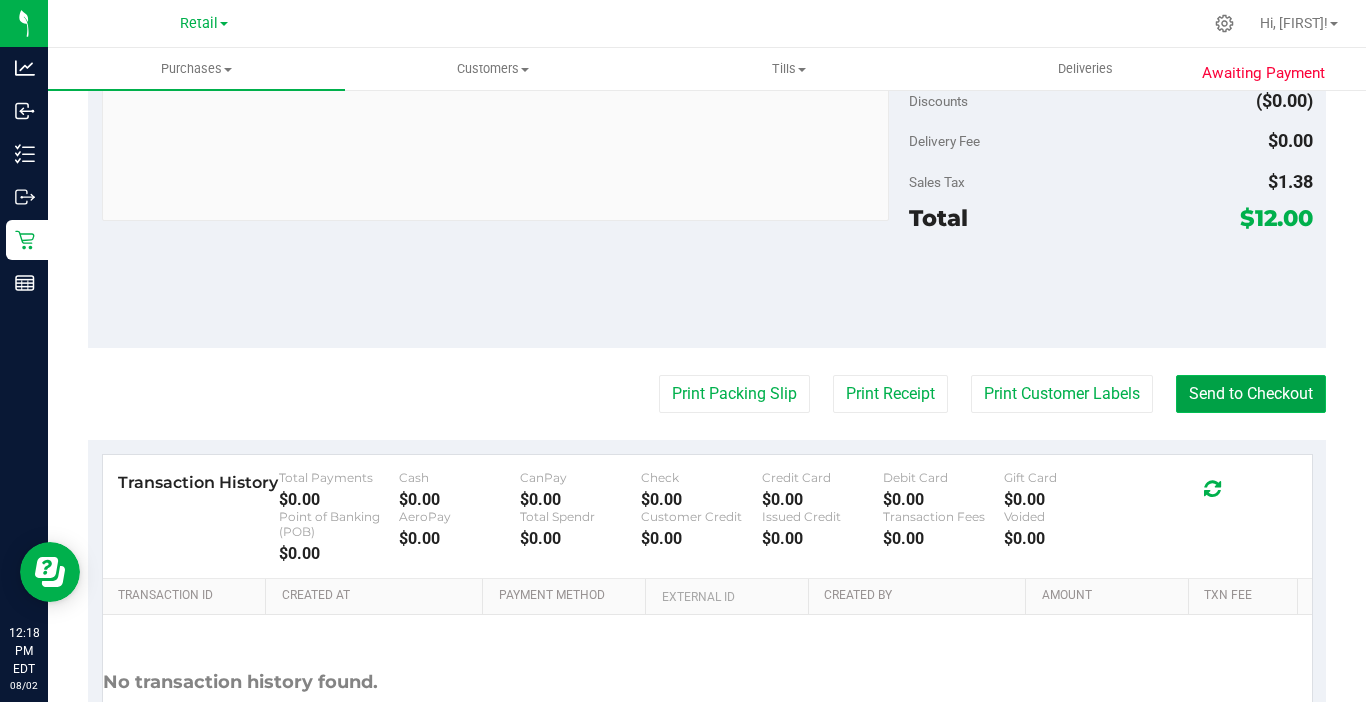 click on "Send to Checkout" at bounding box center (1251, 394) 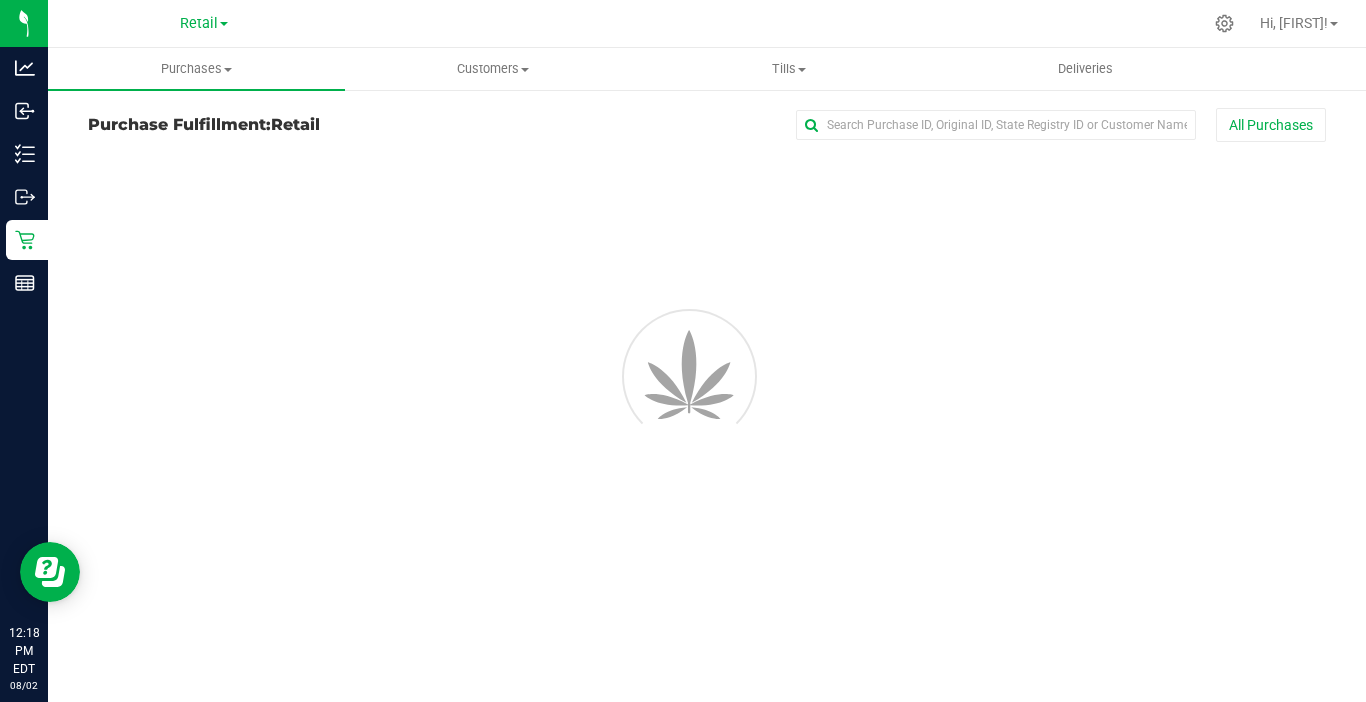 scroll, scrollTop: 0, scrollLeft: 0, axis: both 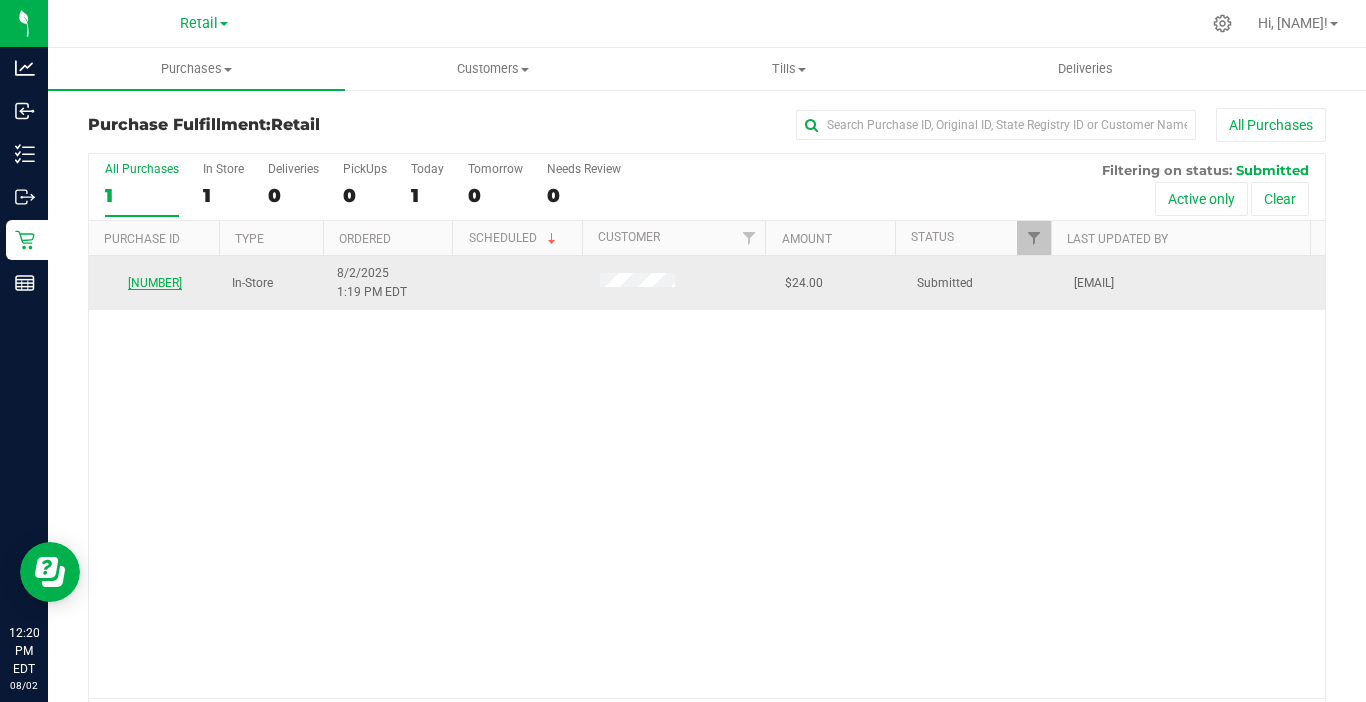 click on "00000801" at bounding box center [155, 283] 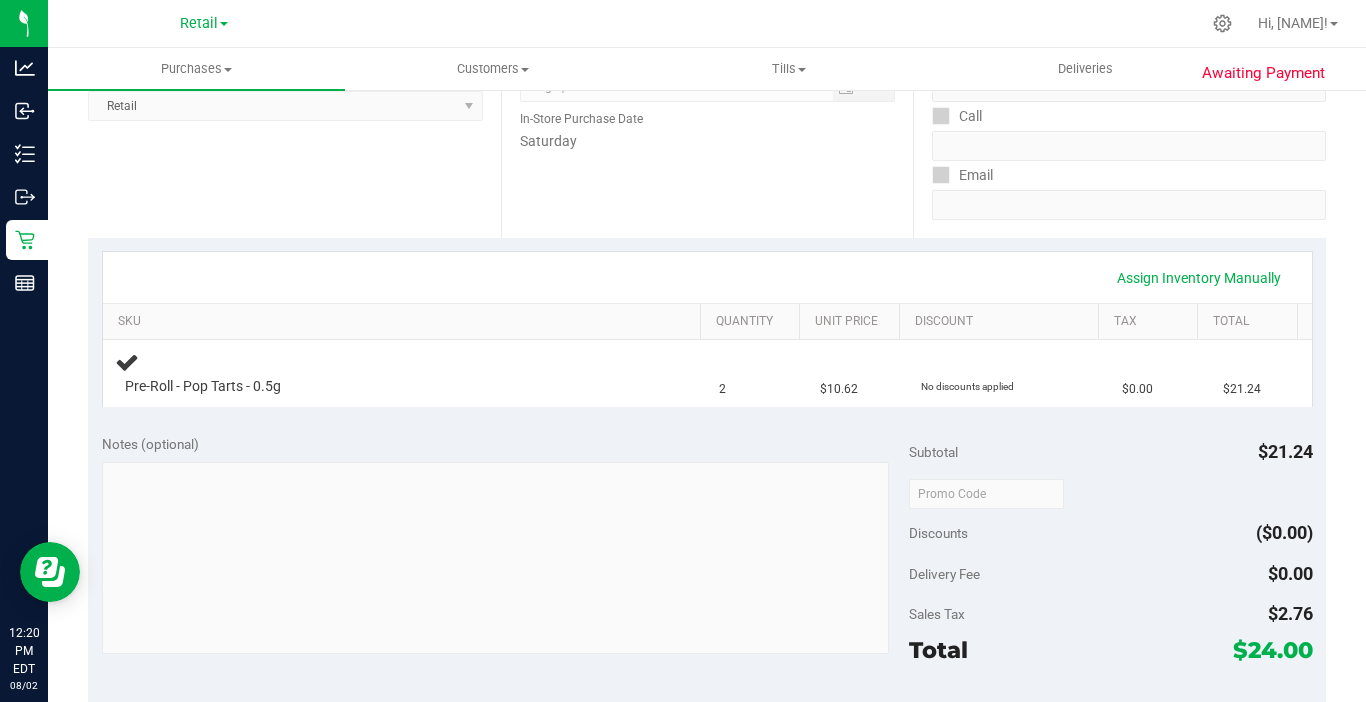 scroll, scrollTop: 300, scrollLeft: 0, axis: vertical 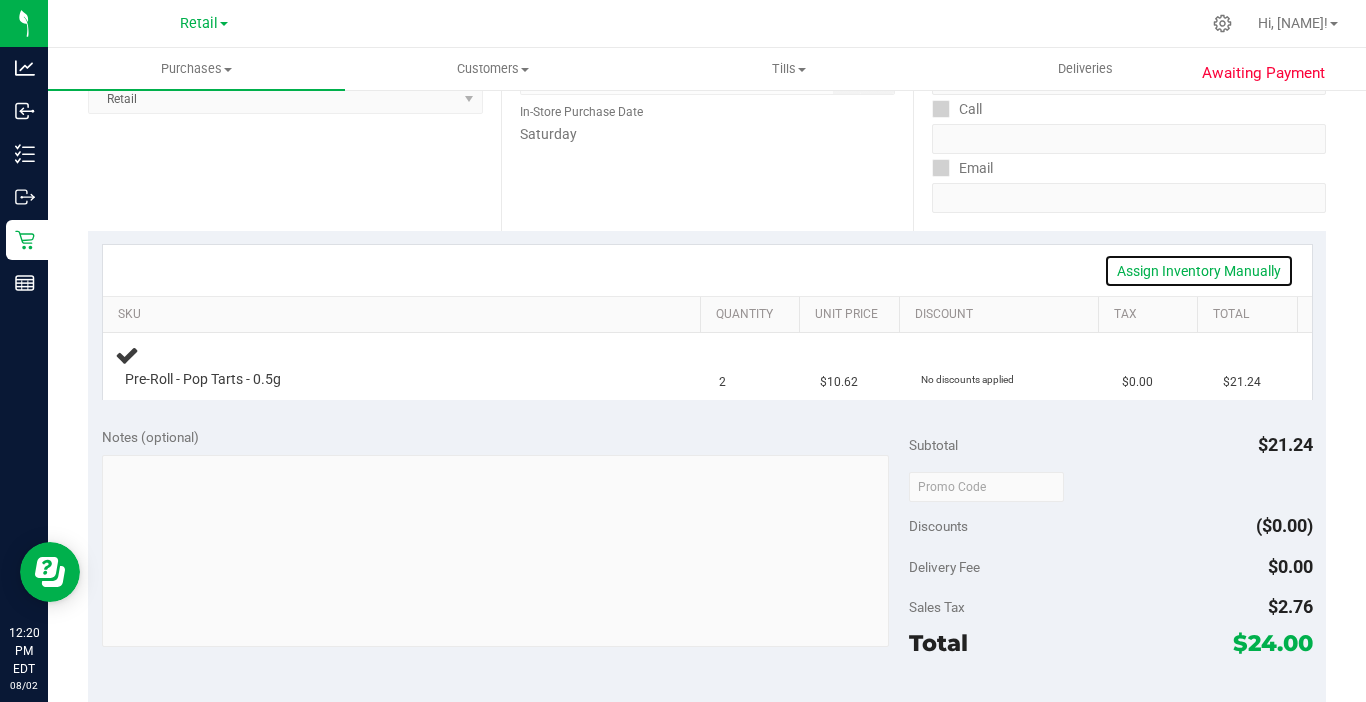 click on "Assign Inventory Manually" at bounding box center (1199, 271) 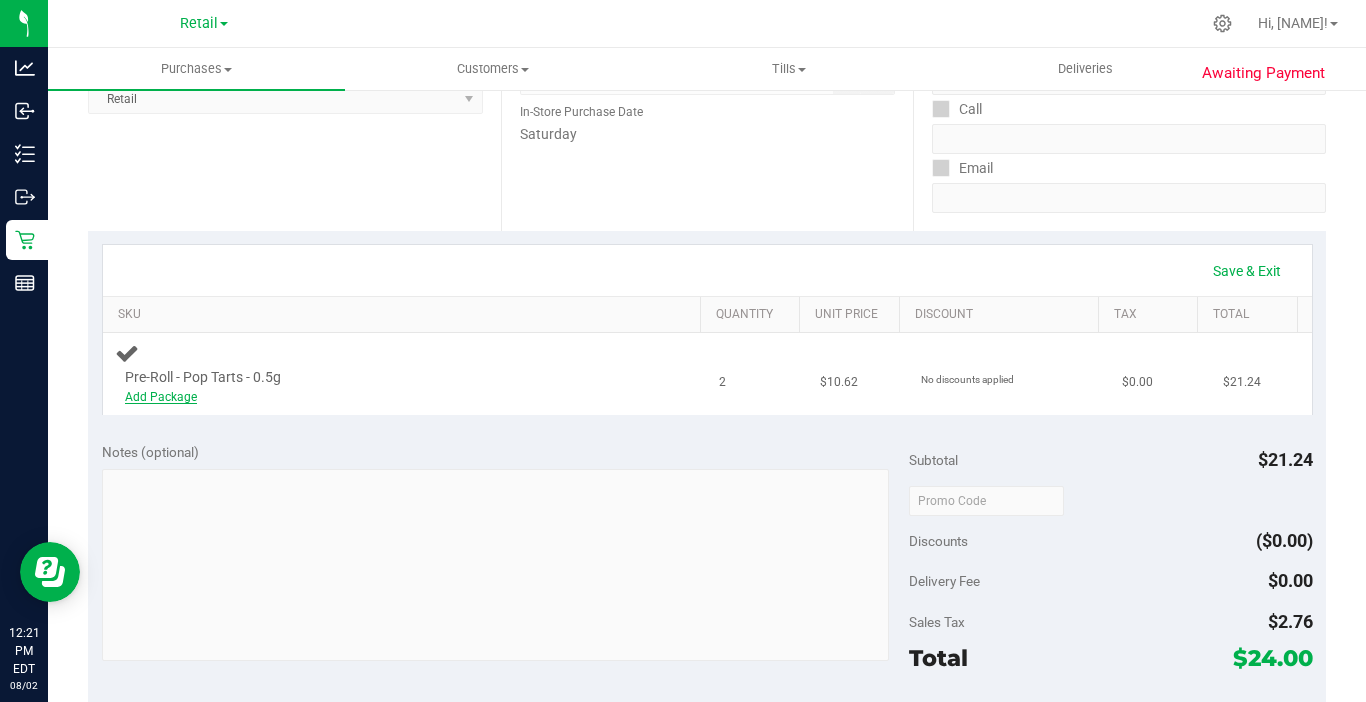 click on "Add Package" at bounding box center (161, 397) 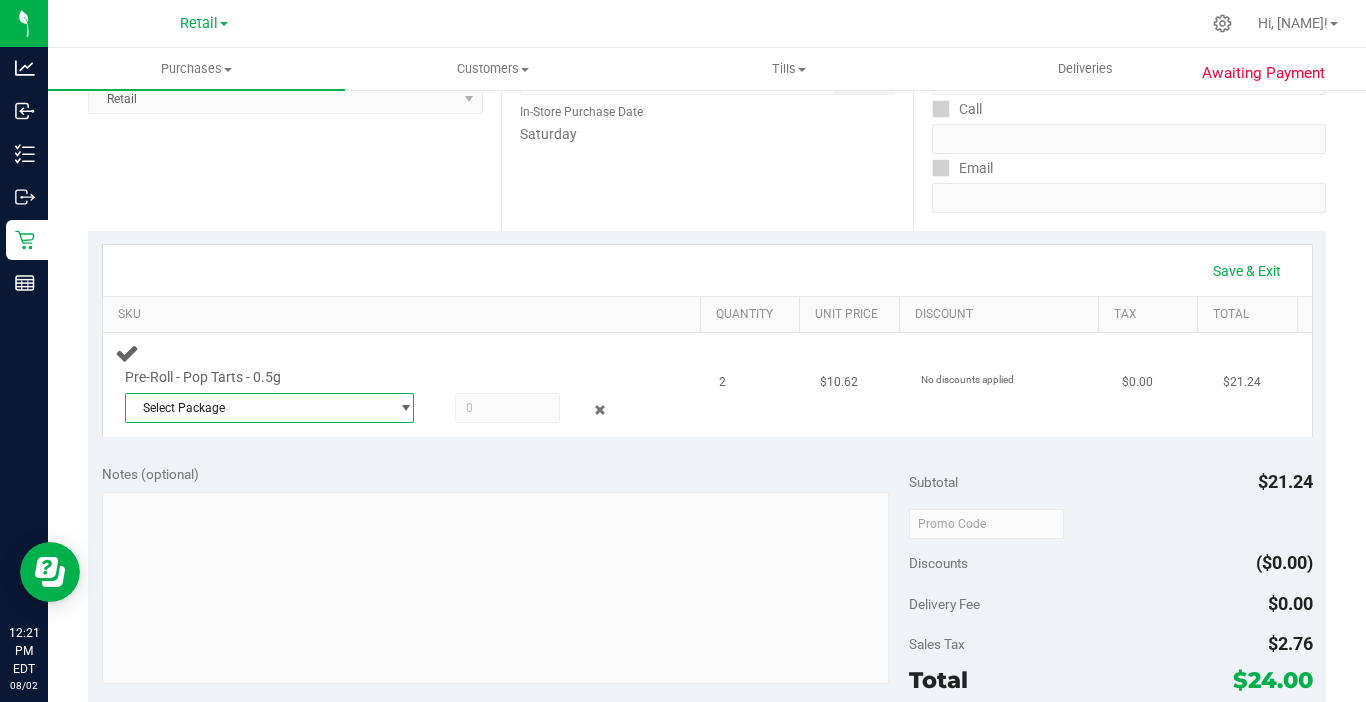 click on "Select Package" at bounding box center [257, 408] 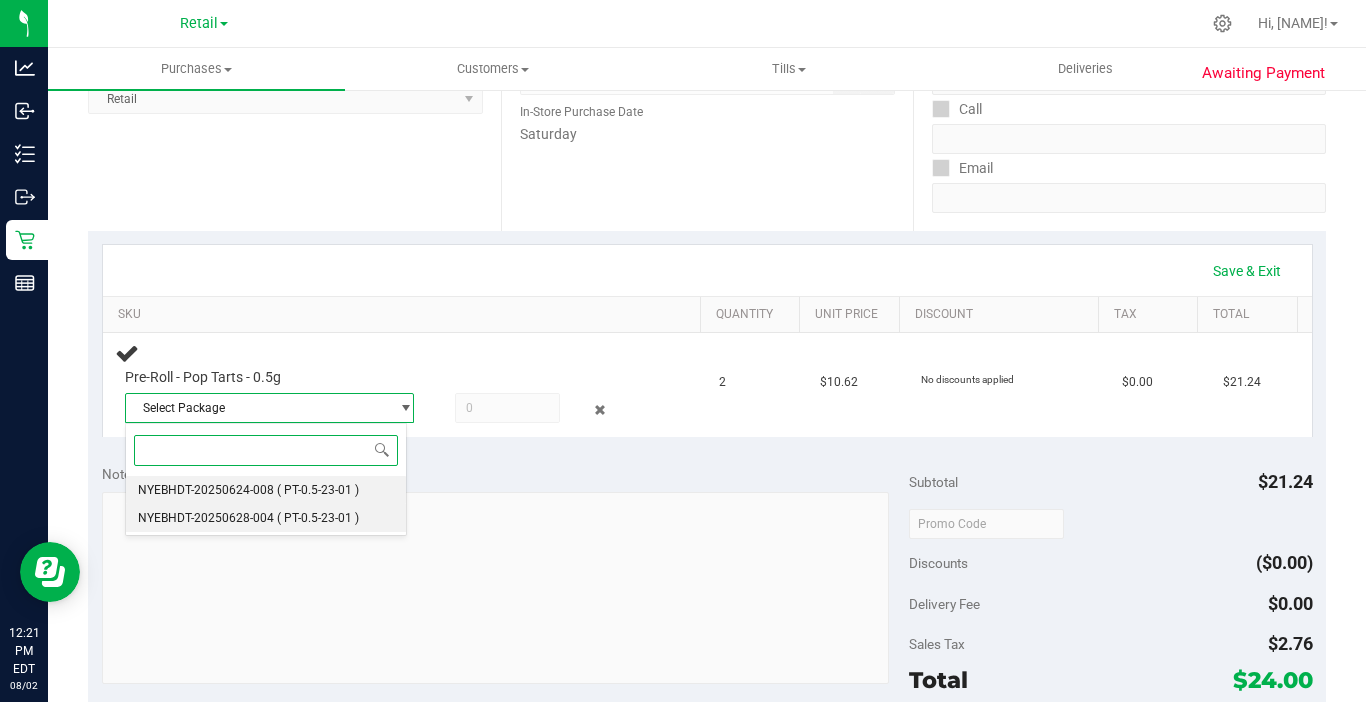 click on "NYEBHDT-20250624-008
(
PT-0.5-23-01
)" at bounding box center [266, 490] 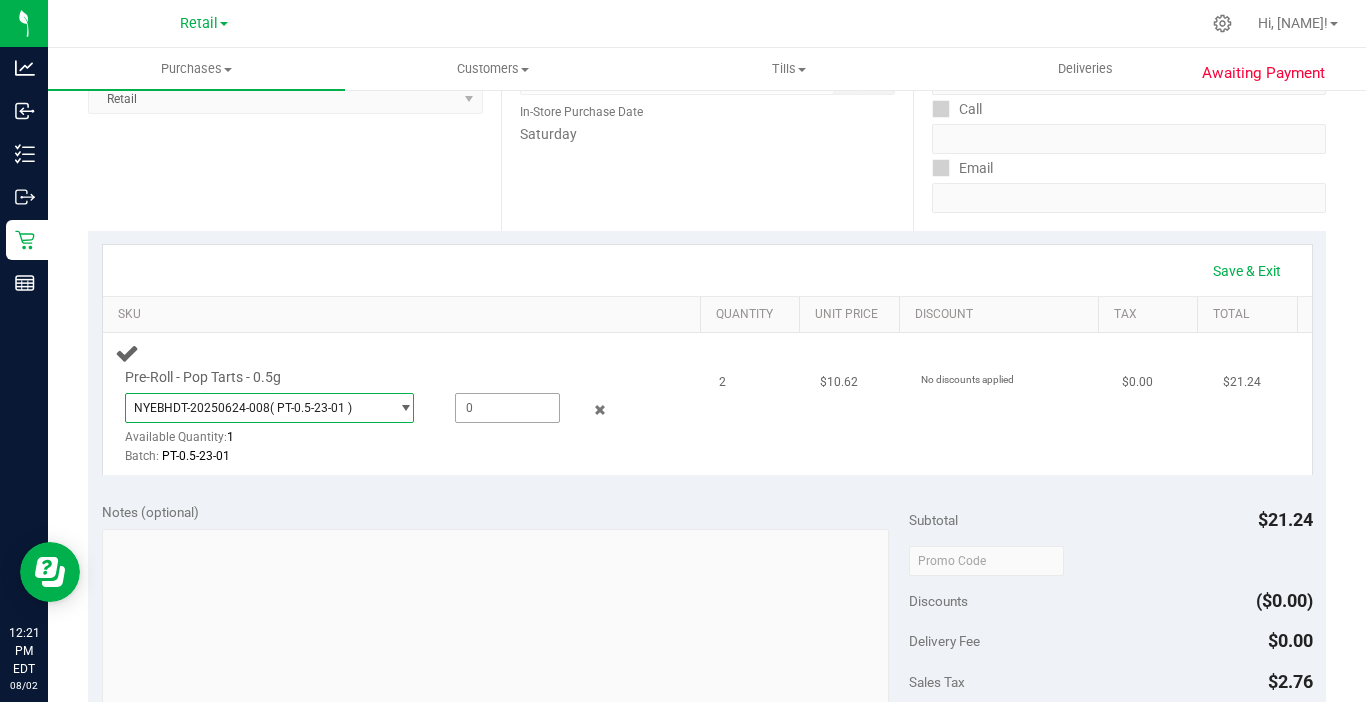 click at bounding box center [507, 408] 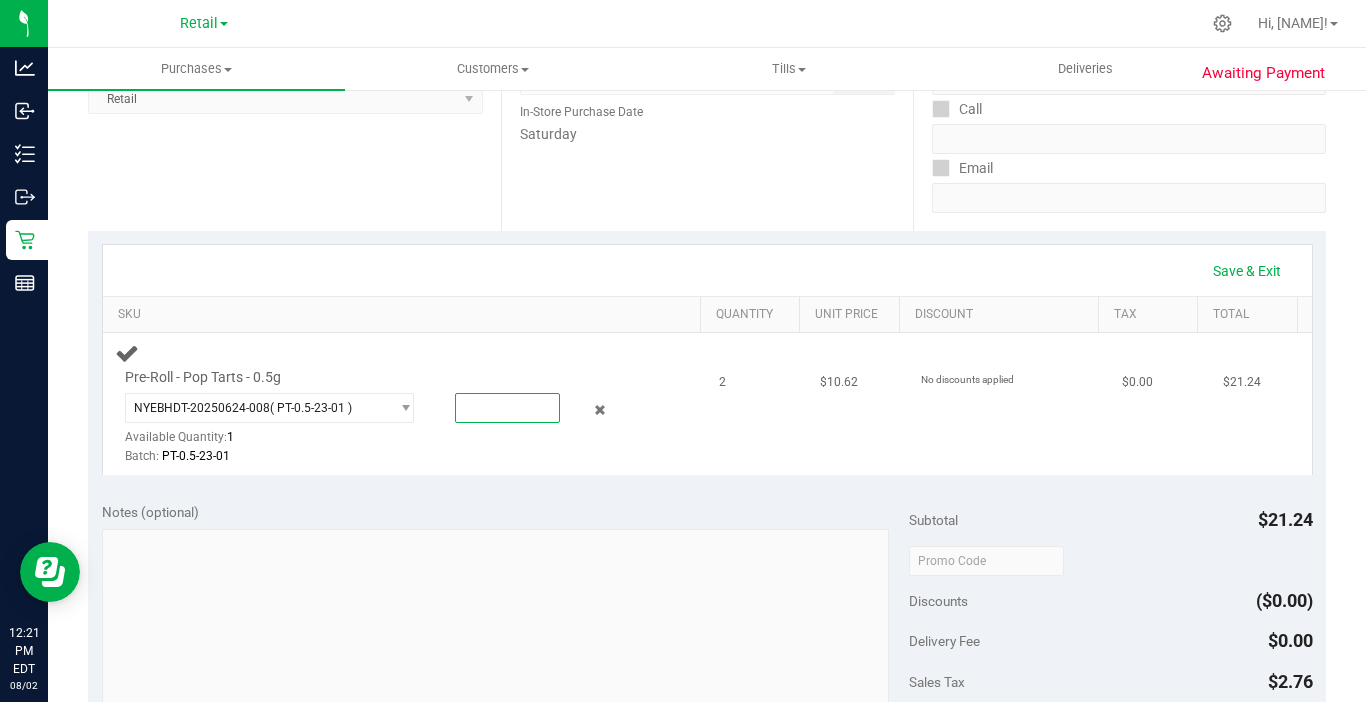 type on "2" 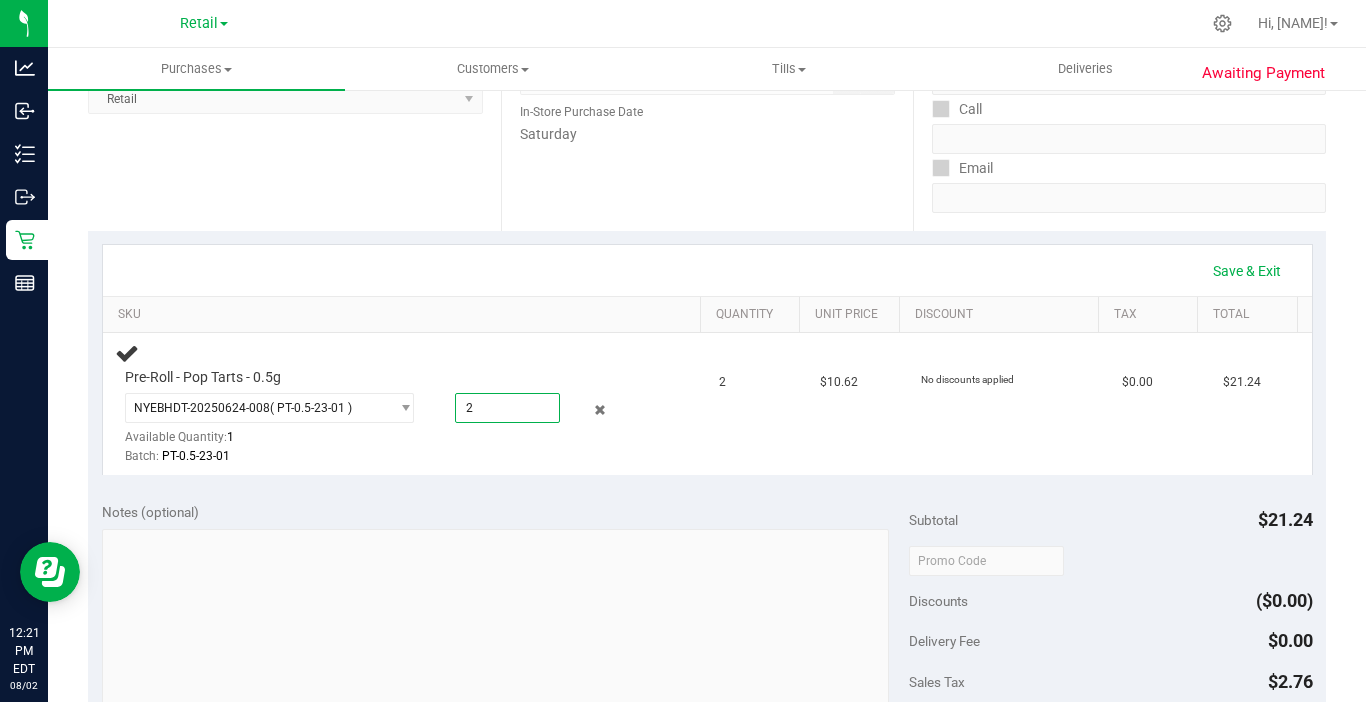 type 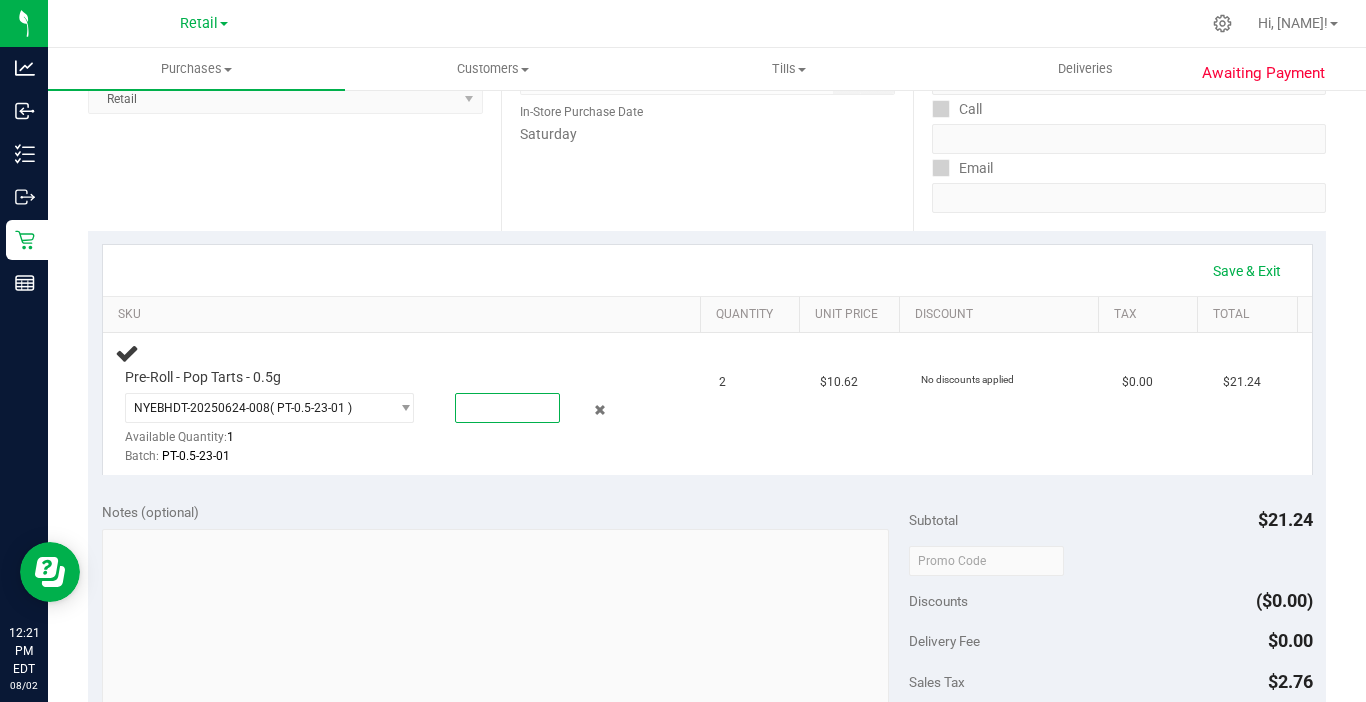 click on "Notes (optional)
Subtotal
$21.24
Discounts
($0.00)
Delivery Fee
$0.00
Sales Tax
$2.76
Total
$24.00" at bounding box center (707, 668) 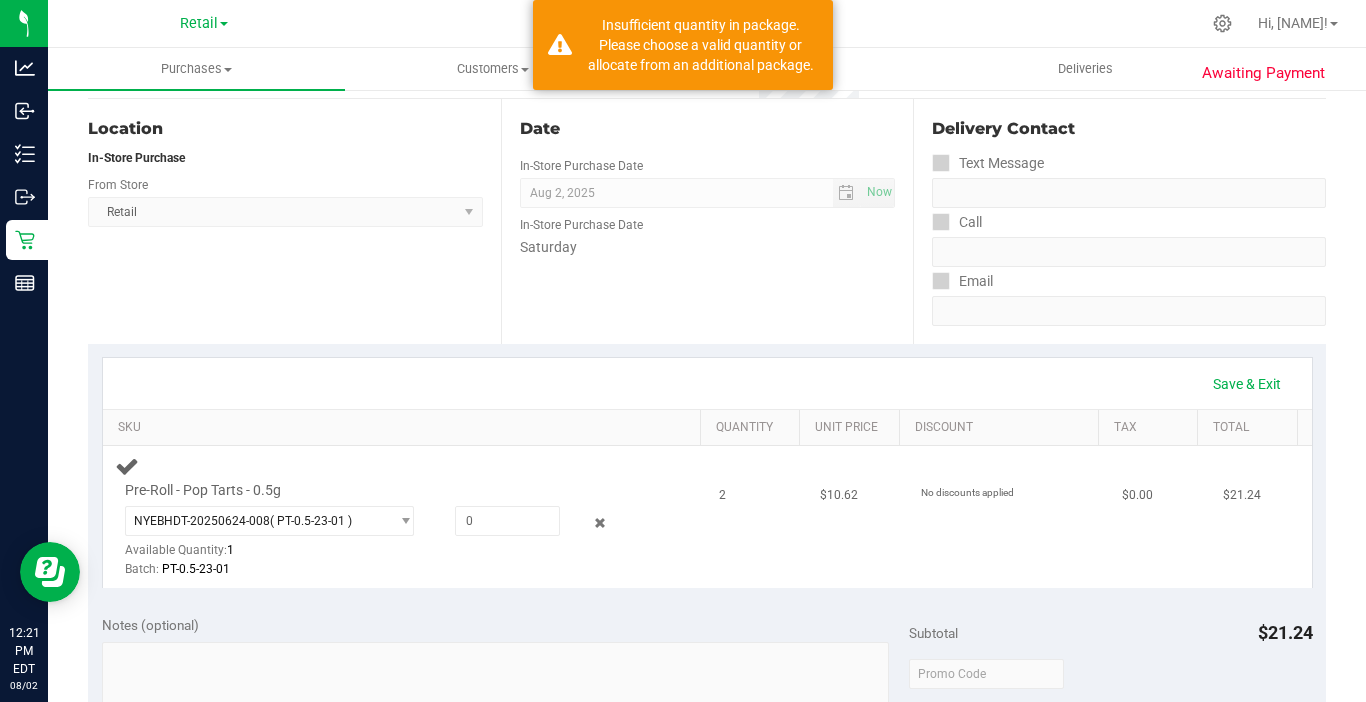 scroll, scrollTop: 200, scrollLeft: 0, axis: vertical 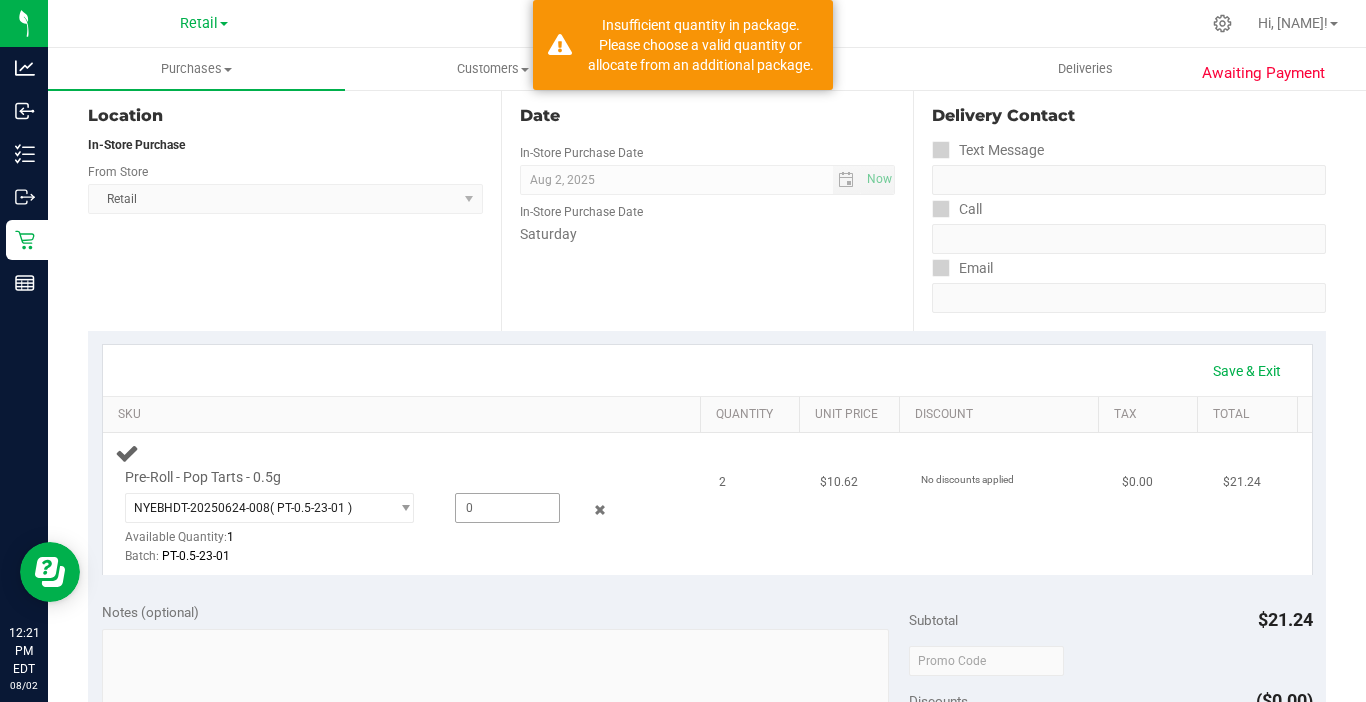 click at bounding box center [507, 508] 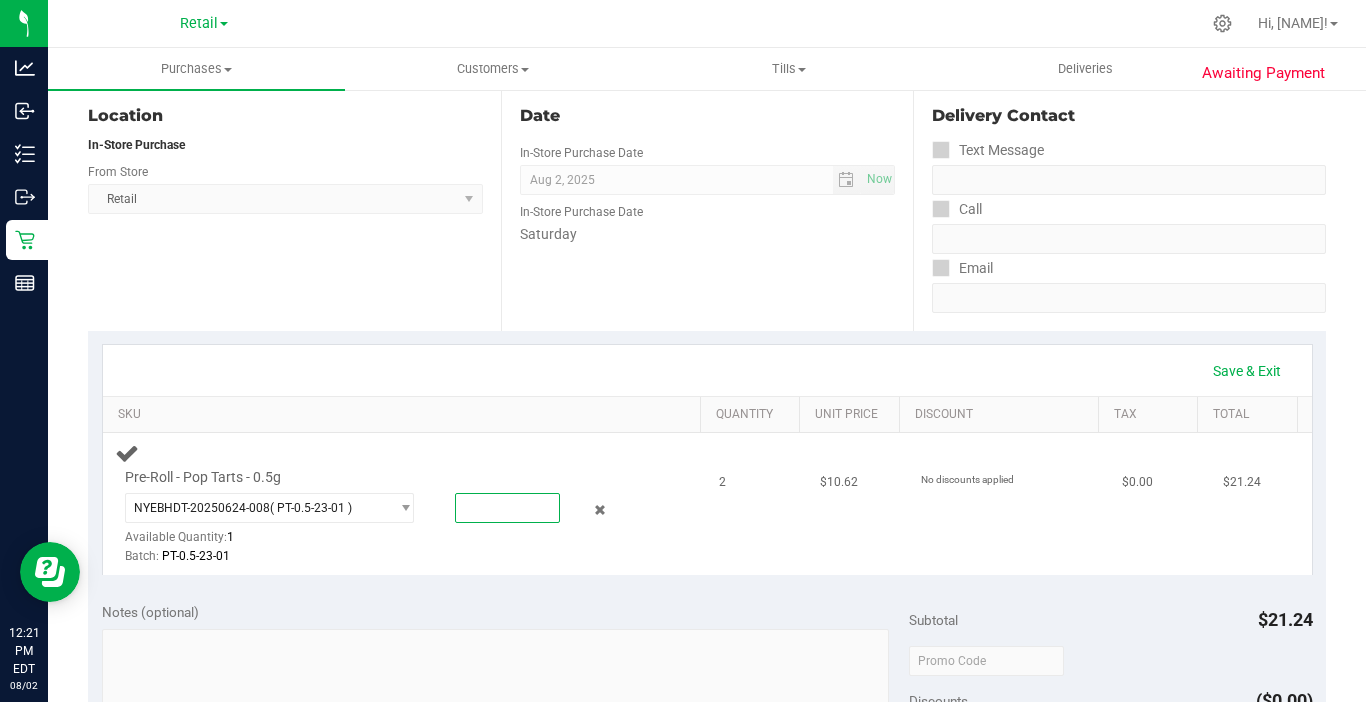 type on "2" 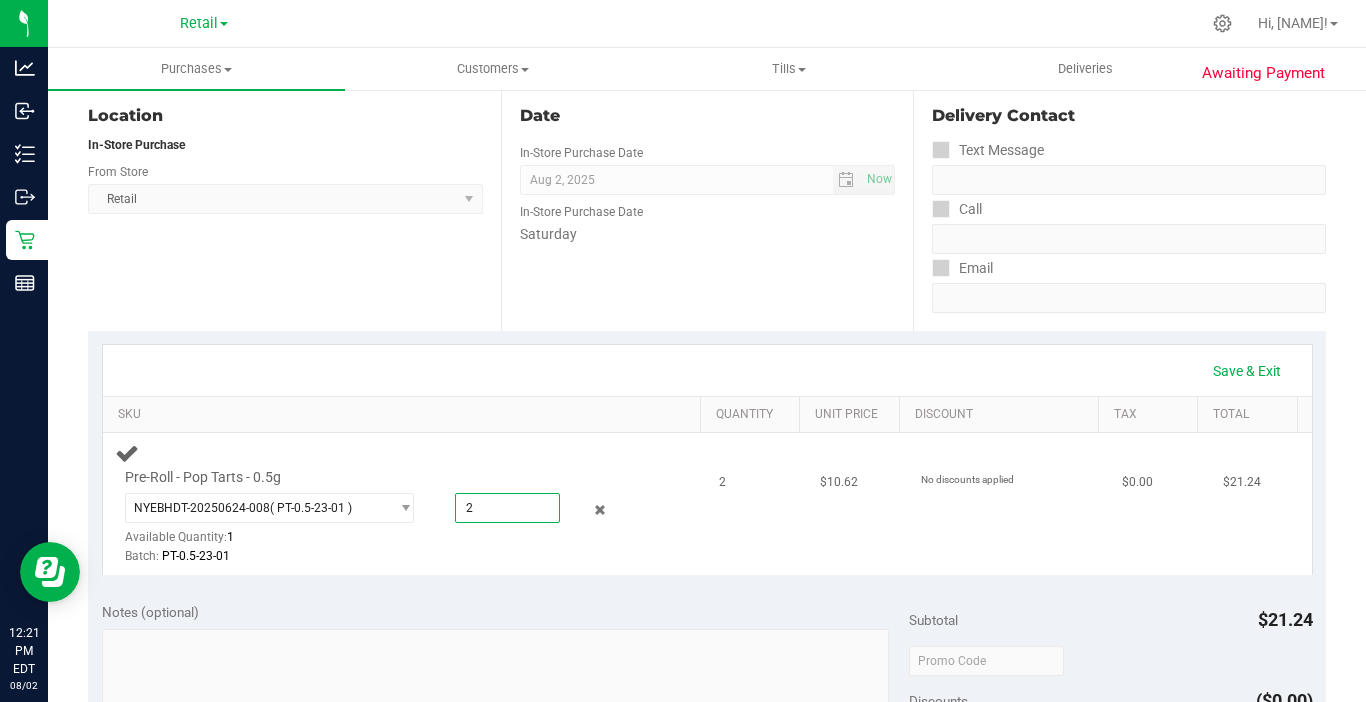 type 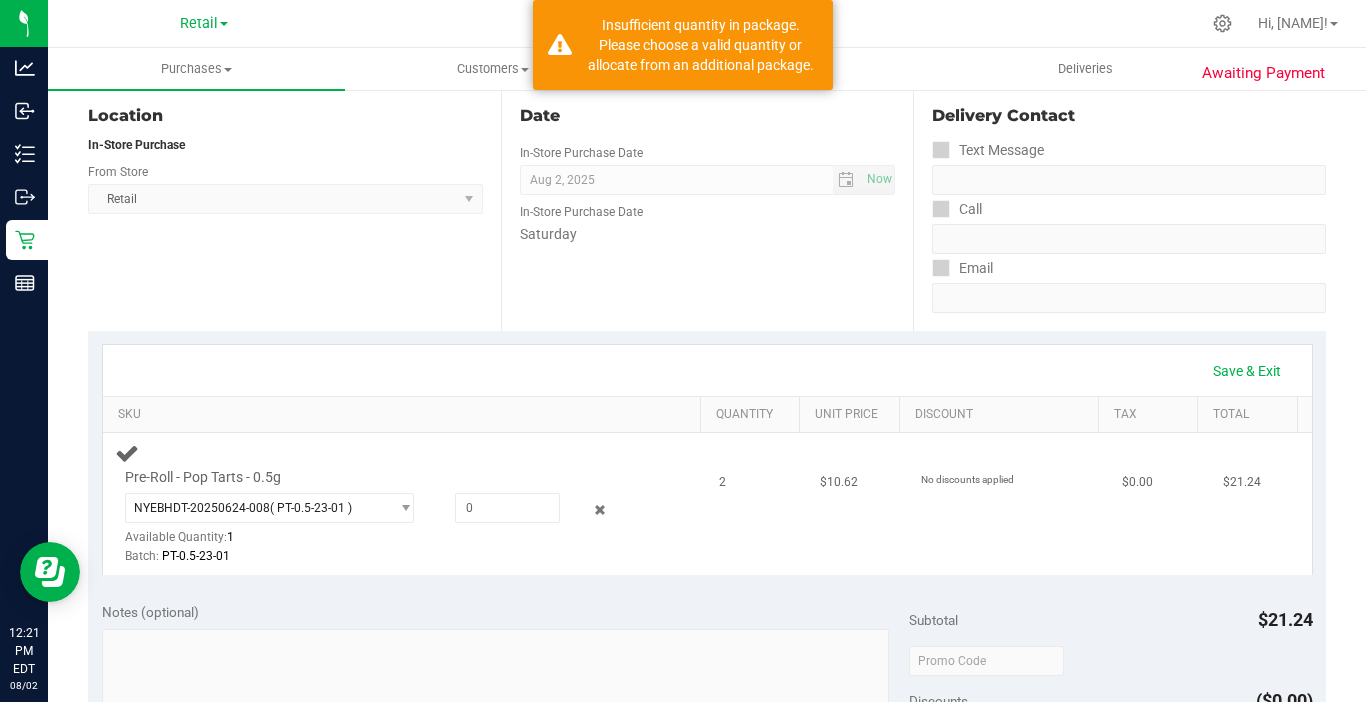 click on "Batch:
PT-0.5-23-01" at bounding box center (386, 556) 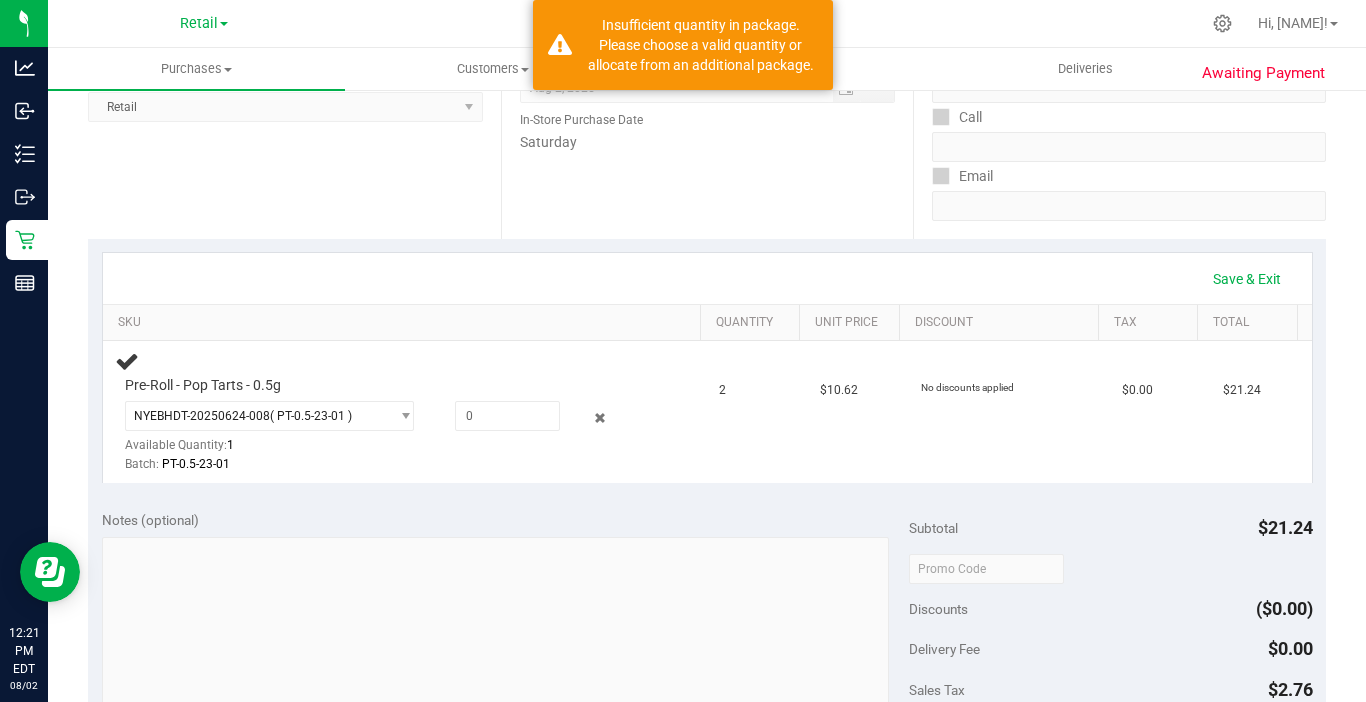 scroll, scrollTop: 200, scrollLeft: 0, axis: vertical 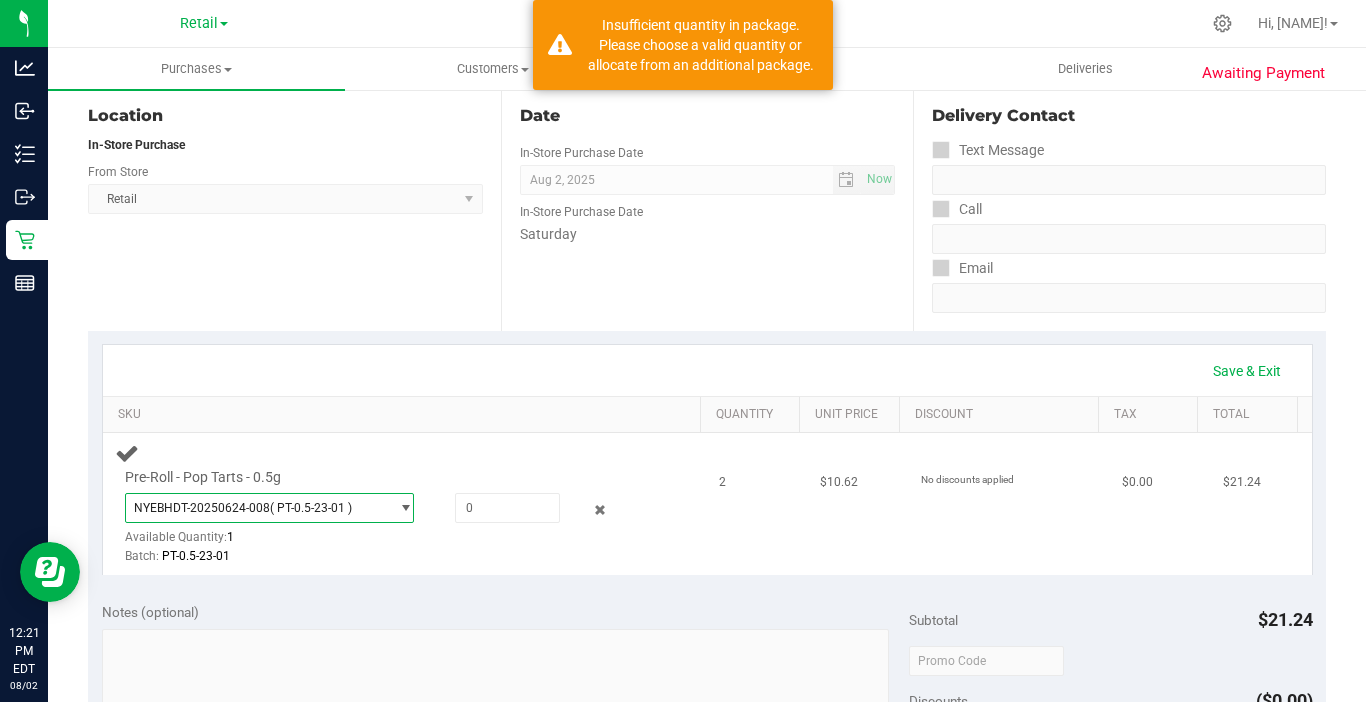 click at bounding box center [405, 508] 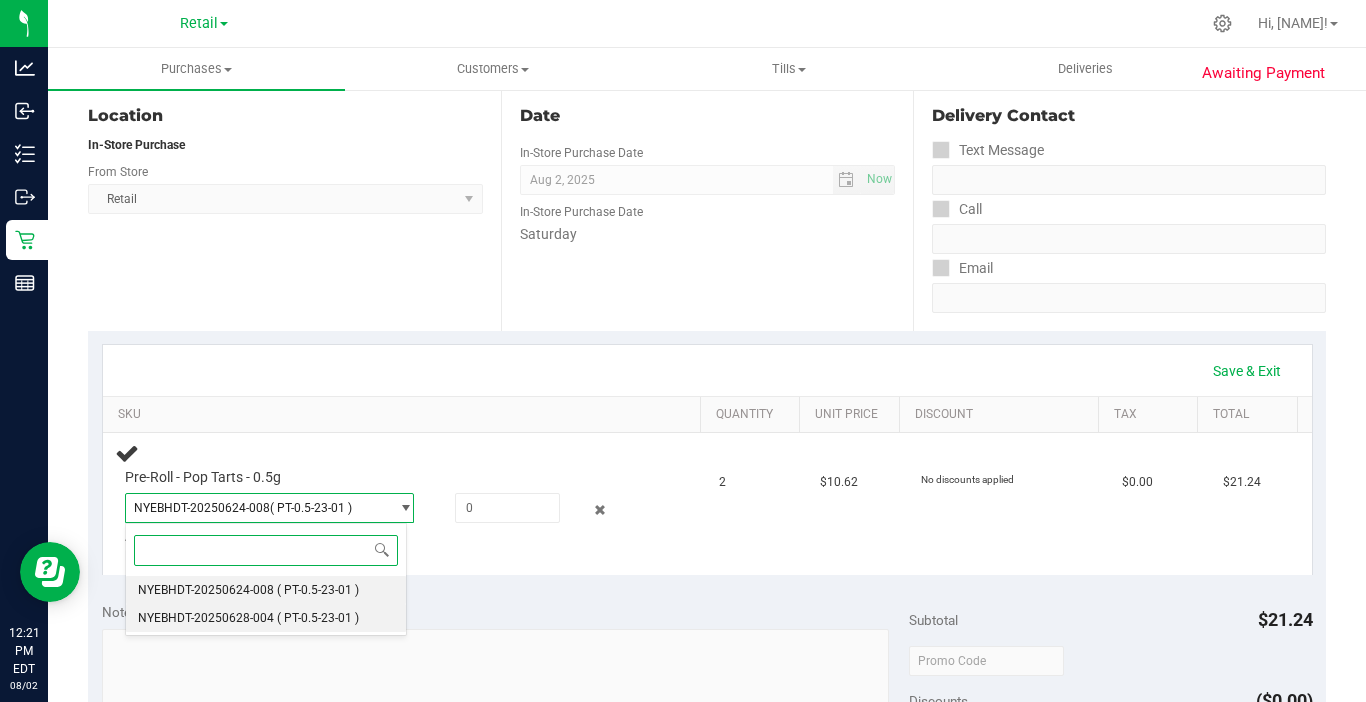 click on "(
PT-0.5-23-01
)" at bounding box center [318, 618] 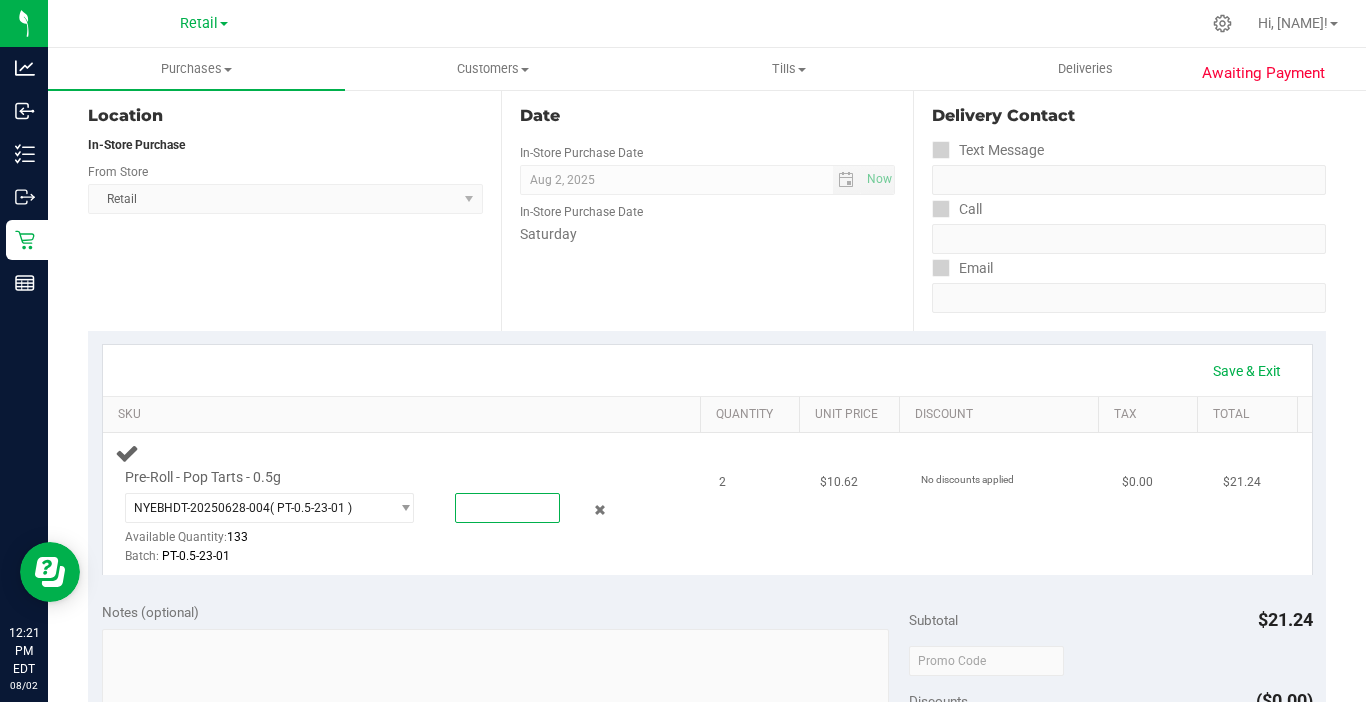 click at bounding box center (507, 508) 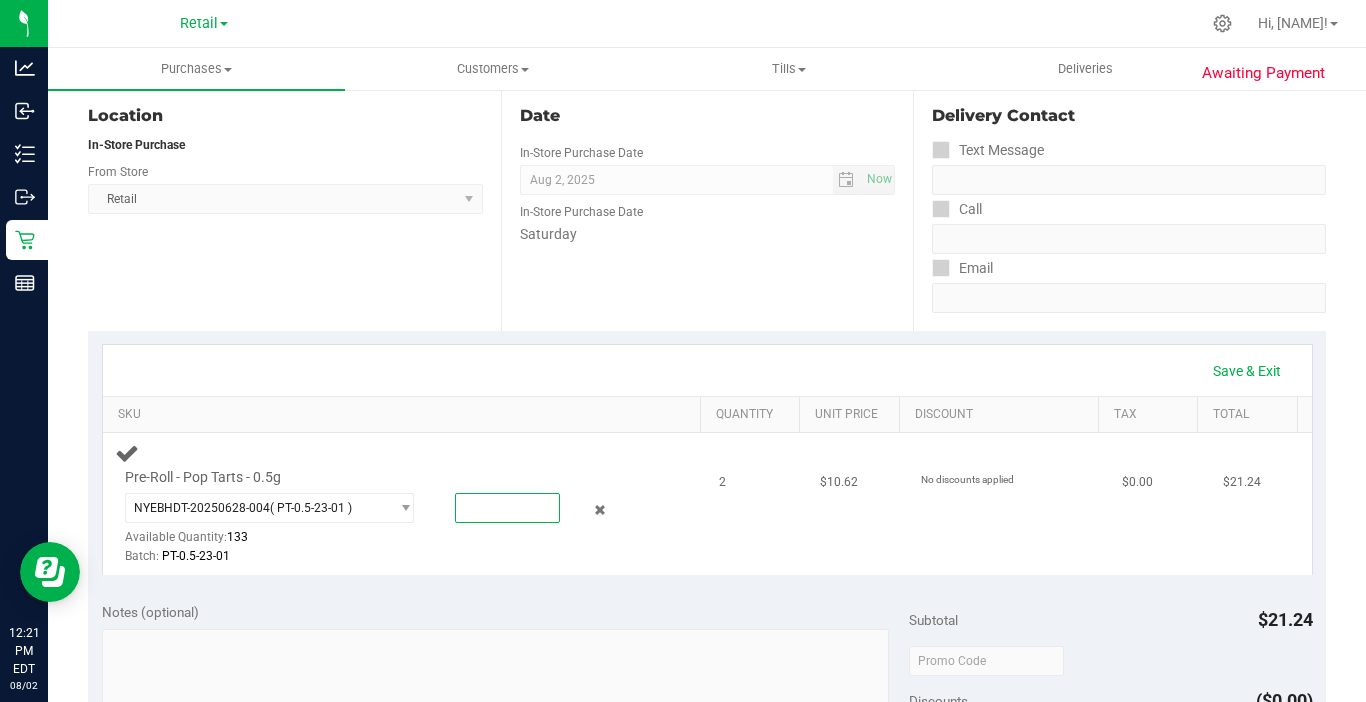 type on "2" 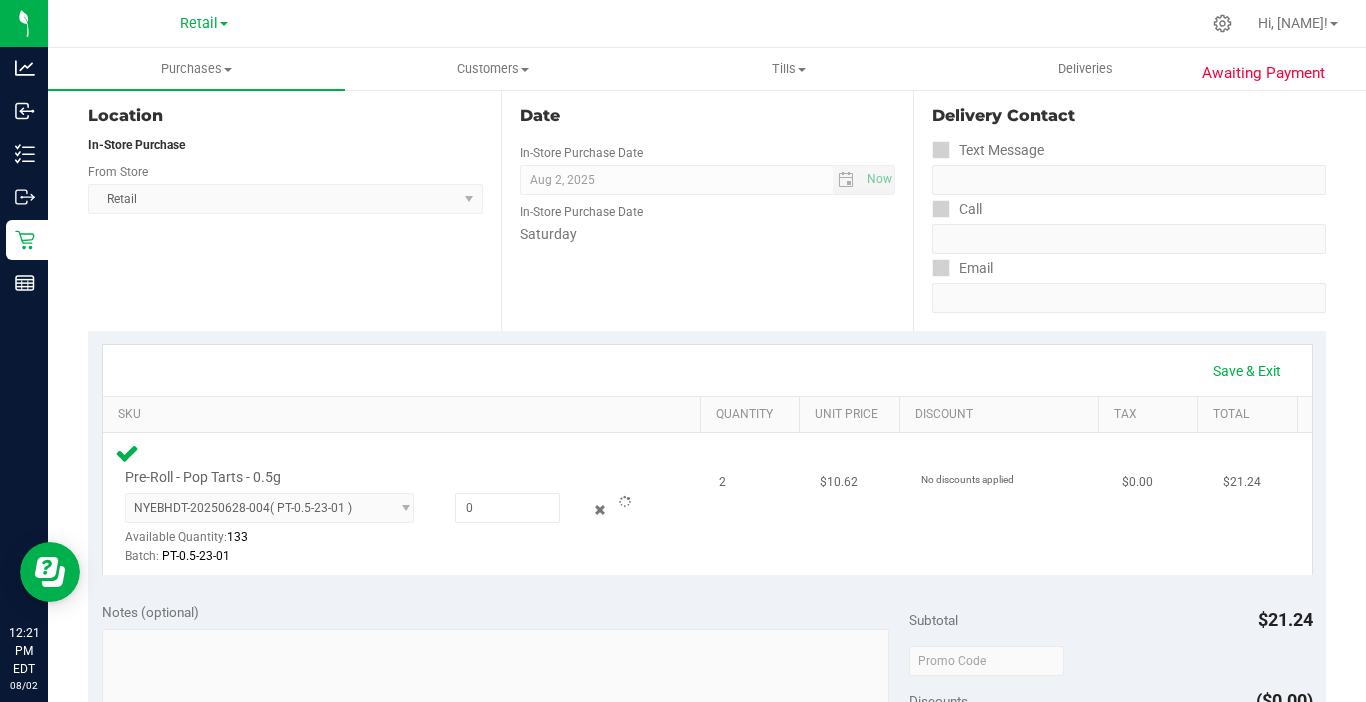 type on "2.0000" 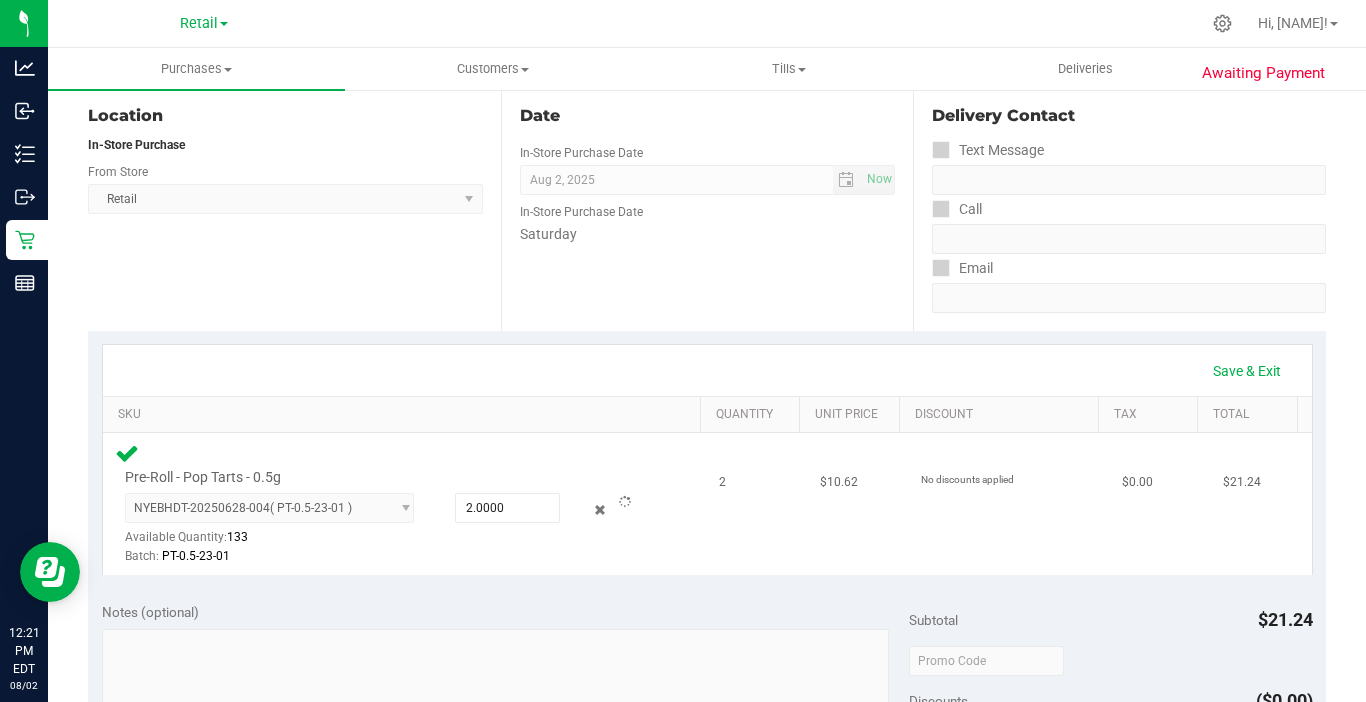 click on "Batch:
PT-0.5-23-01" at bounding box center (386, 556) 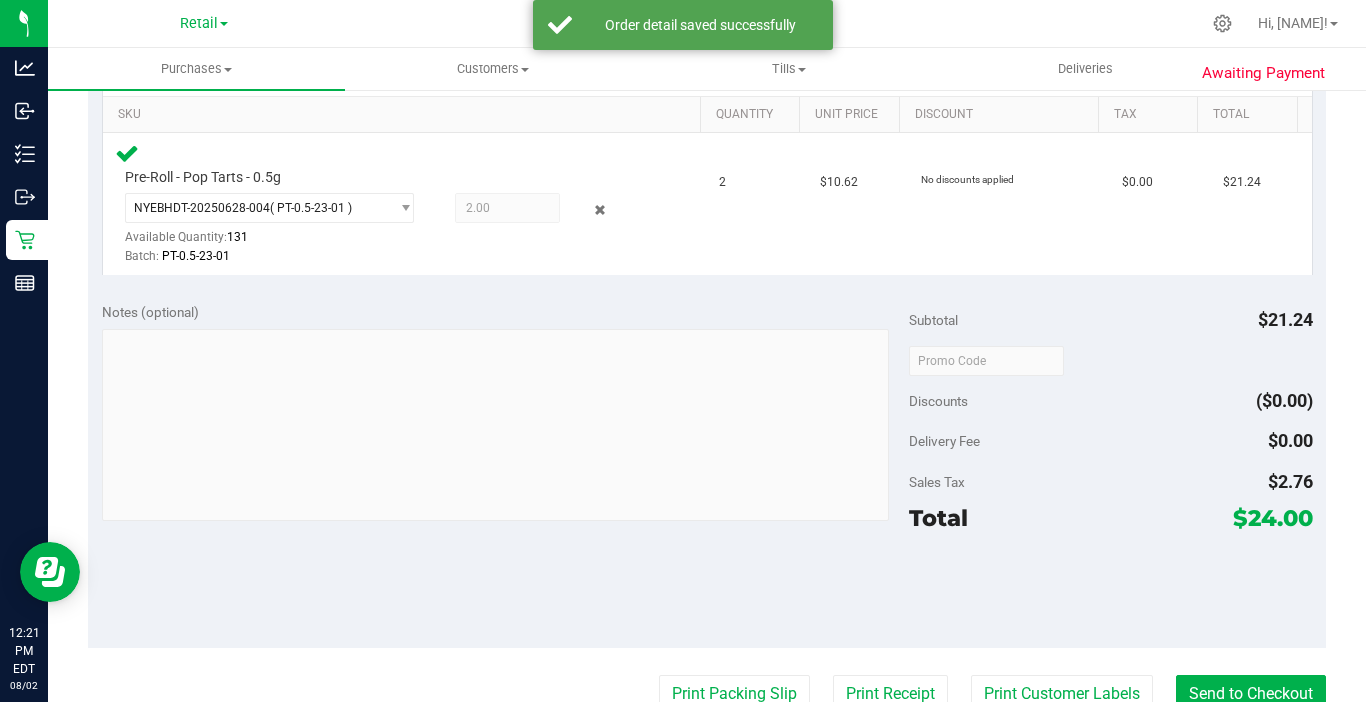 scroll, scrollTop: 700, scrollLeft: 0, axis: vertical 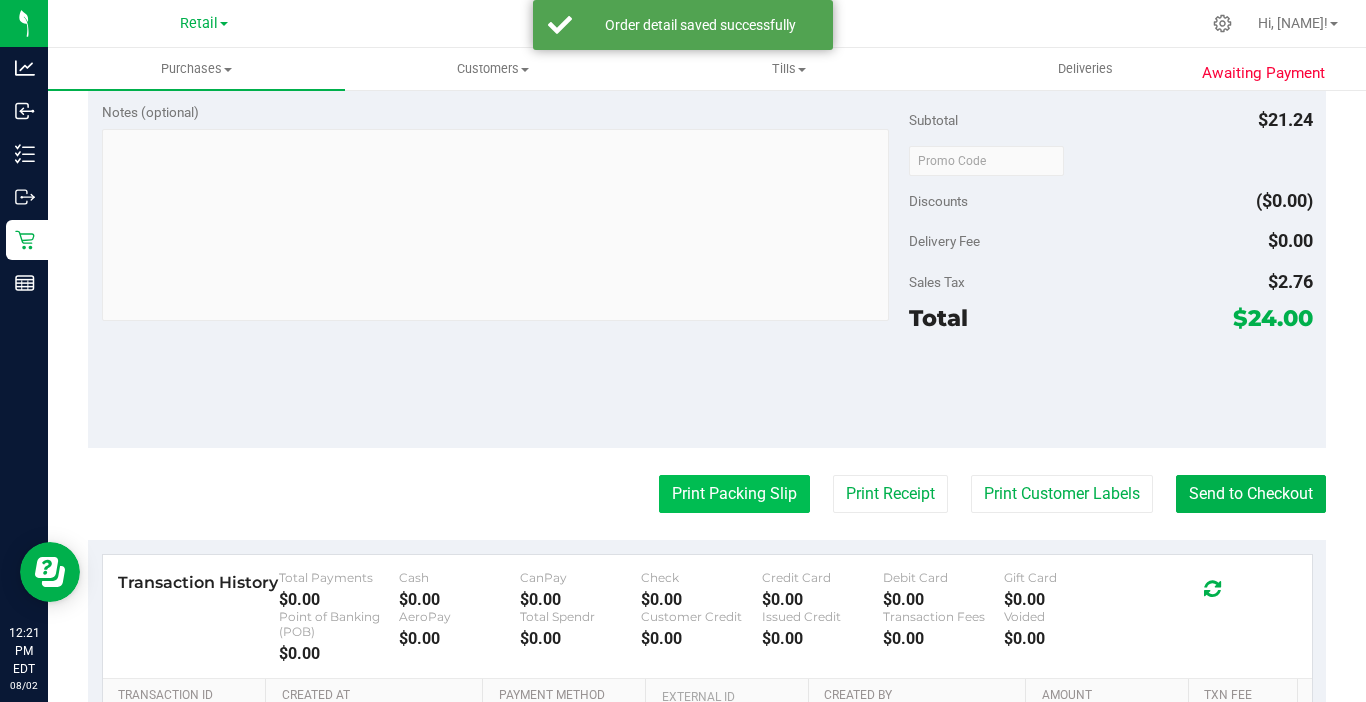 click on "Print Packing Slip" at bounding box center [734, 494] 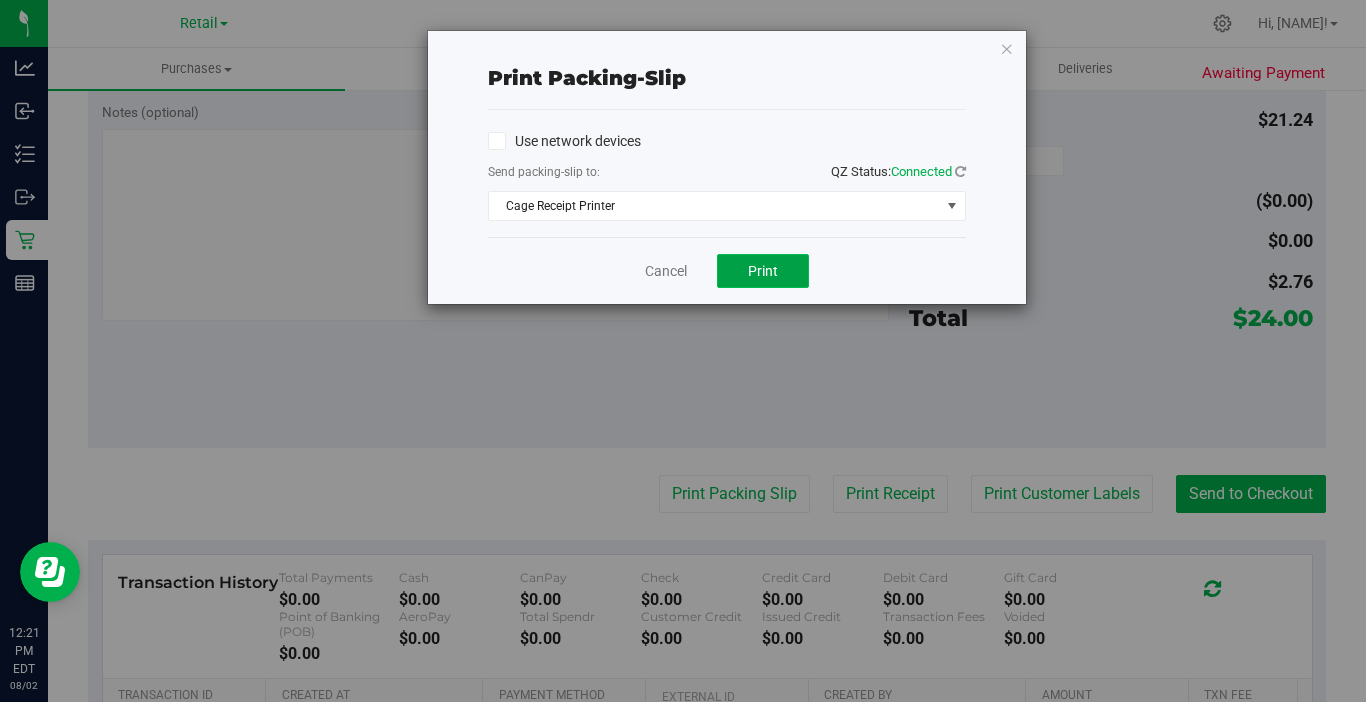 click on "Print" at bounding box center (763, 271) 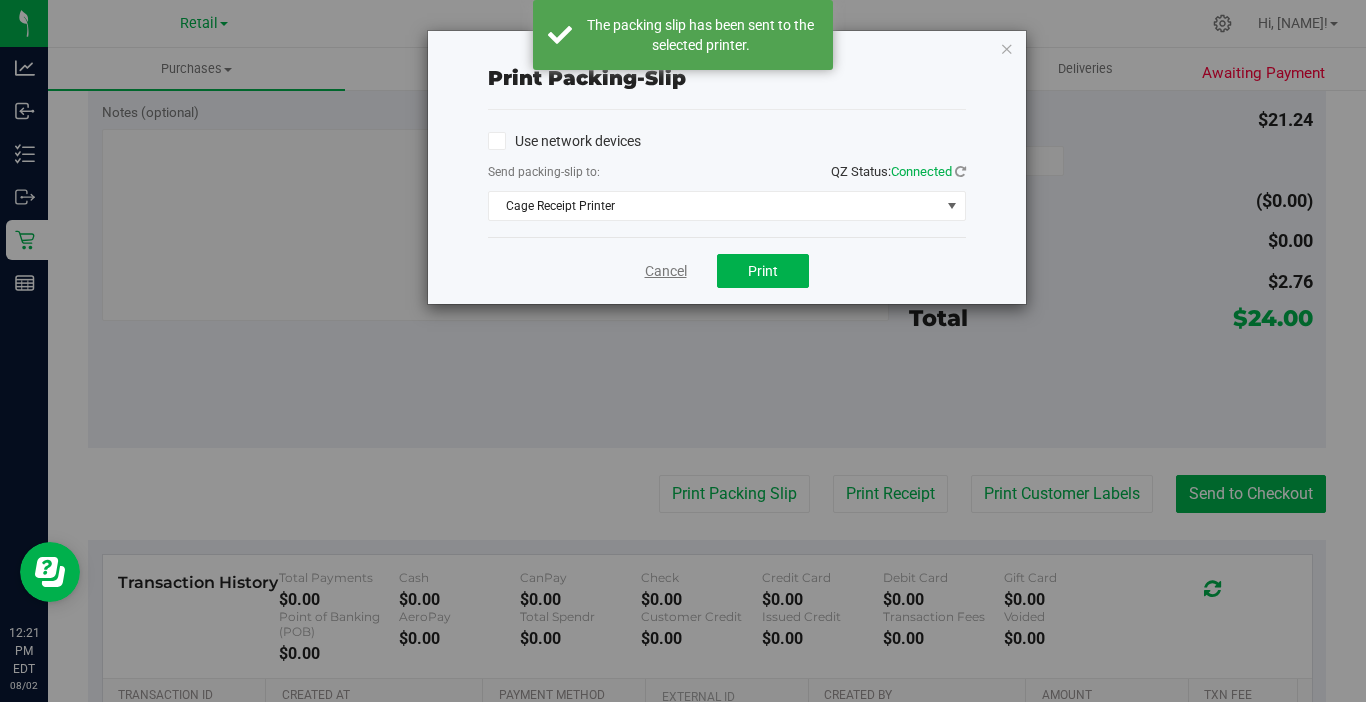 click on "Cancel" at bounding box center (666, 271) 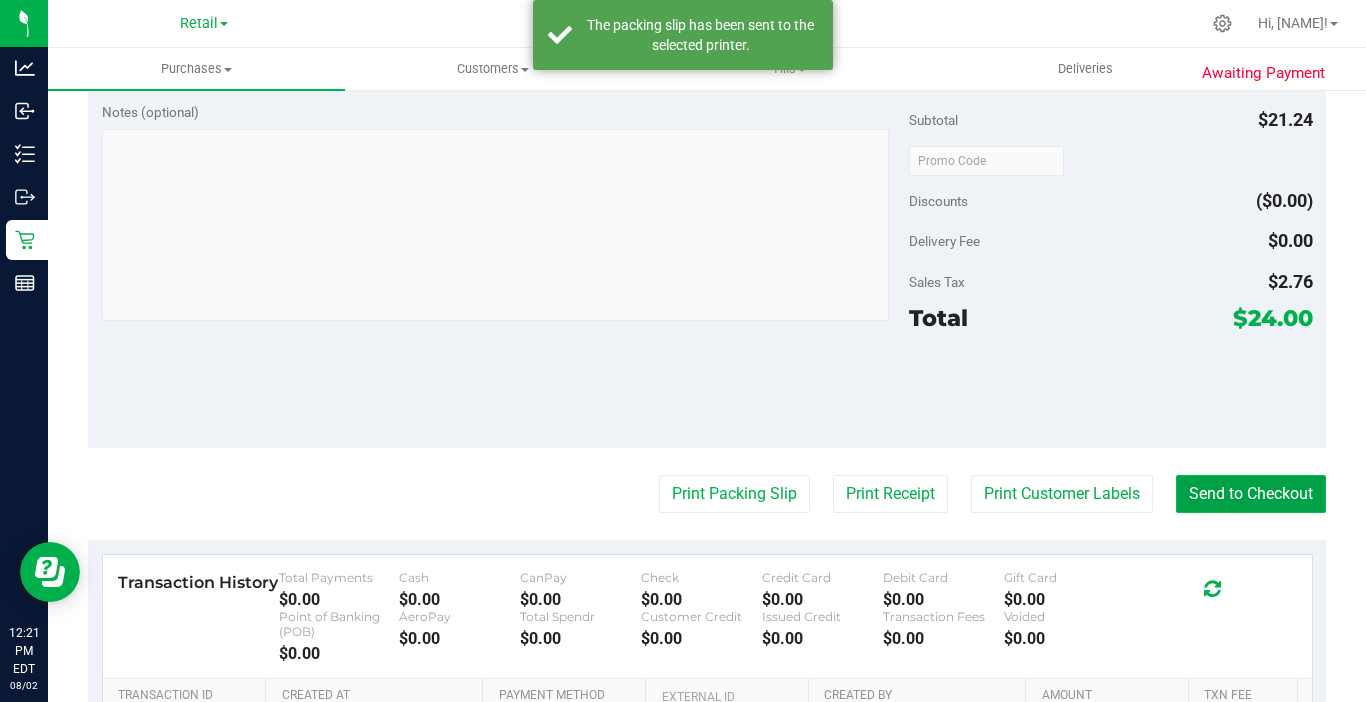 click on "Send to Checkout" at bounding box center [1251, 494] 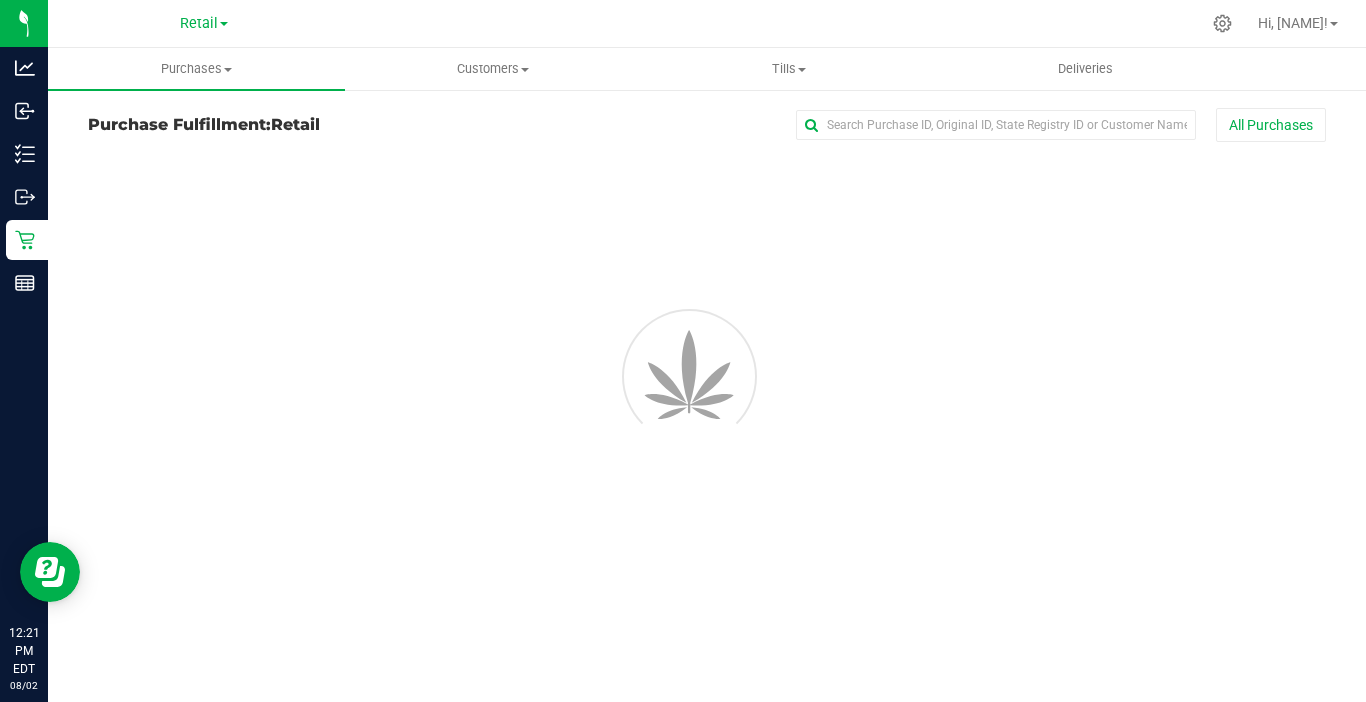 scroll, scrollTop: 0, scrollLeft: 0, axis: both 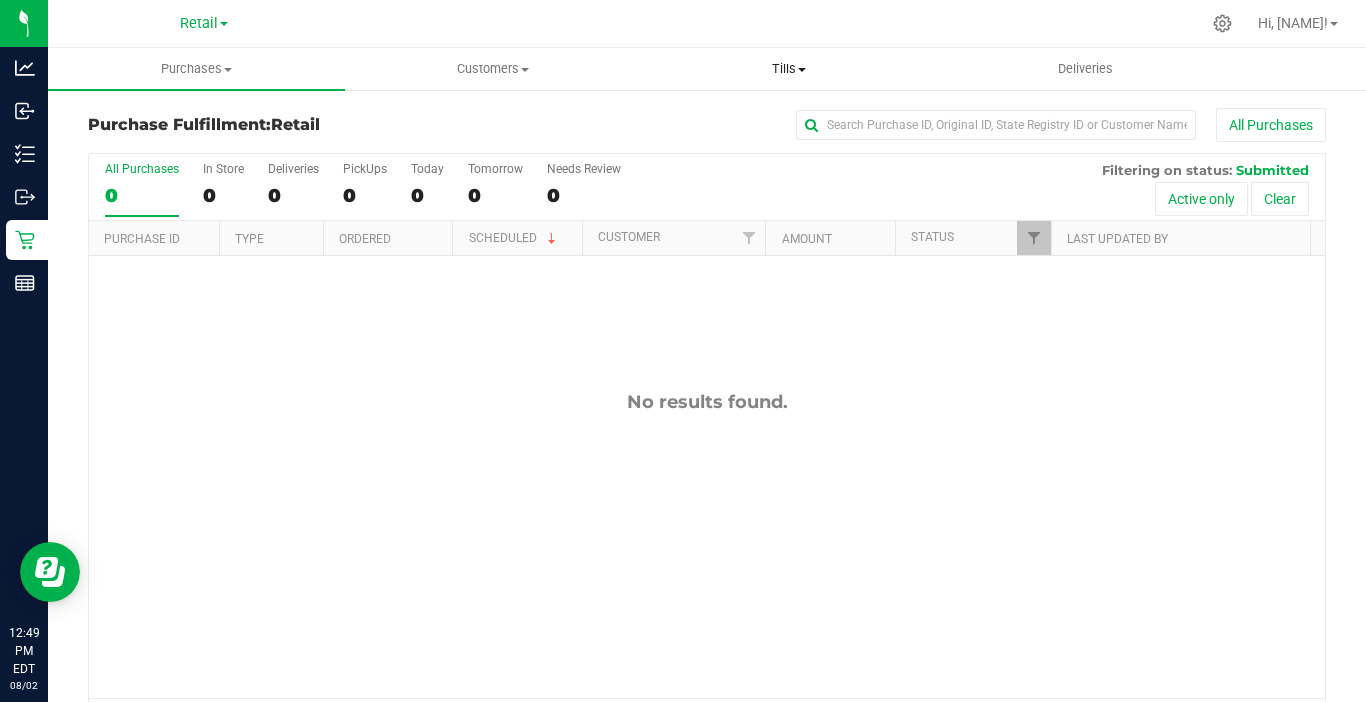 click on "Tills" at bounding box center [789, 69] 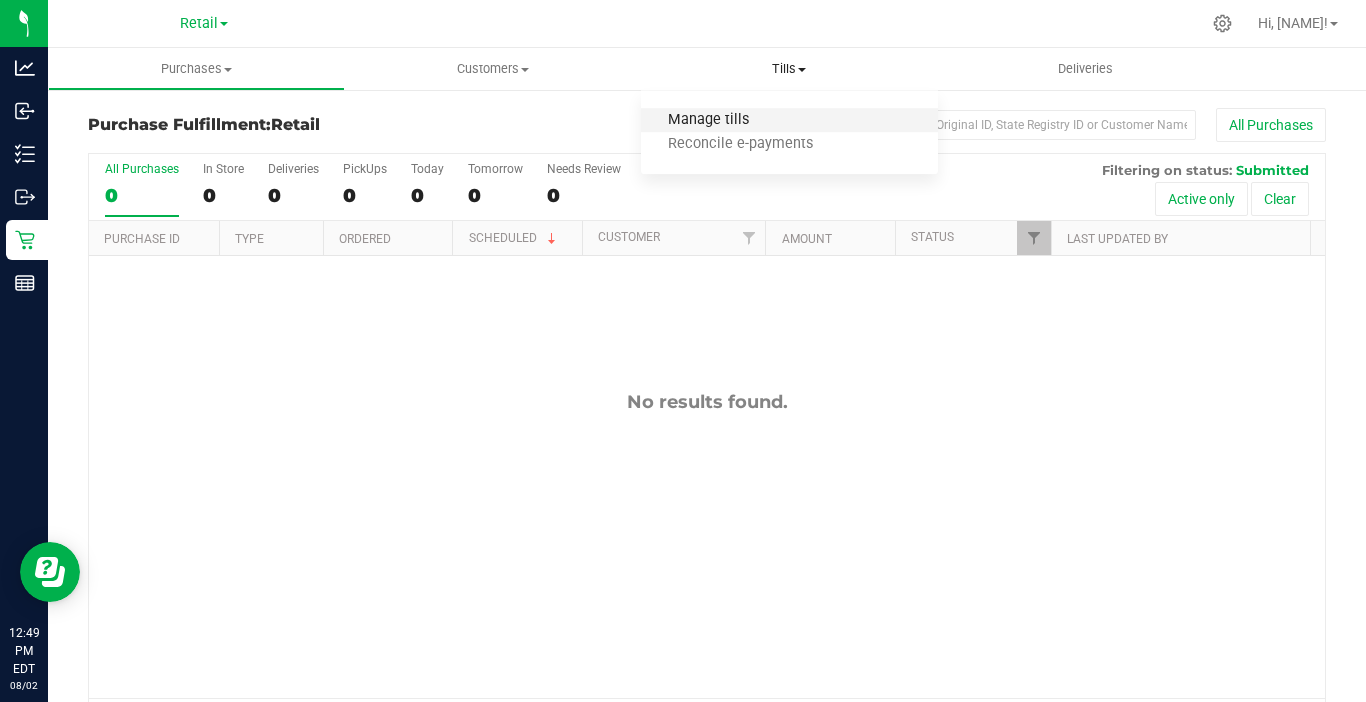 click on "Manage tills" at bounding box center (708, 120) 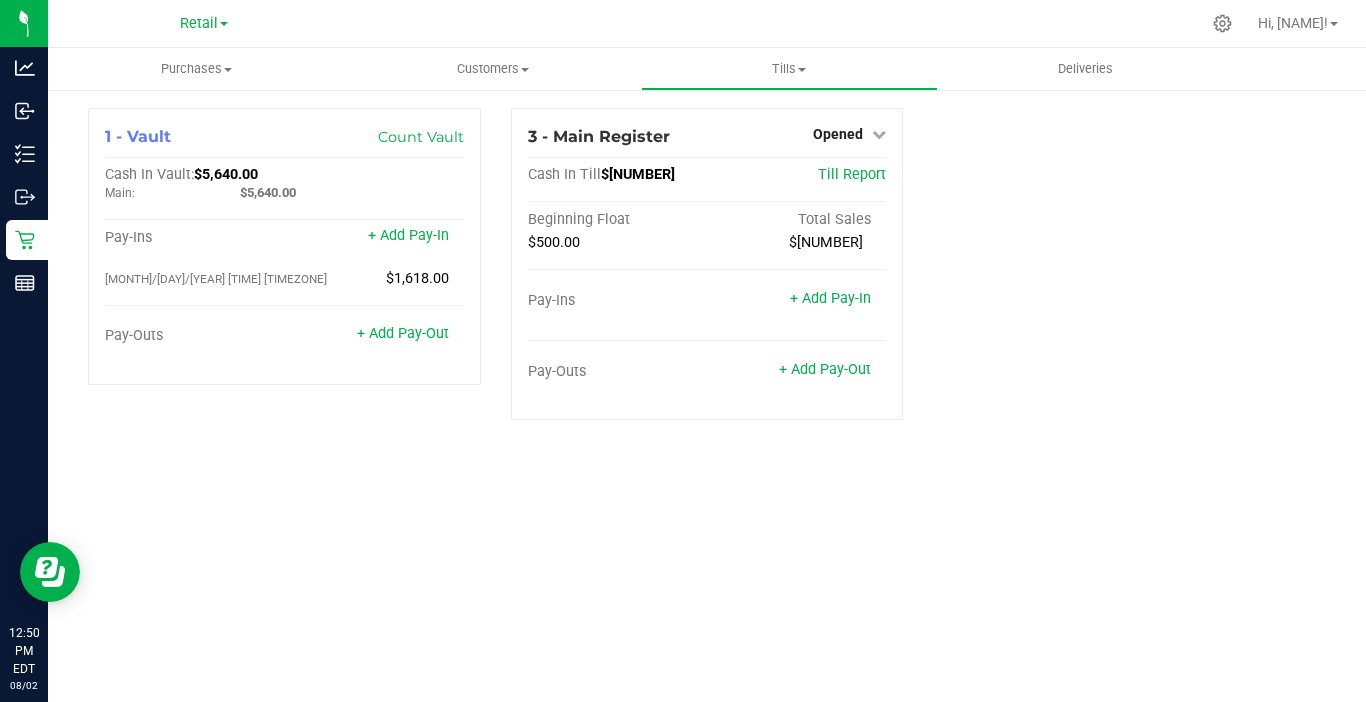 click on "1 - Vault   Count Vault   Cash In Vault:   $5,640.00   Main:   $5,640.00   Pay-Ins   + Add Pay-In   08/01/2025 8:08 PM EDT   $1,618.00   Pay-Outs   + Add Pay-Out   3 - Main Register  Opened  Close Till   Cash In Till   $1,180.02   Till Report   Beginning Float   Total Sales   $500.00       $680.02       Pay-Ins   + Add Pay-In   Pay-Outs   + Add Pay-Out" at bounding box center [707, 272] 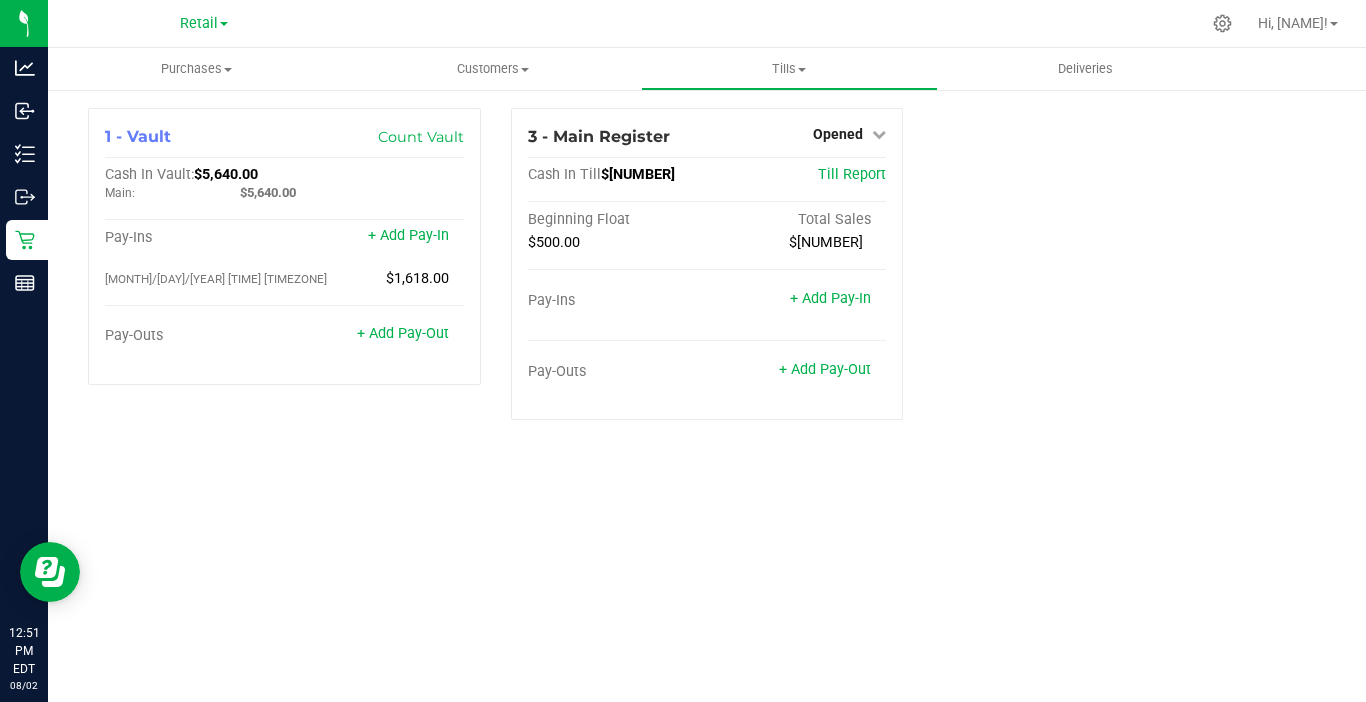 click at bounding box center (224, 24) 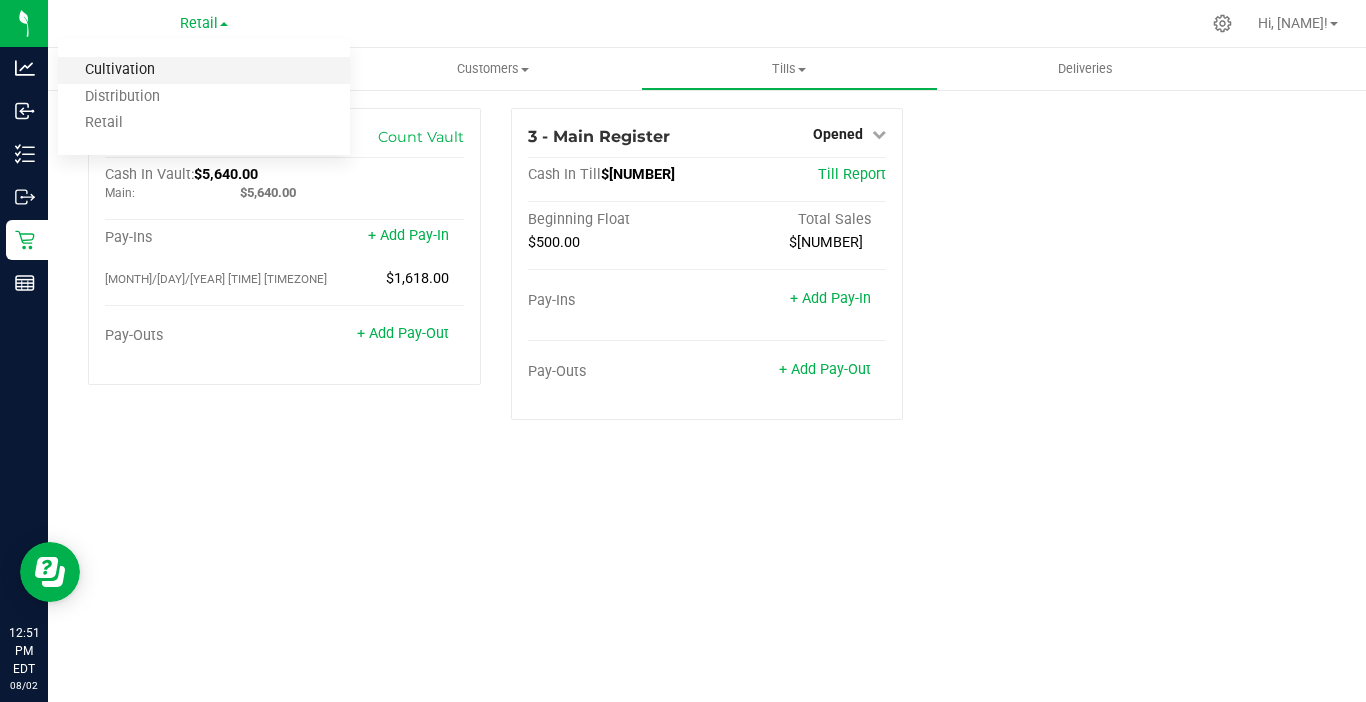 click on "Cultivation" at bounding box center (204, 70) 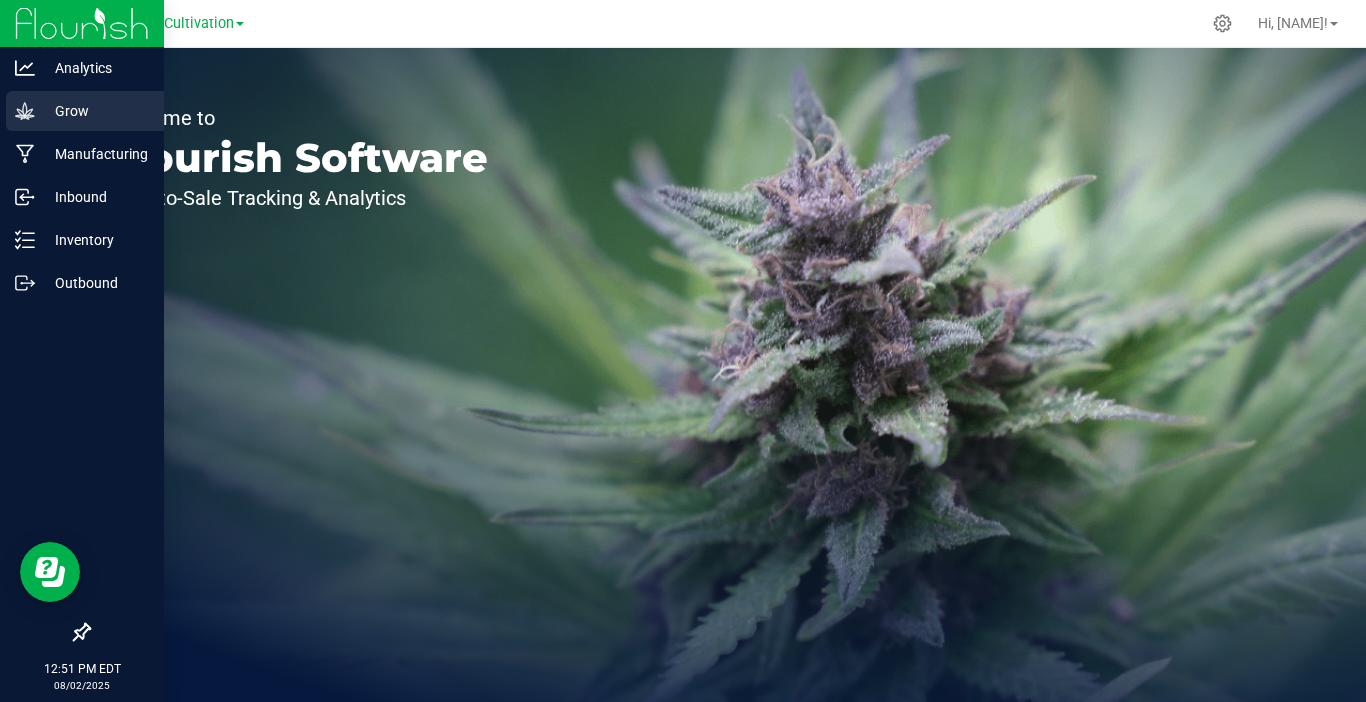 click 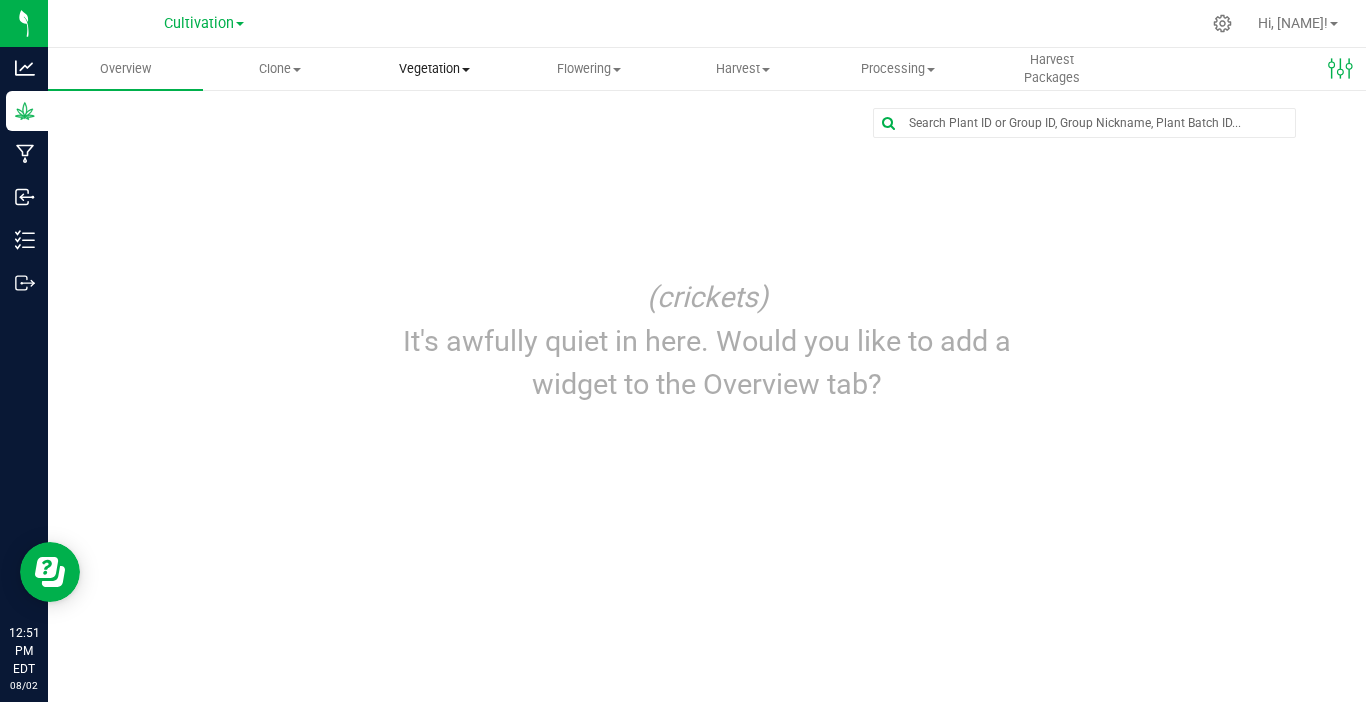 click on "Vegetation" at bounding box center (434, 69) 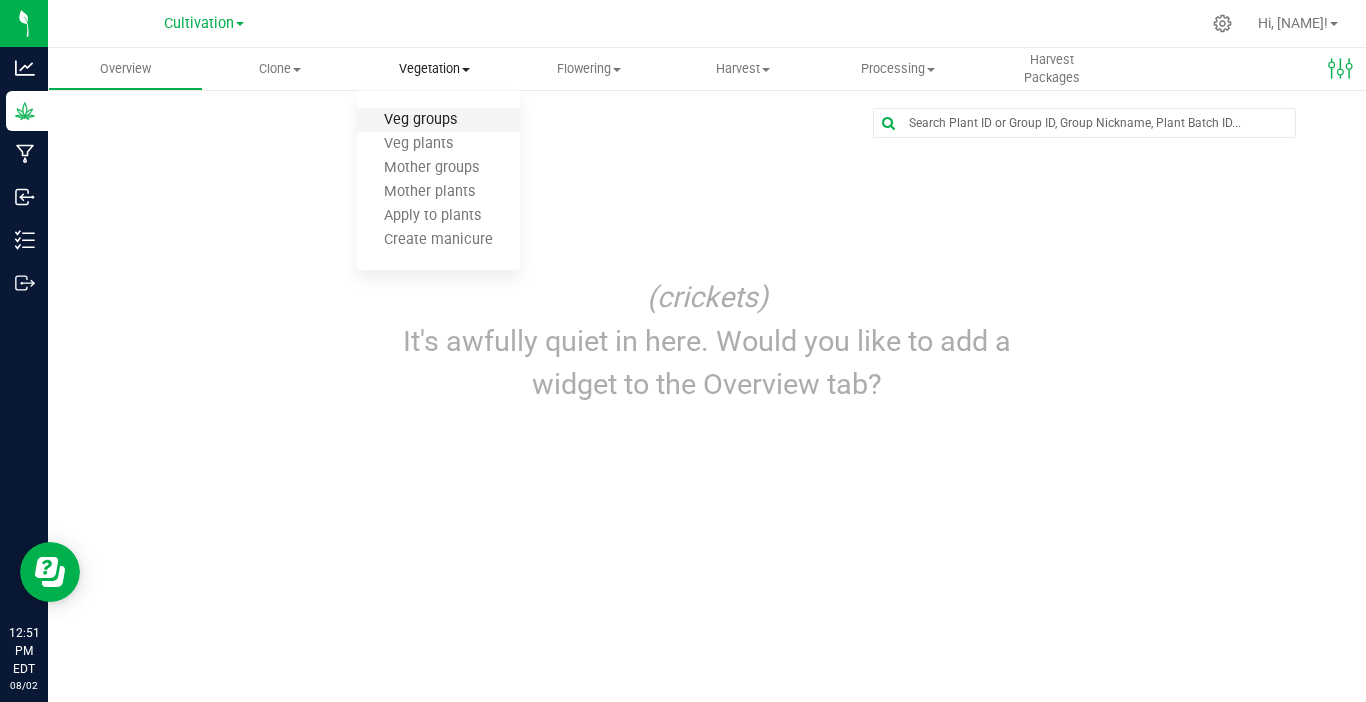 click on "Veg groups" at bounding box center [420, 120] 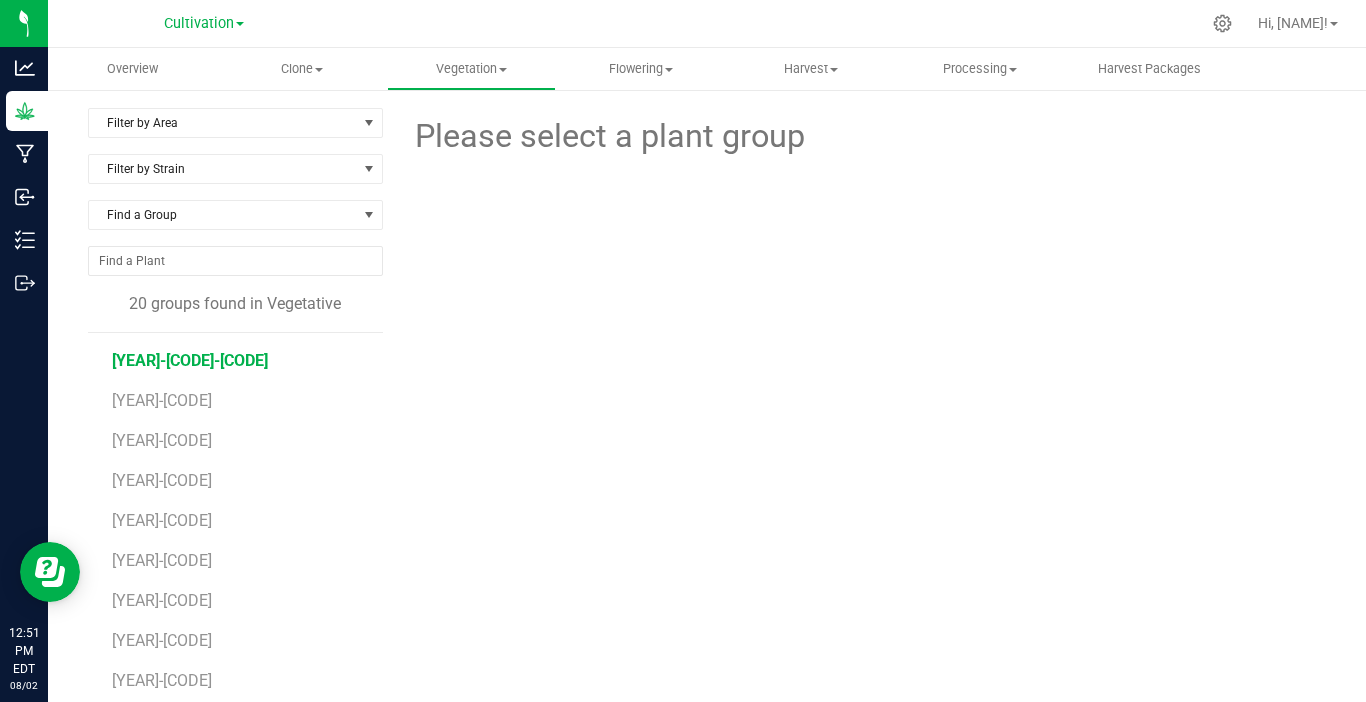 click on "2408-MOM-J1" at bounding box center (190, 360) 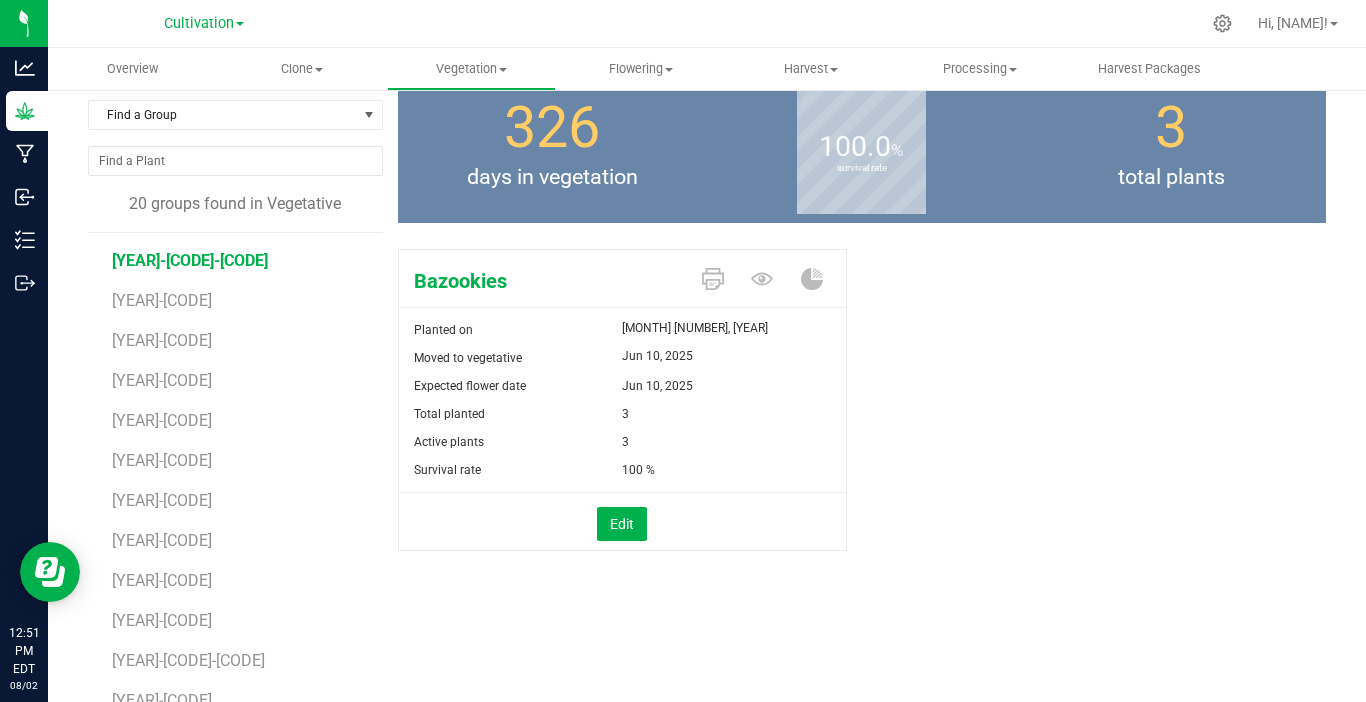 scroll, scrollTop: 0, scrollLeft: 0, axis: both 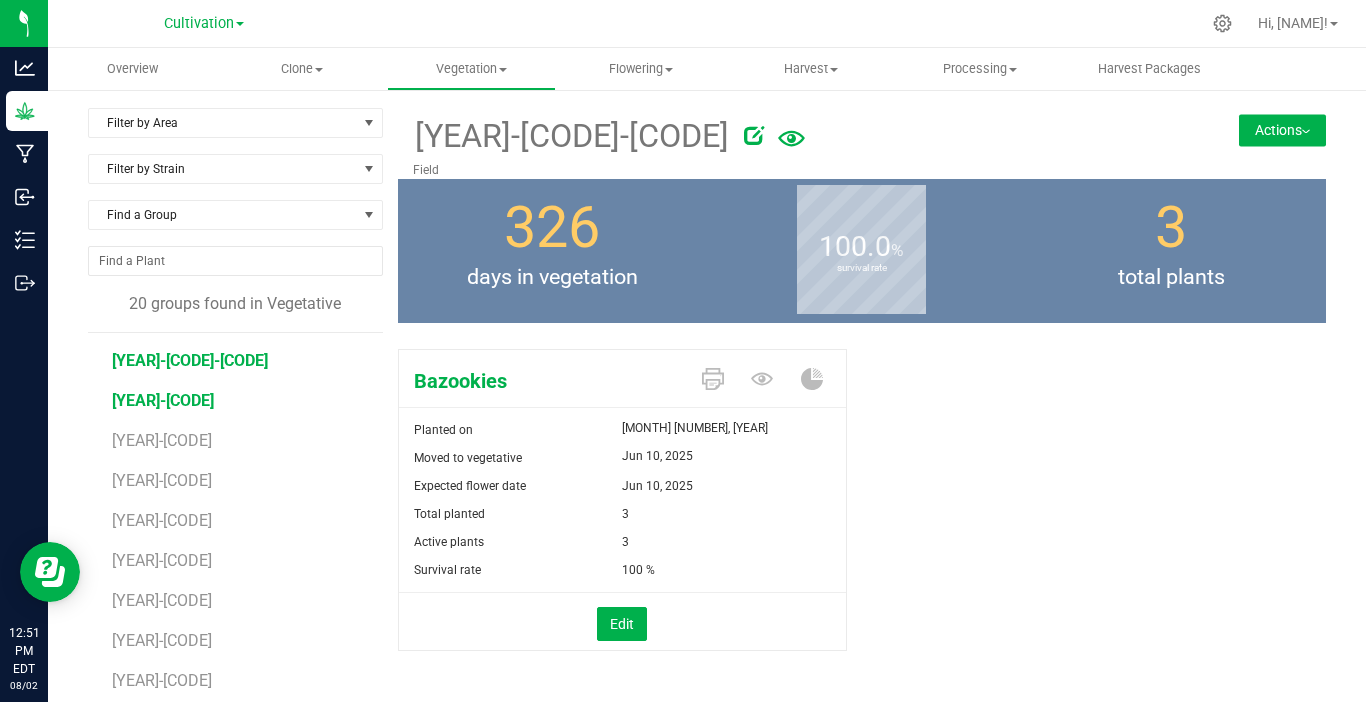 click on "250209-J1" at bounding box center (163, 400) 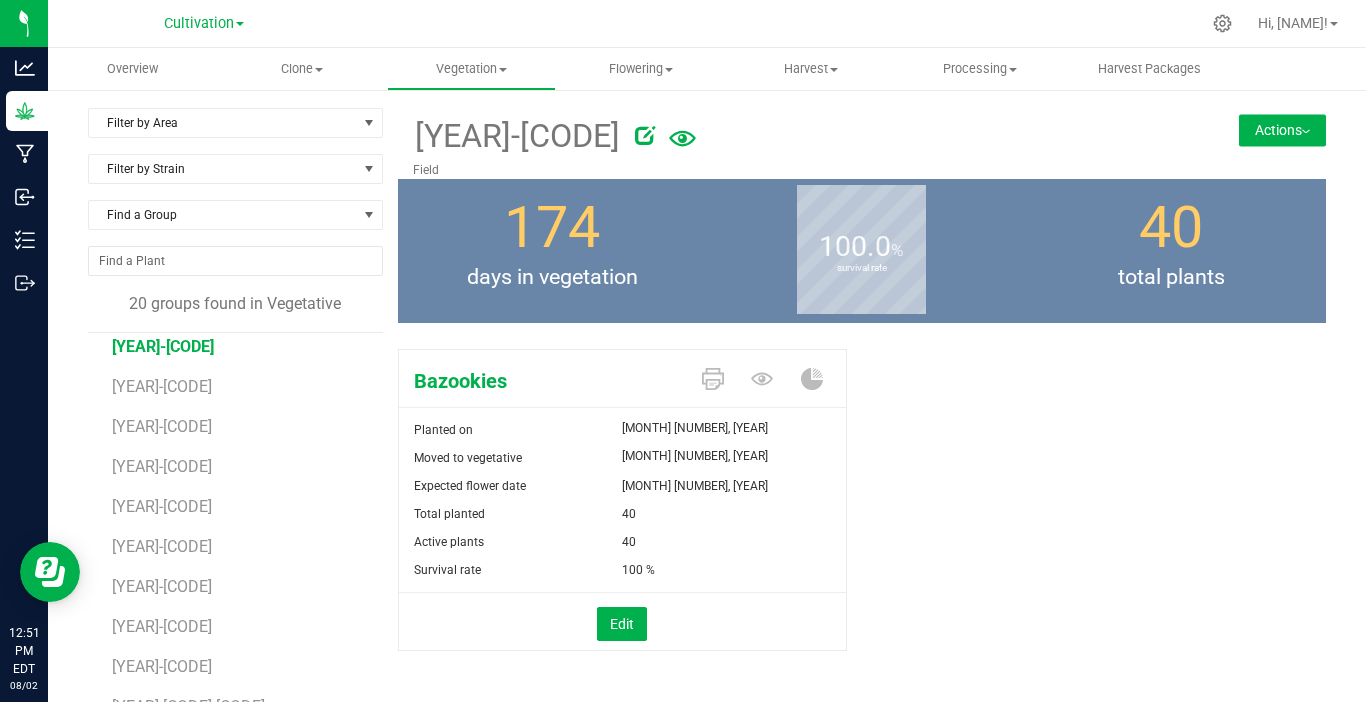 scroll, scrollTop: 100, scrollLeft: 0, axis: vertical 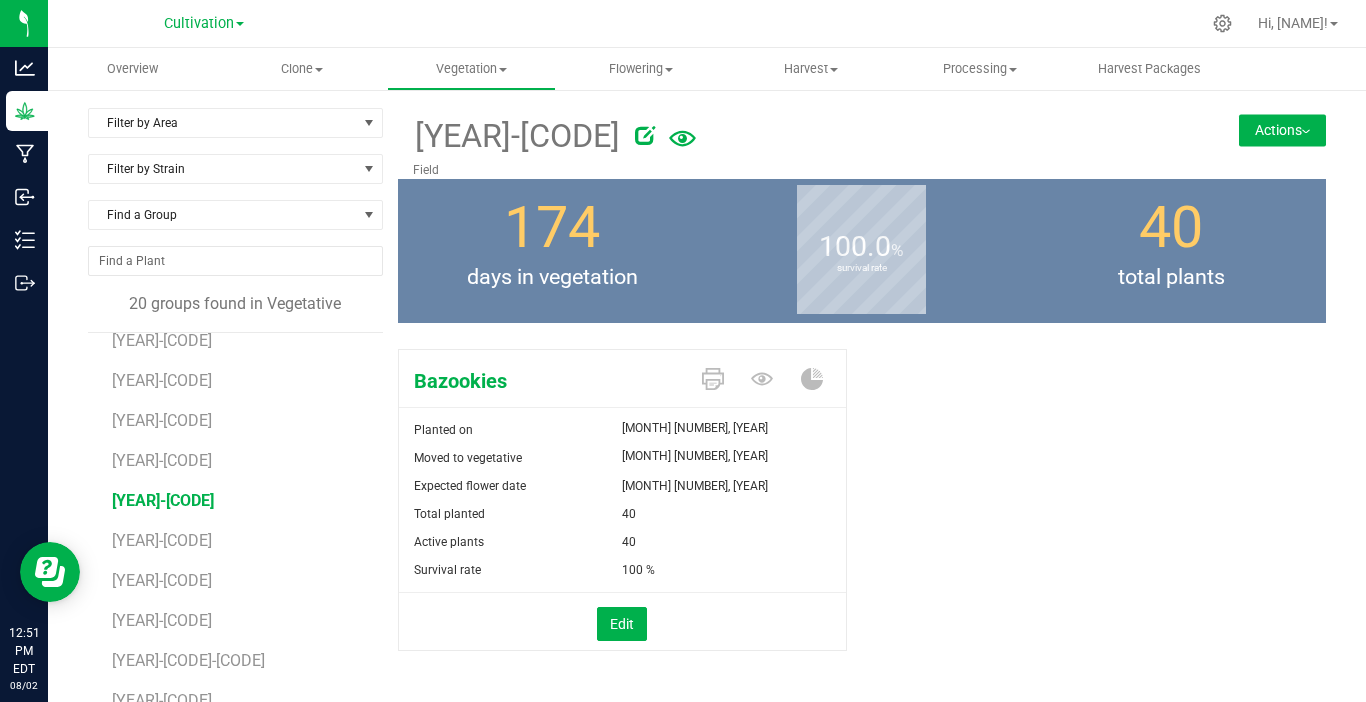 click on "250225-J1" at bounding box center [163, 500] 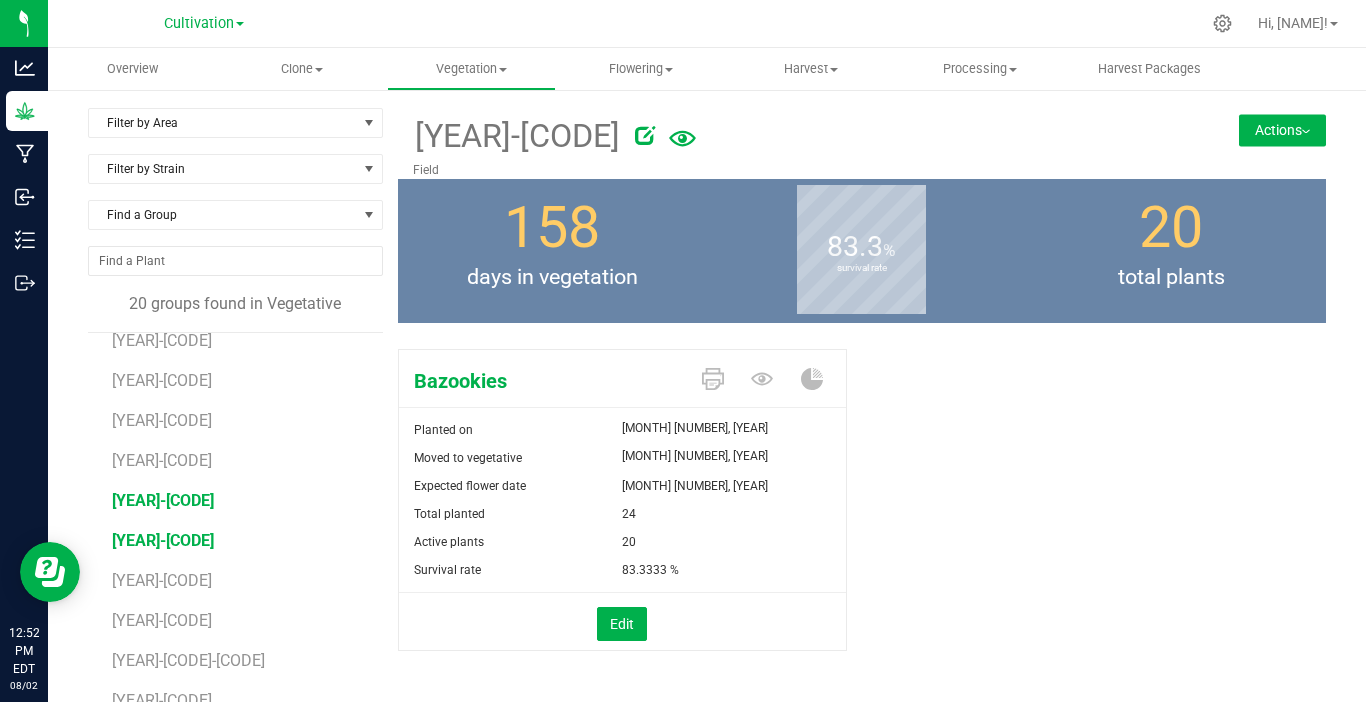 click on "250226-J1" at bounding box center (163, 540) 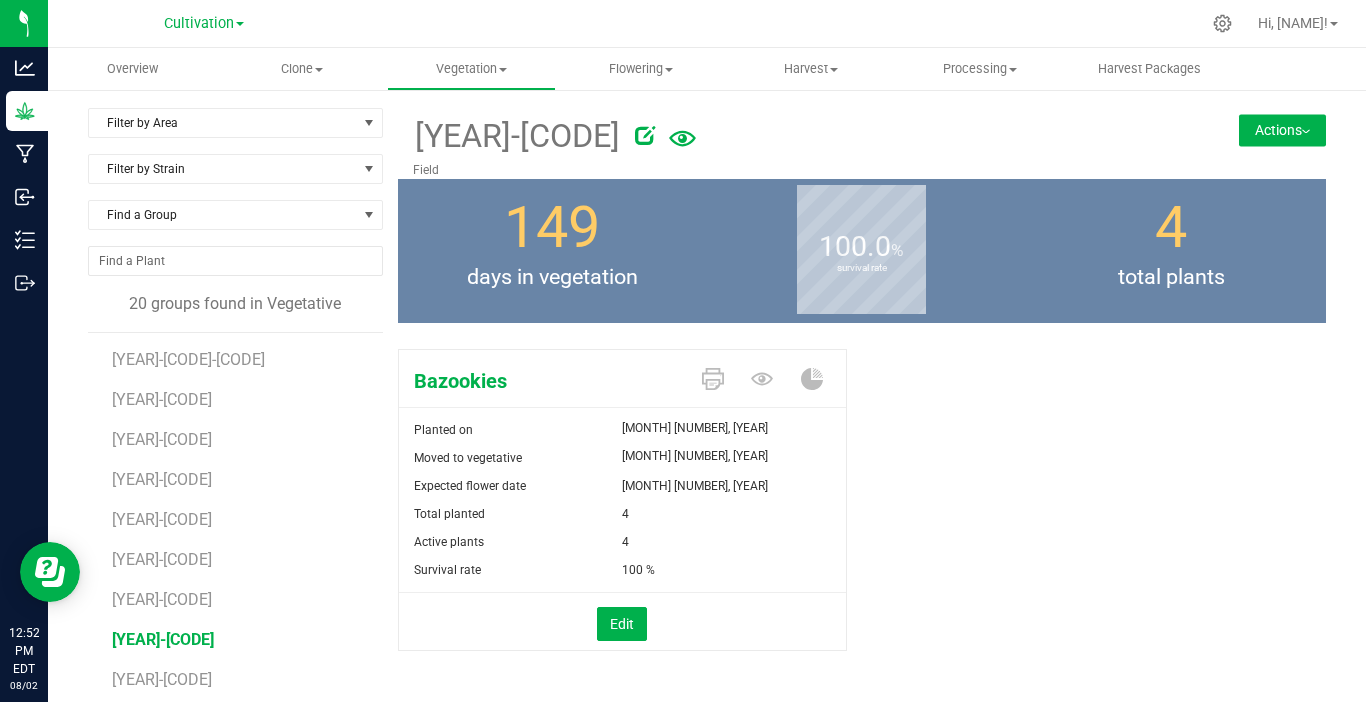 scroll, scrollTop: 0, scrollLeft: 0, axis: both 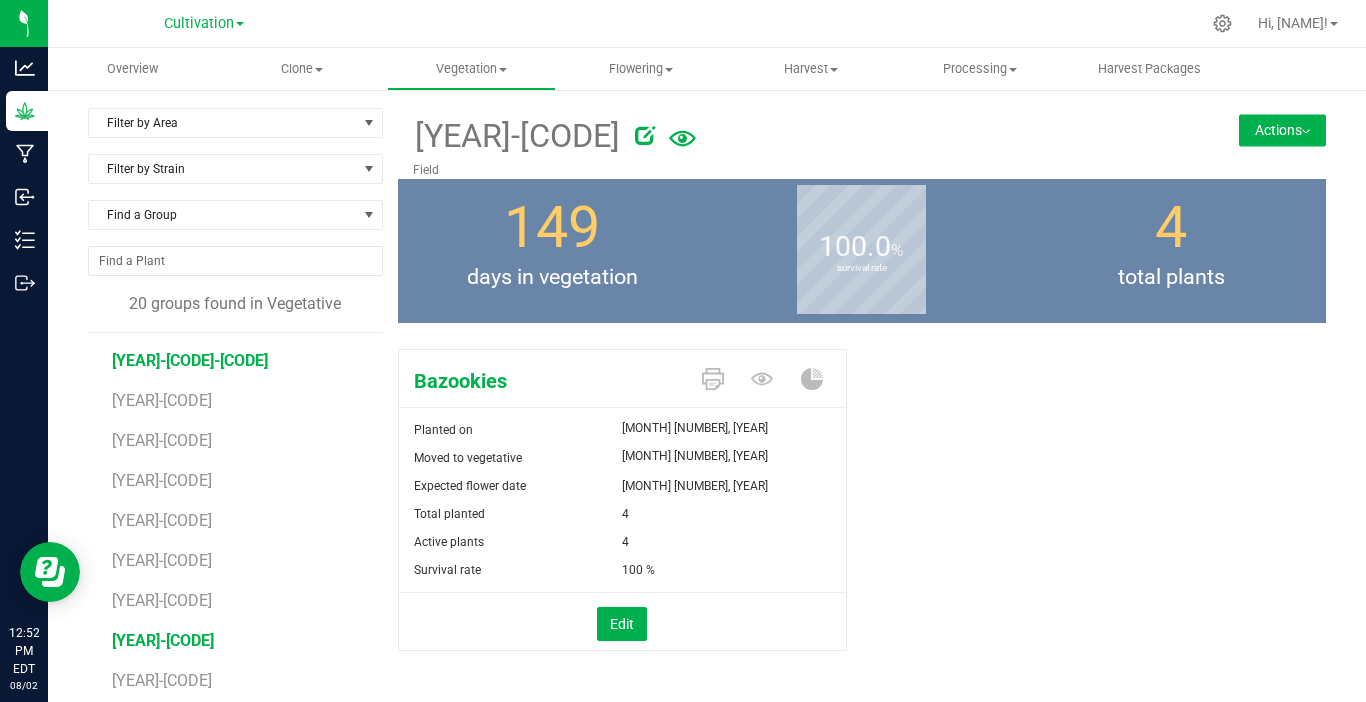 click on "2408-MOM-J1" at bounding box center (190, 360) 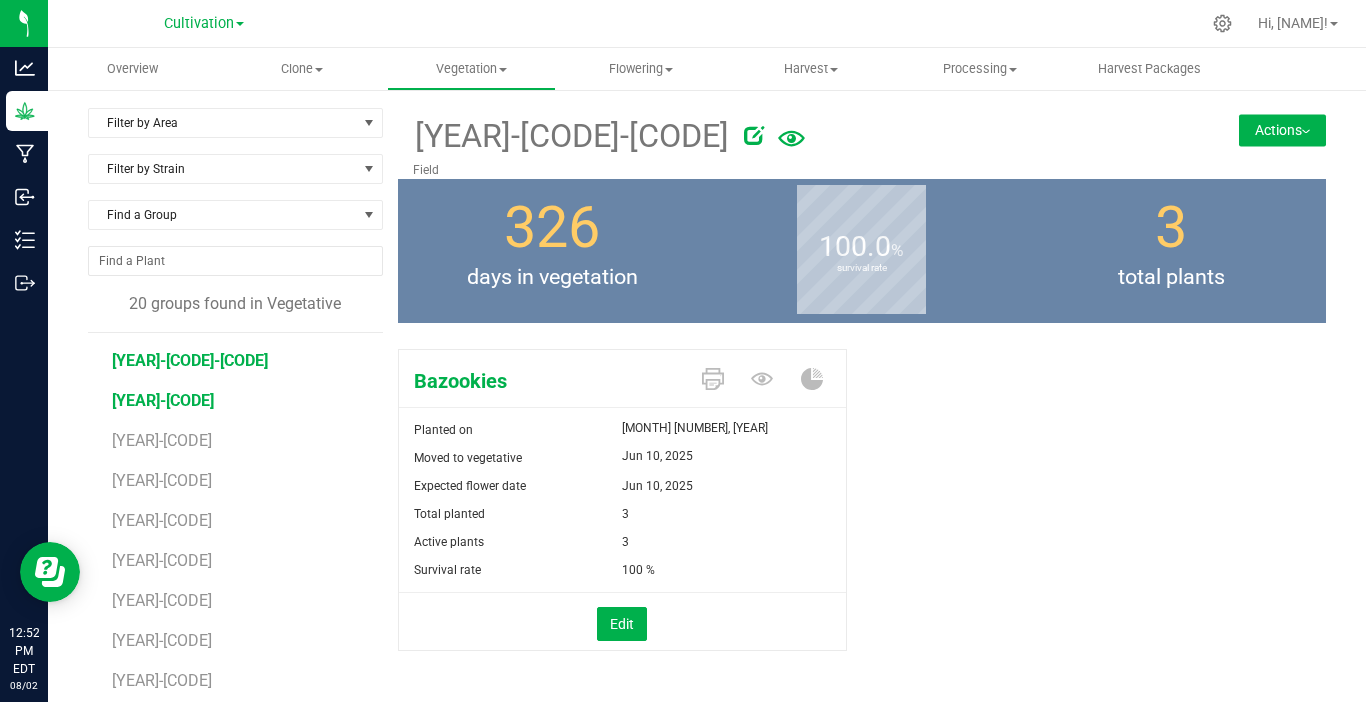 click on "250209-J1" at bounding box center (163, 400) 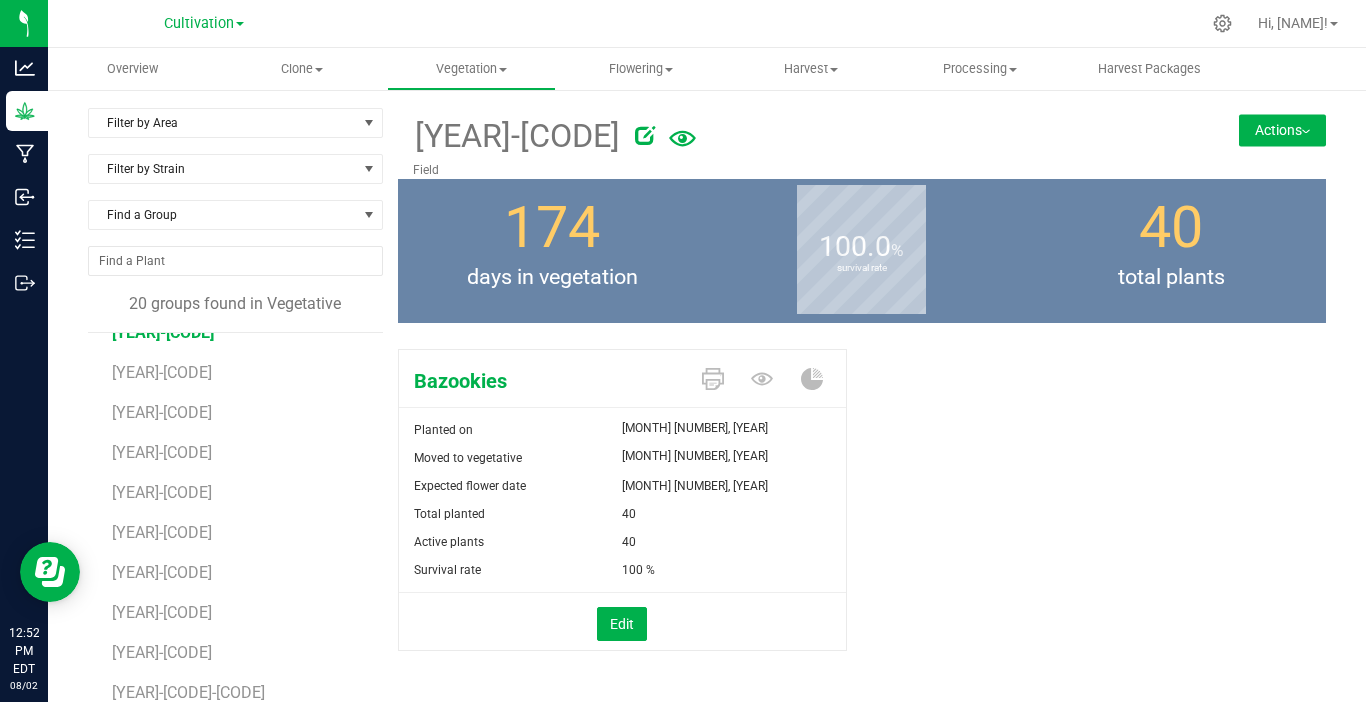 scroll, scrollTop: 100, scrollLeft: 0, axis: vertical 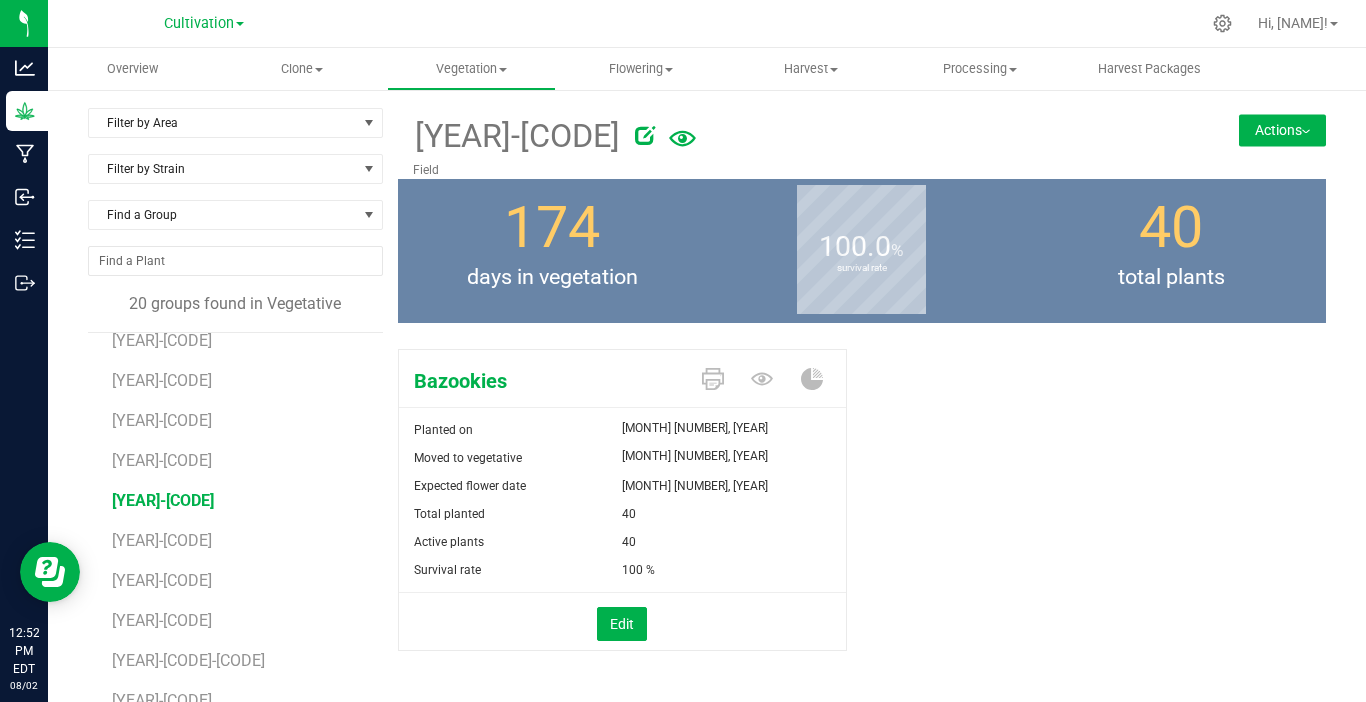 click on "250225-J1" at bounding box center [163, 500] 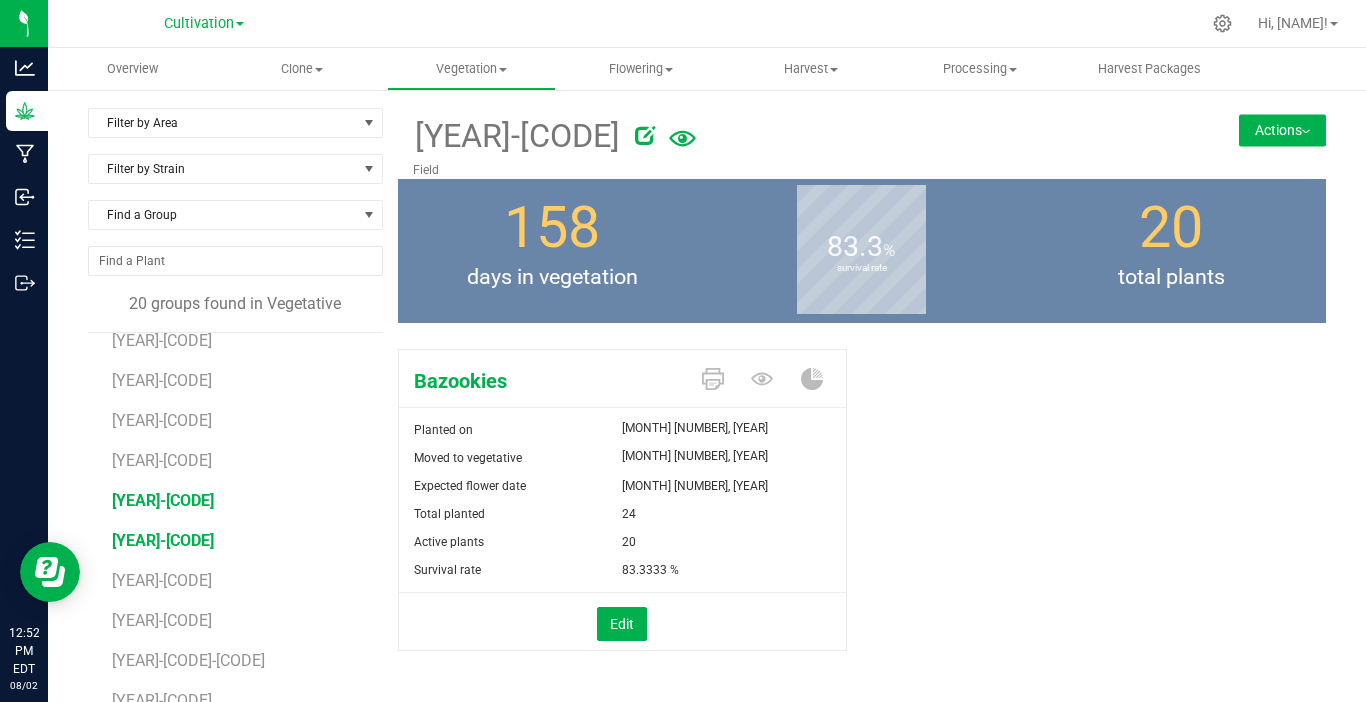 click on "250226-J1" at bounding box center (163, 540) 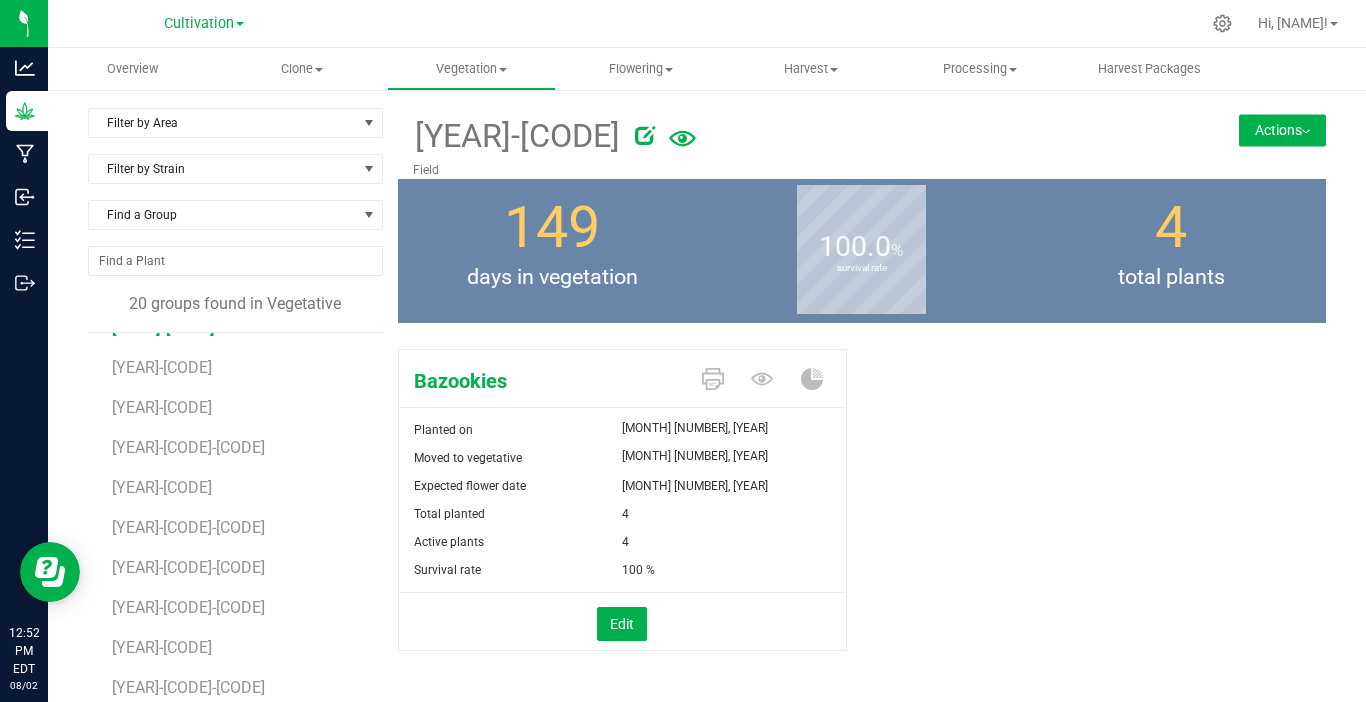 scroll, scrollTop: 316, scrollLeft: 0, axis: vertical 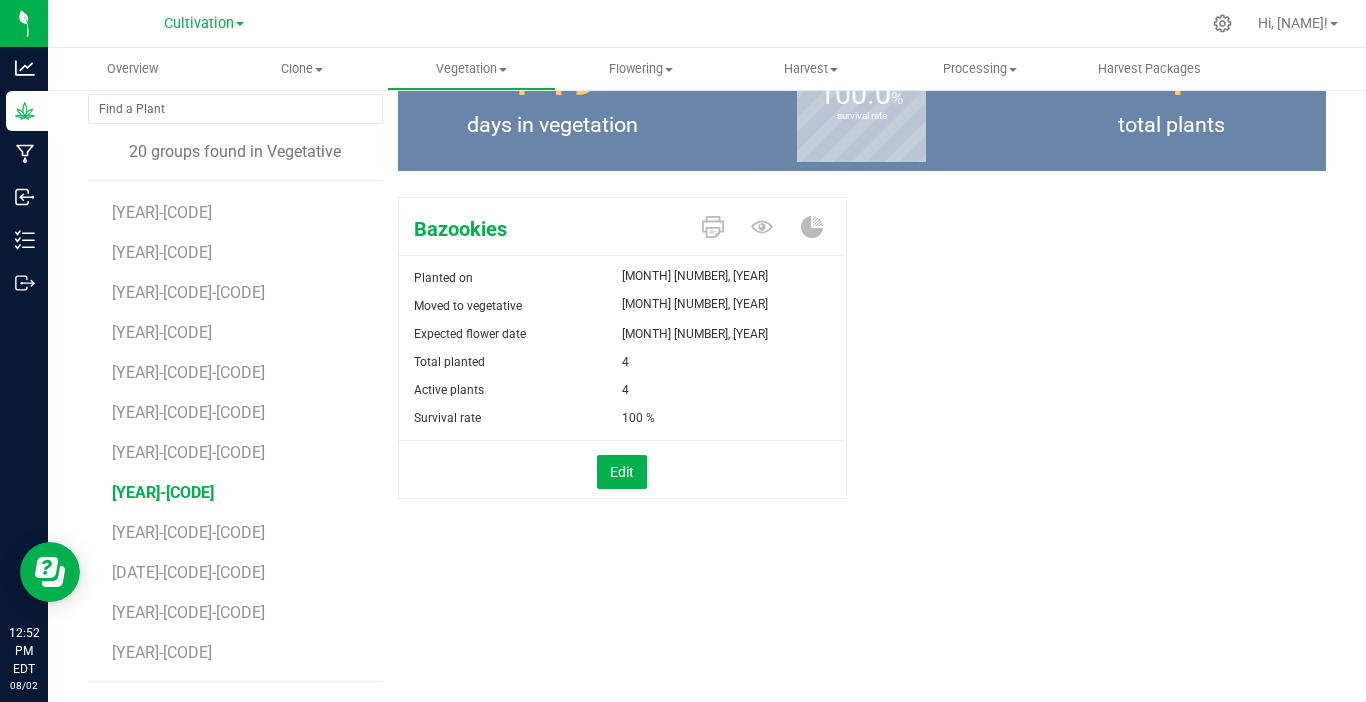 click on "250520-CS-01" at bounding box center [163, 492] 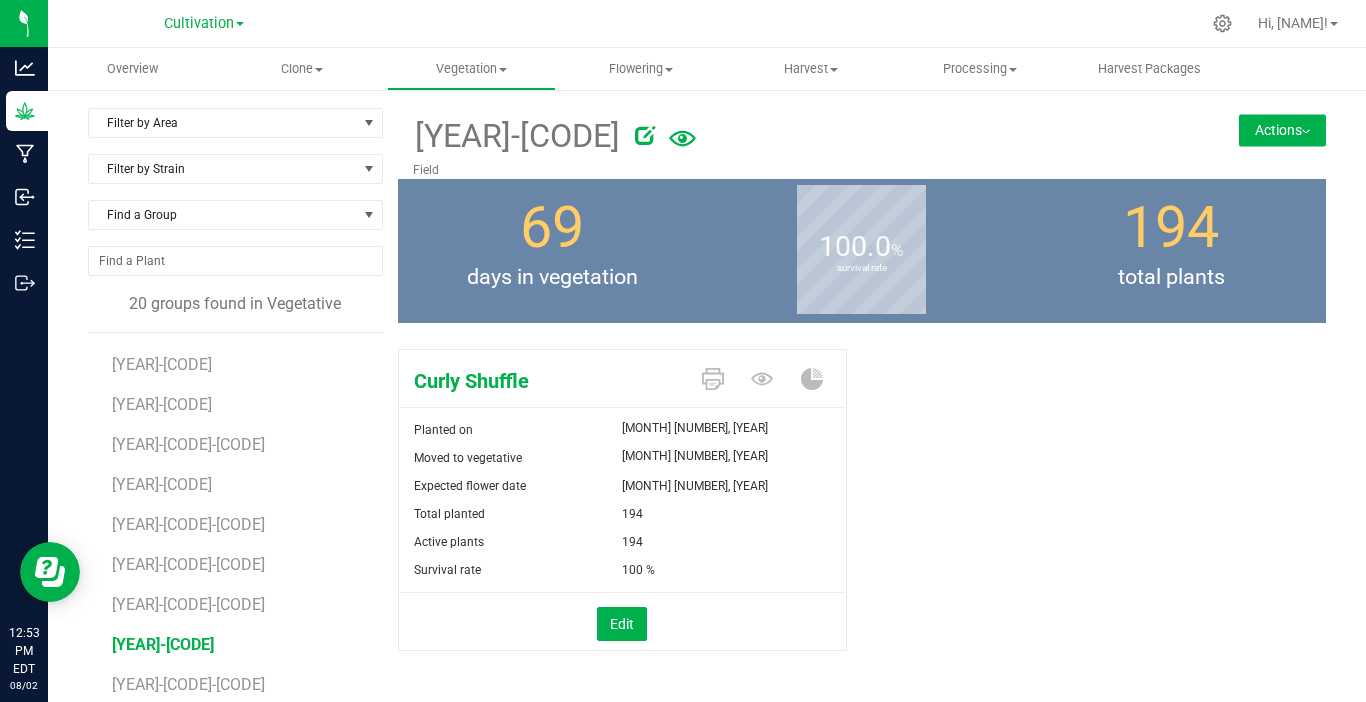 scroll, scrollTop: 100, scrollLeft: 0, axis: vertical 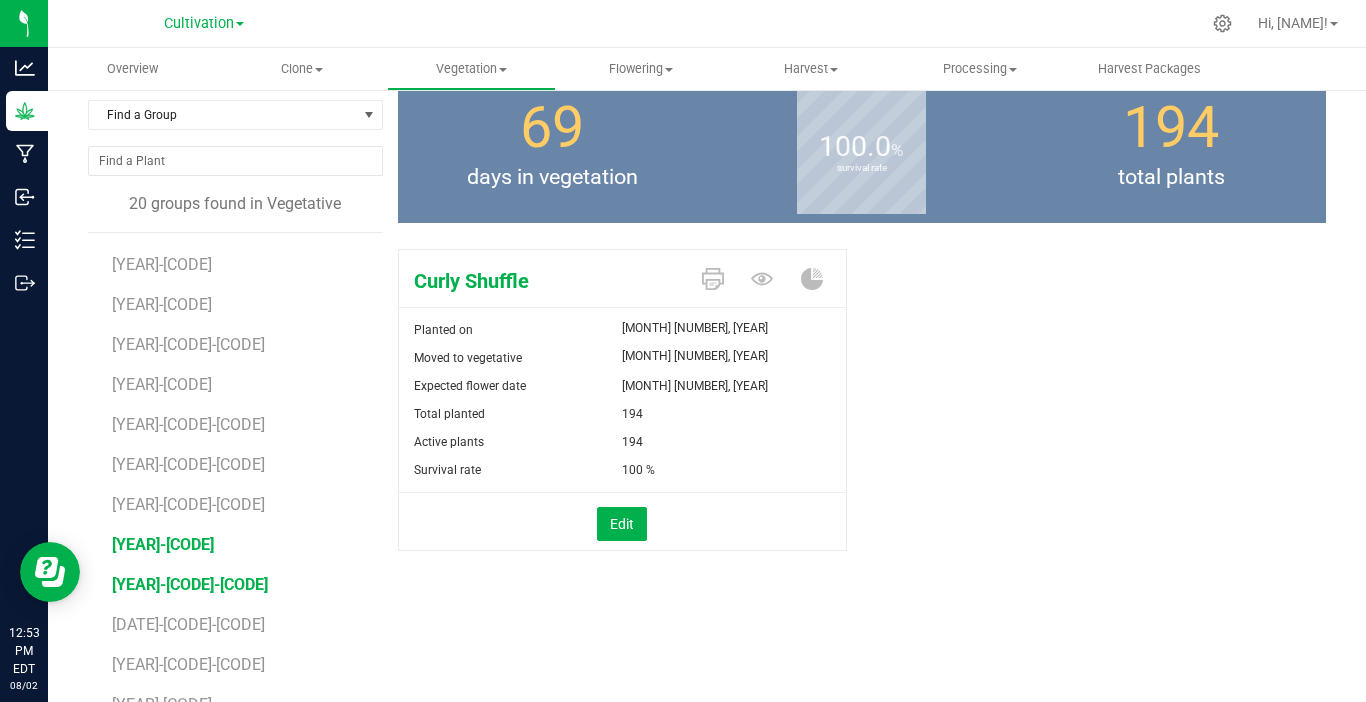 click on "250520-CS-02" at bounding box center [190, 584] 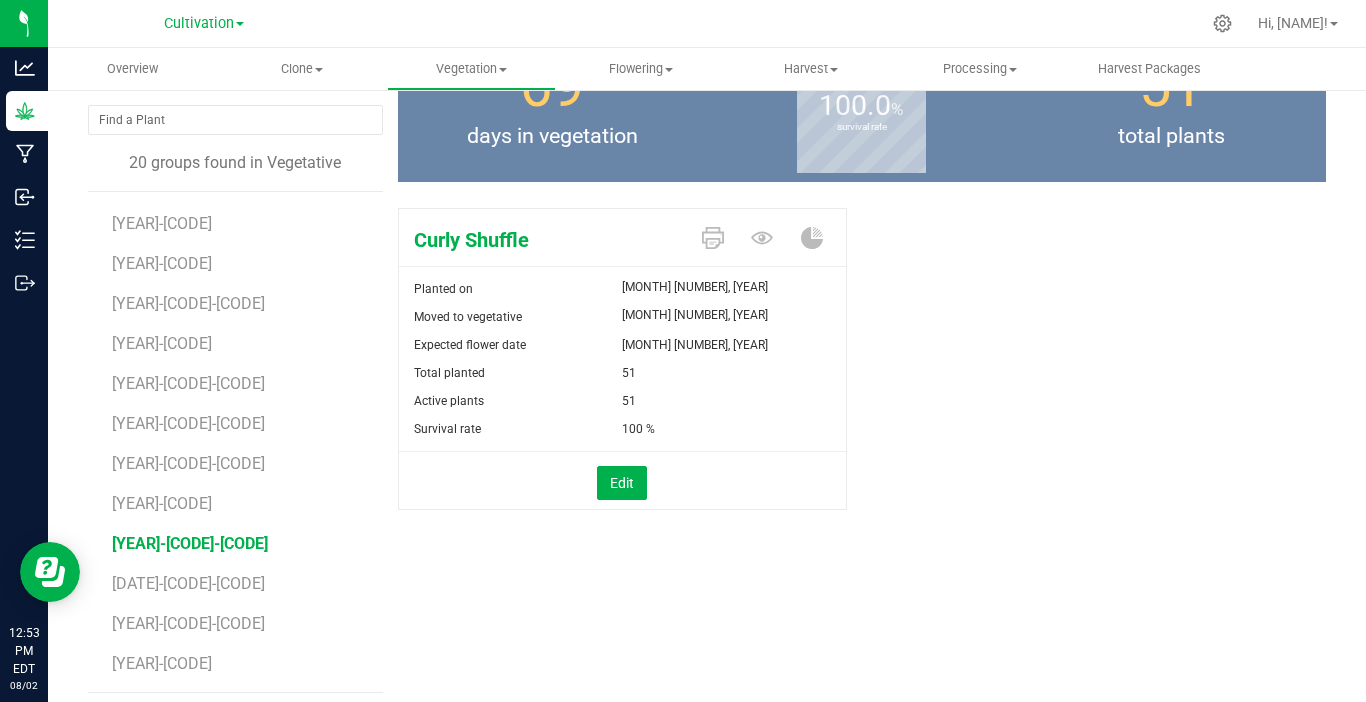 scroll, scrollTop: 152, scrollLeft: 0, axis: vertical 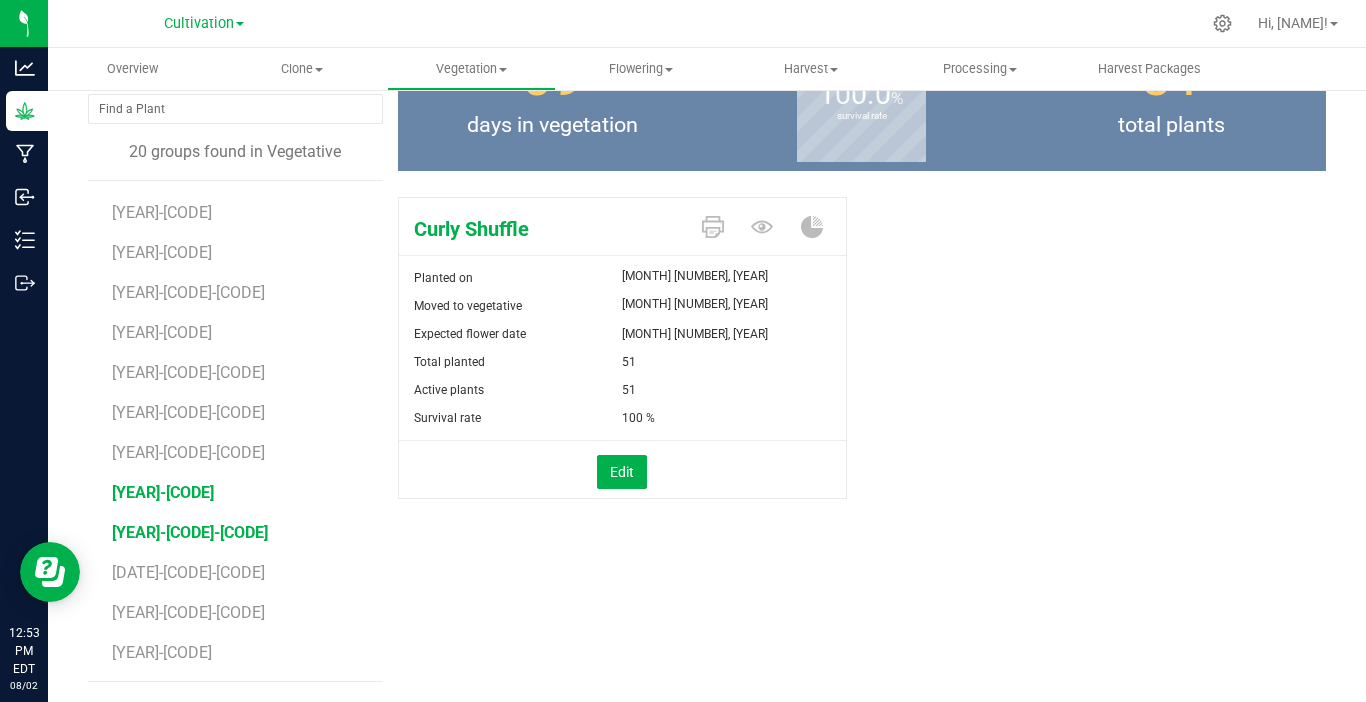 click on "250520-CS-01" at bounding box center [163, 492] 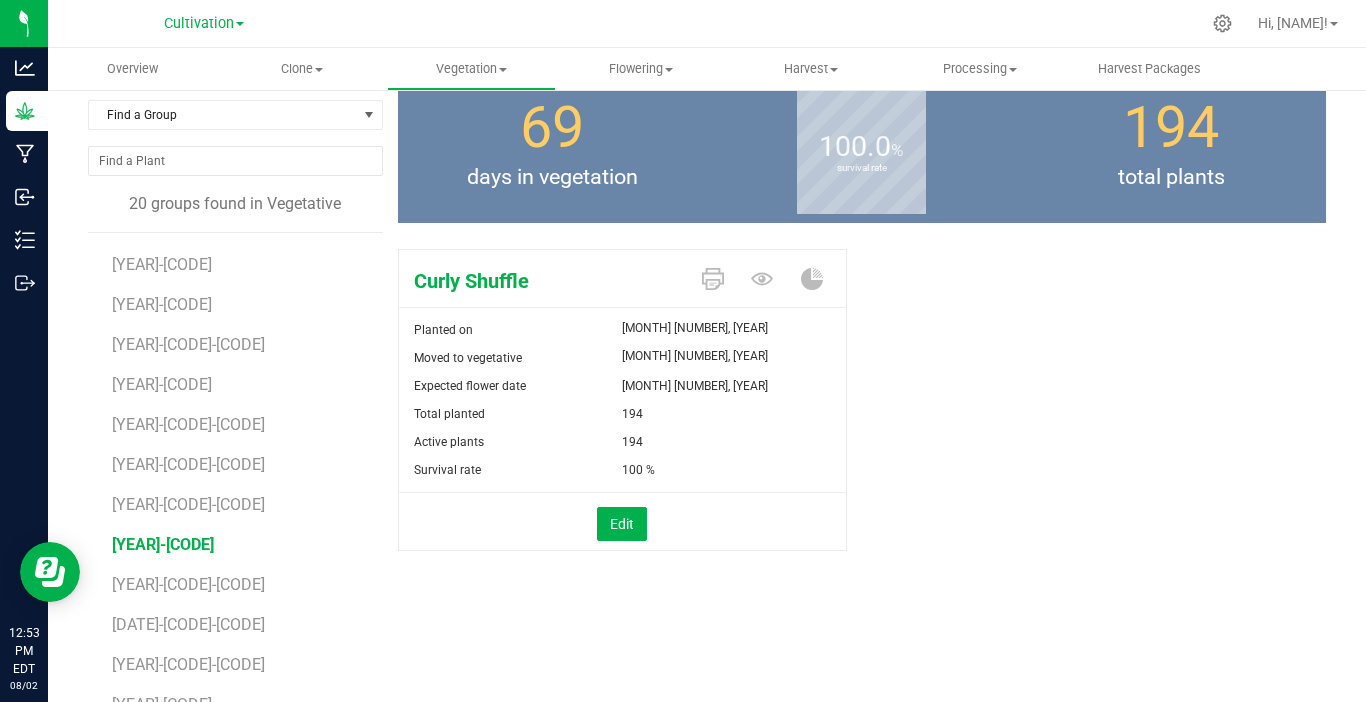 scroll, scrollTop: 152, scrollLeft: 0, axis: vertical 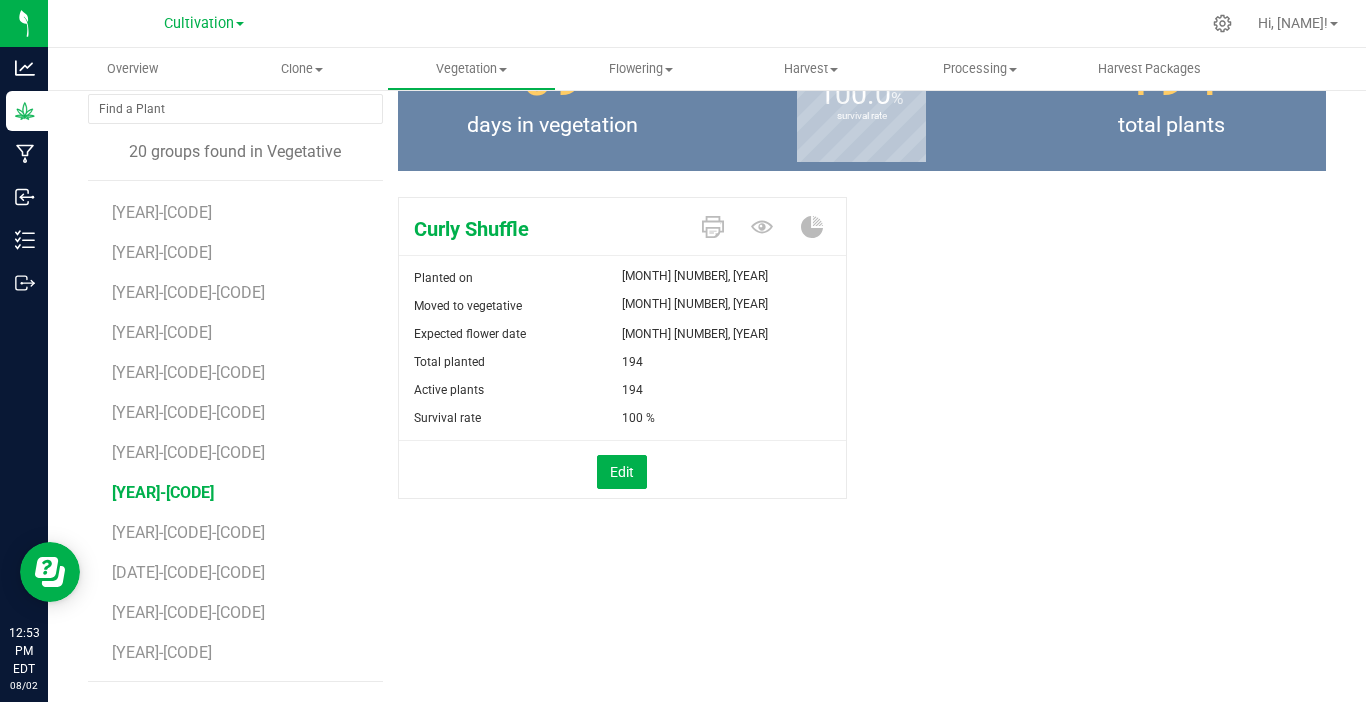 click on "250520-CS-01" at bounding box center [163, 492] 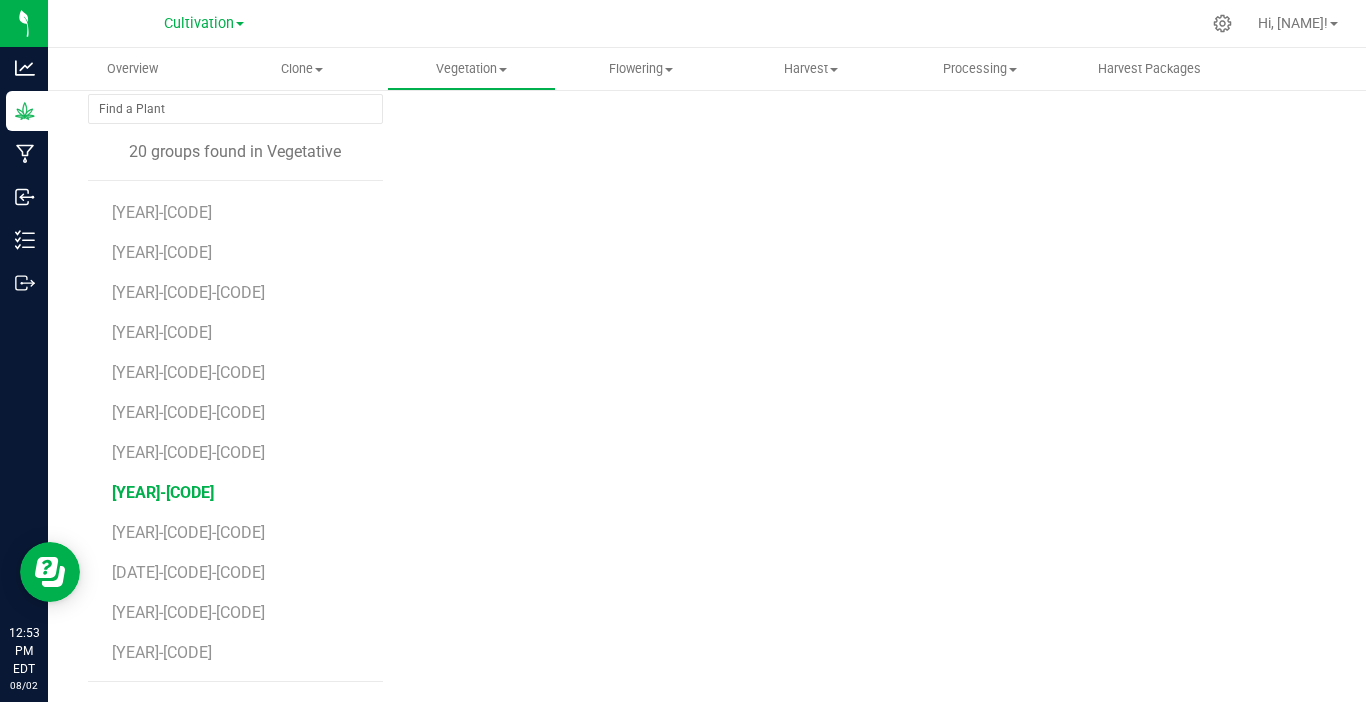 click on "250520-CS-01" at bounding box center [163, 492] 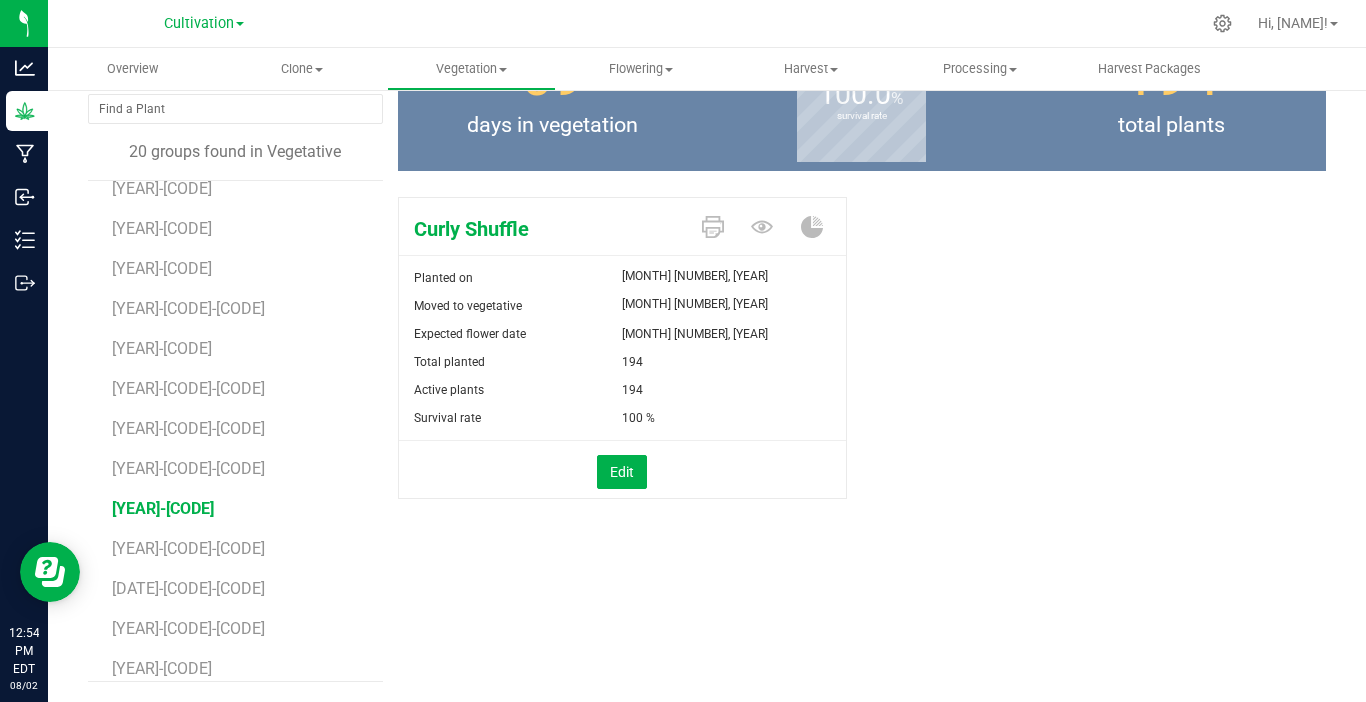 scroll, scrollTop: 316, scrollLeft: 0, axis: vertical 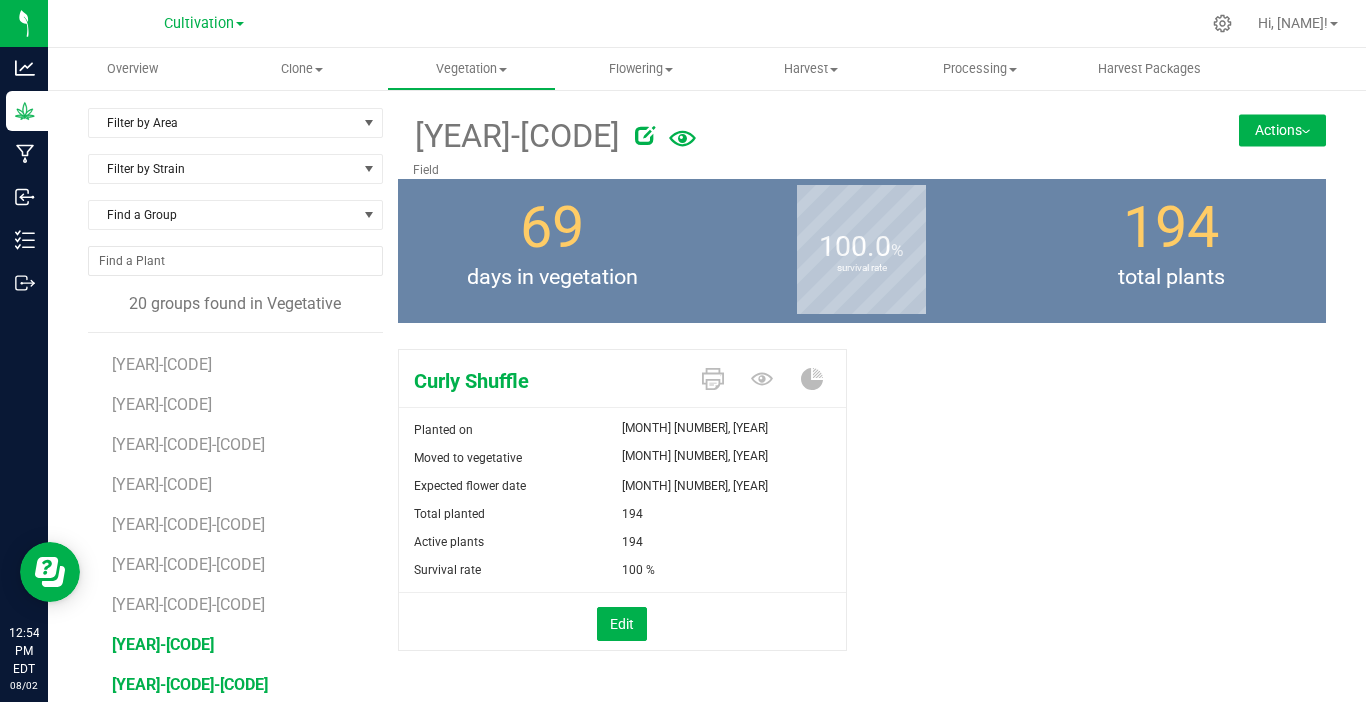 click on "250520-CS-02" at bounding box center (190, 684) 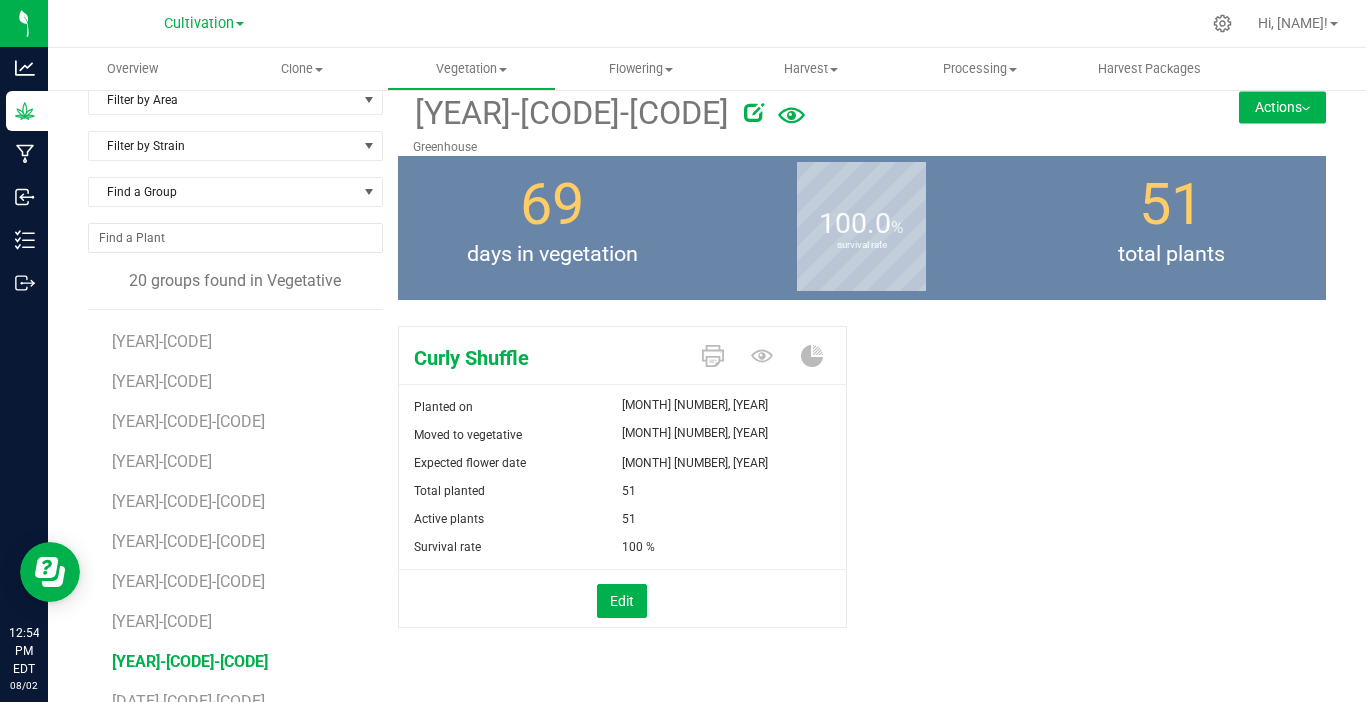 scroll, scrollTop: 0, scrollLeft: 0, axis: both 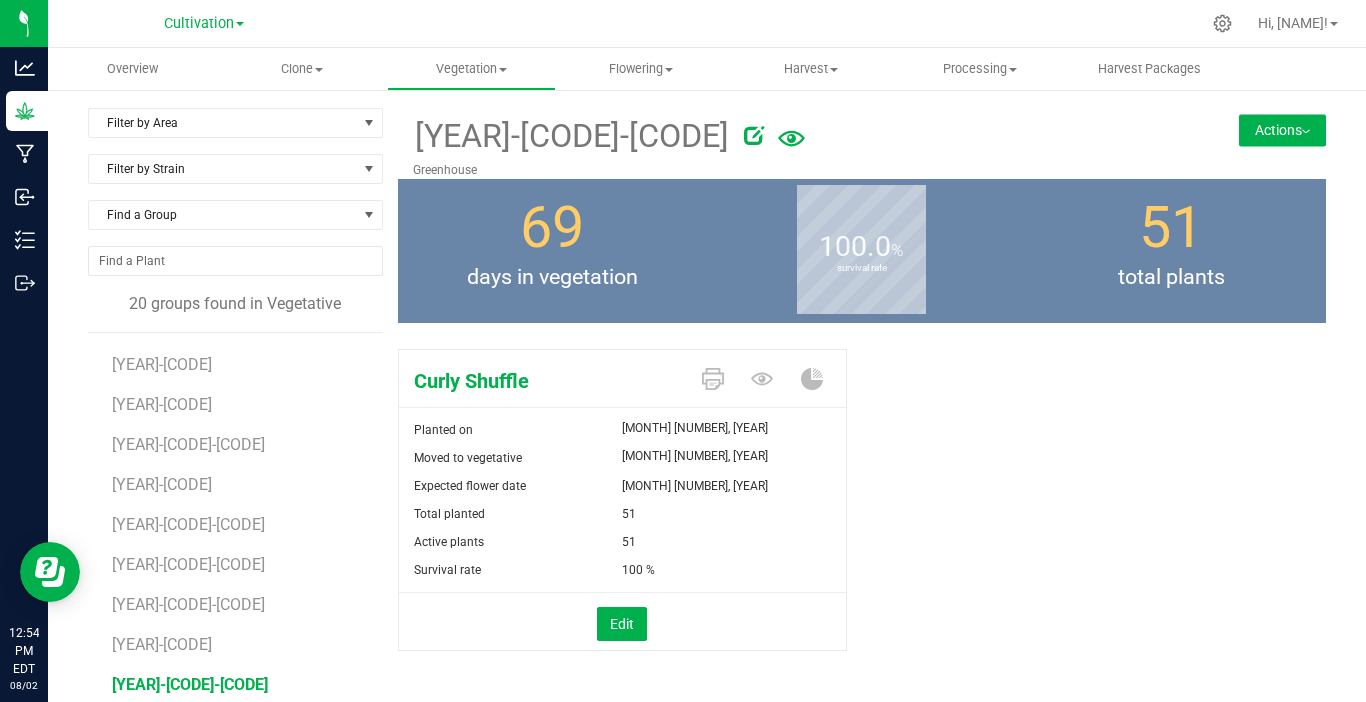 click on "Actions" at bounding box center [1282, 130] 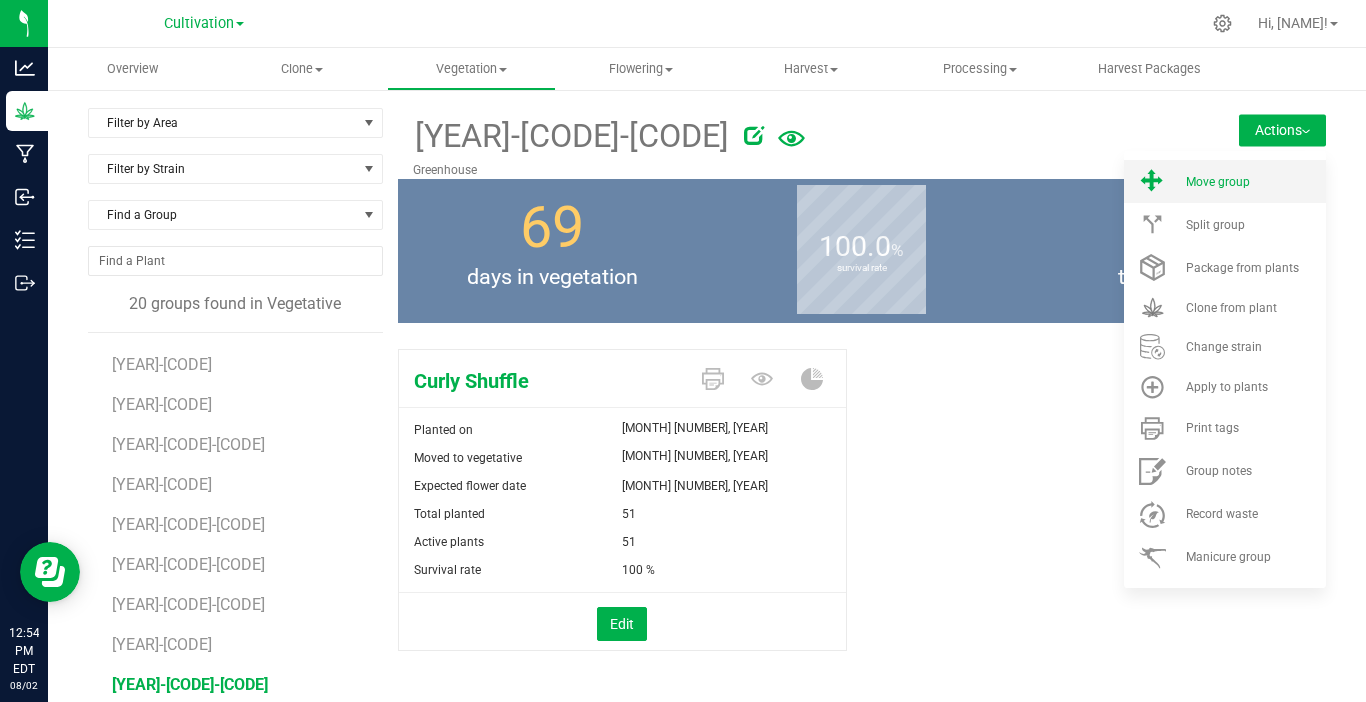 click on "Move group" at bounding box center [1218, 182] 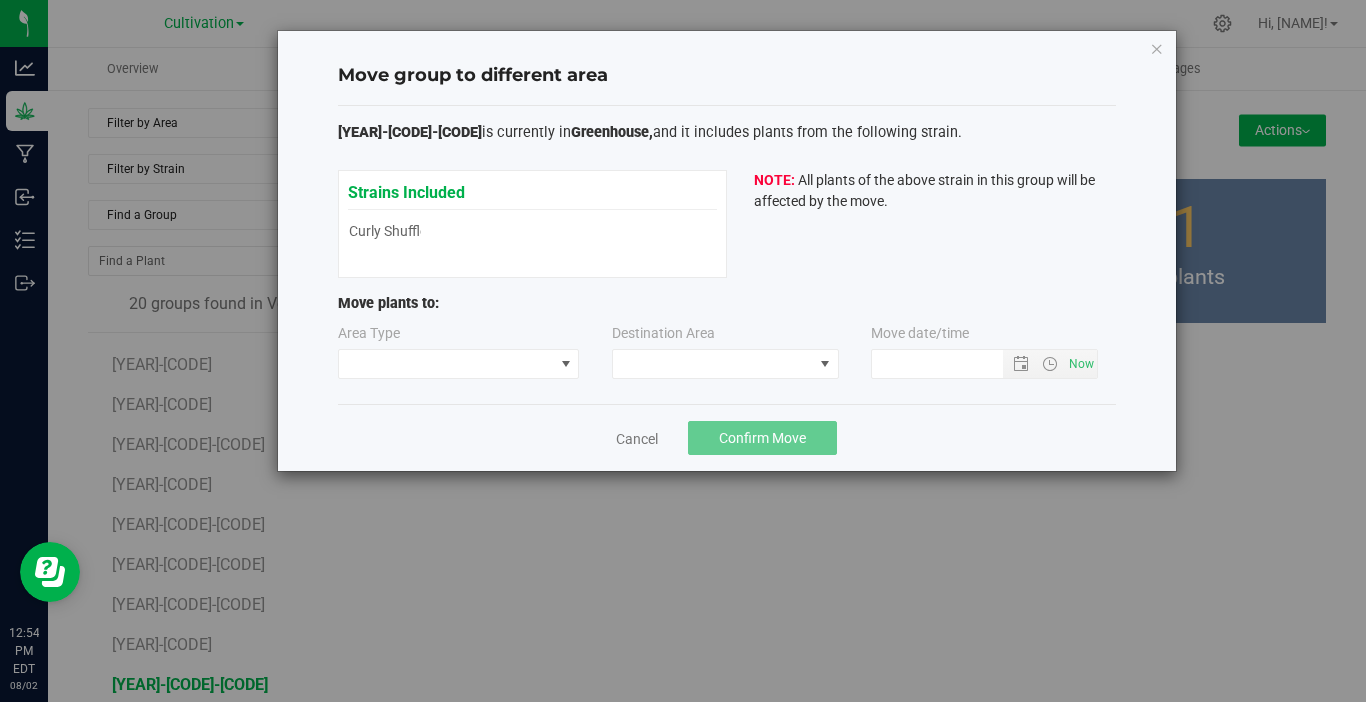 type on "8/2/2025 12:54 PM" 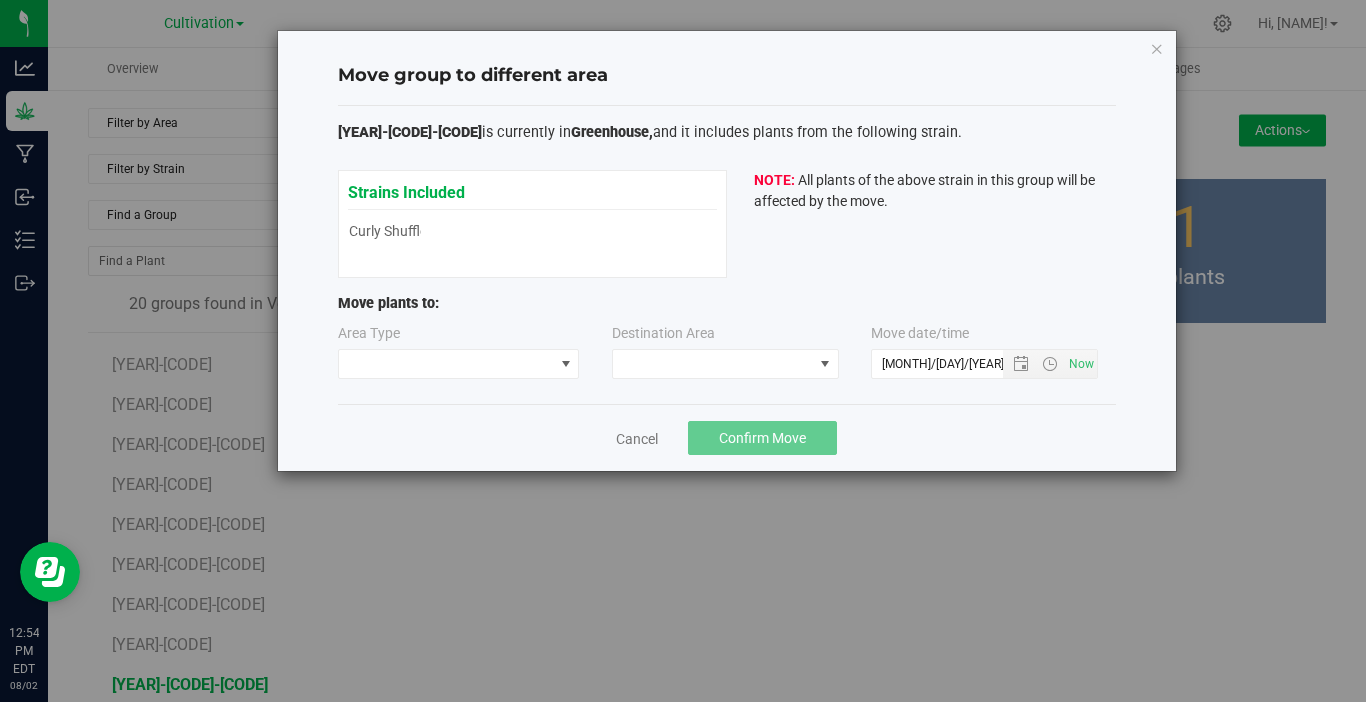 type 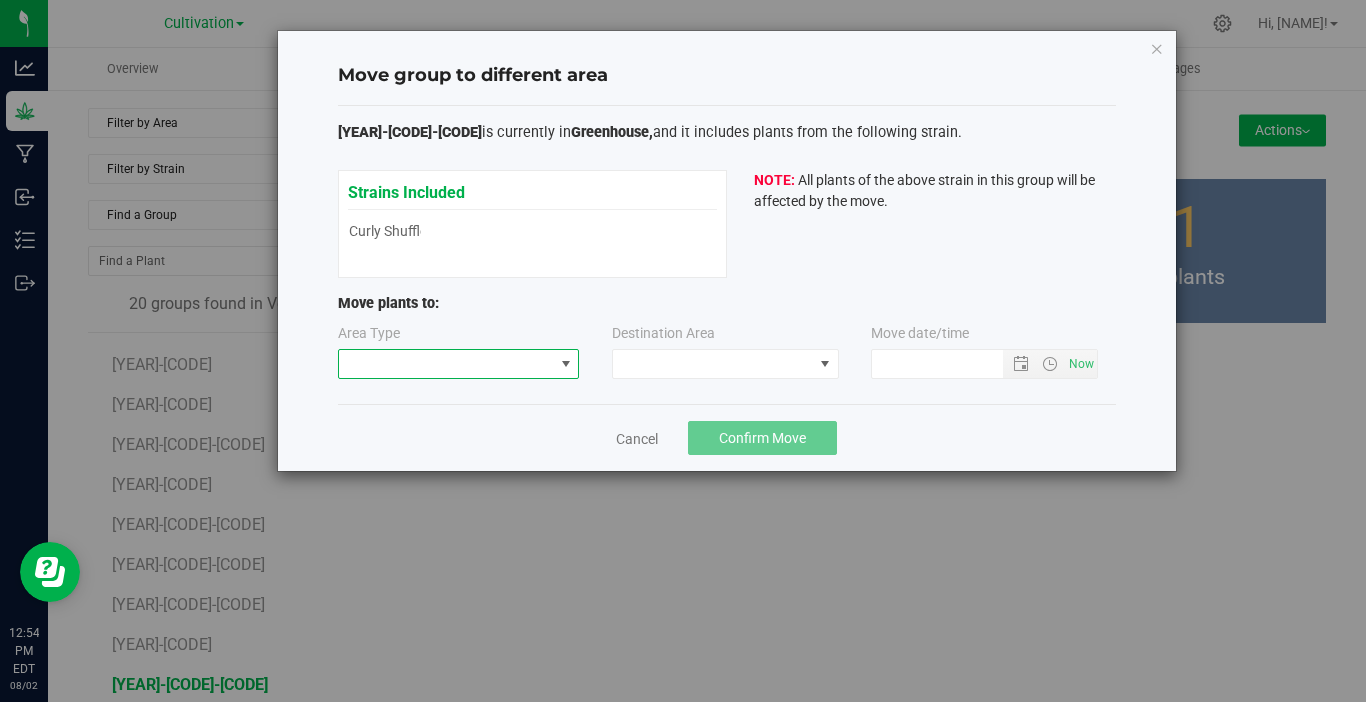 click at bounding box center (446, 364) 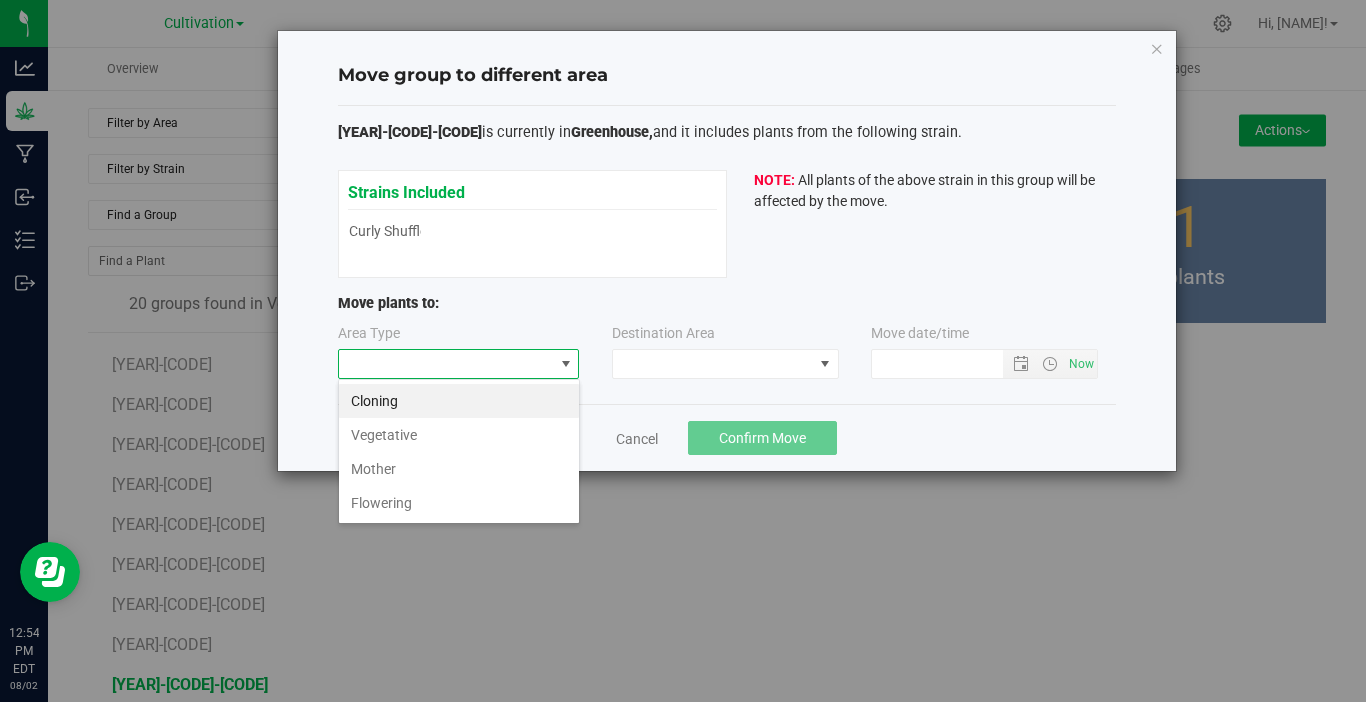 scroll, scrollTop: 99970, scrollLeft: 99758, axis: both 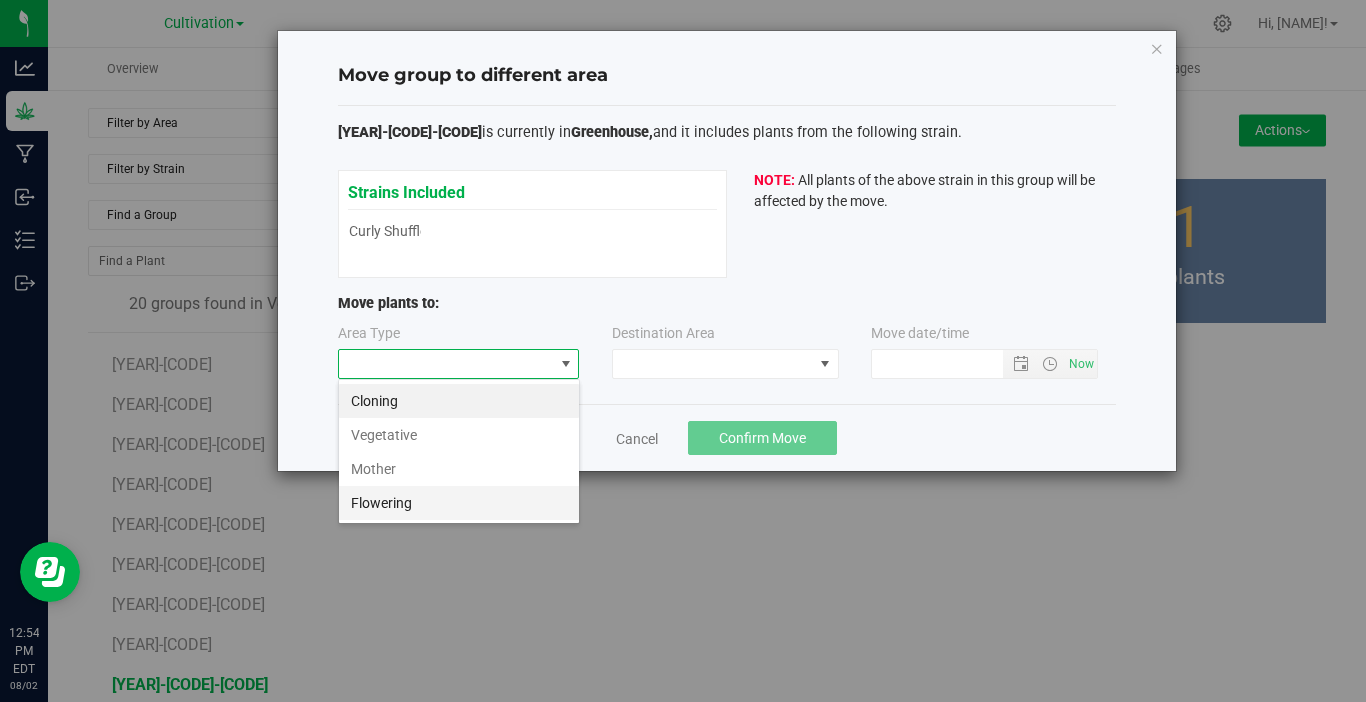 click on "Flowering" at bounding box center (459, 503) 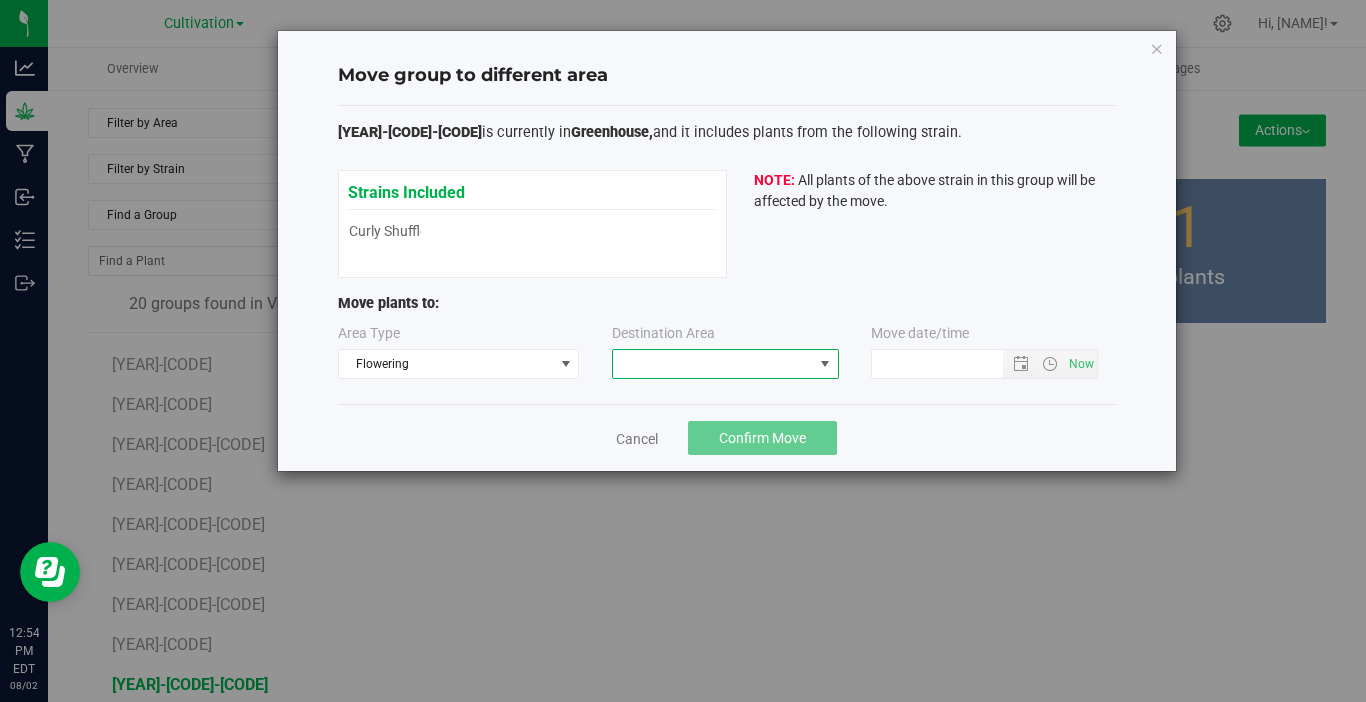 click at bounding box center [713, 364] 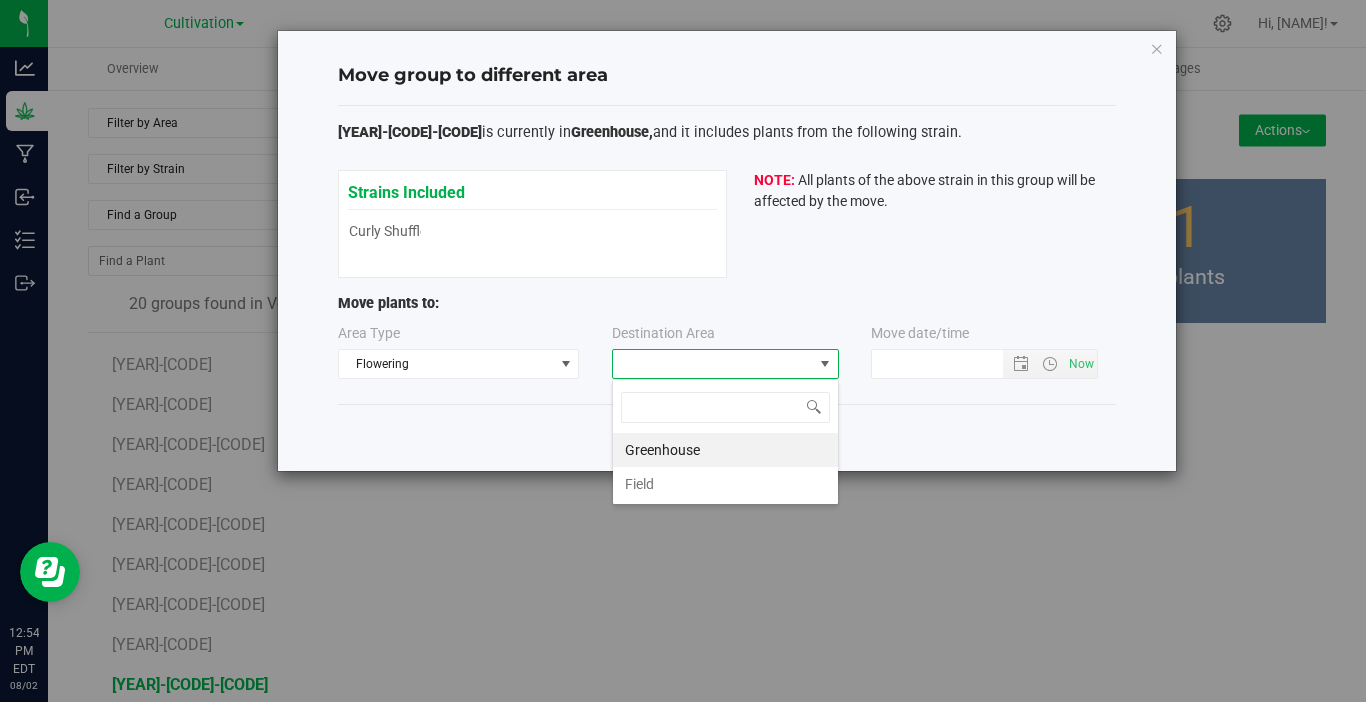 scroll, scrollTop: 99970, scrollLeft: 99773, axis: both 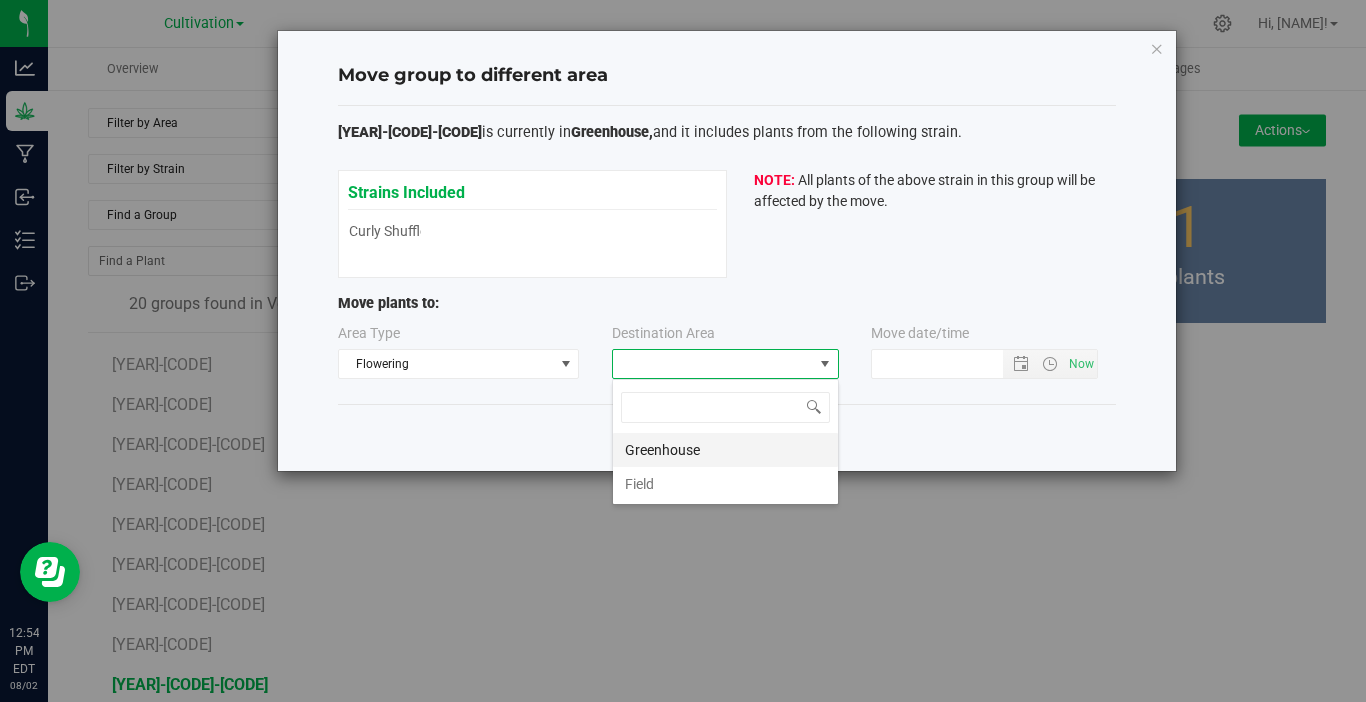 click on "Greenhouse" at bounding box center [725, 450] 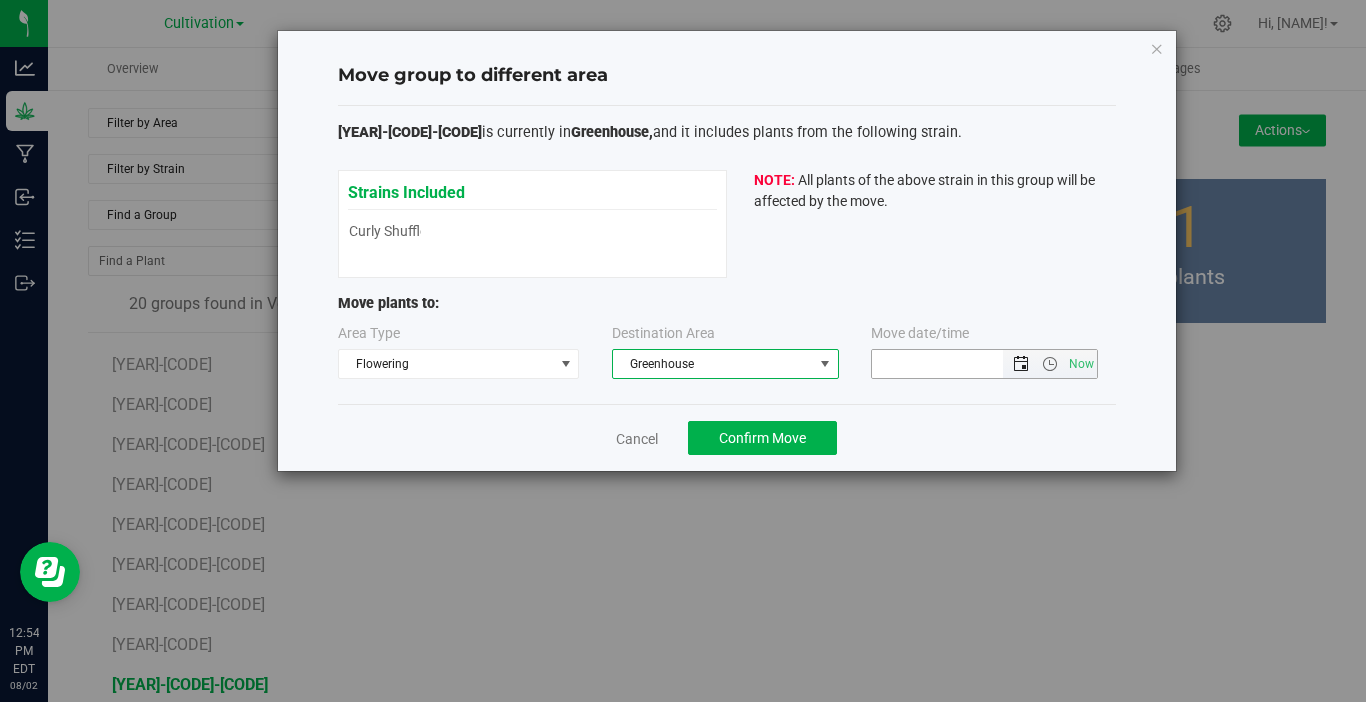 click at bounding box center [1021, 364] 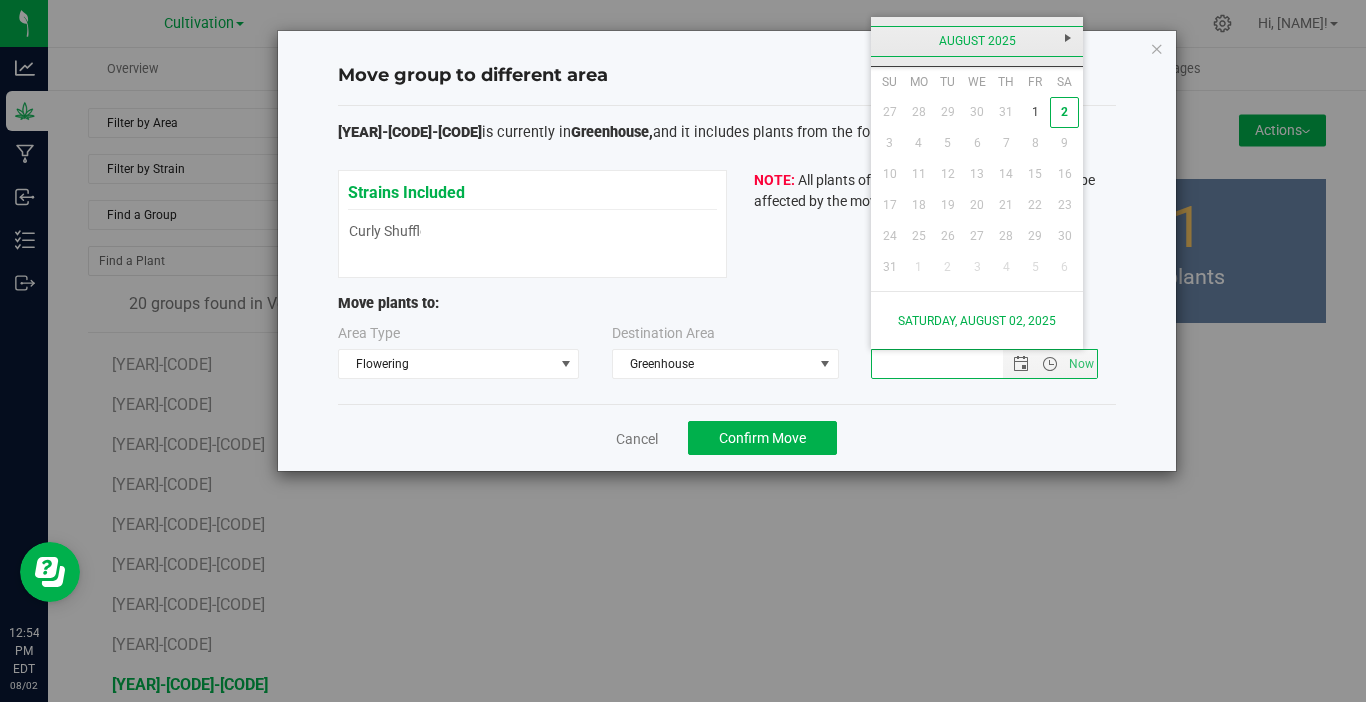 click on "August 2025" at bounding box center [977, 41] 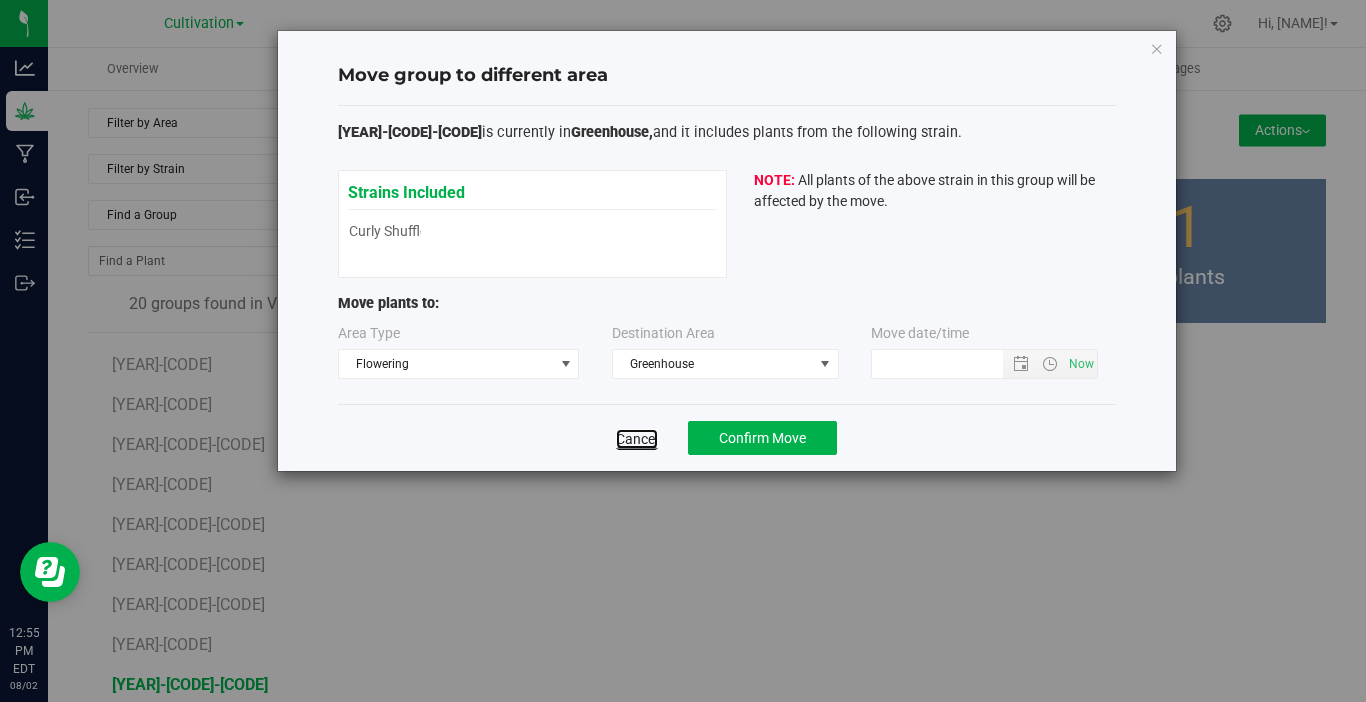 click on "Cancel" at bounding box center (637, 439) 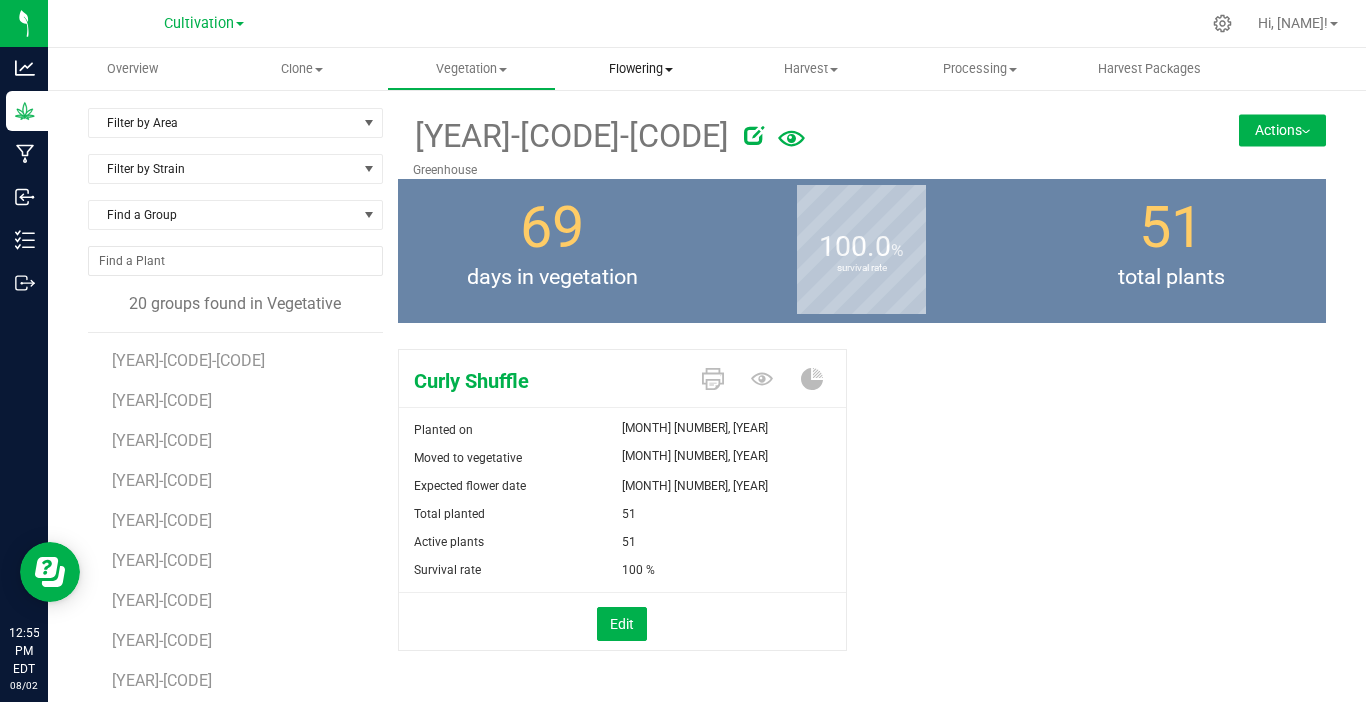 click on "Flowering" at bounding box center [640, 69] 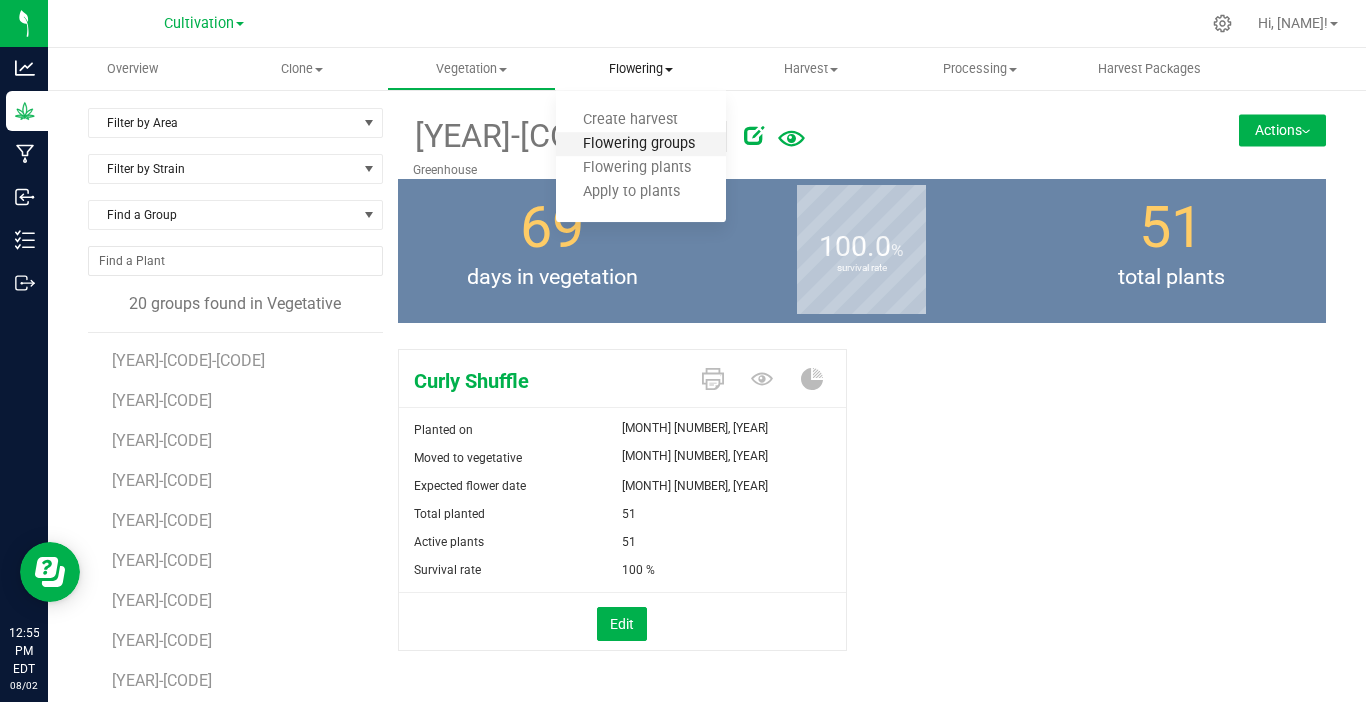 click on "Flowering groups" at bounding box center [639, 144] 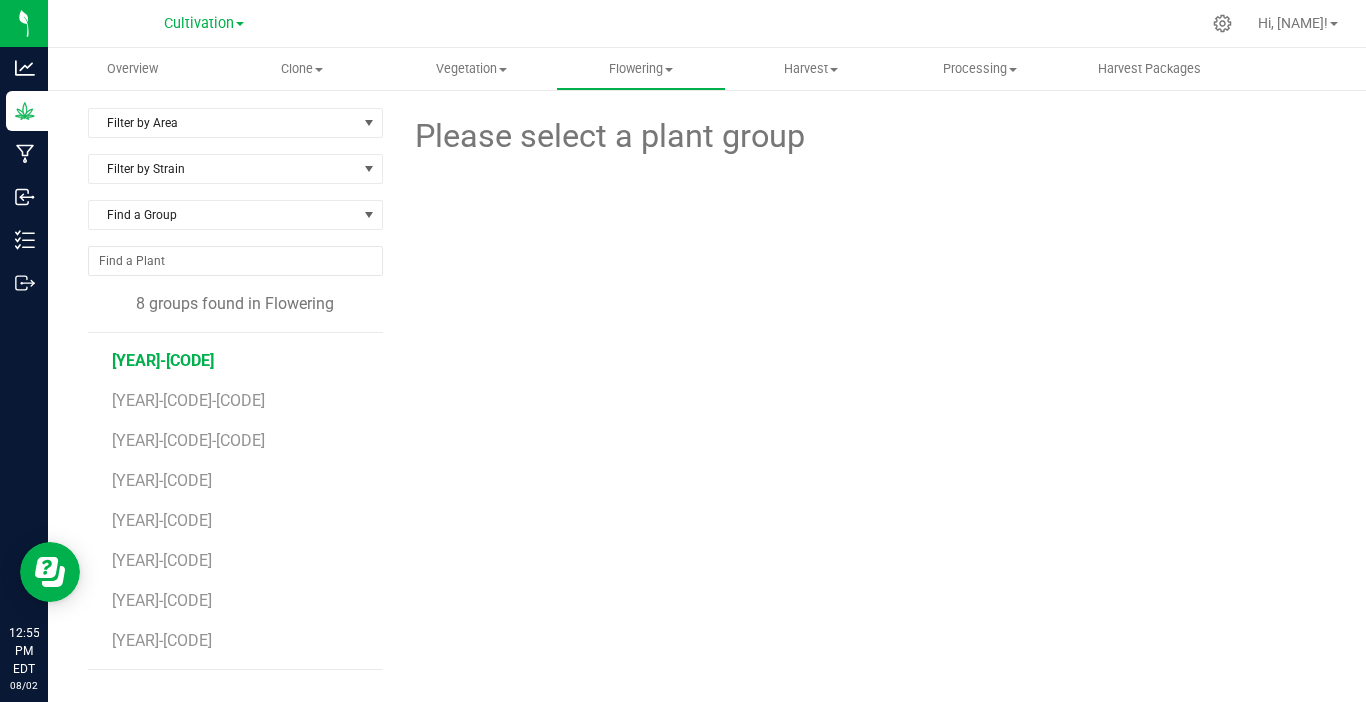 click on "250208-CS" at bounding box center [163, 360] 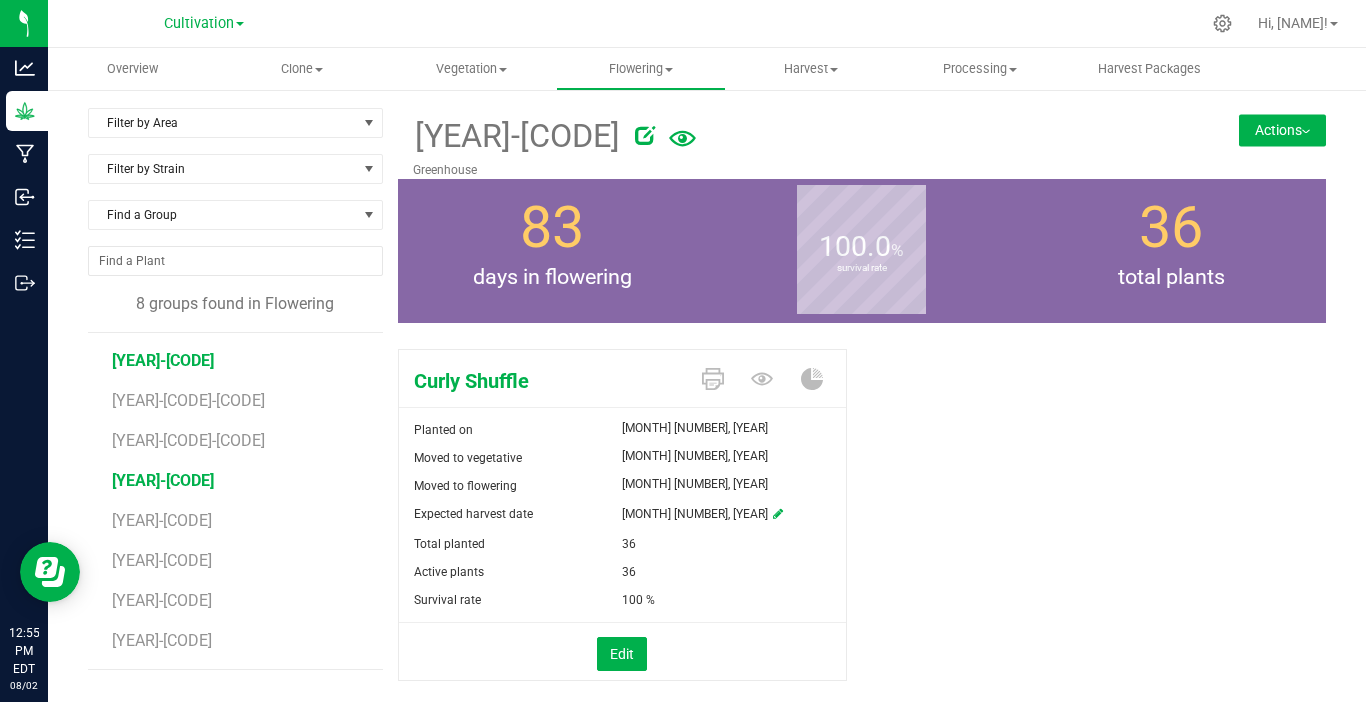 click on "25121-CS" at bounding box center (163, 480) 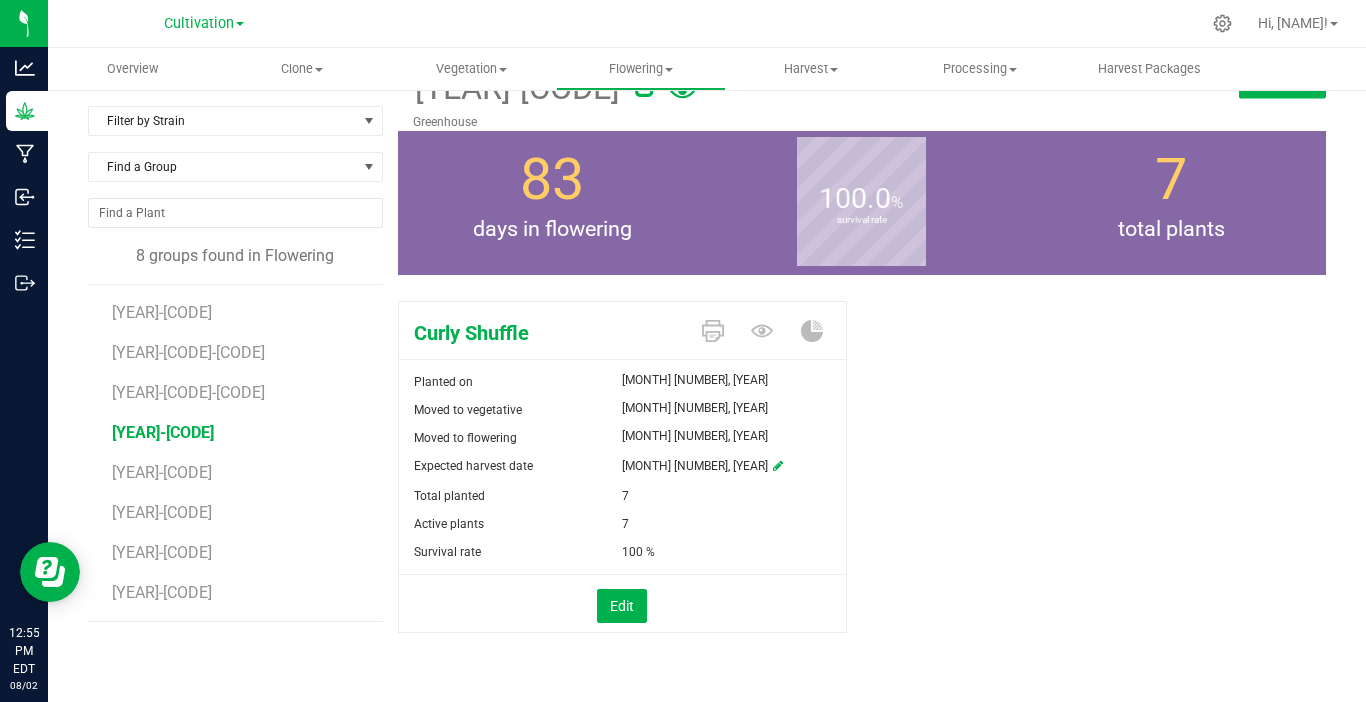 scroll, scrollTop: 0, scrollLeft: 0, axis: both 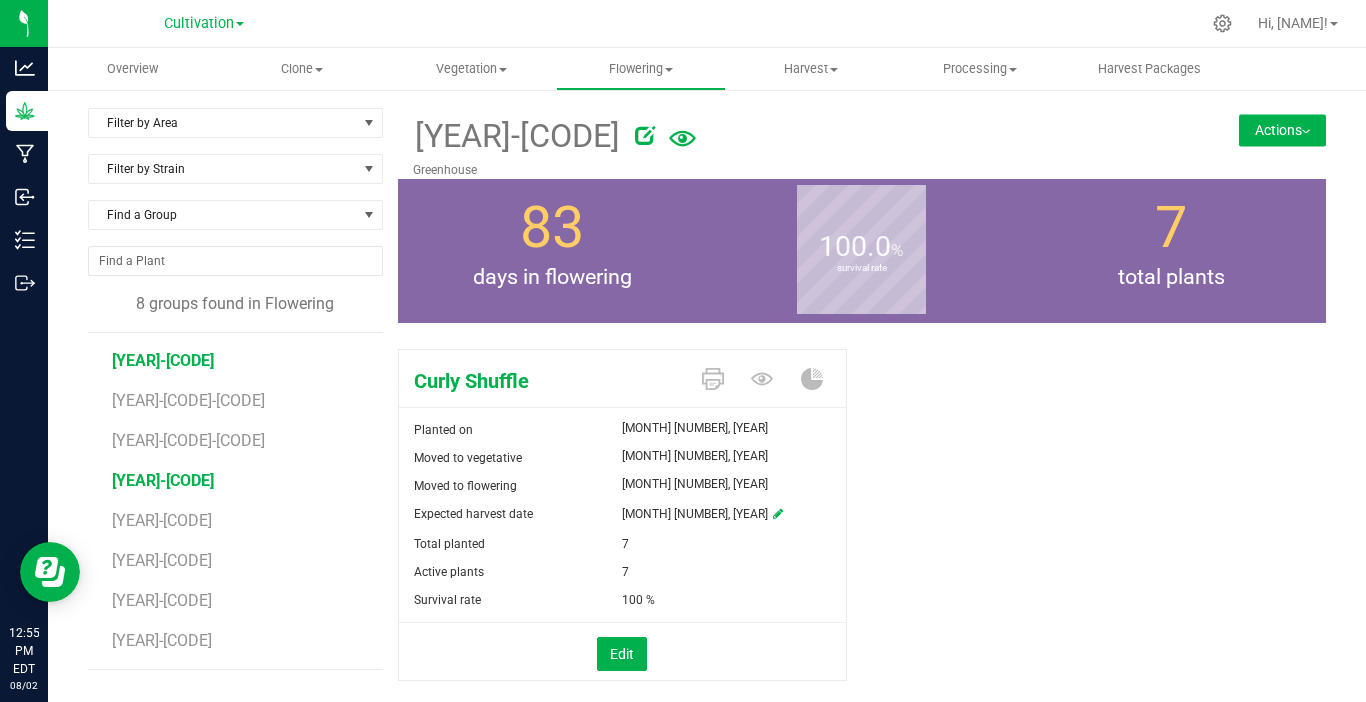 click on "250208-CS" at bounding box center (163, 360) 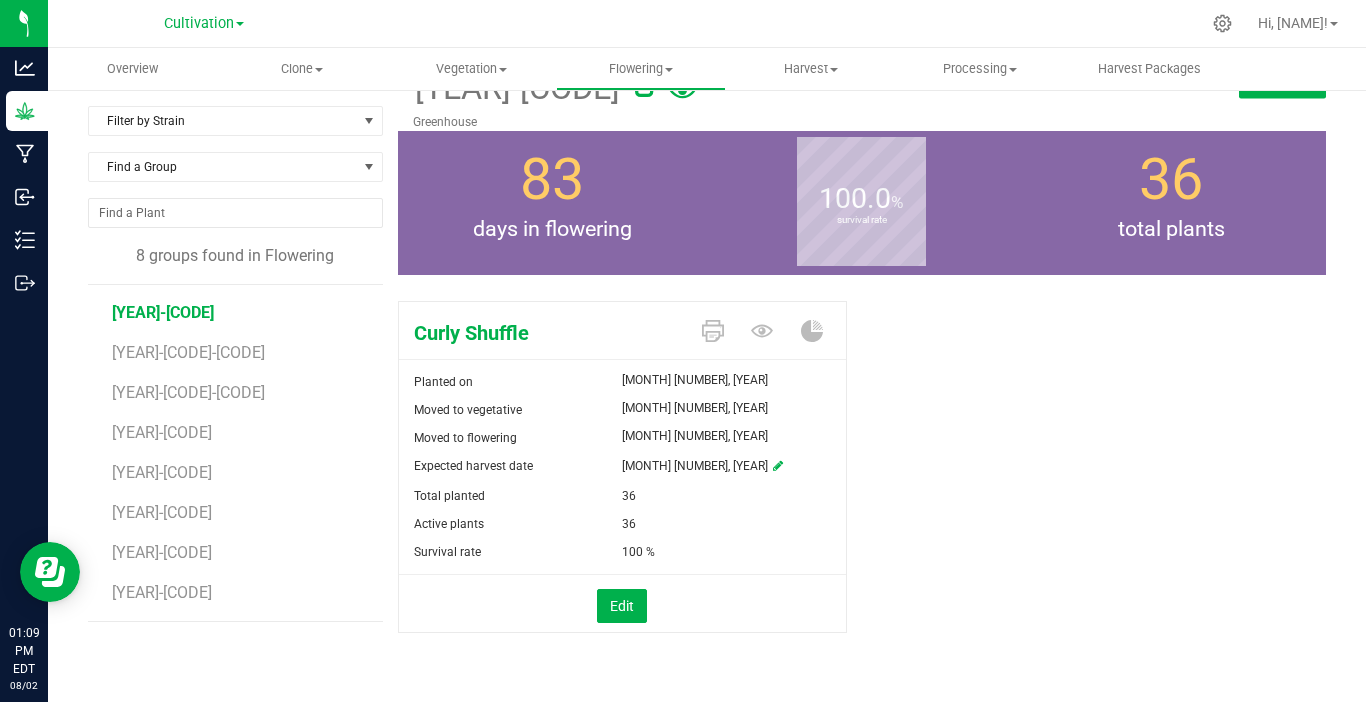 scroll, scrollTop: 0, scrollLeft: 0, axis: both 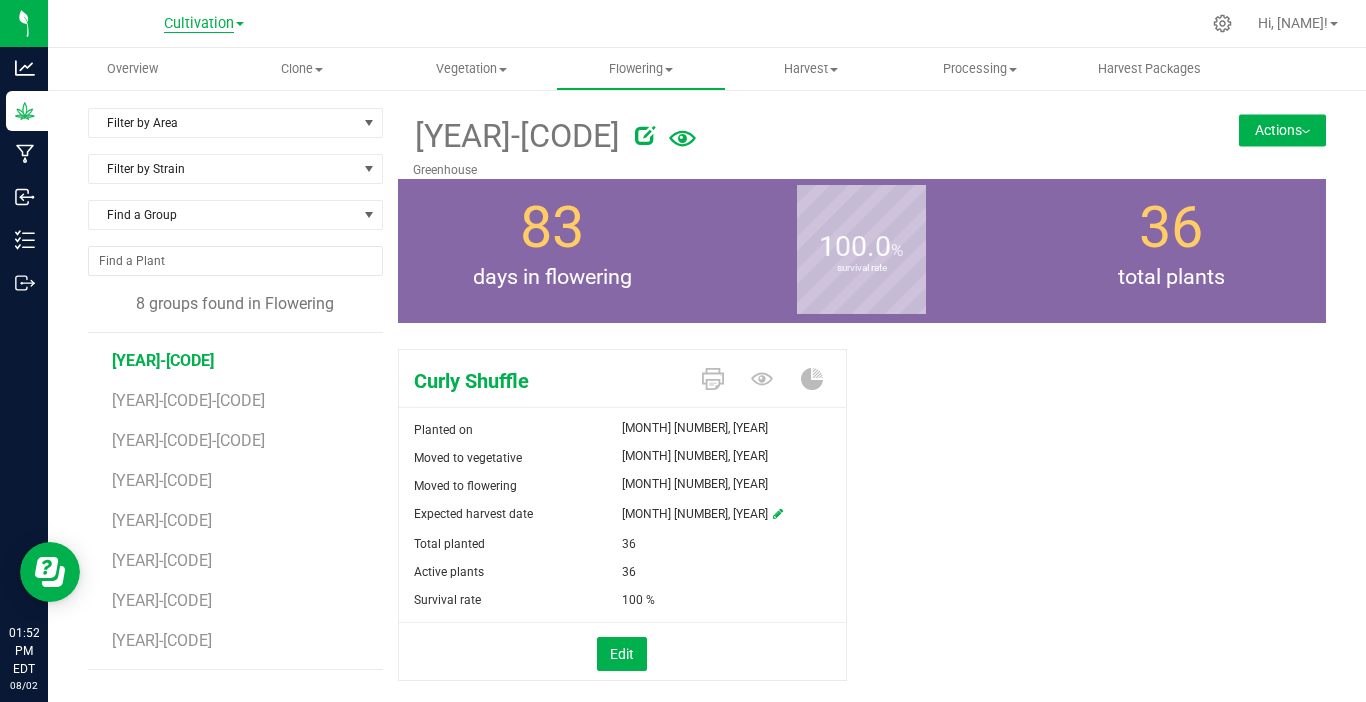 click on "Cultivation" at bounding box center (199, 24) 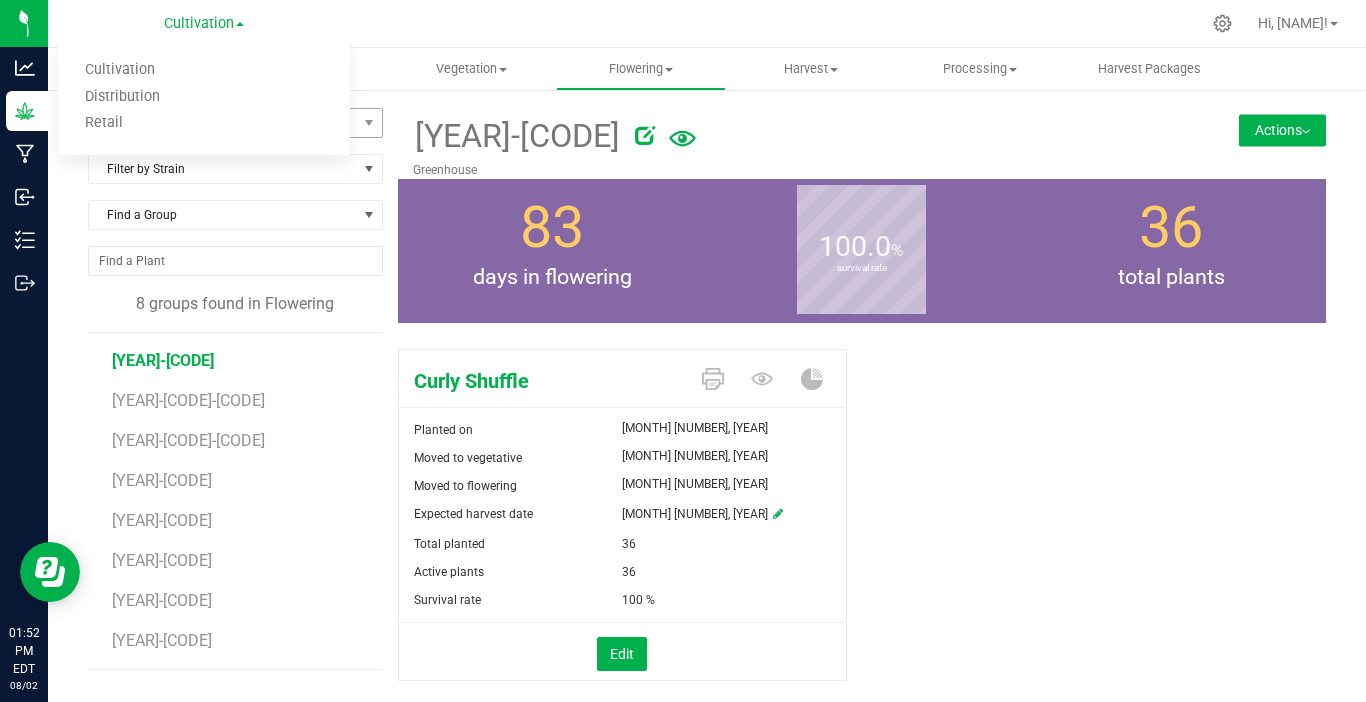 click on "Retail" at bounding box center [204, 123] 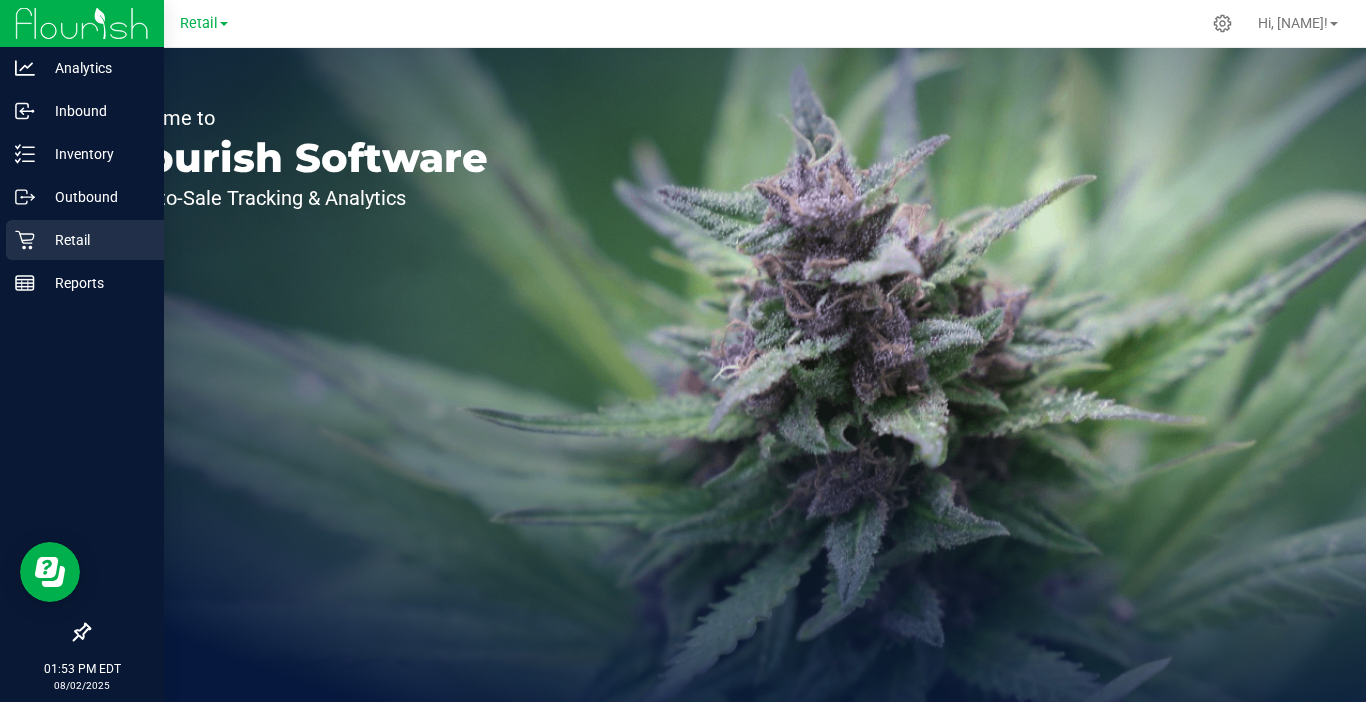 click 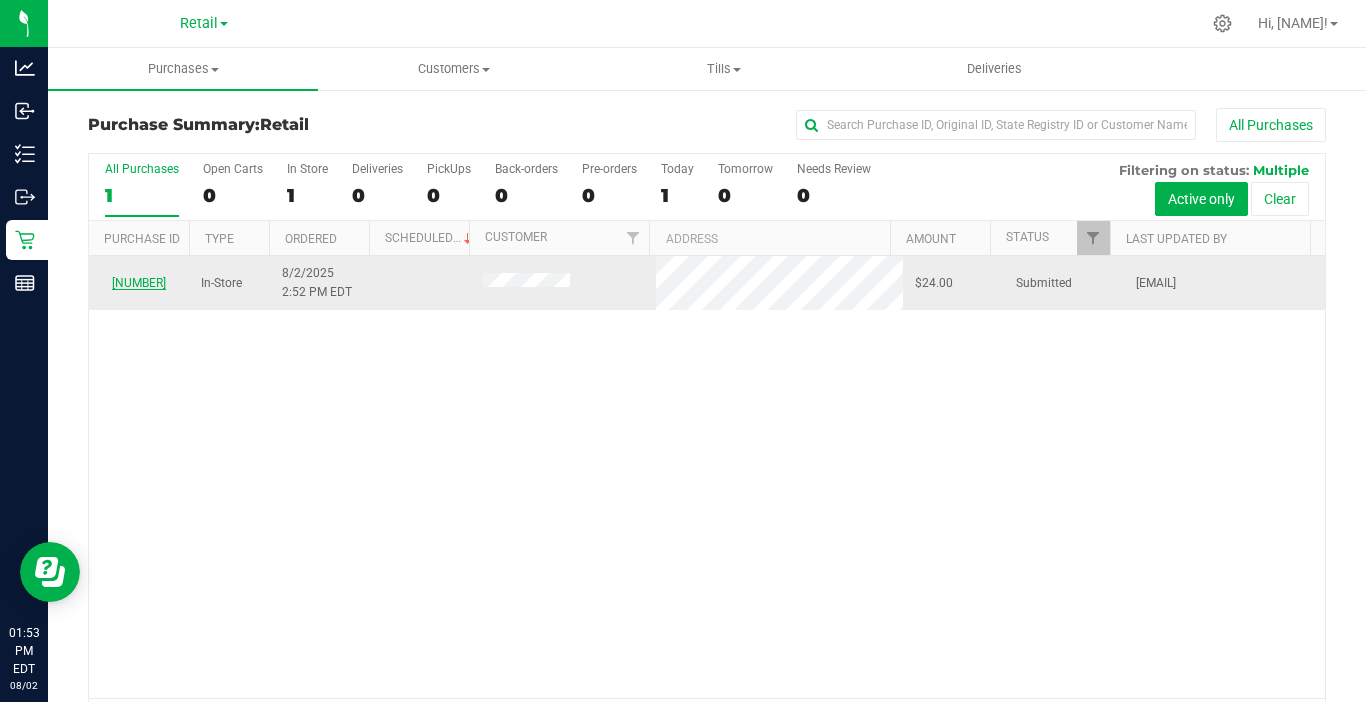 click on "00000802" at bounding box center [139, 283] 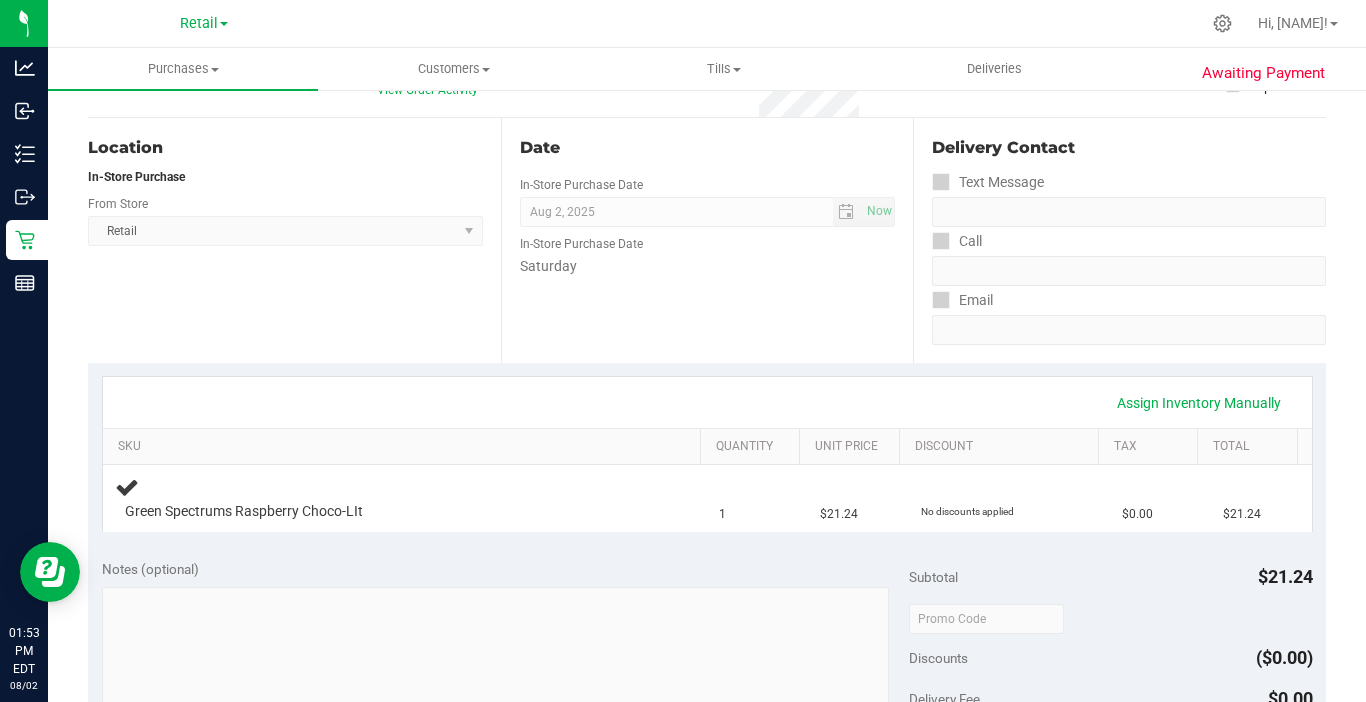 scroll, scrollTop: 200, scrollLeft: 0, axis: vertical 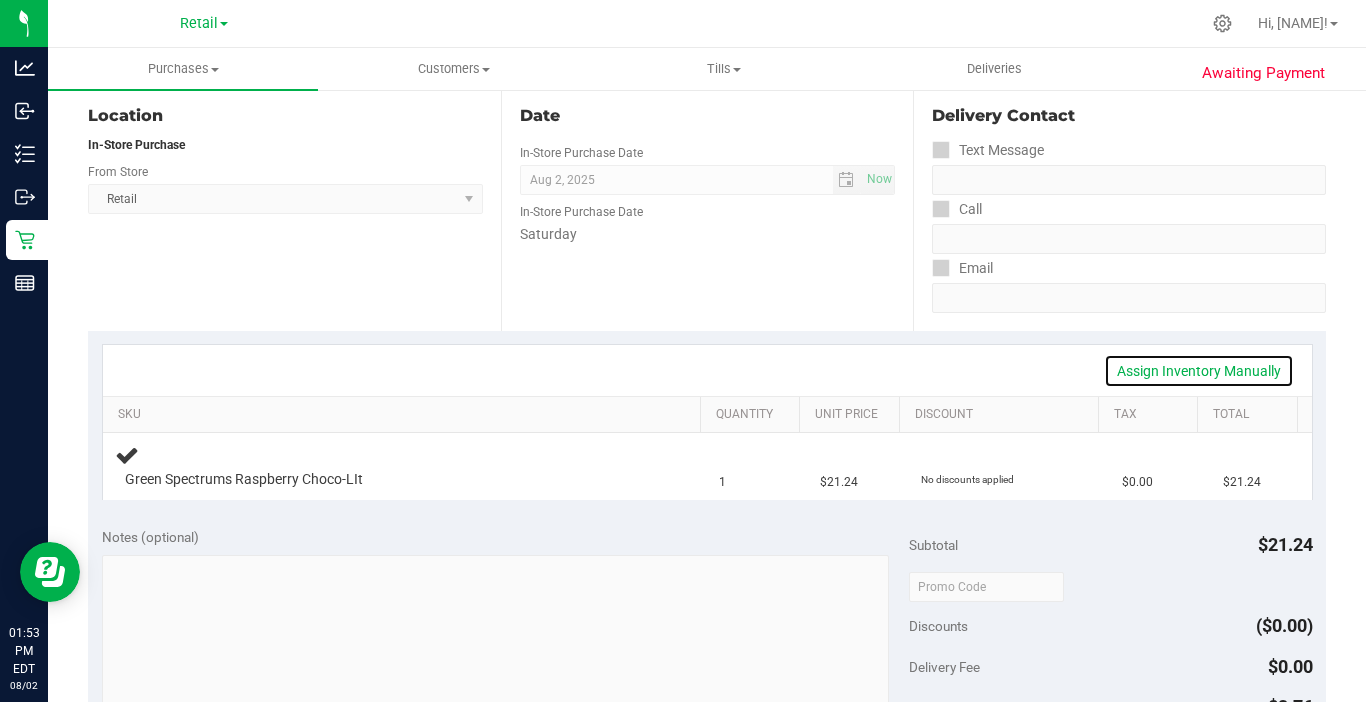 click on "Assign Inventory Manually" at bounding box center [1199, 371] 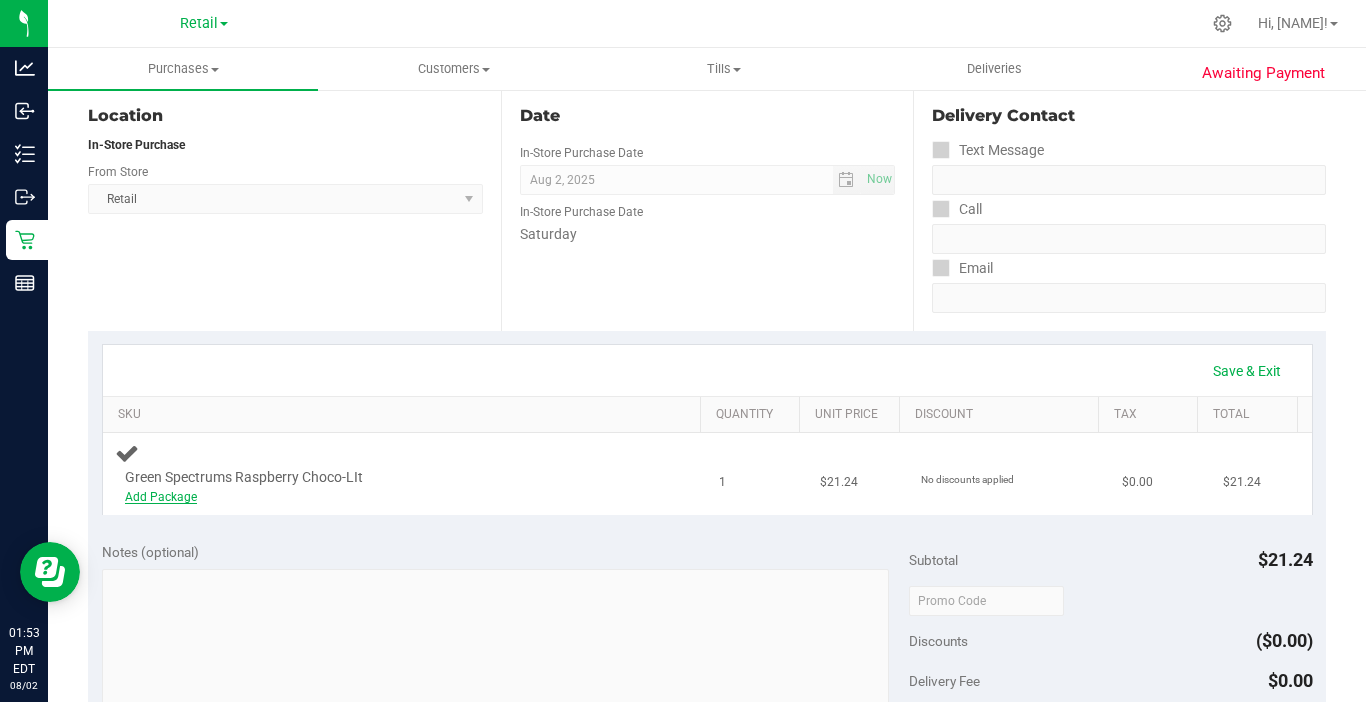 click on "Add Package" at bounding box center [161, 497] 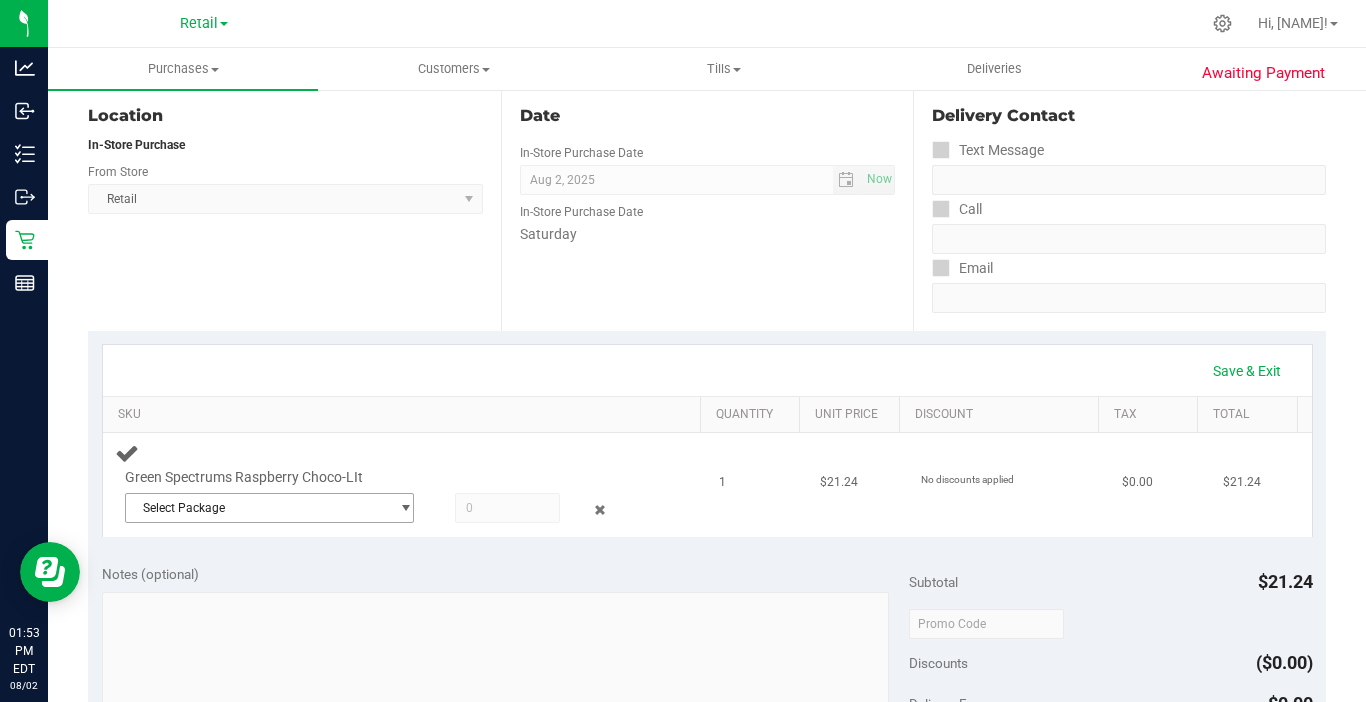 click on "Select Package" at bounding box center [257, 508] 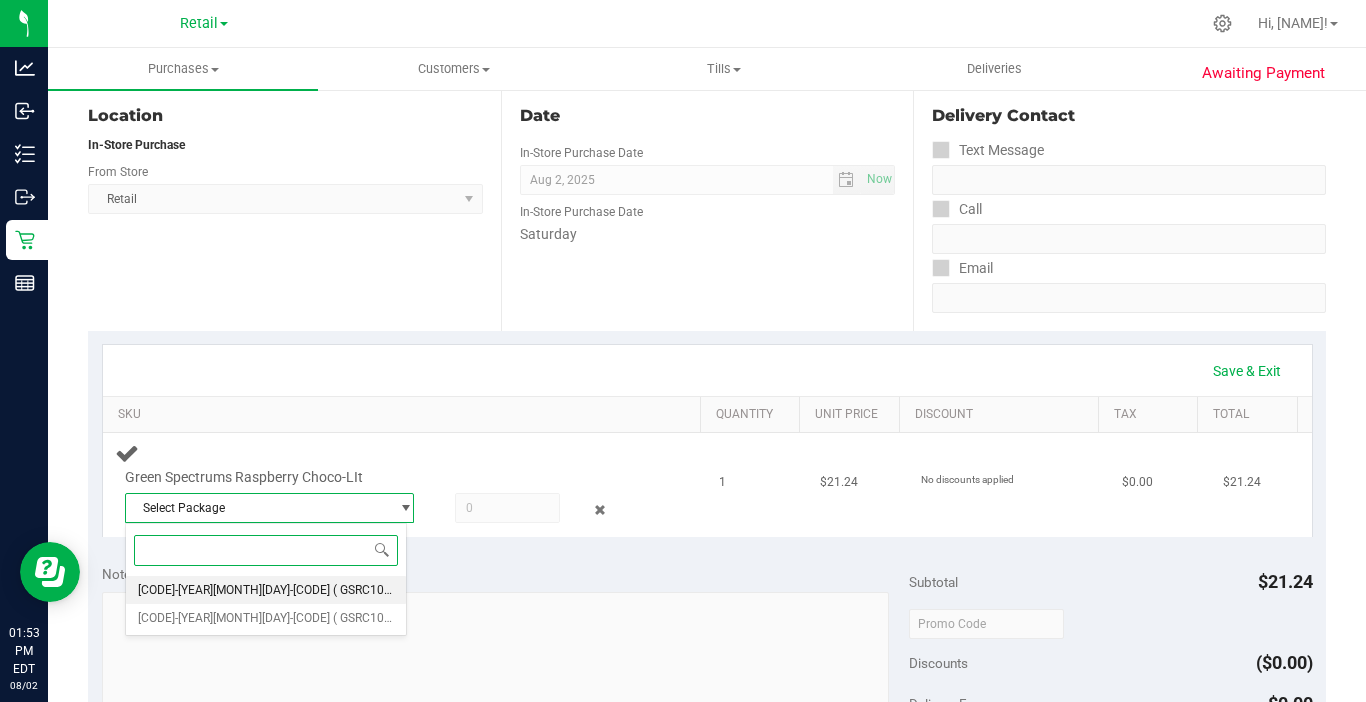 drag, startPoint x: 209, startPoint y: 593, endPoint x: 481, endPoint y: 528, distance: 279.65872 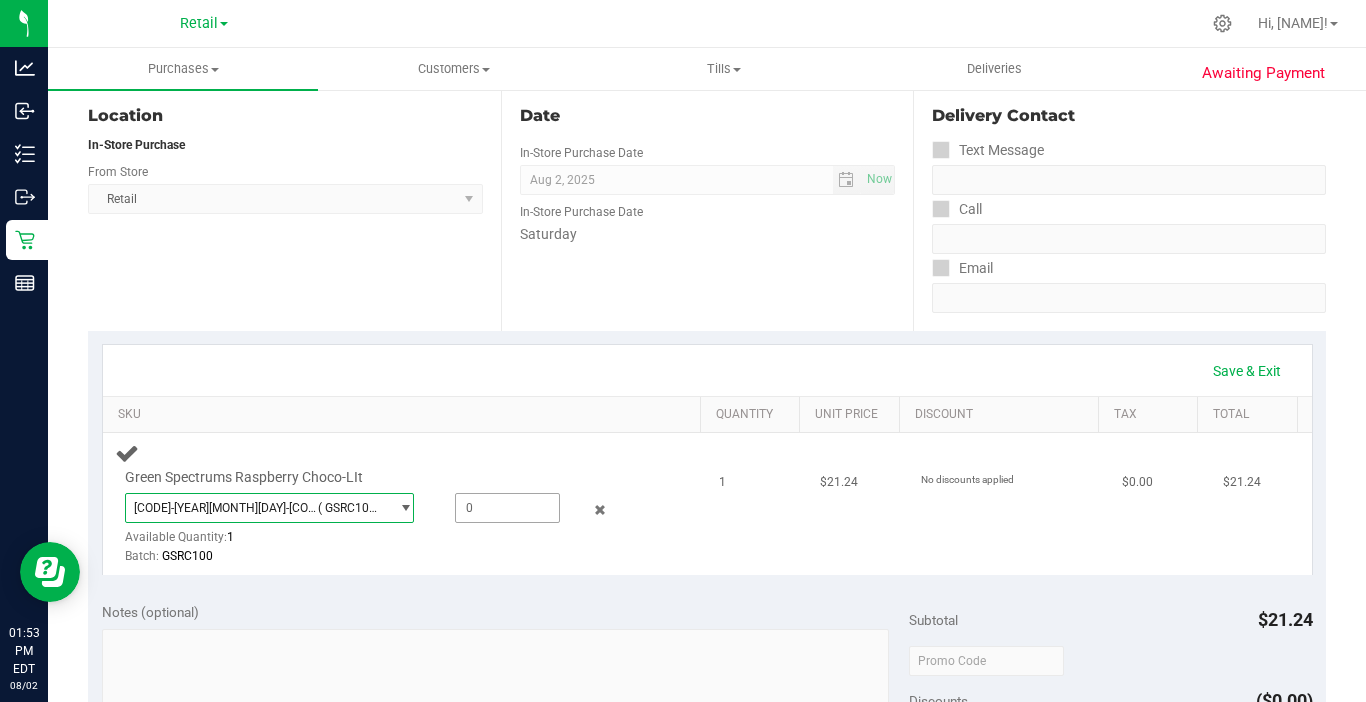 click at bounding box center (507, 508) 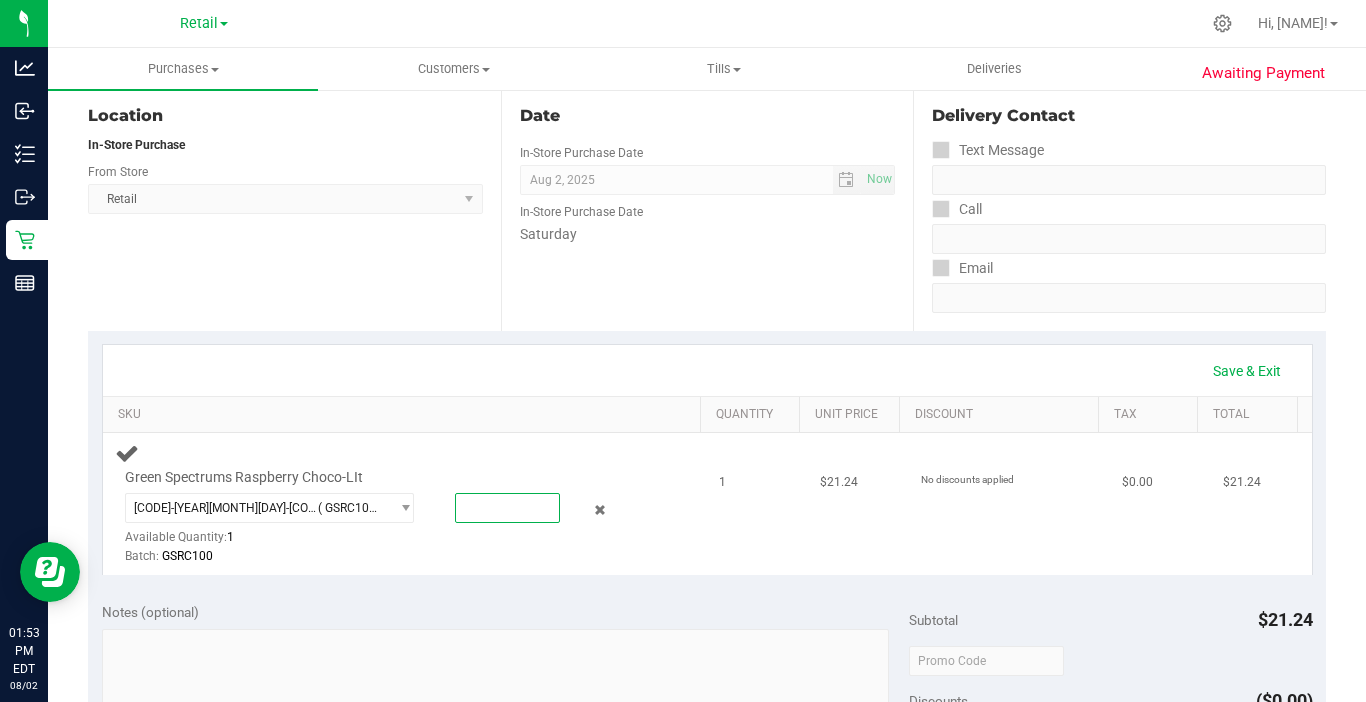 type on "1" 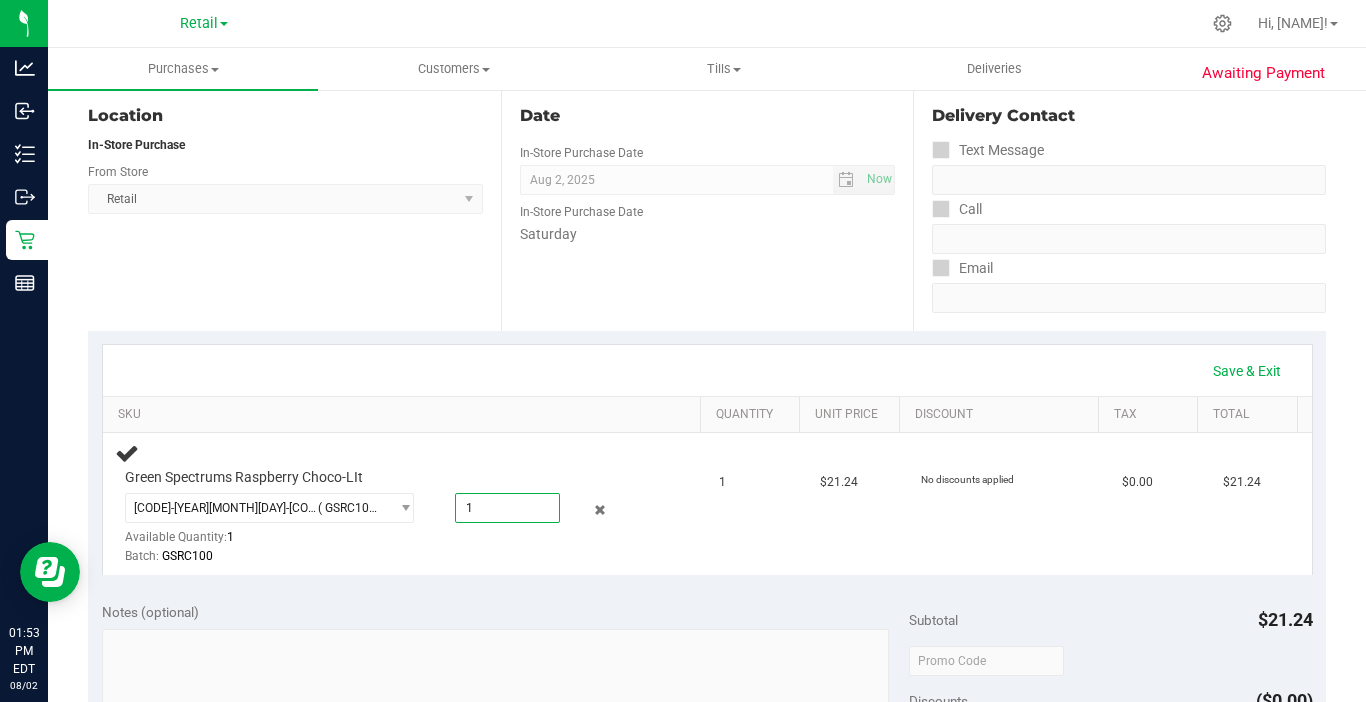 type on "1.0000" 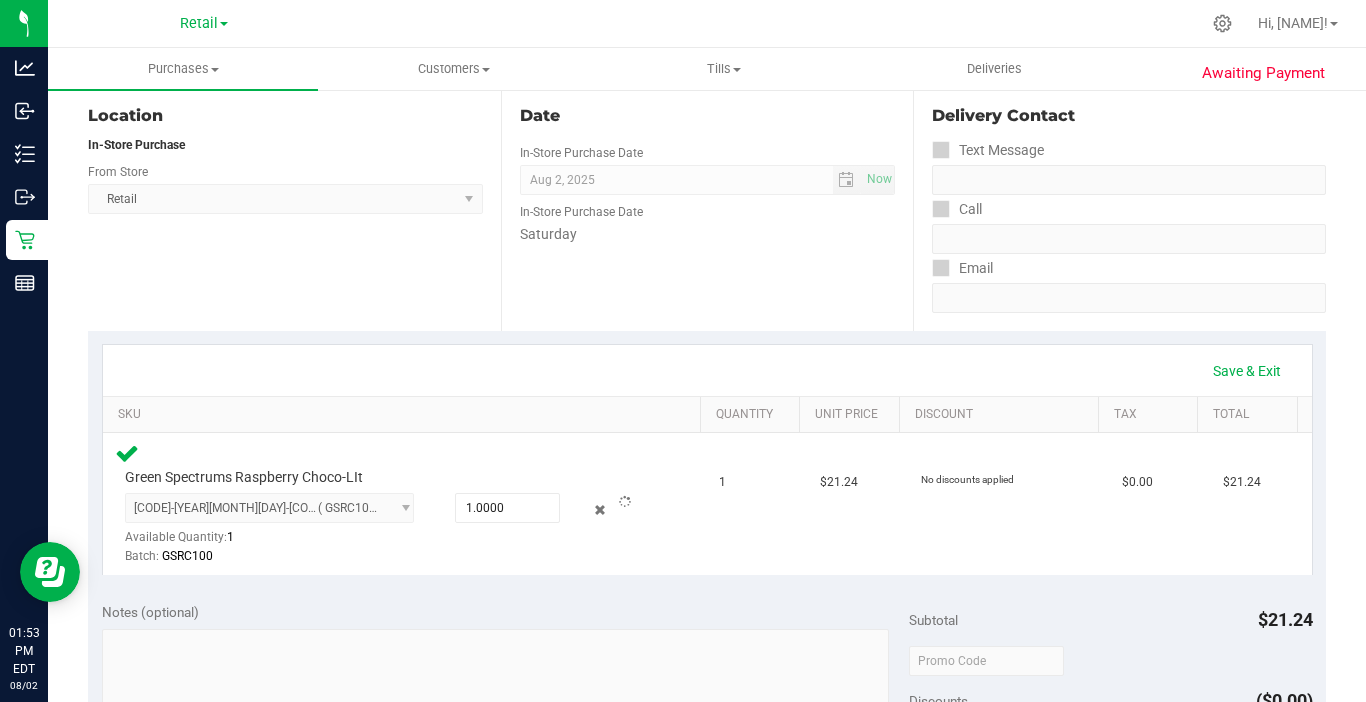 click on "Save & Exit" at bounding box center [707, 371] 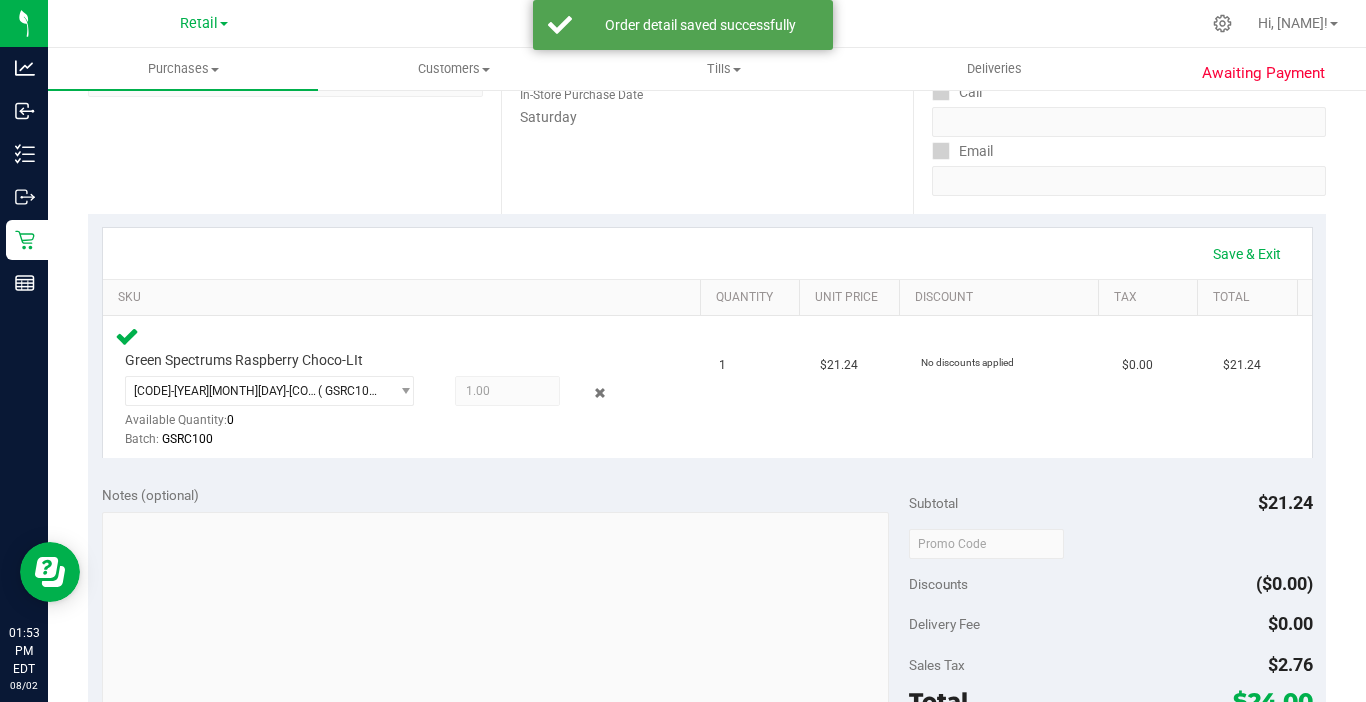 scroll, scrollTop: 600, scrollLeft: 0, axis: vertical 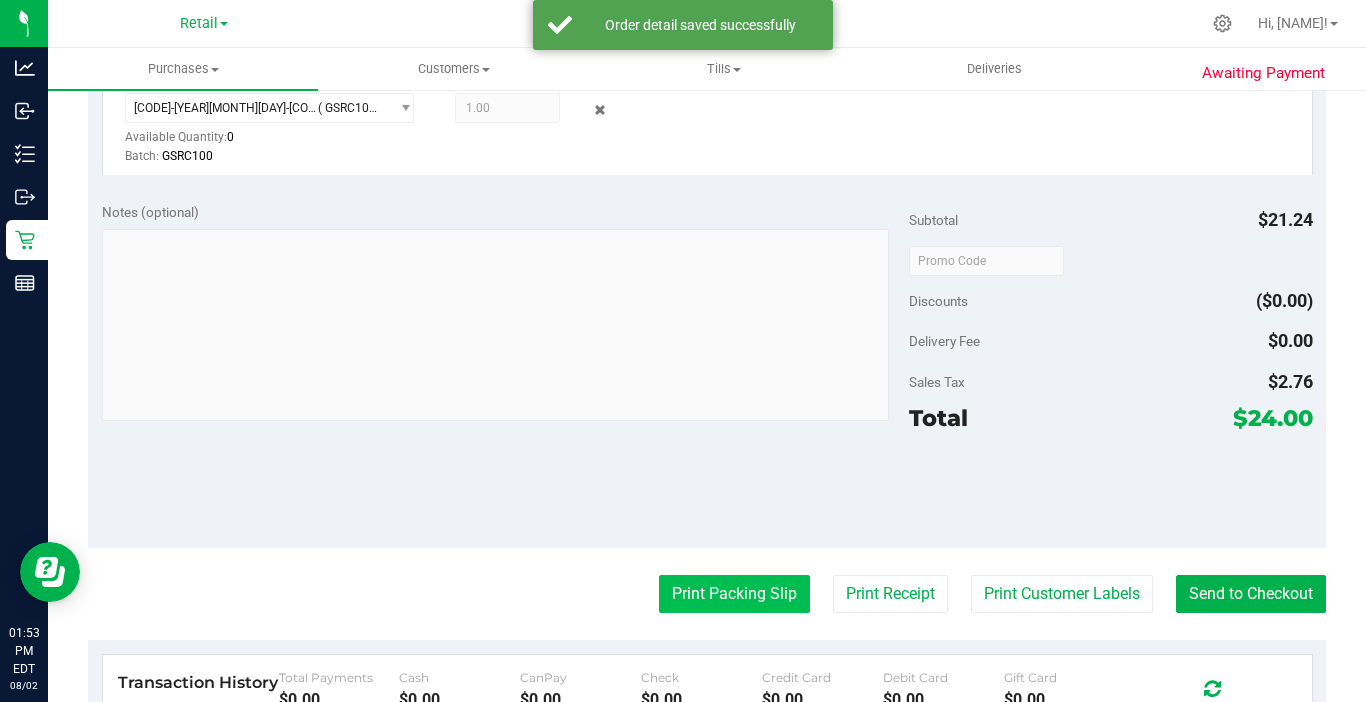 click on "Print Packing Slip" at bounding box center [734, 594] 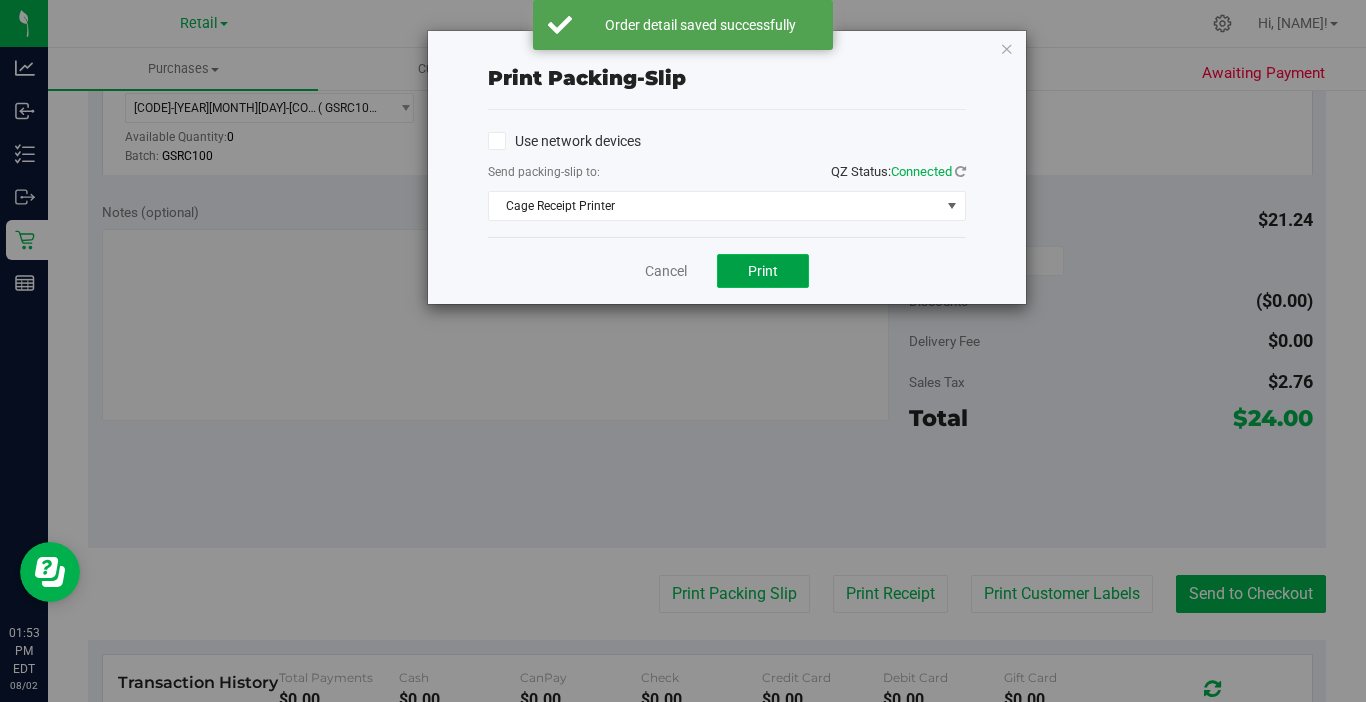 click on "Print" at bounding box center [763, 271] 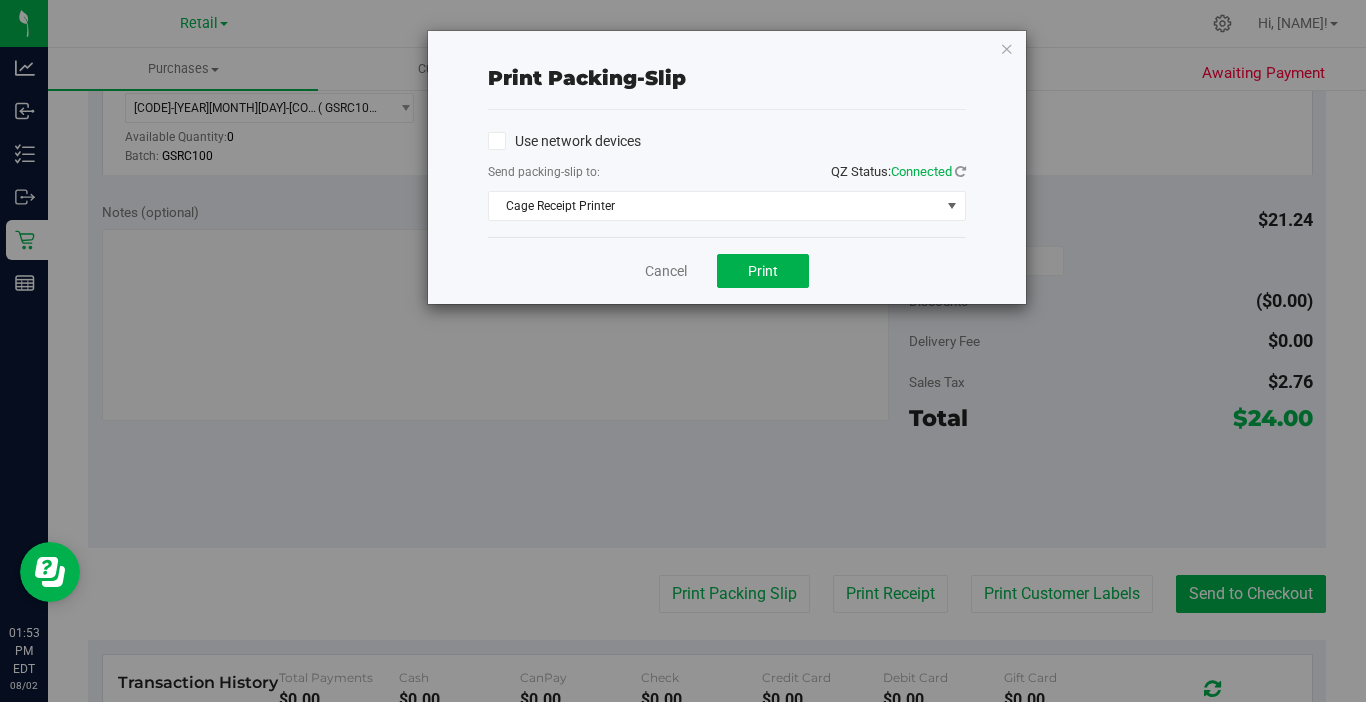 click on "Print packing-slip
Use network devices
Send packing-slip to:
QZ Status:   Connected
Cage Receipt Printer Choose printer Cage Receipt Printer EPSON WF-2960 Series Fax Microsoft Print to PDF Microsoft XPS Document Writer OneNote for Windows 10 POS Receipt Printer T310 Printer (LAN) Trading Post Receipt
Cancel
Print" at bounding box center [727, 167] 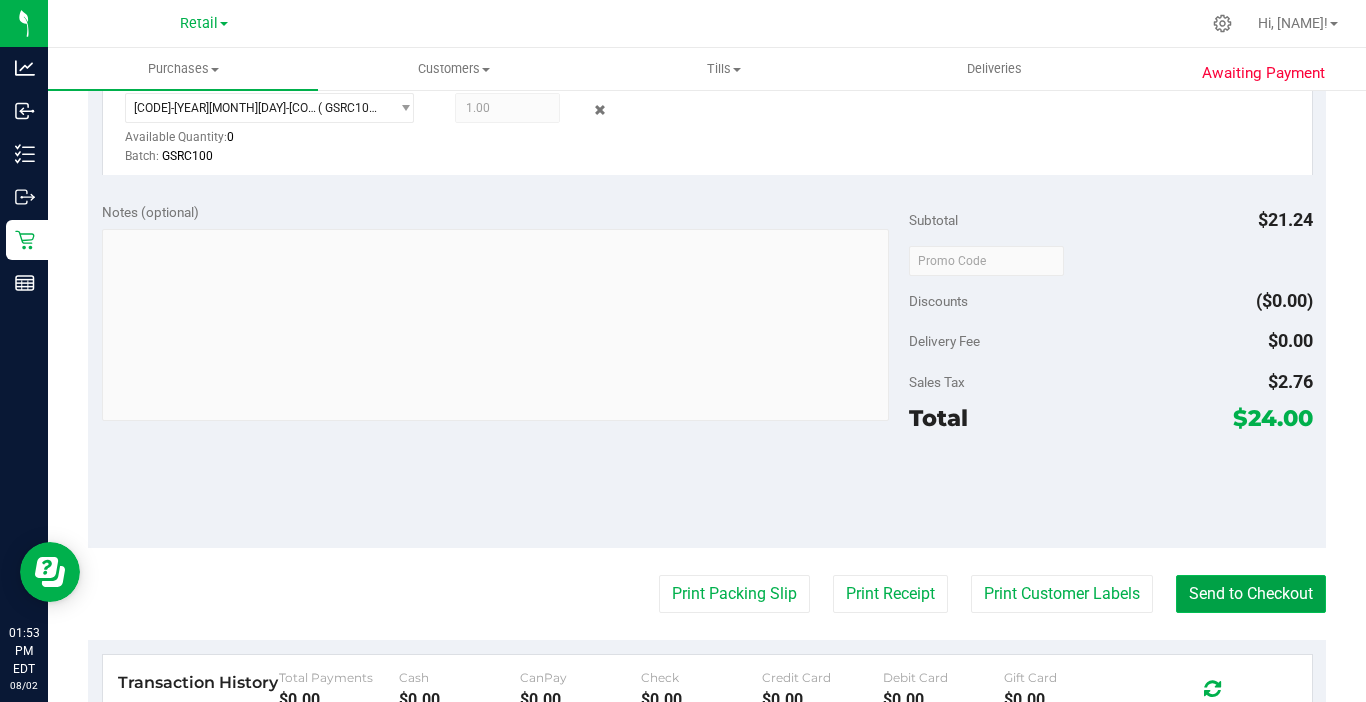 click on "Send to Checkout" at bounding box center [1251, 594] 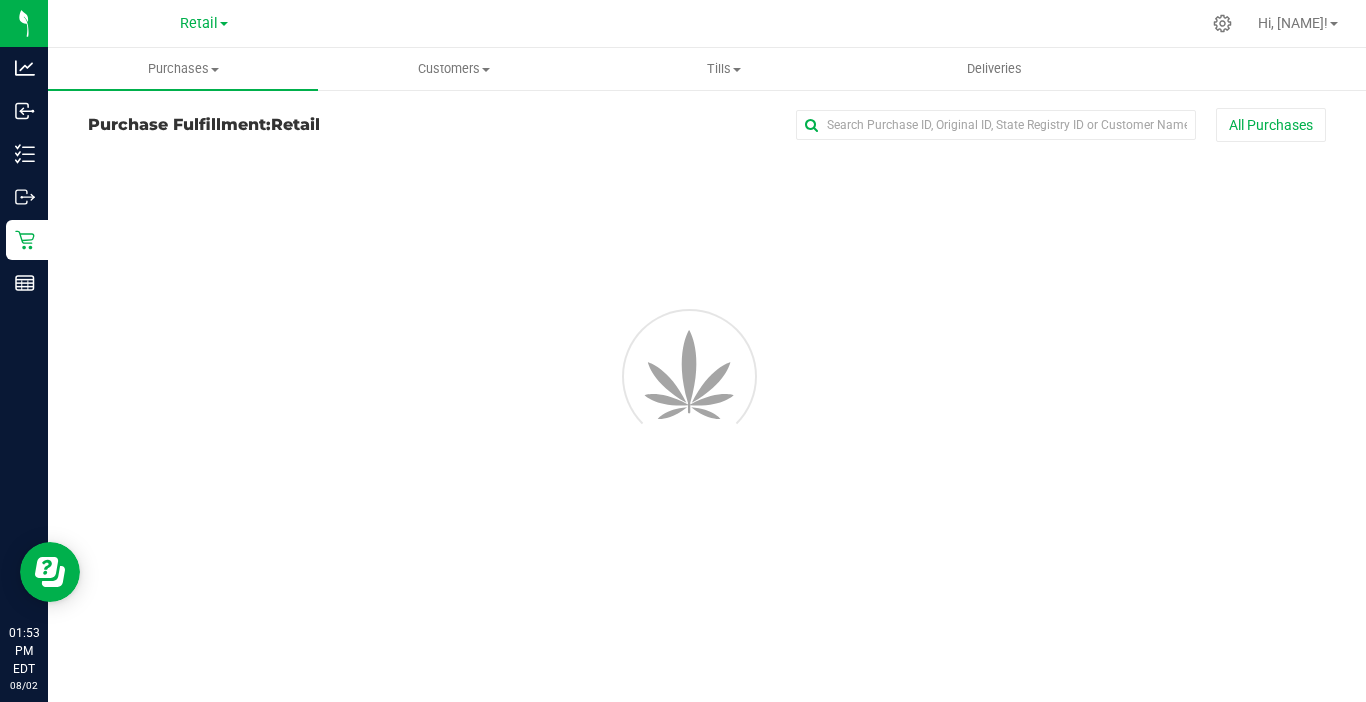 scroll, scrollTop: 0, scrollLeft: 0, axis: both 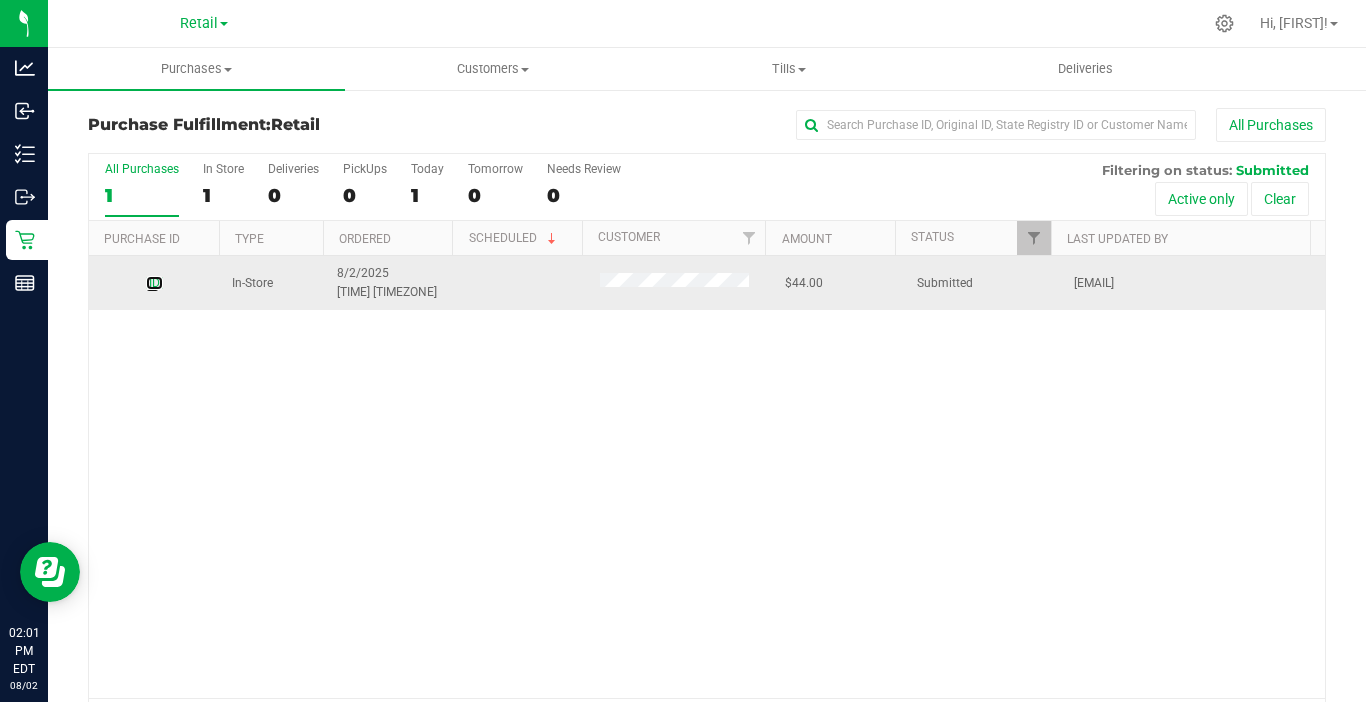 click on "[ID]" at bounding box center (154, 283) 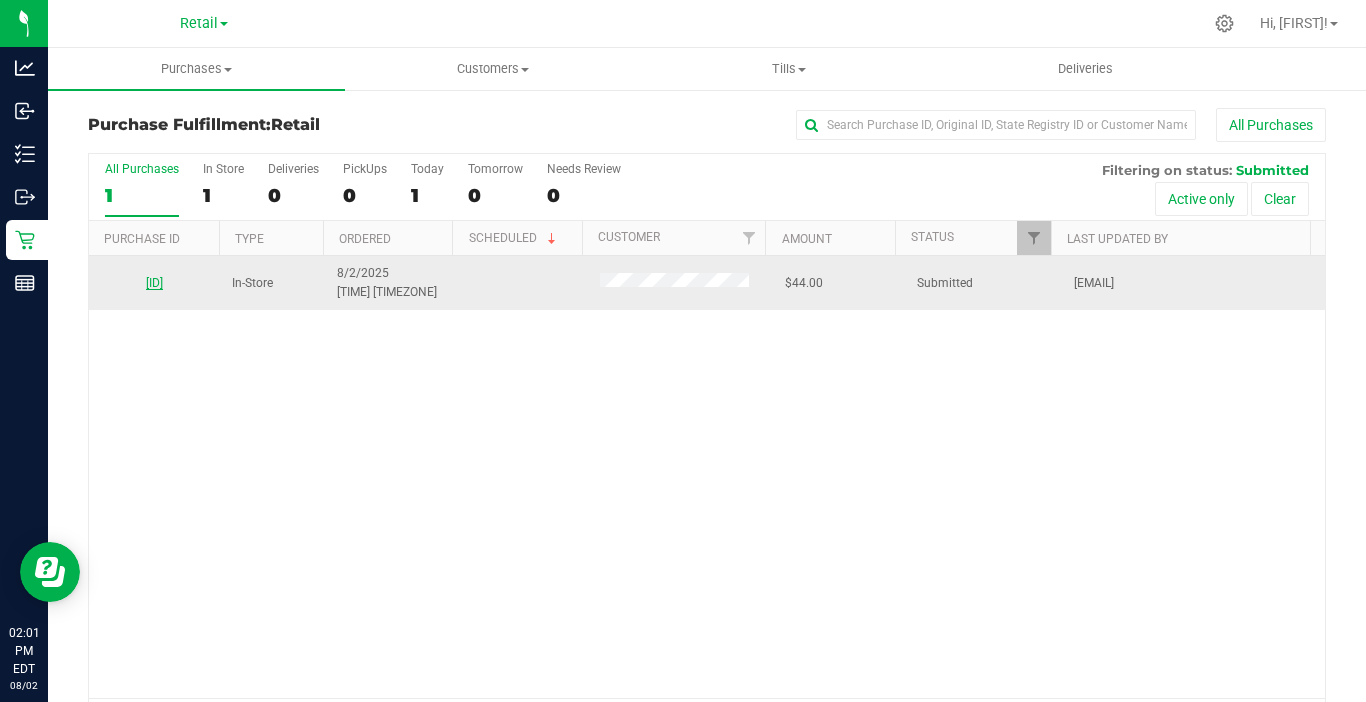click on "[ID]" at bounding box center (154, 283) 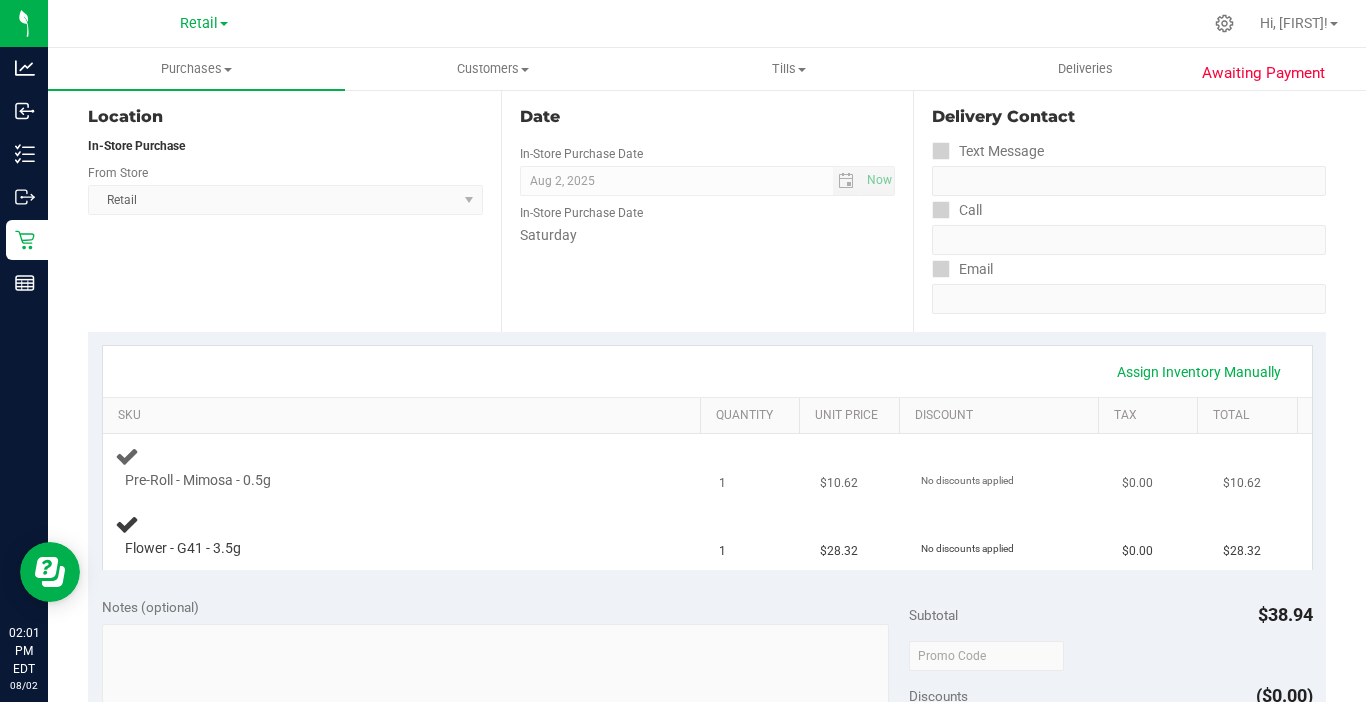 scroll, scrollTop: 200, scrollLeft: 0, axis: vertical 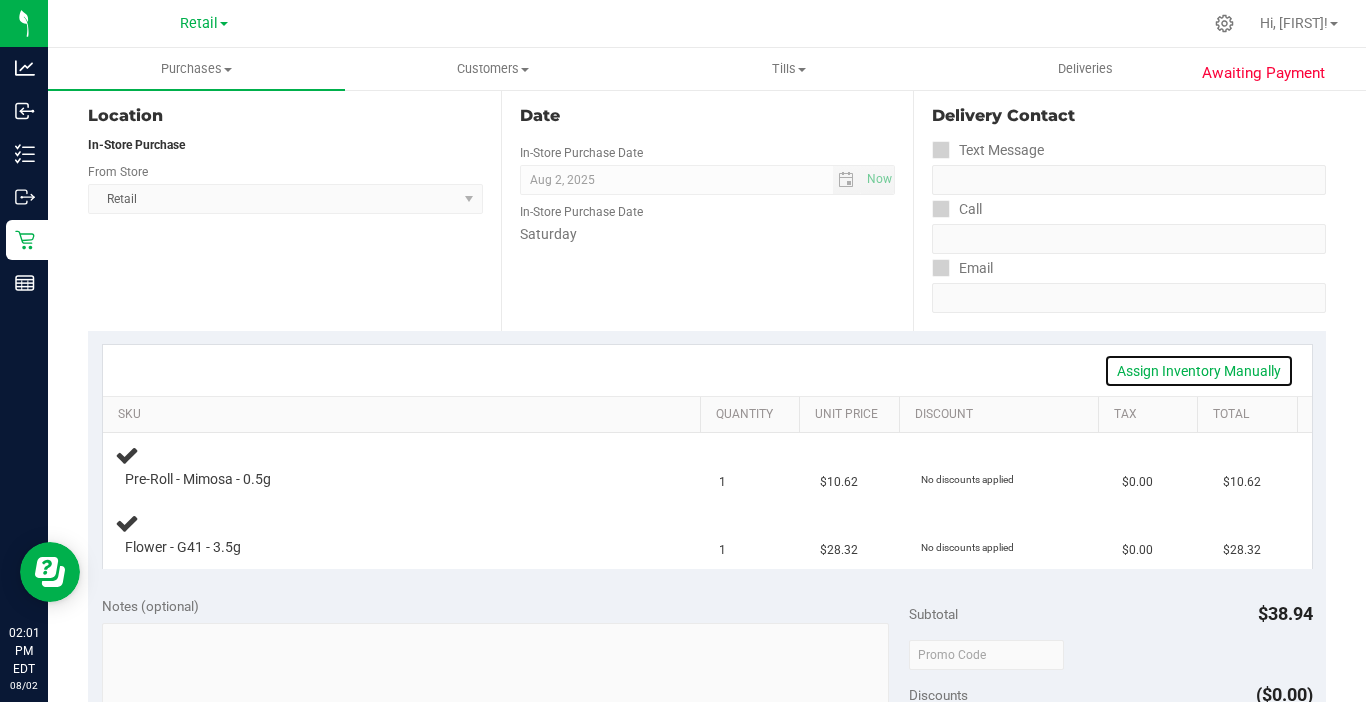 click on "Assign Inventory Manually" at bounding box center (1199, 371) 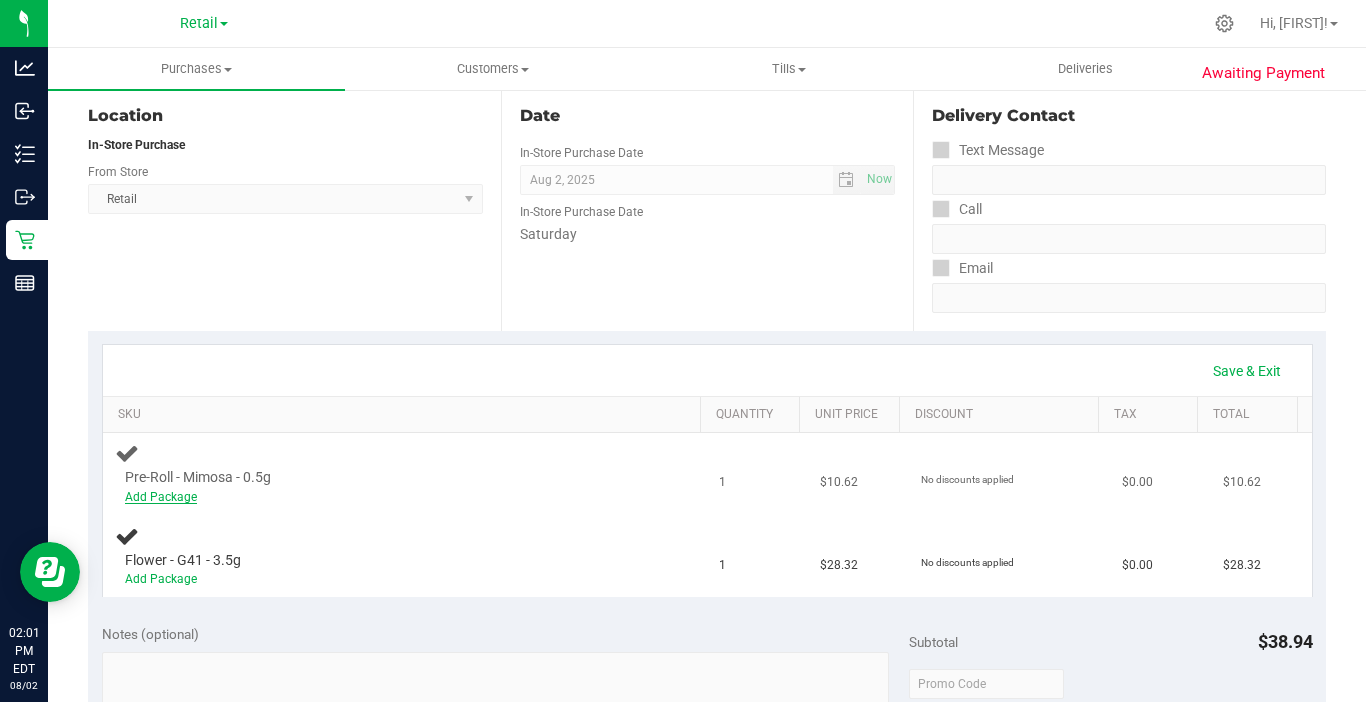 click on "Add Package" at bounding box center [161, 497] 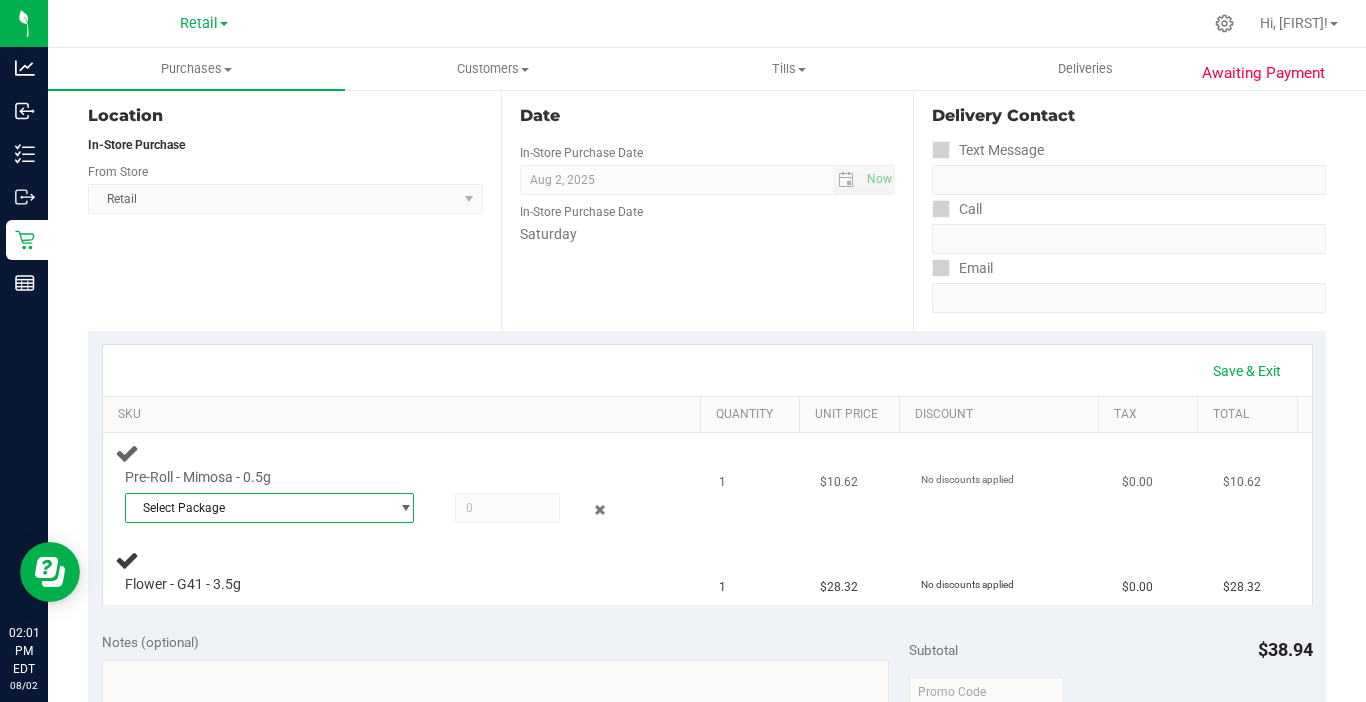 click on "Select Package" at bounding box center (257, 508) 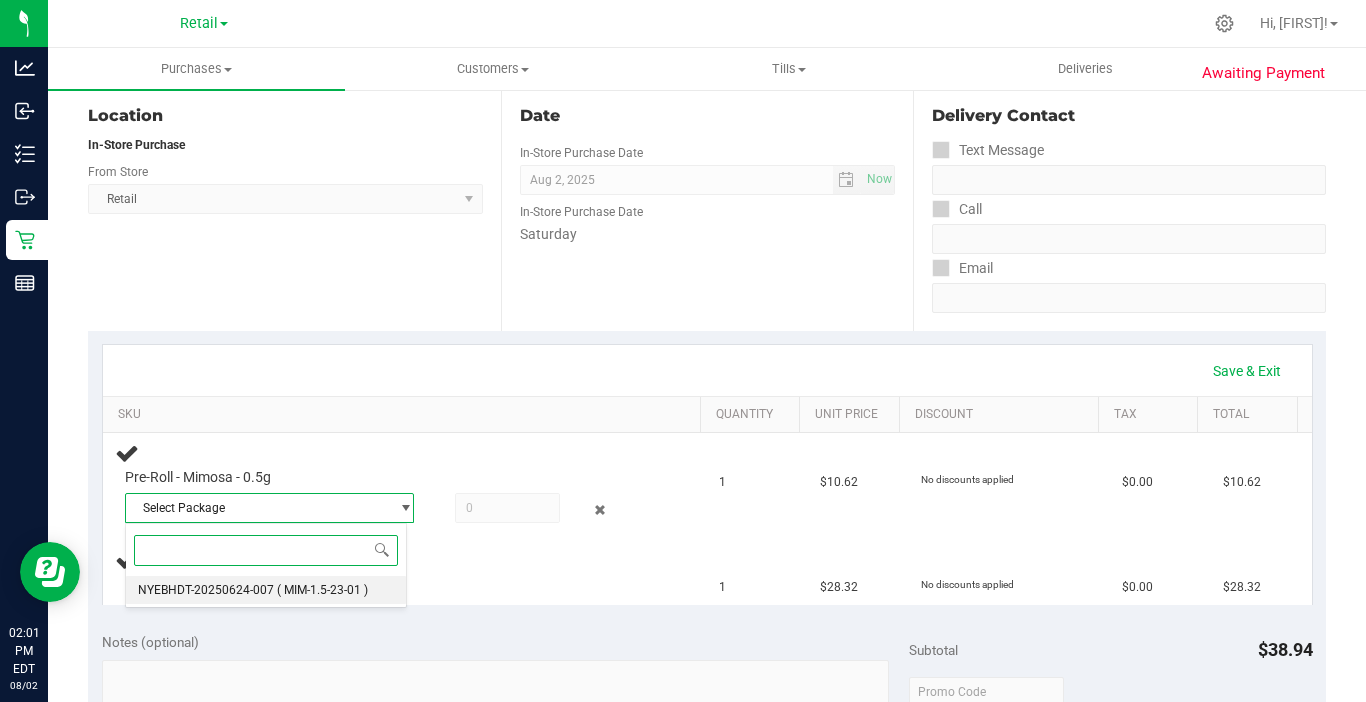 click on "NYEBHDT-20250624-007" at bounding box center [206, 590] 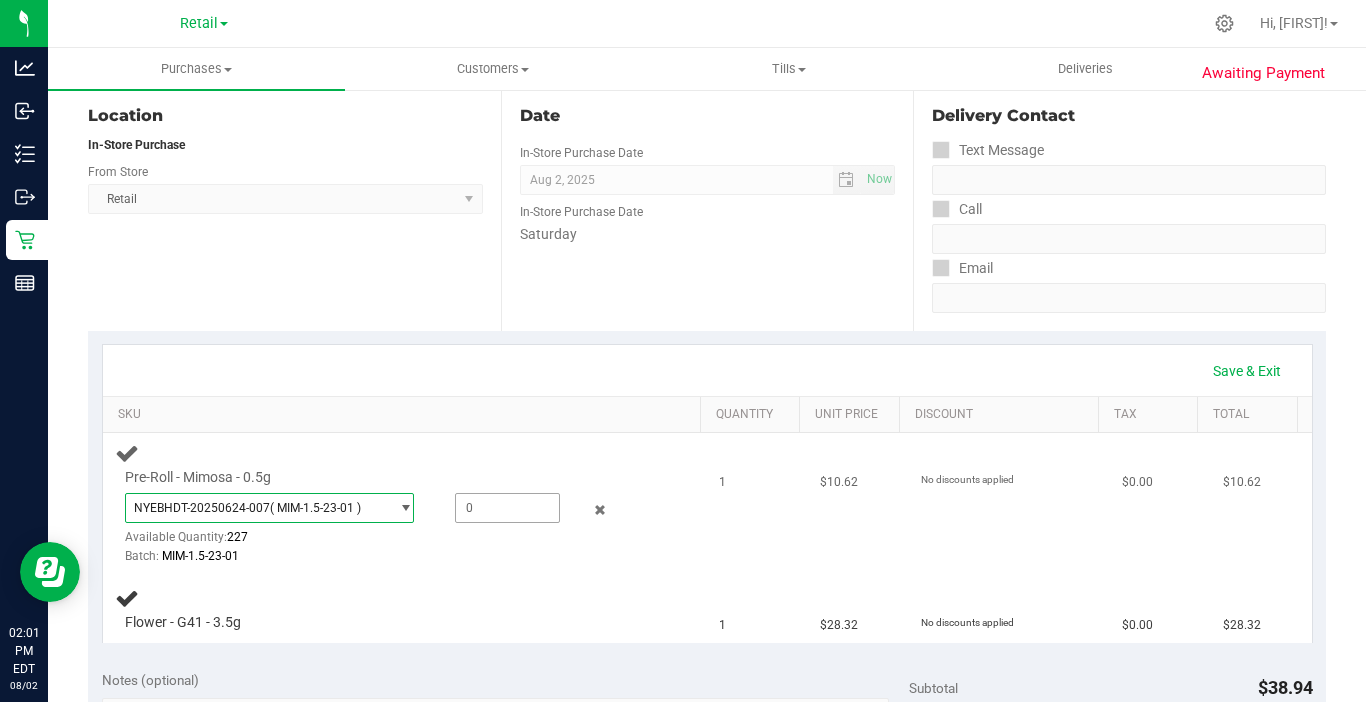 click at bounding box center (507, 508) 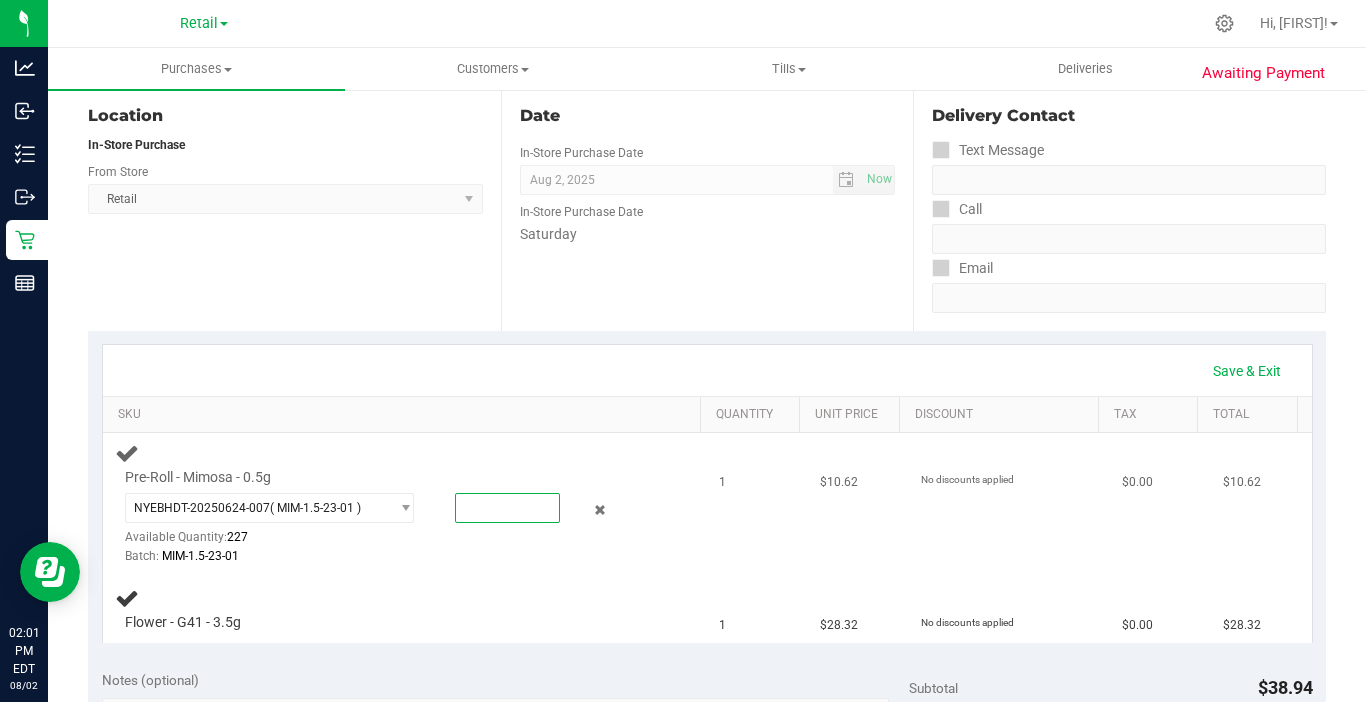 type on "1" 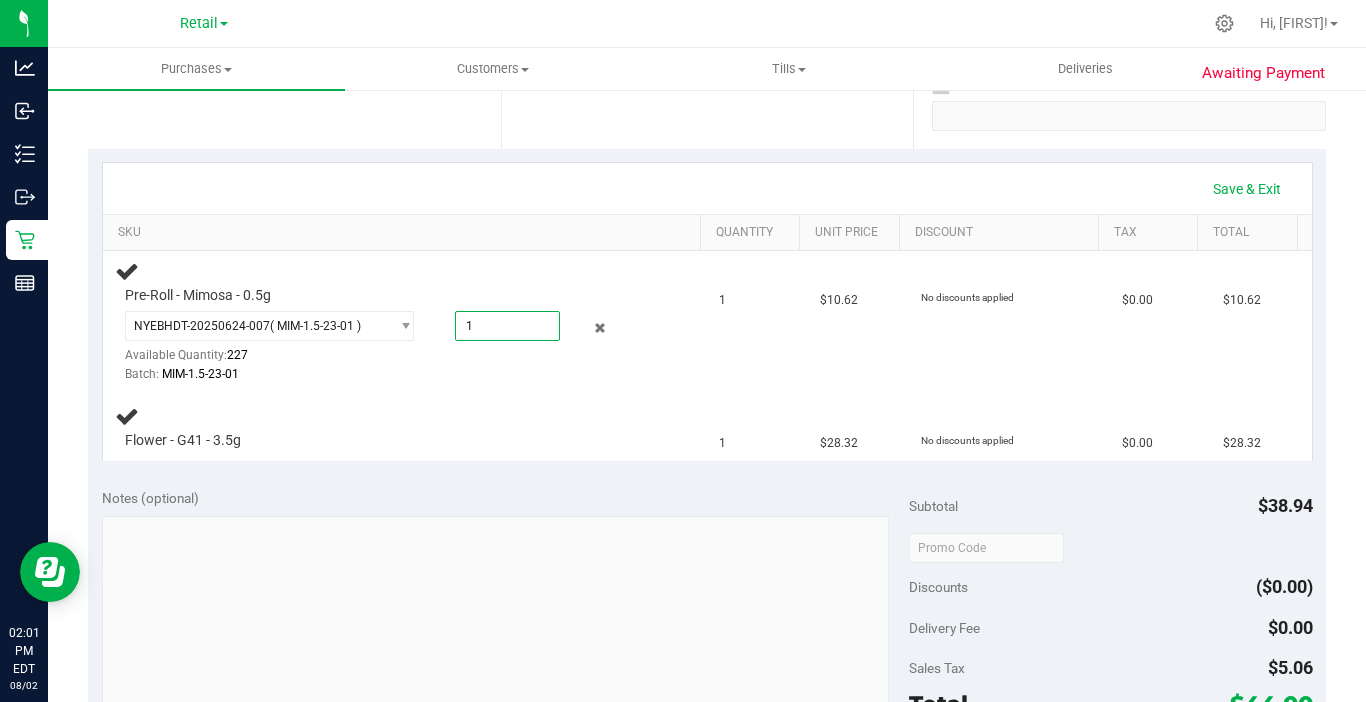 scroll, scrollTop: 400, scrollLeft: 0, axis: vertical 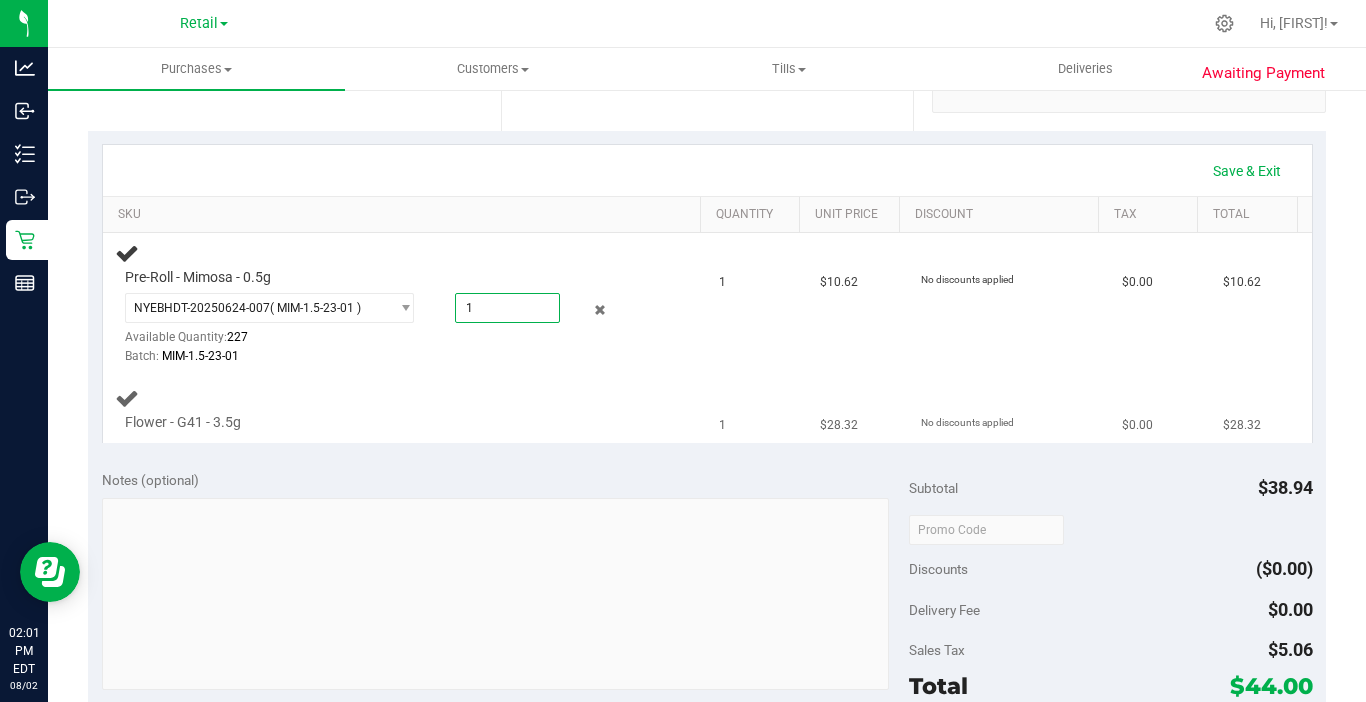 type on "1.0000" 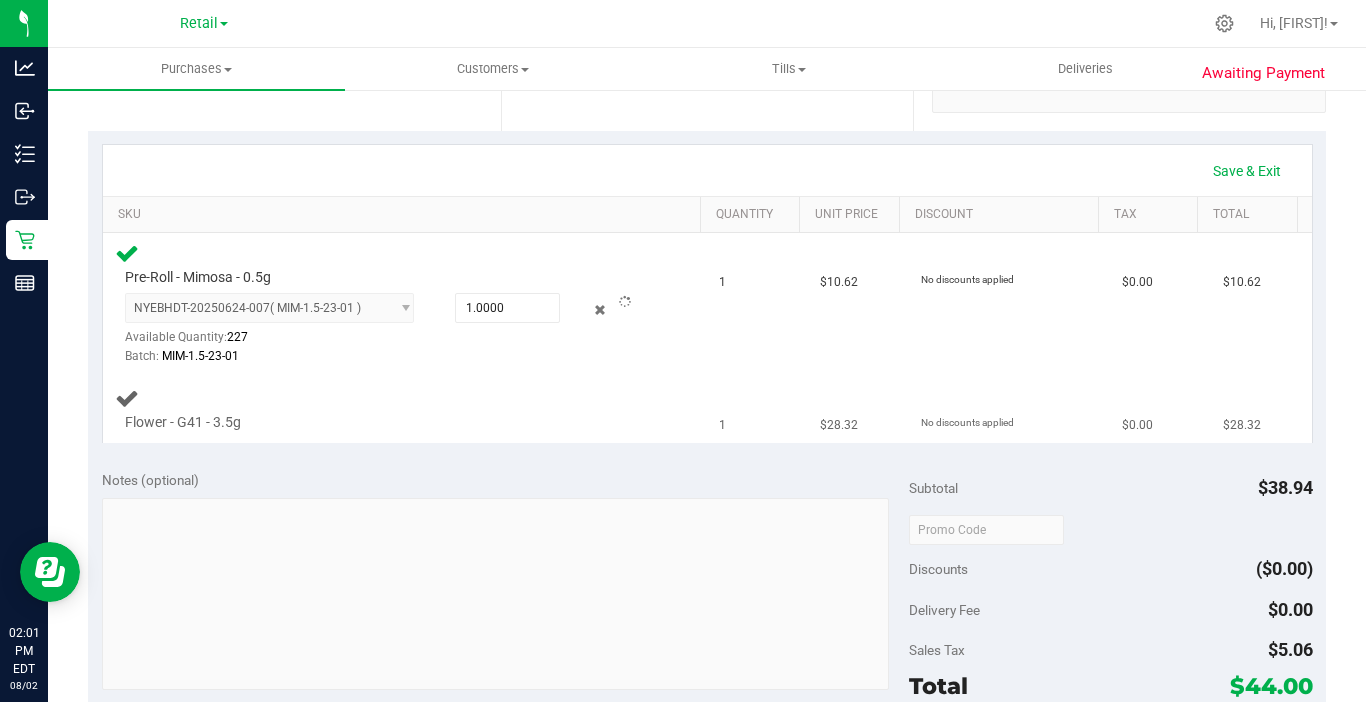click on "Flower - G41 - 3.5g" at bounding box center (183, 422) 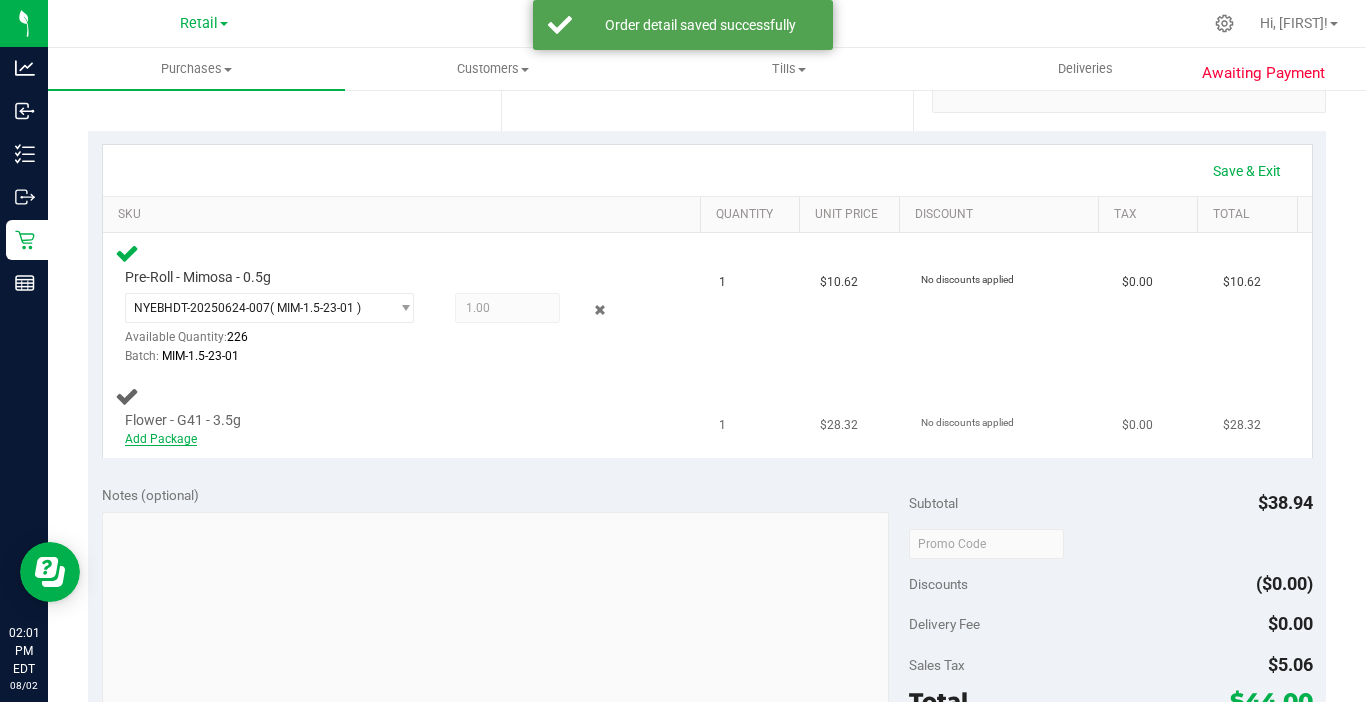 click on "Add Package" at bounding box center (161, 439) 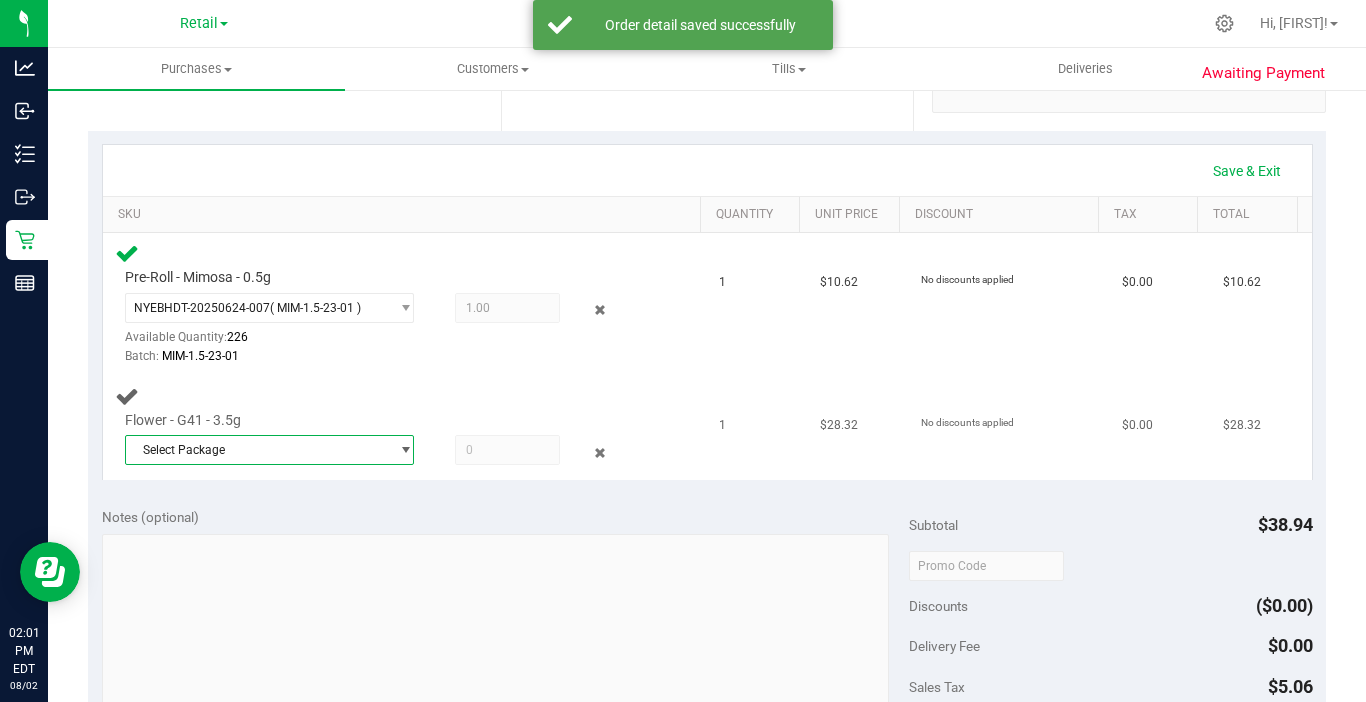 click at bounding box center [400, 450] 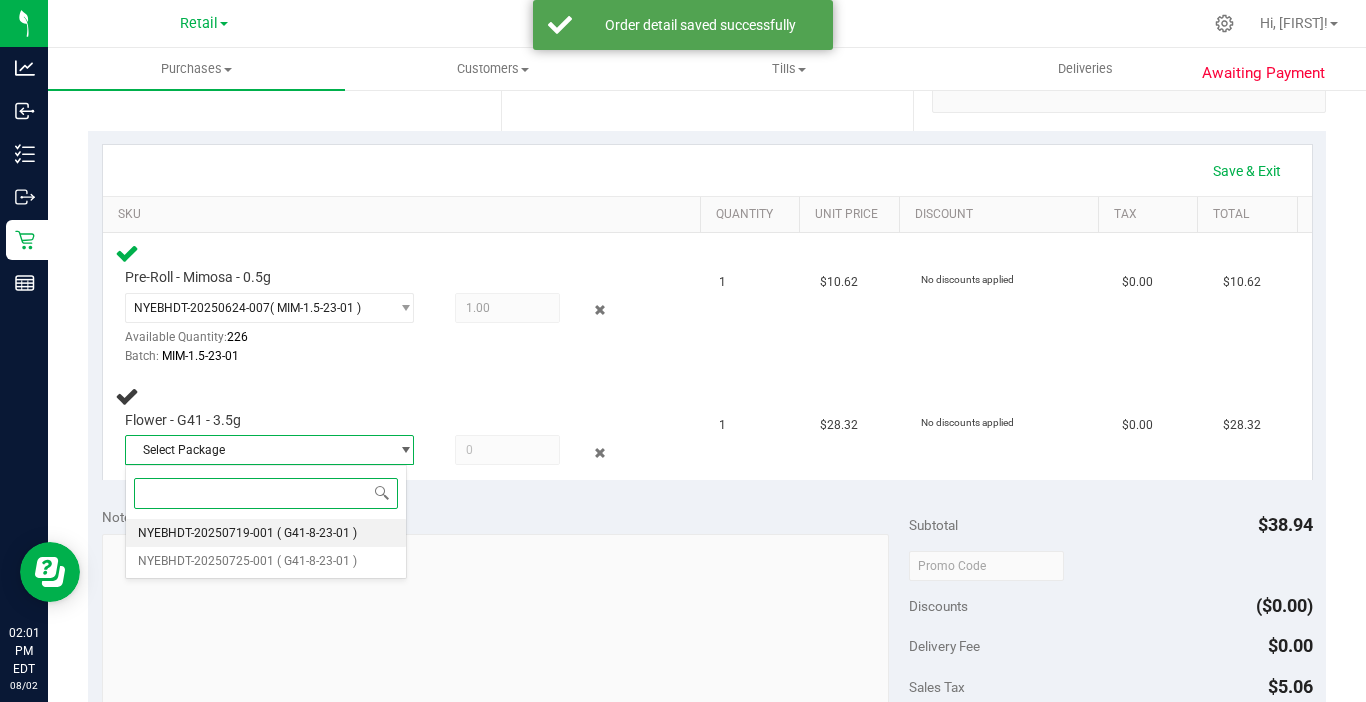 click on "(
G41-8-23-01
)" at bounding box center (317, 533) 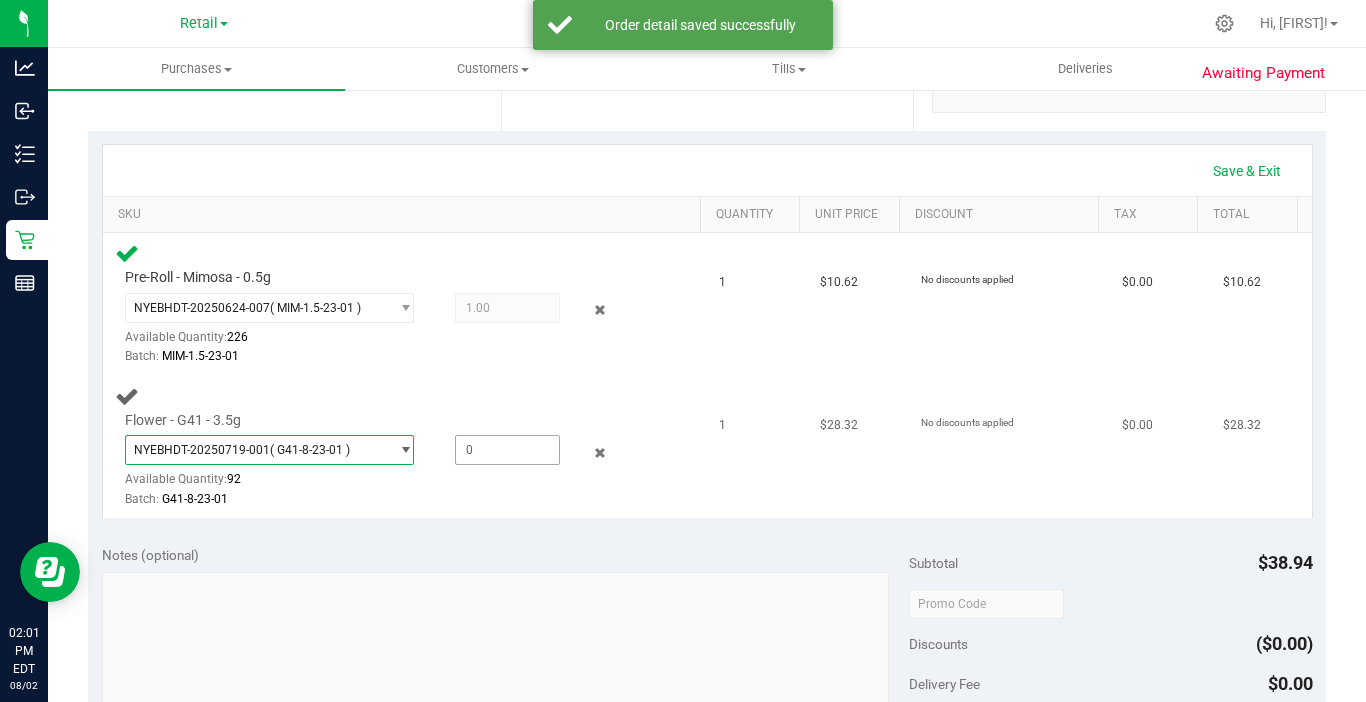 click at bounding box center (507, 450) 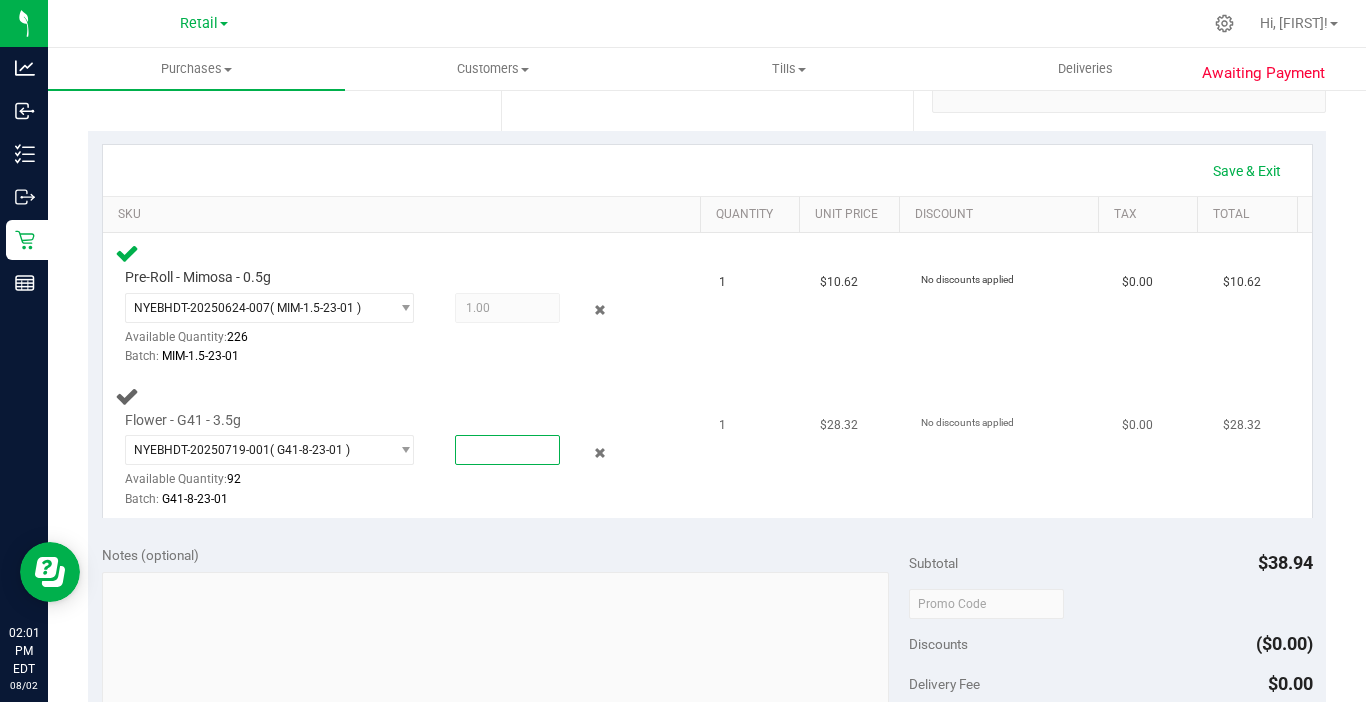 type on "1" 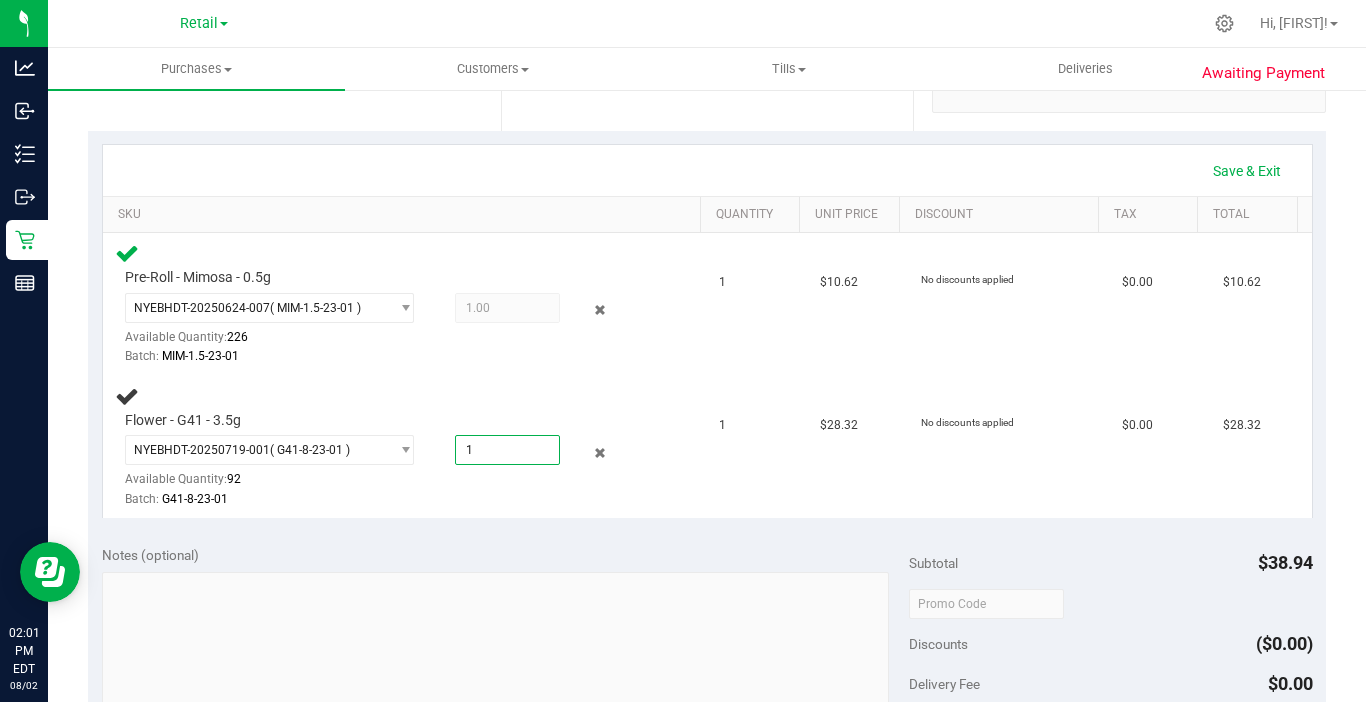 type on "1.0000" 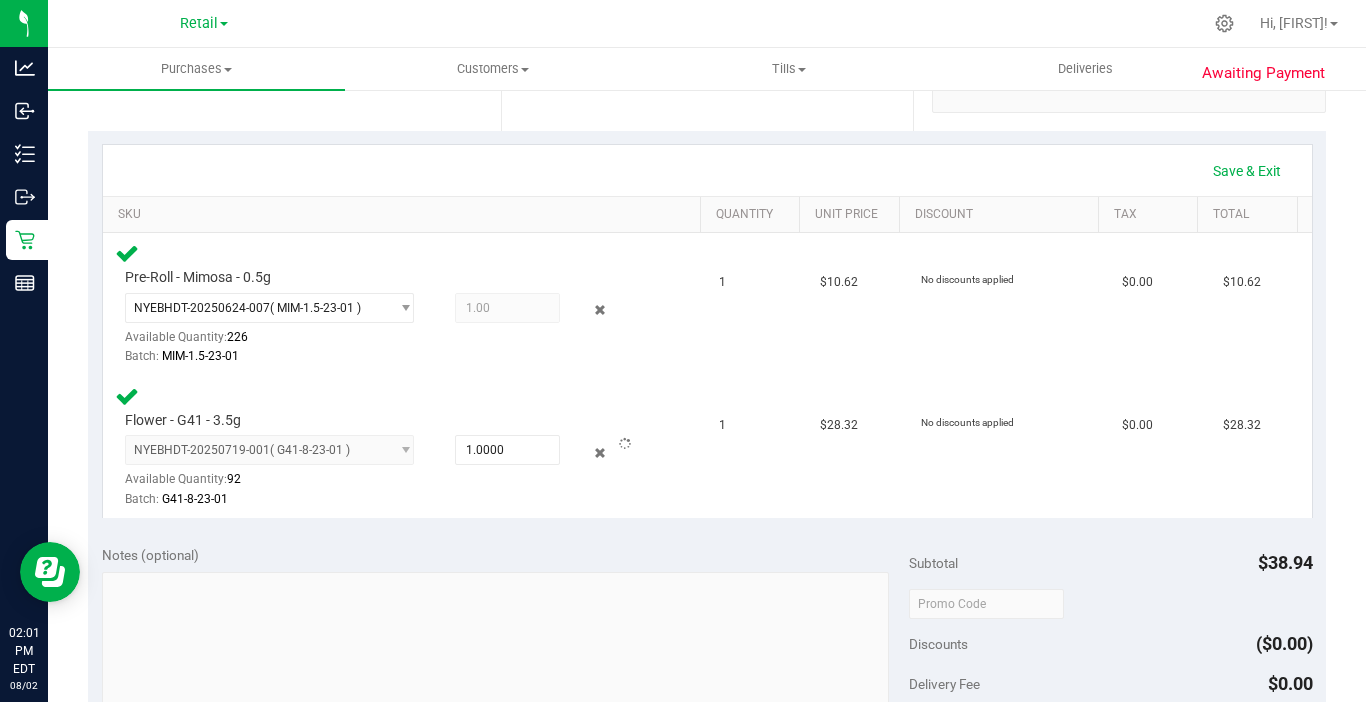 click on "Notes (optional)" at bounding box center [505, 555] 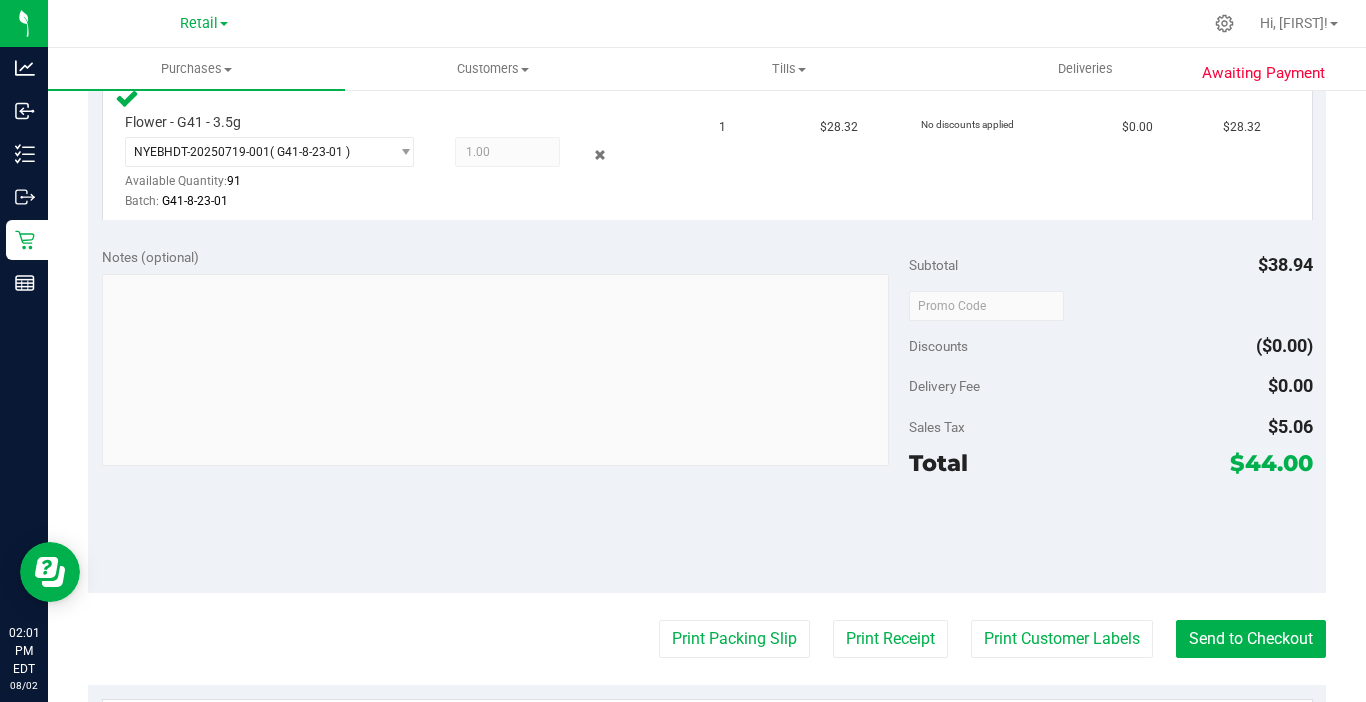 scroll, scrollTop: 700, scrollLeft: 0, axis: vertical 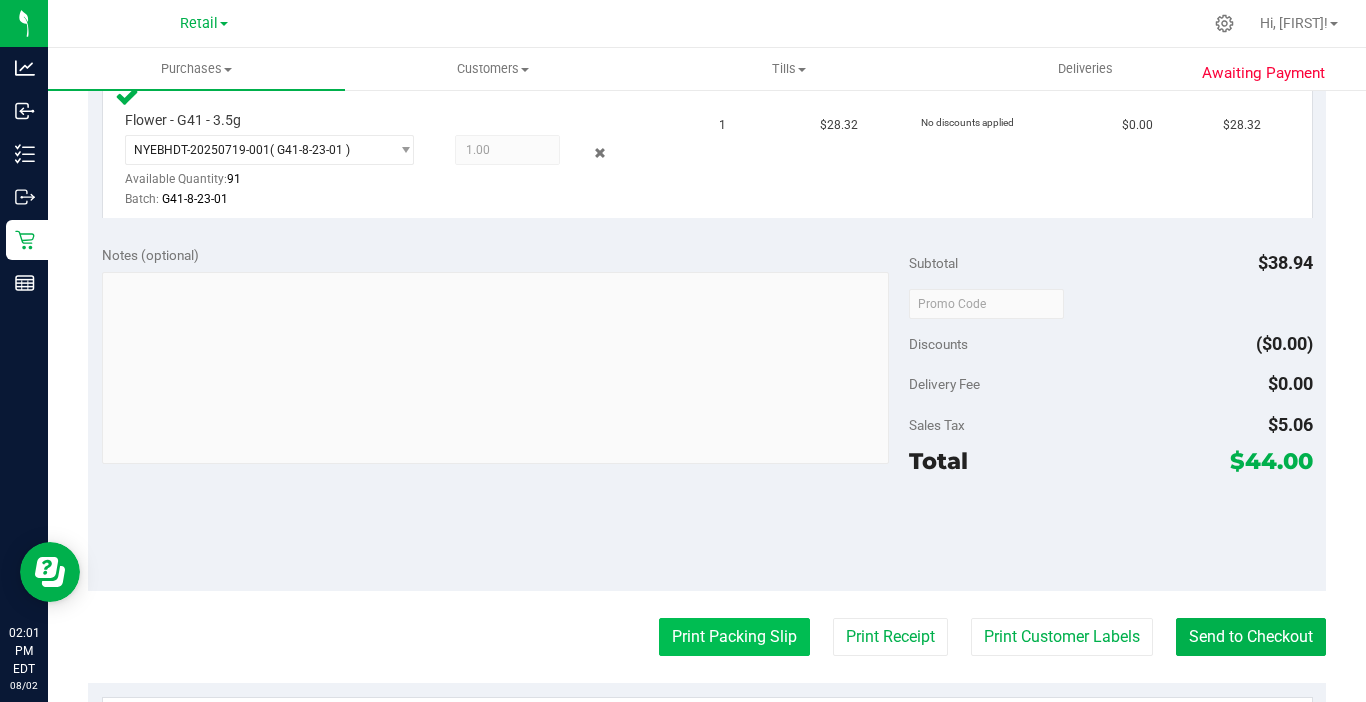 click on "Print Packing Slip" at bounding box center [734, 637] 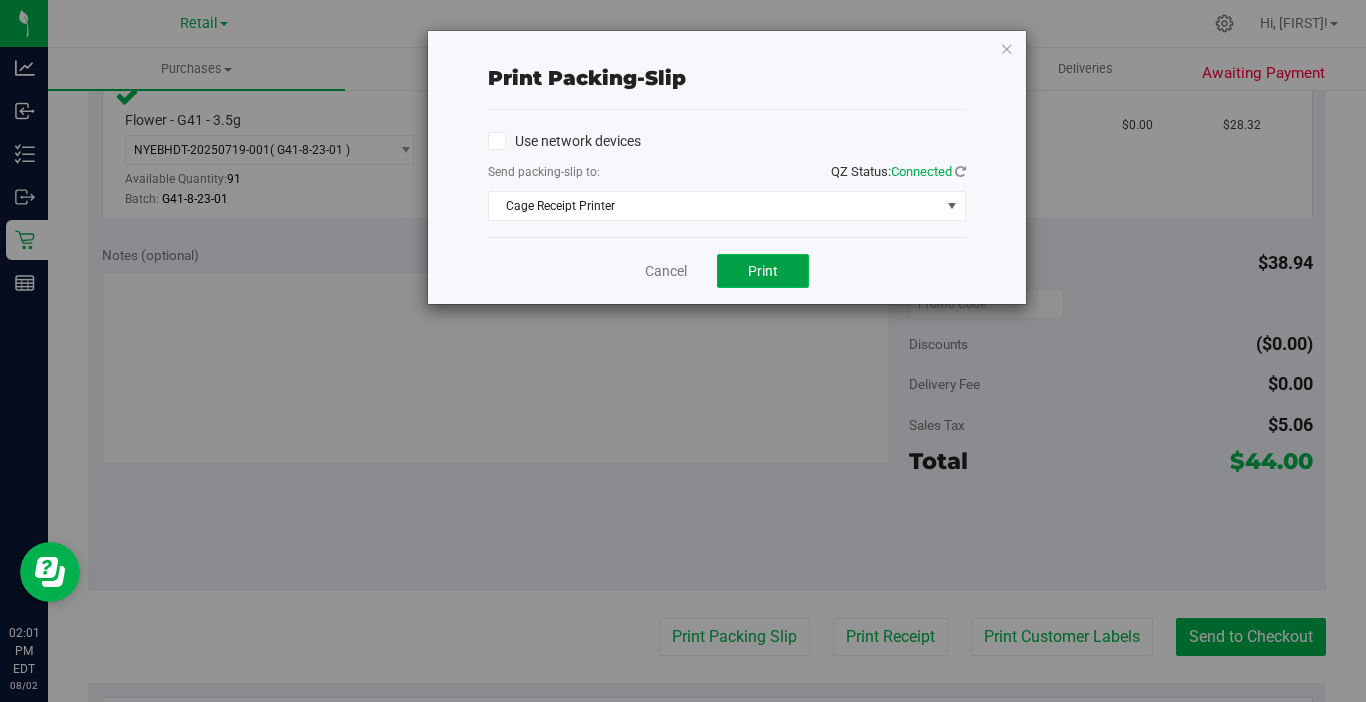 click on "Print" at bounding box center [763, 271] 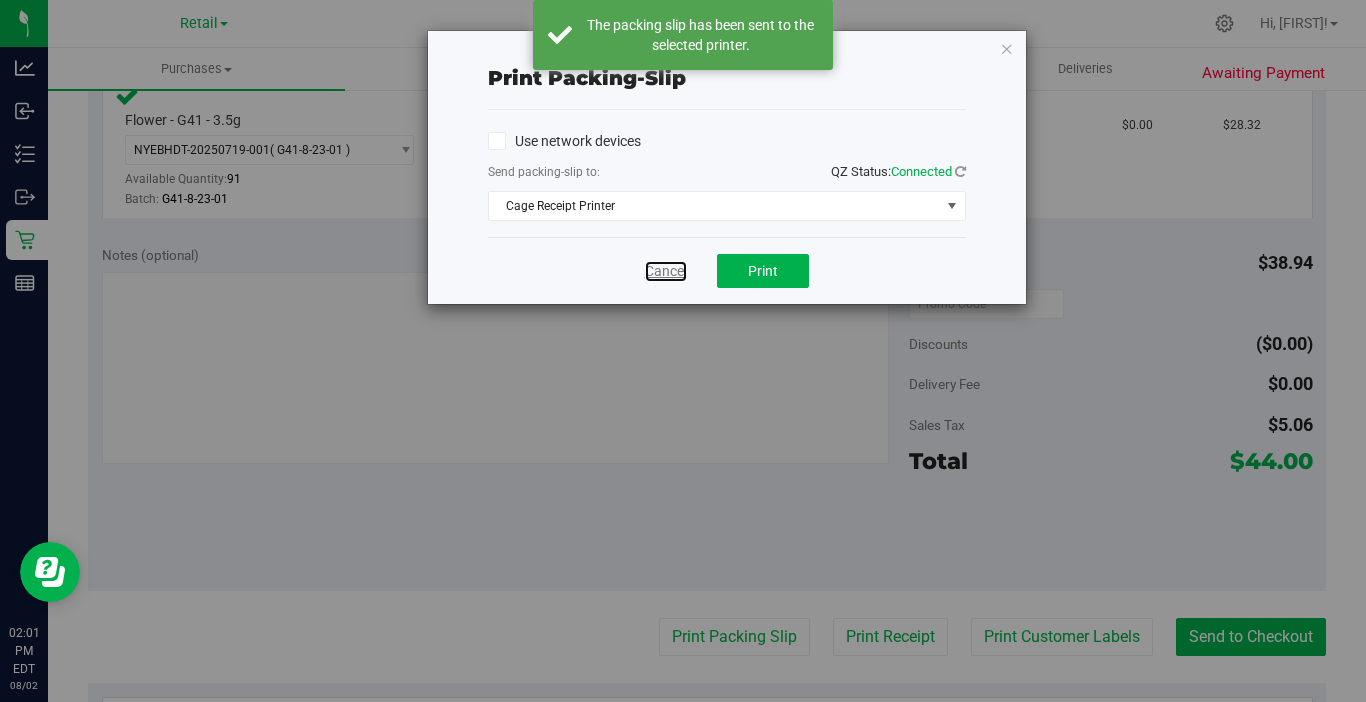 click on "Cancel" at bounding box center (666, 271) 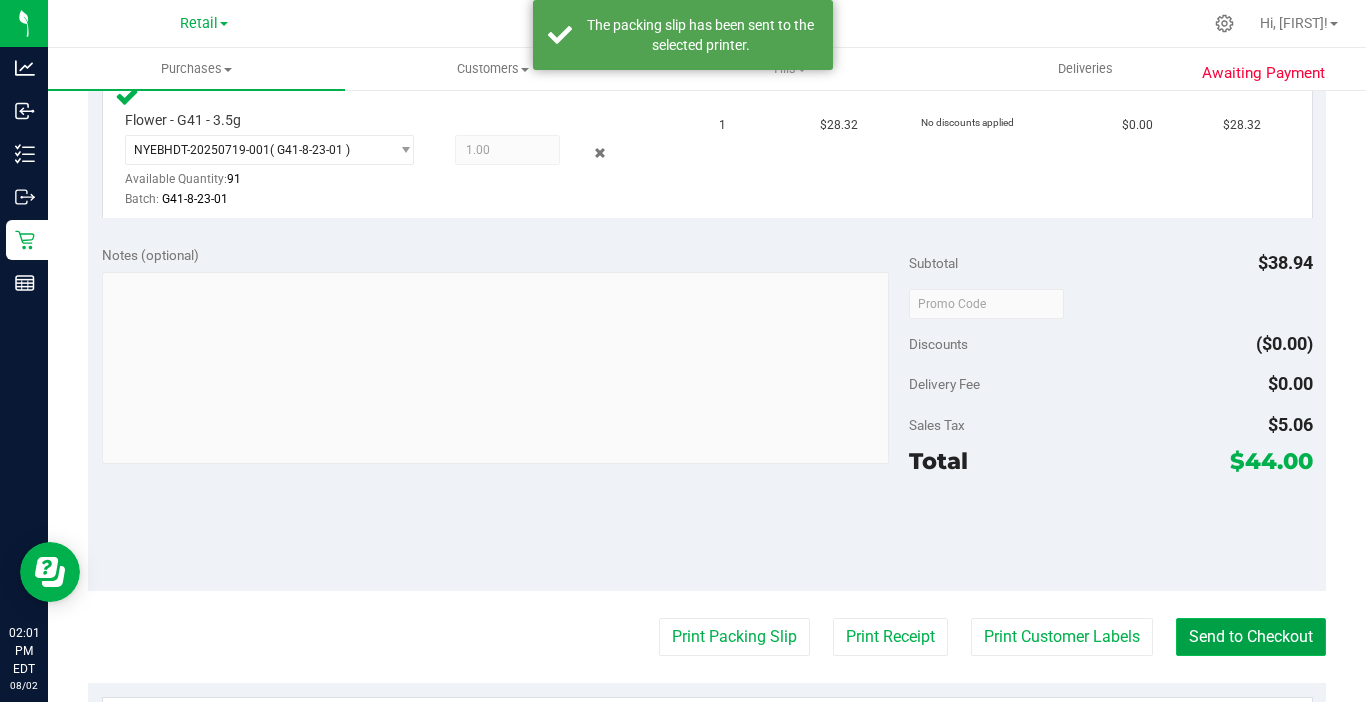 click on "Send to Checkout" at bounding box center [1251, 637] 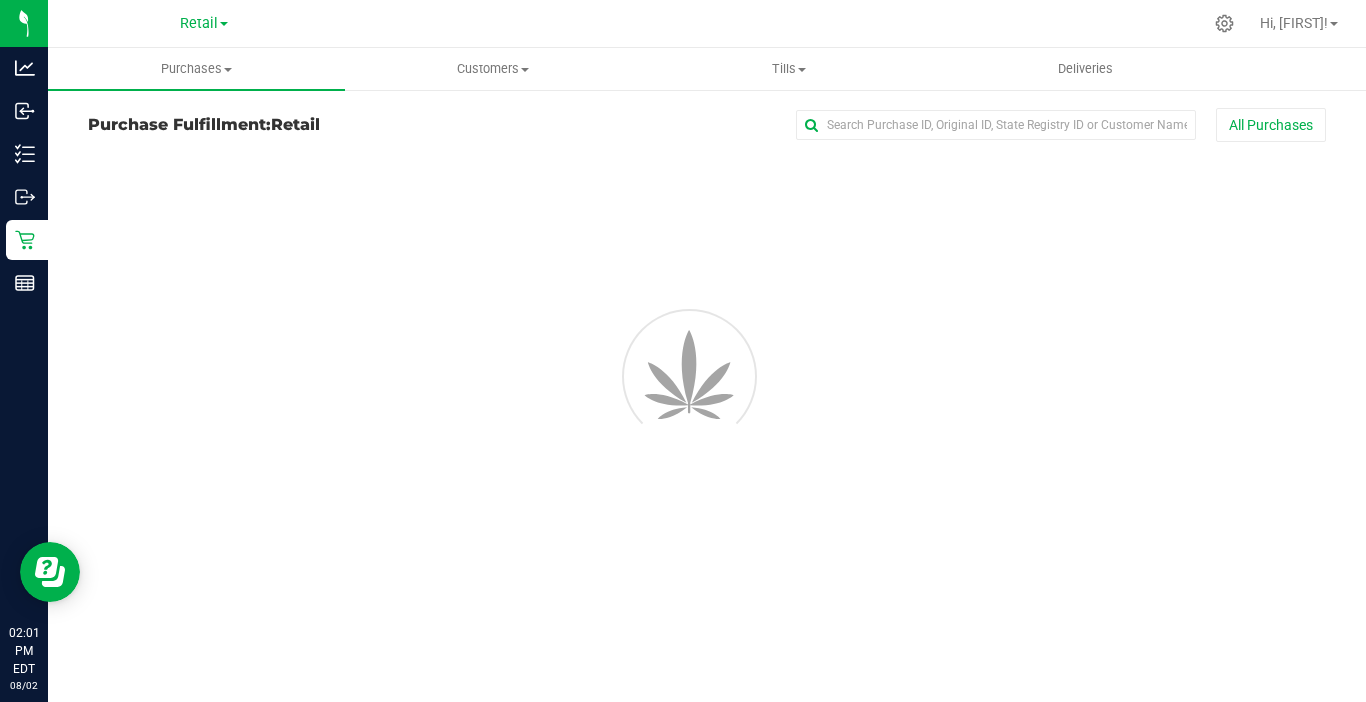 scroll, scrollTop: 0, scrollLeft: 0, axis: both 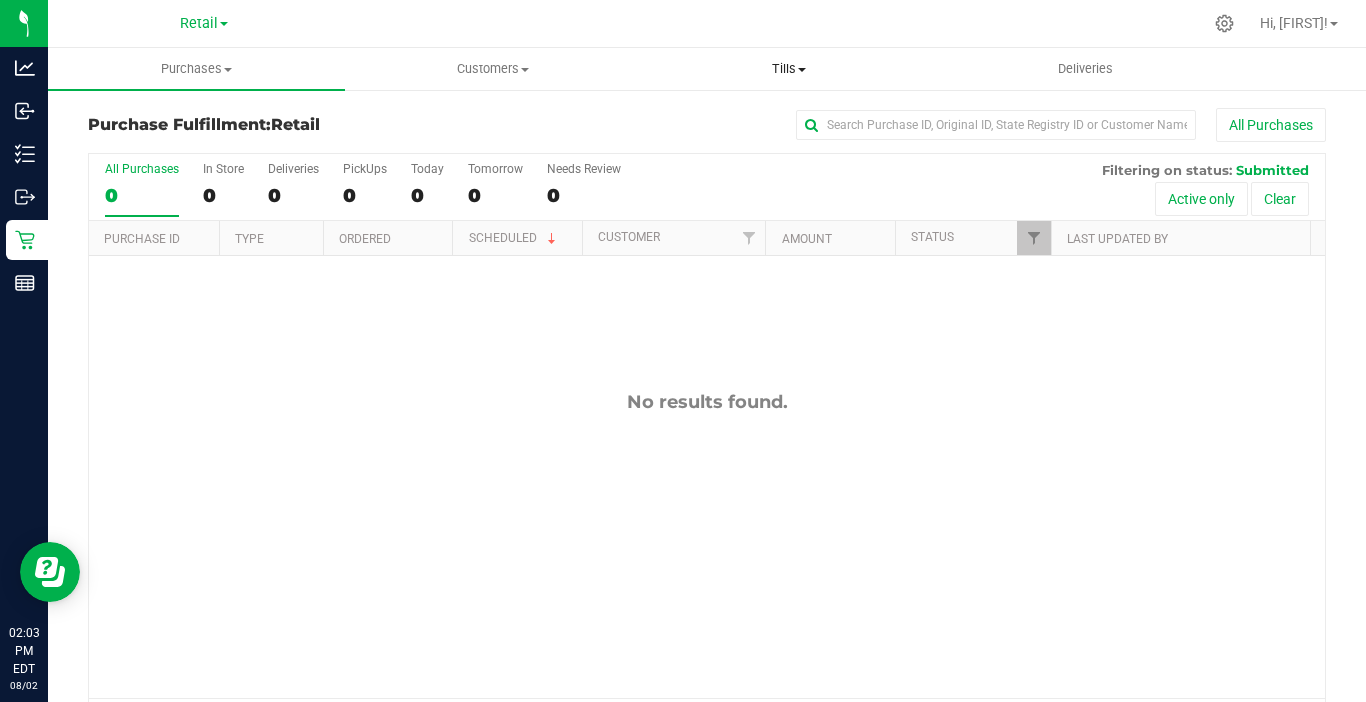 click on "Tills" at bounding box center (789, 69) 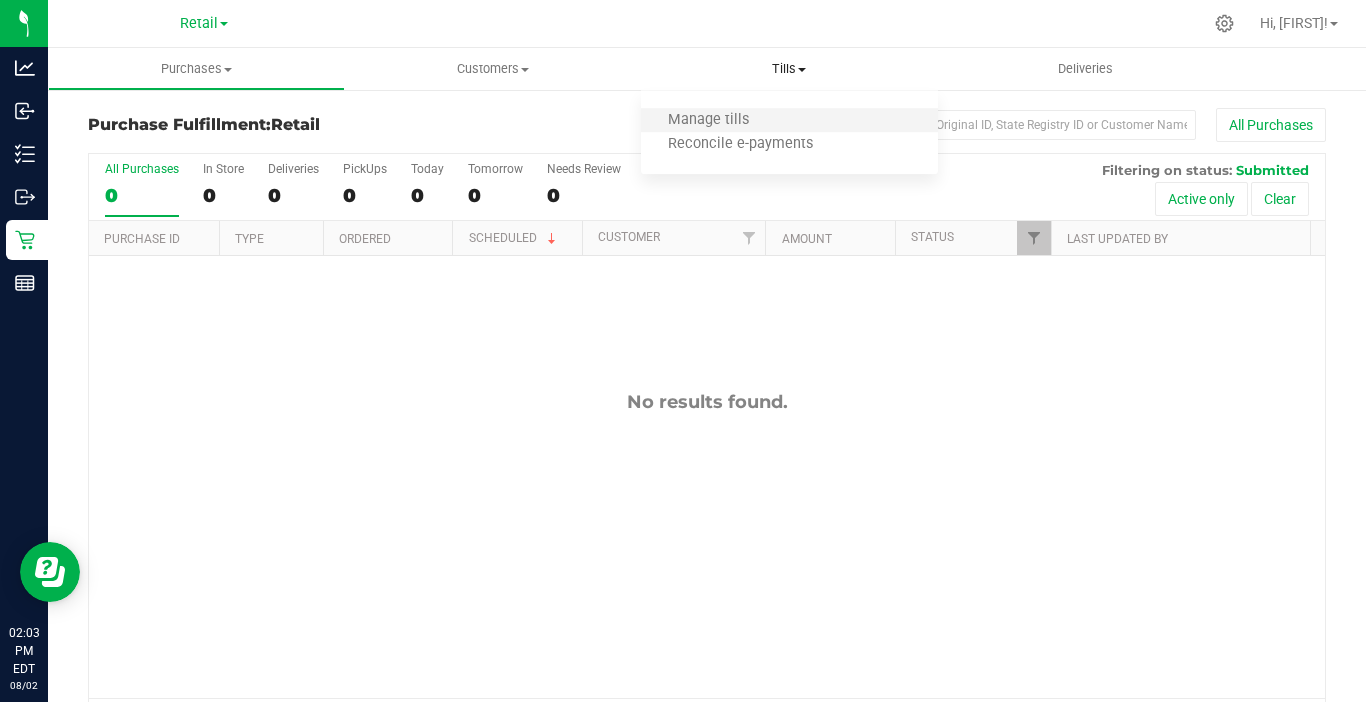 click on "Manage tills" at bounding box center [789, 121] 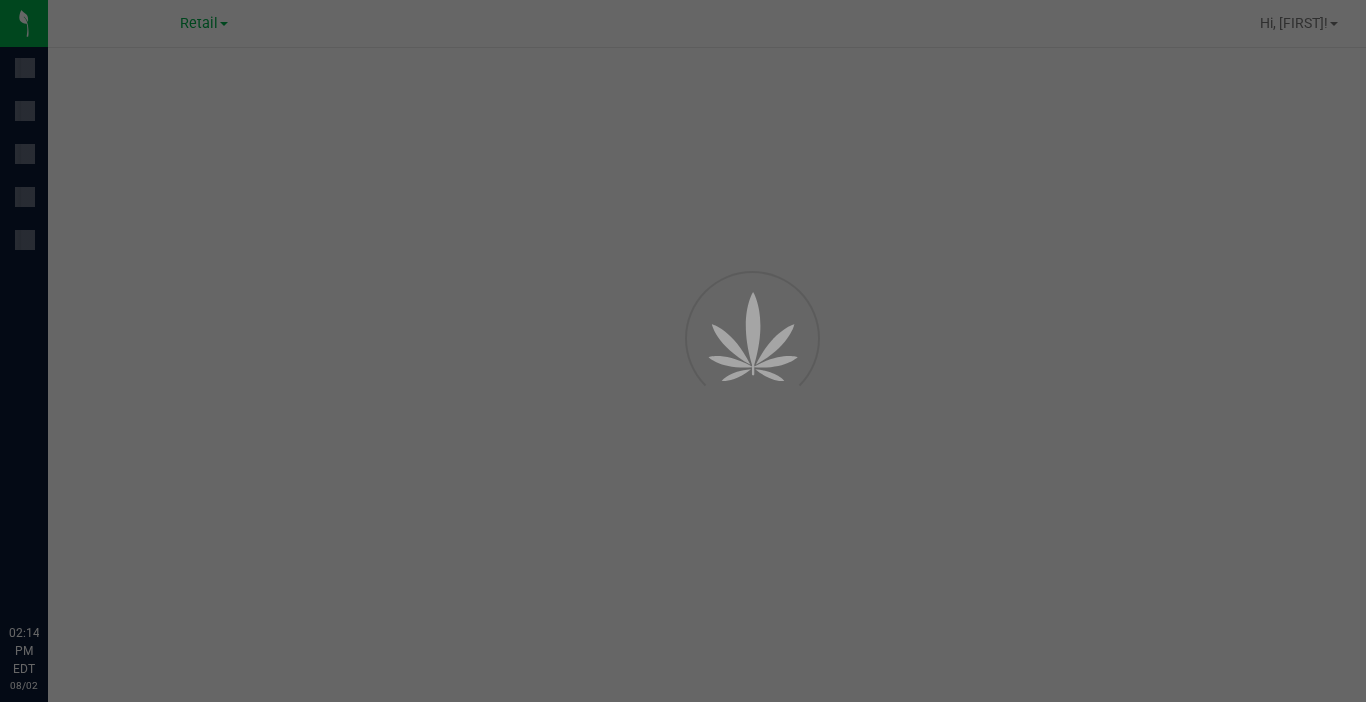 scroll, scrollTop: 0, scrollLeft: 0, axis: both 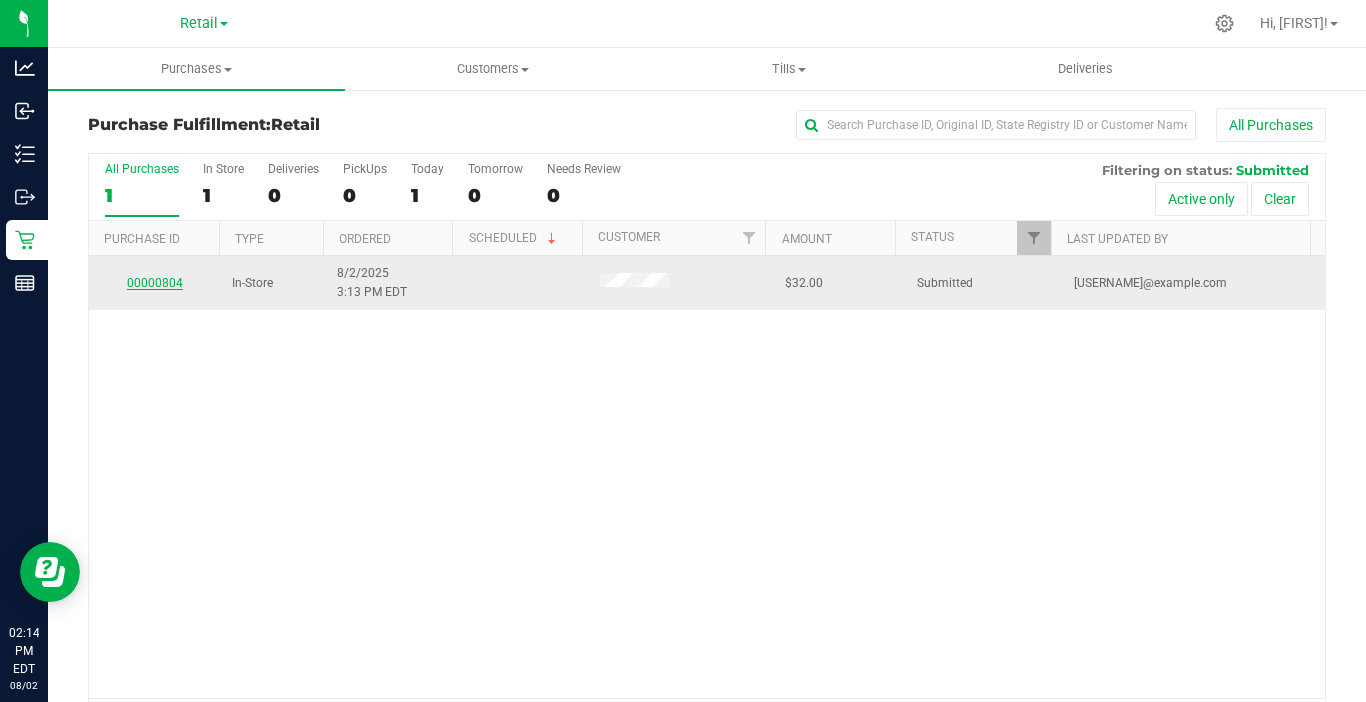 click on "00000804" at bounding box center [155, 283] 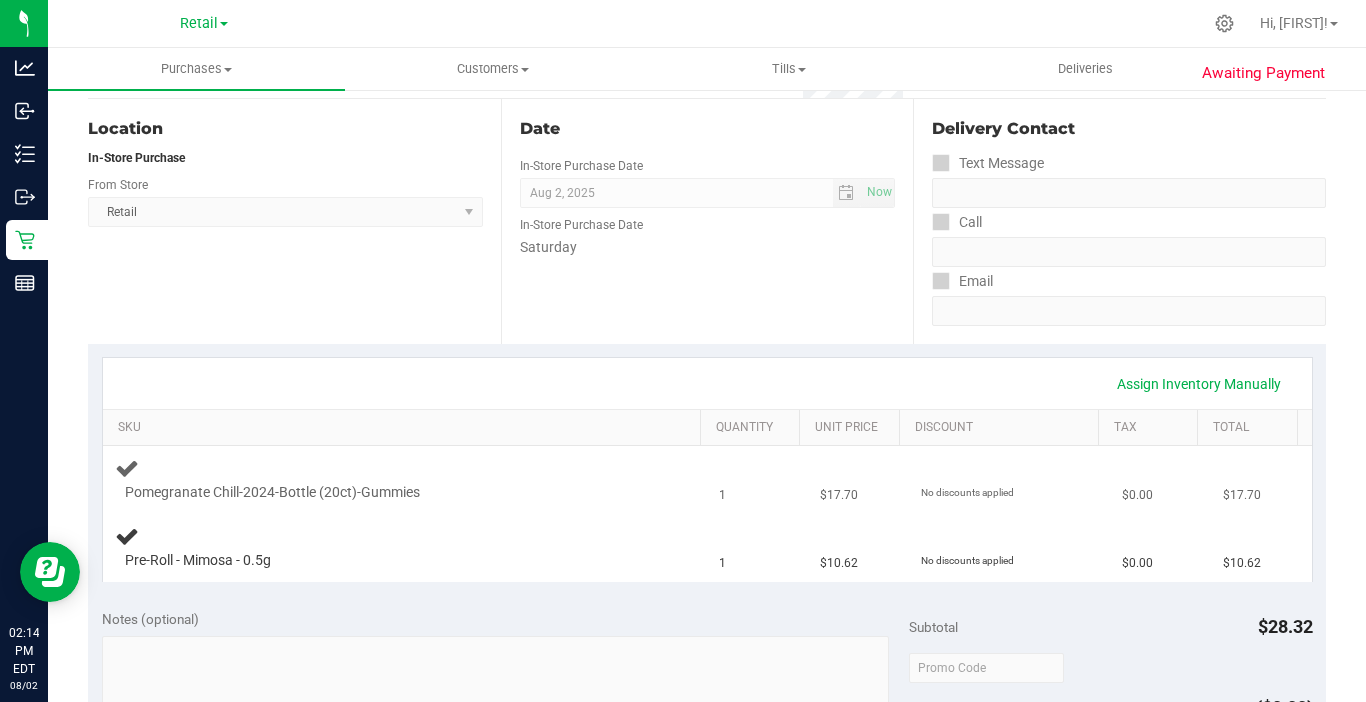 scroll, scrollTop: 200, scrollLeft: 0, axis: vertical 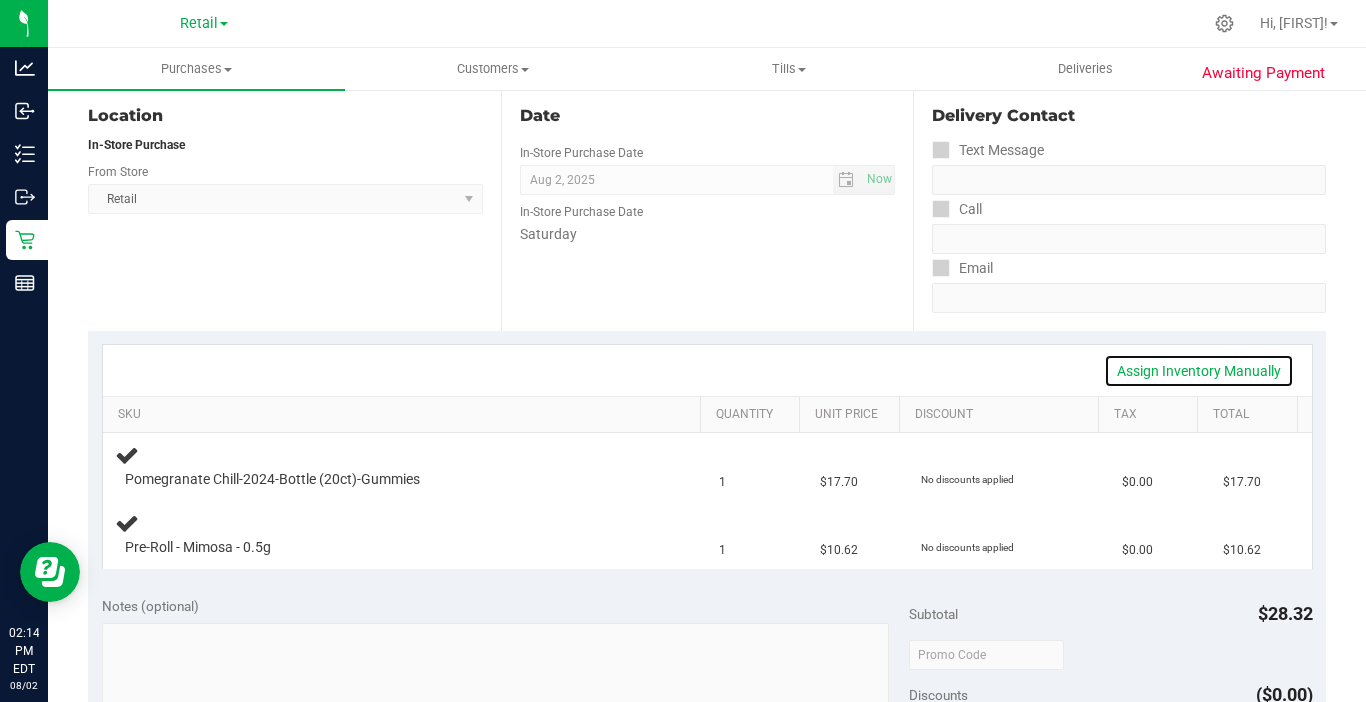 click on "Assign Inventory Manually" at bounding box center (1199, 371) 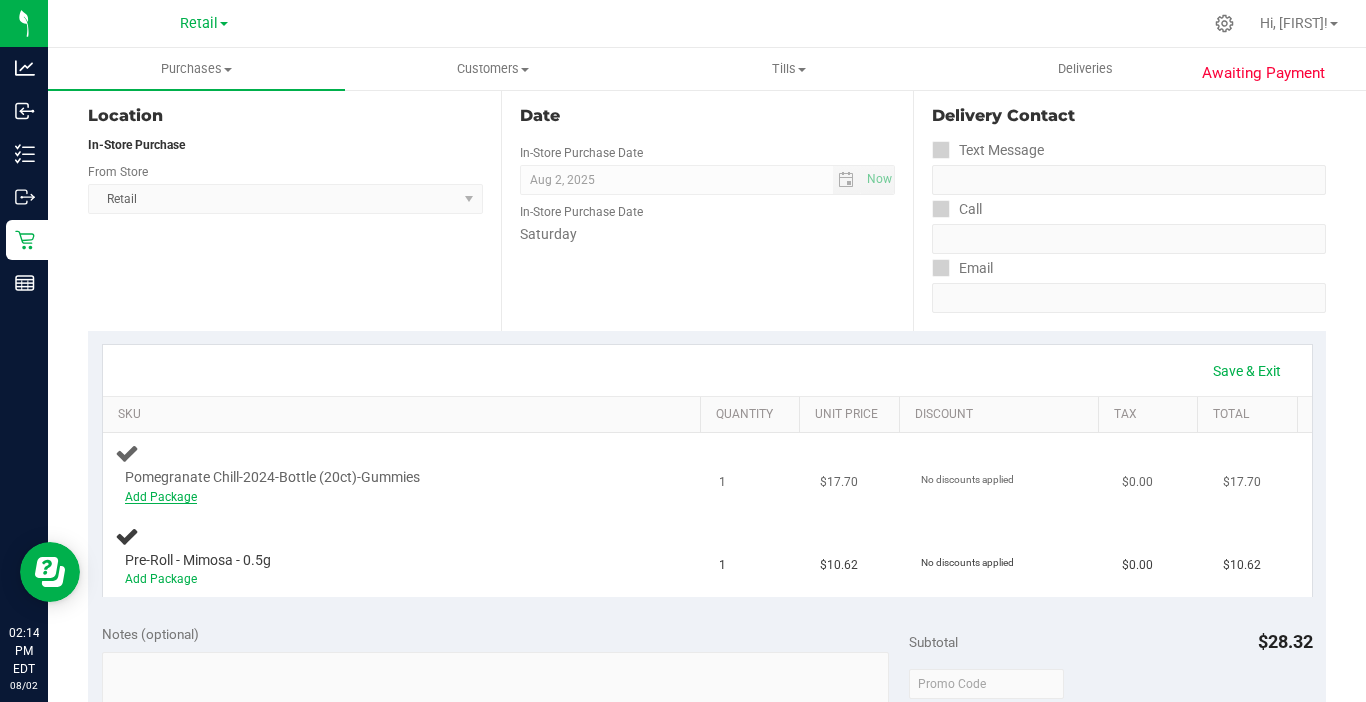 click on "Add Package" at bounding box center [161, 497] 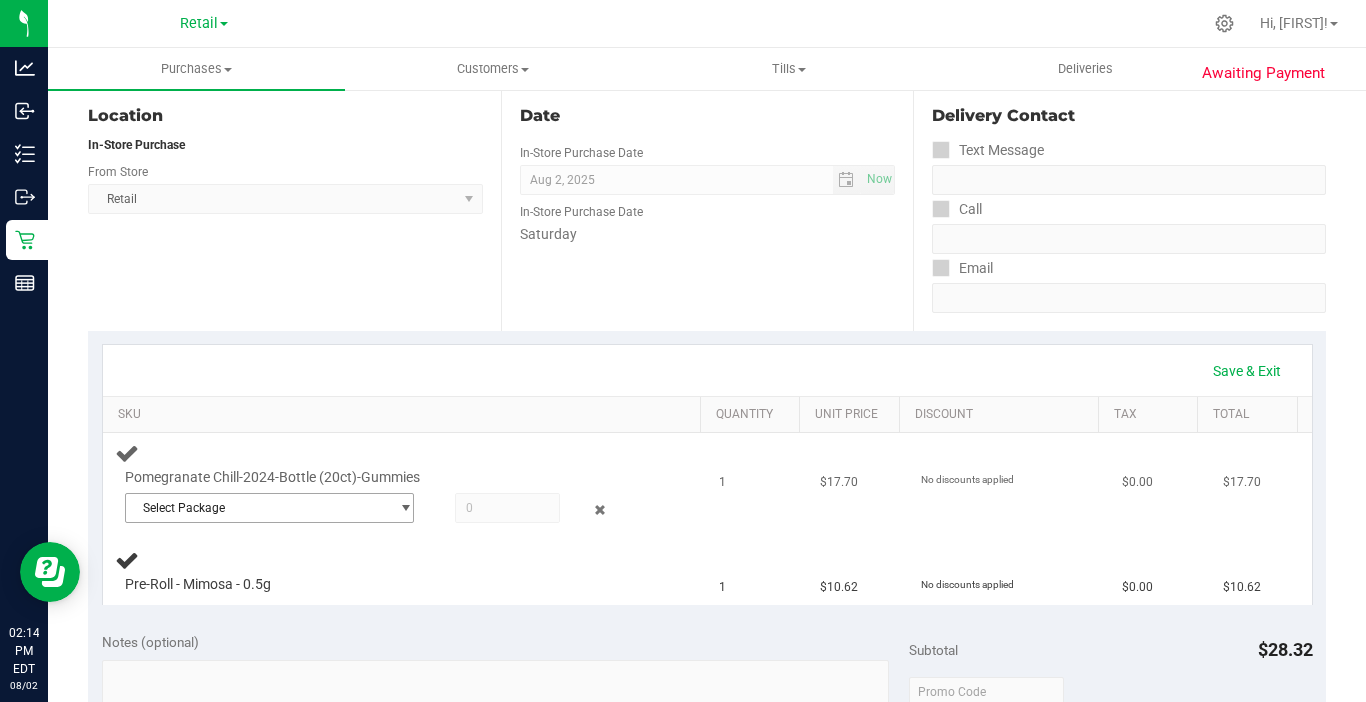 click on "Select Package" at bounding box center (257, 508) 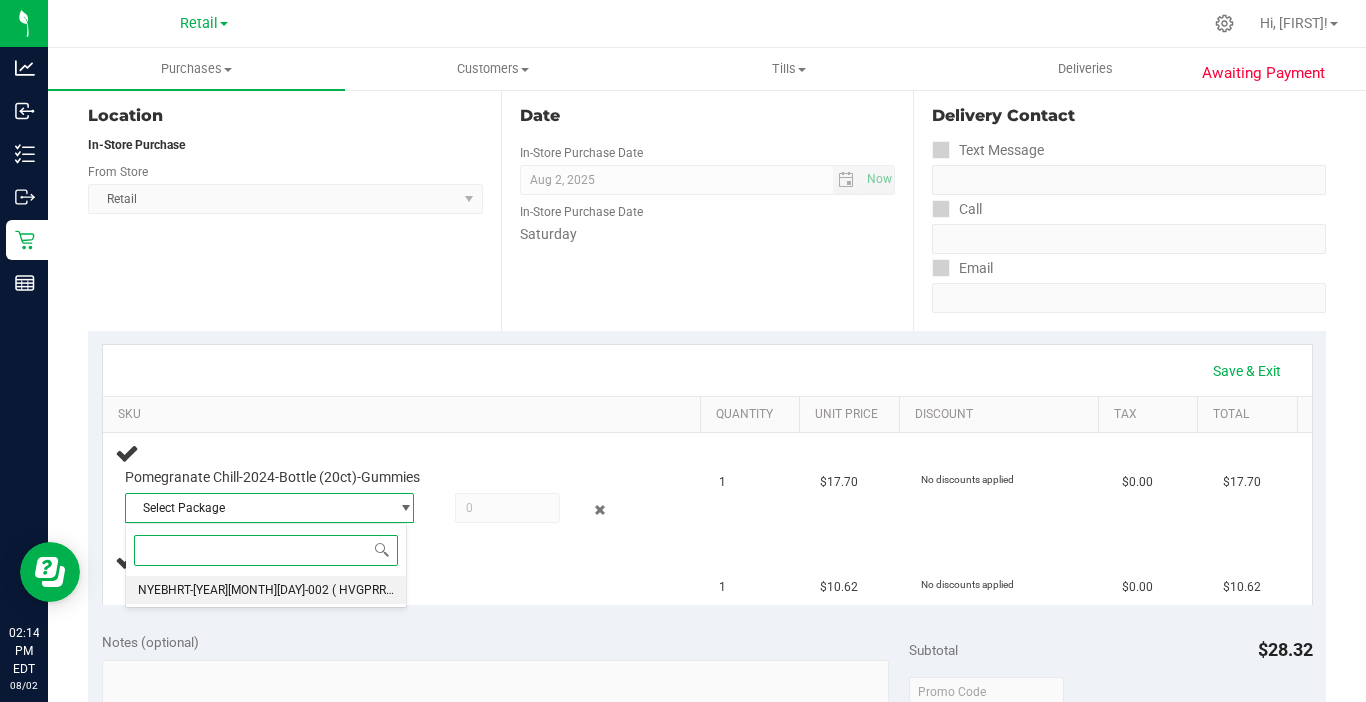 click on "(
HVGPRR-03
)" at bounding box center [371, 590] 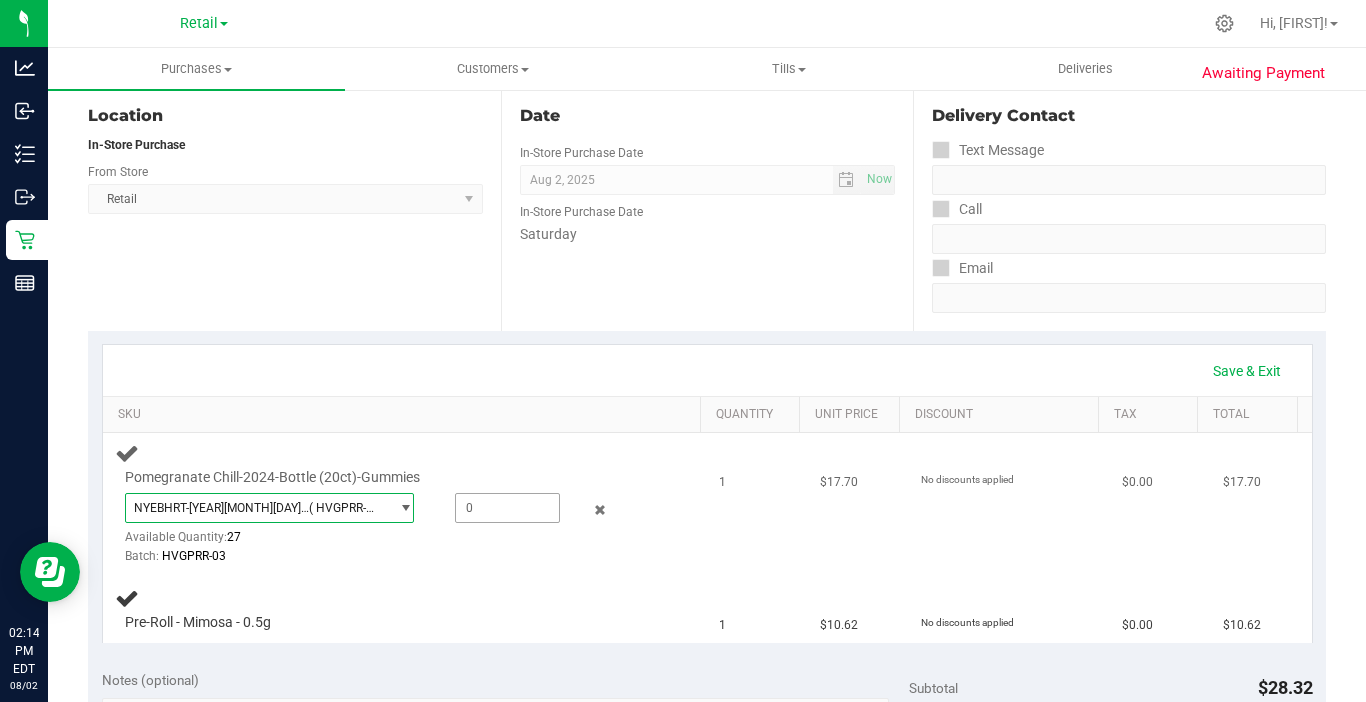 click at bounding box center (507, 508) 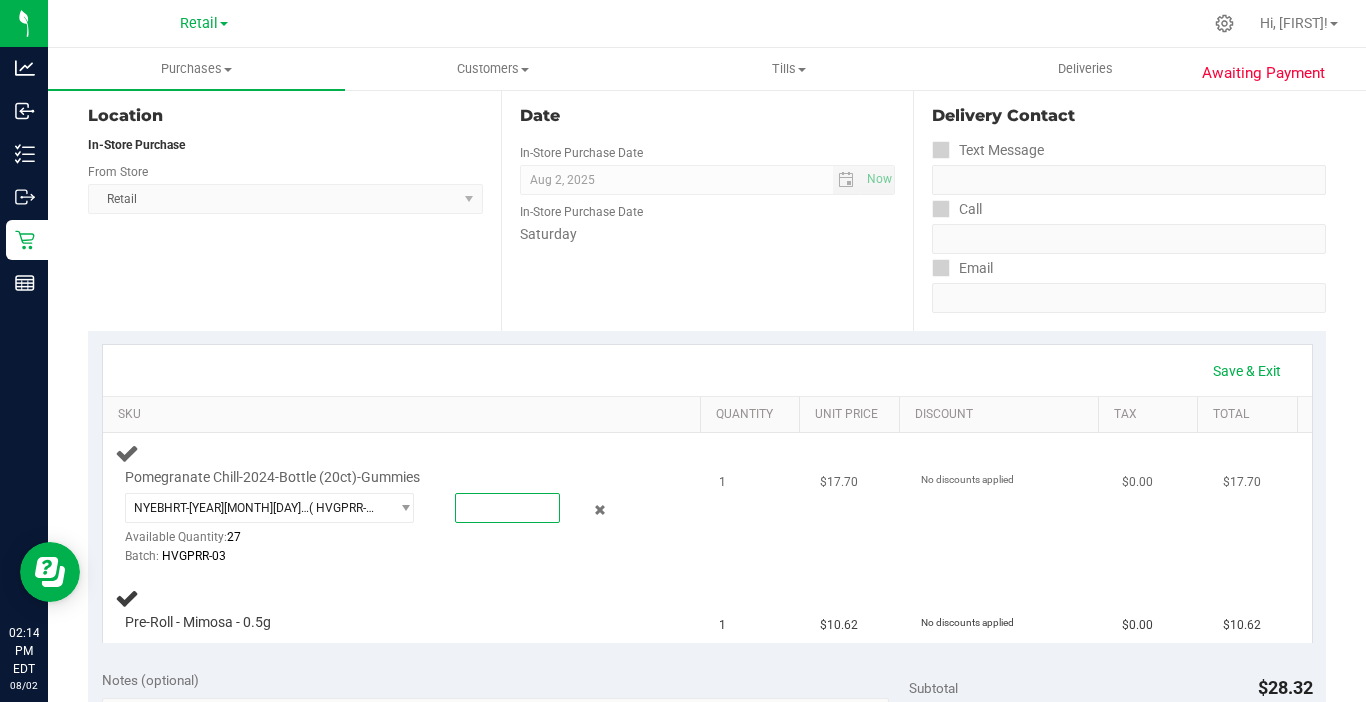 type on "1" 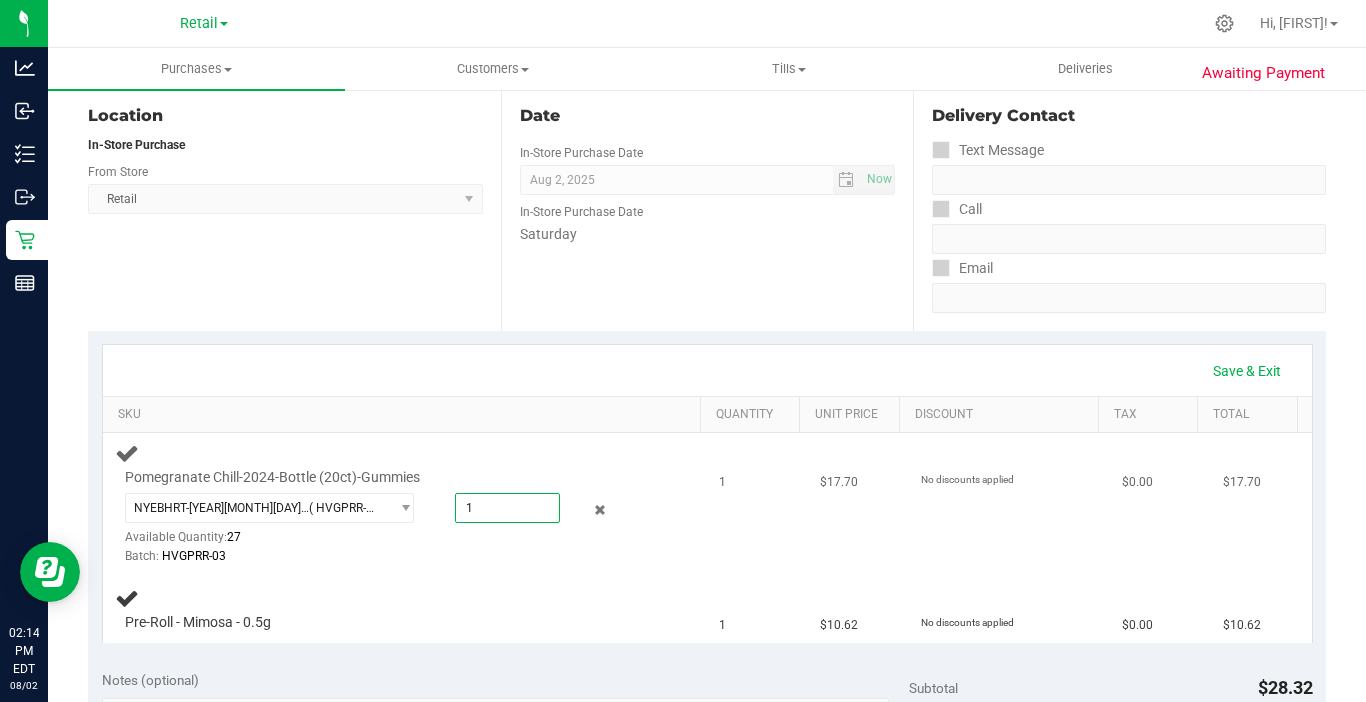 type on "1.0000" 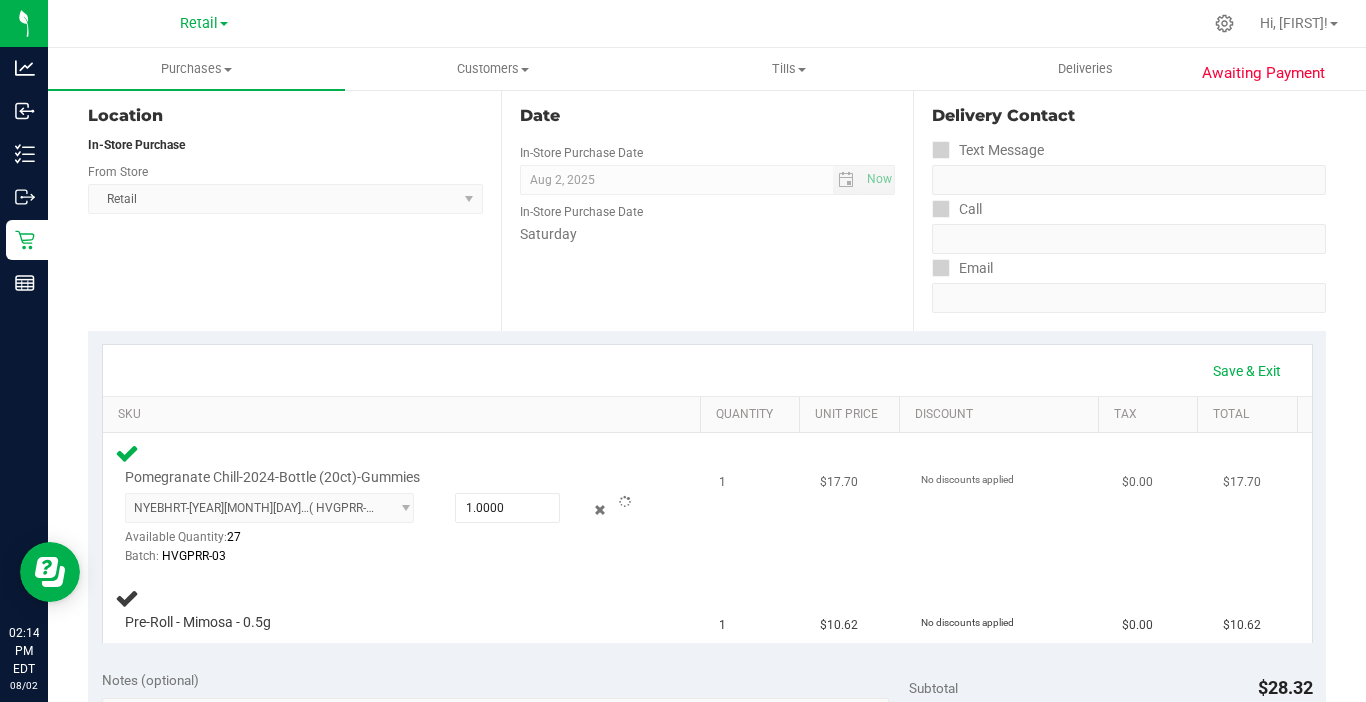 click on "Batch:
HVGPRR-03" at bounding box center (386, 556) 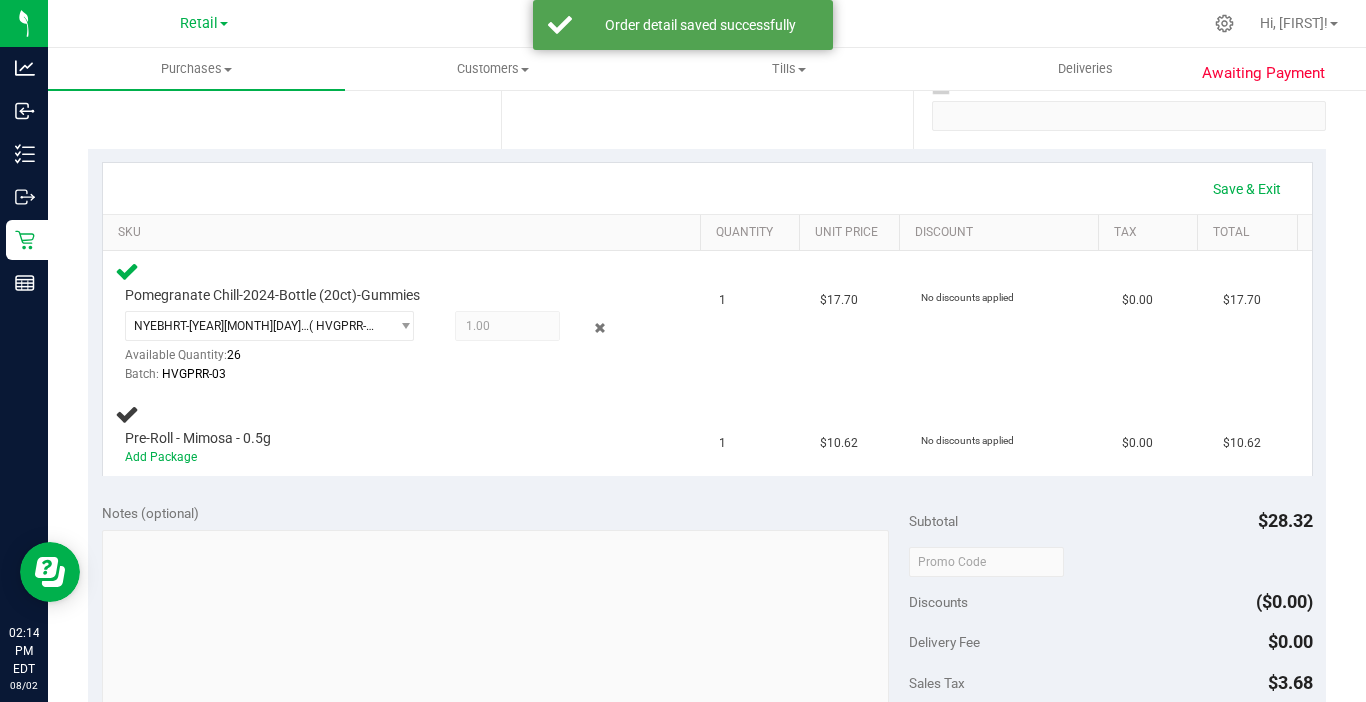 scroll, scrollTop: 400, scrollLeft: 0, axis: vertical 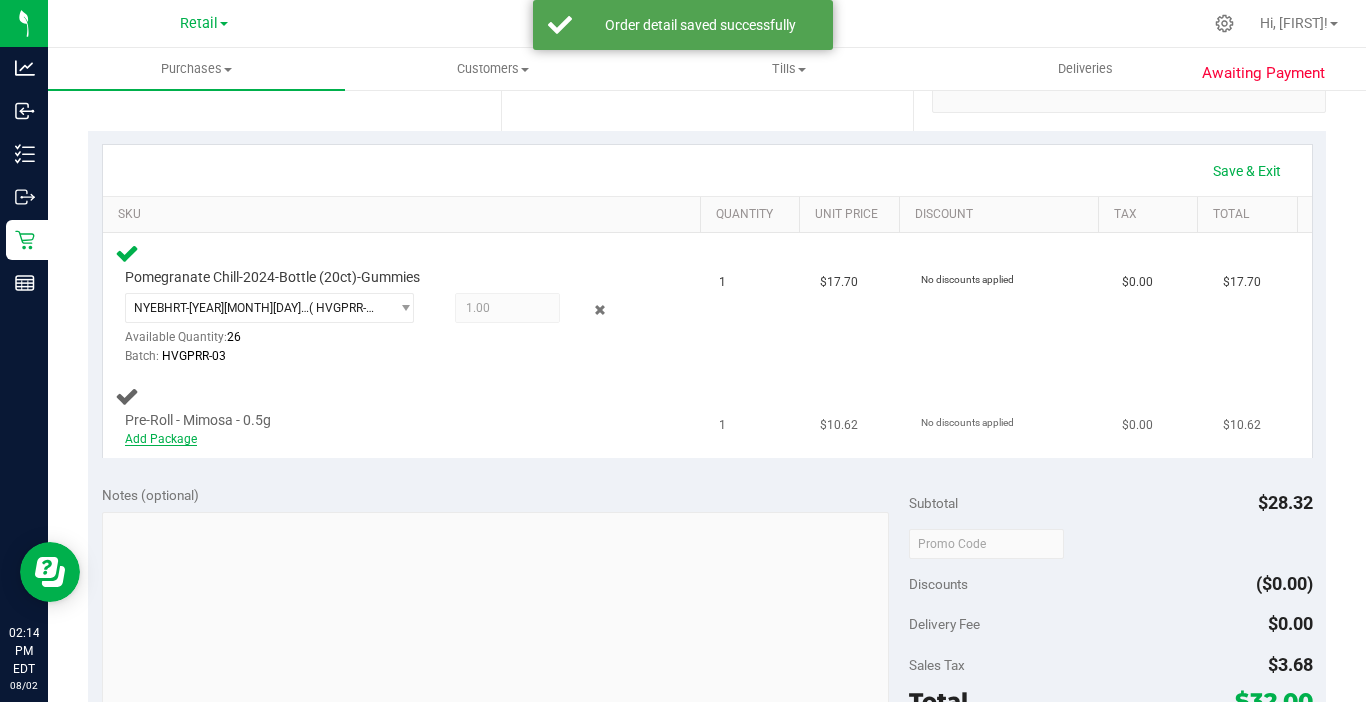 click on "Add Package" at bounding box center (161, 439) 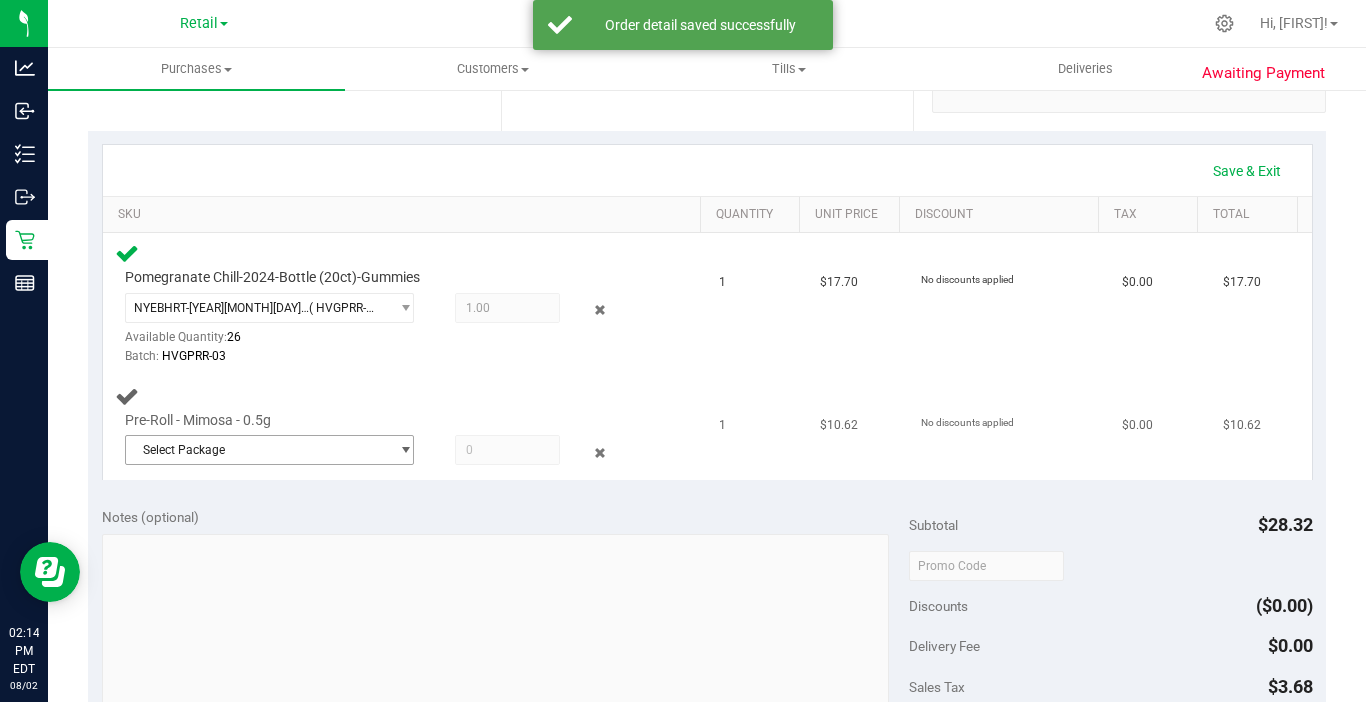 click on "Select Package" at bounding box center (257, 450) 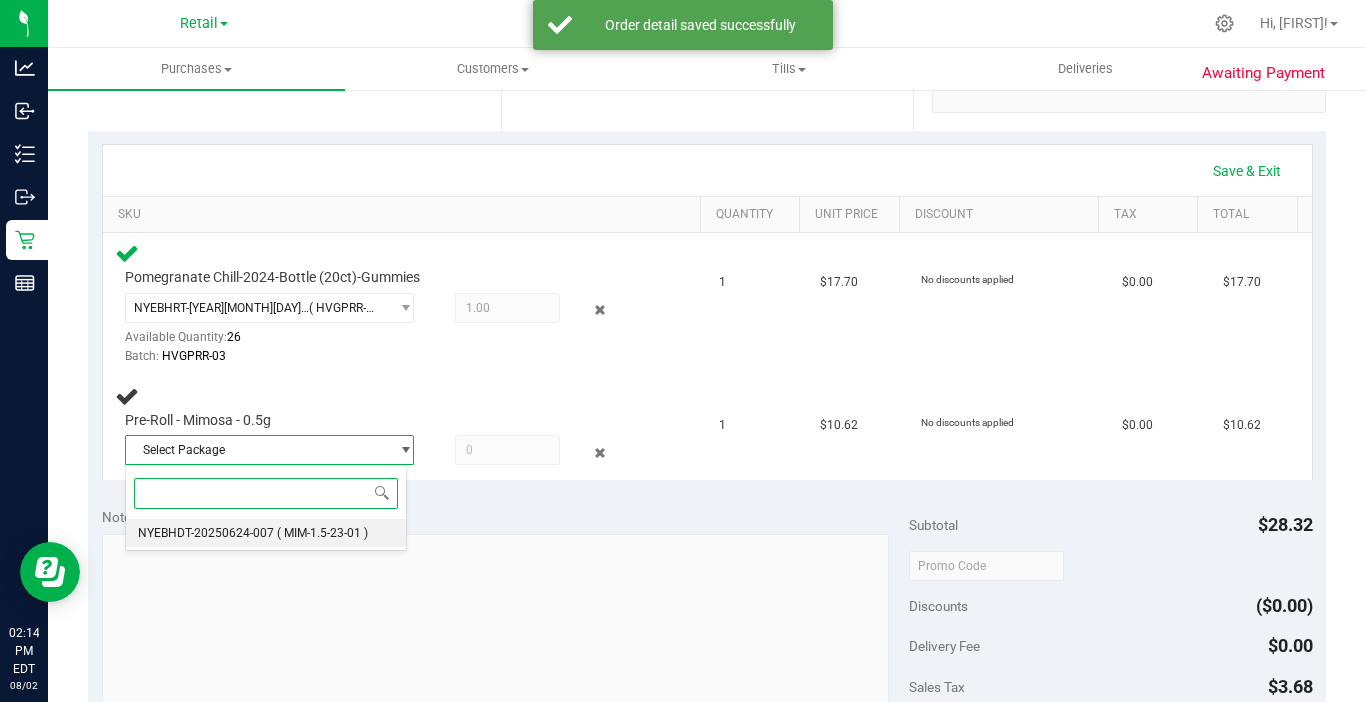 click on "(
MIM-1.5-23-01
)" at bounding box center [322, 533] 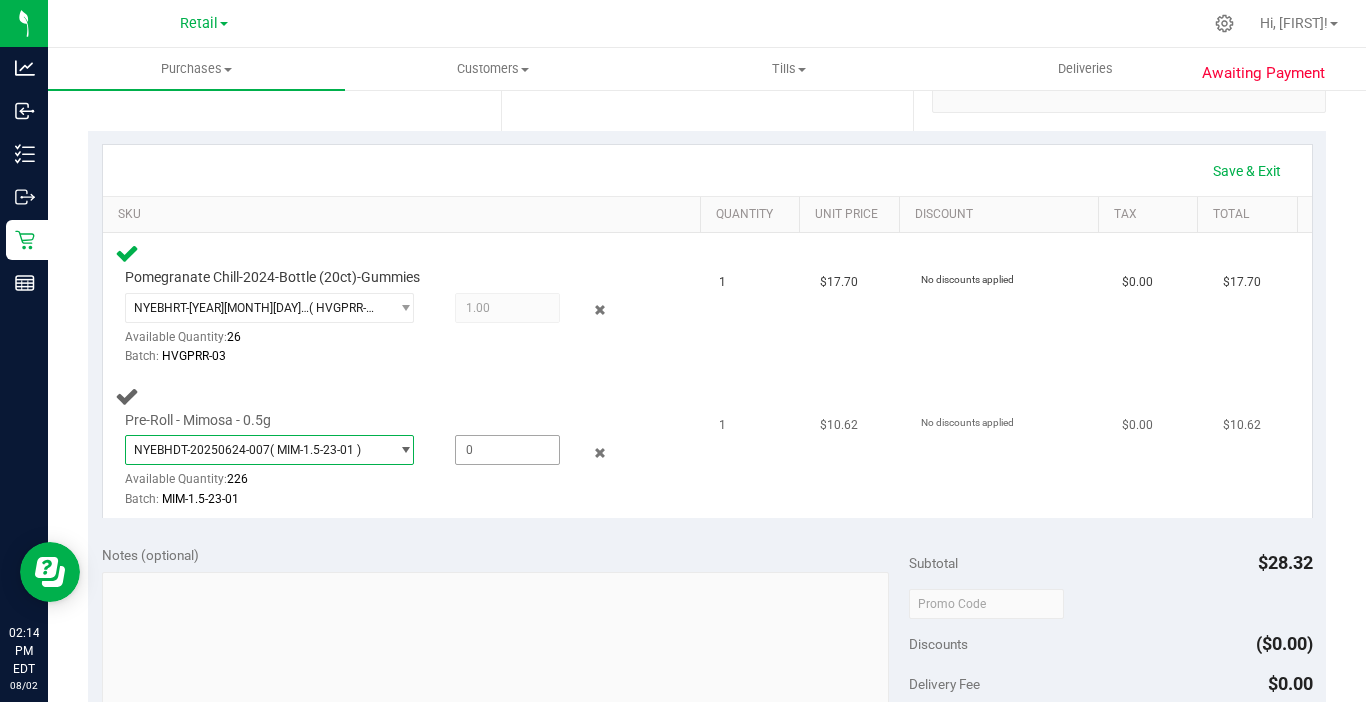 click at bounding box center [507, 450] 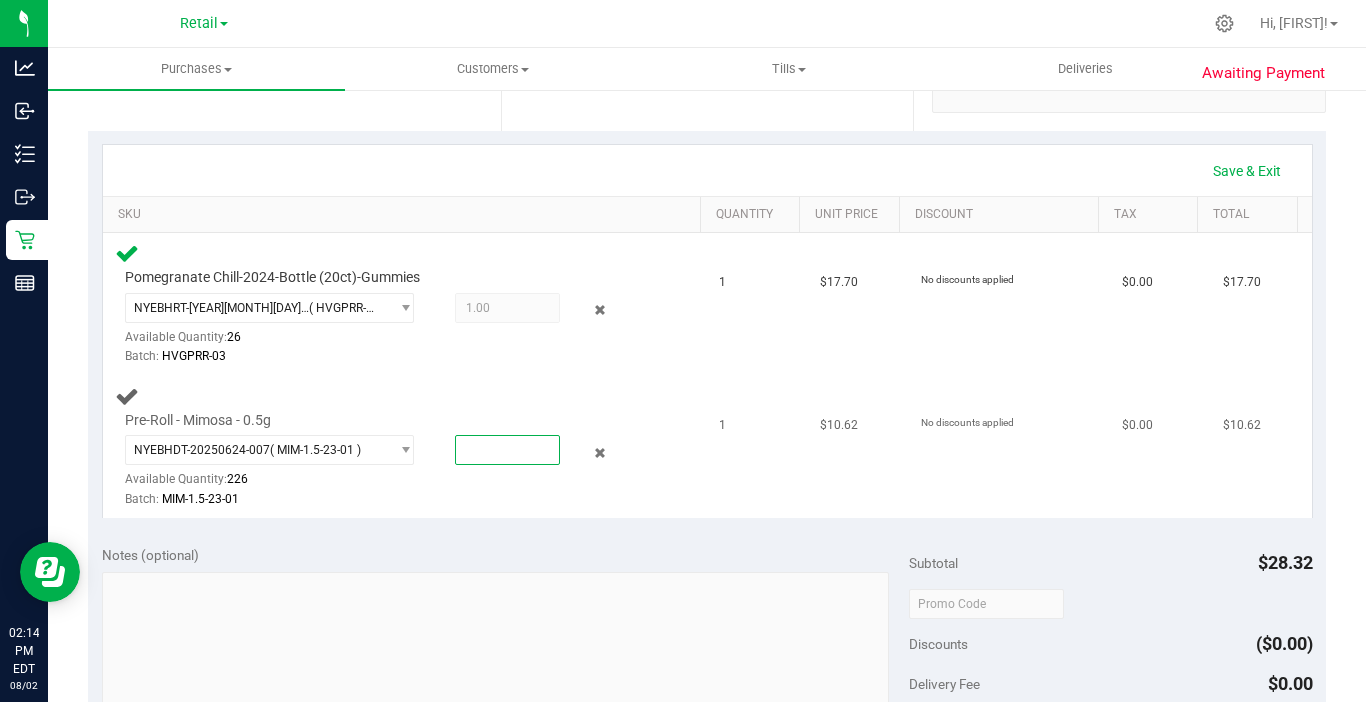 type on "1" 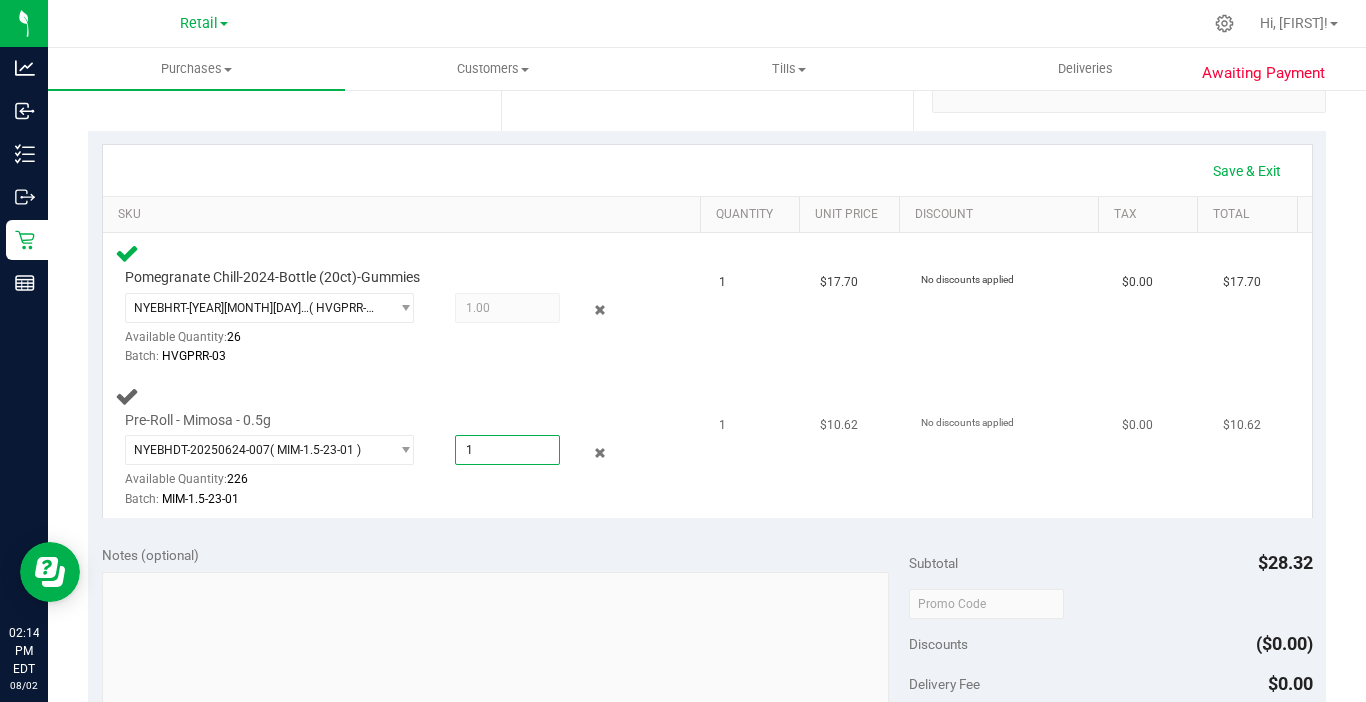 type on "1.0000" 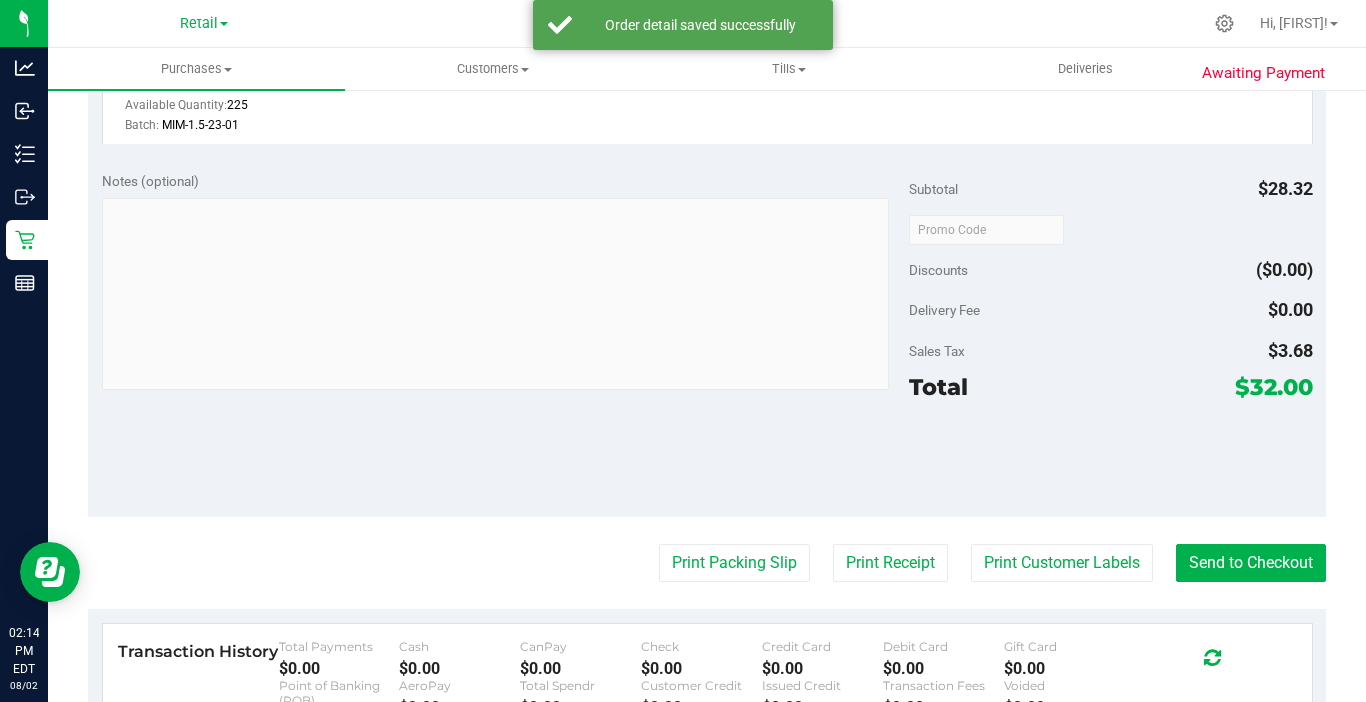 scroll, scrollTop: 900, scrollLeft: 0, axis: vertical 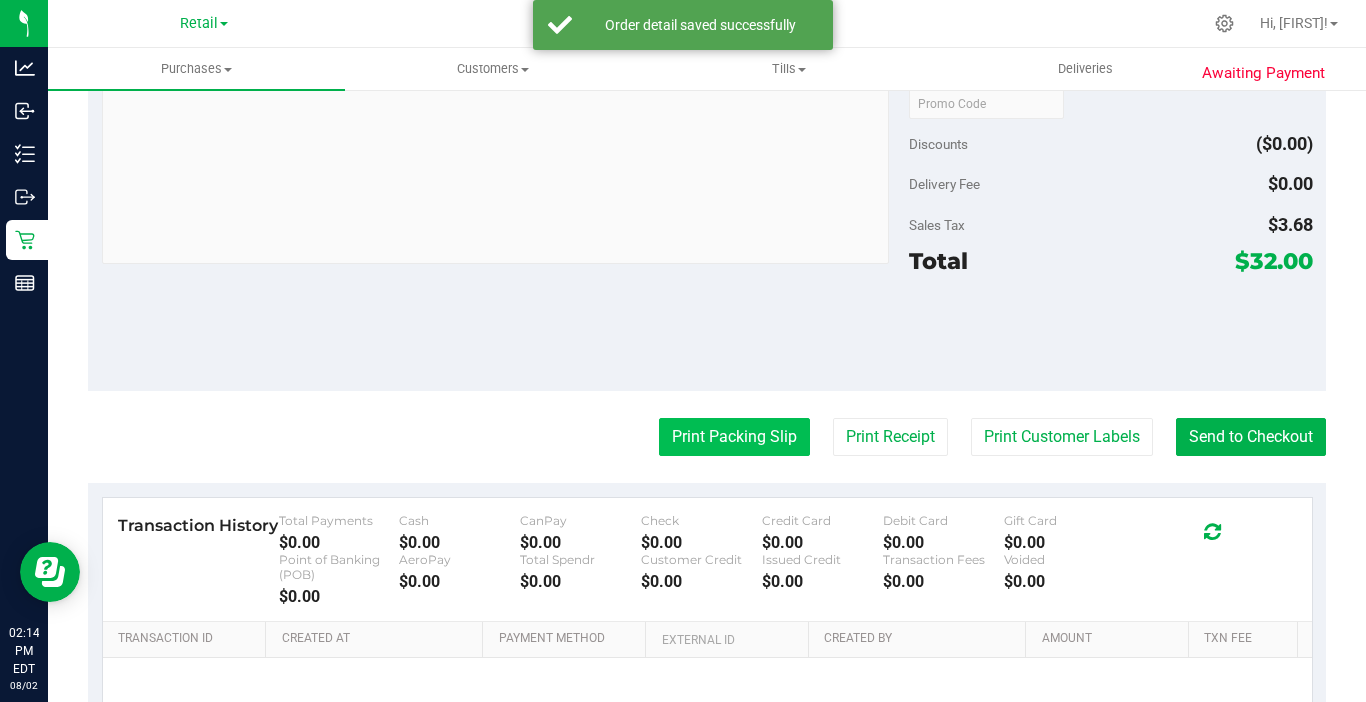 click on "Print Packing Slip" at bounding box center [734, 437] 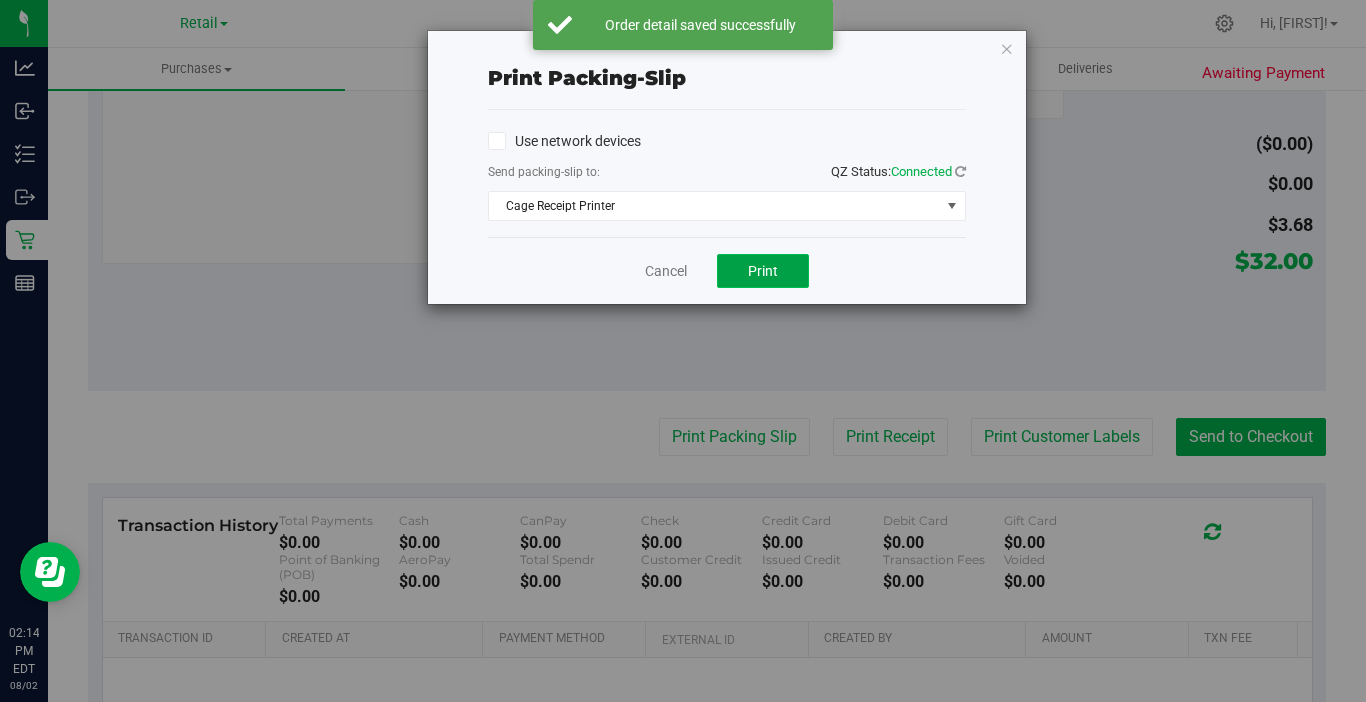 click on "Print" at bounding box center [763, 271] 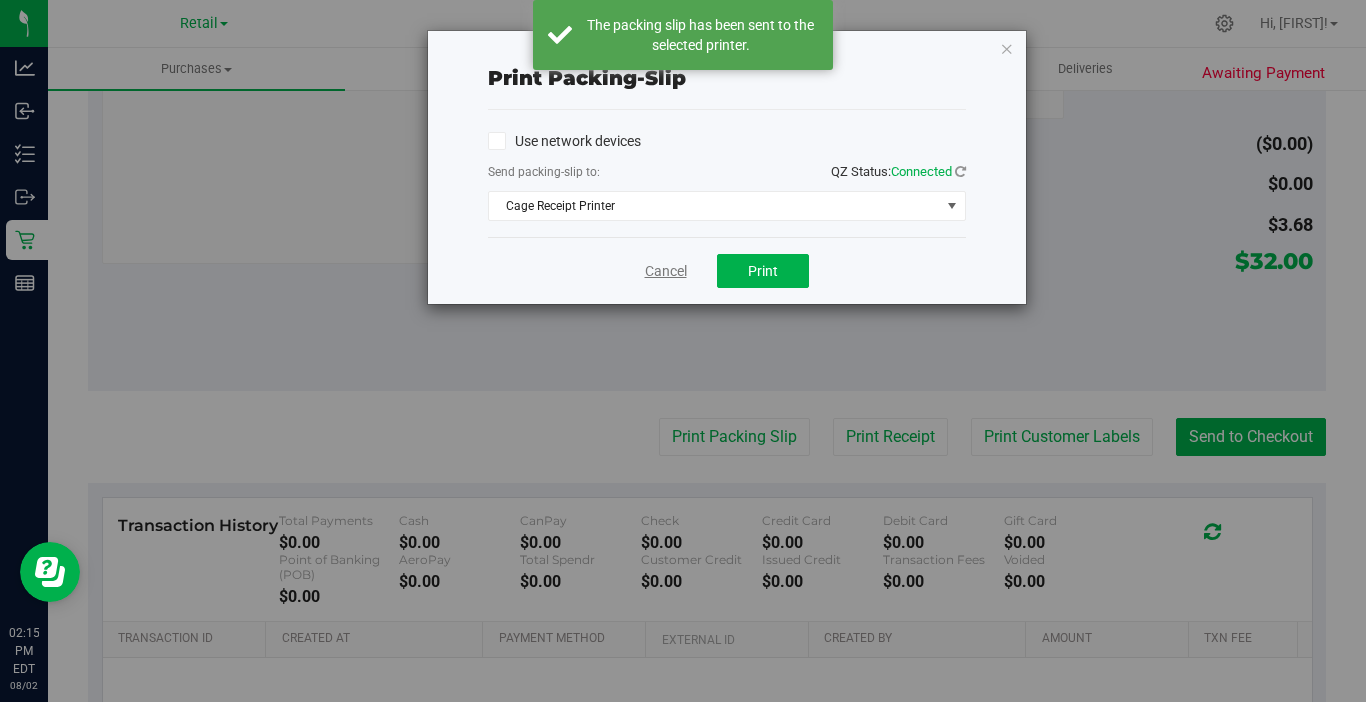 click on "Cancel" at bounding box center [666, 271] 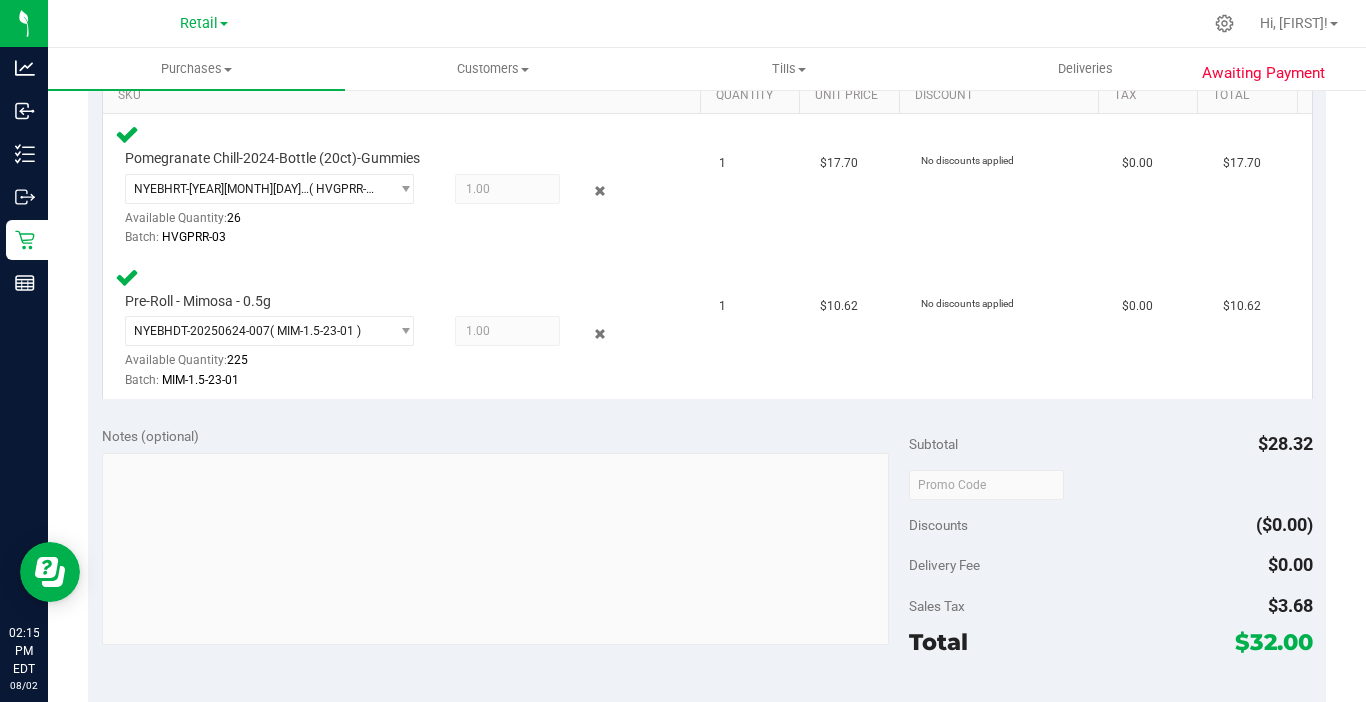 scroll, scrollTop: 710, scrollLeft: 0, axis: vertical 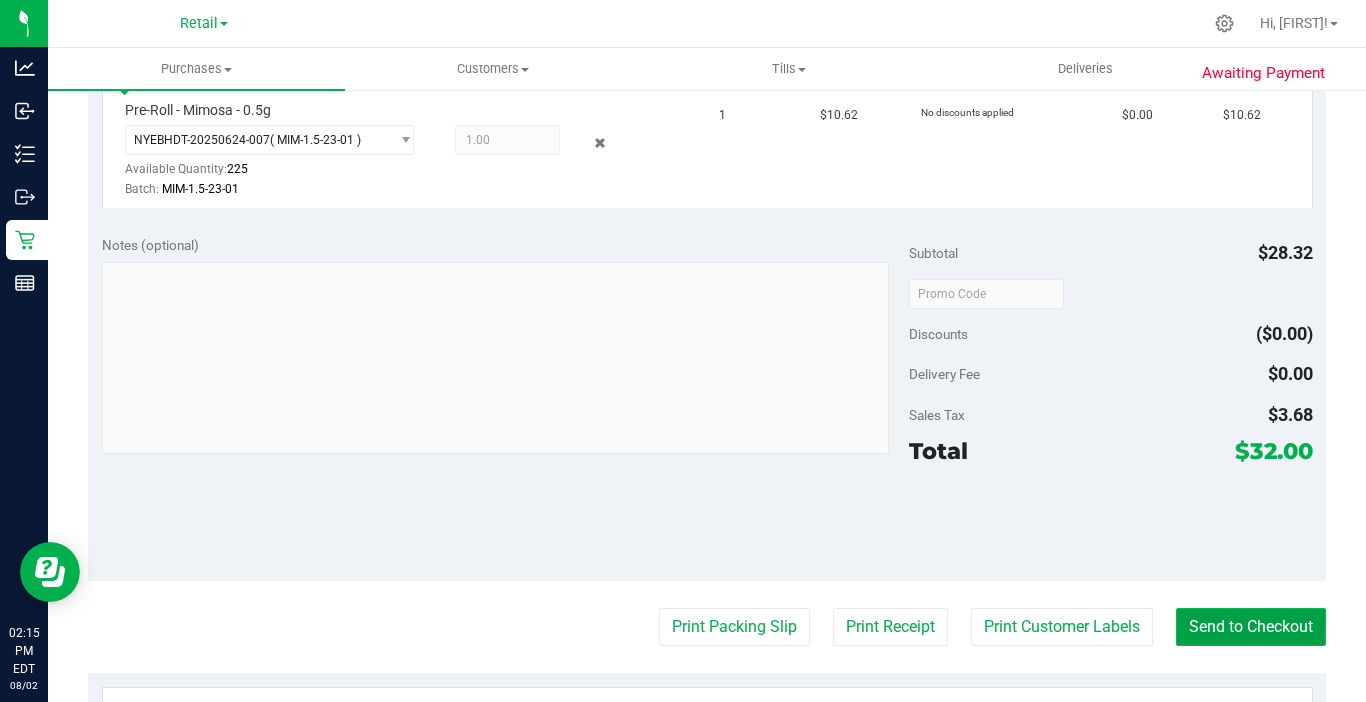 click on "Send to Checkout" at bounding box center (1251, 627) 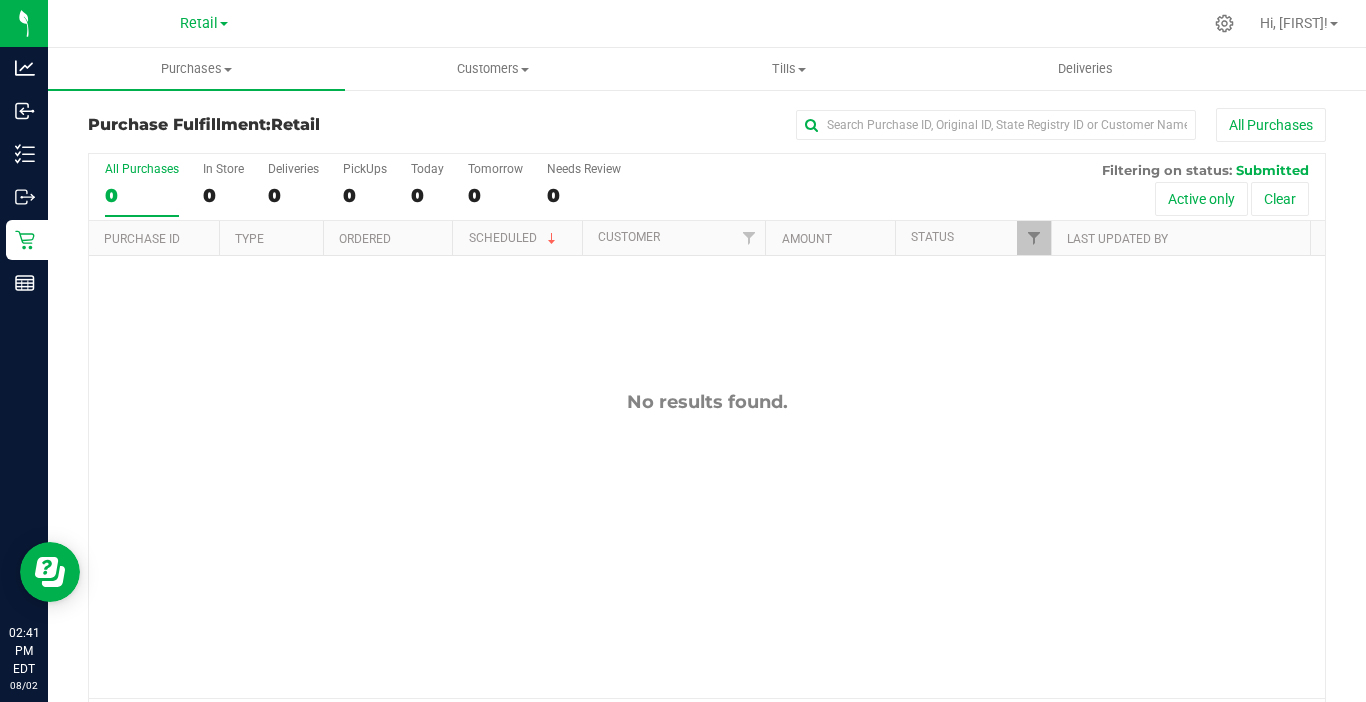 scroll, scrollTop: 65, scrollLeft: 0, axis: vertical 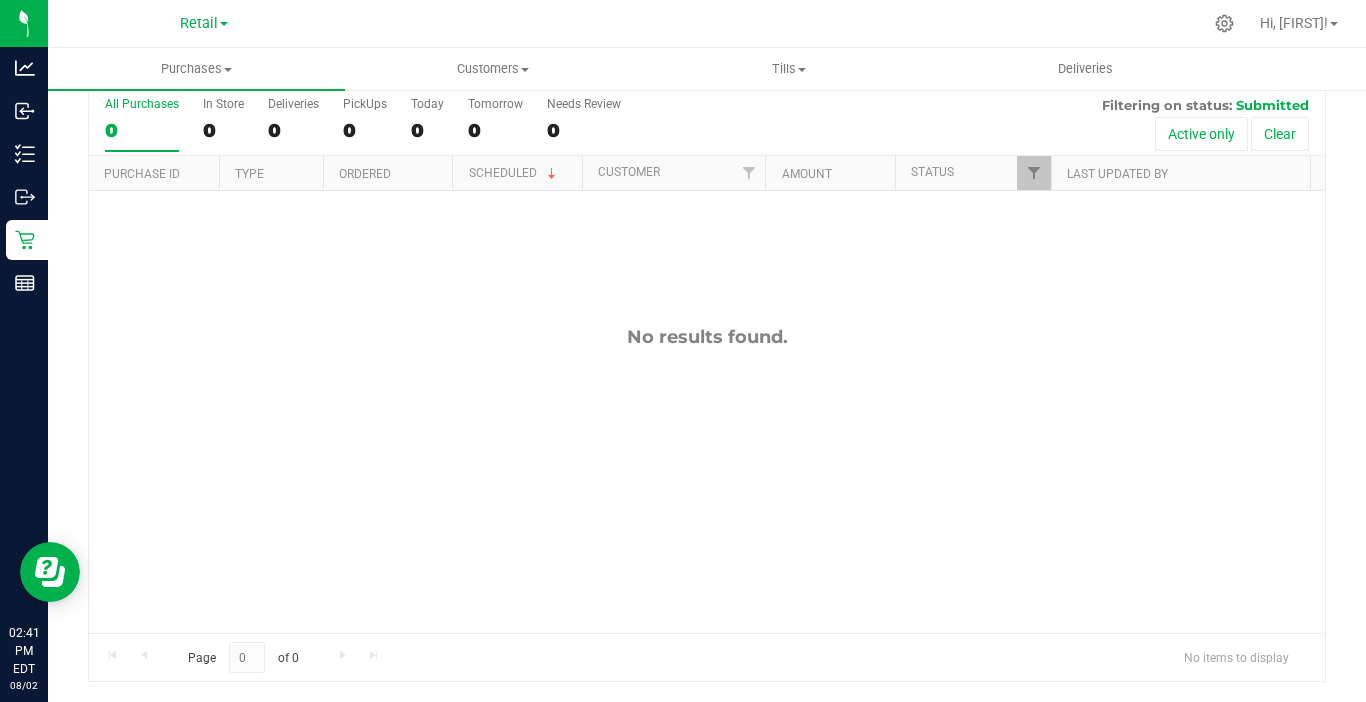 click on "No results found." at bounding box center (707, 479) 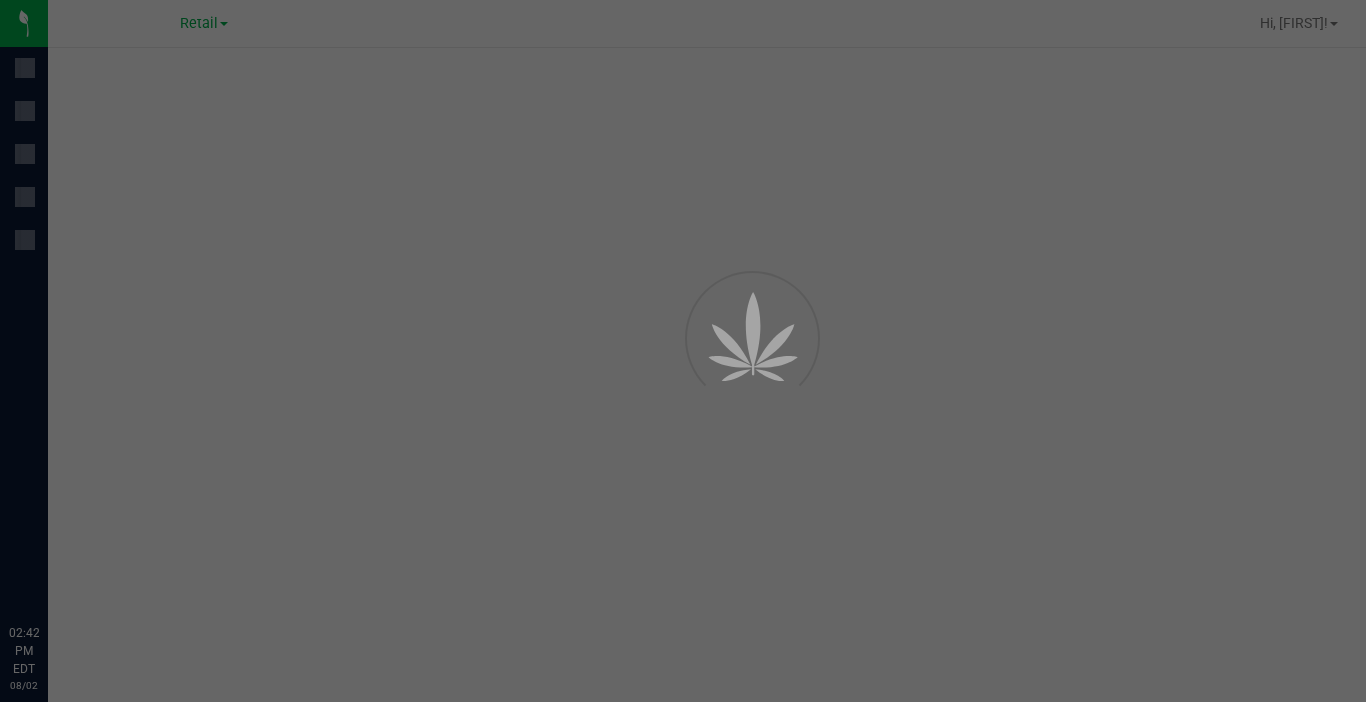 scroll, scrollTop: 0, scrollLeft: 0, axis: both 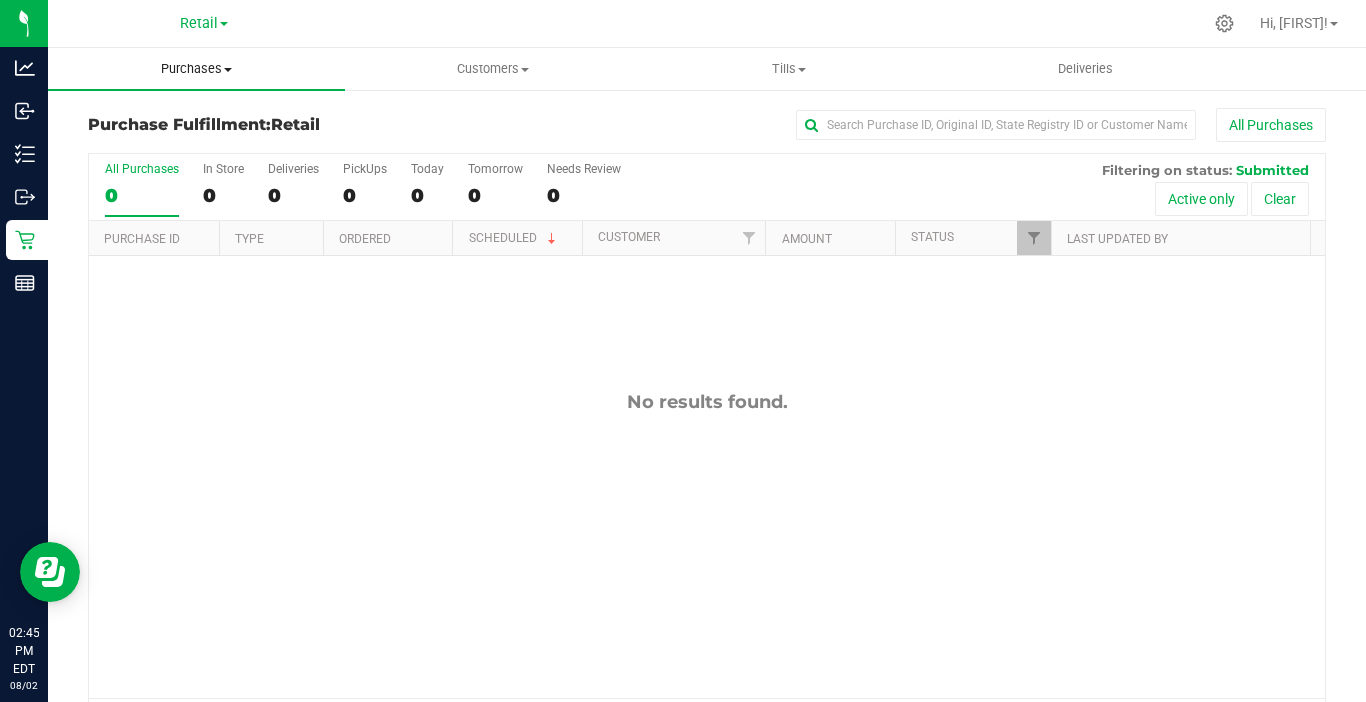 click on "Purchases" at bounding box center (196, 69) 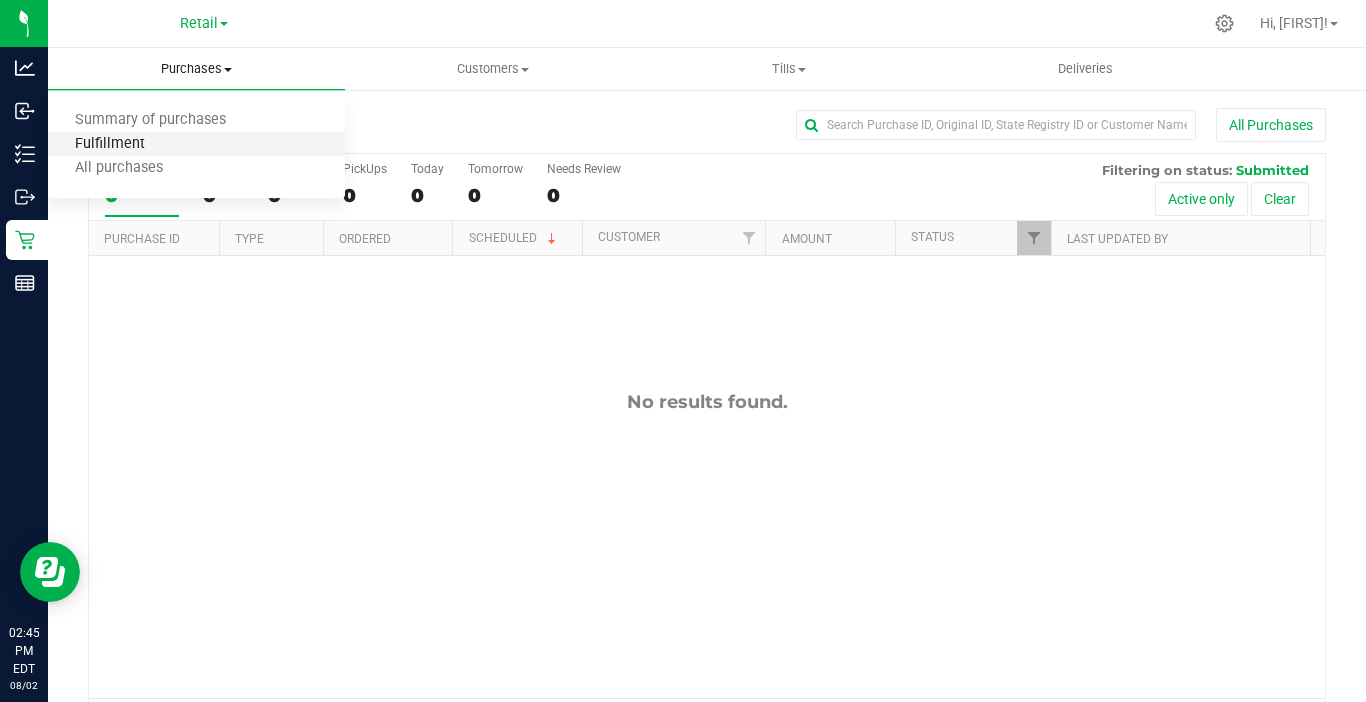 click on "Fulfillment" at bounding box center [110, 144] 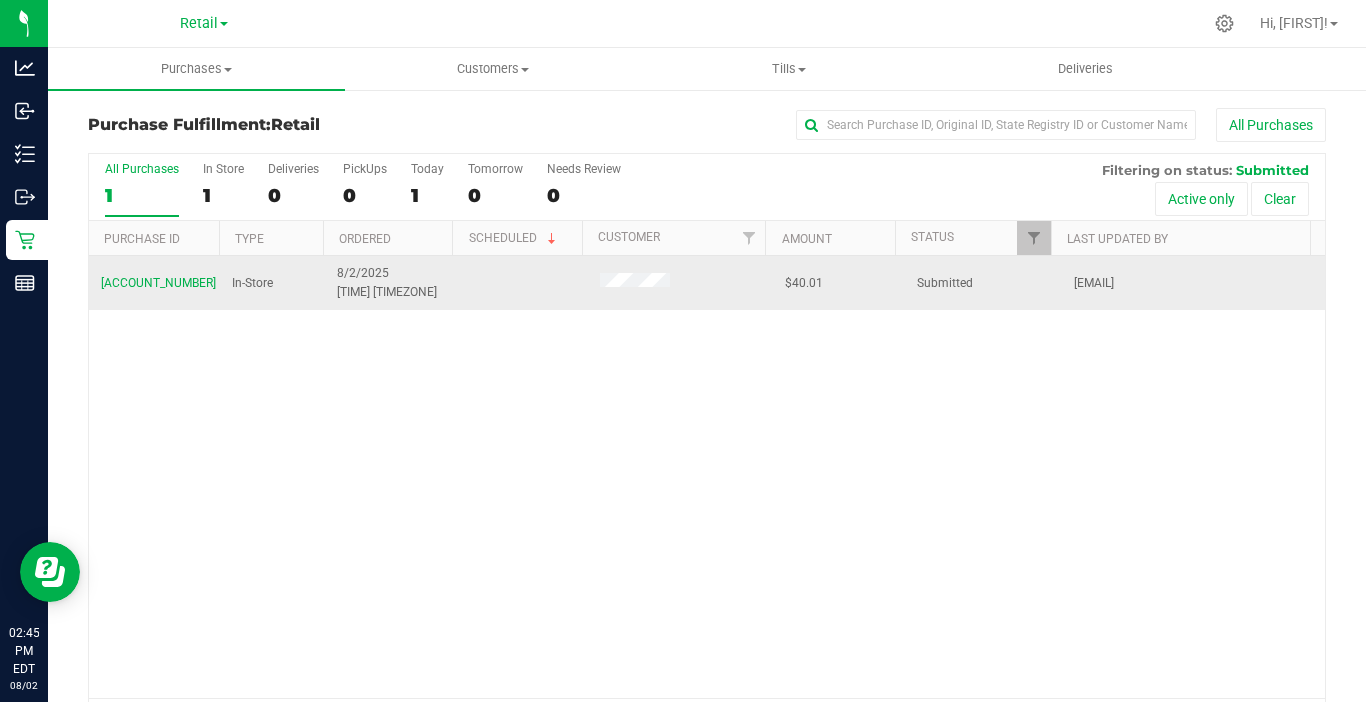 click on "[ACCOUNT_NUMBER]" at bounding box center (154, 283) 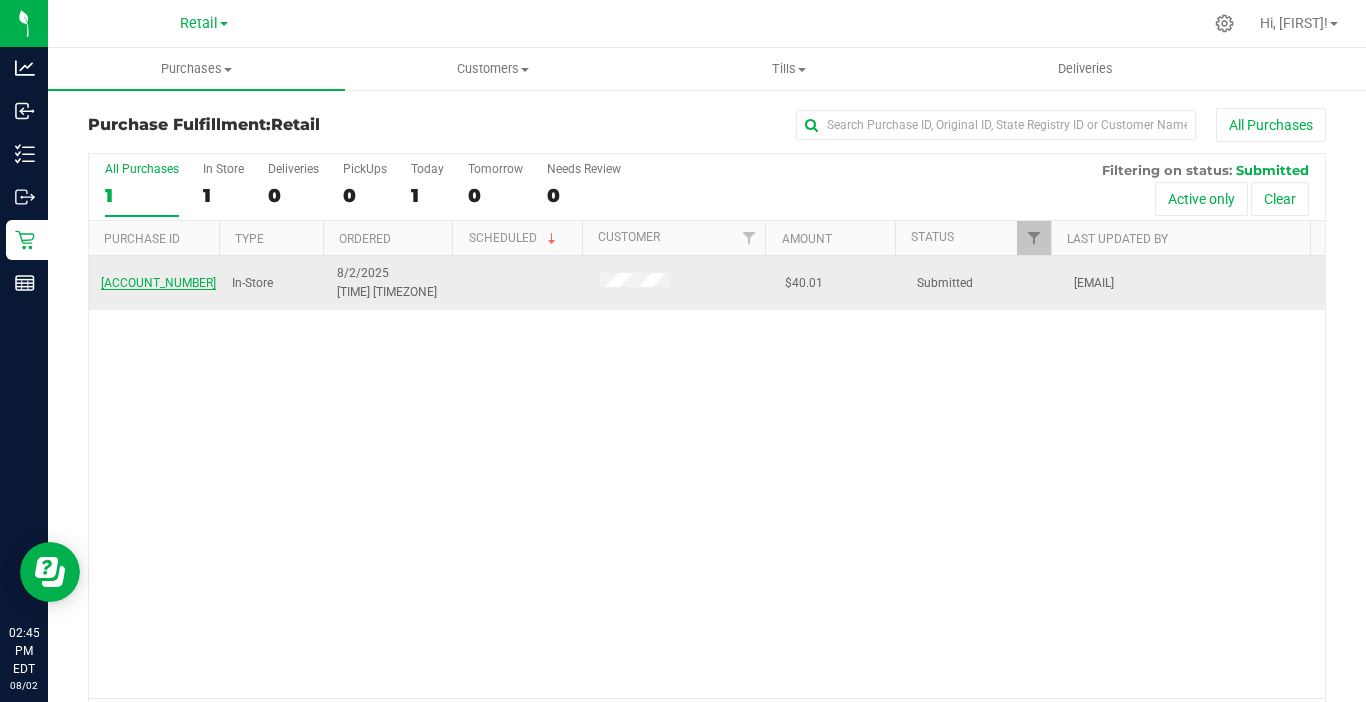 click on "[ACCOUNT_NUMBER]" at bounding box center [158, 283] 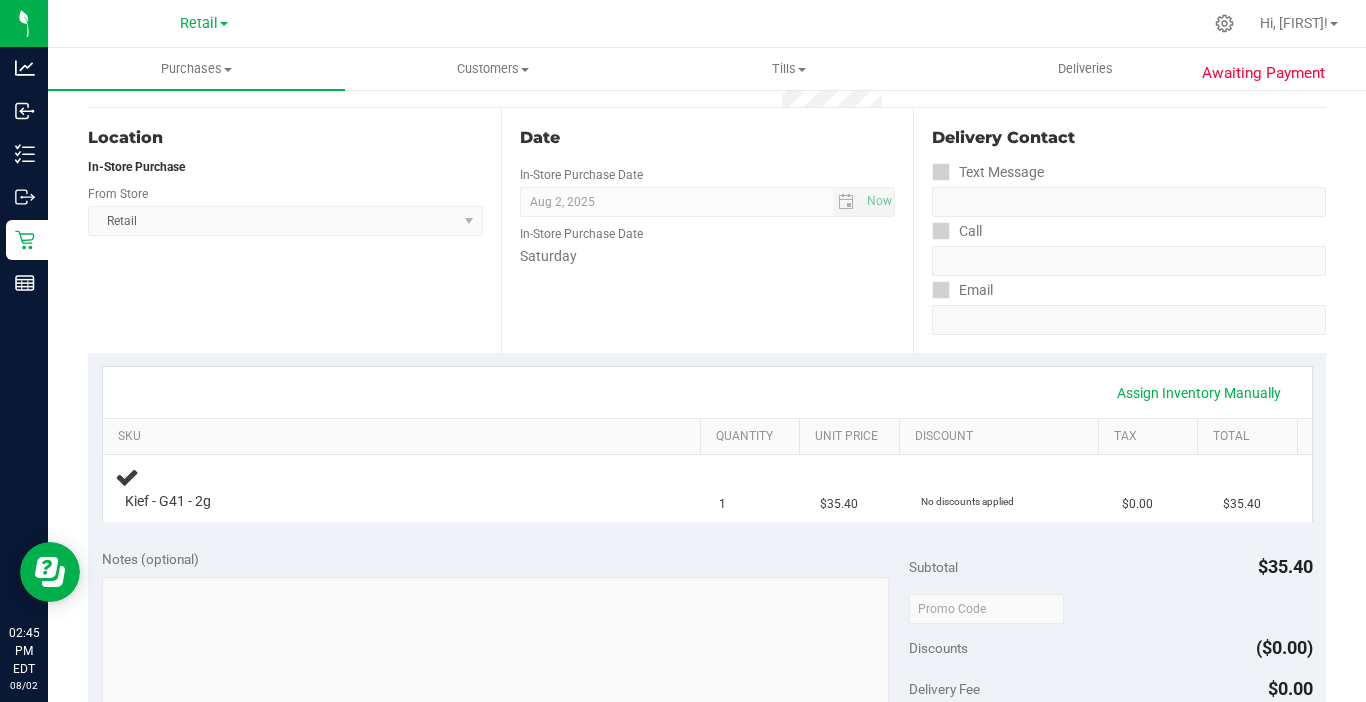 scroll, scrollTop: 200, scrollLeft: 0, axis: vertical 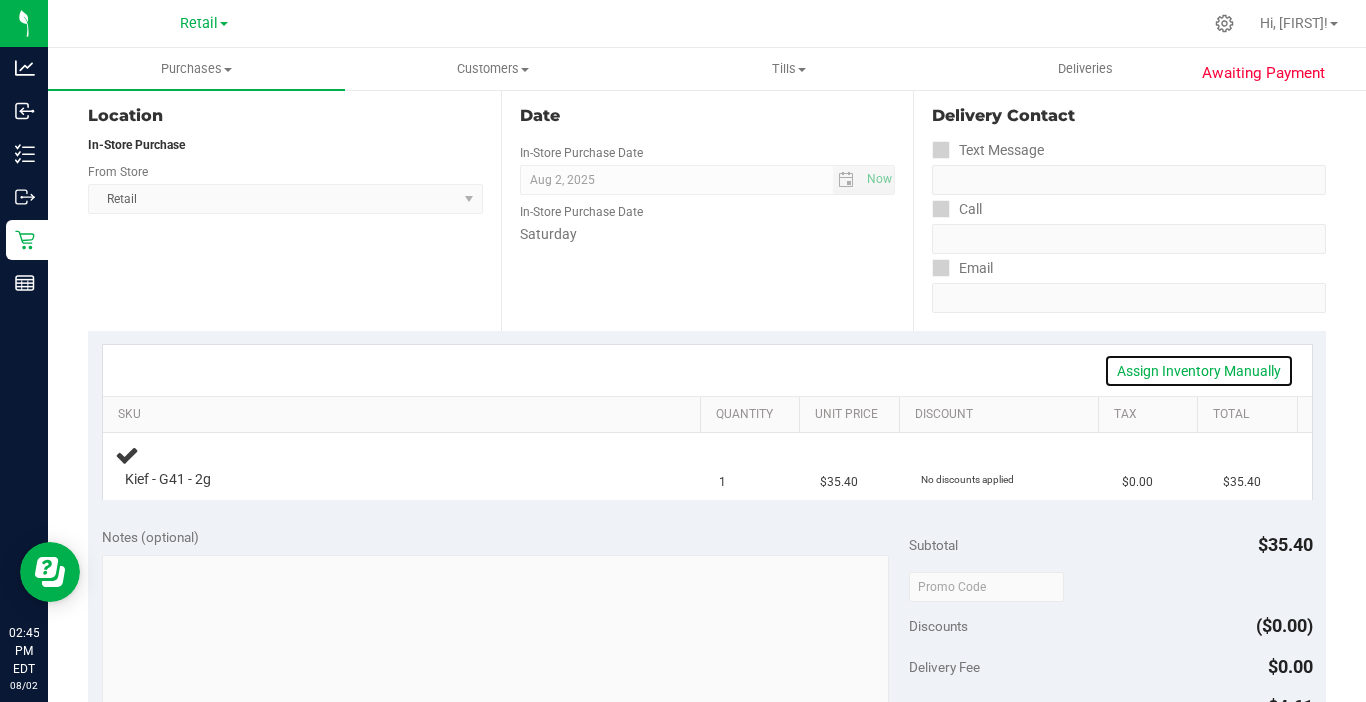 click on "Assign Inventory Manually" at bounding box center (1199, 371) 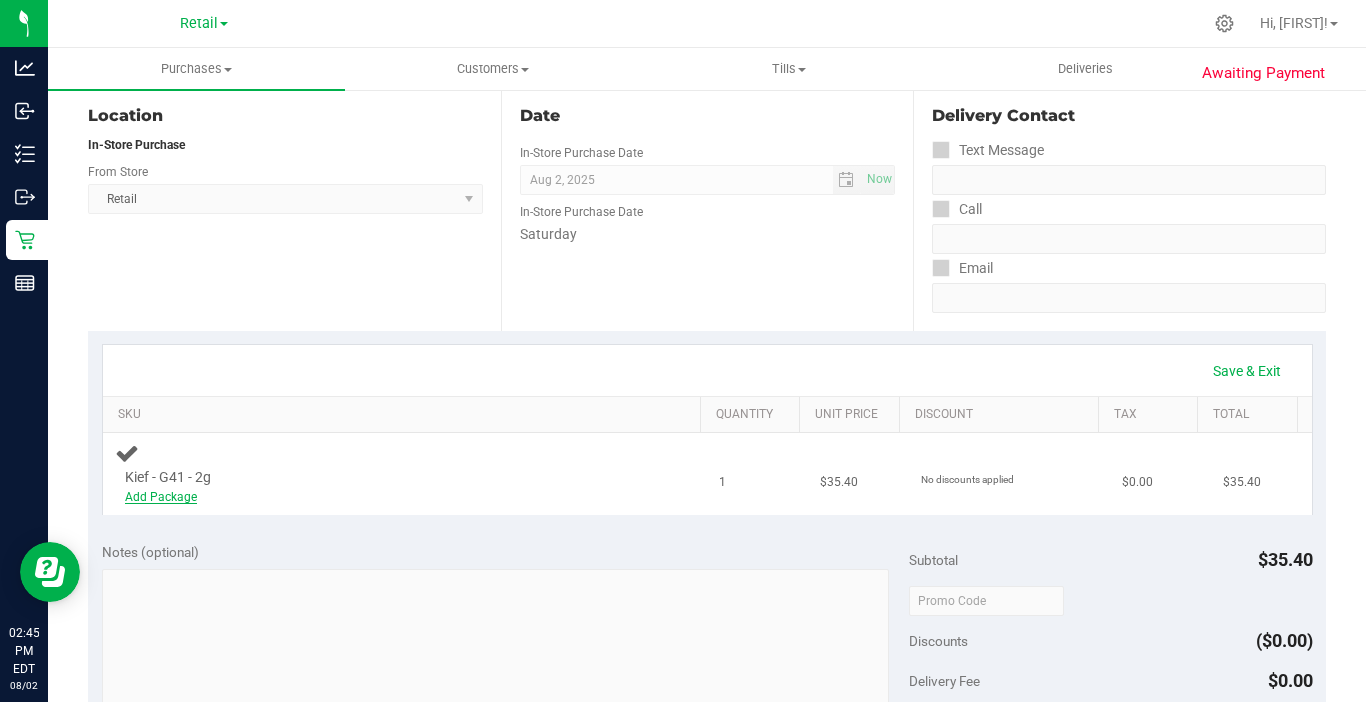 click on "Add Package" at bounding box center [161, 497] 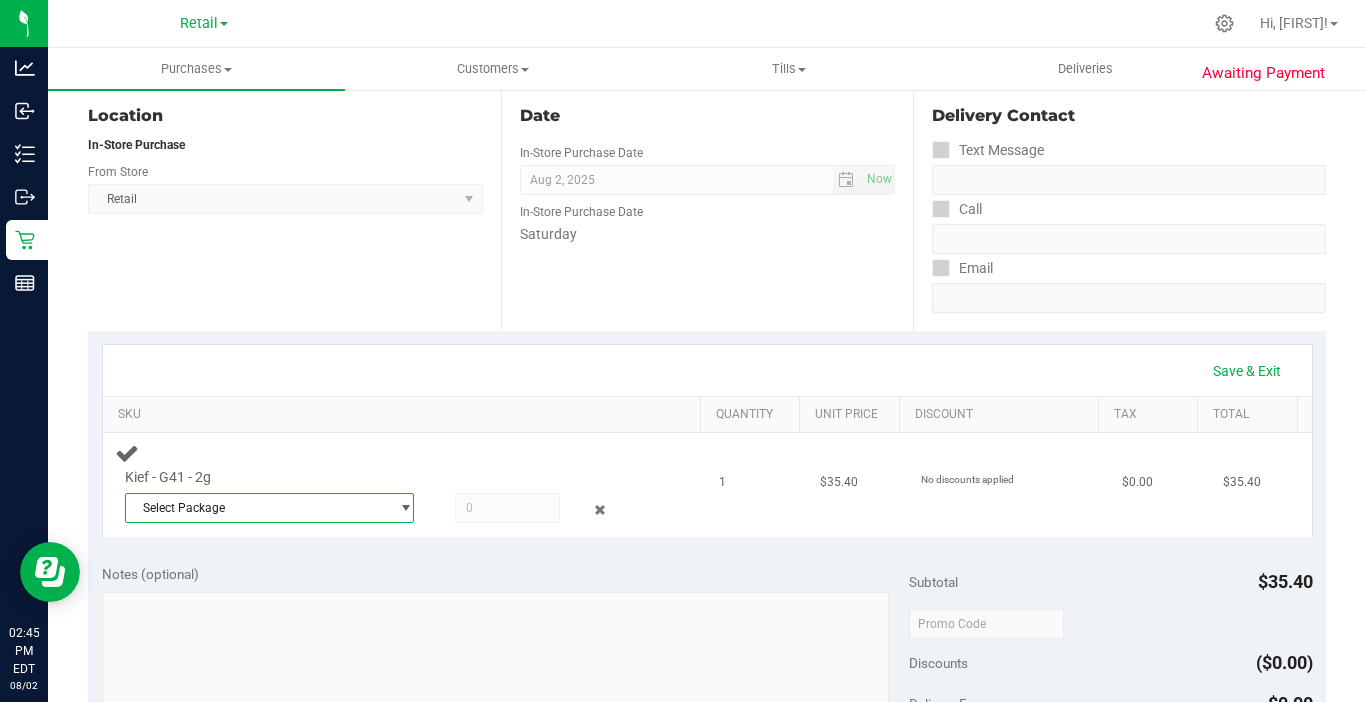 click on "Select Package" at bounding box center (257, 508) 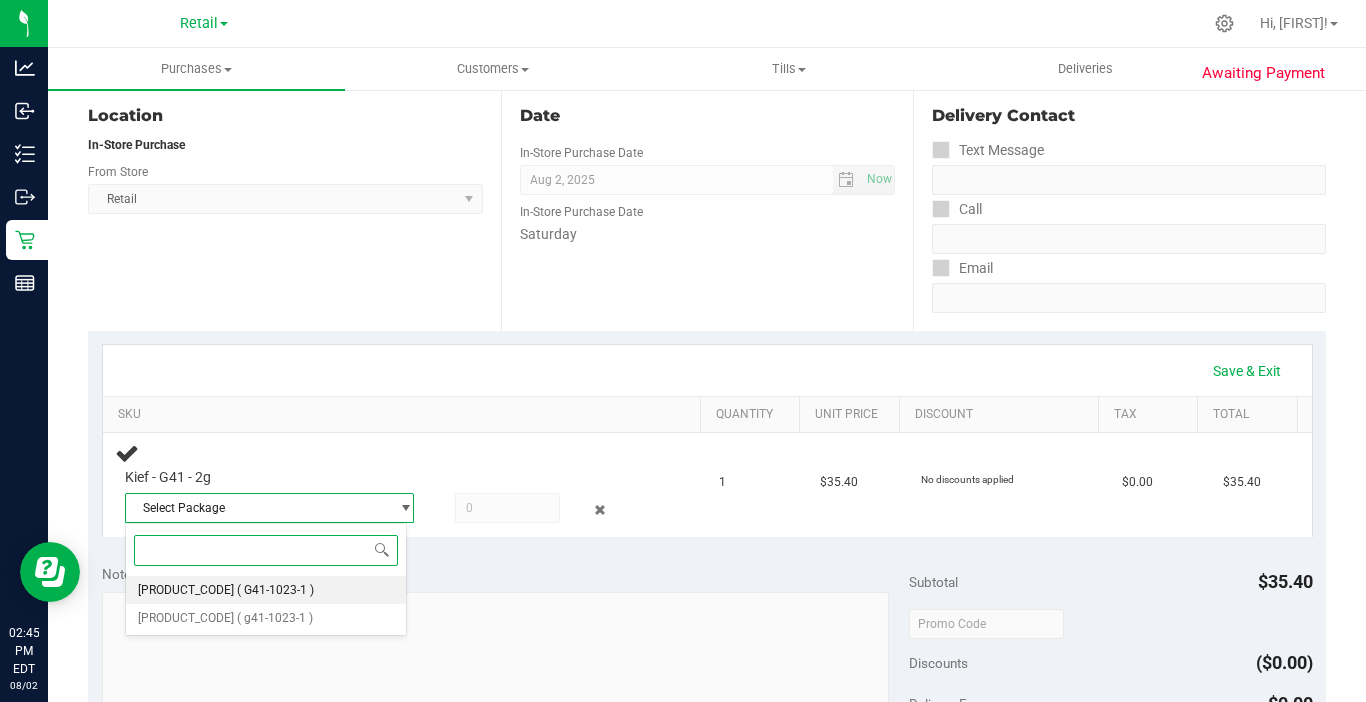 drag, startPoint x: 213, startPoint y: 592, endPoint x: 268, endPoint y: 602, distance: 55.9017 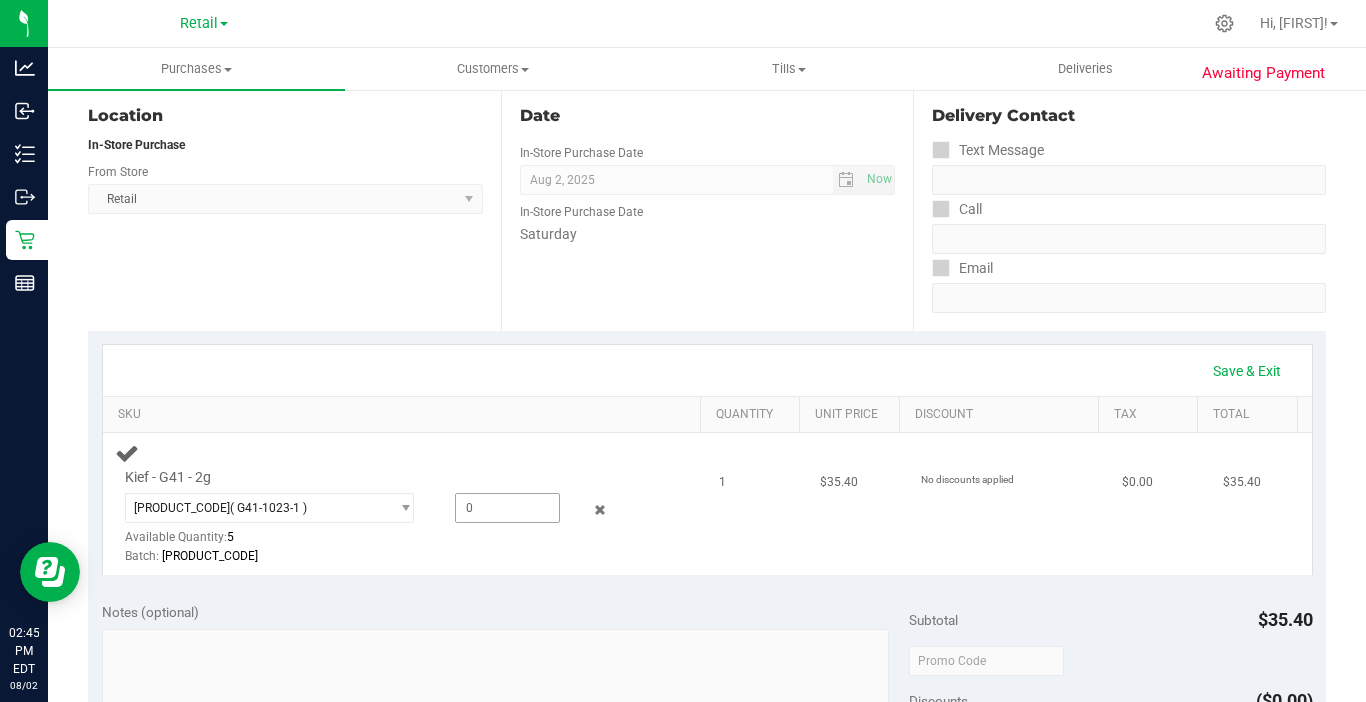 click at bounding box center [507, 508] 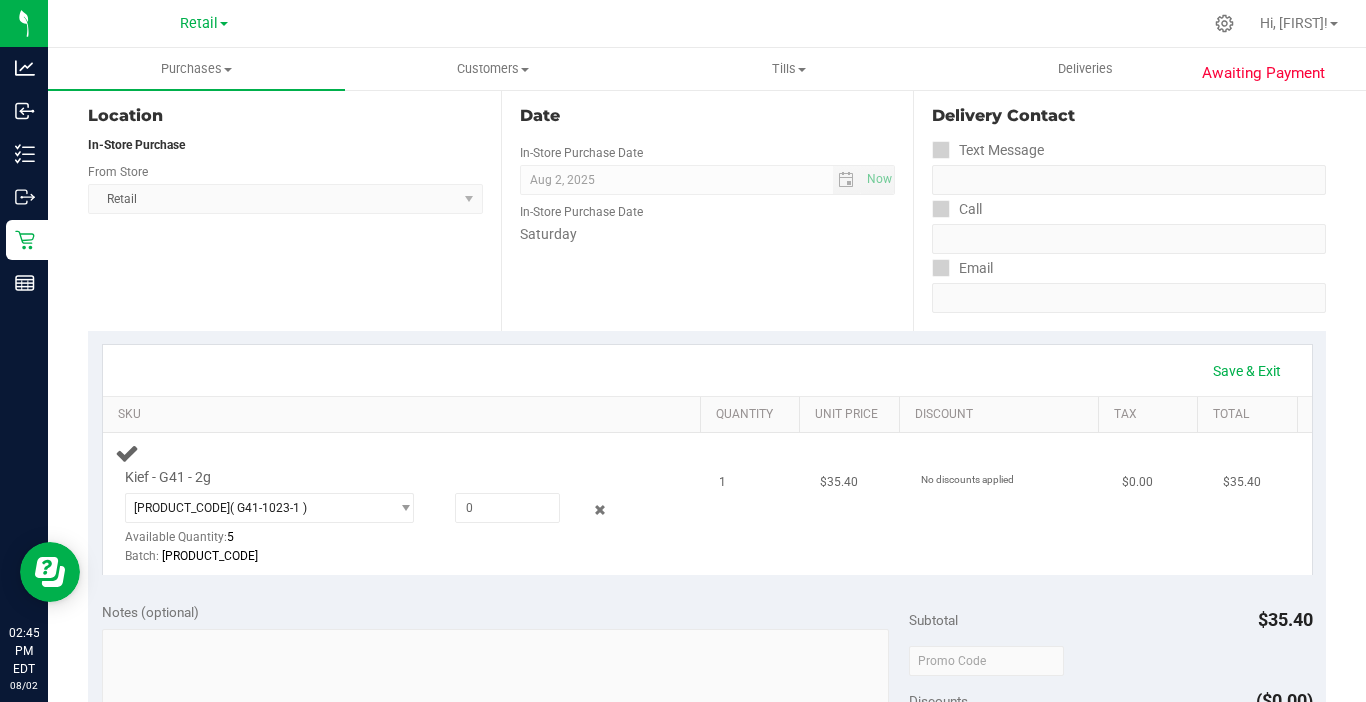 click on "[PRODUCT_CODE]
(
[PRODUCT_CODE]
)
[PRODUCT_CODE] [PRODUCT_CODE]
Available Quantity:  5
Batch:
[PRODUCT_CODE]" at bounding box center [386, 529] 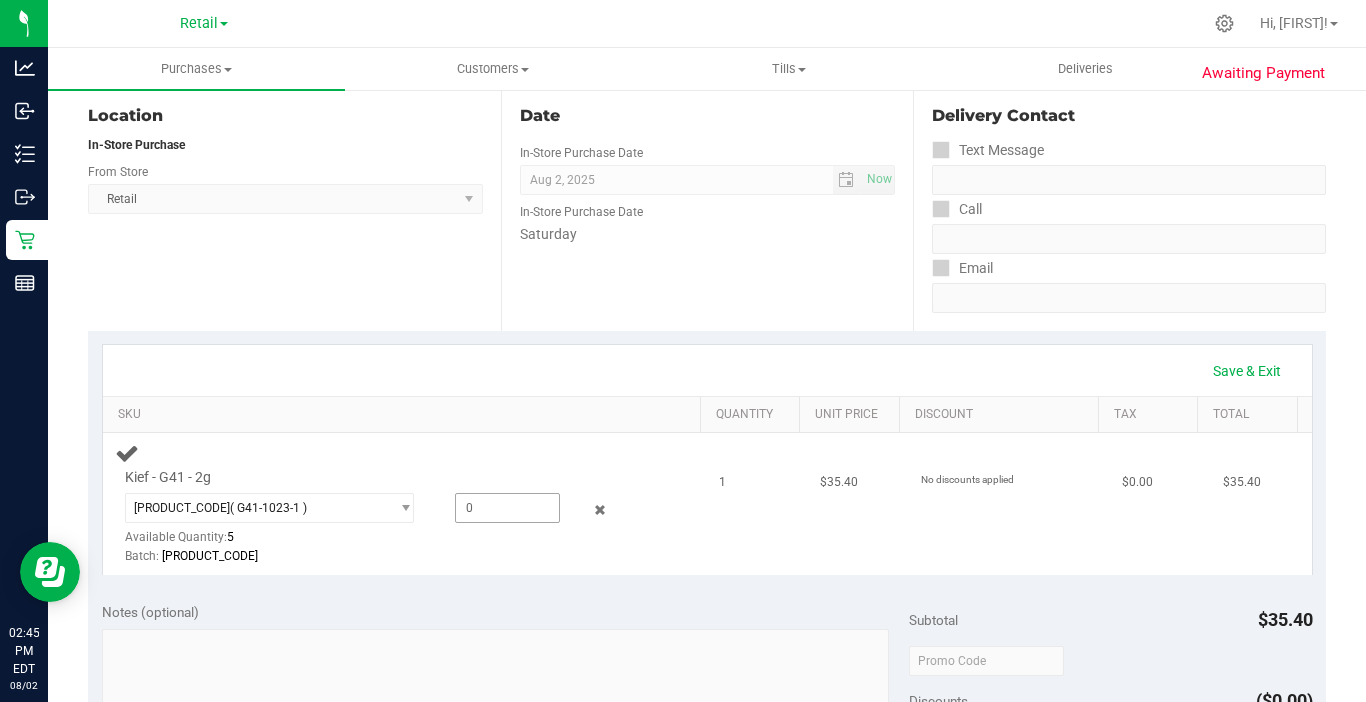 click at bounding box center (507, 508) 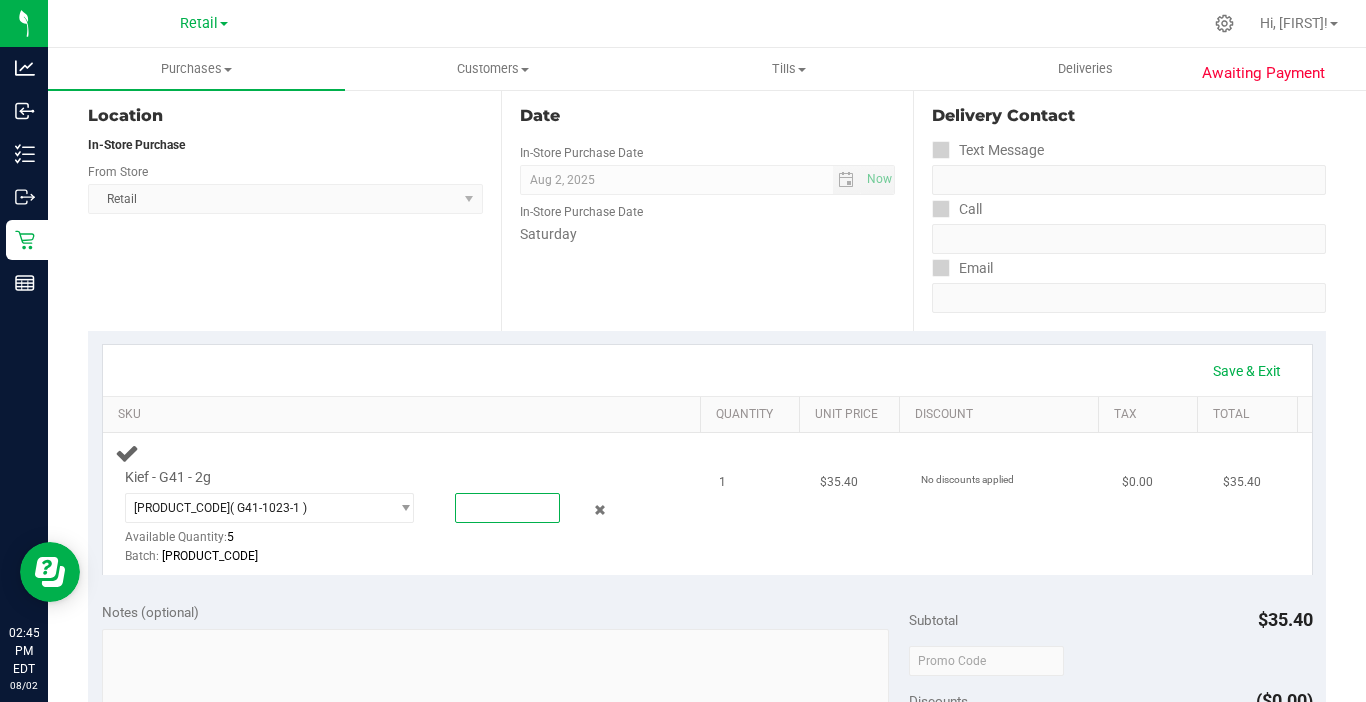 type on "1" 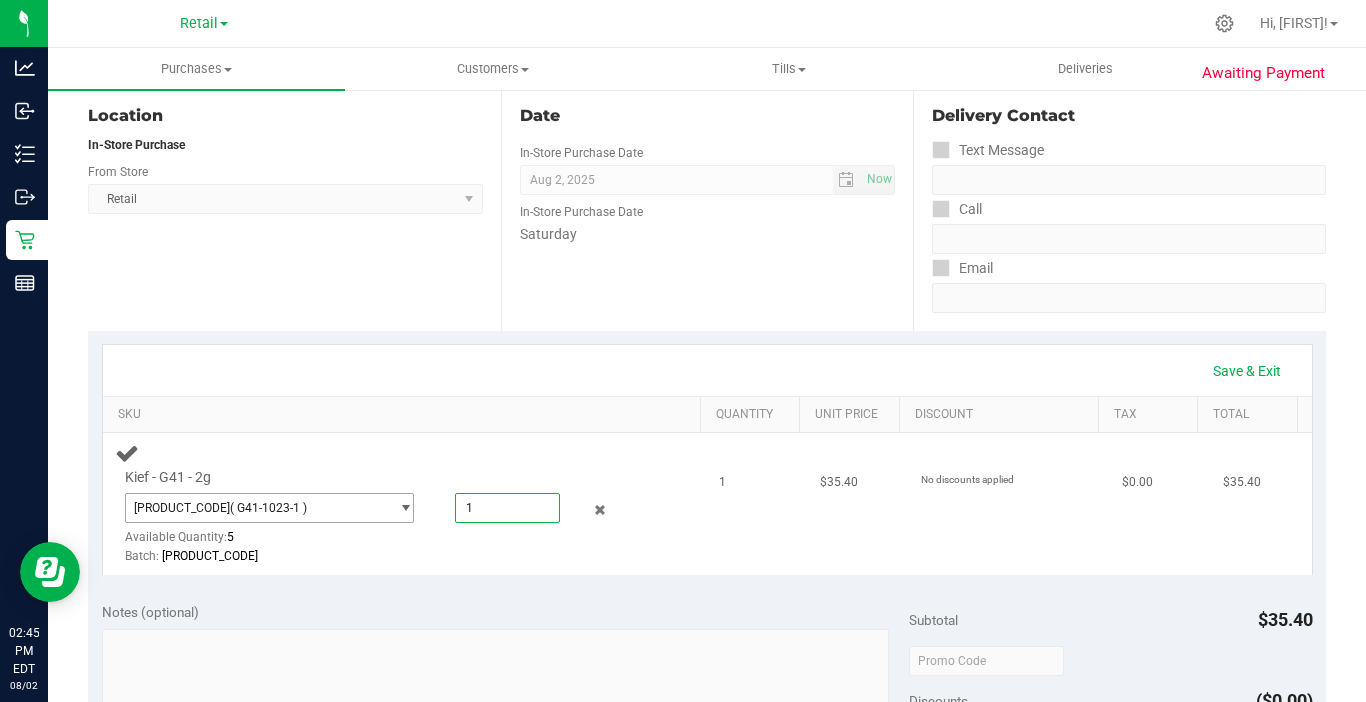 type on "1.0000" 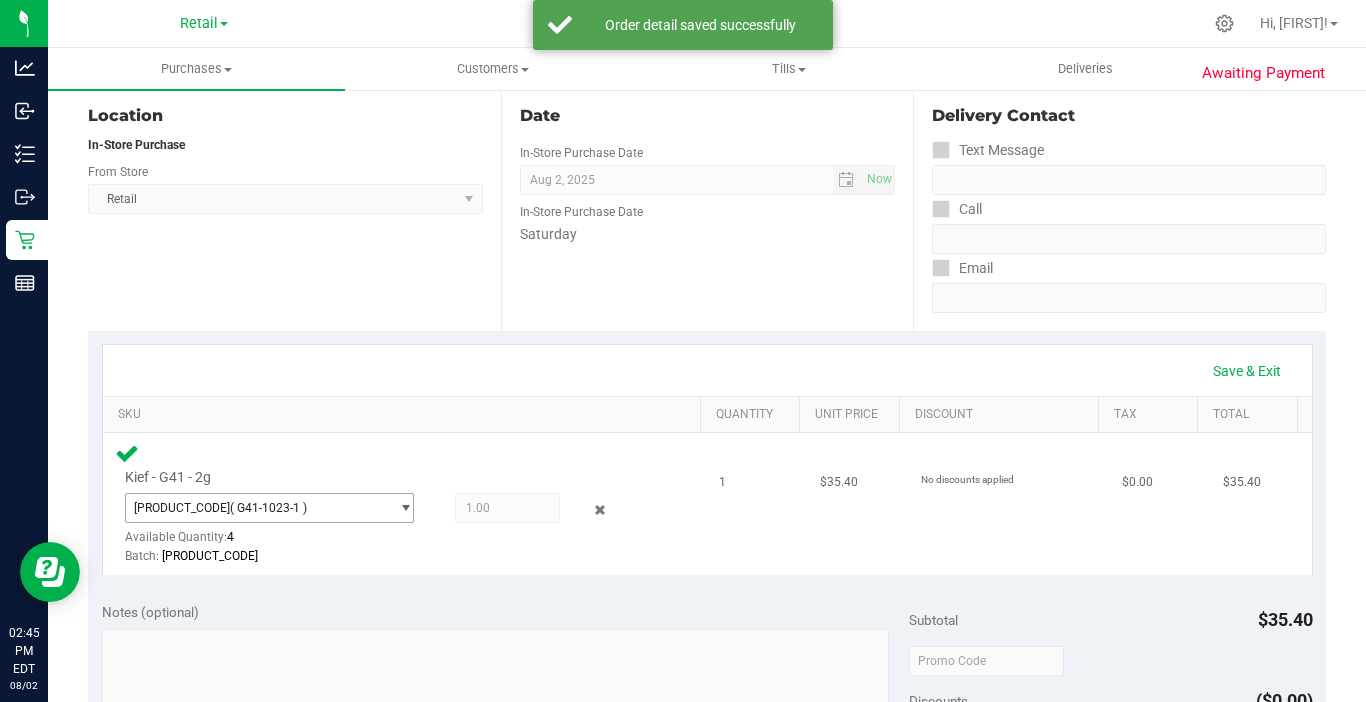 click at bounding box center (405, 508) 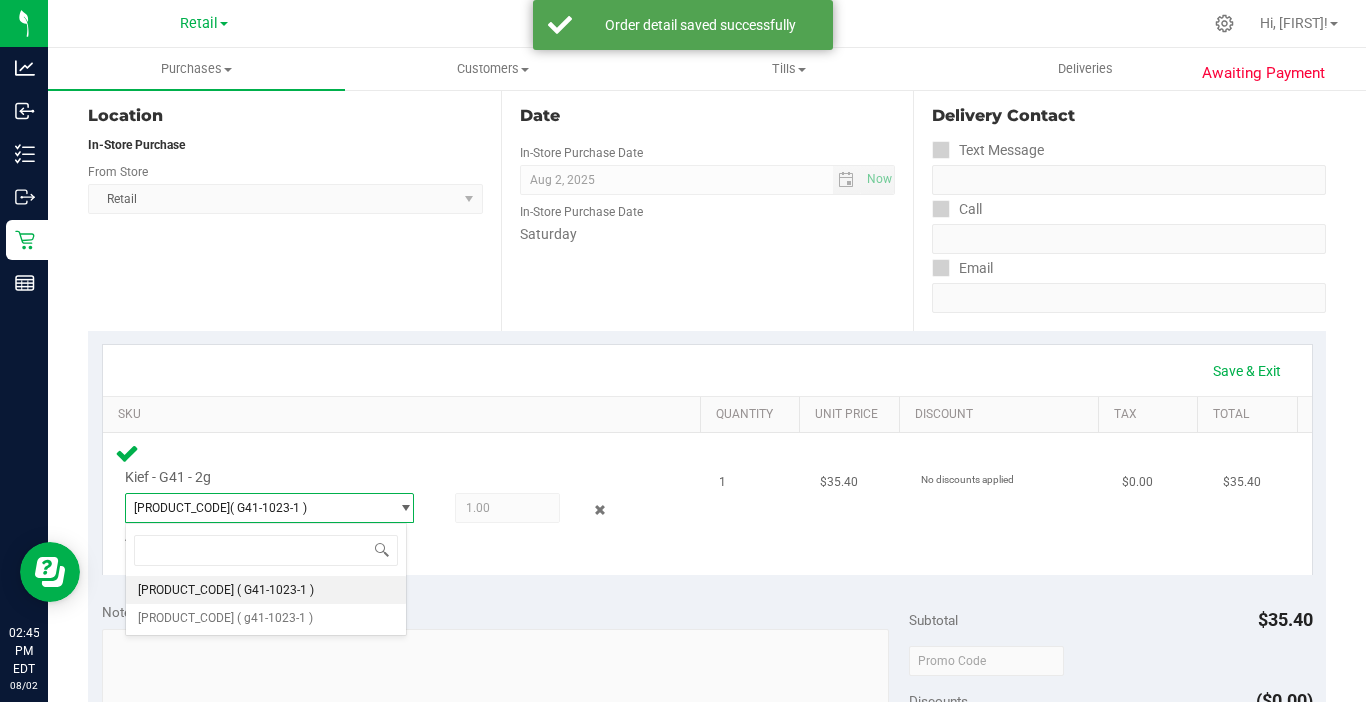 click at bounding box center (400, 508) 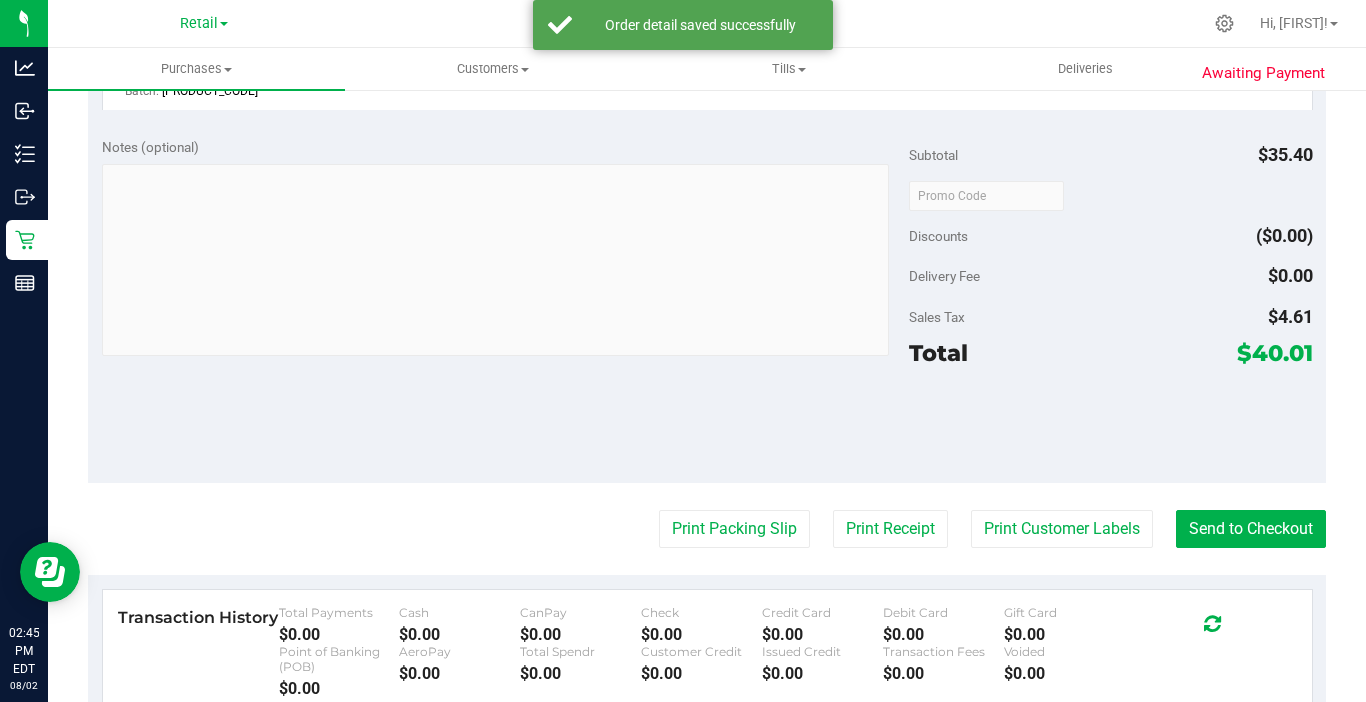 scroll, scrollTop: 700, scrollLeft: 0, axis: vertical 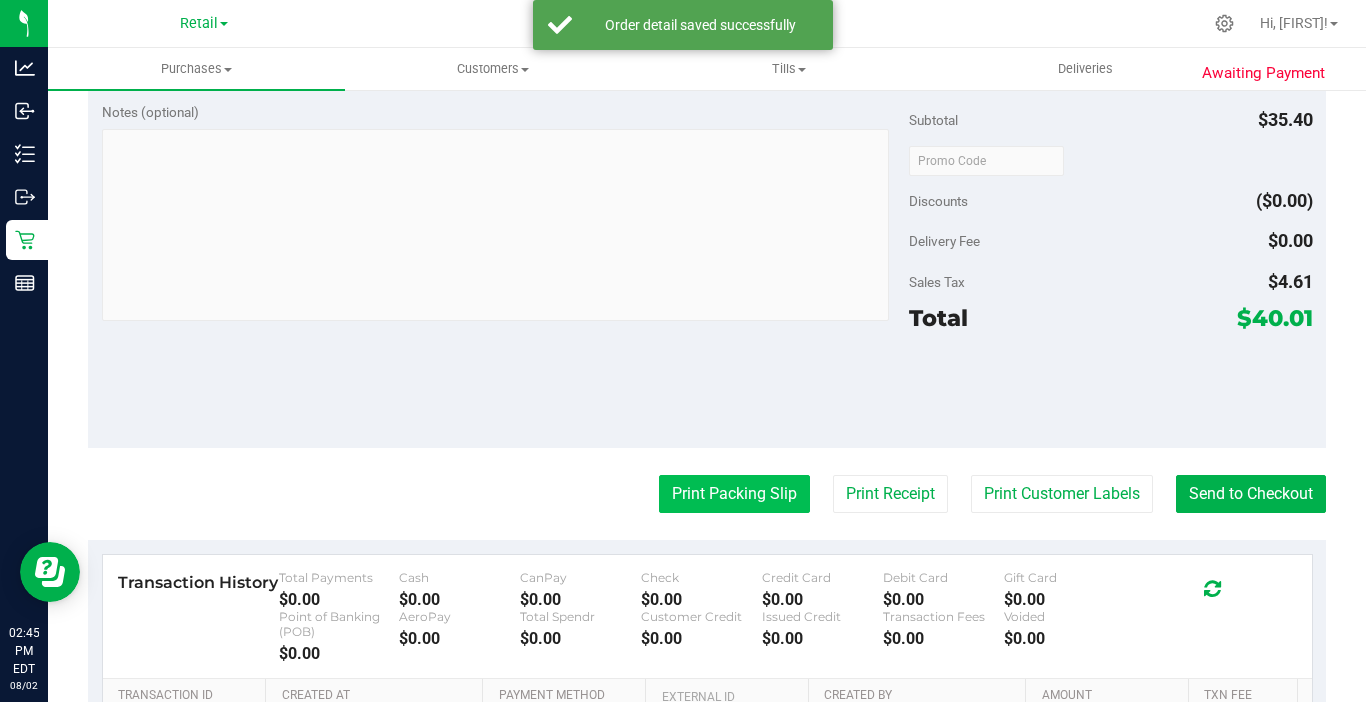 click on "Print Packing Slip" at bounding box center (734, 494) 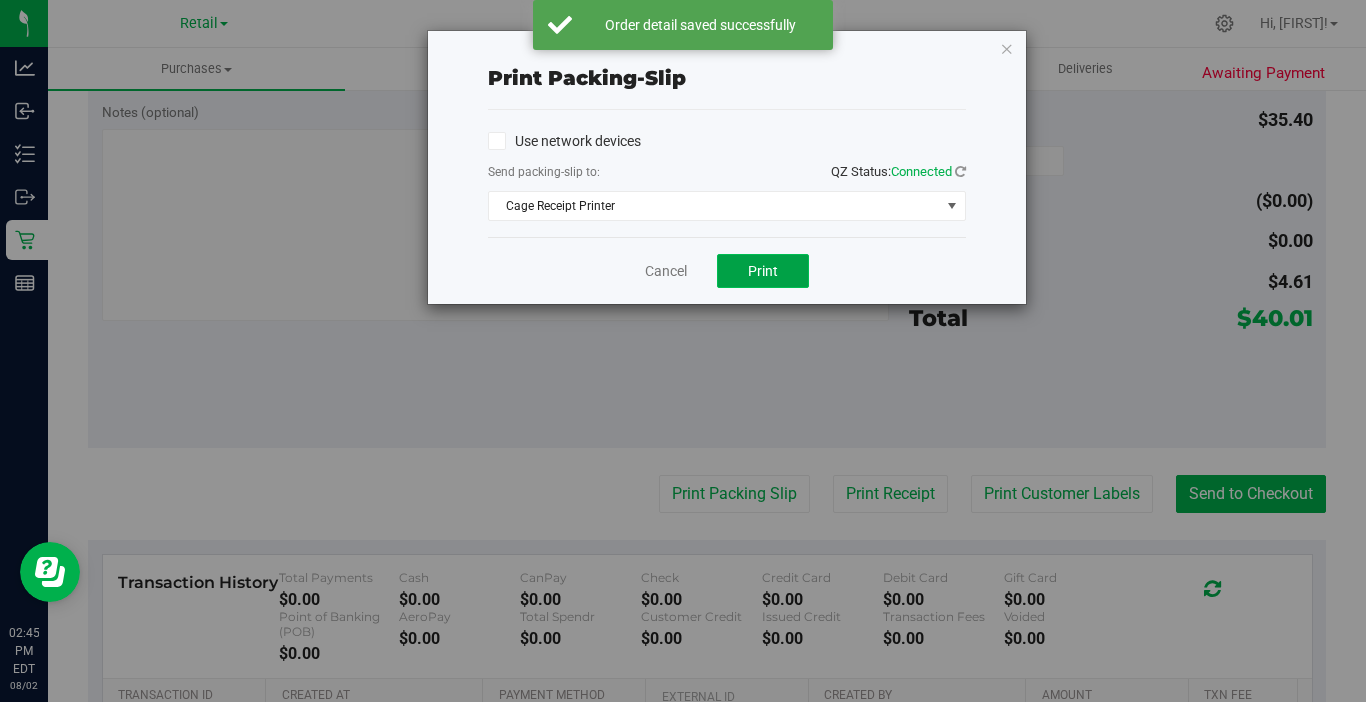 click on "Print" at bounding box center [763, 271] 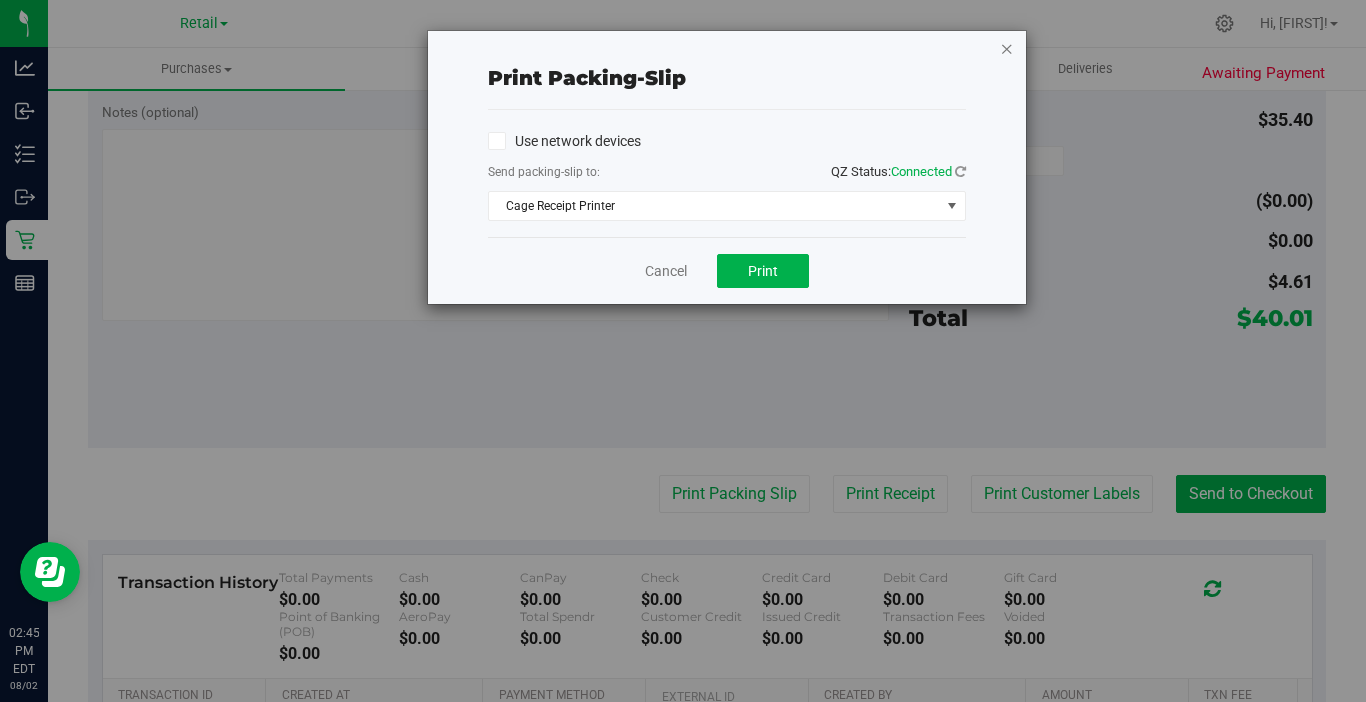 click at bounding box center [1007, 48] 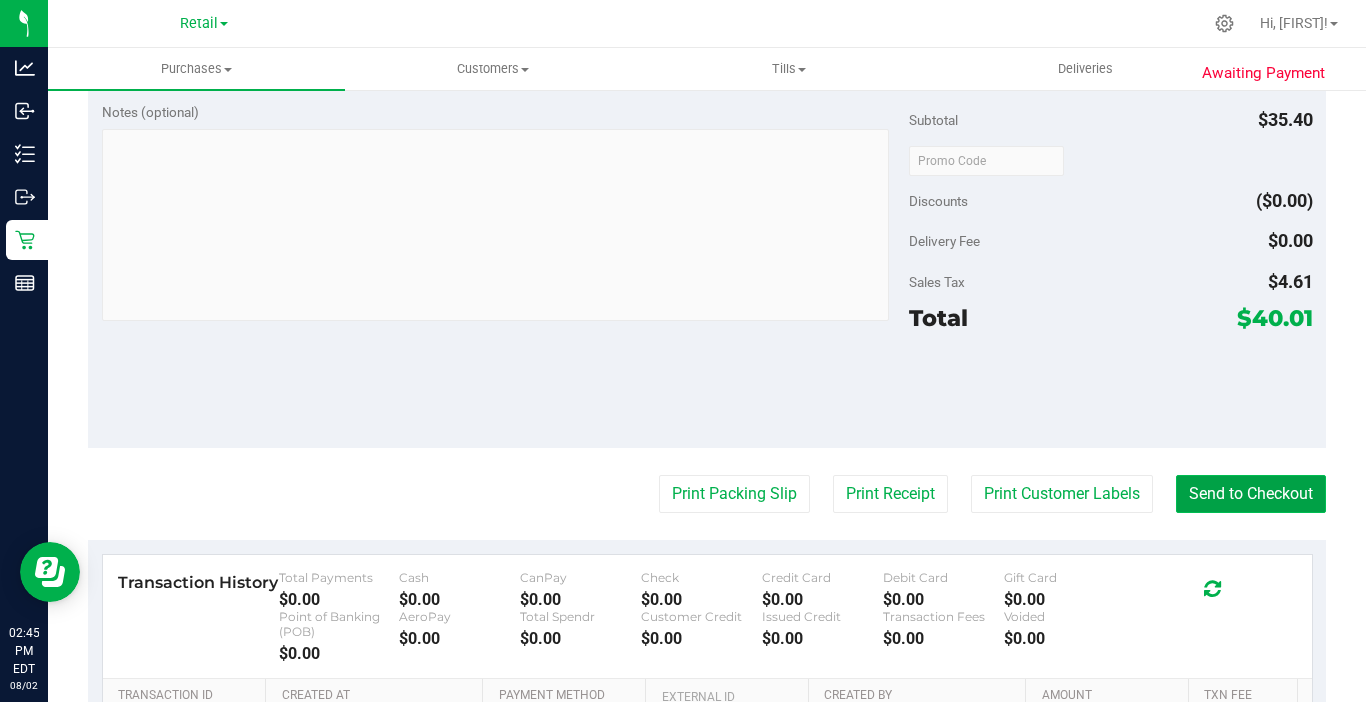 click on "Send to Checkout" at bounding box center [1251, 494] 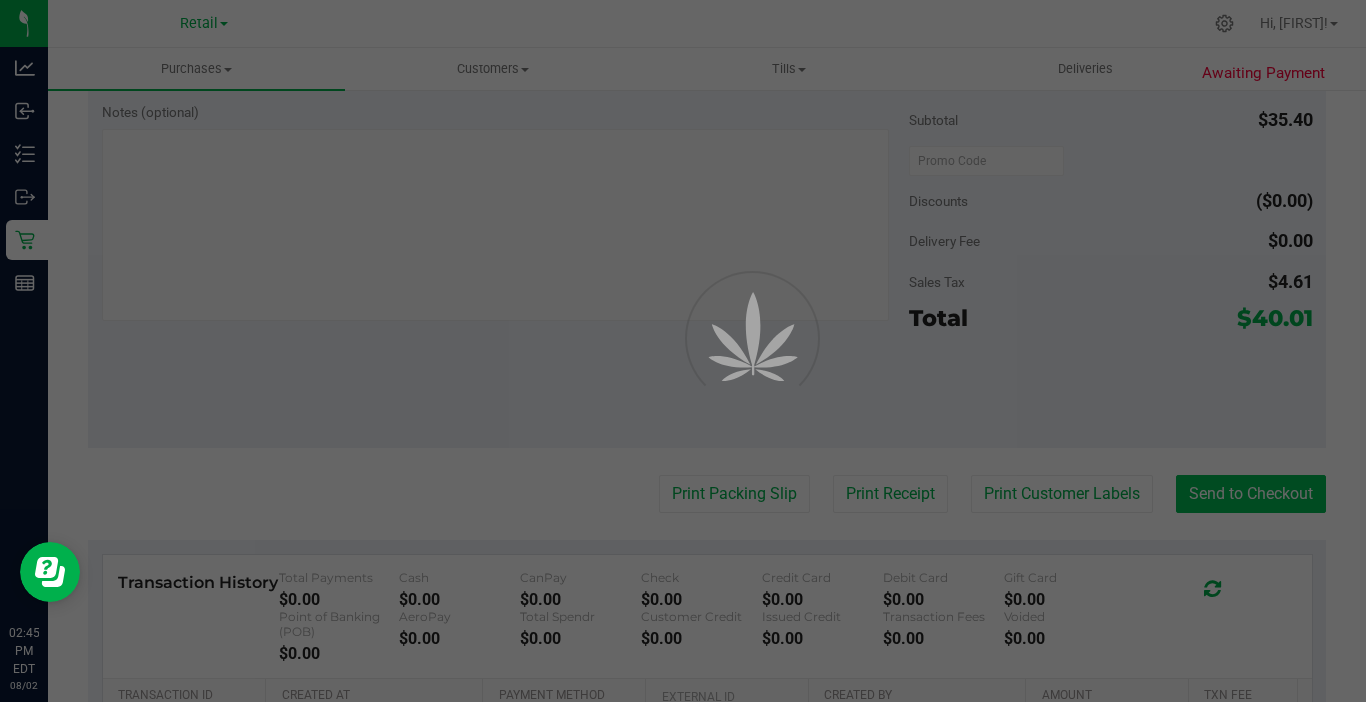 scroll, scrollTop: 0, scrollLeft: 0, axis: both 